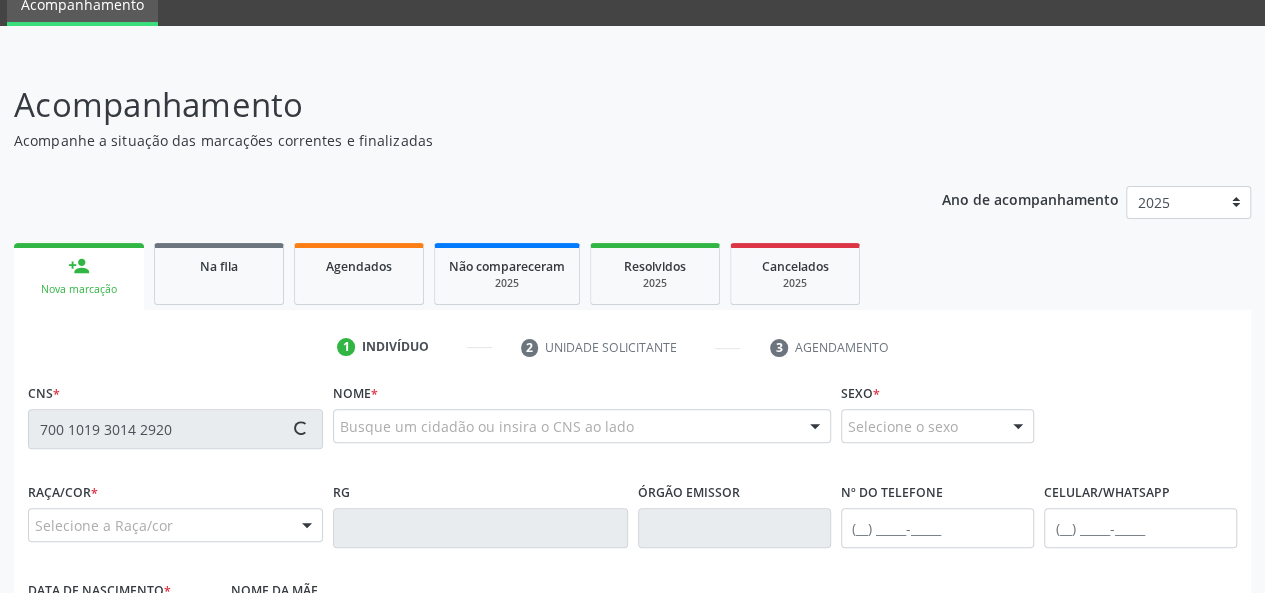 scroll, scrollTop: 200, scrollLeft: 0, axis: vertical 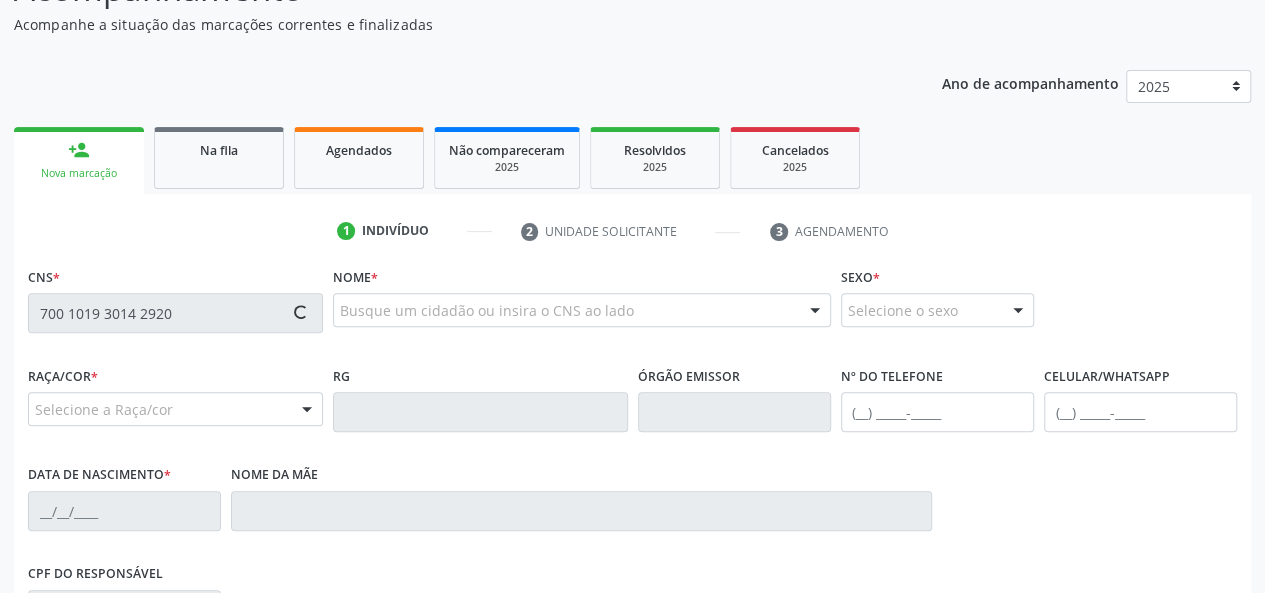 type on "700 1019 3014 2920" 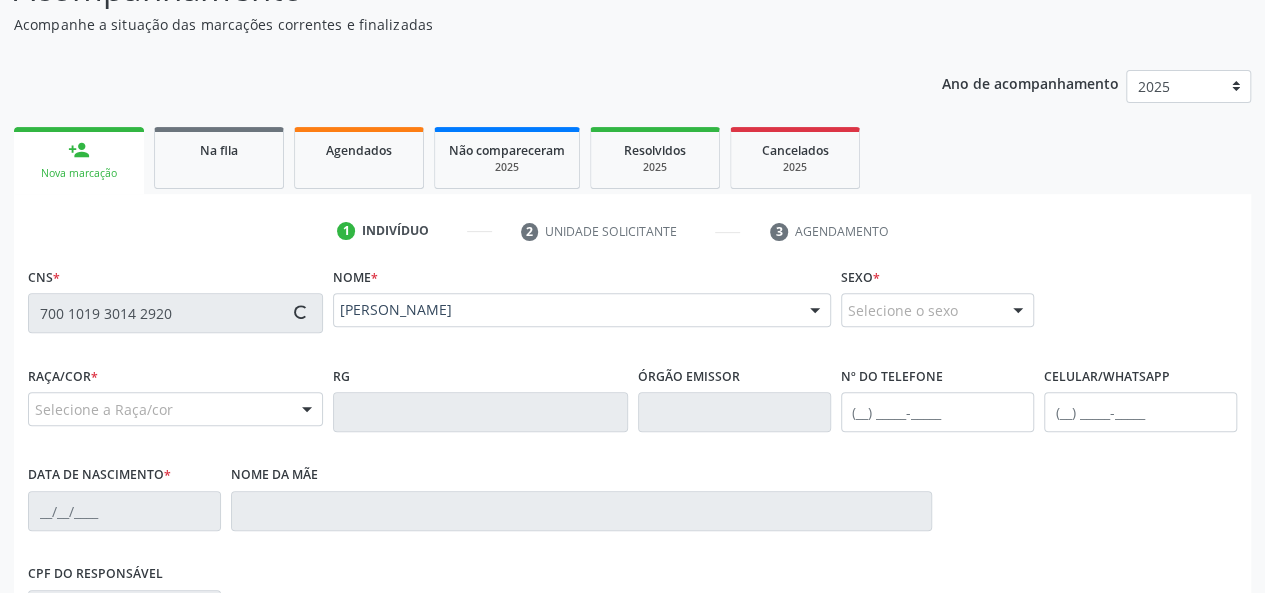 type on "[PHONE_NUMBER]" 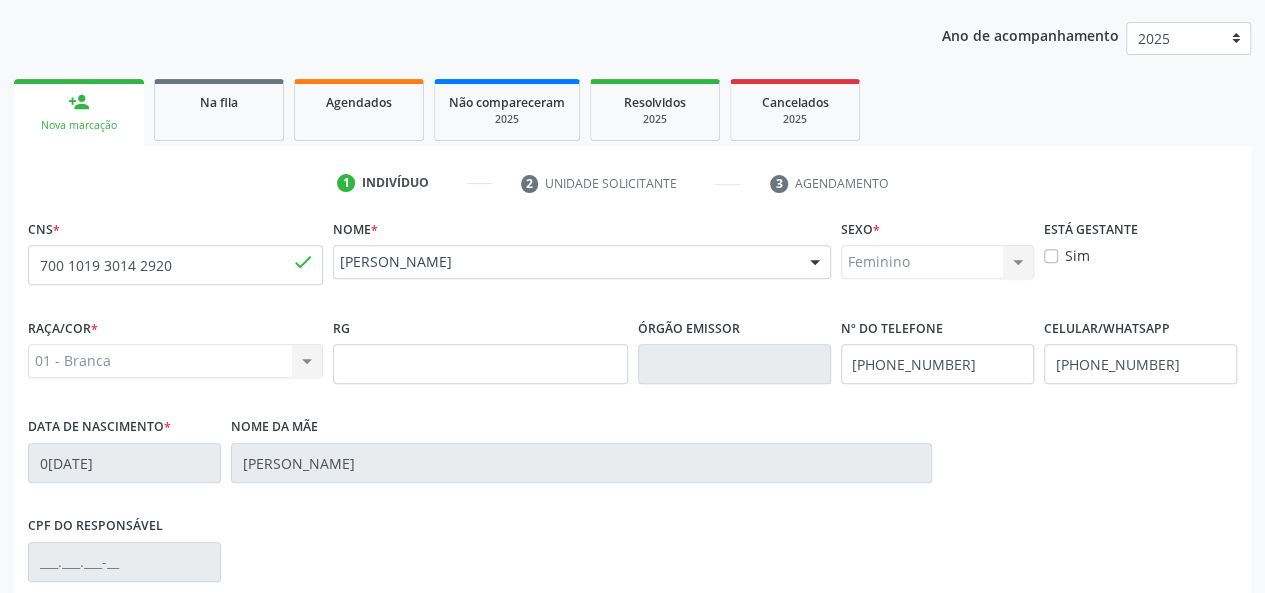 scroll, scrollTop: 218, scrollLeft: 0, axis: vertical 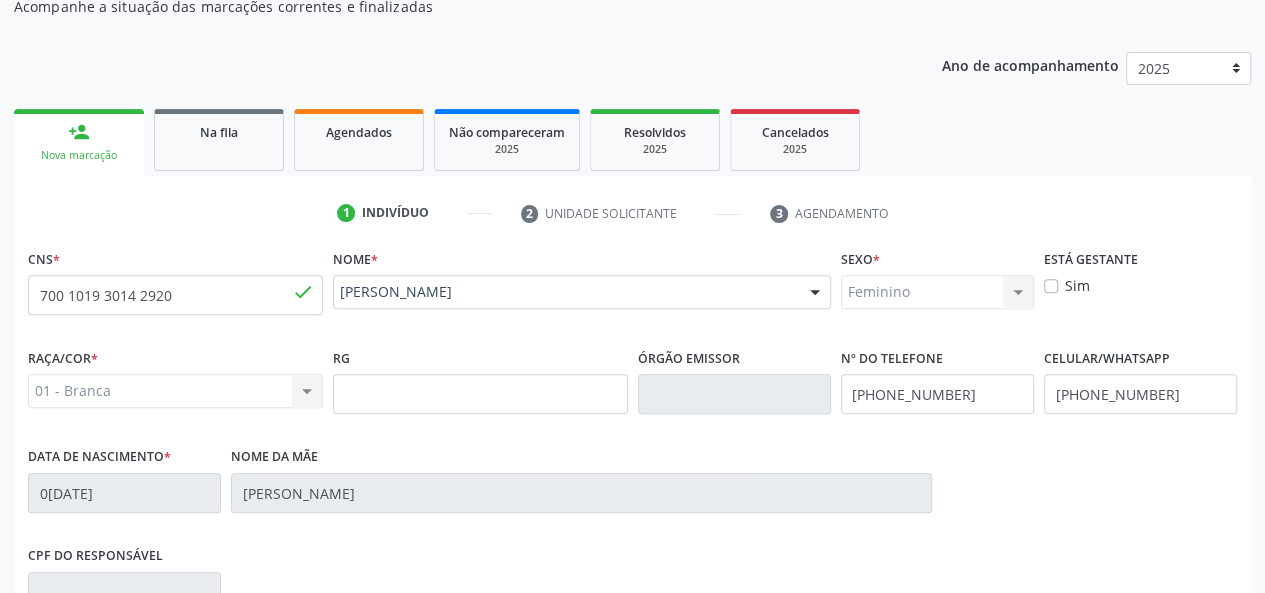click on "Sim" at bounding box center [1077, 285] 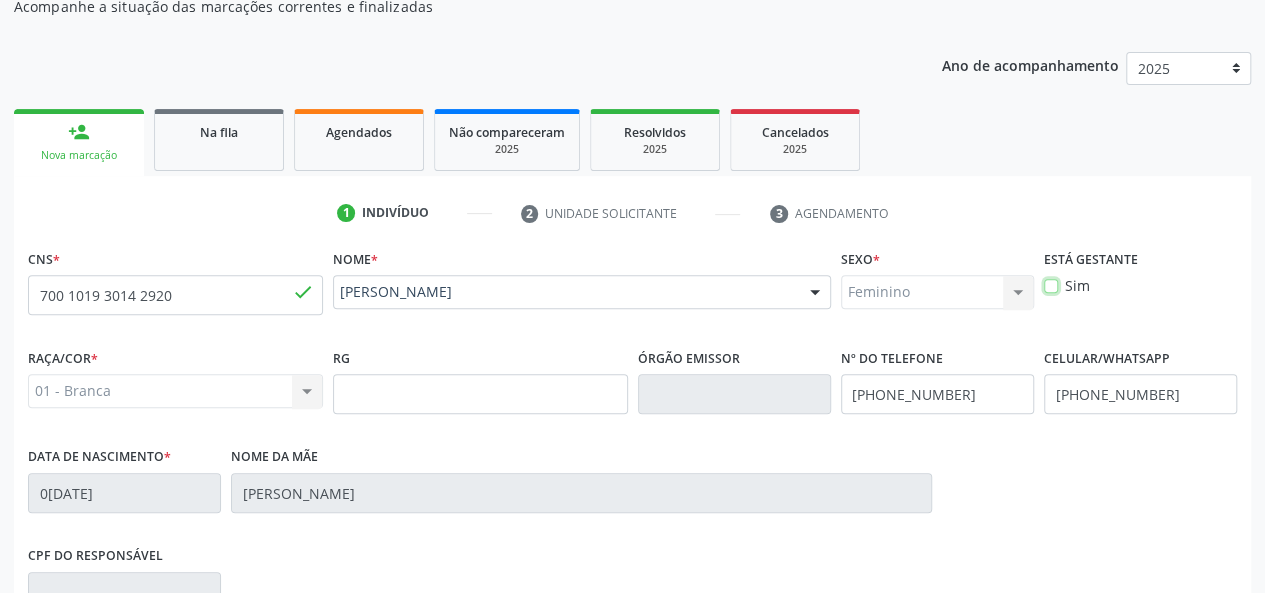click on "Sim" at bounding box center [1051, 284] 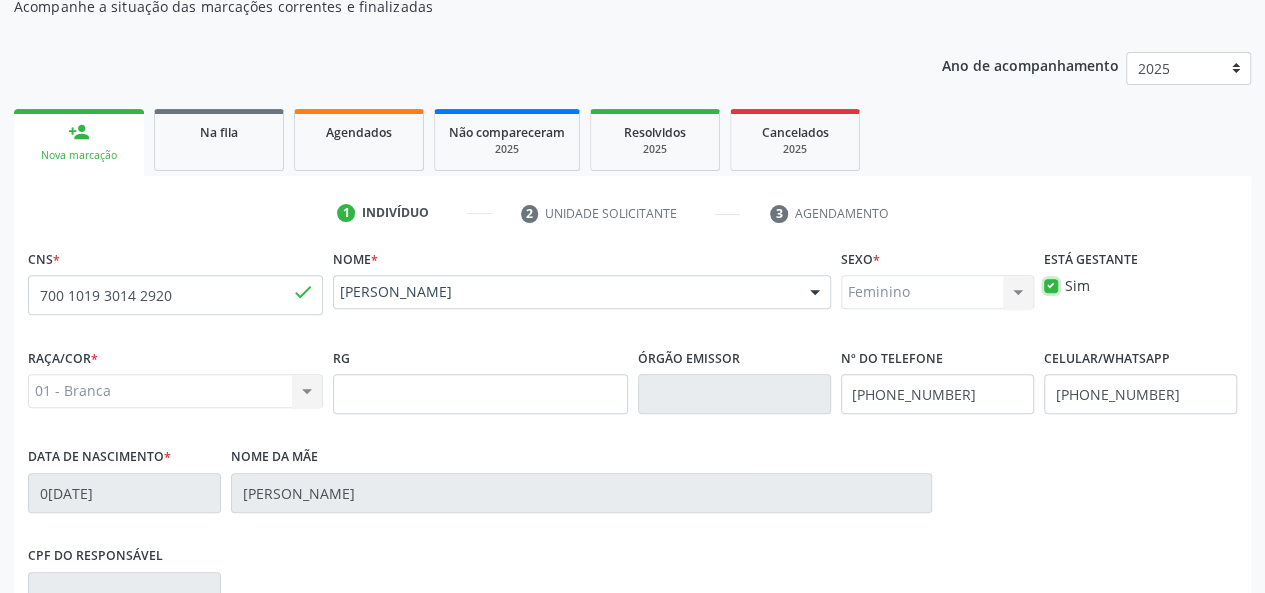 scroll, scrollTop: 518, scrollLeft: 0, axis: vertical 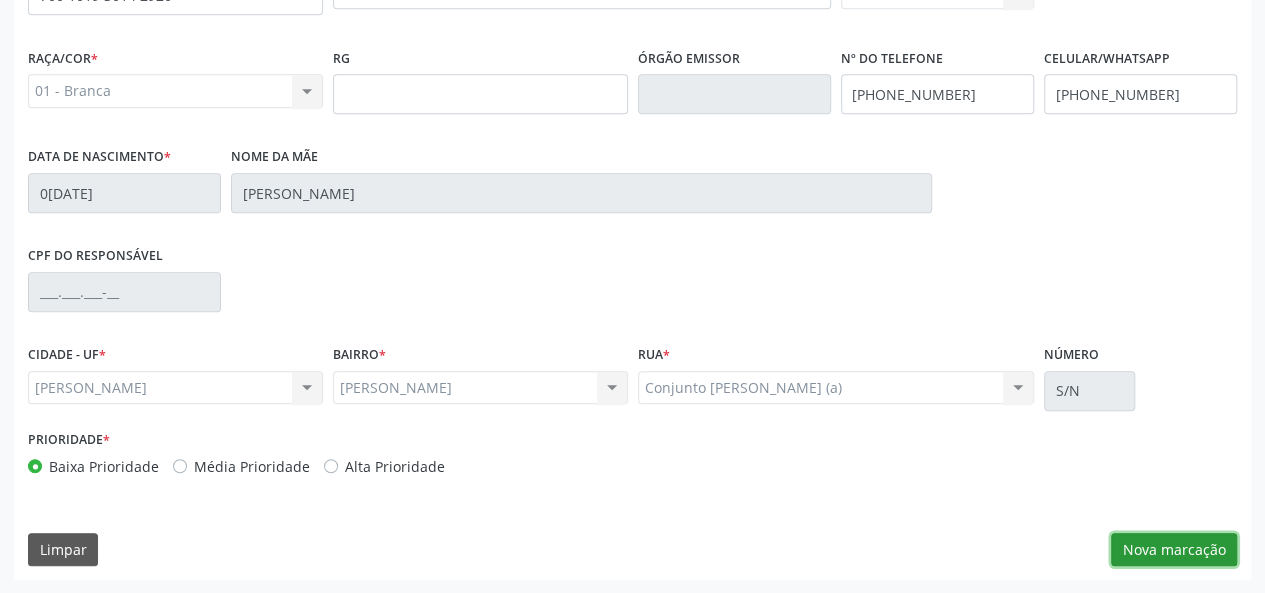 click on "Nova marcação" at bounding box center [1174, 550] 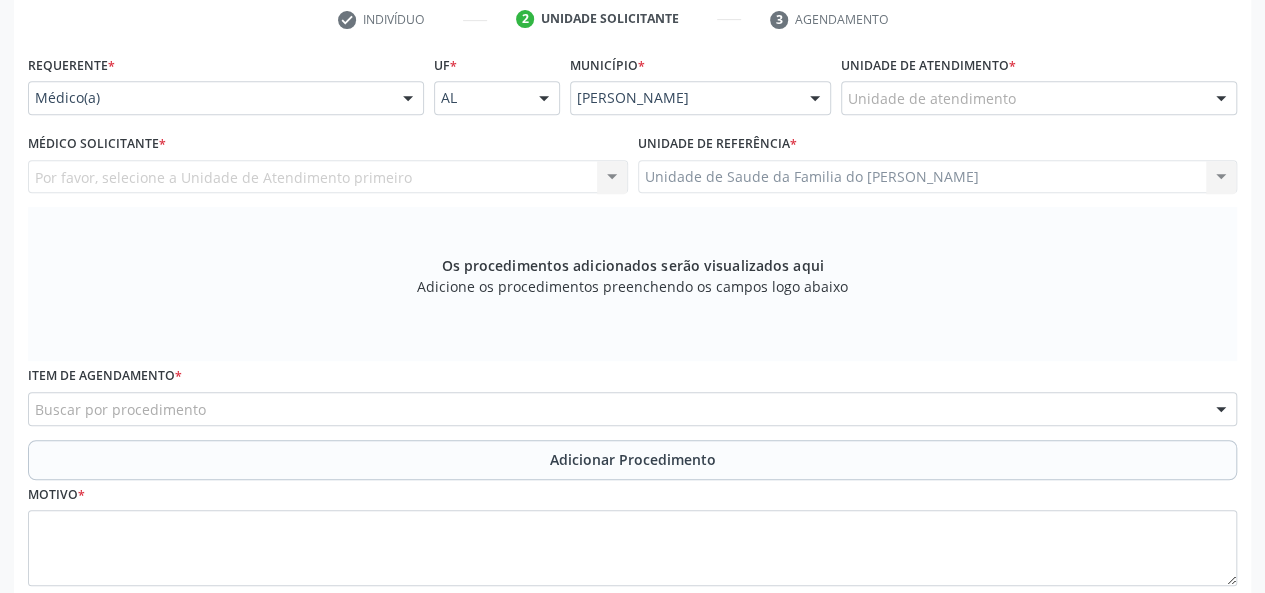 scroll, scrollTop: 218, scrollLeft: 0, axis: vertical 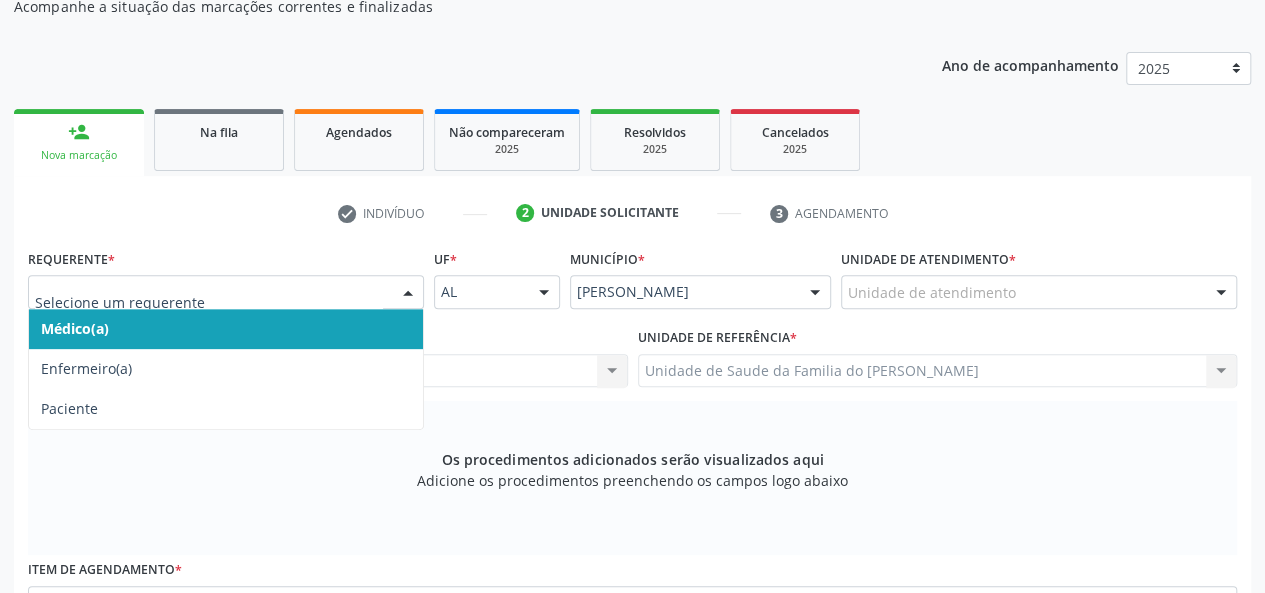 click at bounding box center [408, 293] 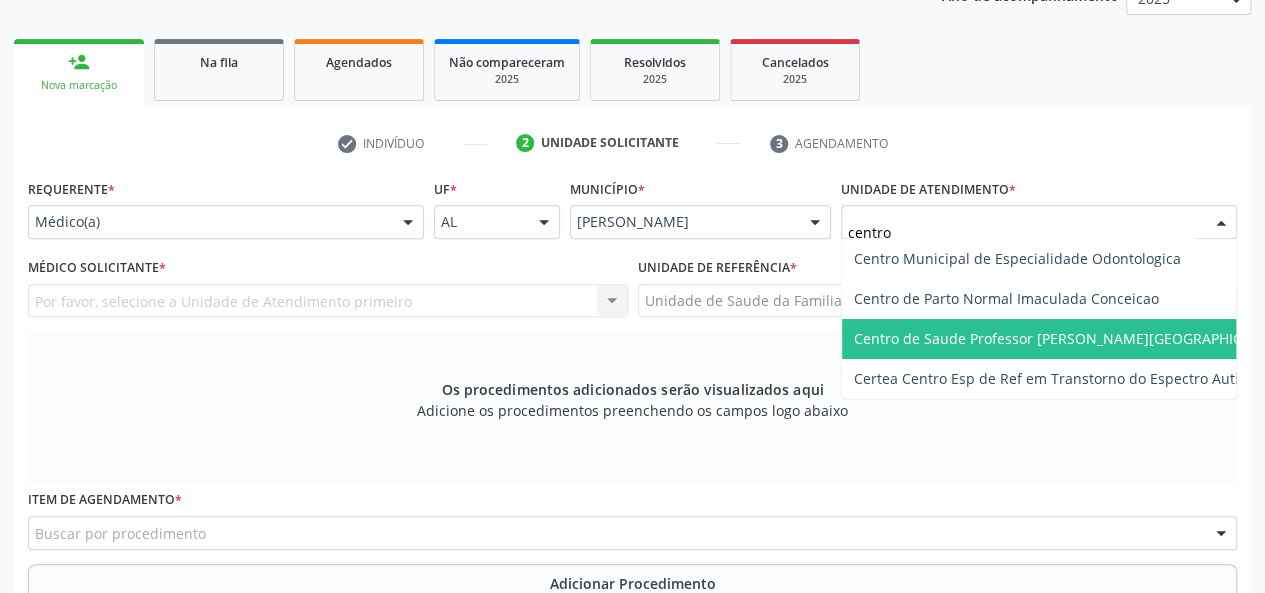 scroll, scrollTop: 318, scrollLeft: 0, axis: vertical 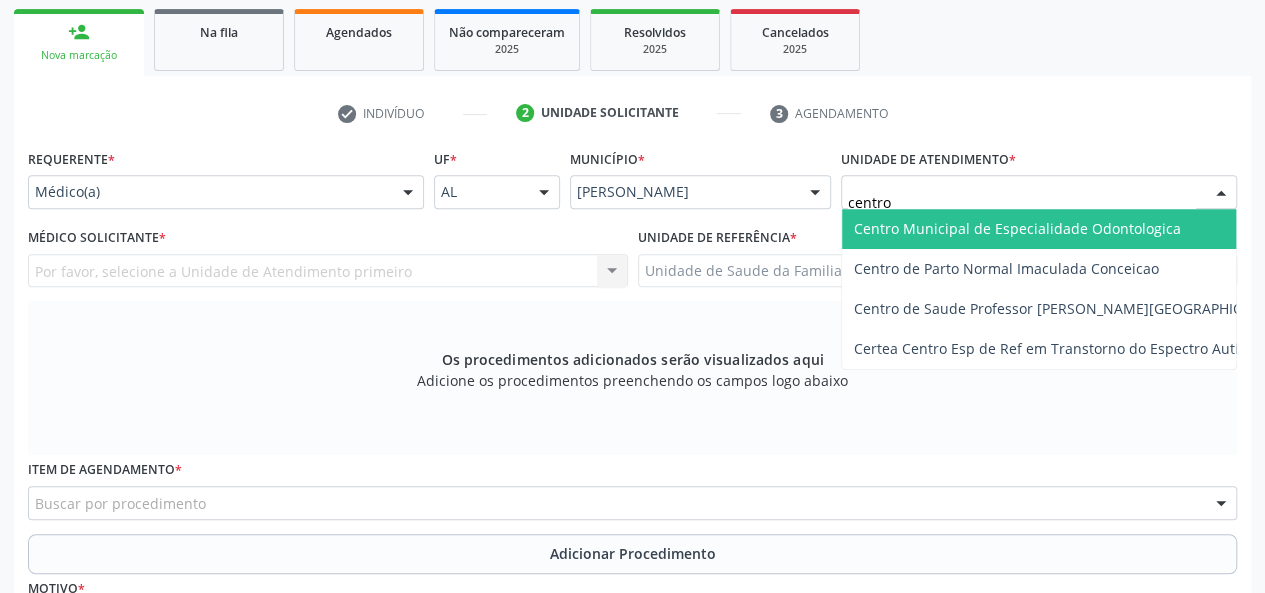click on "centro" at bounding box center [1022, 202] 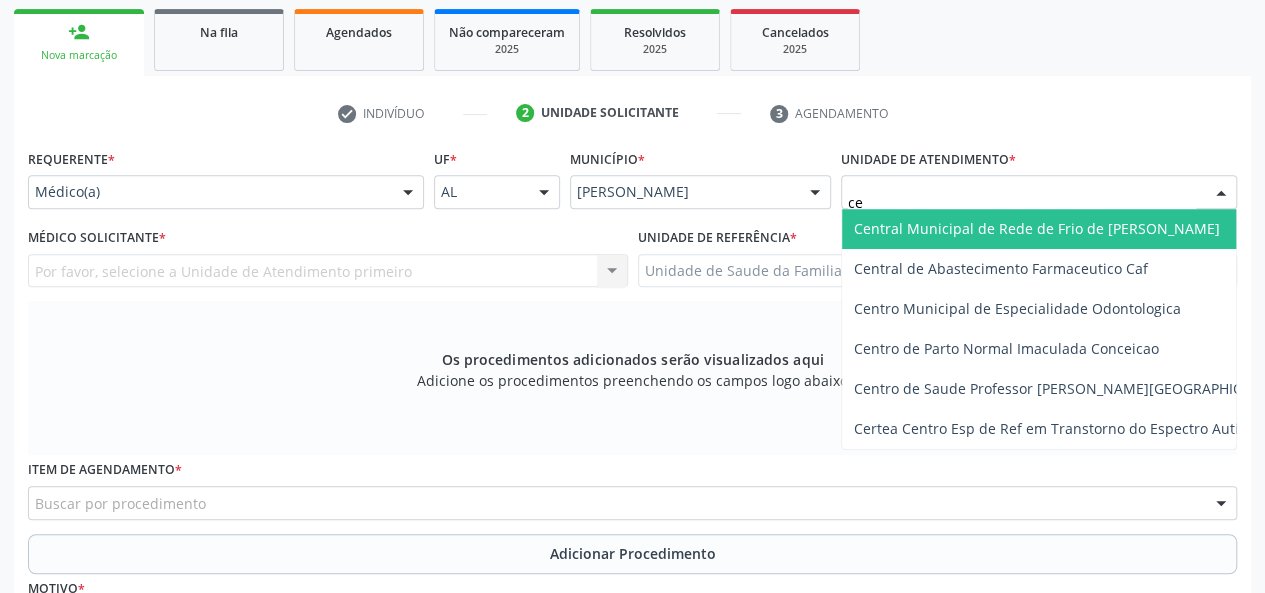 type on "c" 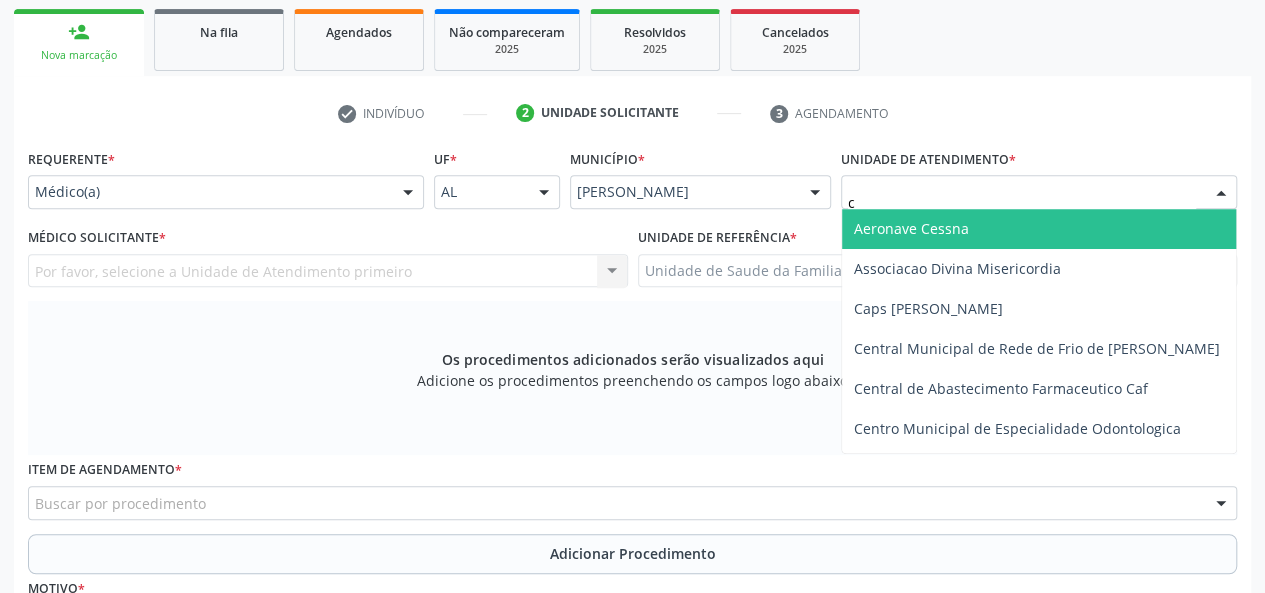 type 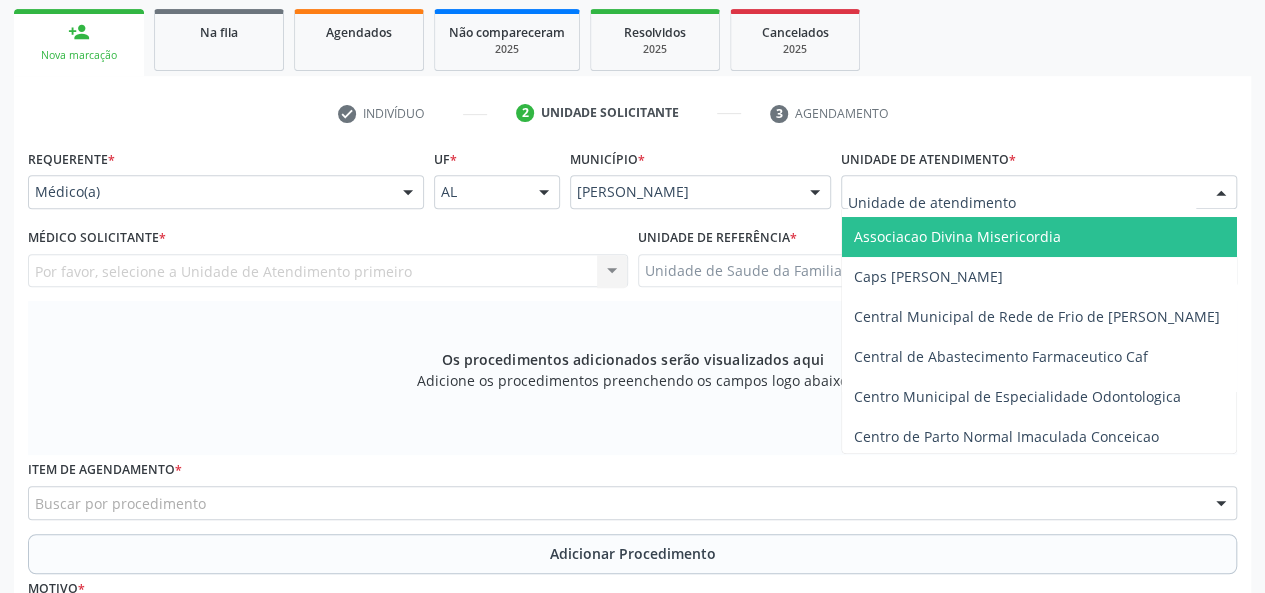 scroll, scrollTop: 100, scrollLeft: 0, axis: vertical 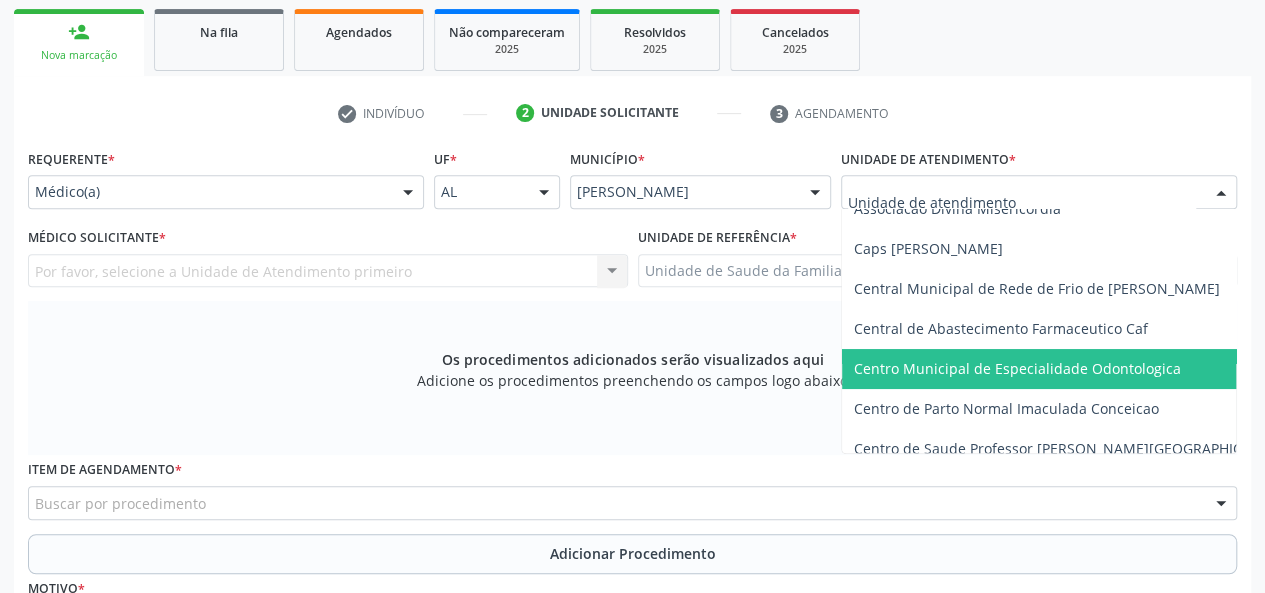 click on "Centro Municipal de Especialidade Odontologica" at bounding box center [1091, 369] 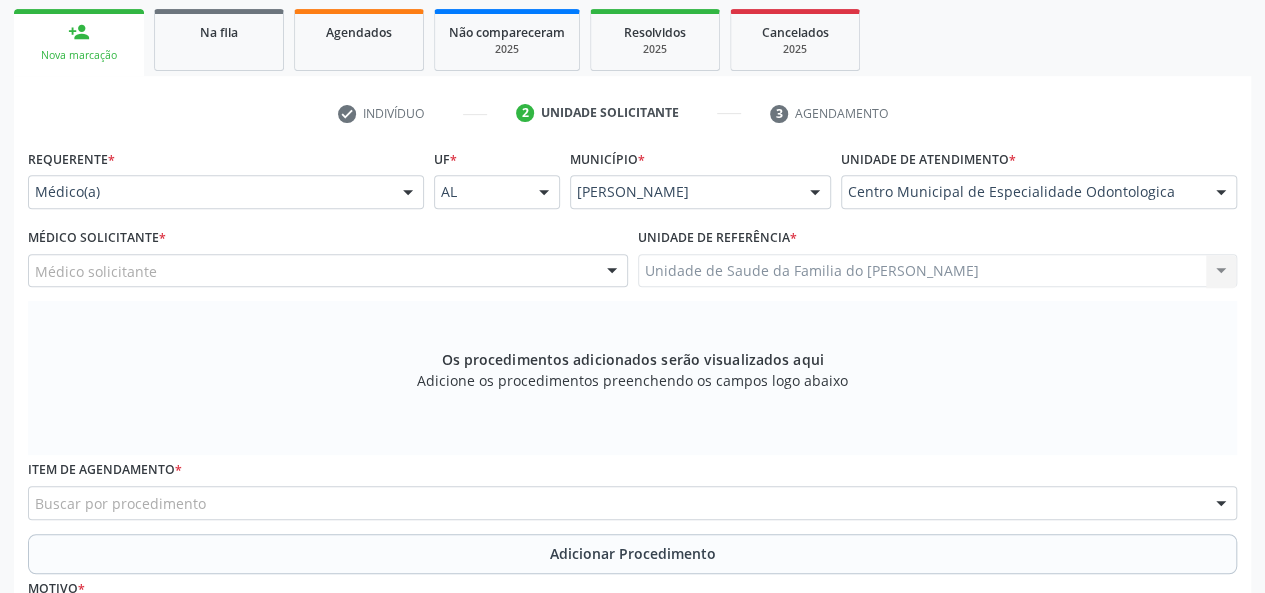 click at bounding box center [612, 272] 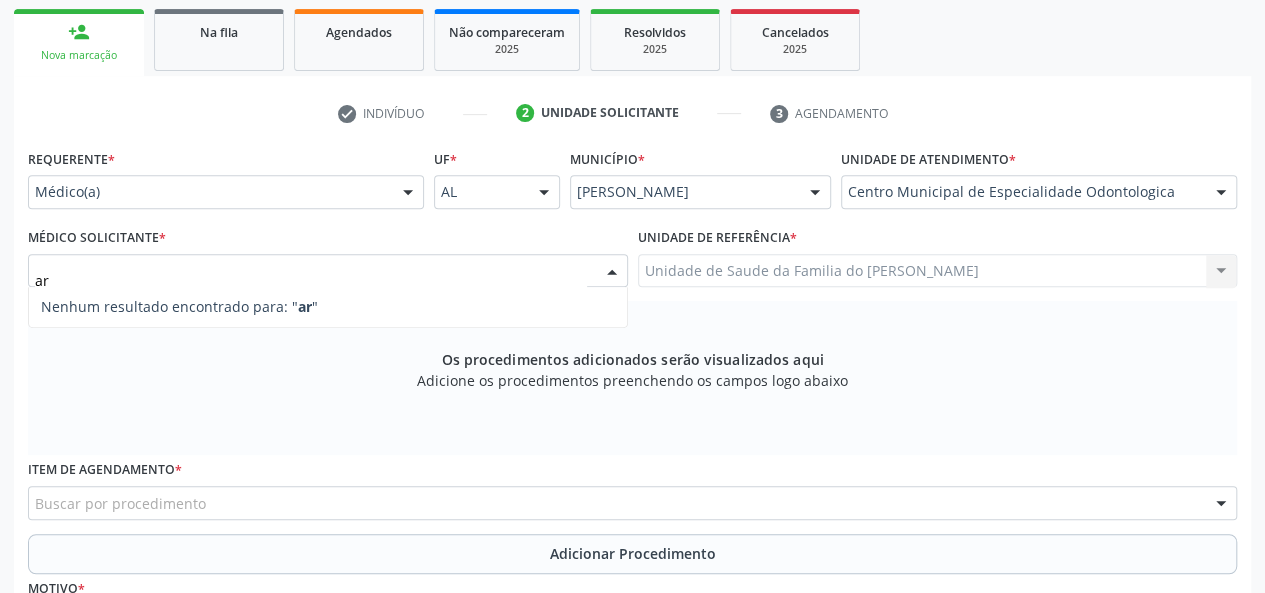 type on "ari" 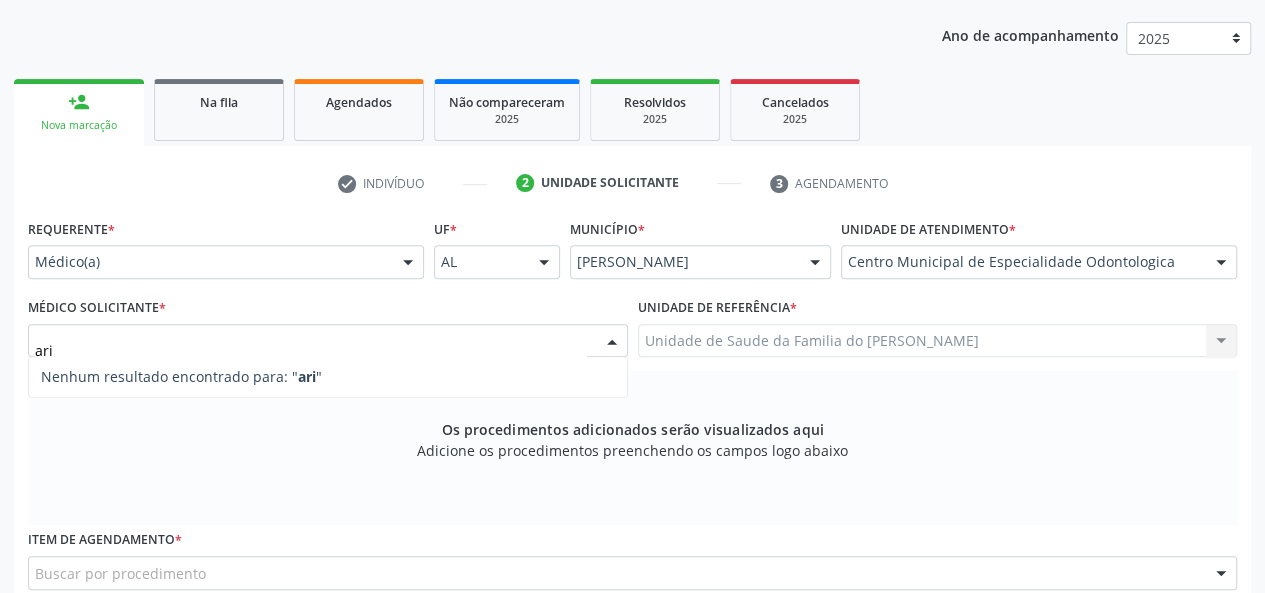 scroll, scrollTop: 218, scrollLeft: 0, axis: vertical 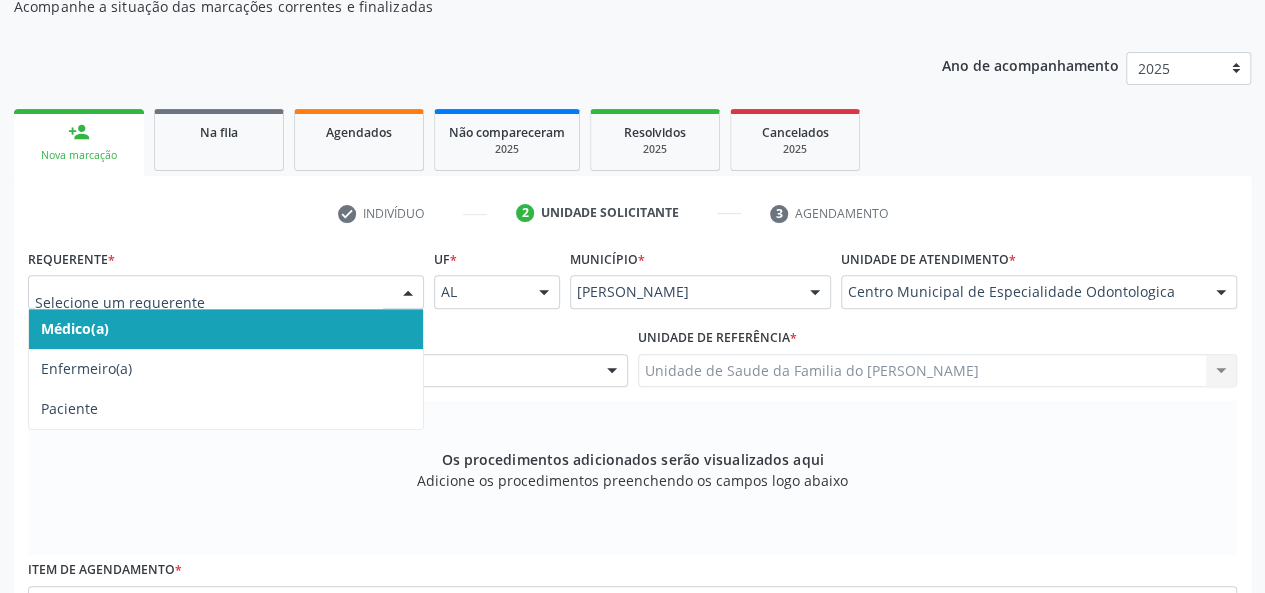 click at bounding box center (408, 293) 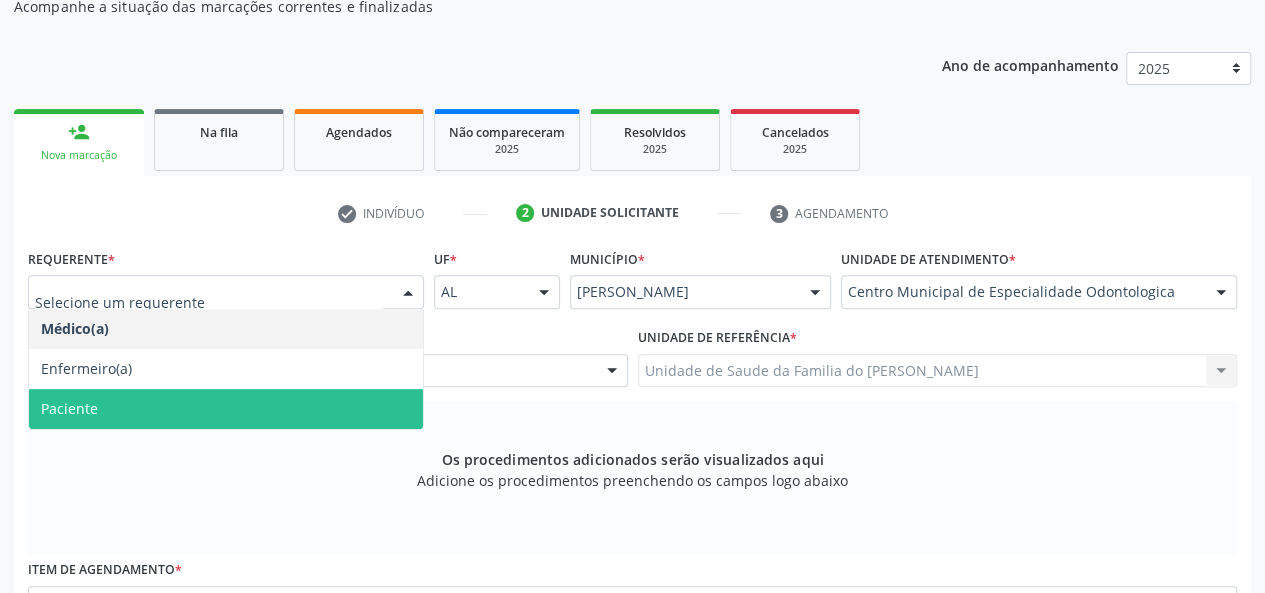 click on "Paciente" at bounding box center [226, 409] 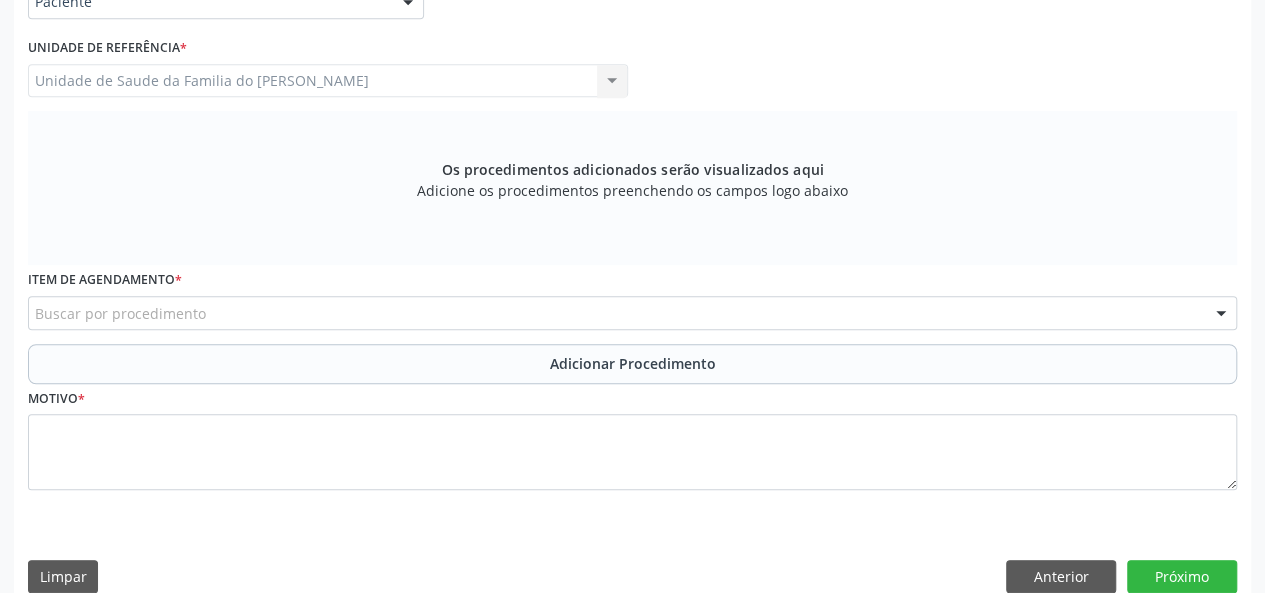 scroll, scrollTop: 518, scrollLeft: 0, axis: vertical 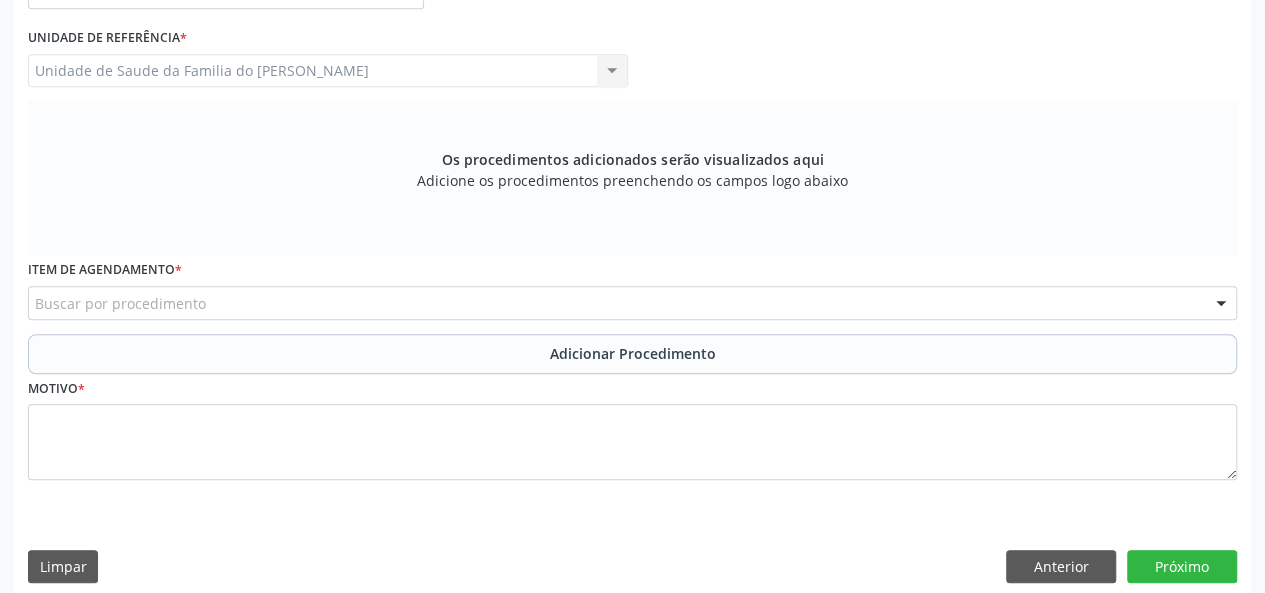 click on "Buscar por procedimento" at bounding box center (632, 303) 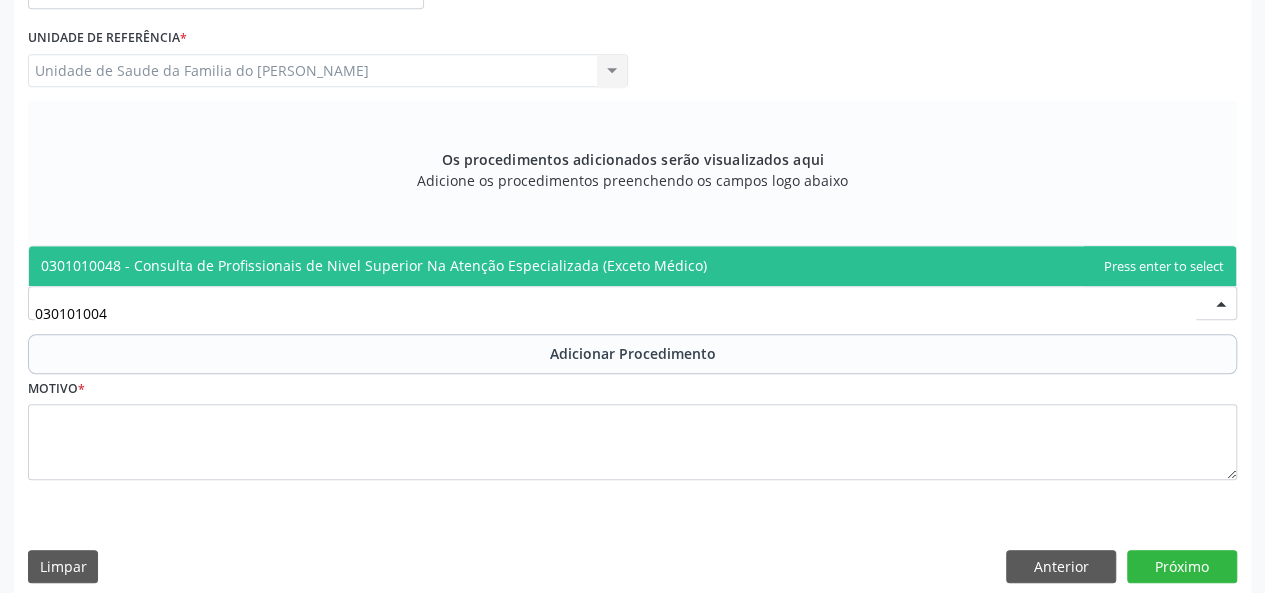 type on "0301010048" 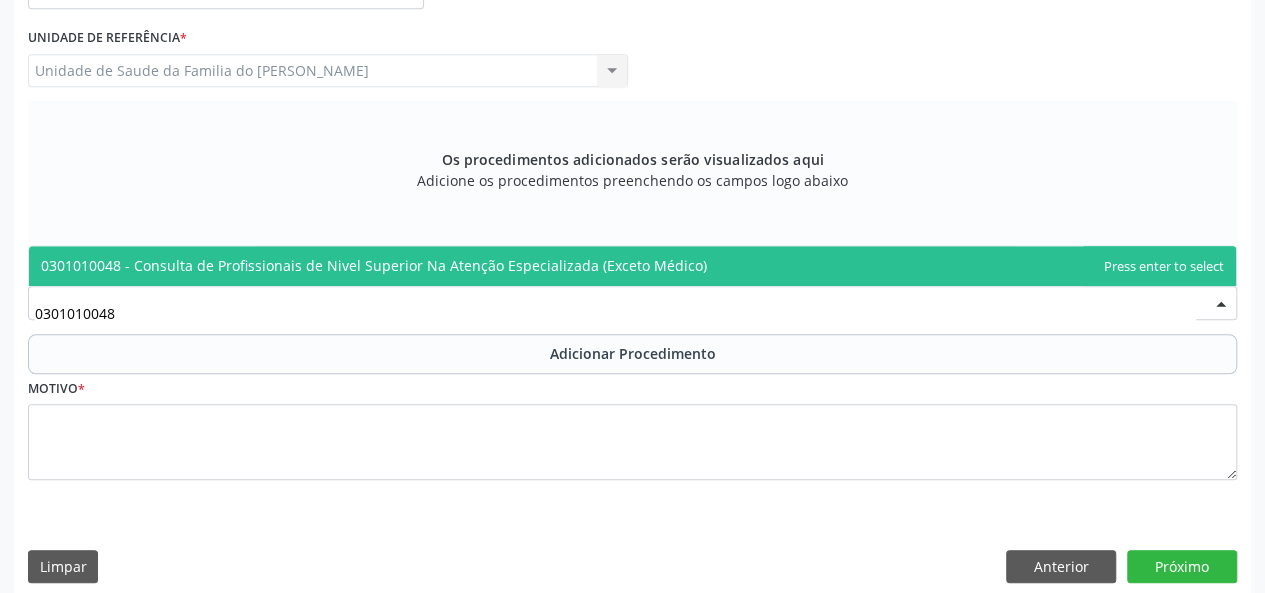 click on "0301010048 - Consulta de Profissionais de Nivel Superior Na Atenção Especializada (Exceto Médico)" at bounding box center [374, 265] 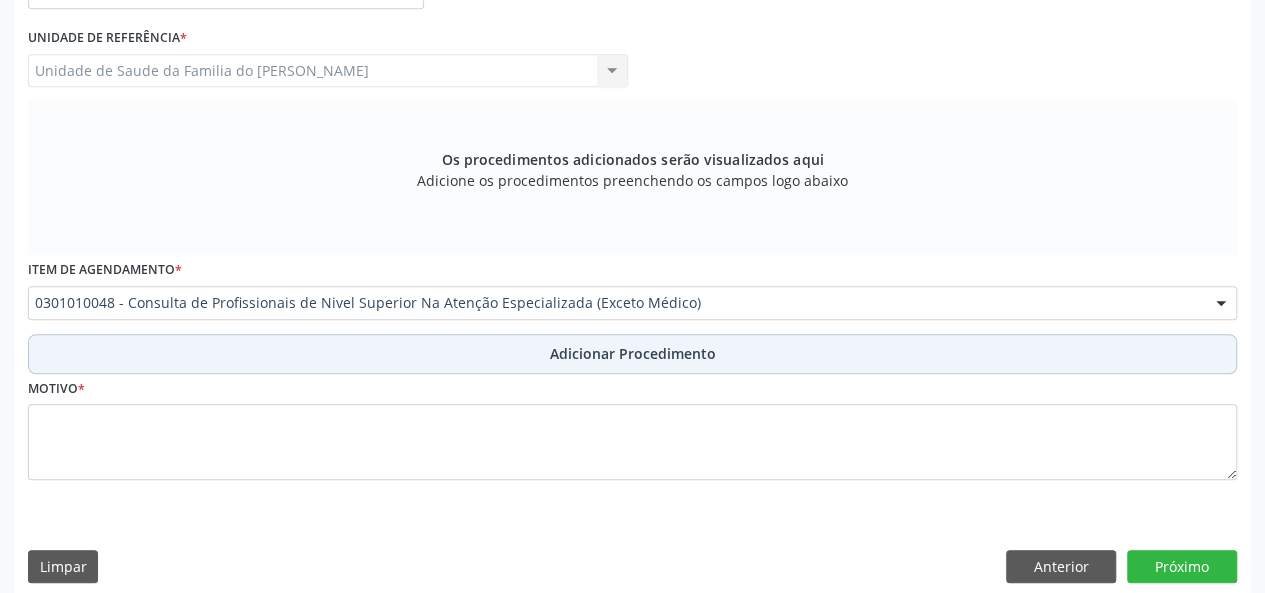 click on "Adicionar Procedimento" at bounding box center [632, 354] 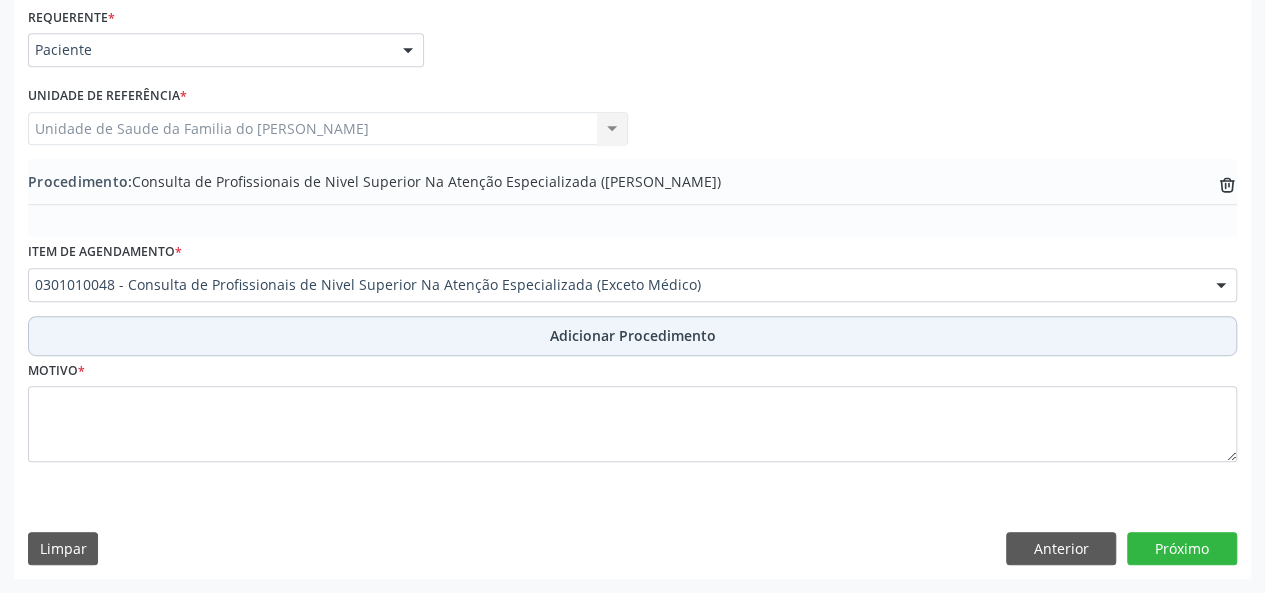 scroll, scrollTop: 458, scrollLeft: 0, axis: vertical 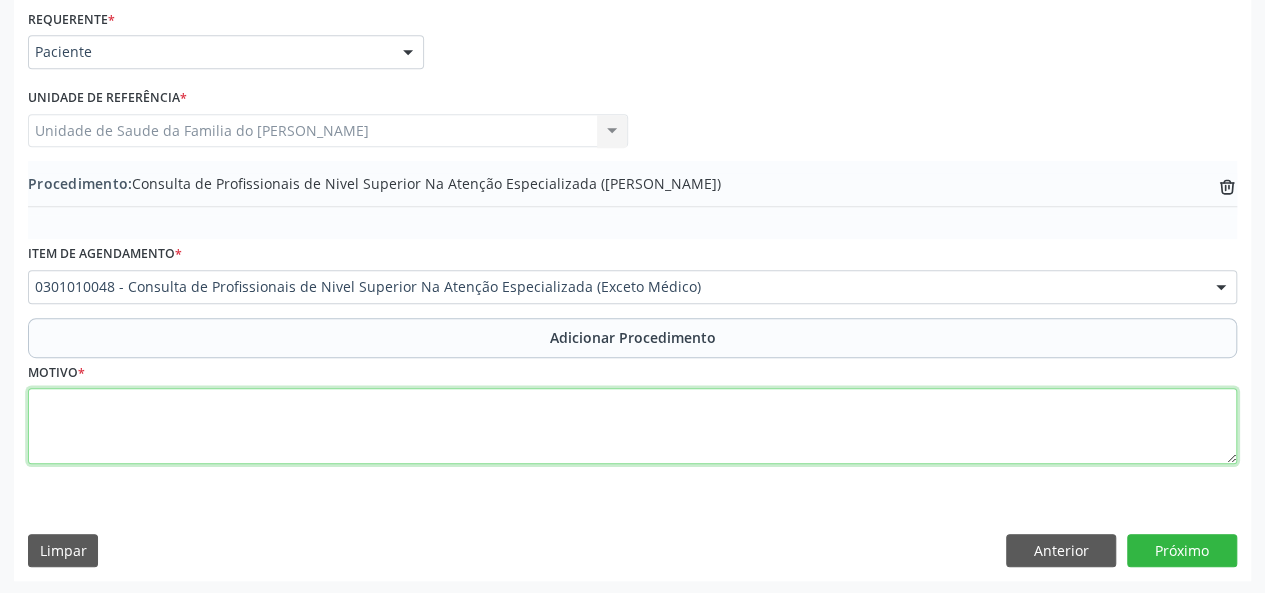 click at bounding box center (632, 426) 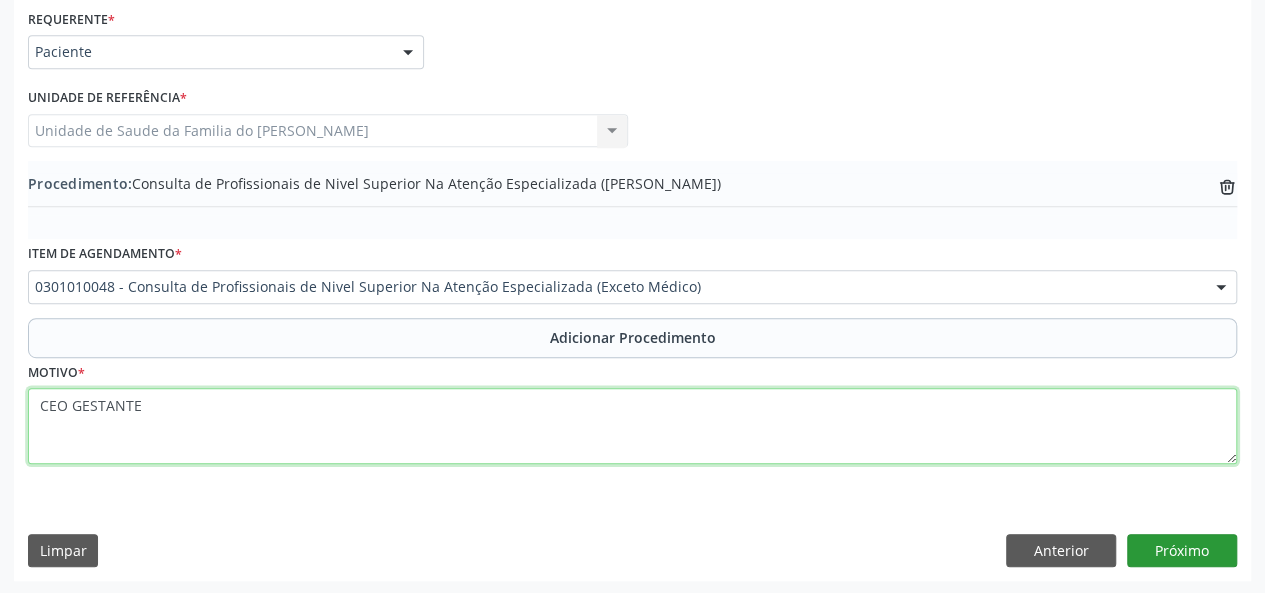 type on "CEO GESTANTE" 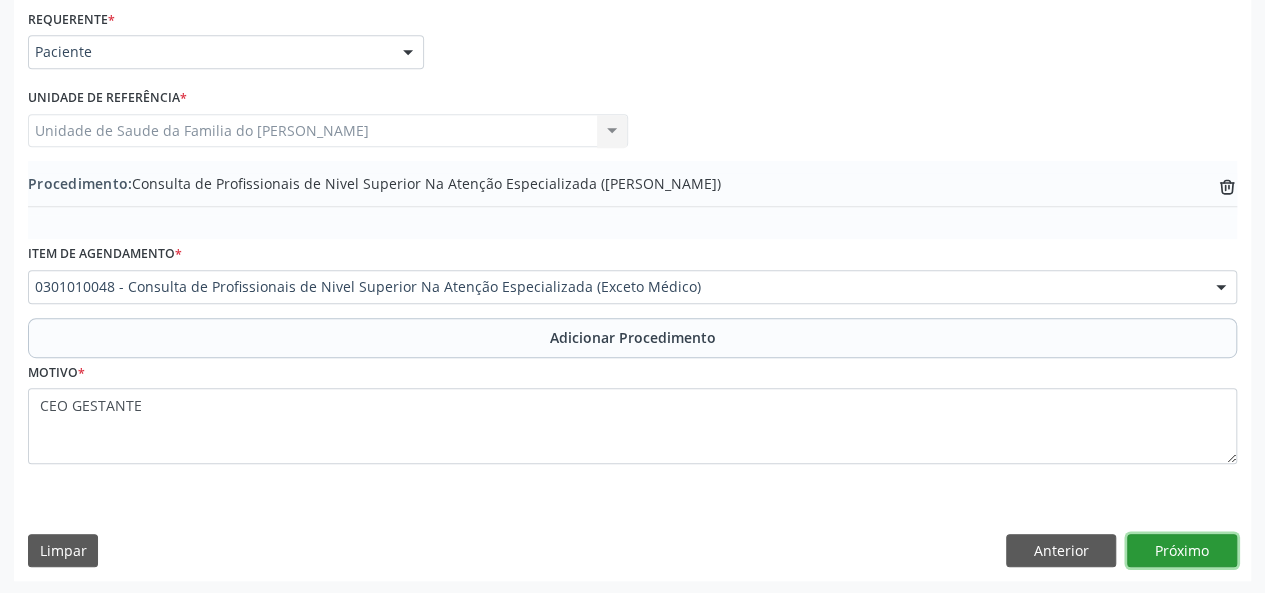 click on "Próximo" at bounding box center [1182, 551] 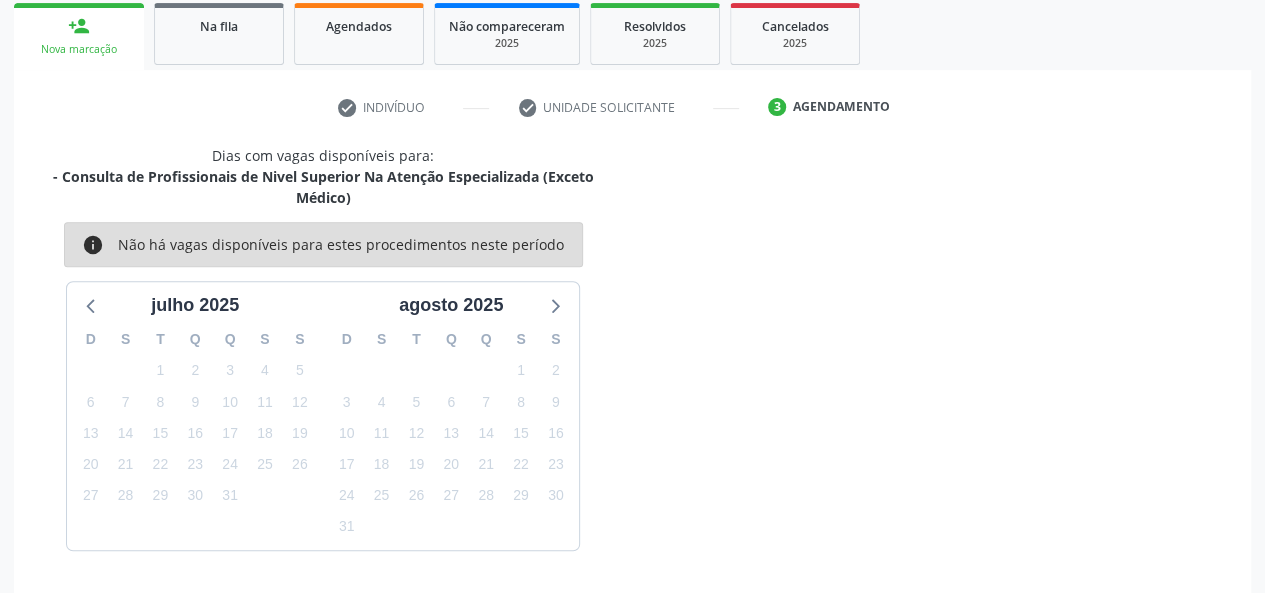 scroll, scrollTop: 382, scrollLeft: 0, axis: vertical 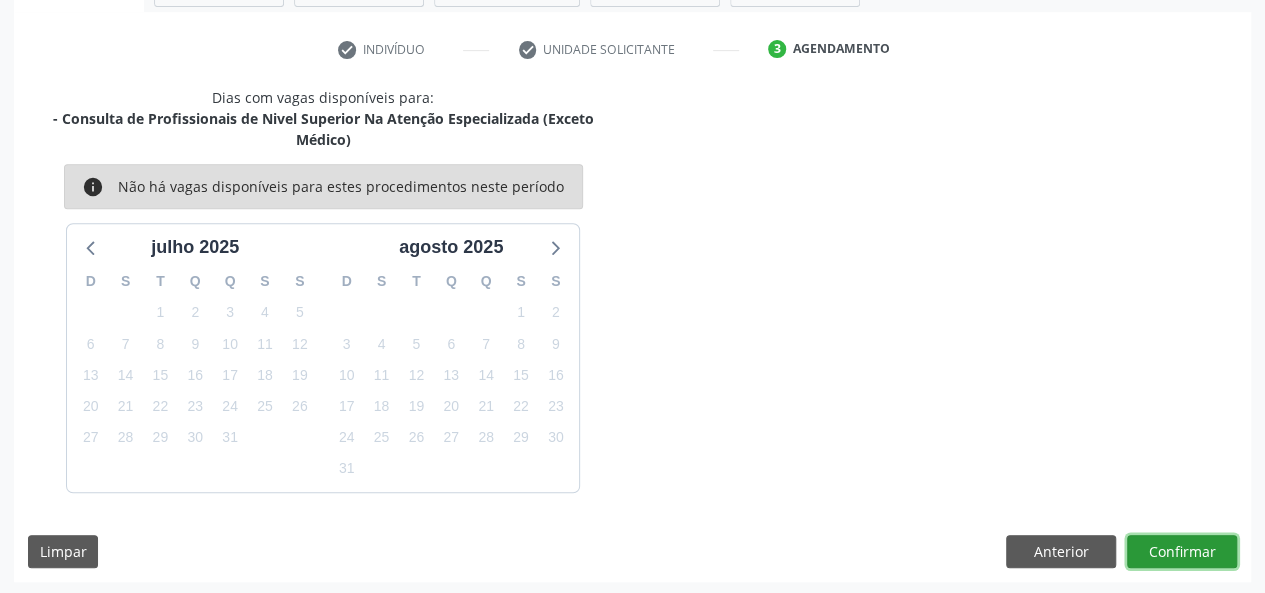 click on "Confirmar" at bounding box center (1182, 552) 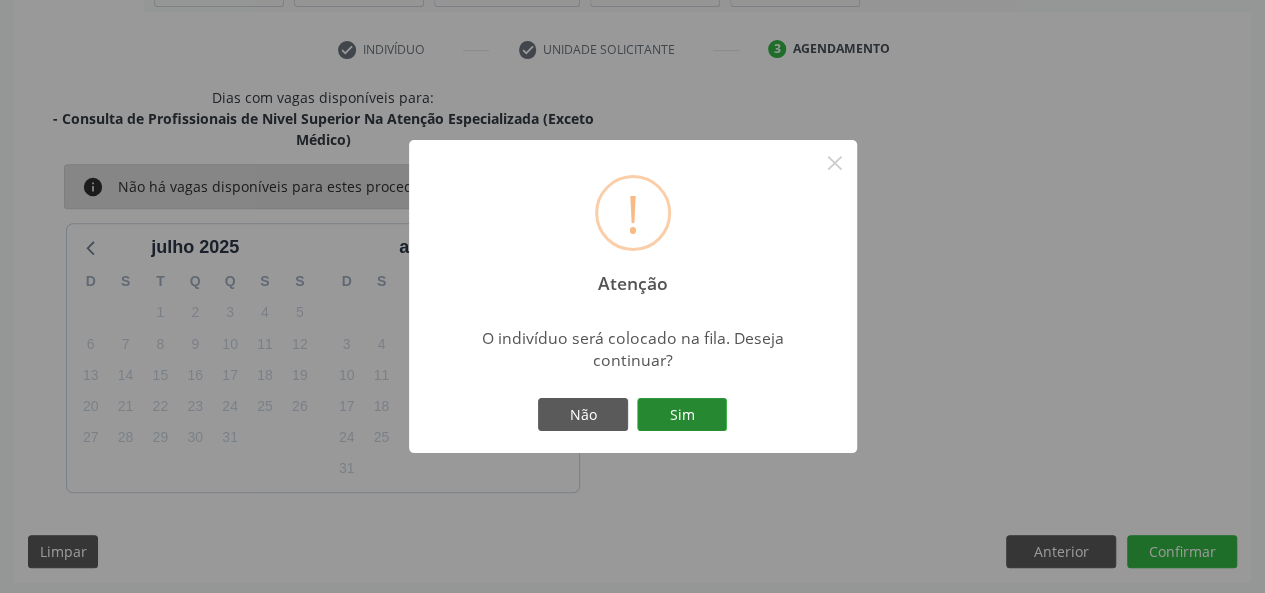 click on "Sim" at bounding box center [682, 415] 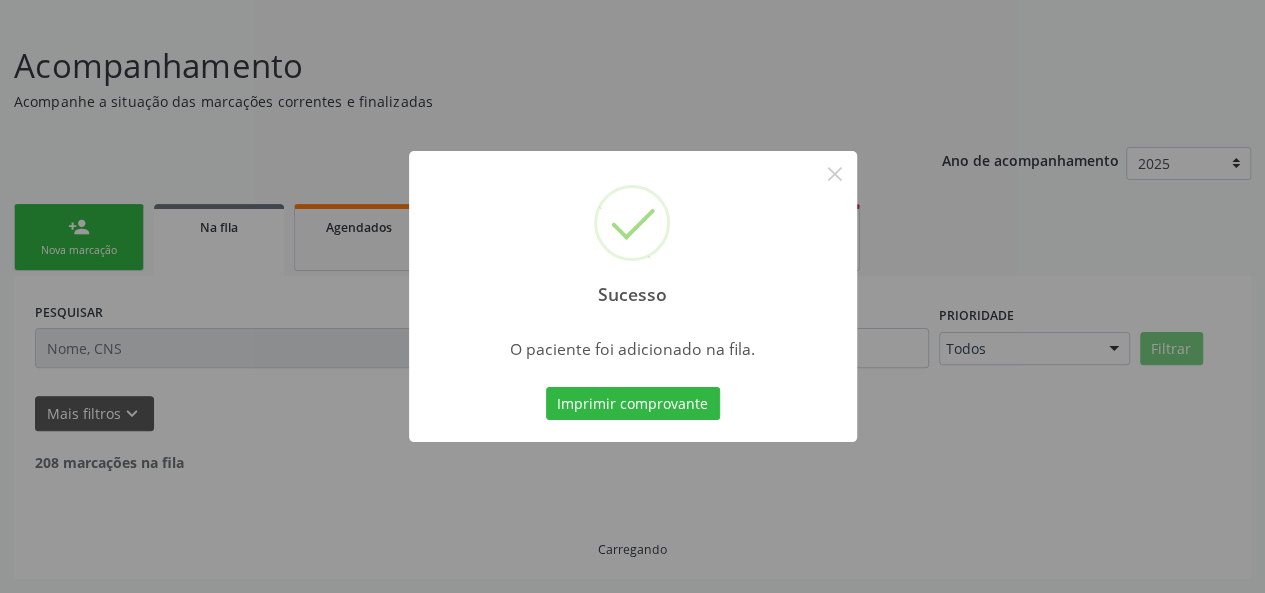 scroll, scrollTop: 100, scrollLeft: 0, axis: vertical 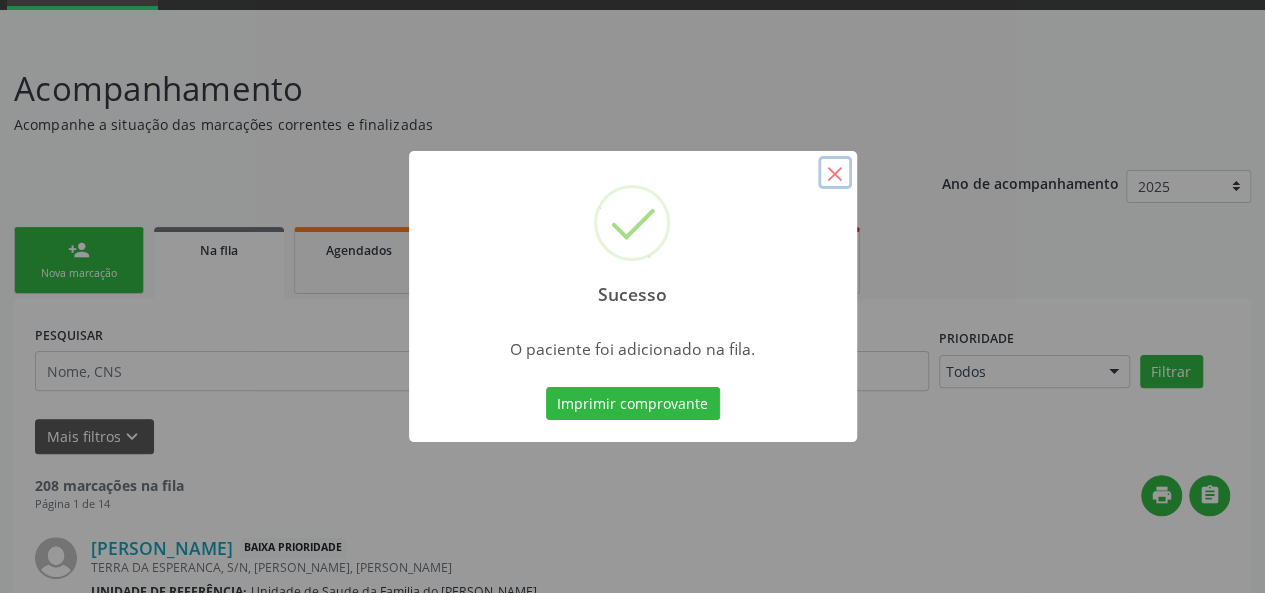 click on "×" at bounding box center (835, 173) 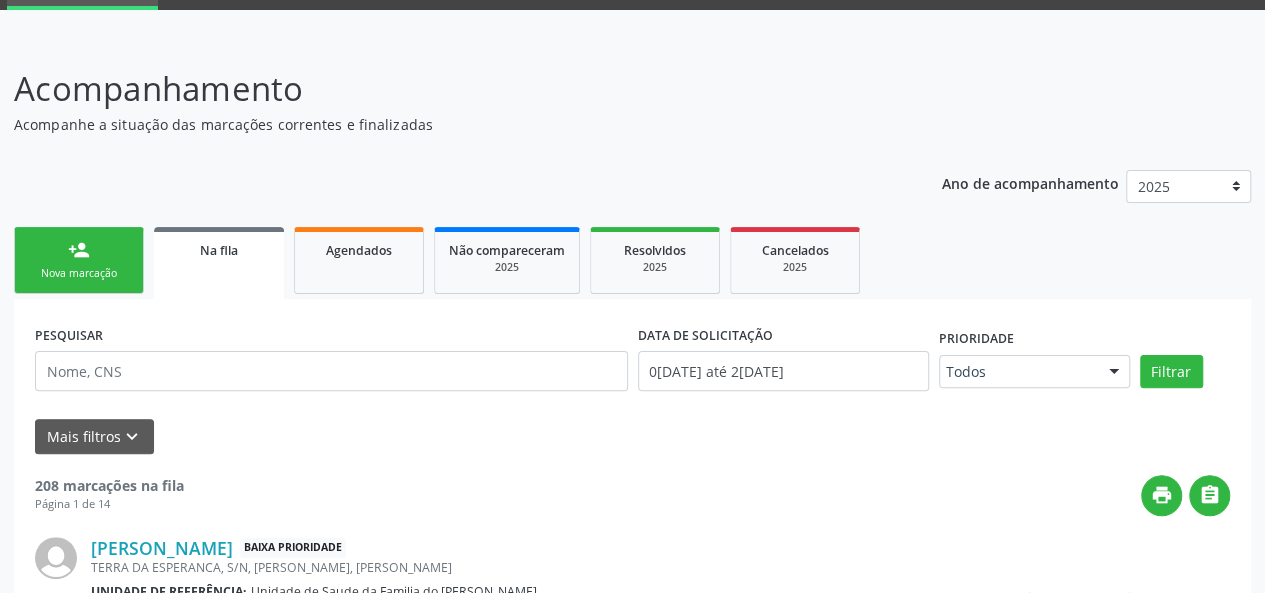 click on "person_add
Nova marcação" at bounding box center [79, 260] 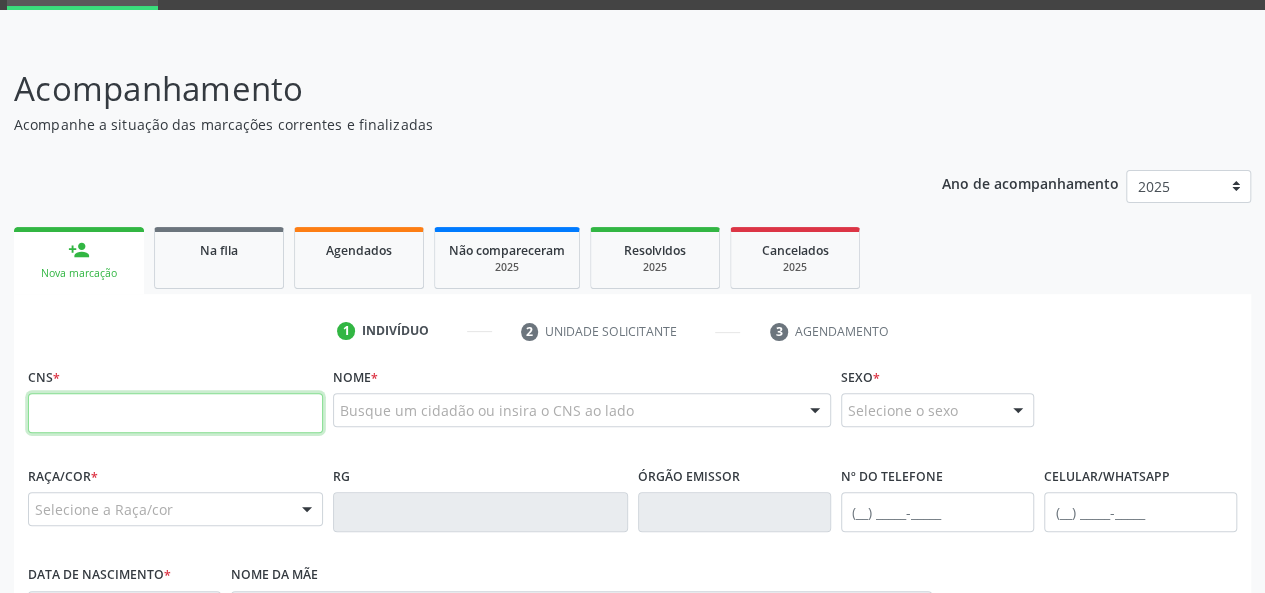 click at bounding box center [175, 413] 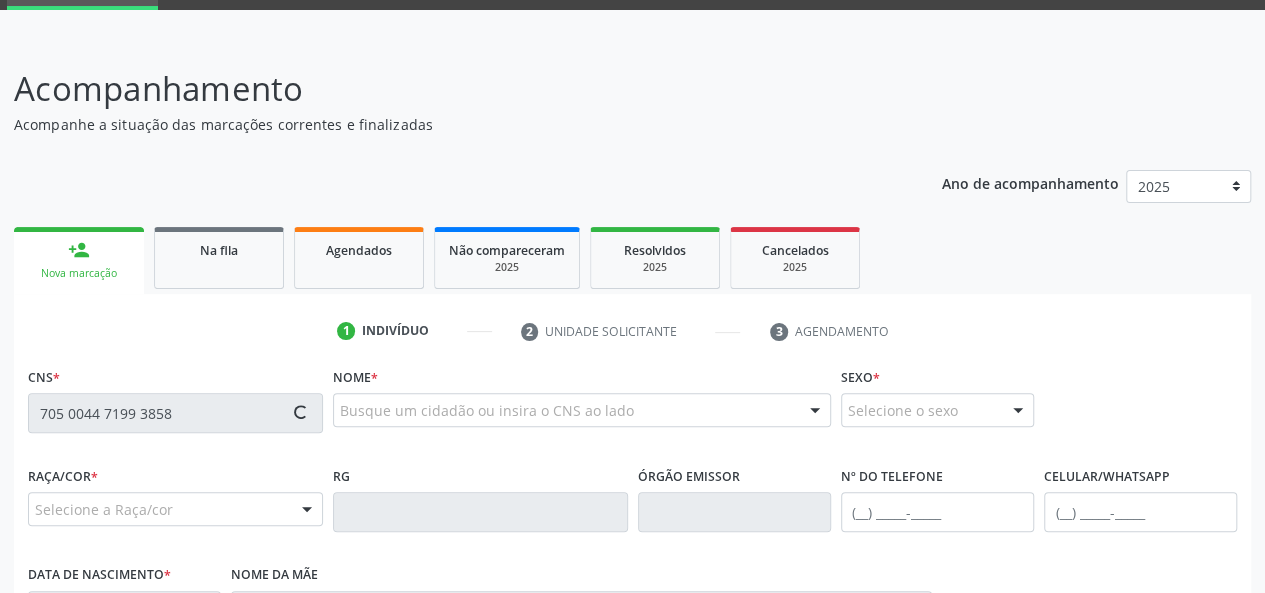 type on "705 0044 7199 3858" 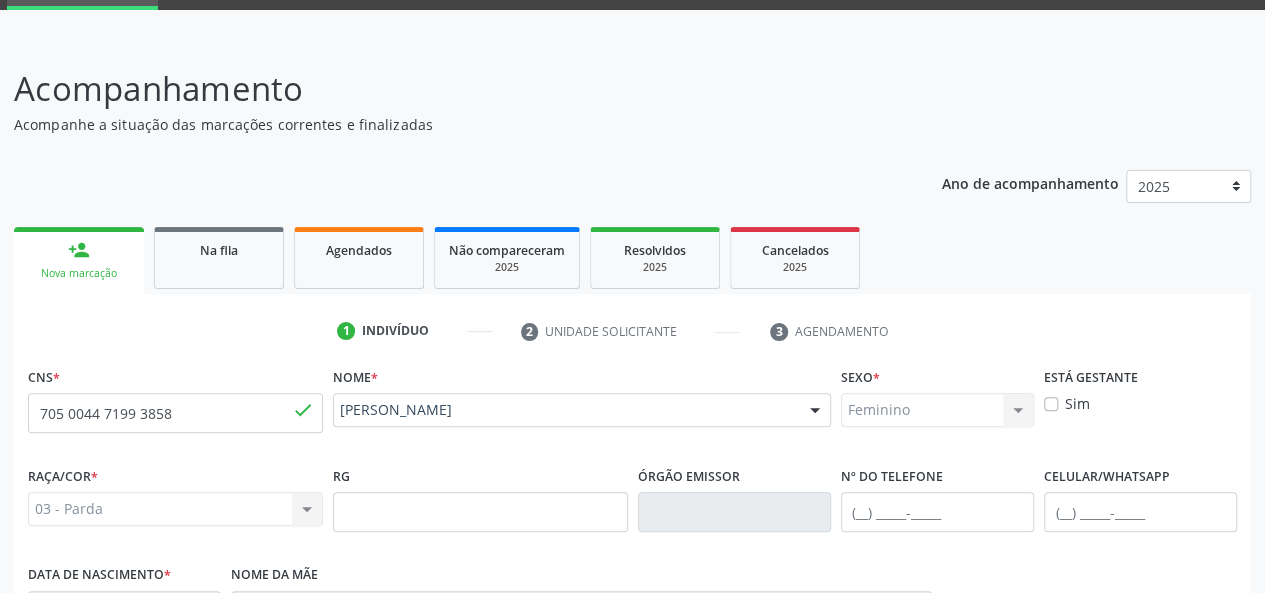 type on "[PHONE_NUMBER]" 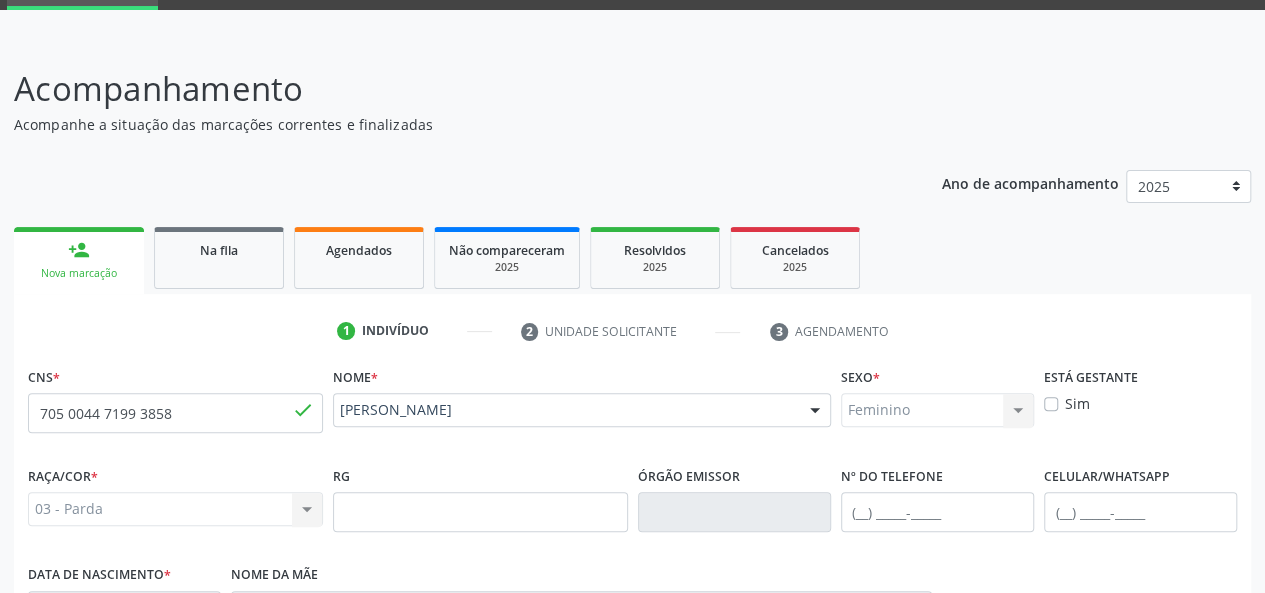 type on "[DATE]" 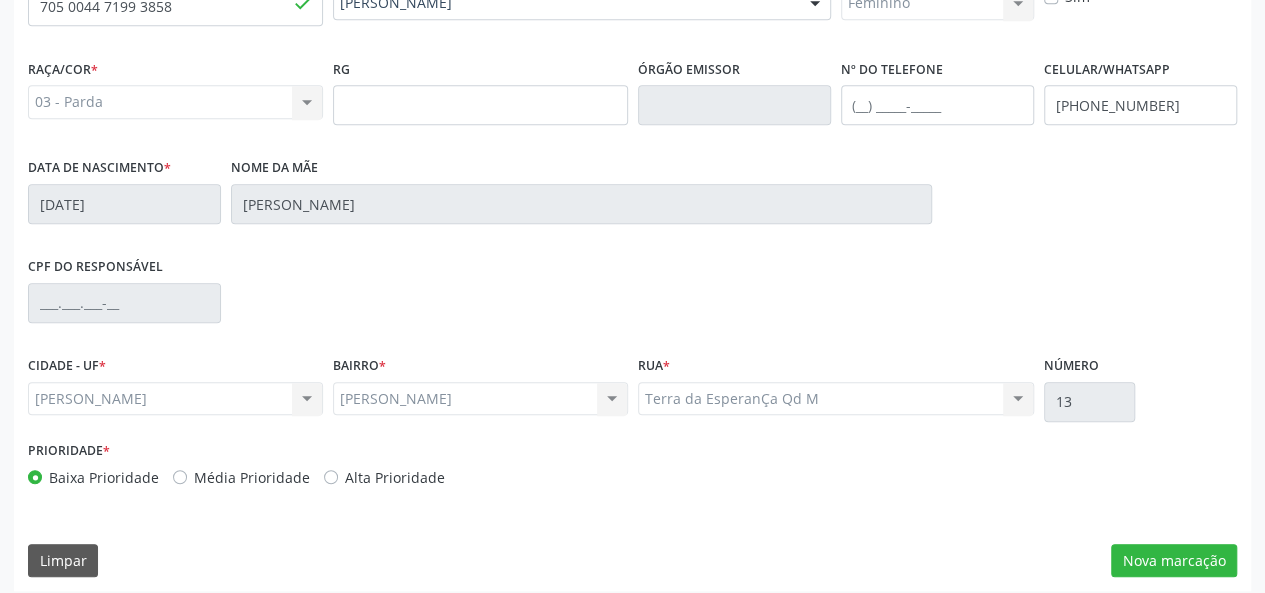 scroll, scrollTop: 518, scrollLeft: 0, axis: vertical 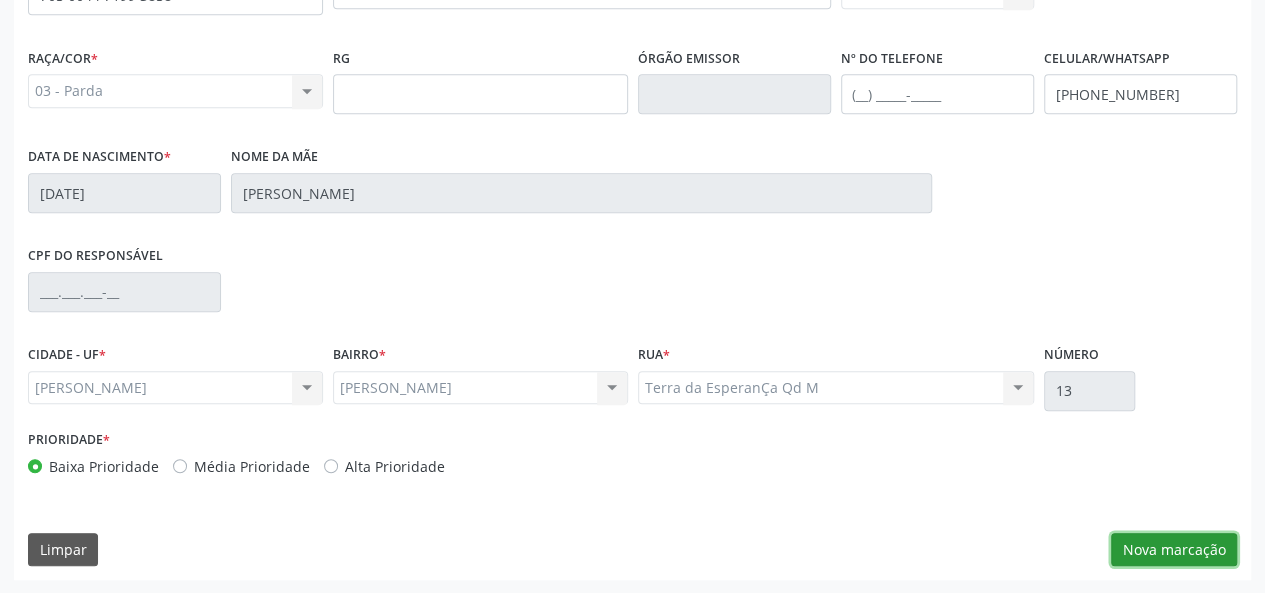 click on "Nova marcação" at bounding box center (1174, 550) 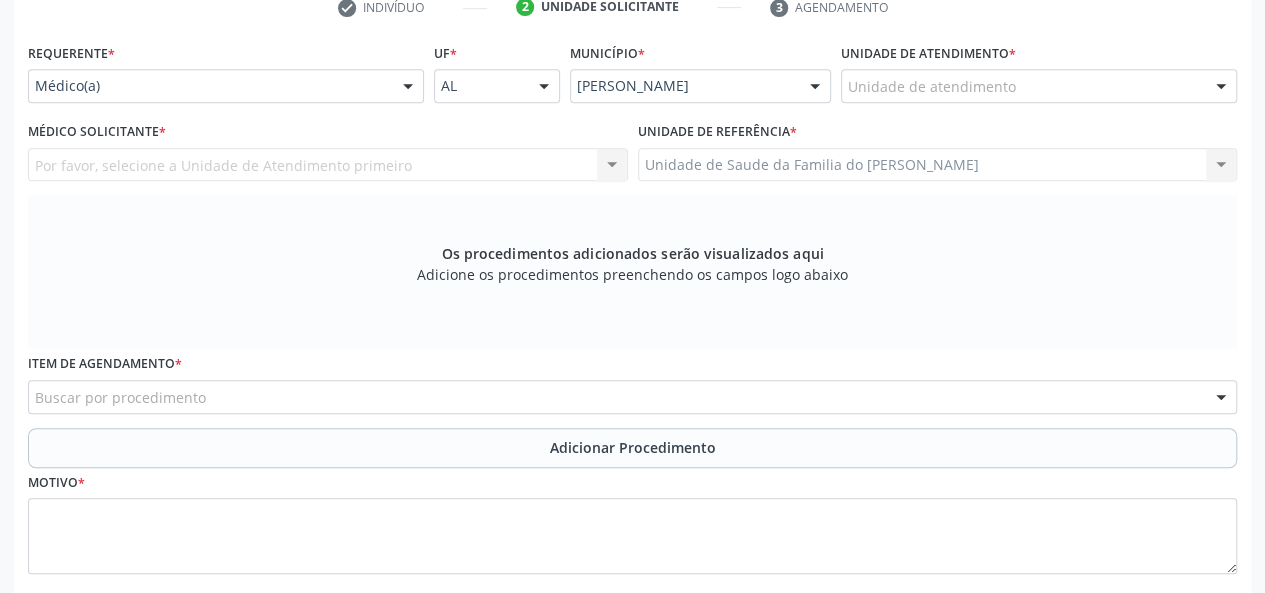 scroll, scrollTop: 318, scrollLeft: 0, axis: vertical 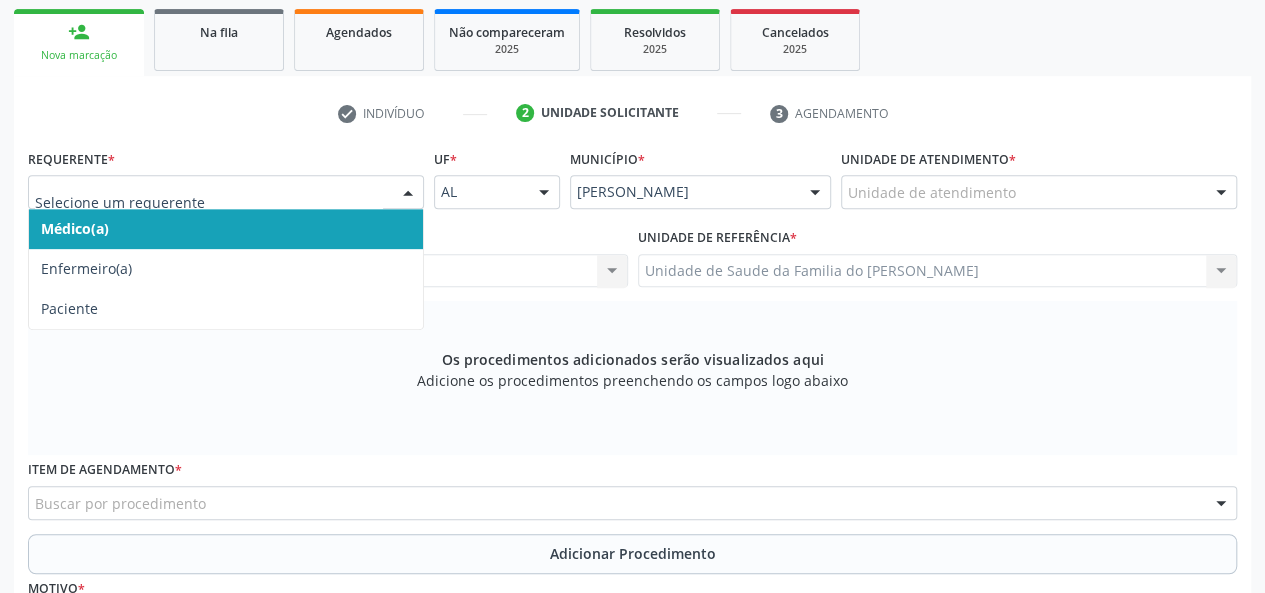 click at bounding box center (408, 193) 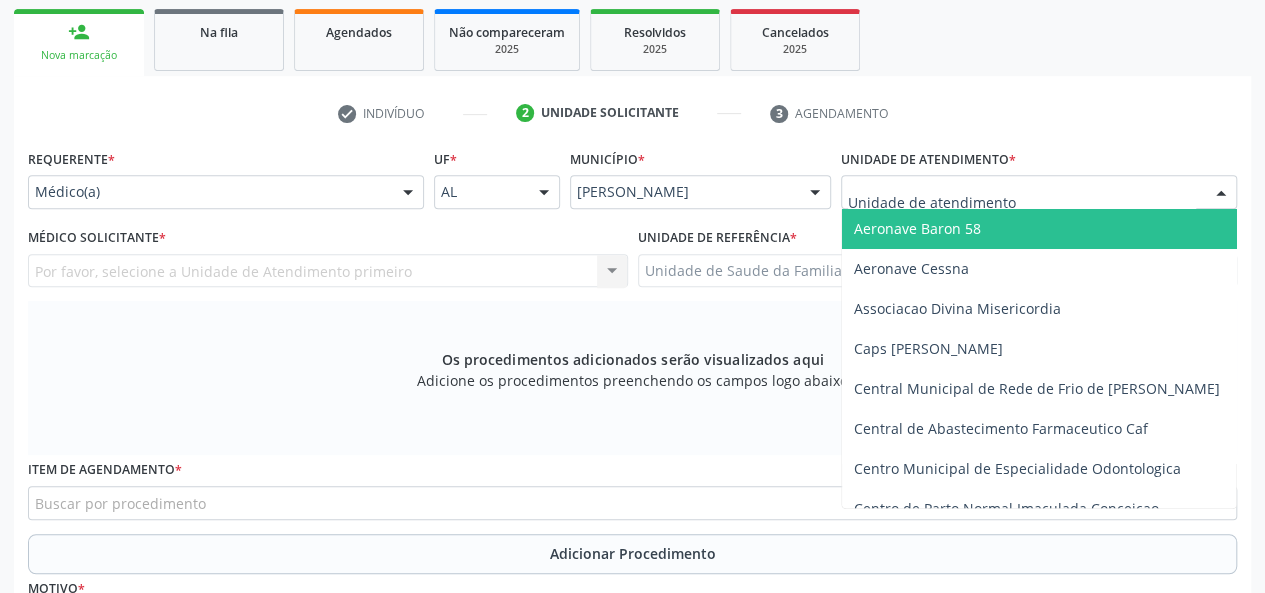 type on "J" 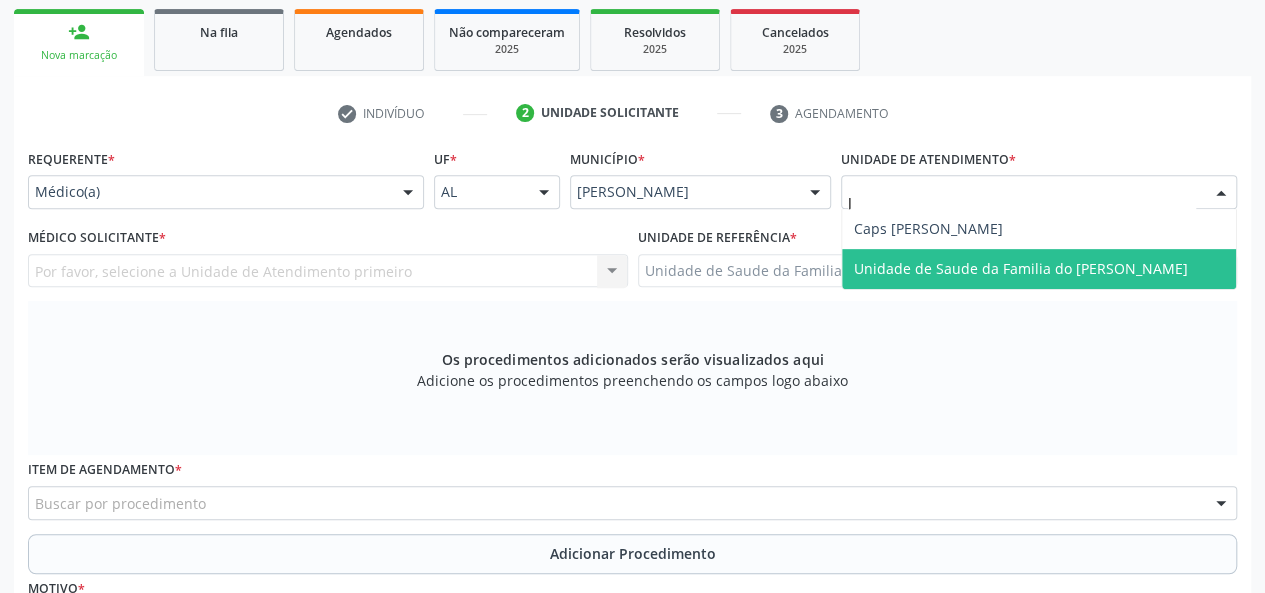 click on "Unidade de Saude da Familia do [PERSON_NAME]" at bounding box center (1021, 268) 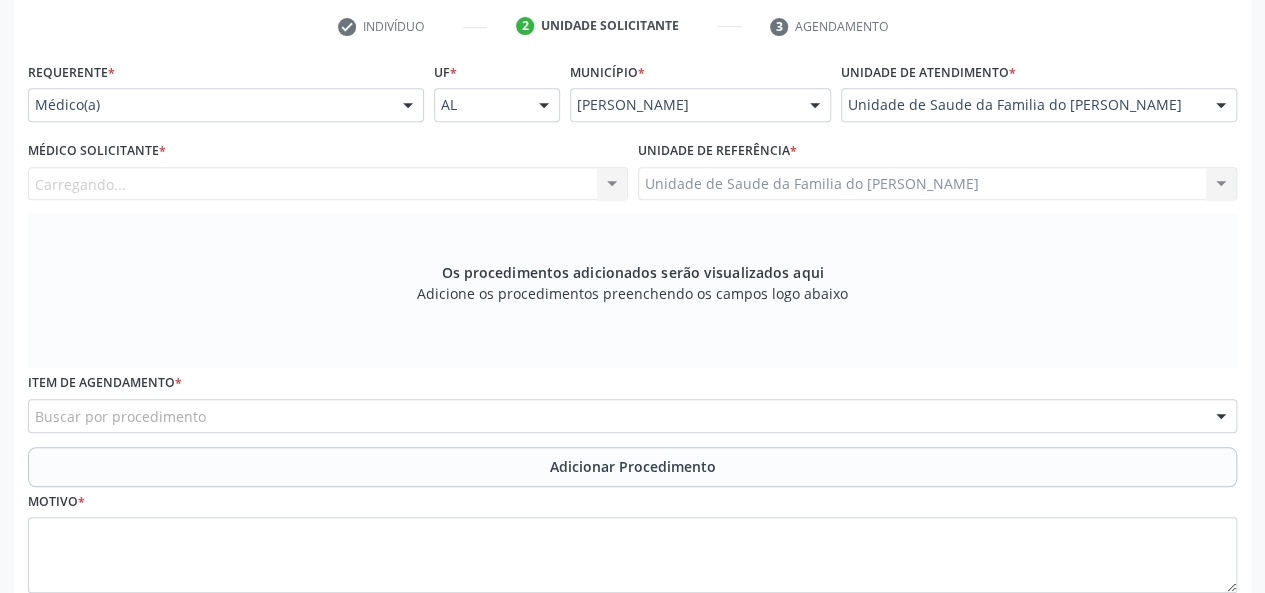 scroll, scrollTop: 518, scrollLeft: 0, axis: vertical 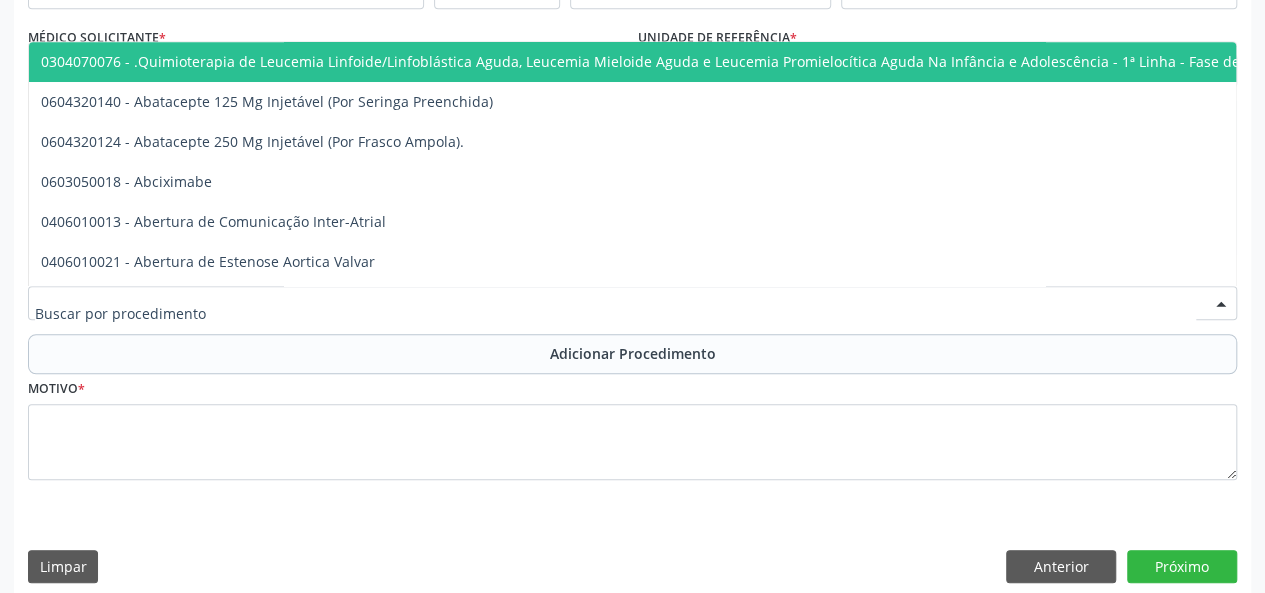 click at bounding box center [632, 303] 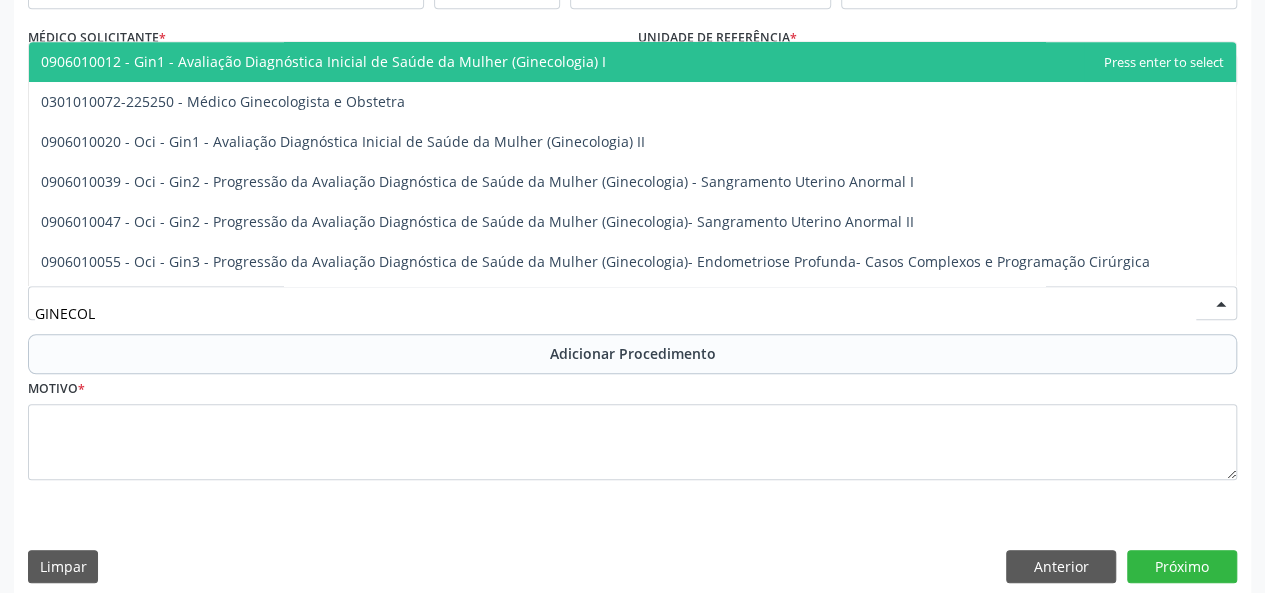 type on "GINECOLO" 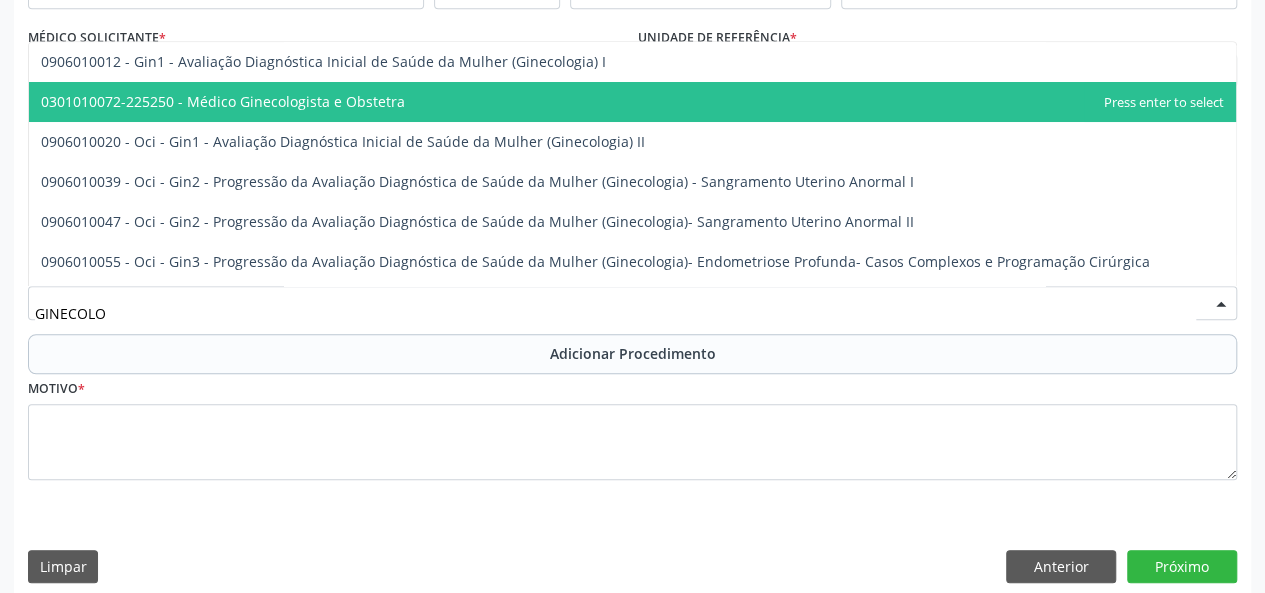 click on "0301010072-225250 - Médico Ginecologista e Obstetra" at bounding box center (632, 102) 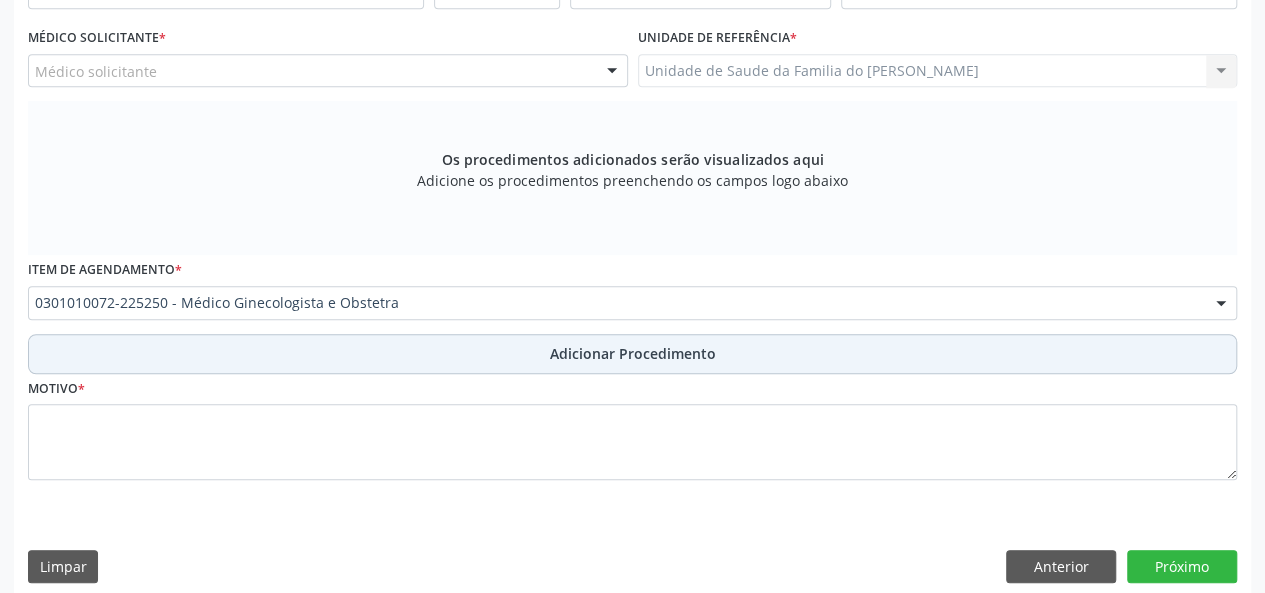click on "Adicionar Procedimento" at bounding box center [632, 354] 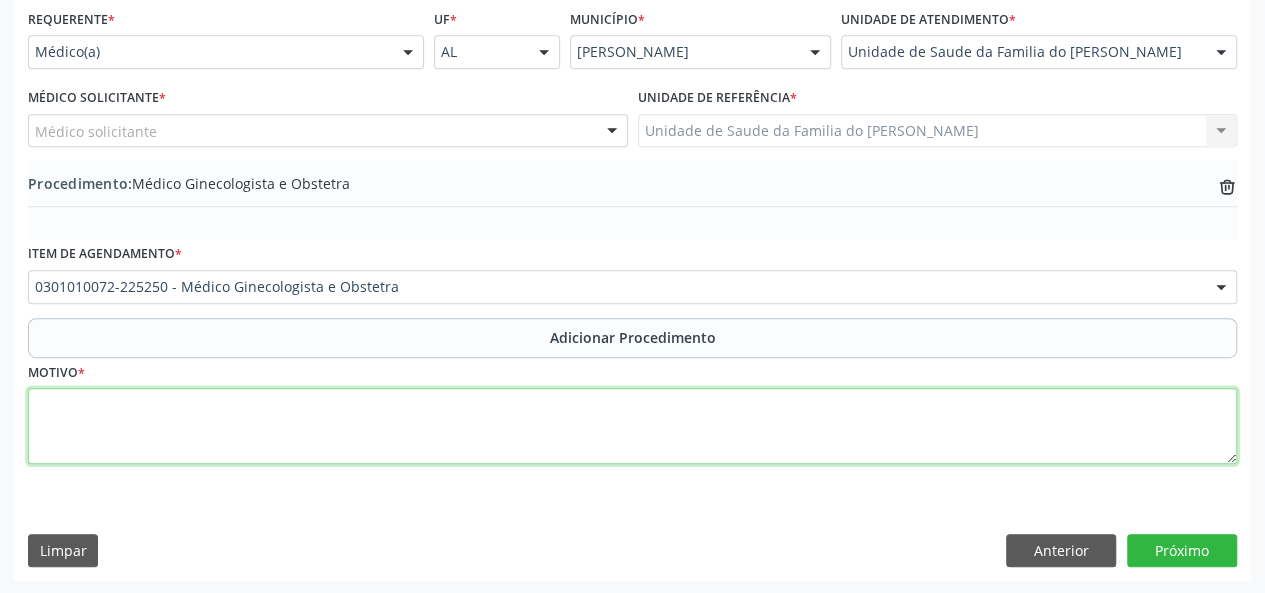 click at bounding box center [632, 426] 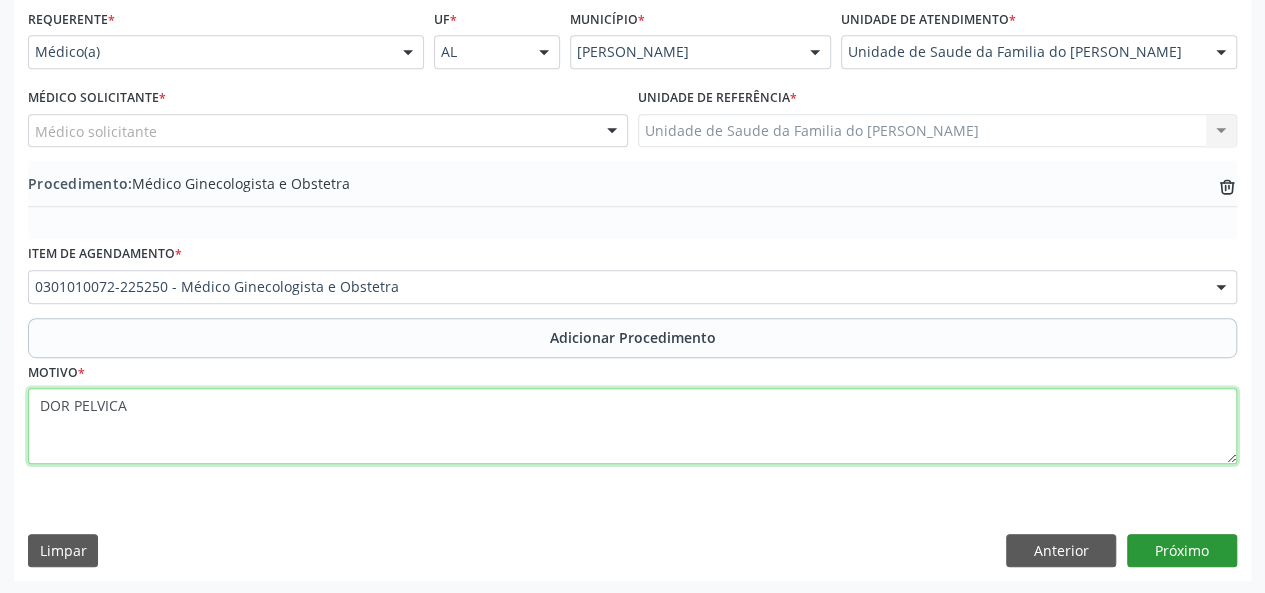 type on "DOR PELVICA" 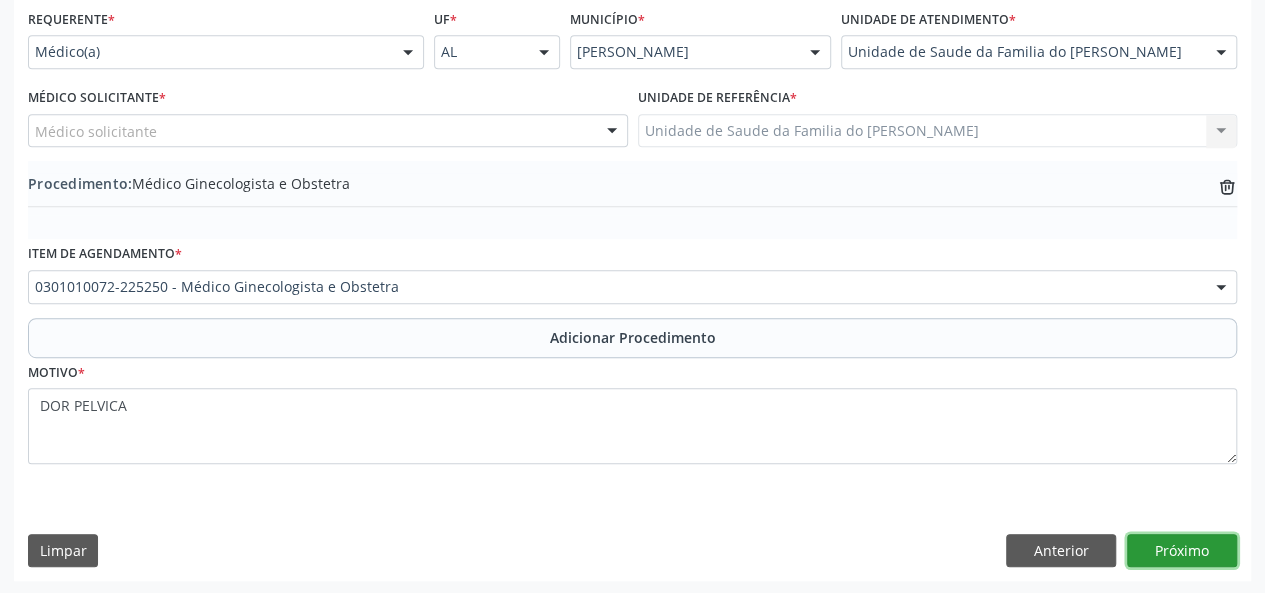 click on "Próximo" at bounding box center [1182, 551] 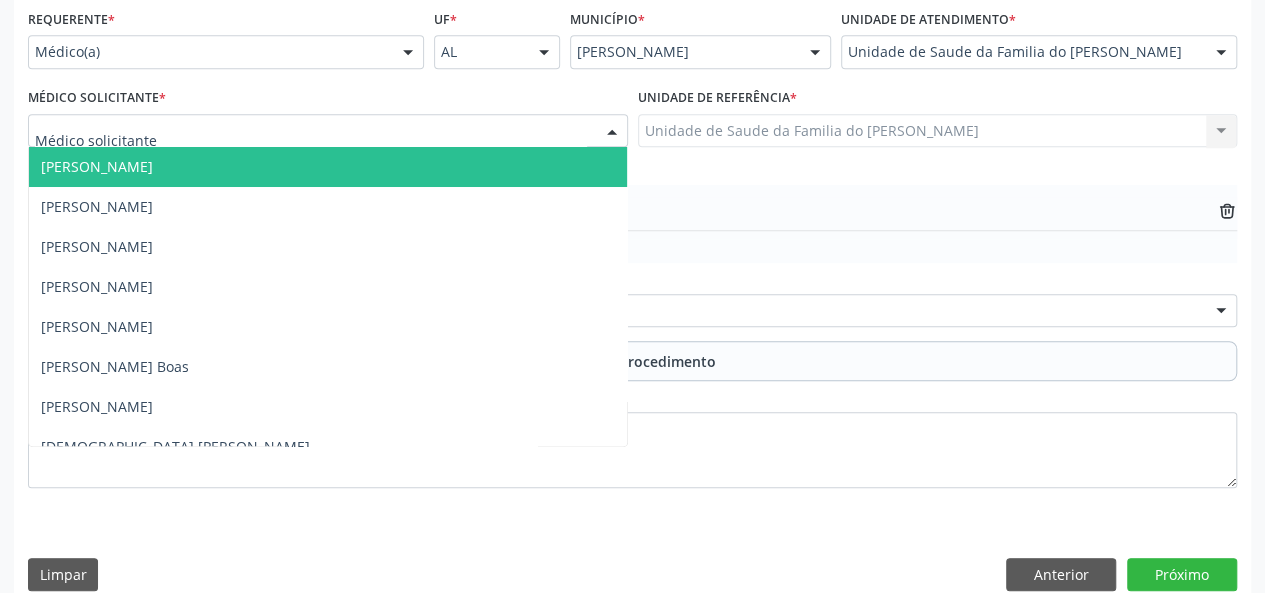 click at bounding box center (612, 132) 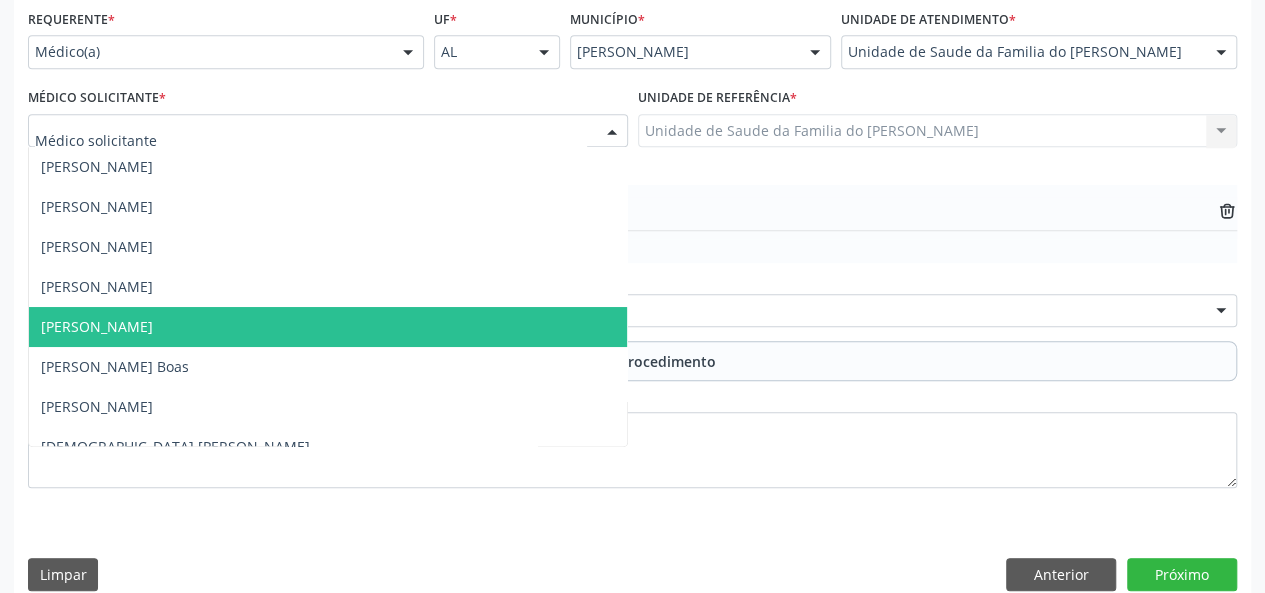 click on "[PERSON_NAME]" at bounding box center [328, 327] 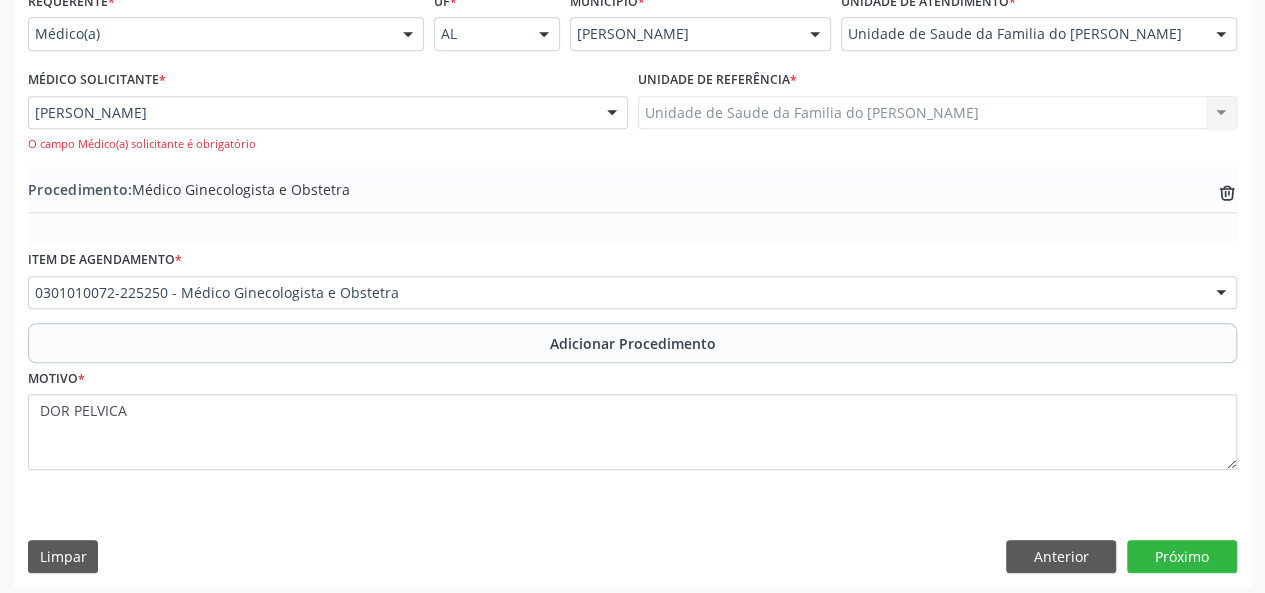 scroll, scrollTop: 482, scrollLeft: 0, axis: vertical 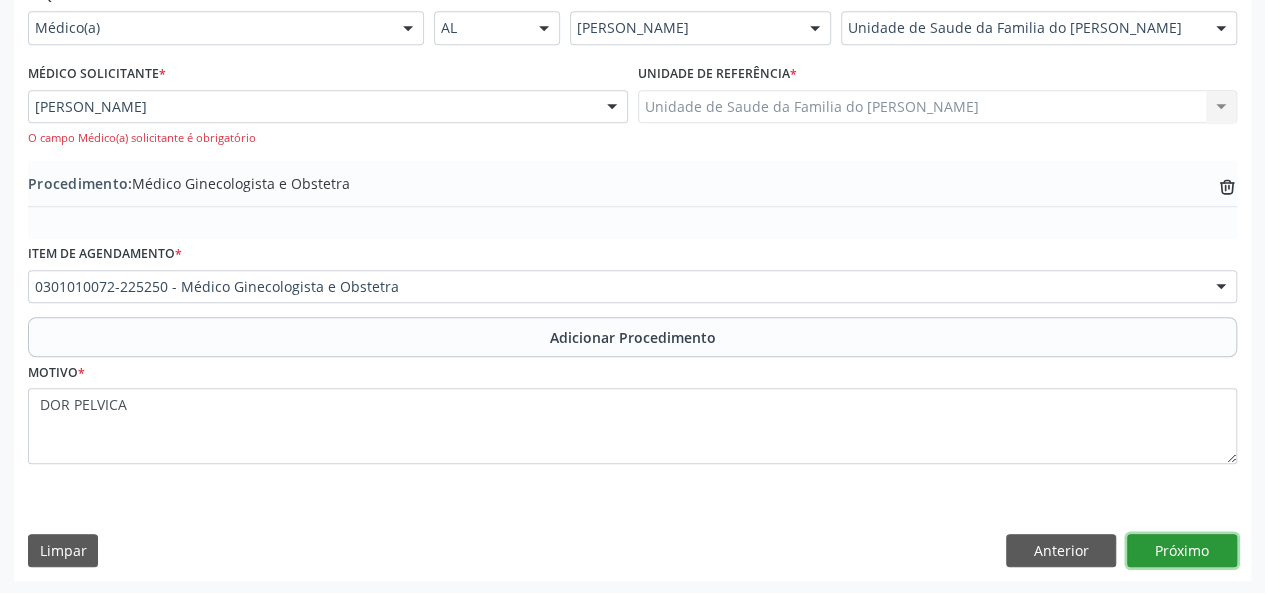 click on "Próximo" at bounding box center (1182, 551) 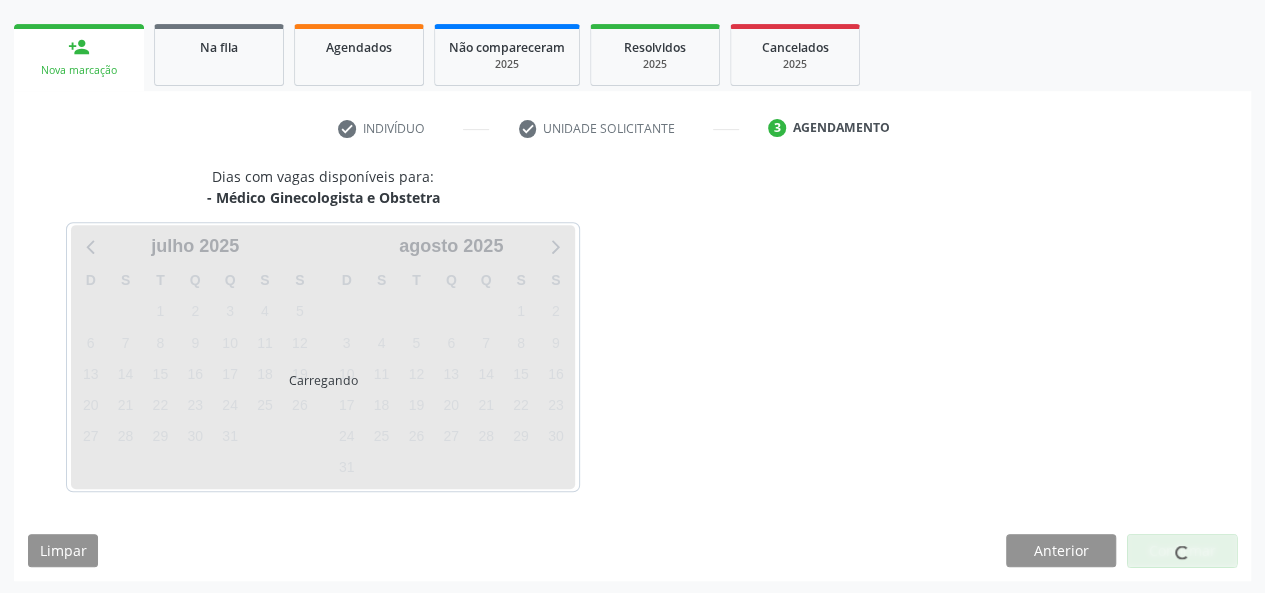 scroll, scrollTop: 362, scrollLeft: 0, axis: vertical 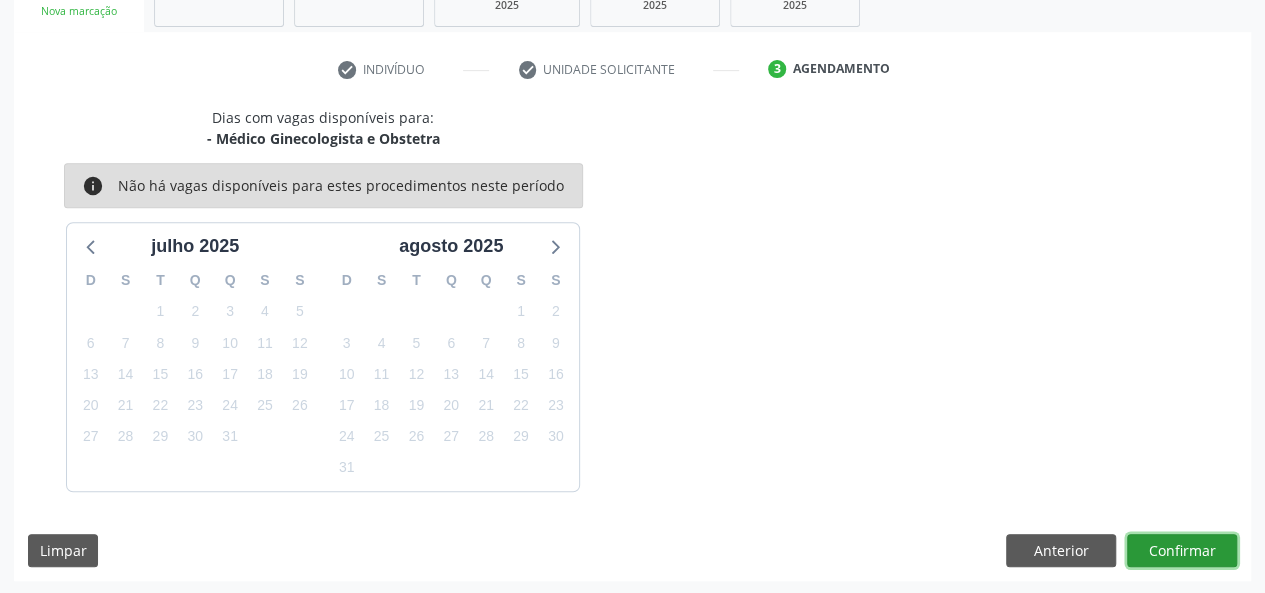 click on "Confirmar" at bounding box center (1182, 551) 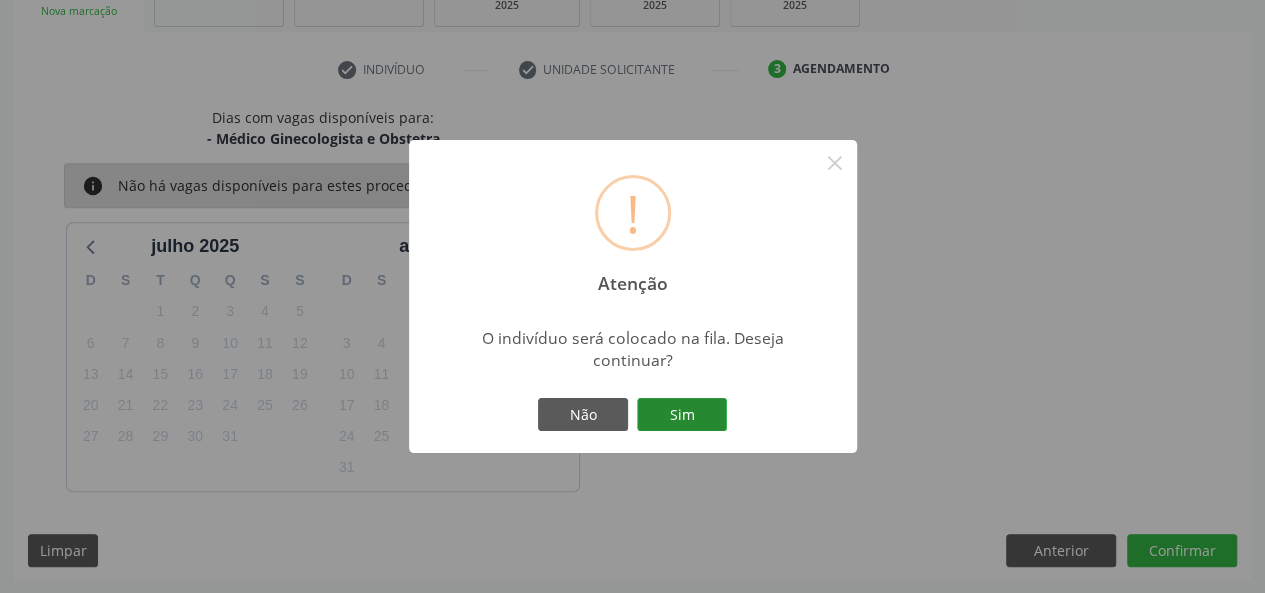 click on "Sim" at bounding box center (682, 415) 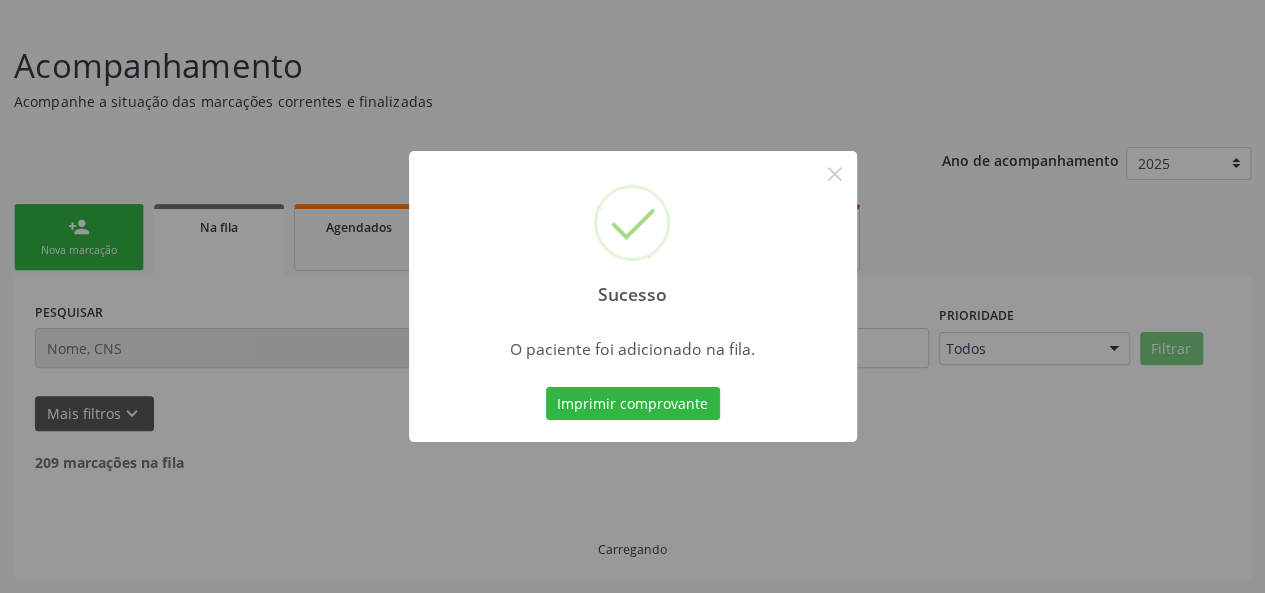 scroll, scrollTop: 100, scrollLeft: 0, axis: vertical 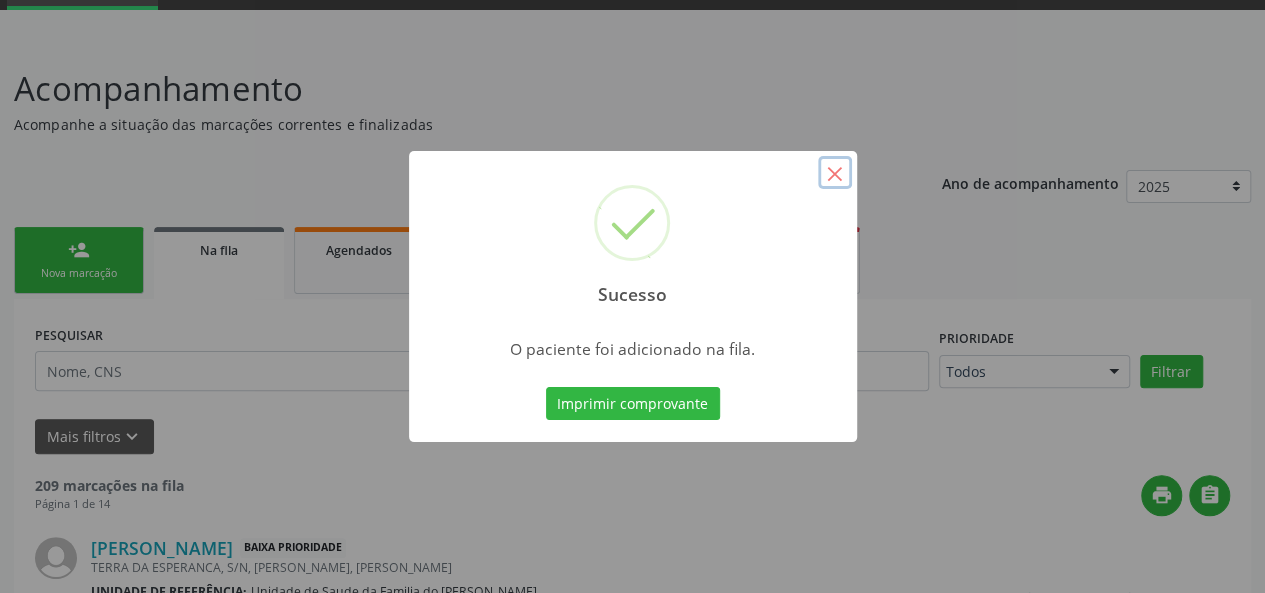 click on "×" at bounding box center (835, 173) 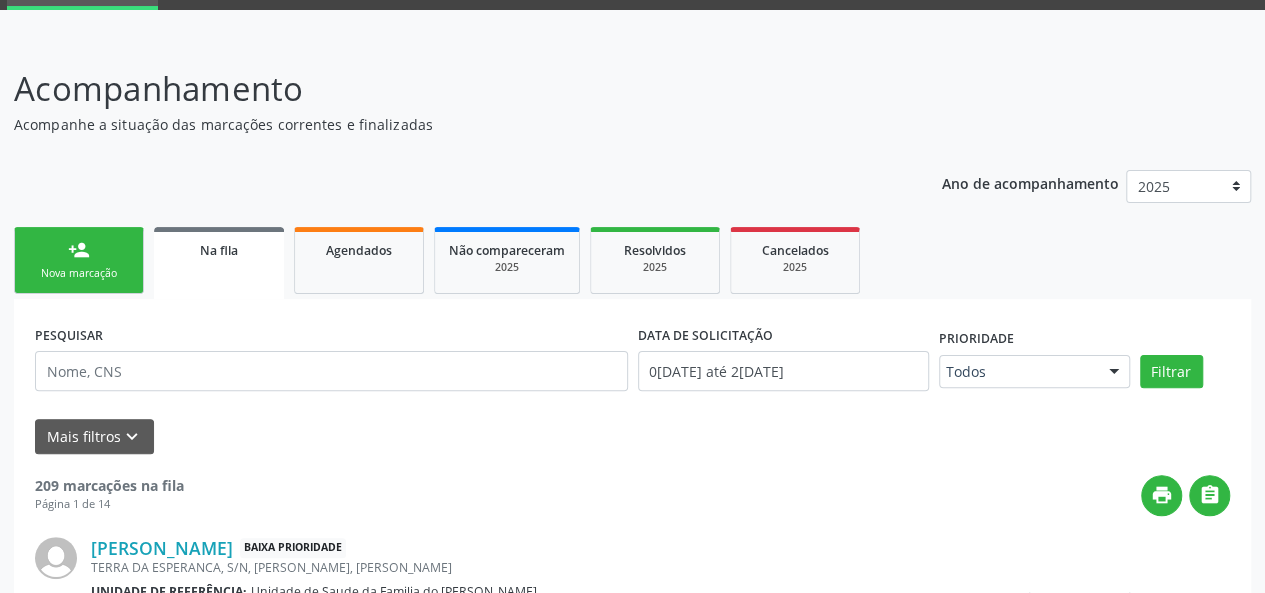 click on "Nova marcação" at bounding box center (79, 273) 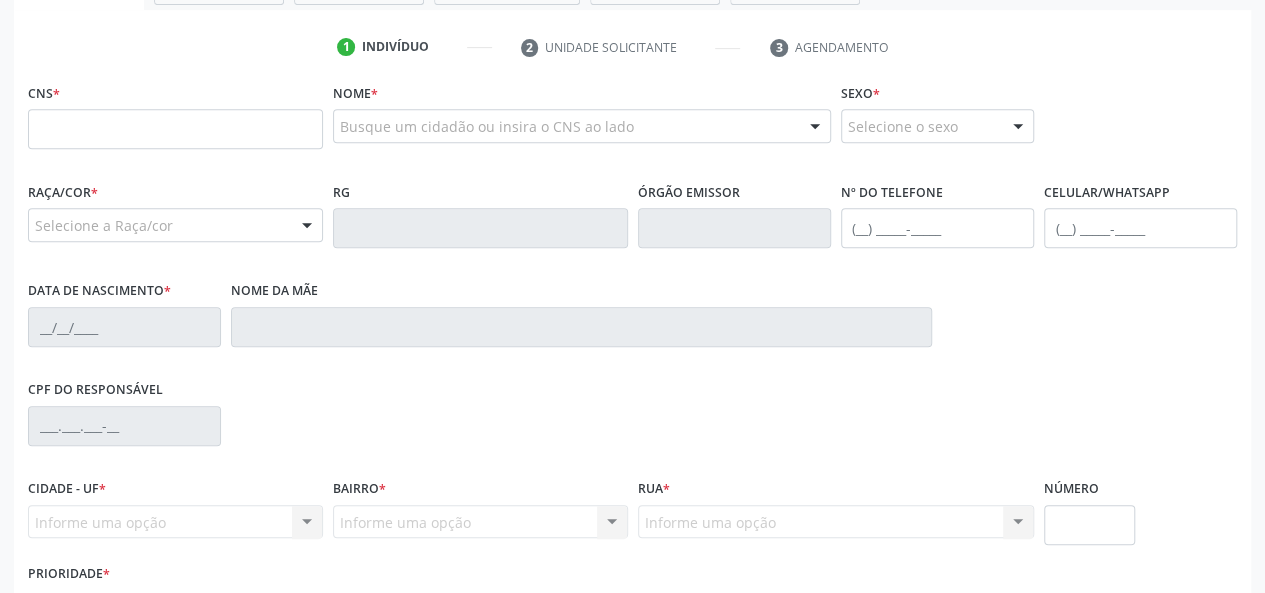scroll, scrollTop: 318, scrollLeft: 0, axis: vertical 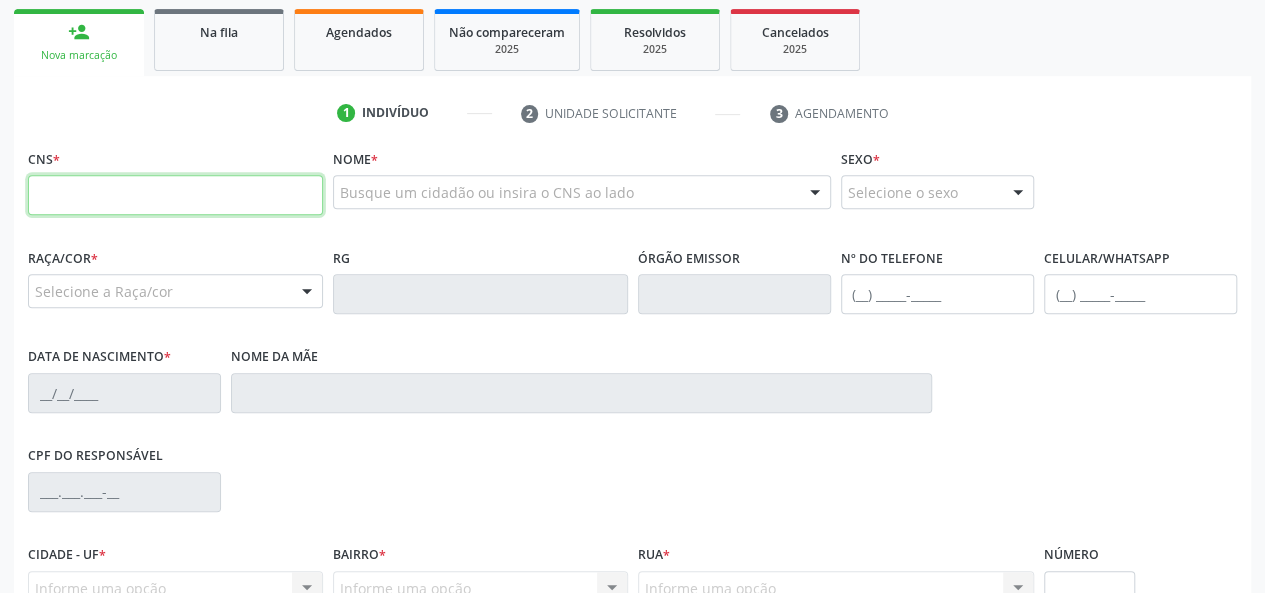 click at bounding box center (175, 195) 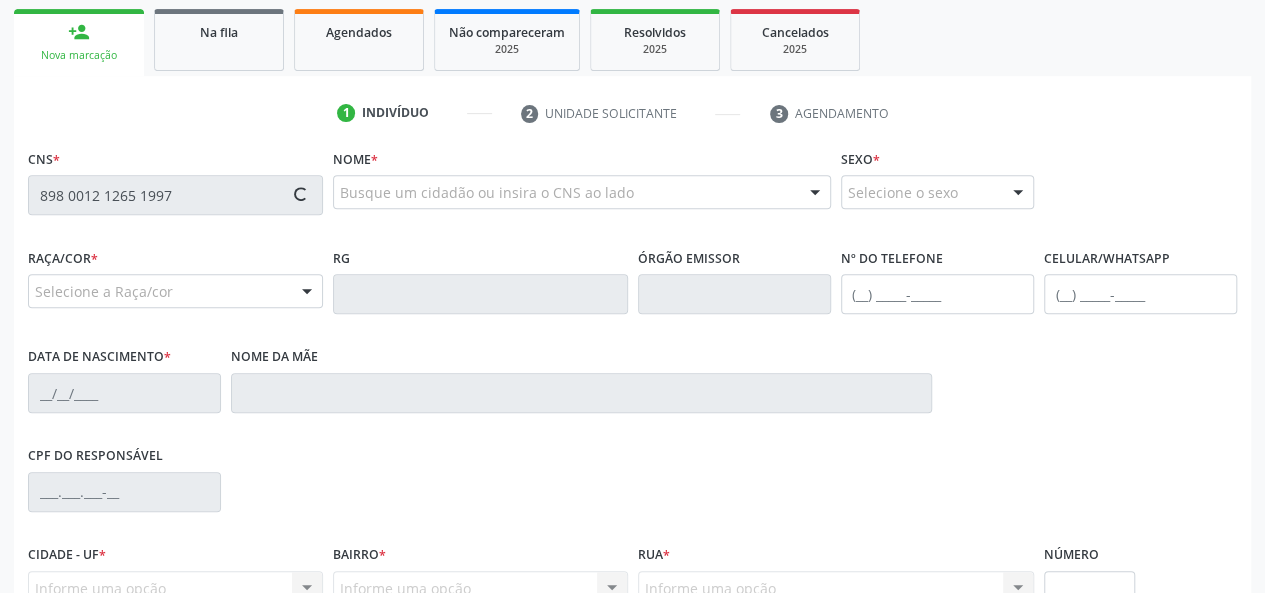 type on "898 0012 1265 1997" 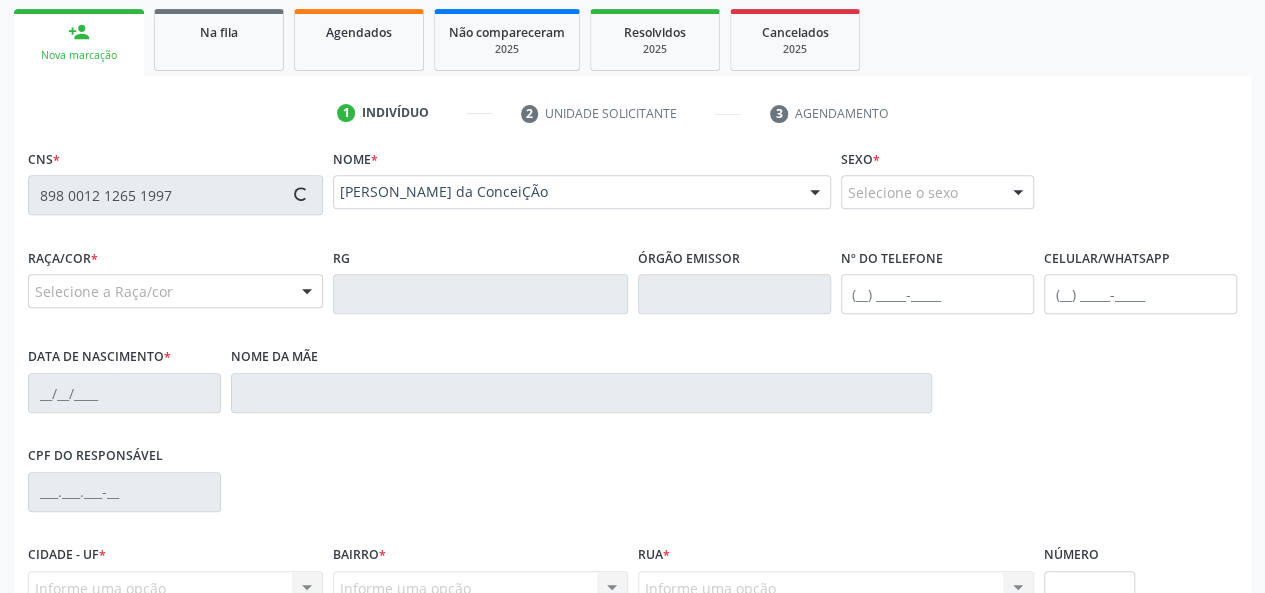 type on "[PHONE_NUMBER]" 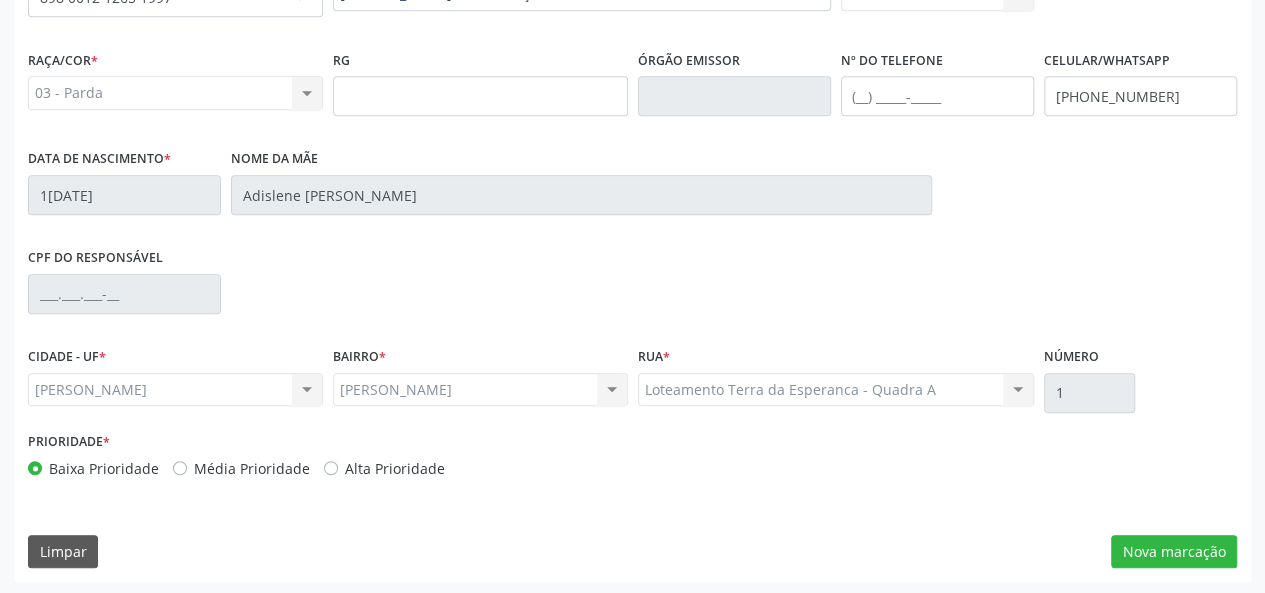 scroll, scrollTop: 518, scrollLeft: 0, axis: vertical 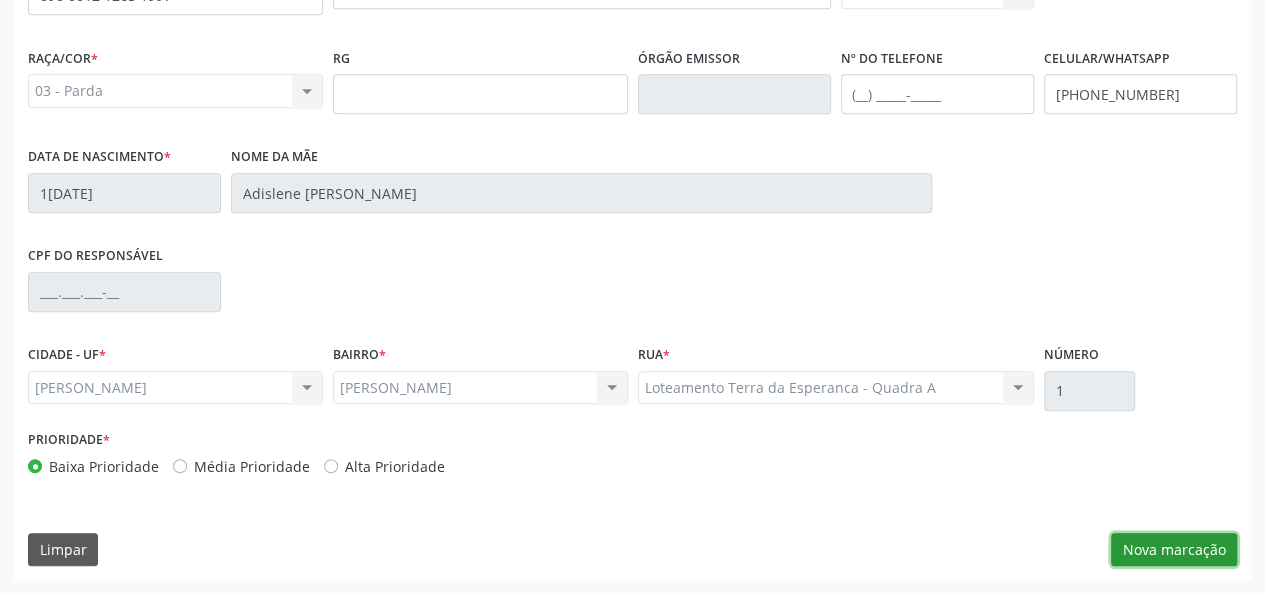 click on "Nova marcação" at bounding box center (1174, 550) 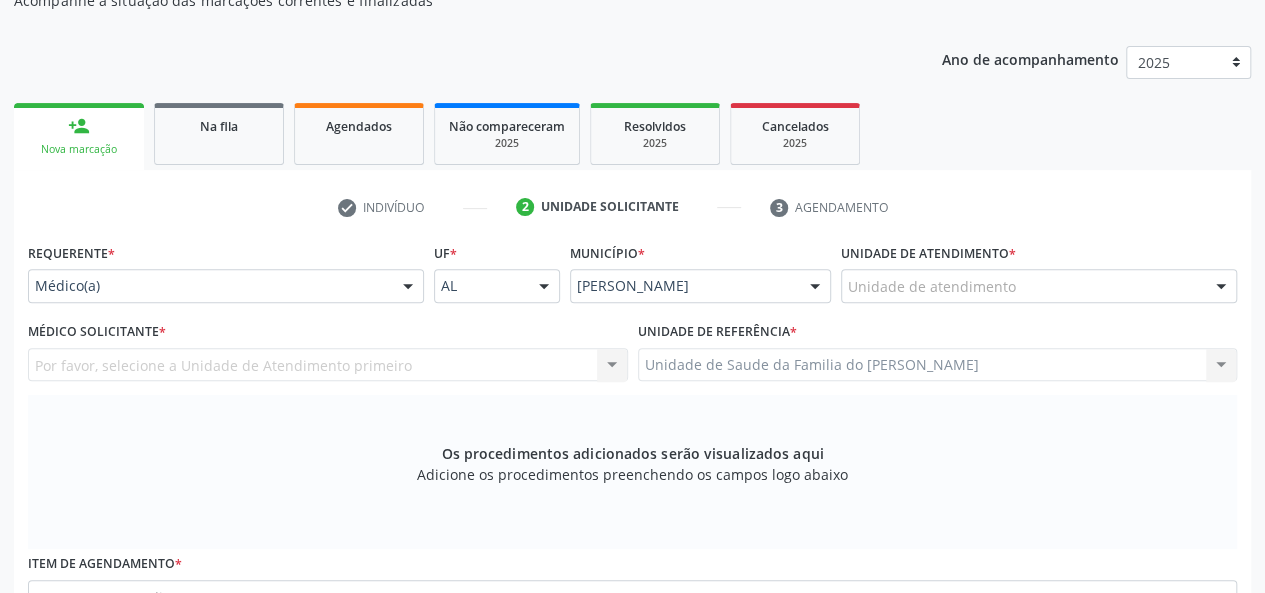scroll, scrollTop: 218, scrollLeft: 0, axis: vertical 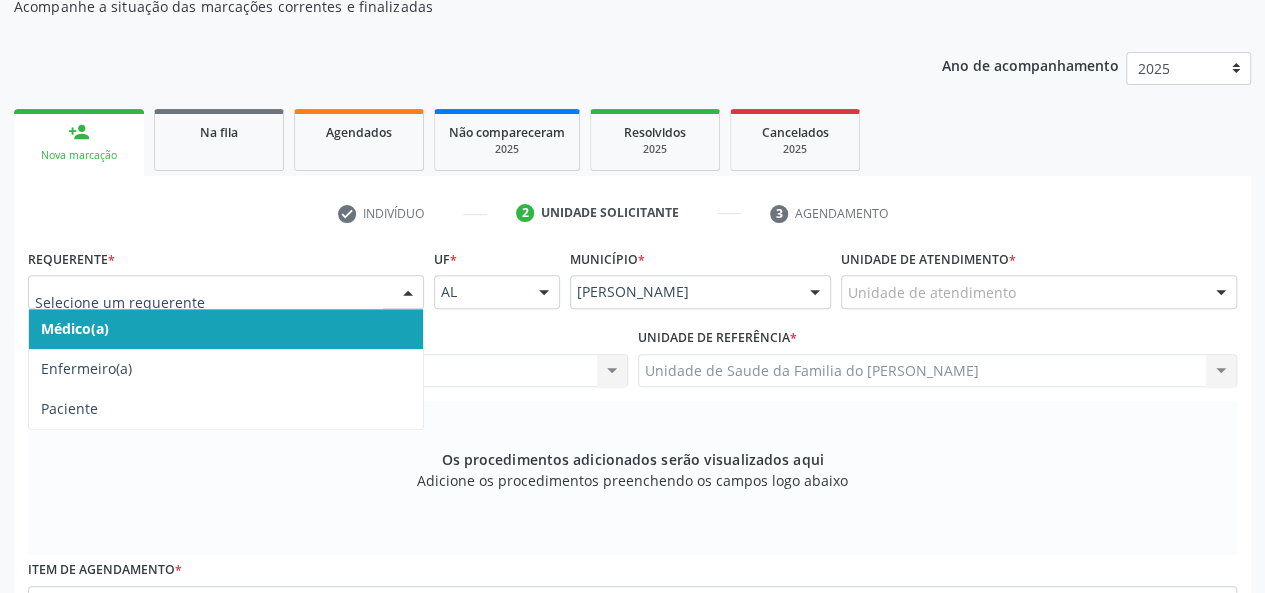click at bounding box center (408, 293) 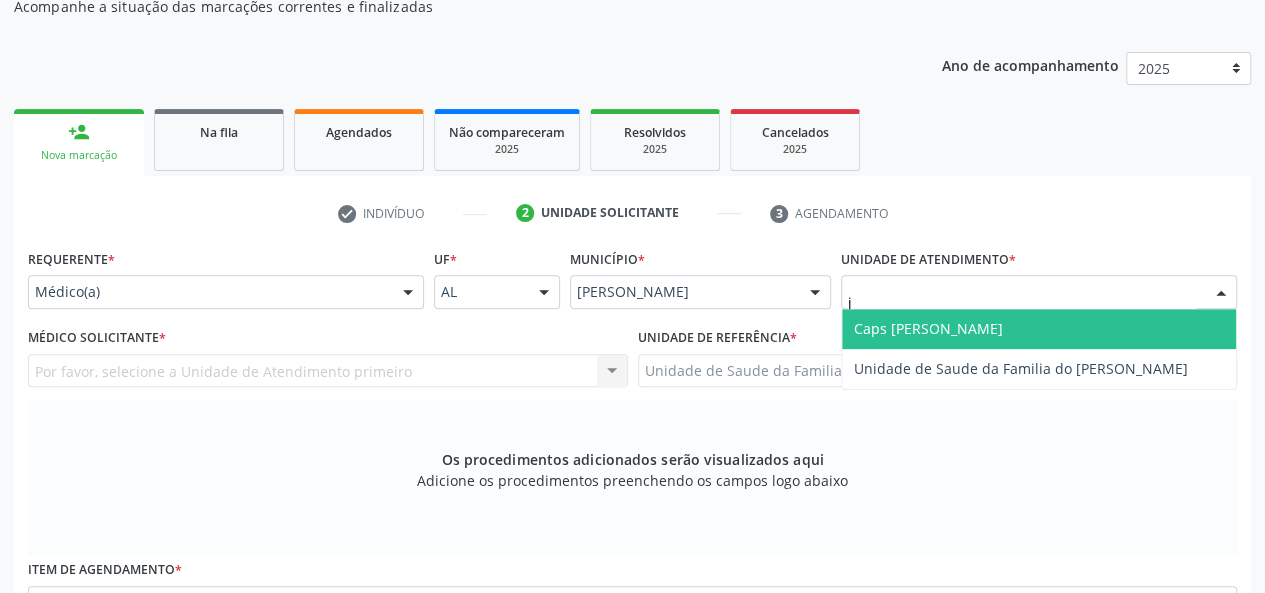 type on "jo" 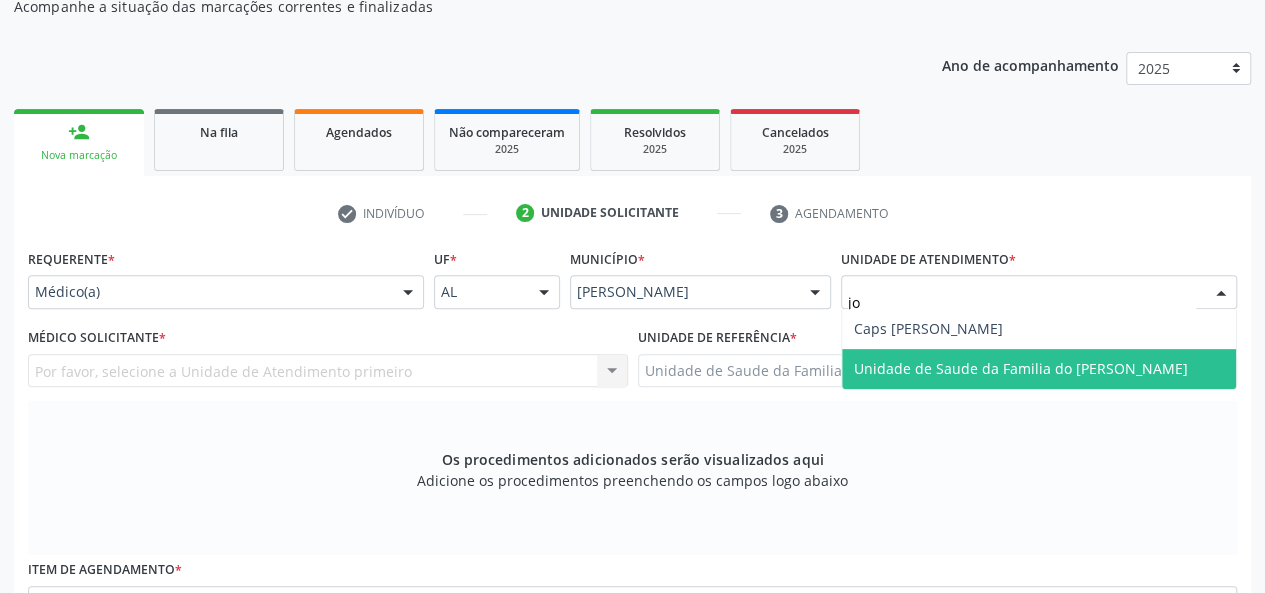 click on "Unidade de Saude da Familia do [PERSON_NAME]" at bounding box center [1021, 368] 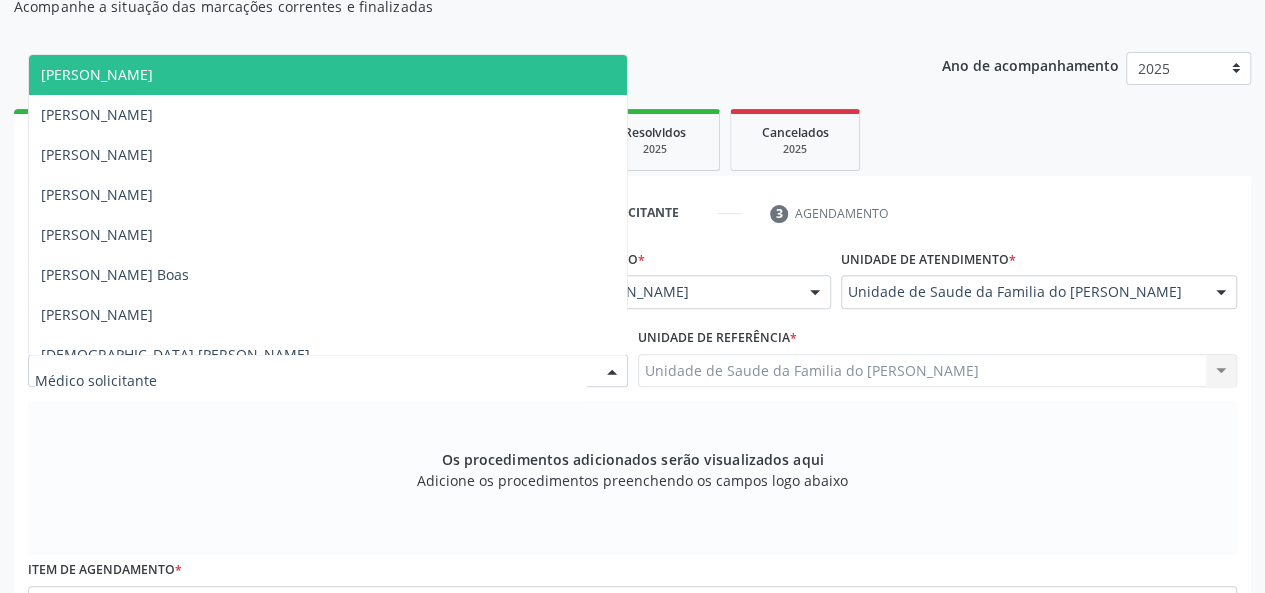 click at bounding box center (612, 372) 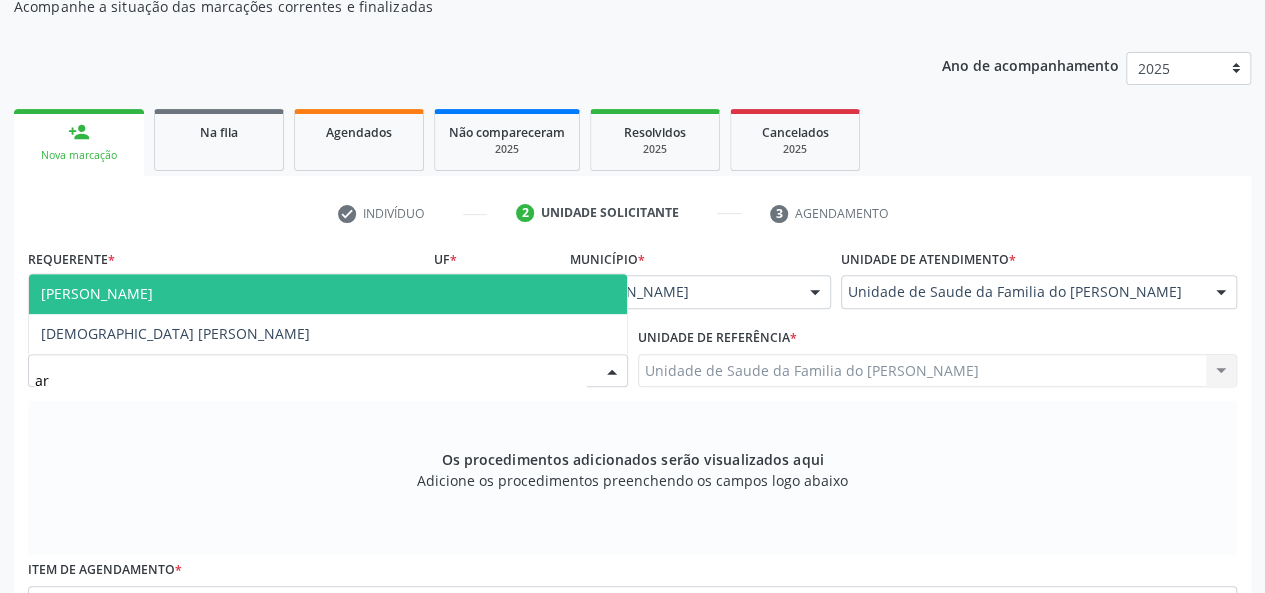 type on "a" 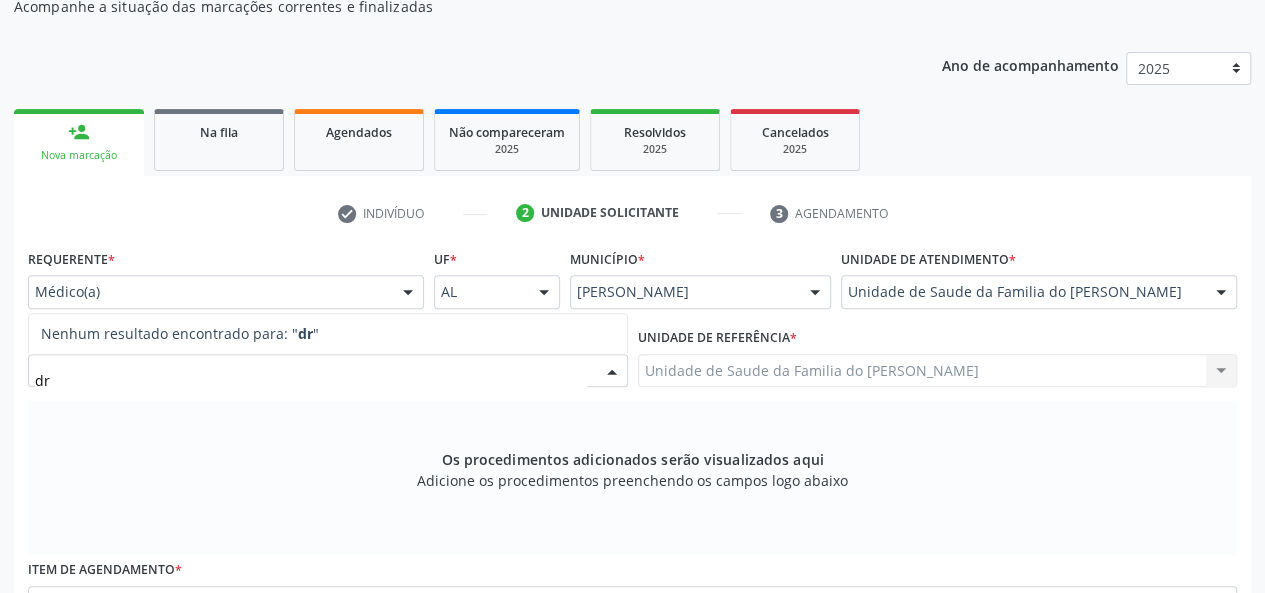 type on "d" 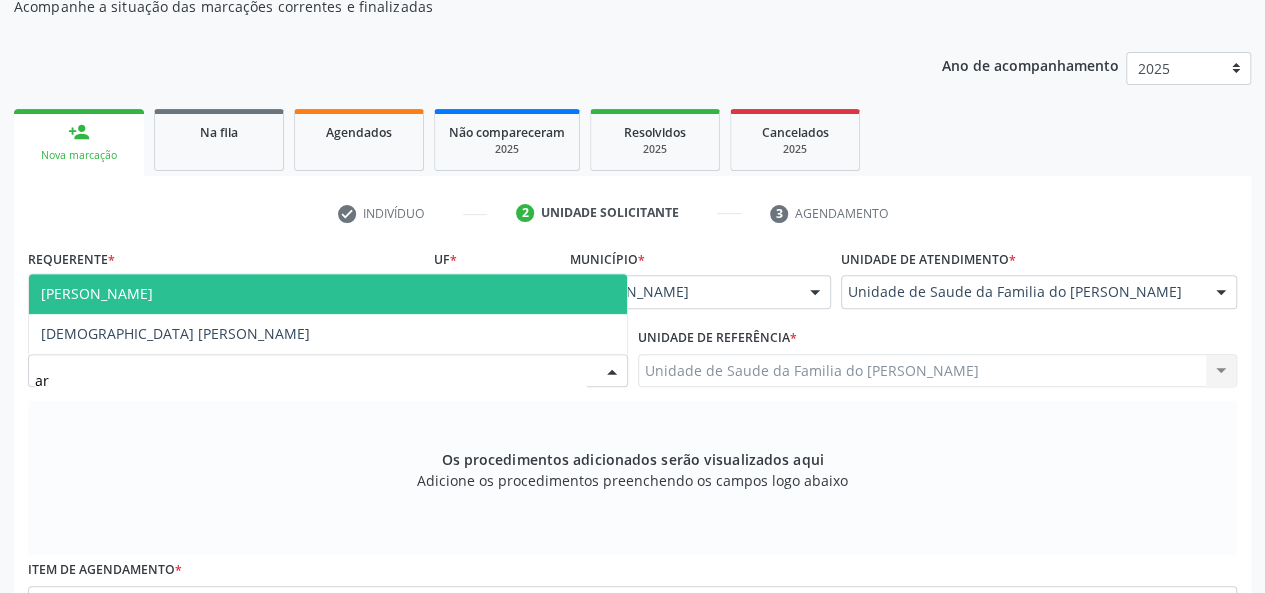 type on "a" 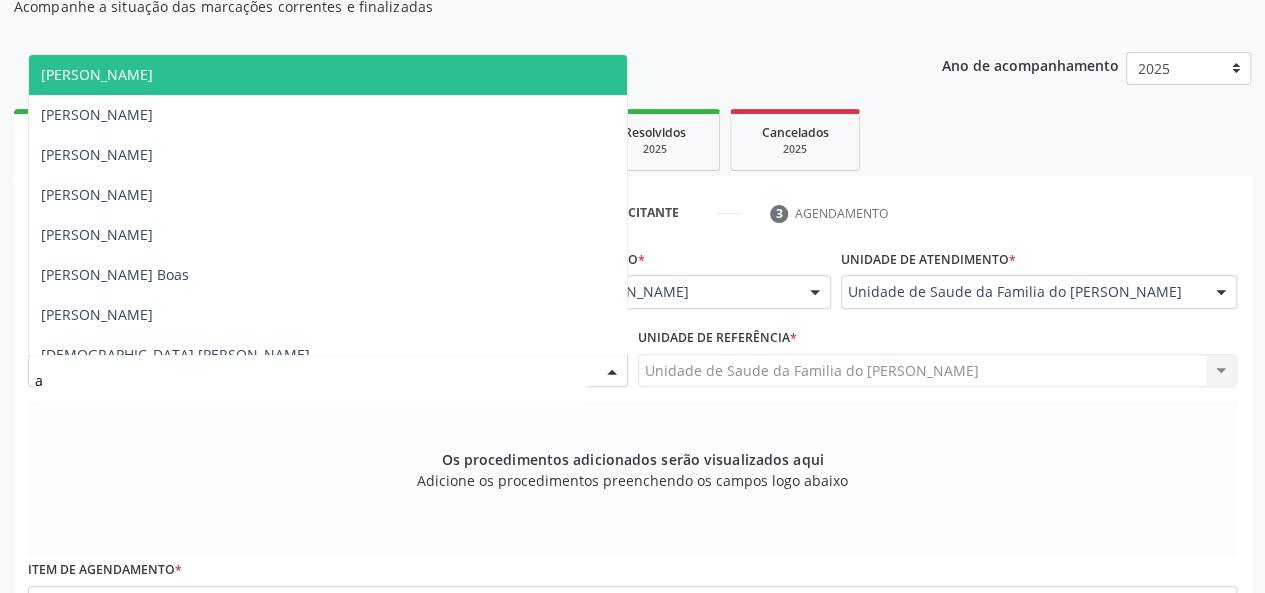 type 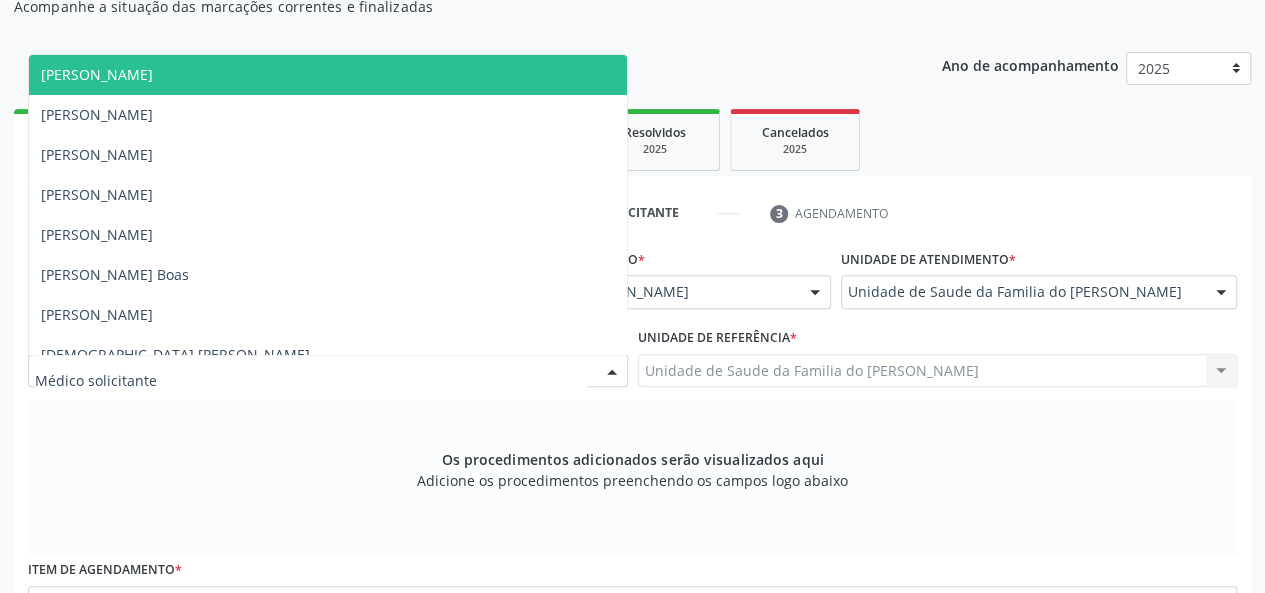 click on "Ano de acompanhamento
2025
person_add
Nova marcação
Na fila   Agendados   Não compareceram
2025
Resolvidos
2025
Cancelados
2025
check
Indivíduo
2
Unidade solicitante
3
Agendamento
CNS
*
898 0012 1265 1997       done
Nome
*
[PERSON_NAME] da ConceiÇÃo
[PERSON_NAME] da ConceiÇÃo
CNS:
898 0012 1265 1997
CPF:    --   Nascimento:
1[DATE]
Nenhum resultado encontrado para: "   "
Digite o nome ou CNS para buscar um indivíduo
Sexo
*
Masculino         Masculino   Feminino
Nenhum resultado encontrado para: "   "
Não há nenhuma opção para ser exibida.
Raça/cor
*
03 - [MEDICAL_DATA]         01 - Branca   02 - Preta" at bounding box center [632, 468] 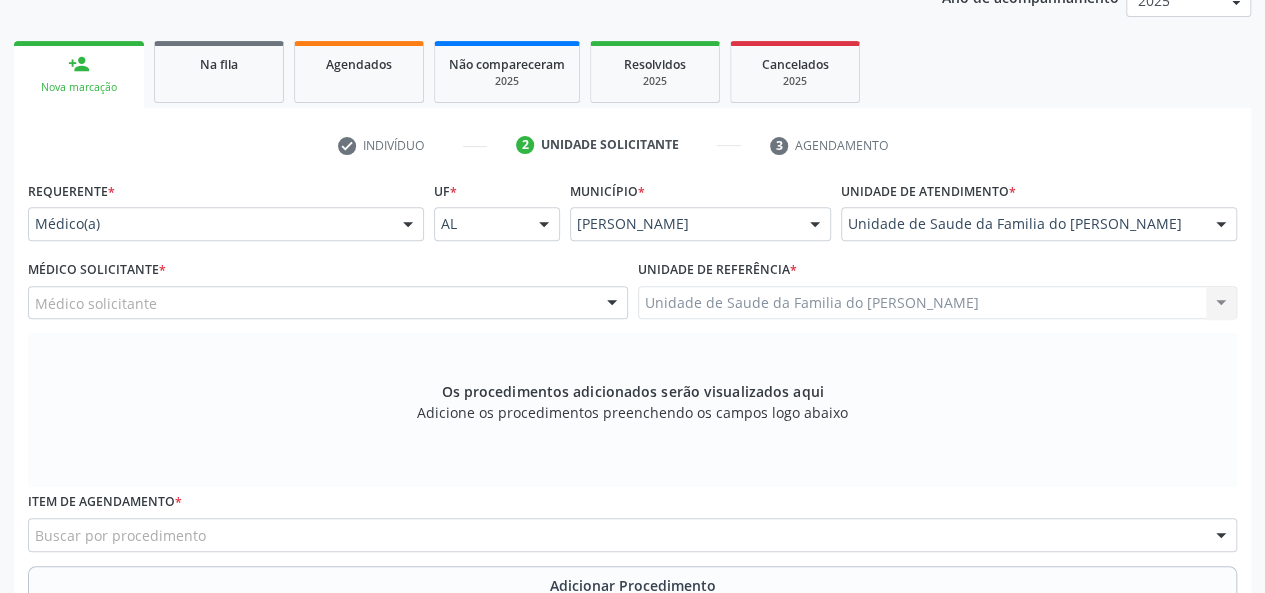 scroll, scrollTop: 318, scrollLeft: 0, axis: vertical 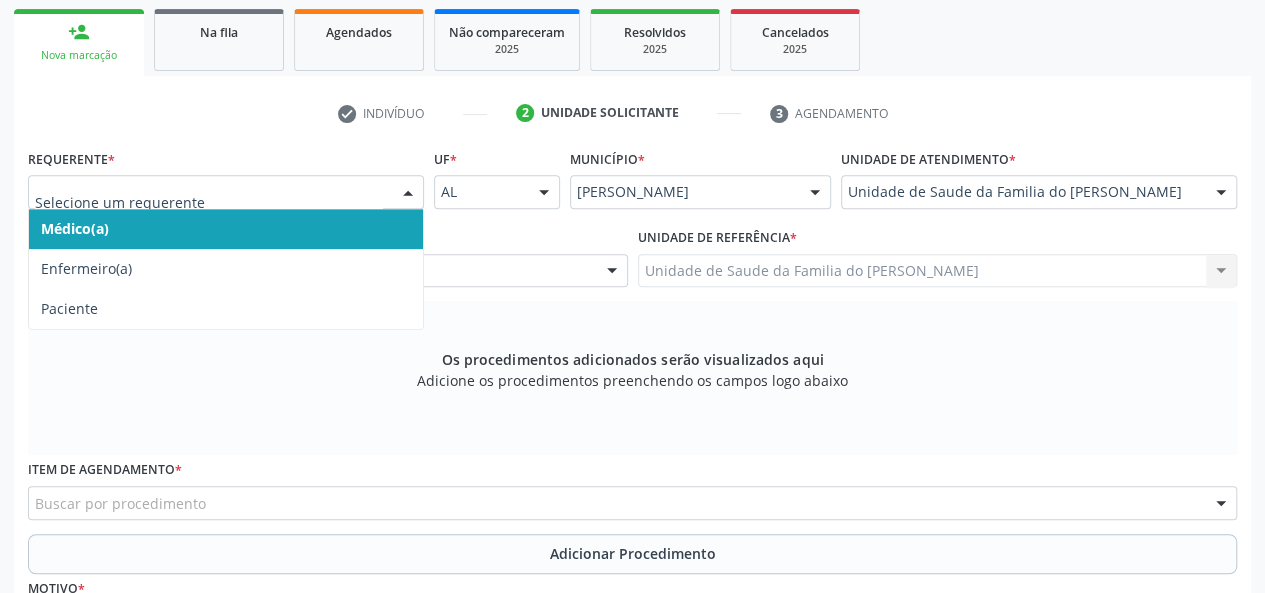 click at bounding box center (408, 193) 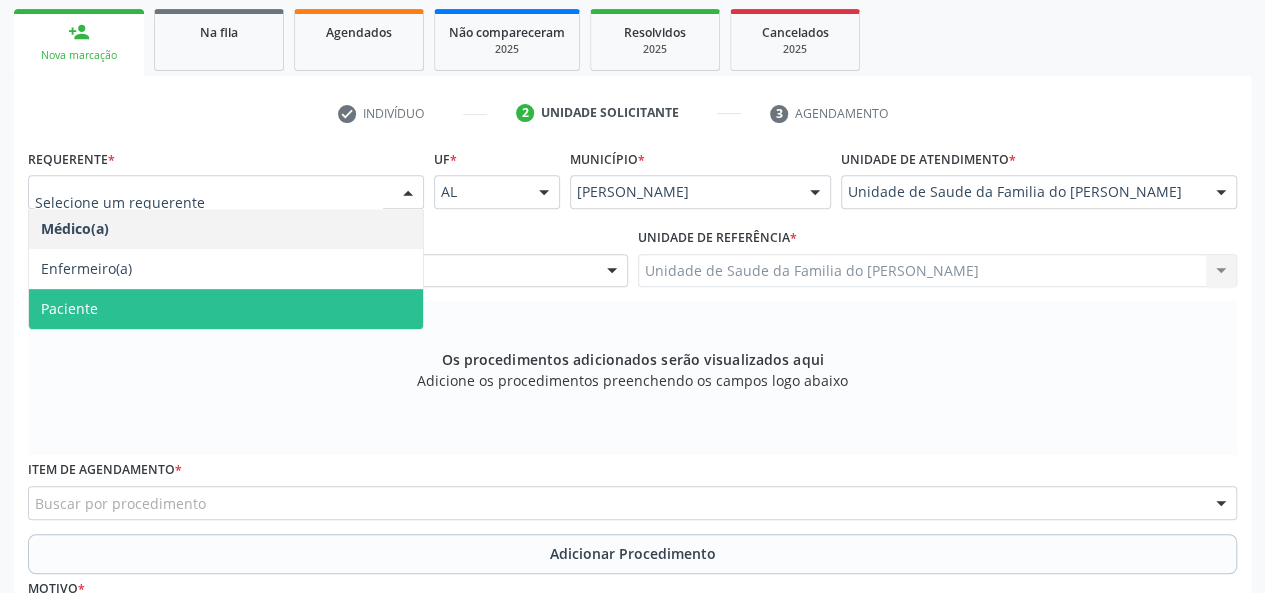 click on "Paciente" at bounding box center (226, 309) 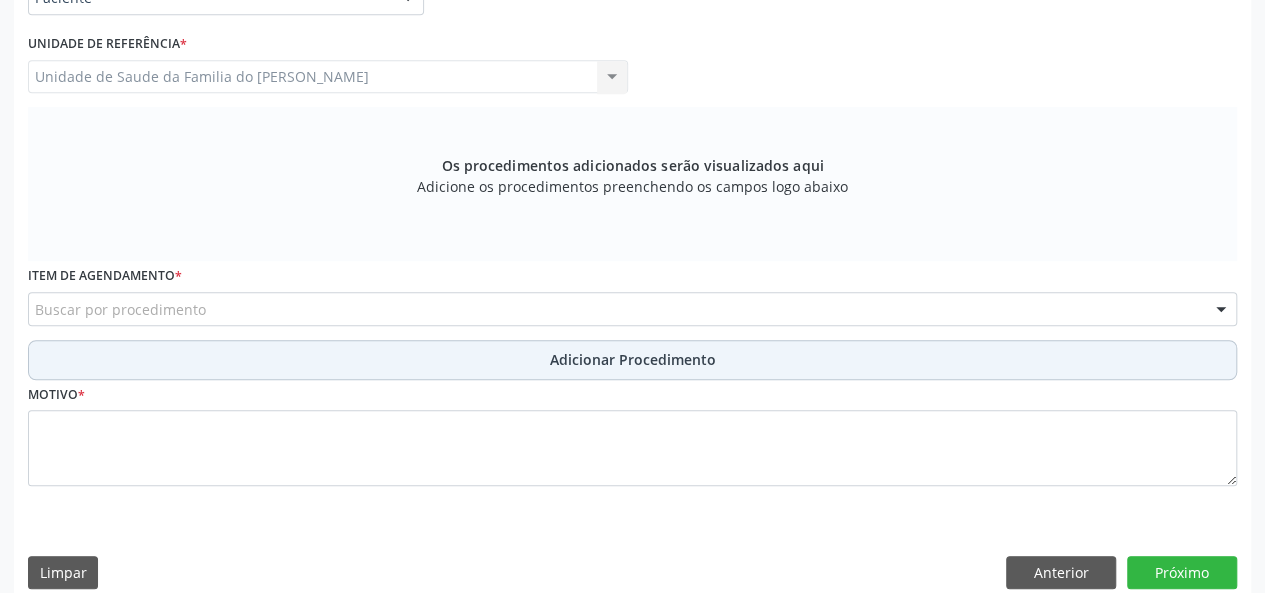 scroll, scrollTop: 518, scrollLeft: 0, axis: vertical 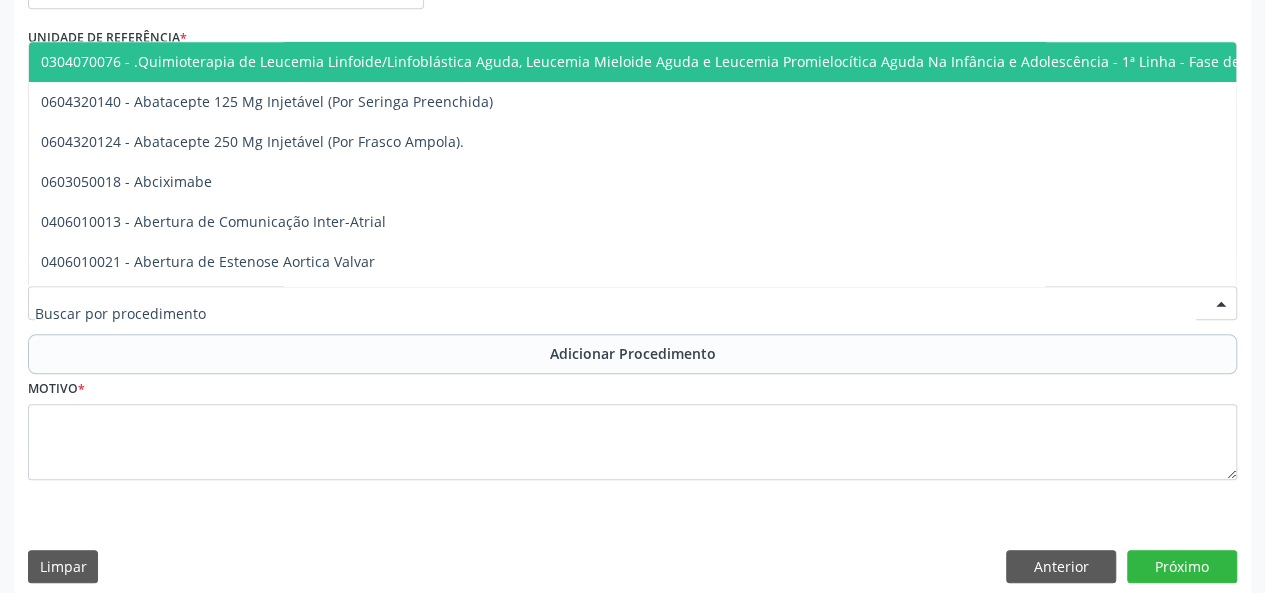 click at bounding box center (632, 303) 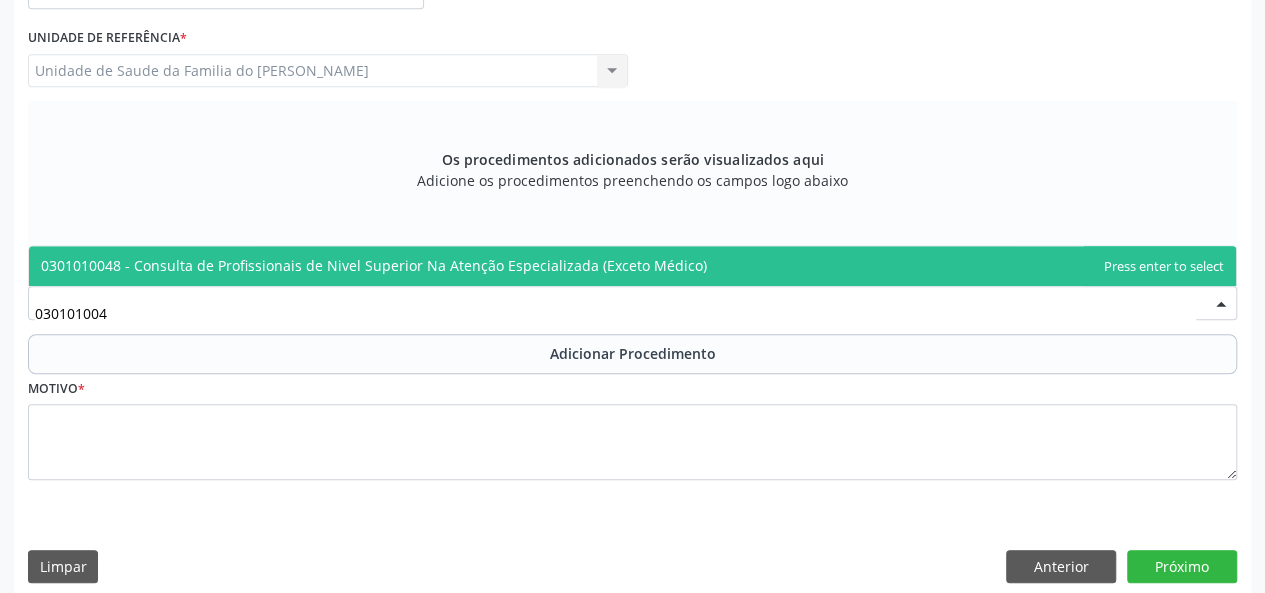 type on "0301010048" 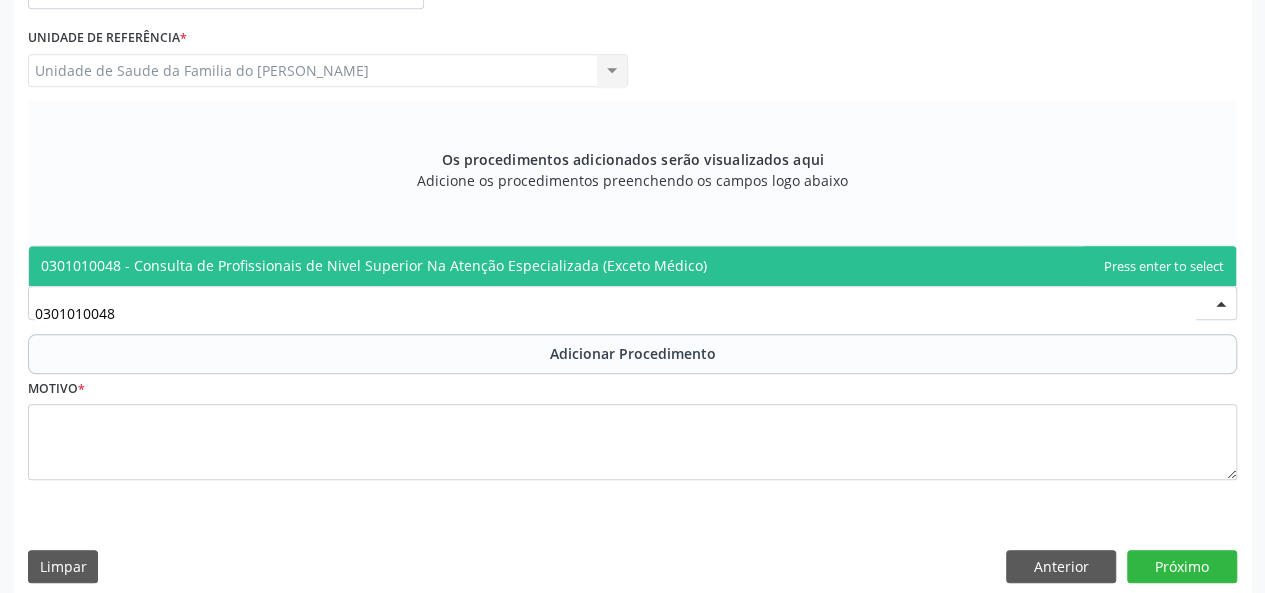 click on "0301010048 - Consulta de Profissionais de Nivel Superior Na Atenção Especializada (Exceto Médico)" at bounding box center [374, 265] 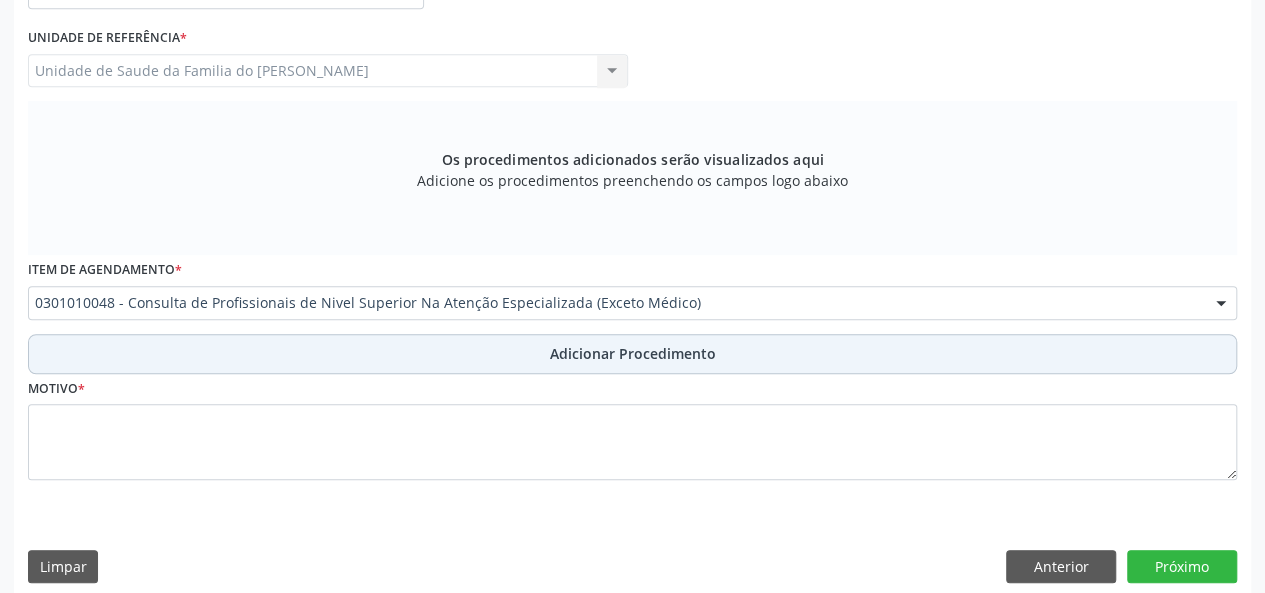 click on "Adicionar Procedimento" at bounding box center [632, 354] 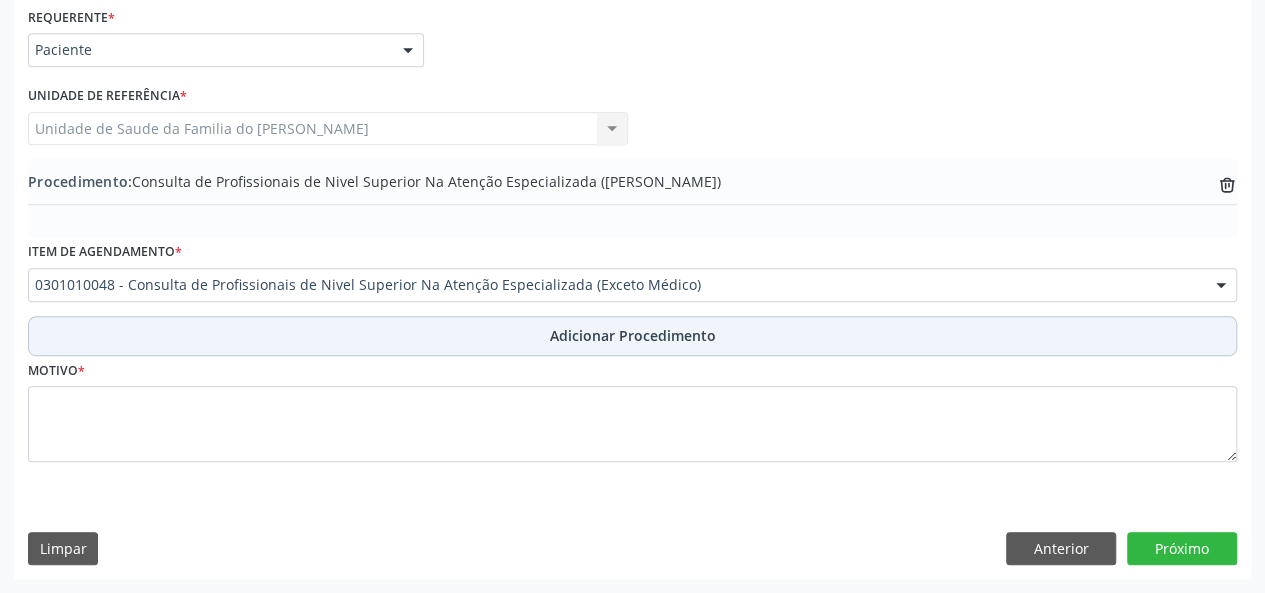scroll, scrollTop: 458, scrollLeft: 0, axis: vertical 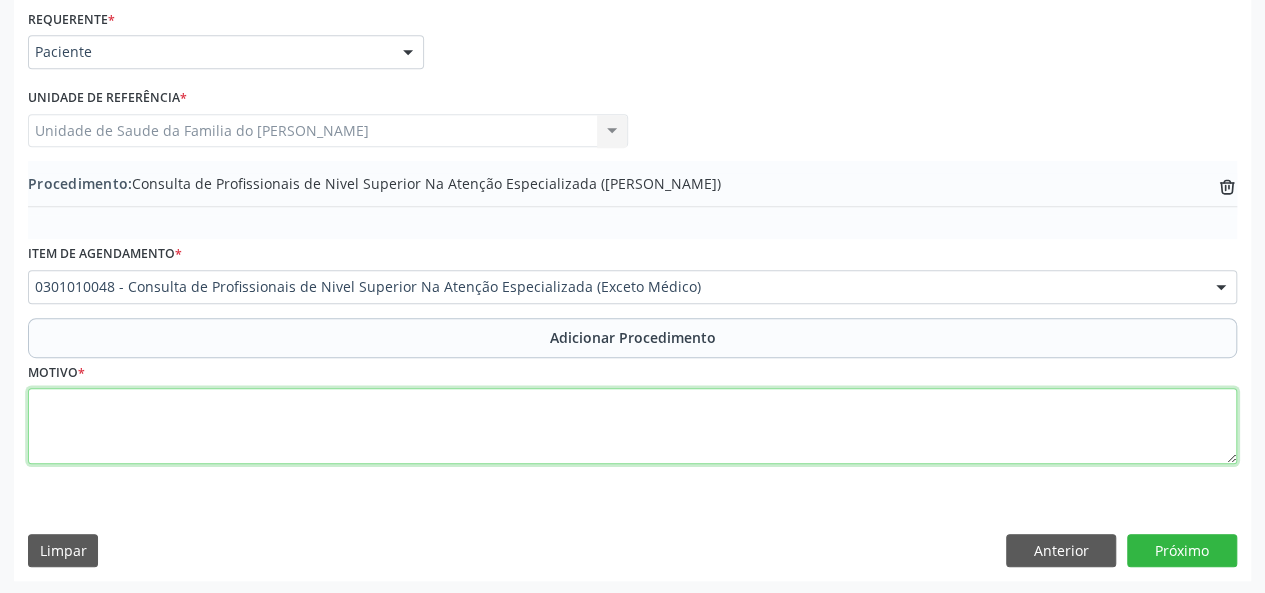click at bounding box center [632, 426] 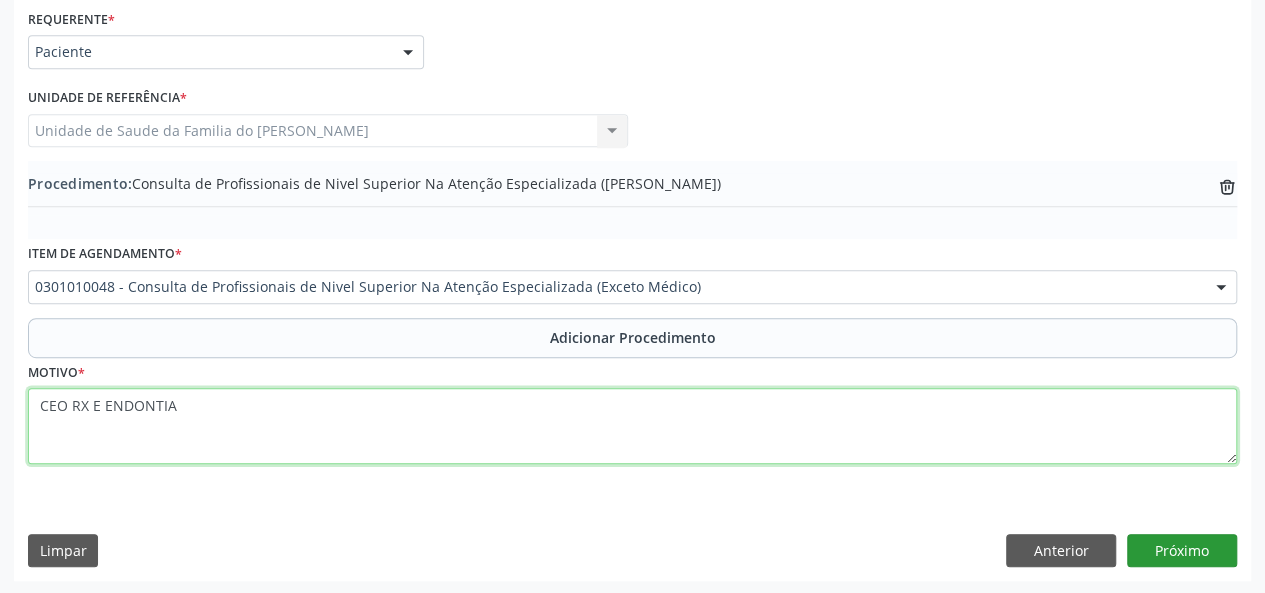 type on "CEO RX E ENDONTIA" 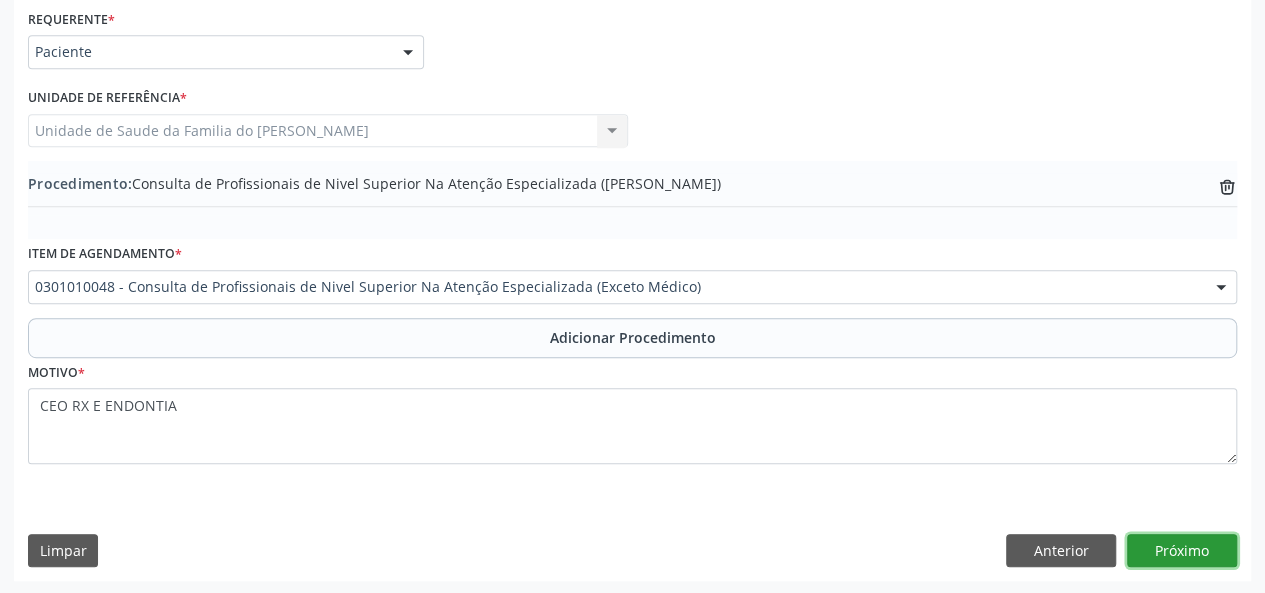 click on "Próximo" at bounding box center [1182, 551] 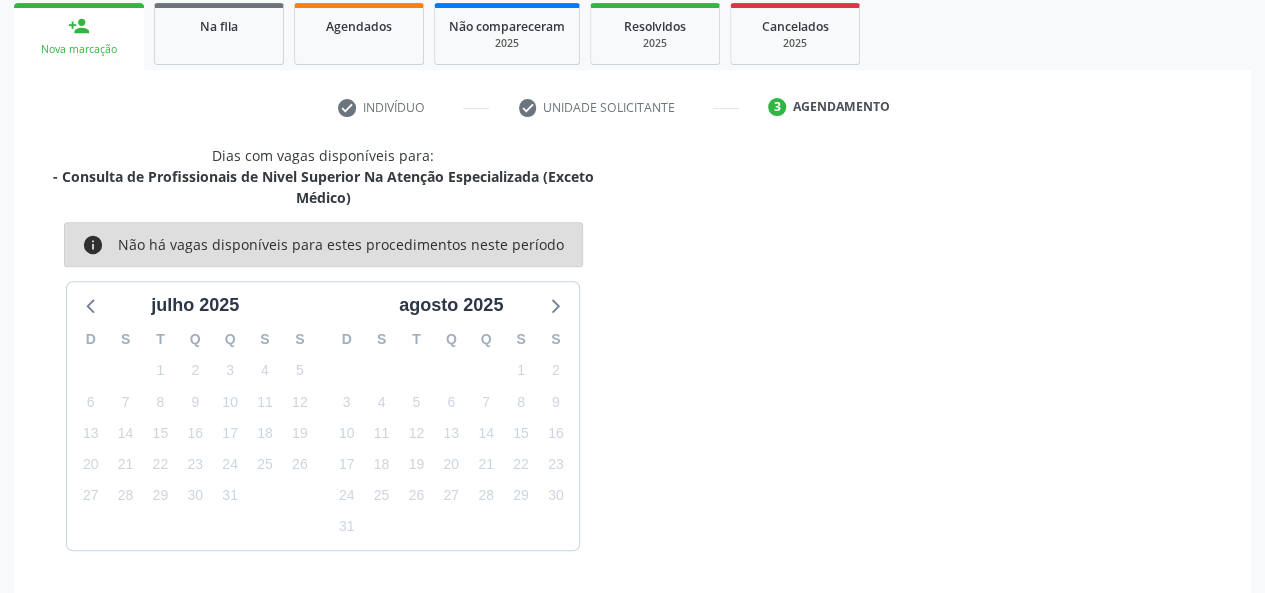 scroll, scrollTop: 382, scrollLeft: 0, axis: vertical 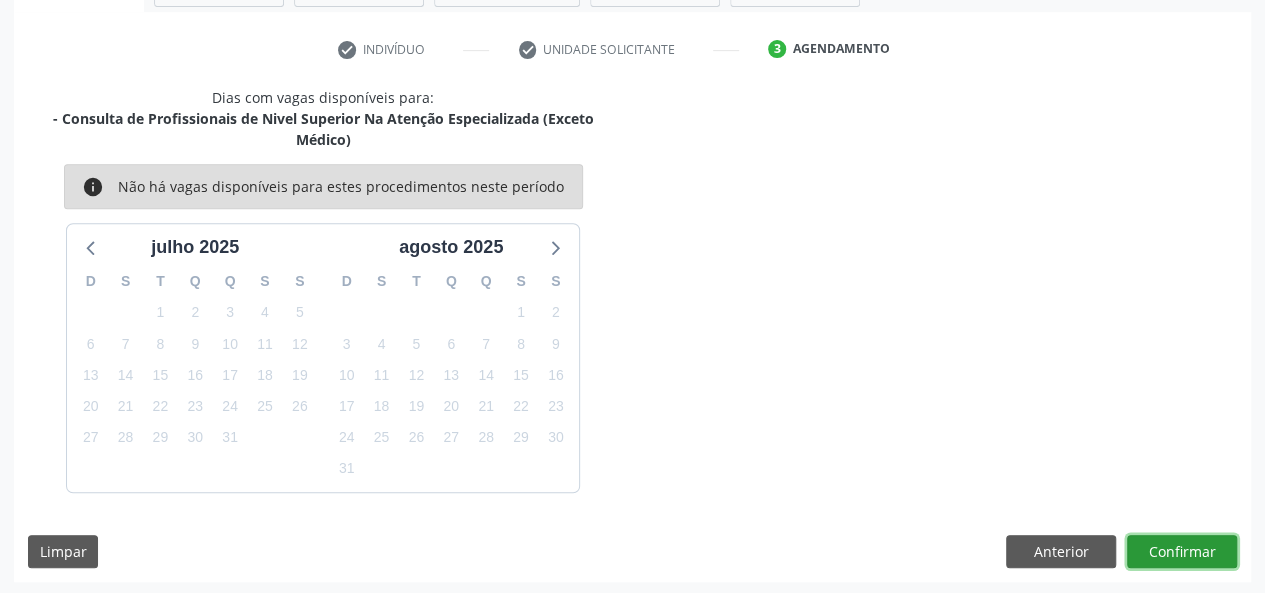 click on "Confirmar" at bounding box center [1182, 552] 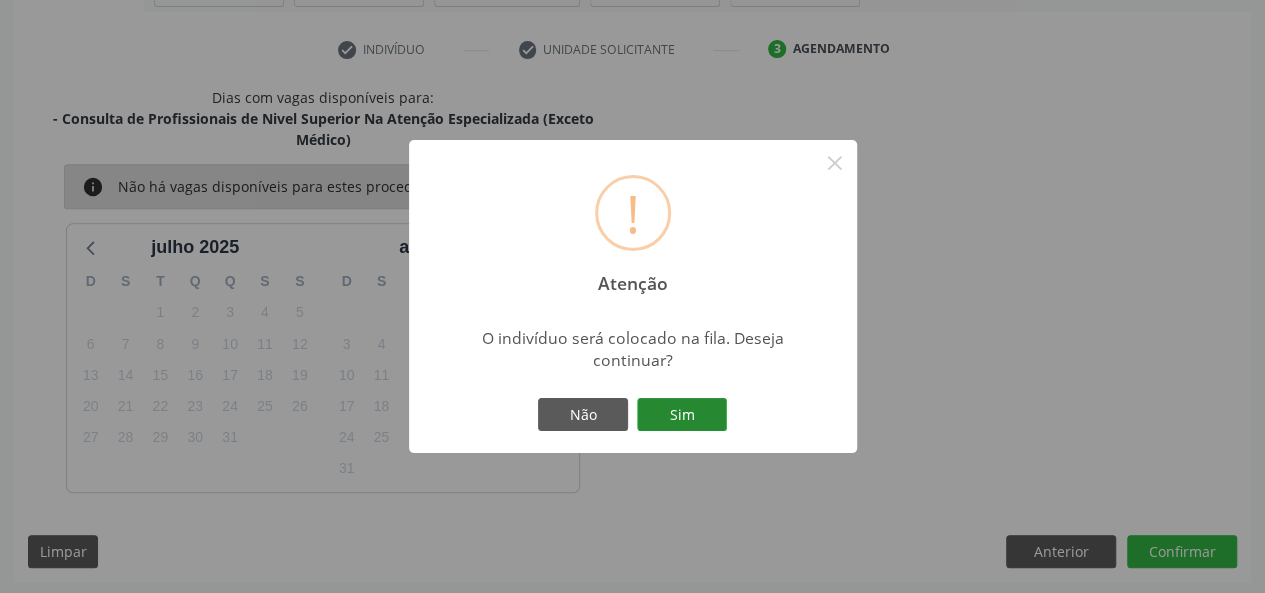 click on "Sim" at bounding box center (682, 415) 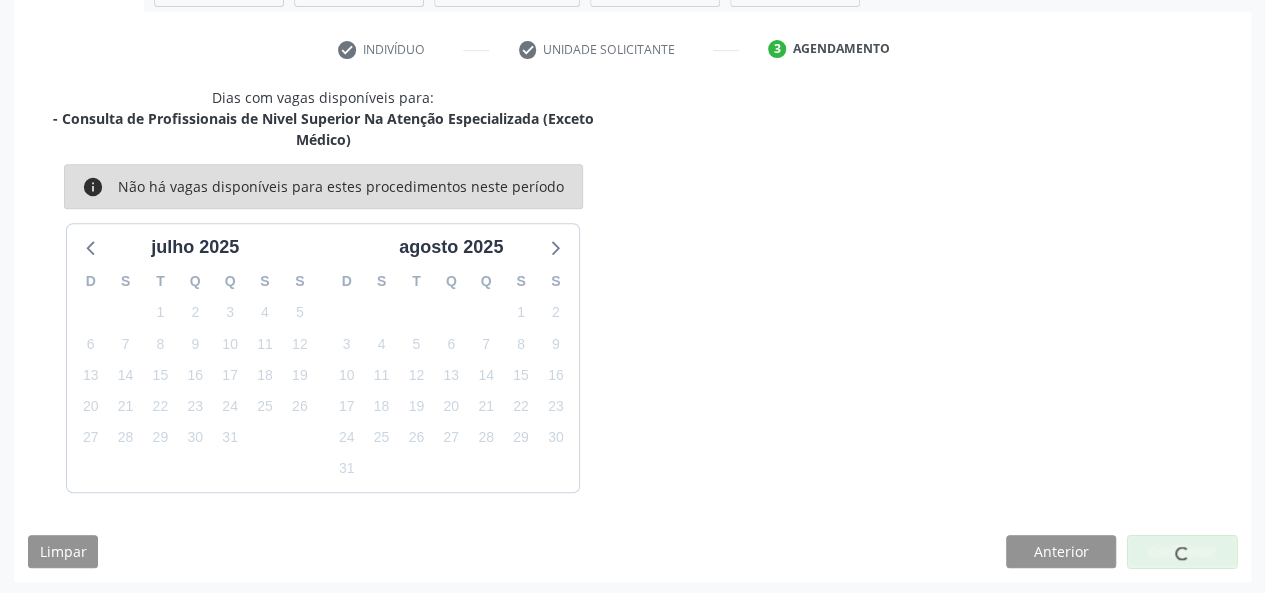 scroll, scrollTop: 100, scrollLeft: 0, axis: vertical 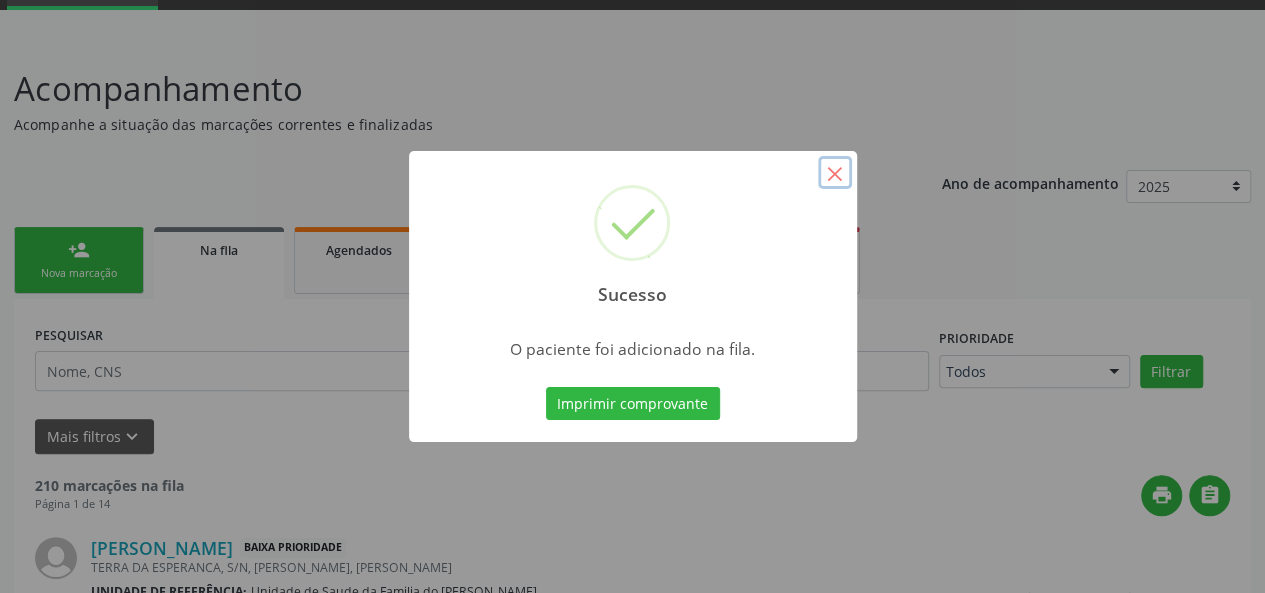 click on "×" at bounding box center [835, 173] 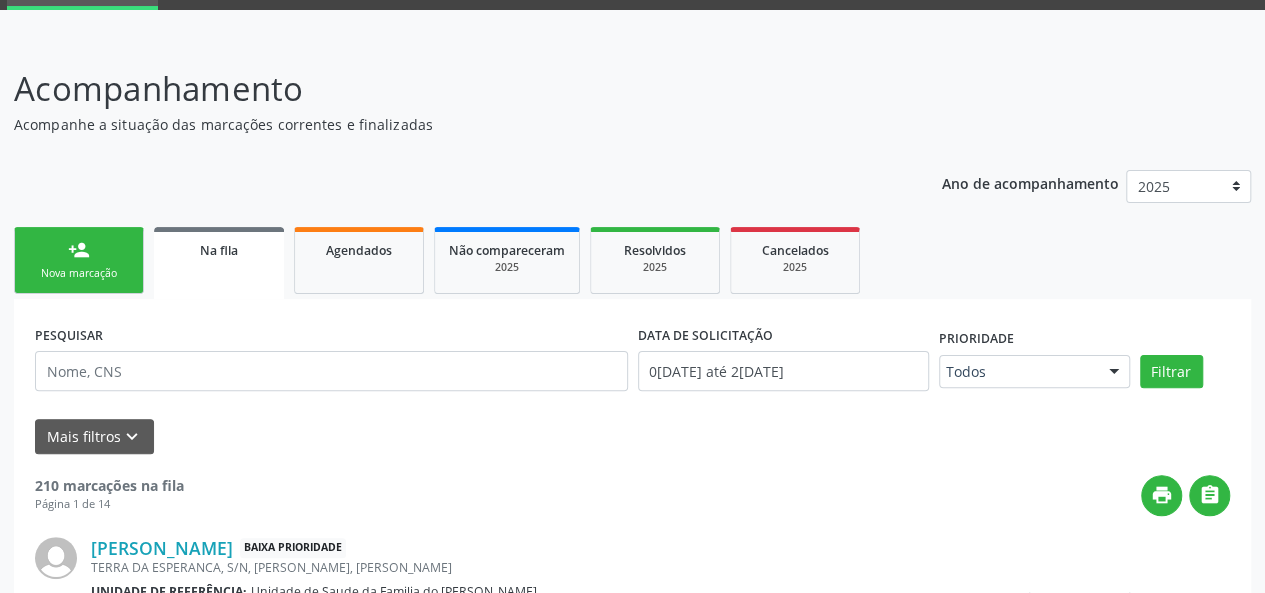 click on "person_add" at bounding box center [79, 250] 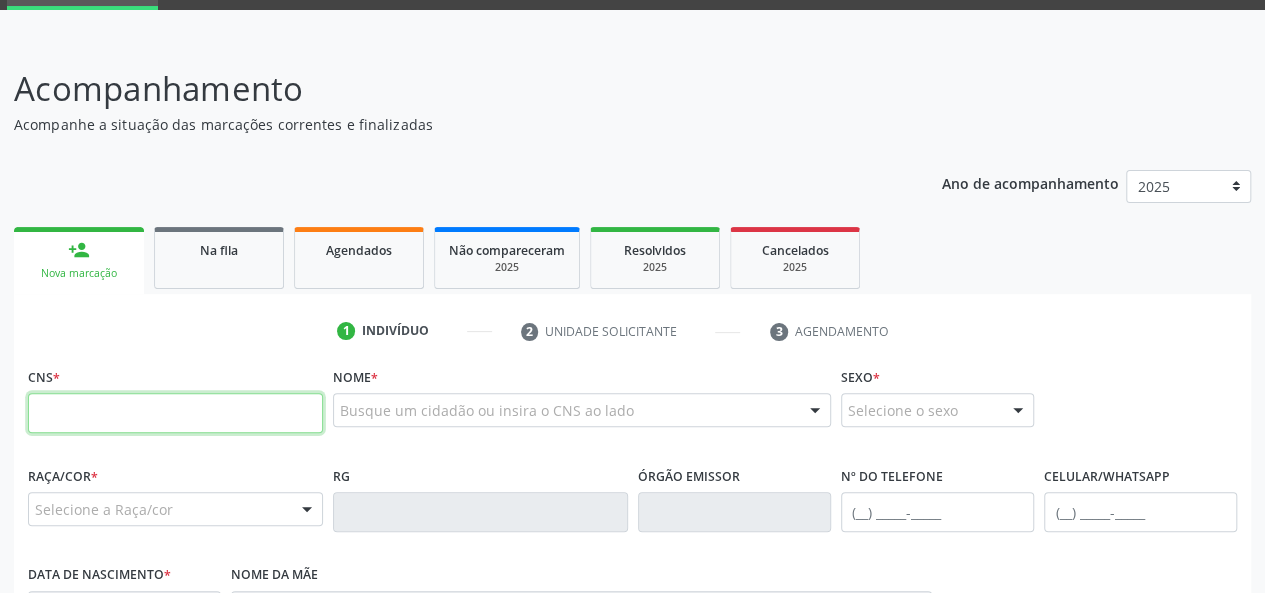 paste on "706 8007 7964 0027" 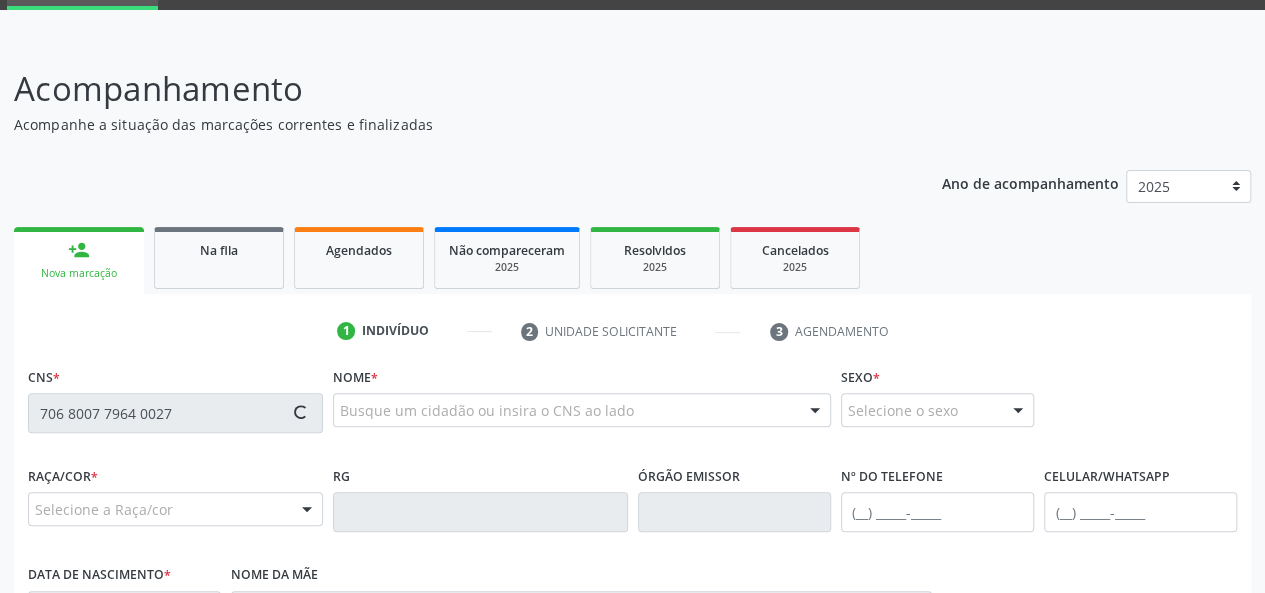 scroll, scrollTop: 300, scrollLeft: 0, axis: vertical 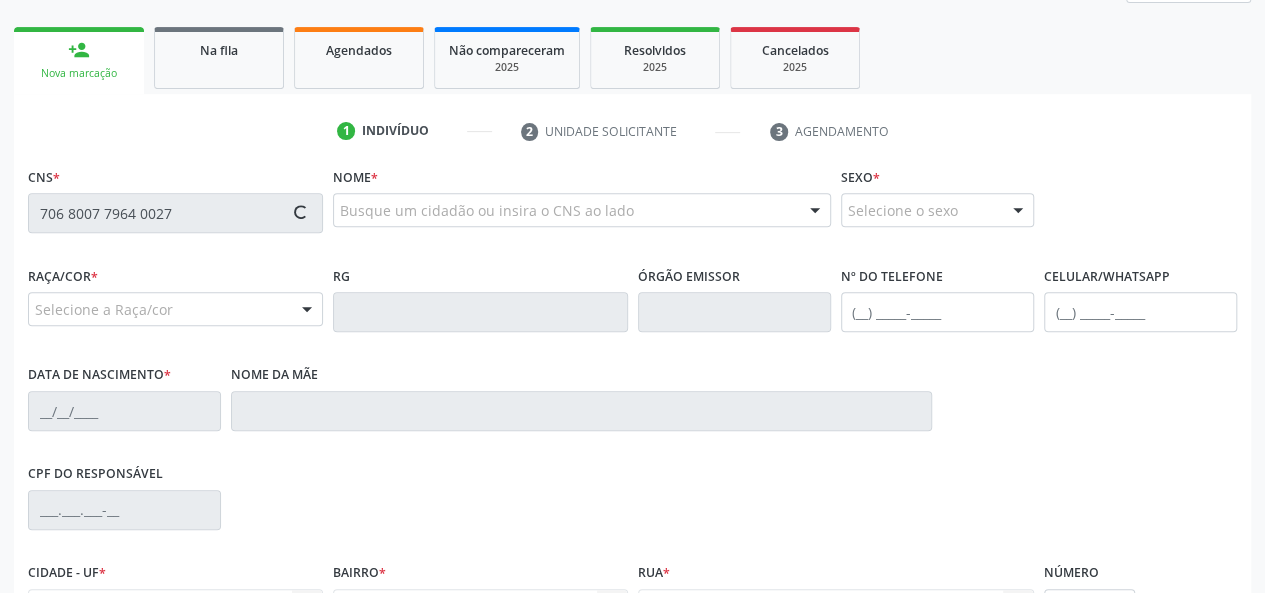 type on "706 8007 7964 0027" 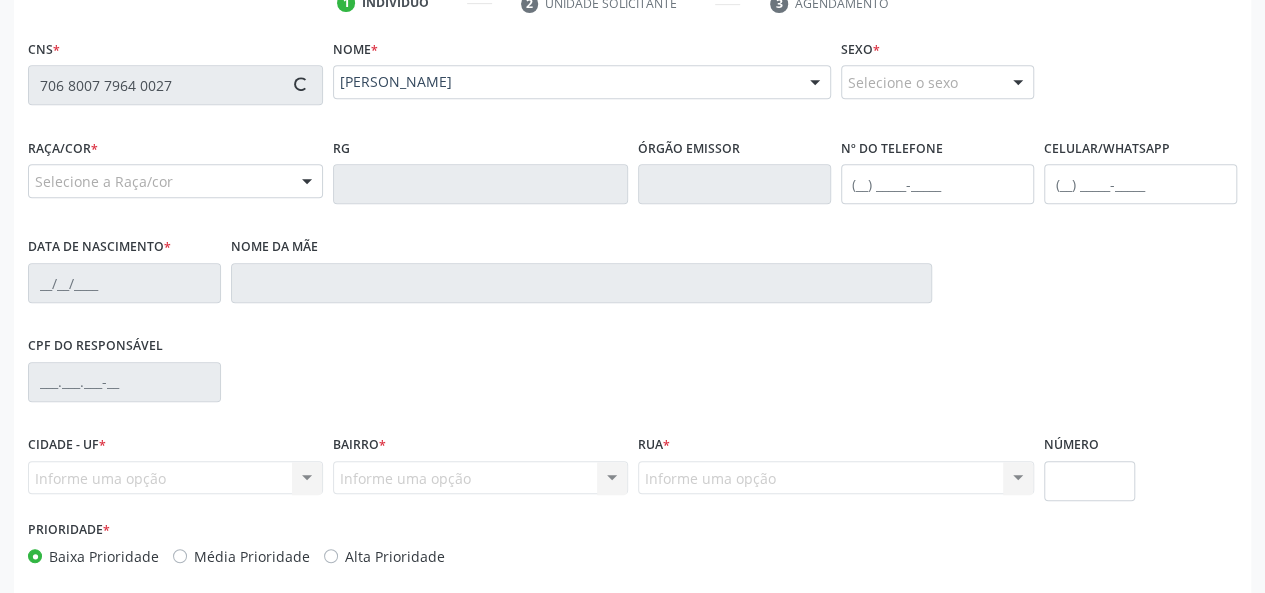 scroll, scrollTop: 518, scrollLeft: 0, axis: vertical 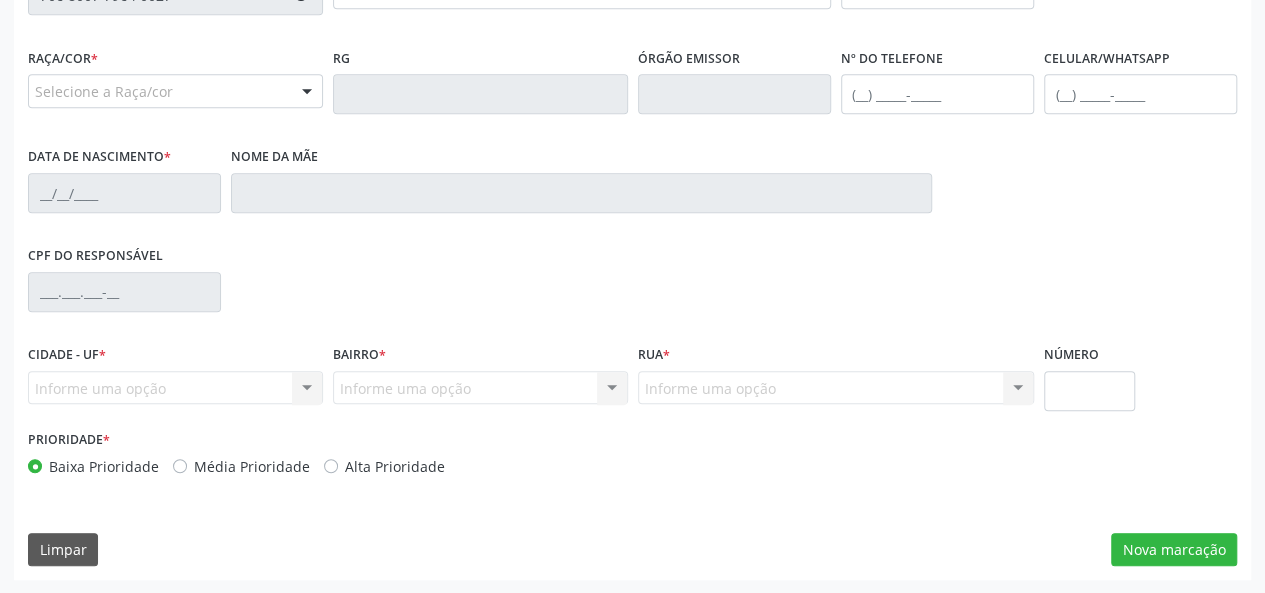 type on "[PHONE_NUMBER]" 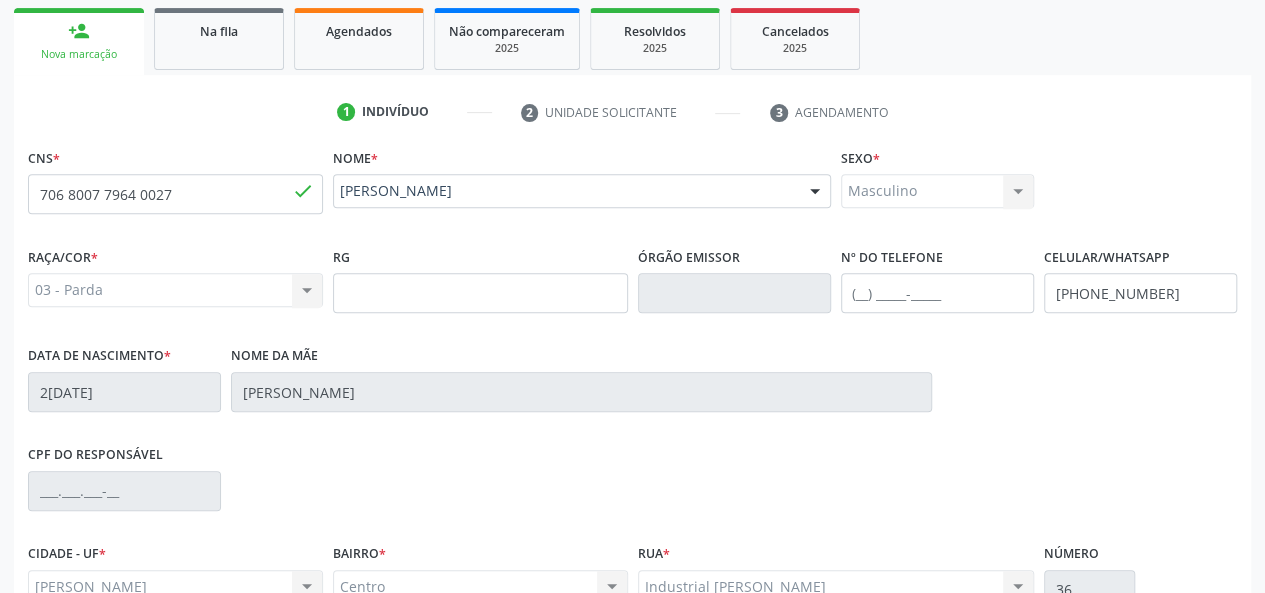 scroll, scrollTop: 318, scrollLeft: 0, axis: vertical 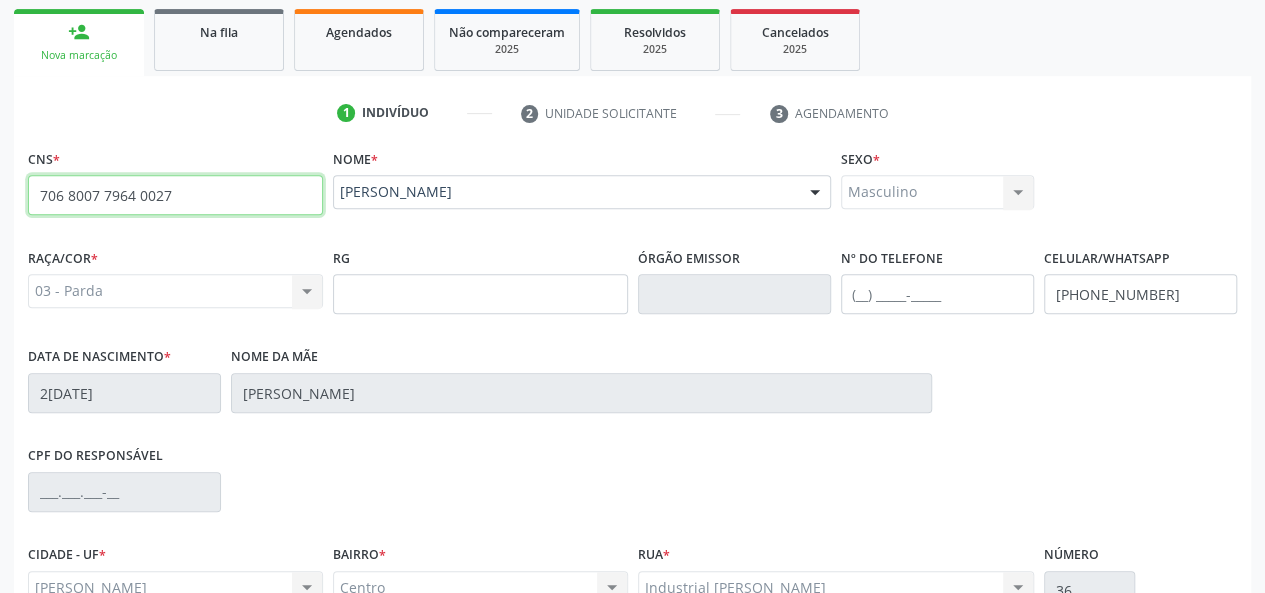 click on "706 8007 7964 0027" at bounding box center (175, 195) 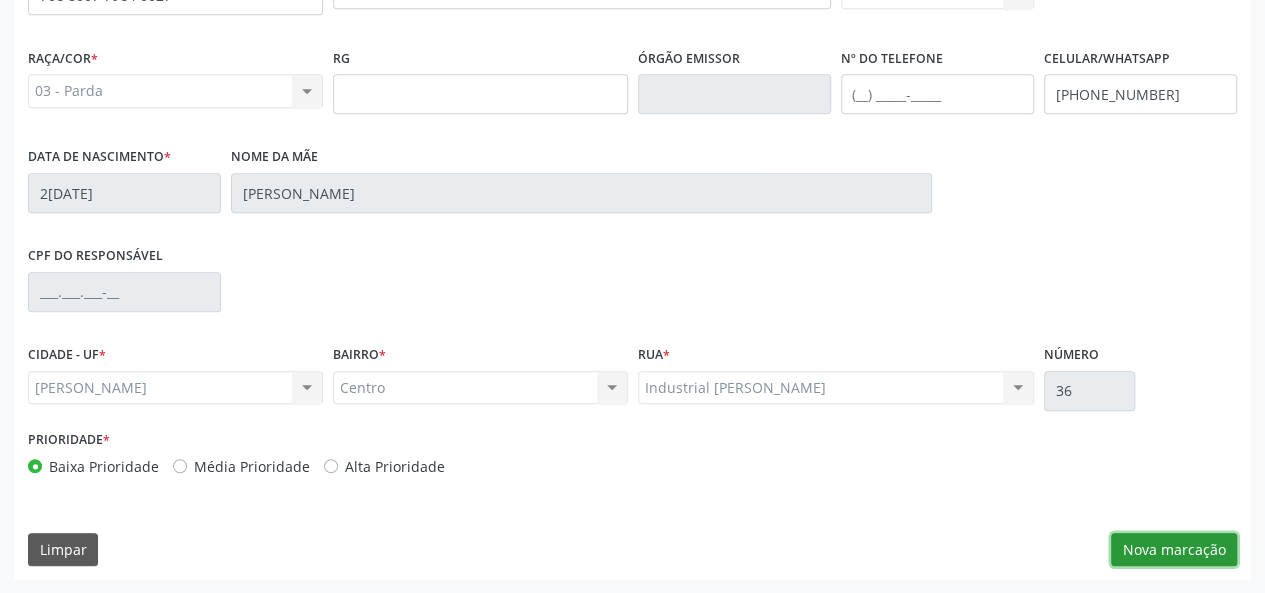 click on "Nova marcação" at bounding box center (1174, 550) 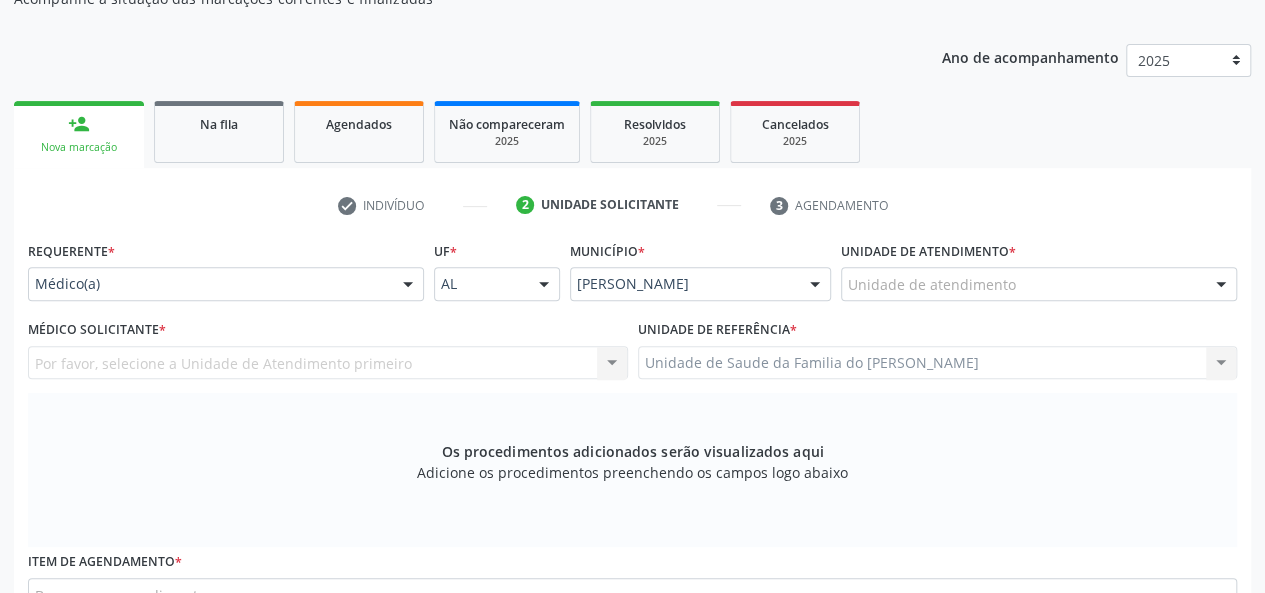 scroll, scrollTop: 218, scrollLeft: 0, axis: vertical 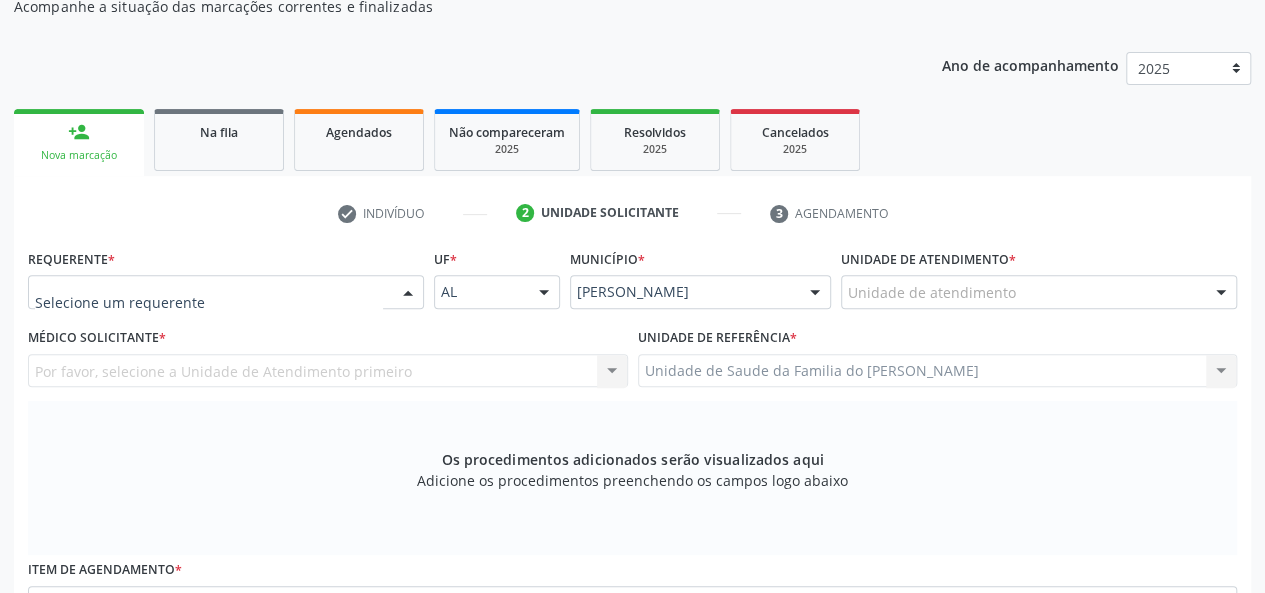 click at bounding box center [408, 293] 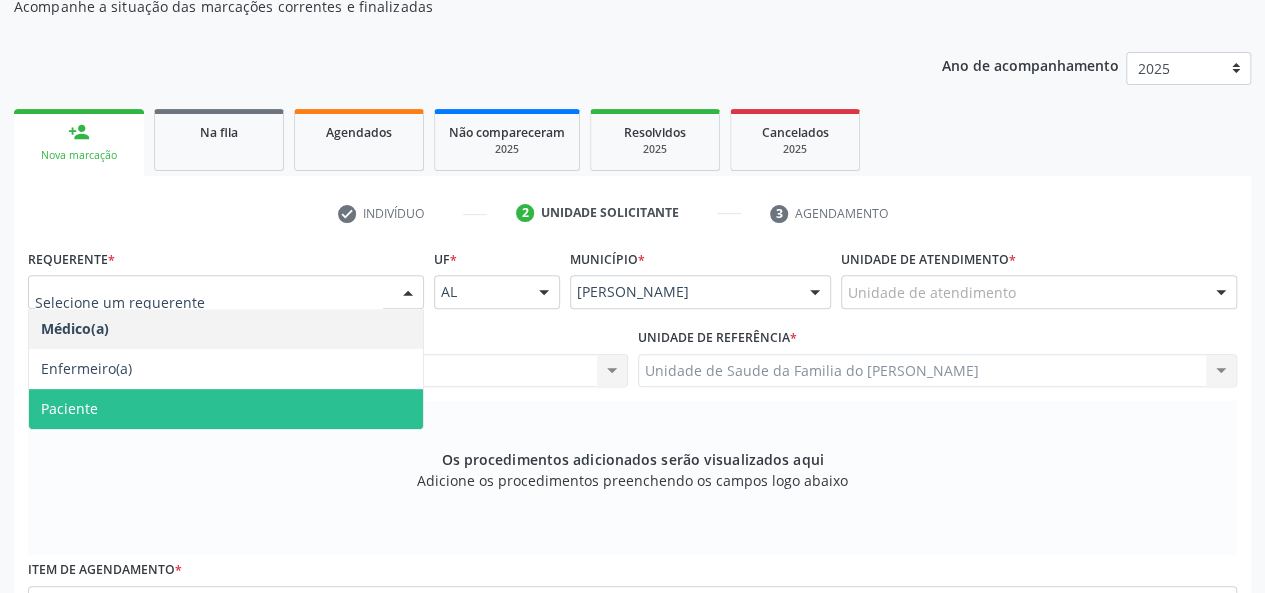 click on "Paciente" at bounding box center [226, 409] 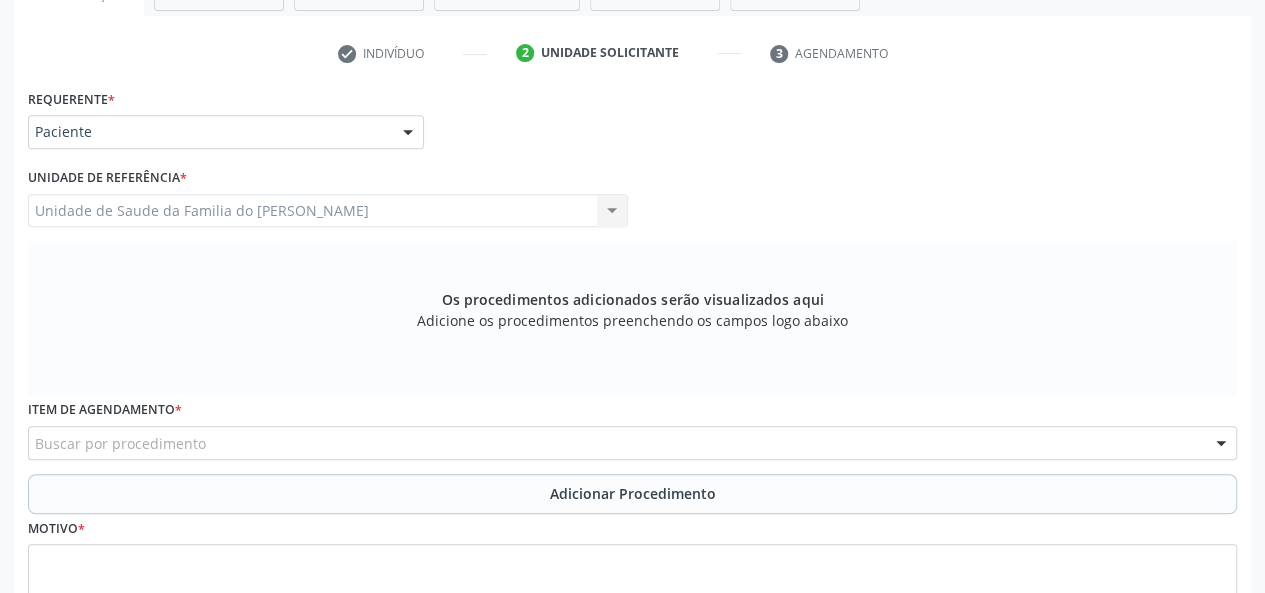 scroll, scrollTop: 518, scrollLeft: 0, axis: vertical 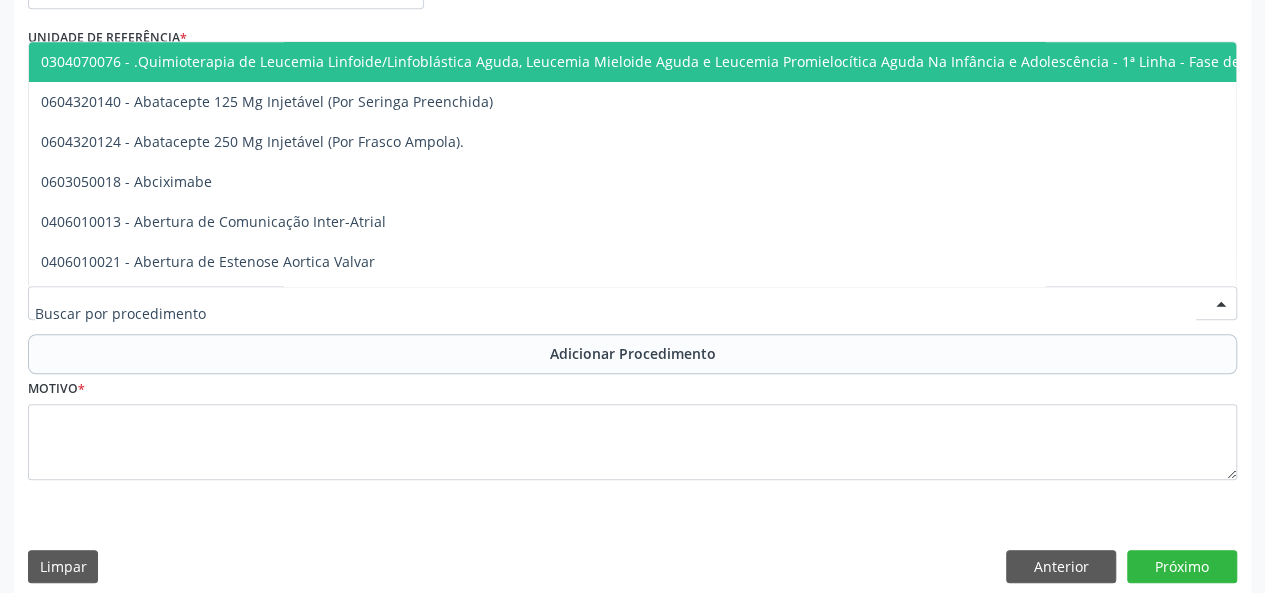 click at bounding box center [632, 303] 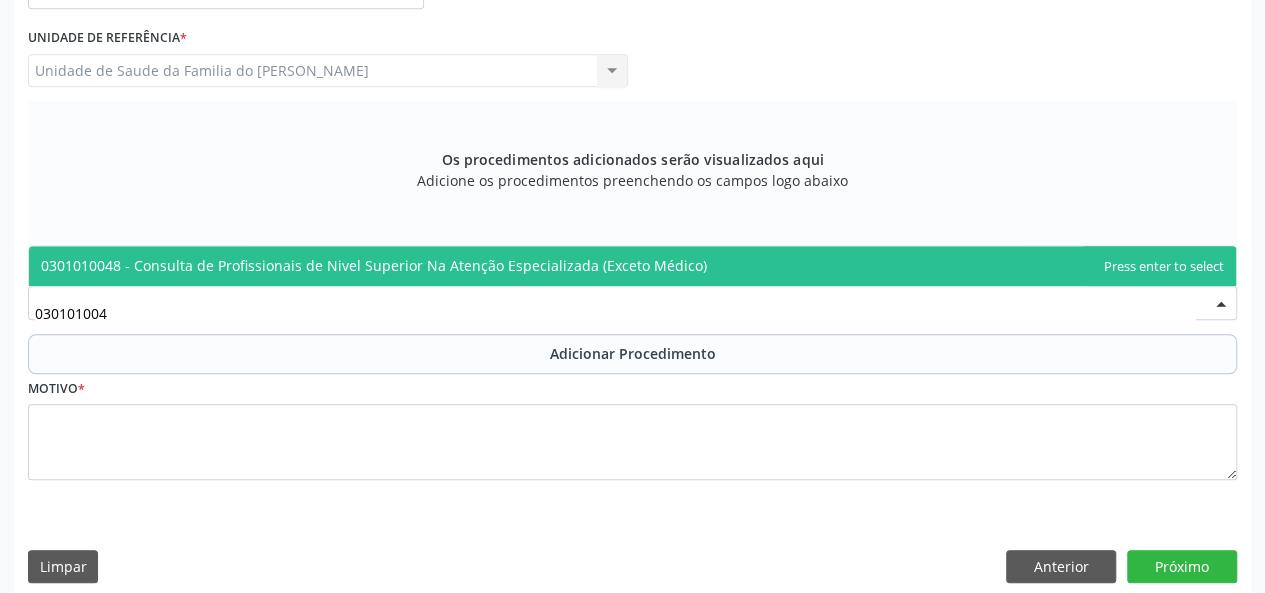type on "0301010048" 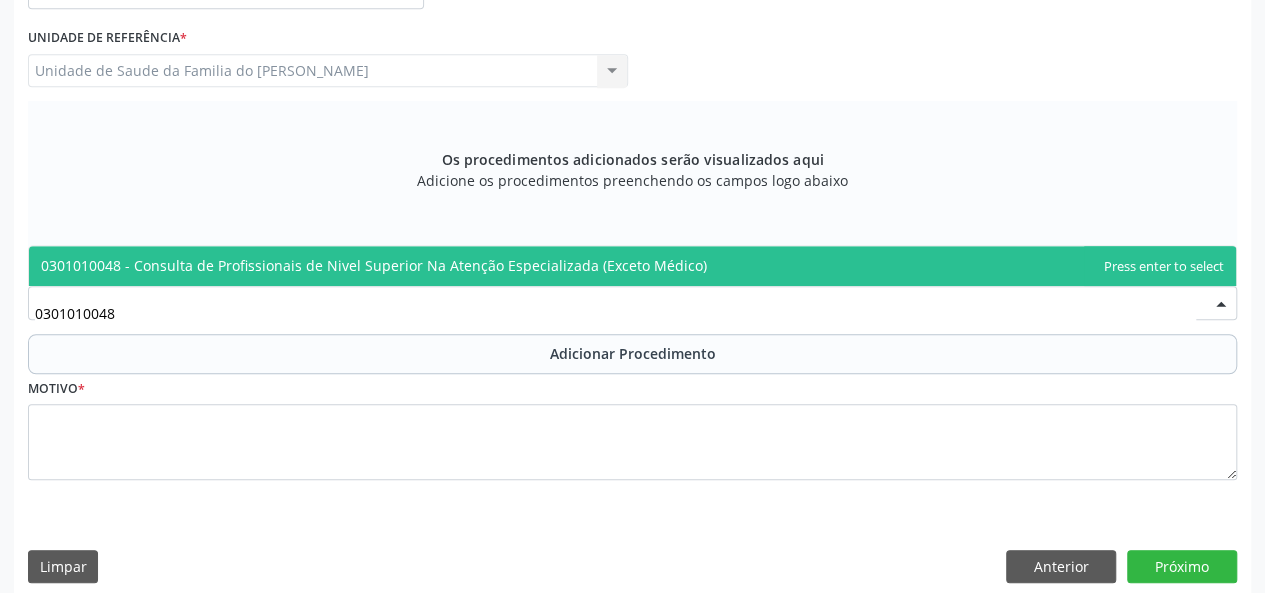 click on "0301010048 - Consulta de Profissionais de Nivel Superior Na Atenção Especializada (Exceto Médico)" at bounding box center (374, 265) 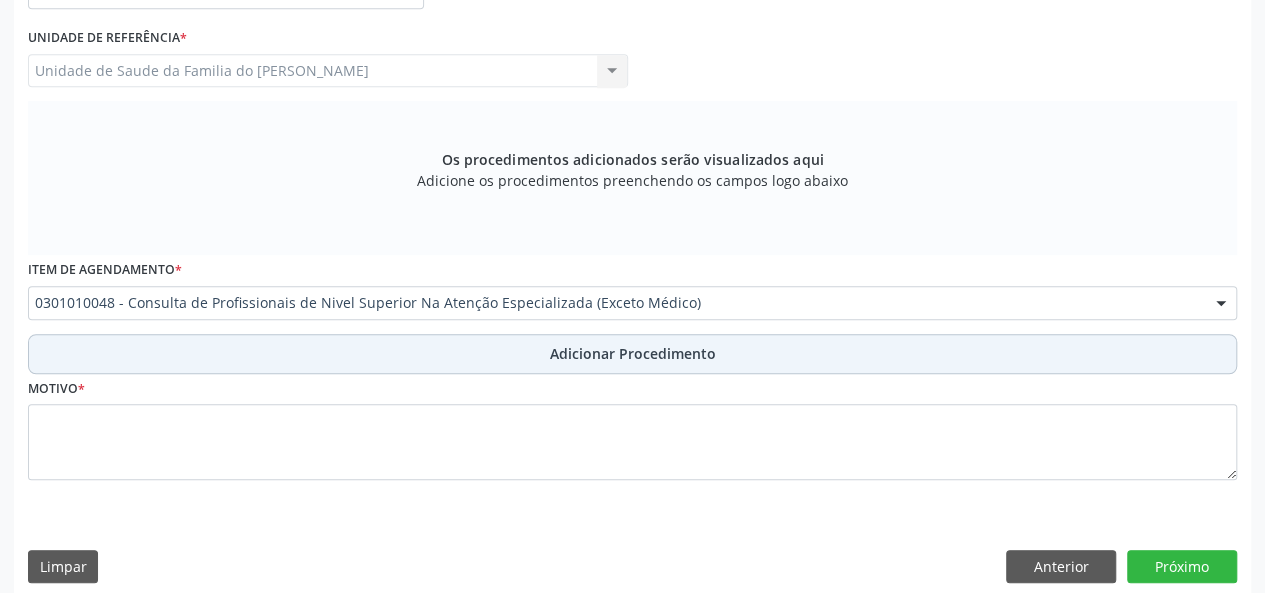 click on "Adicionar Procedimento" at bounding box center (632, 354) 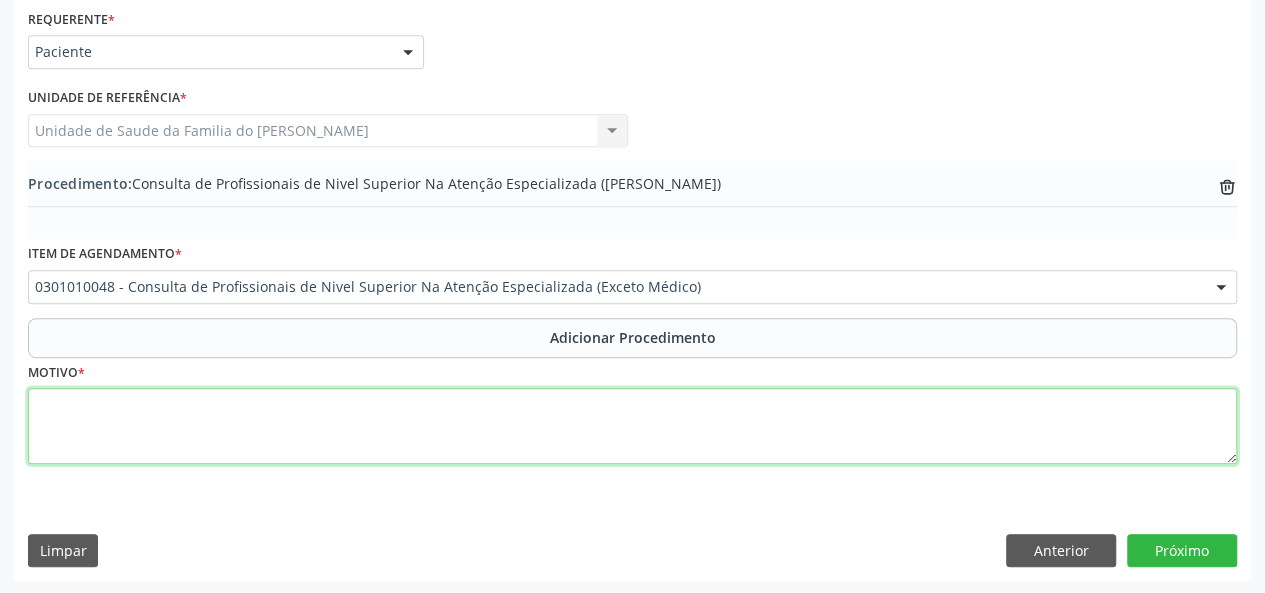 click at bounding box center [632, 426] 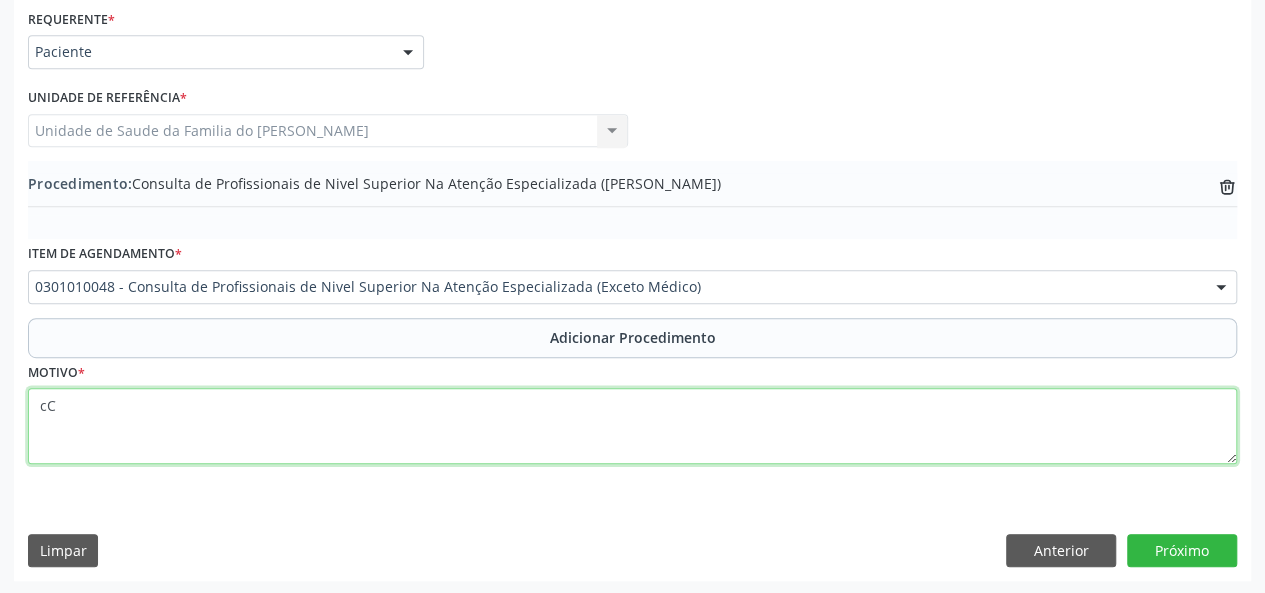 type on "c" 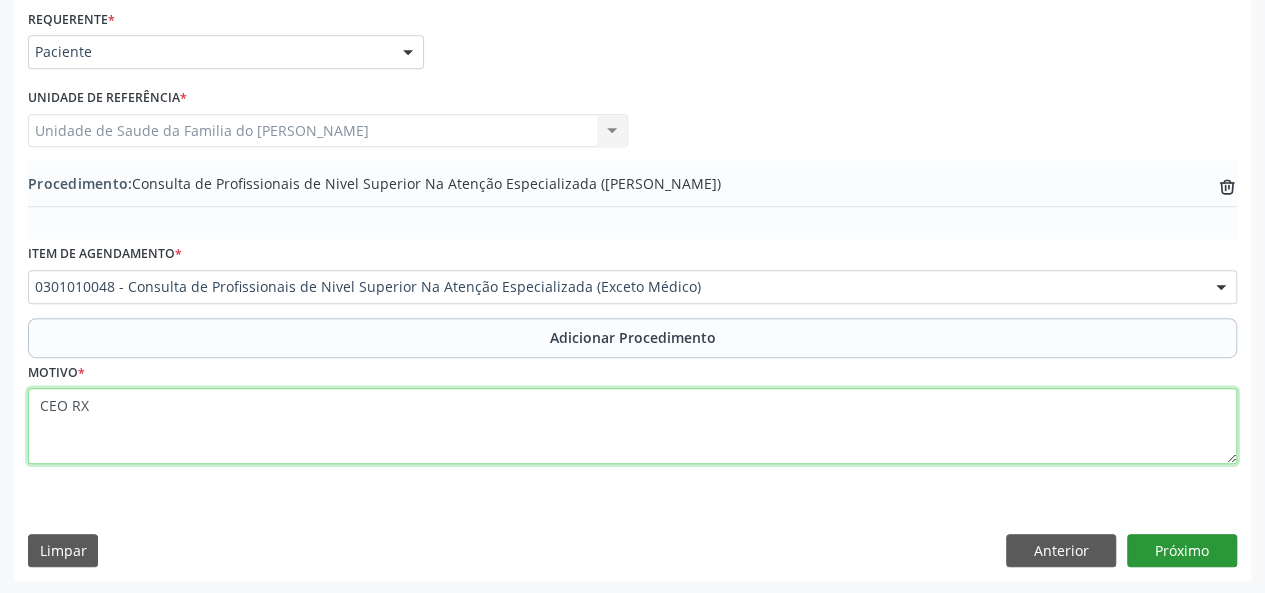 type on "CEO RX" 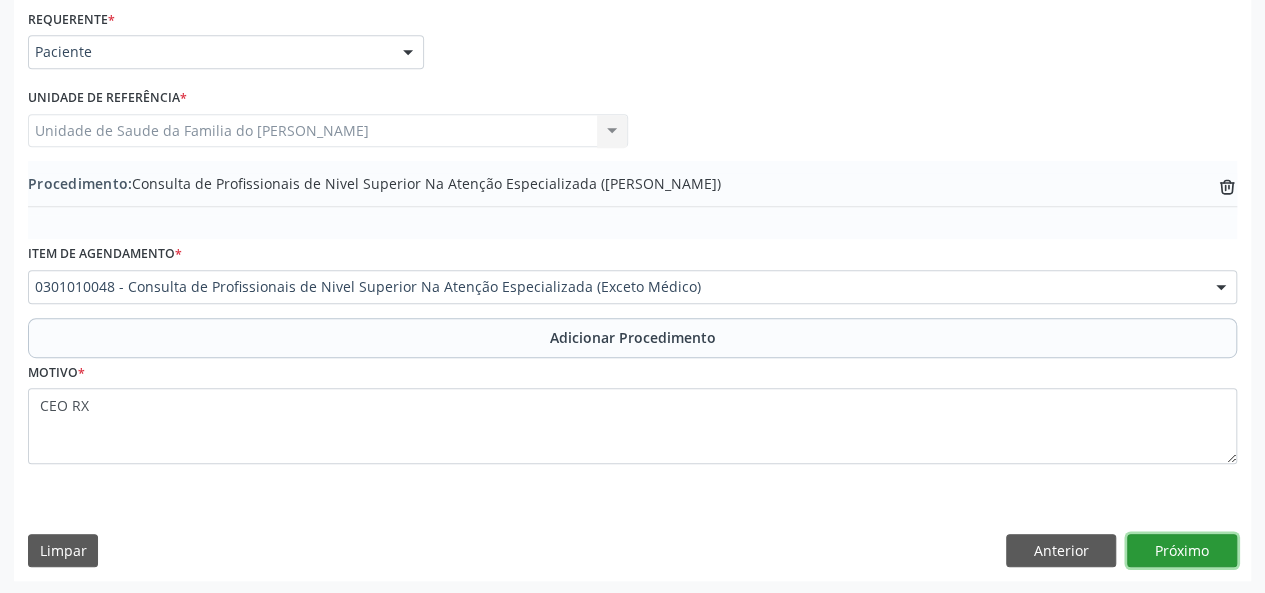 click on "Próximo" at bounding box center (1182, 551) 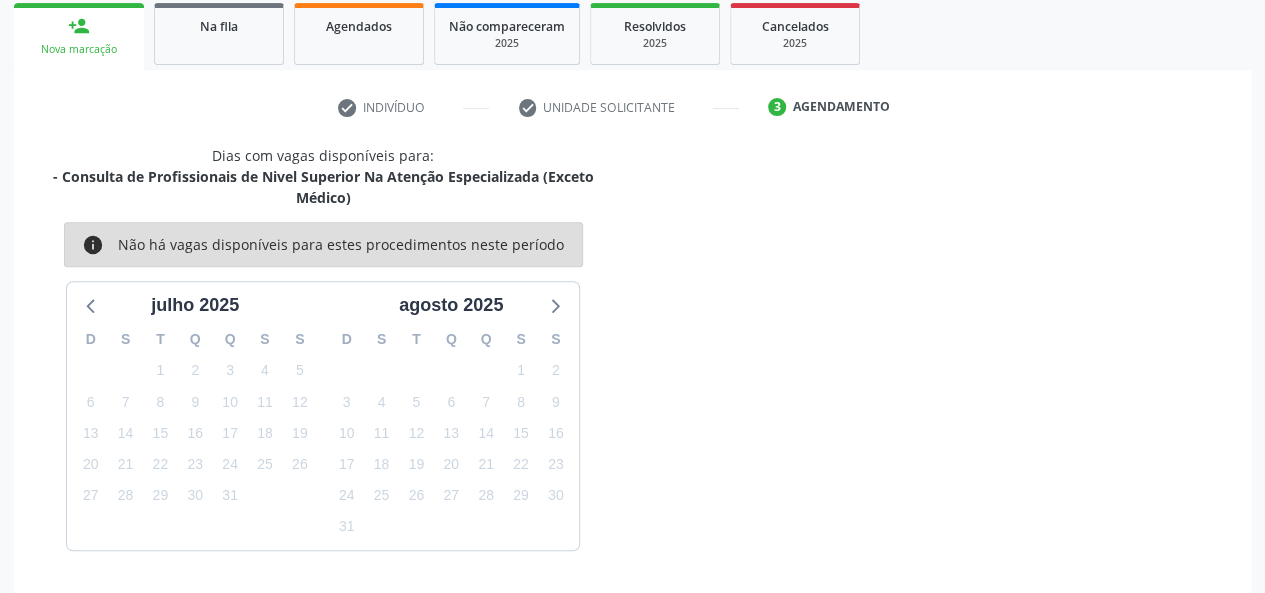 scroll, scrollTop: 382, scrollLeft: 0, axis: vertical 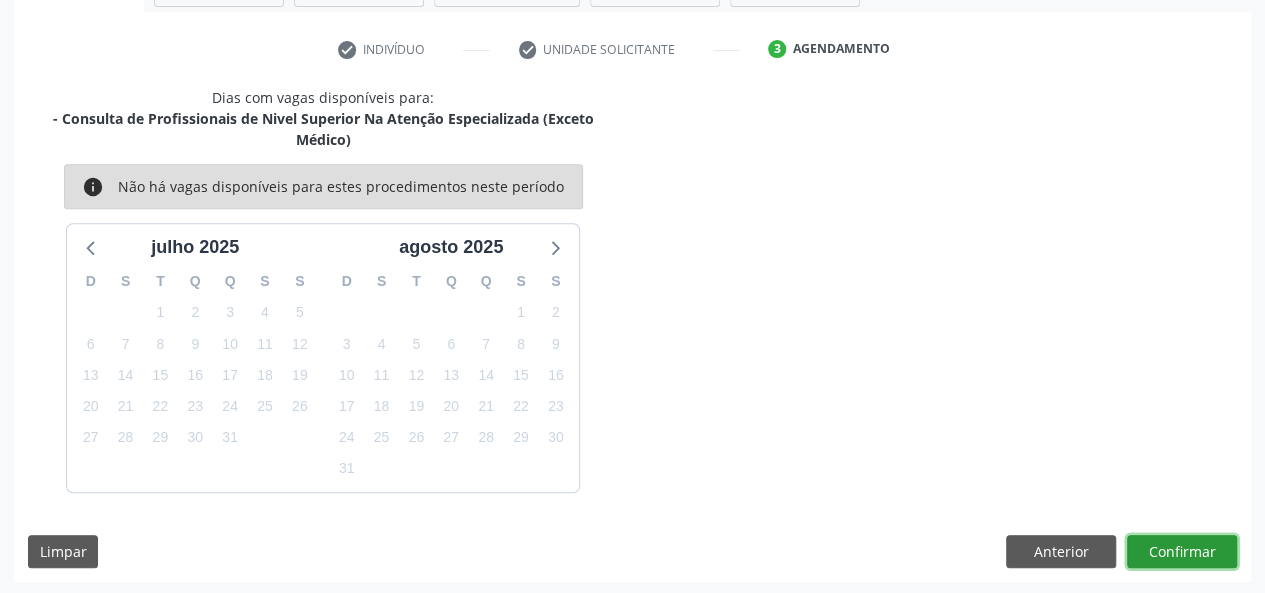 click on "Confirmar" at bounding box center (1182, 552) 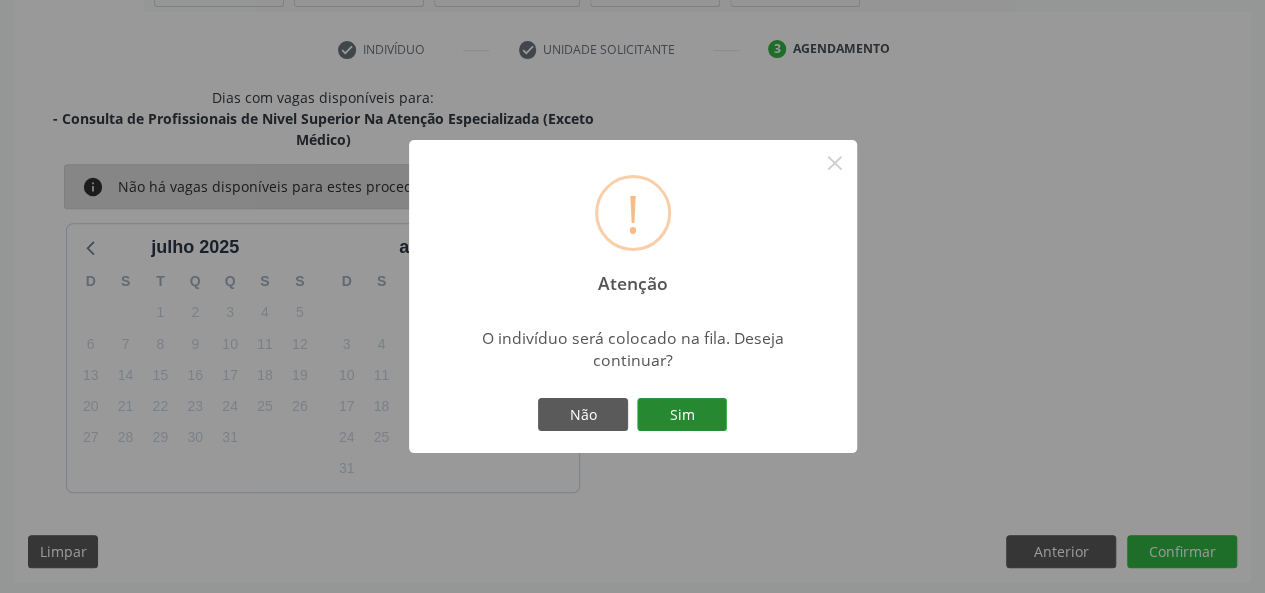 click on "Sim" at bounding box center (682, 415) 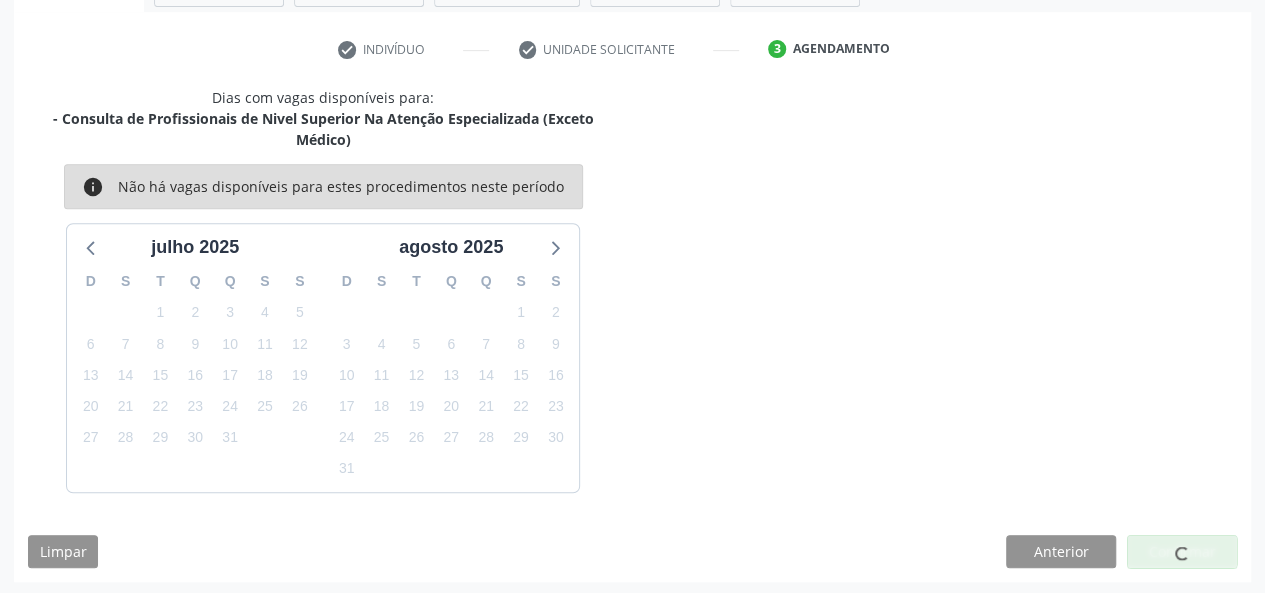scroll, scrollTop: 100, scrollLeft: 0, axis: vertical 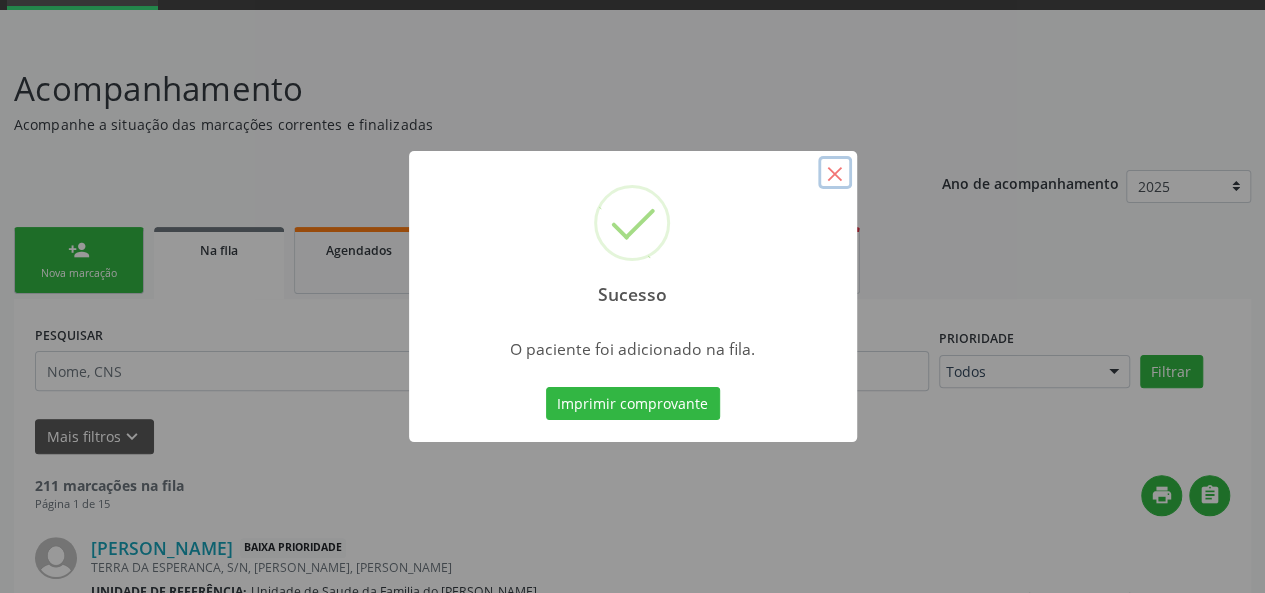 click on "×" at bounding box center [835, 173] 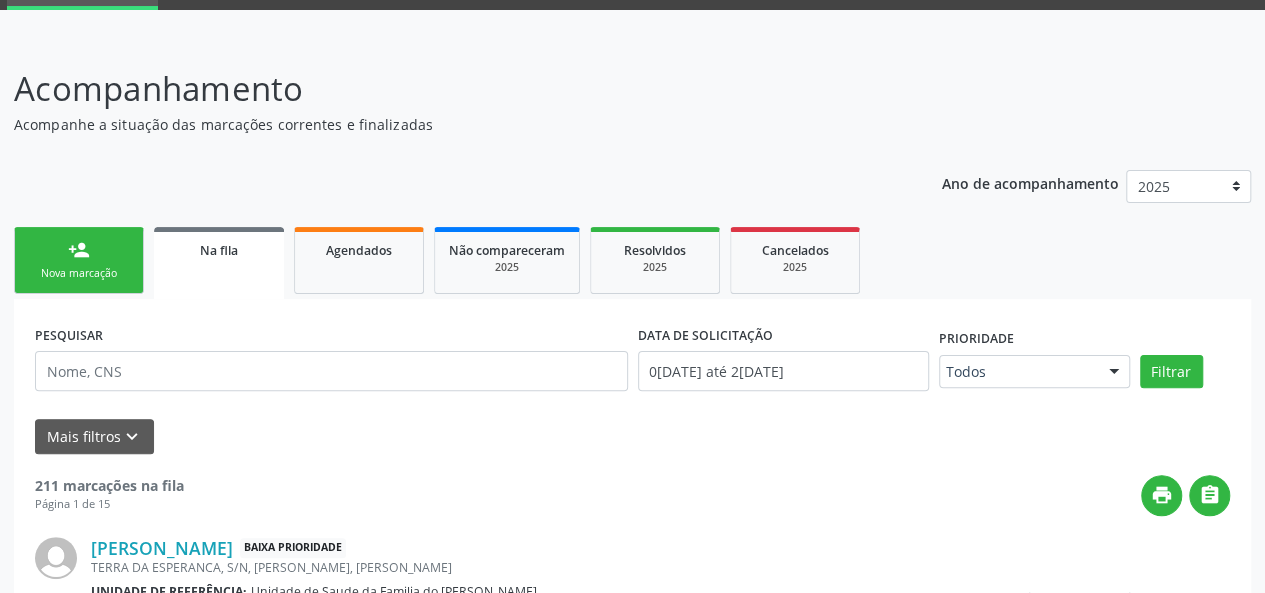 click on "person_add
Nova marcação" at bounding box center (79, 260) 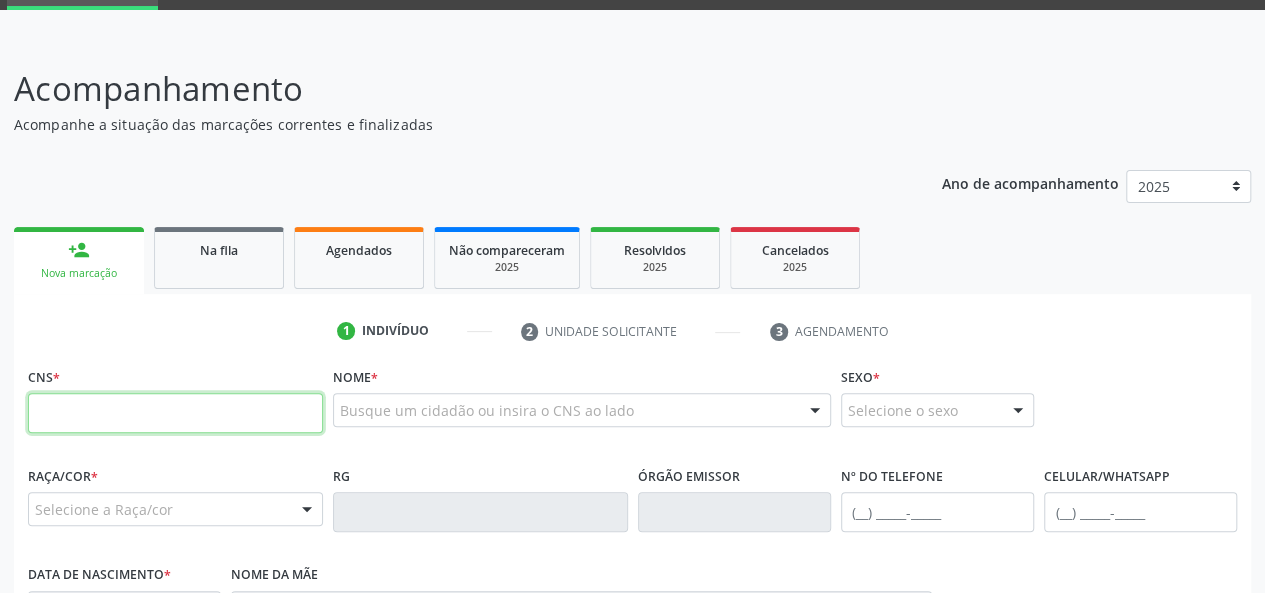 paste on "700 0044 9243 1106" 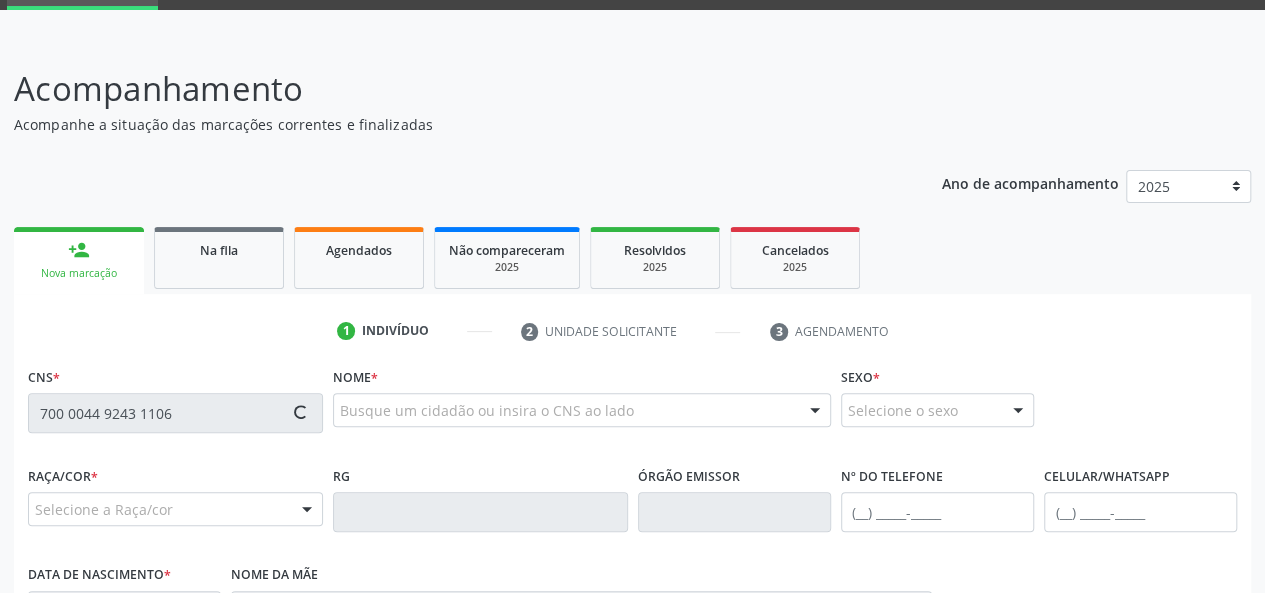type on "700 0044 9243 1106" 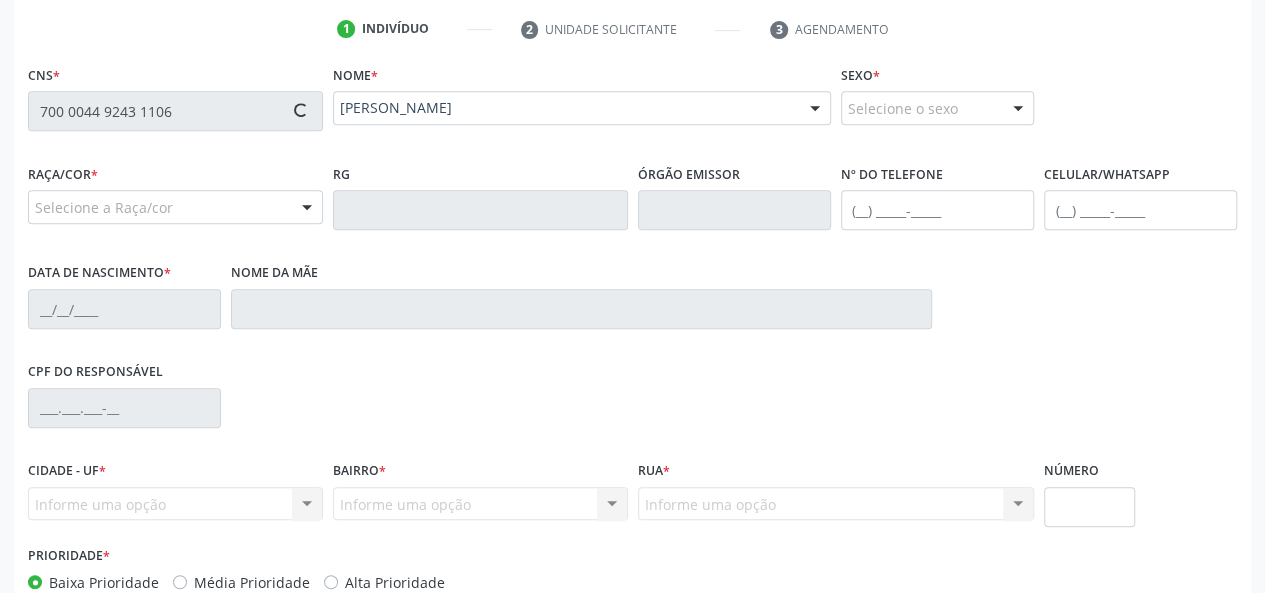 scroll, scrollTop: 518, scrollLeft: 0, axis: vertical 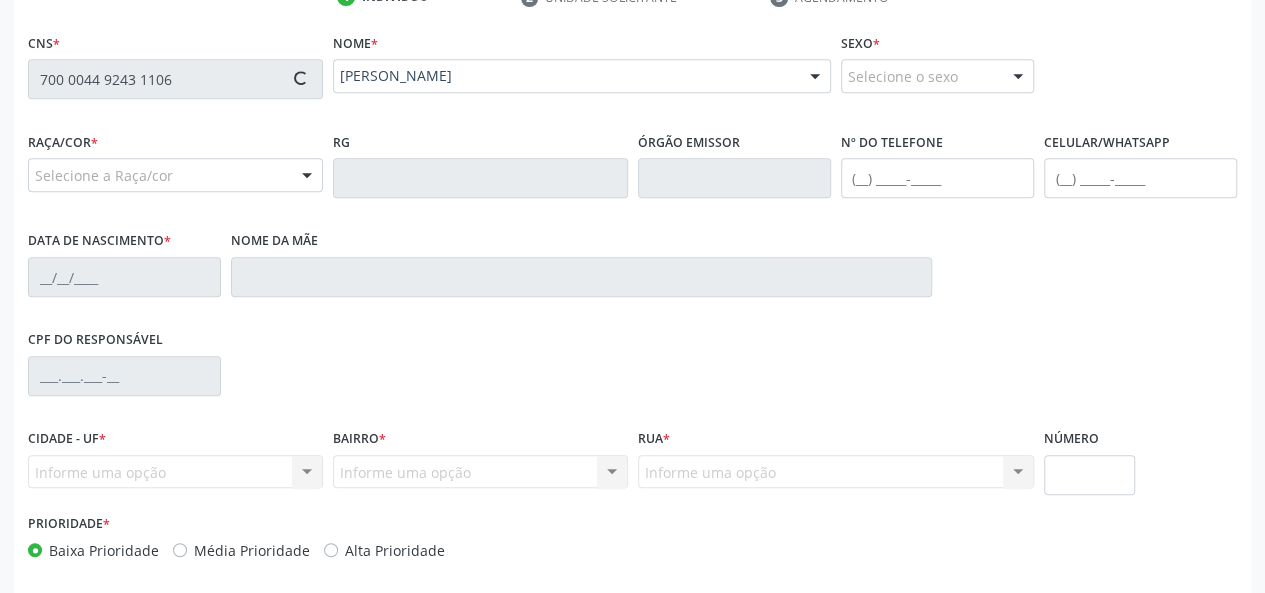 type on "[PHONE_NUMBER]" 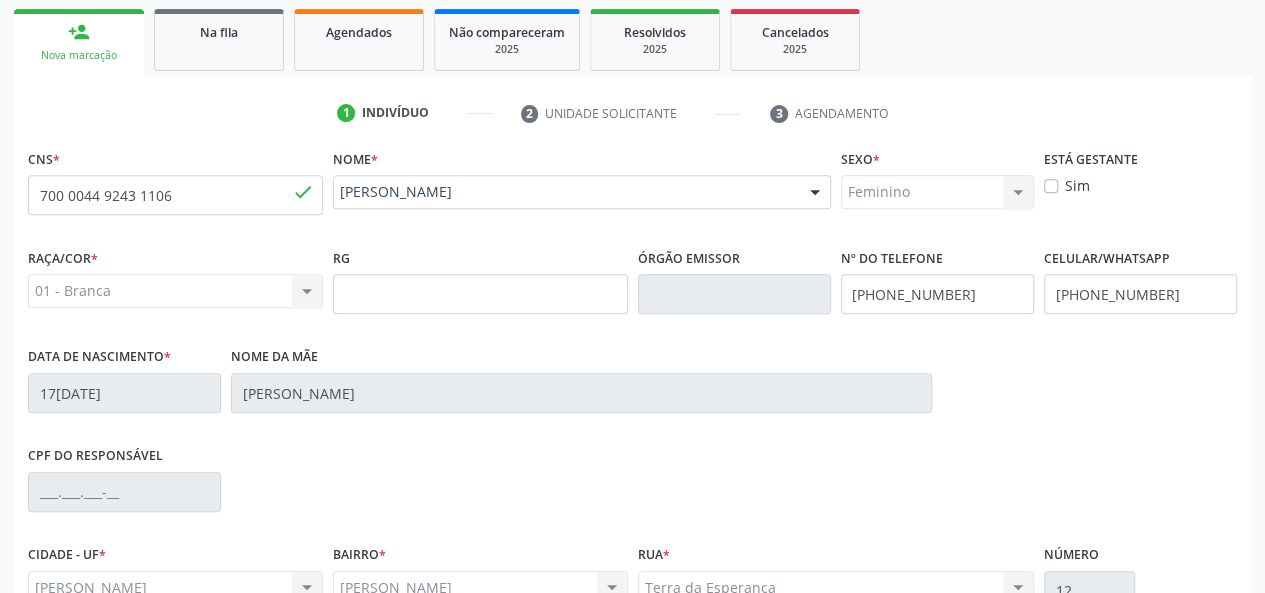 scroll, scrollTop: 518, scrollLeft: 0, axis: vertical 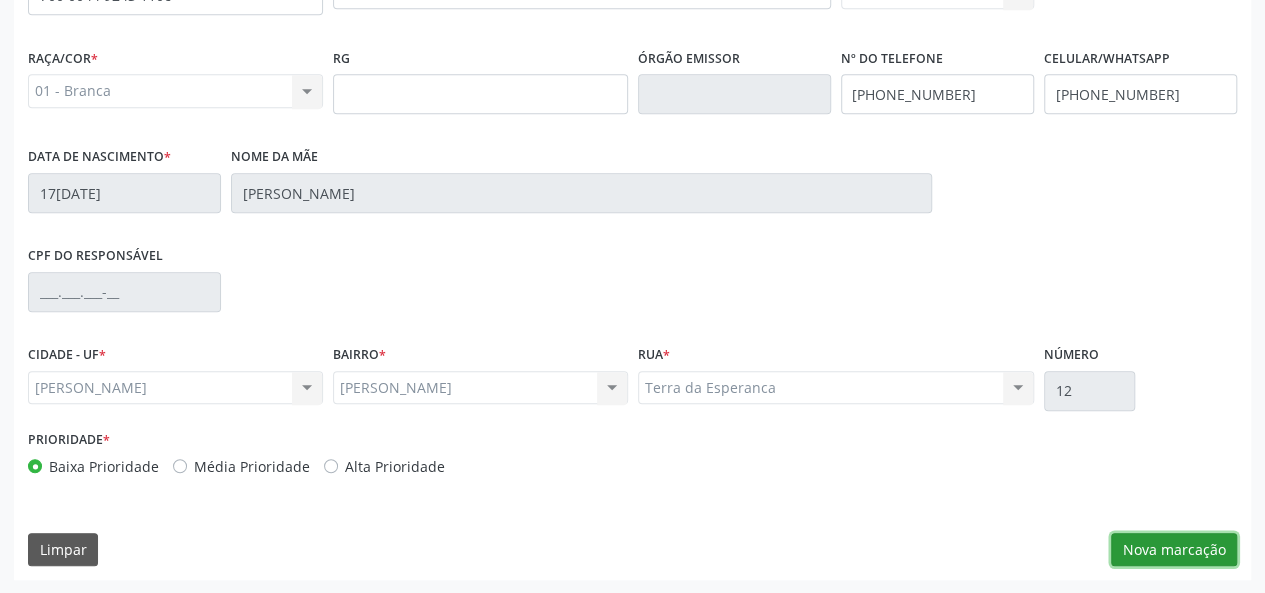click on "Nova marcação" at bounding box center (1174, 550) 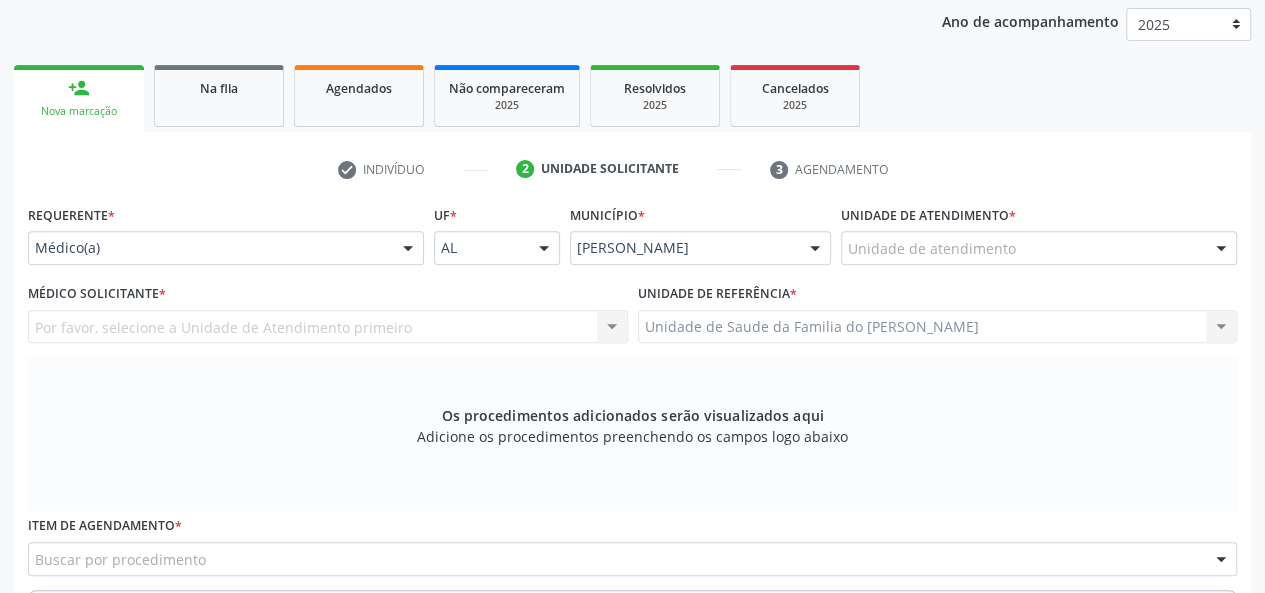 scroll, scrollTop: 218, scrollLeft: 0, axis: vertical 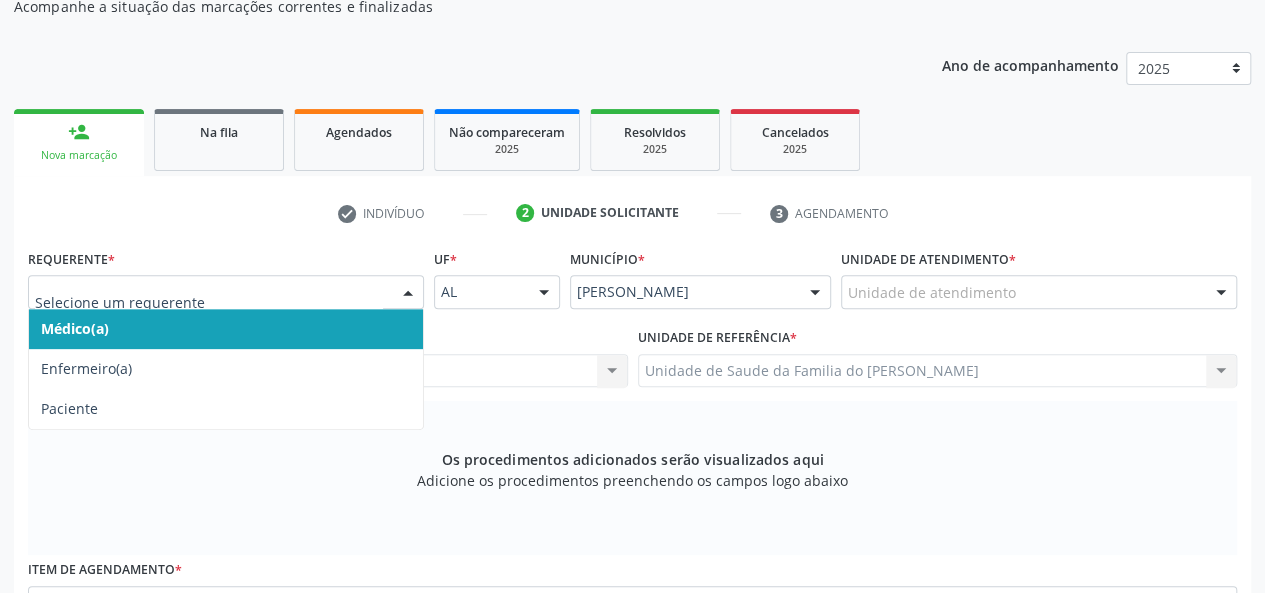 click at bounding box center [408, 293] 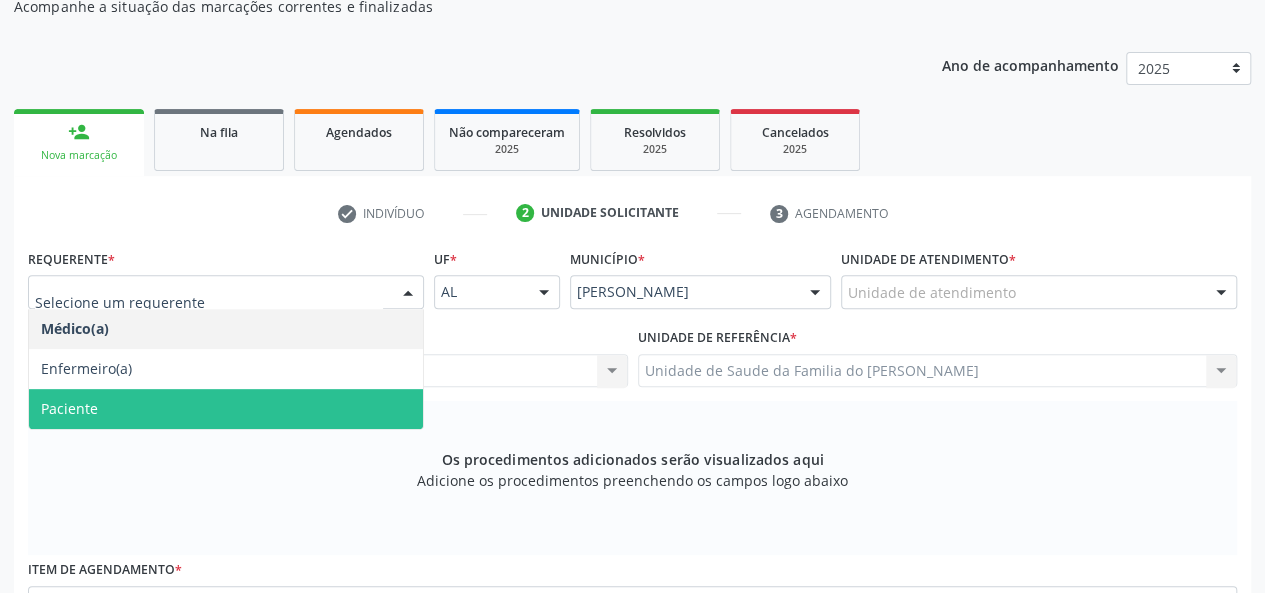 click on "Paciente" at bounding box center [226, 409] 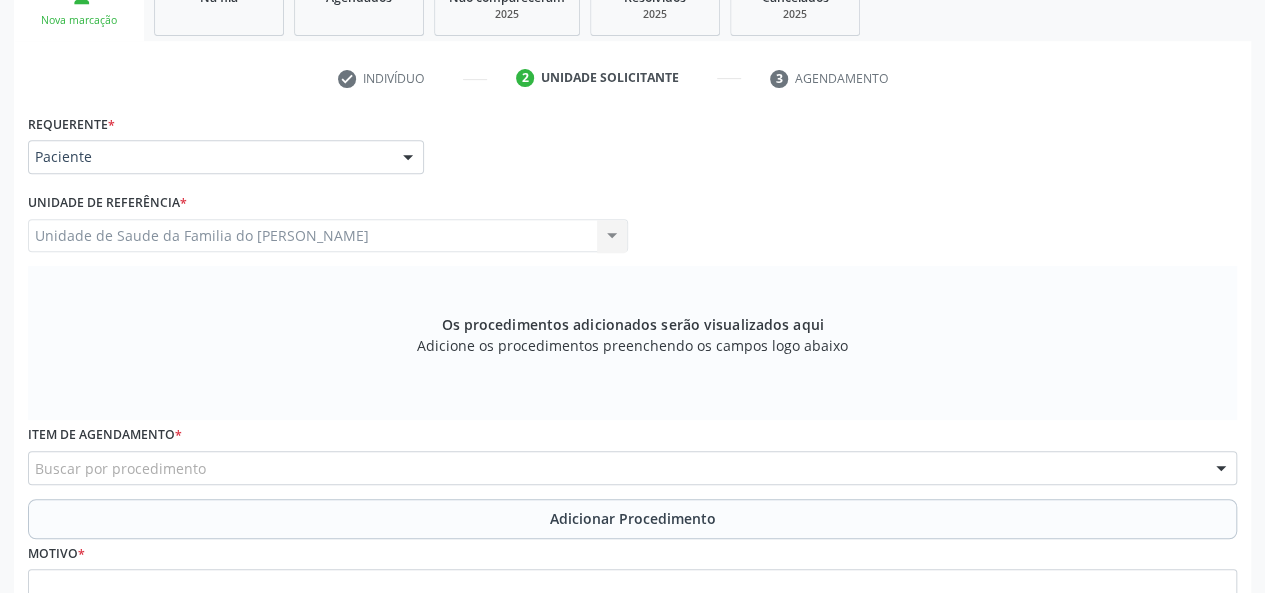 scroll, scrollTop: 518, scrollLeft: 0, axis: vertical 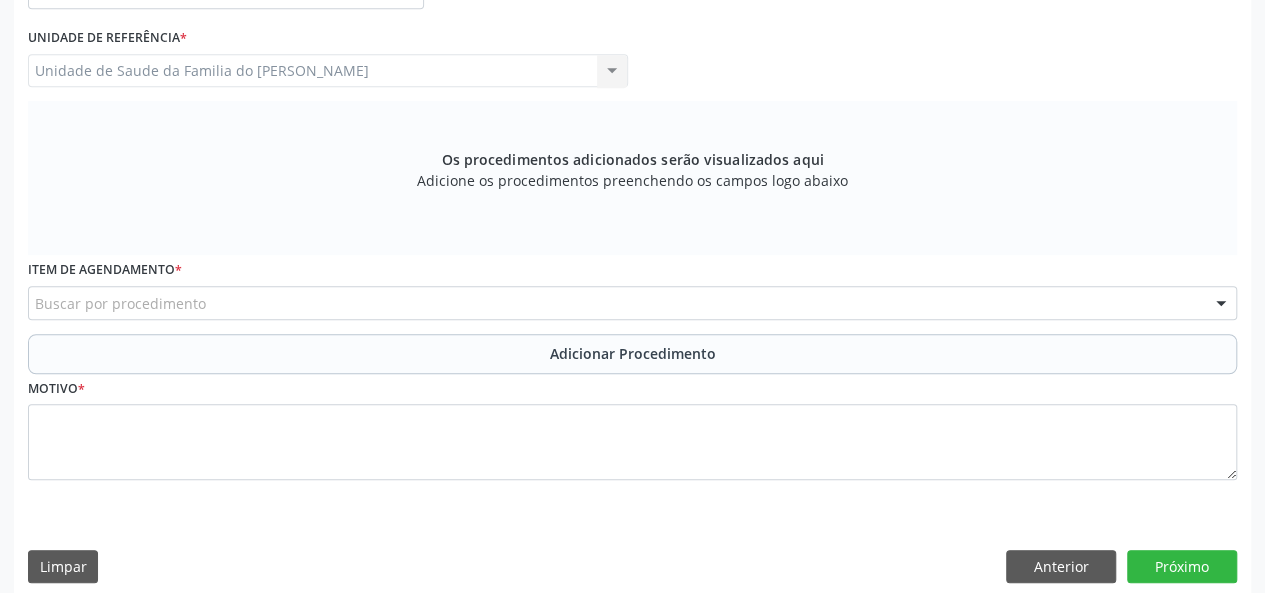 click on "Buscar por procedimento" at bounding box center (632, 303) 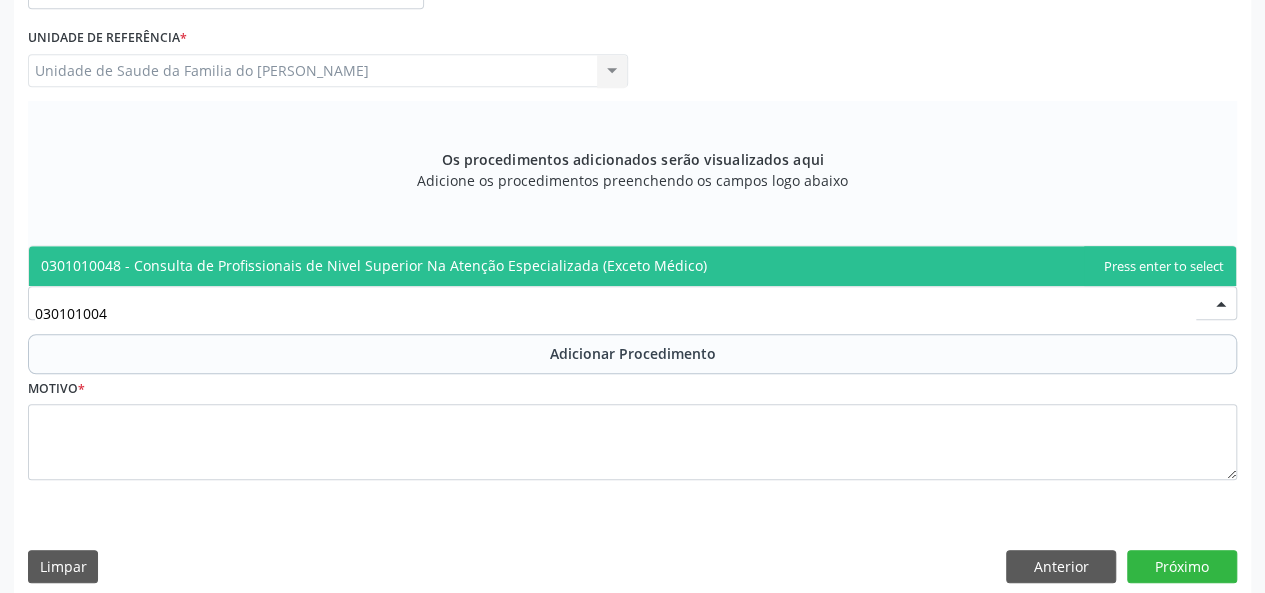 type on "0301010048" 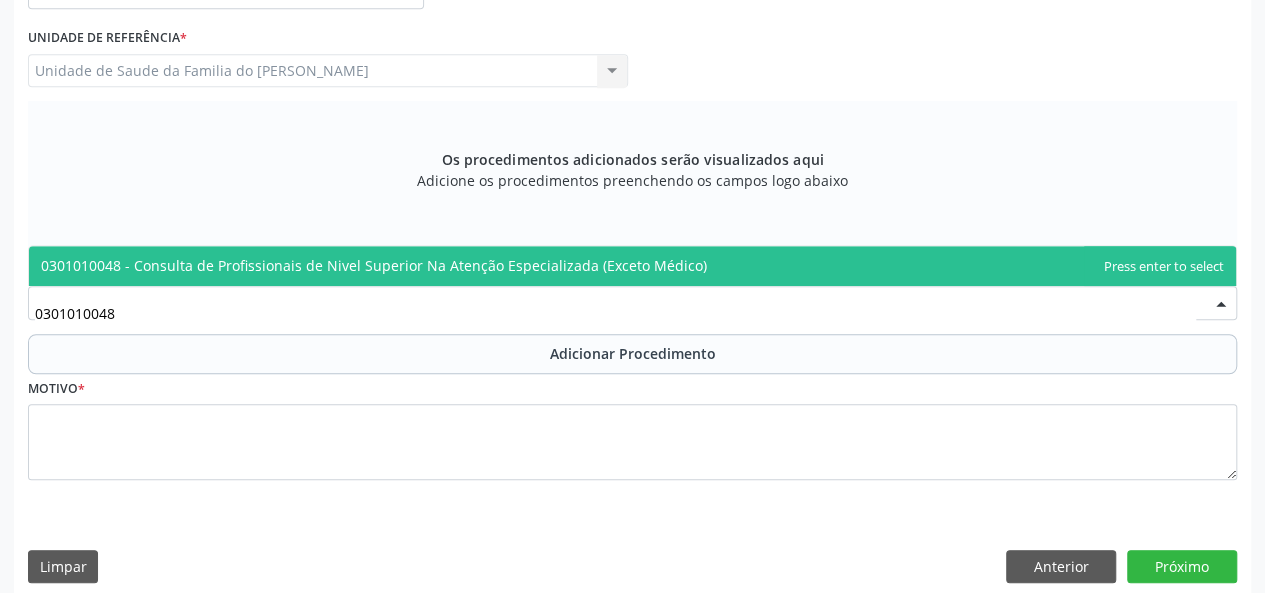 click on "0301010048 - Consulta de Profissionais de Nivel Superior Na Atenção Especializada (Exceto Médico)" at bounding box center (374, 265) 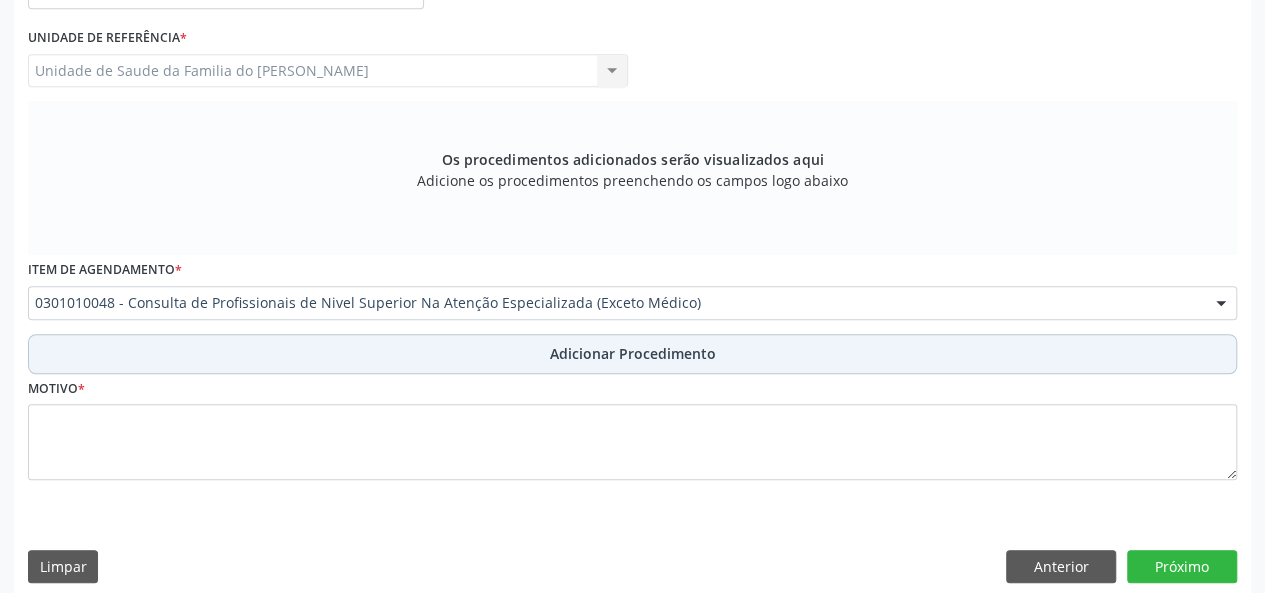 click on "Adicionar Procedimento" at bounding box center [632, 354] 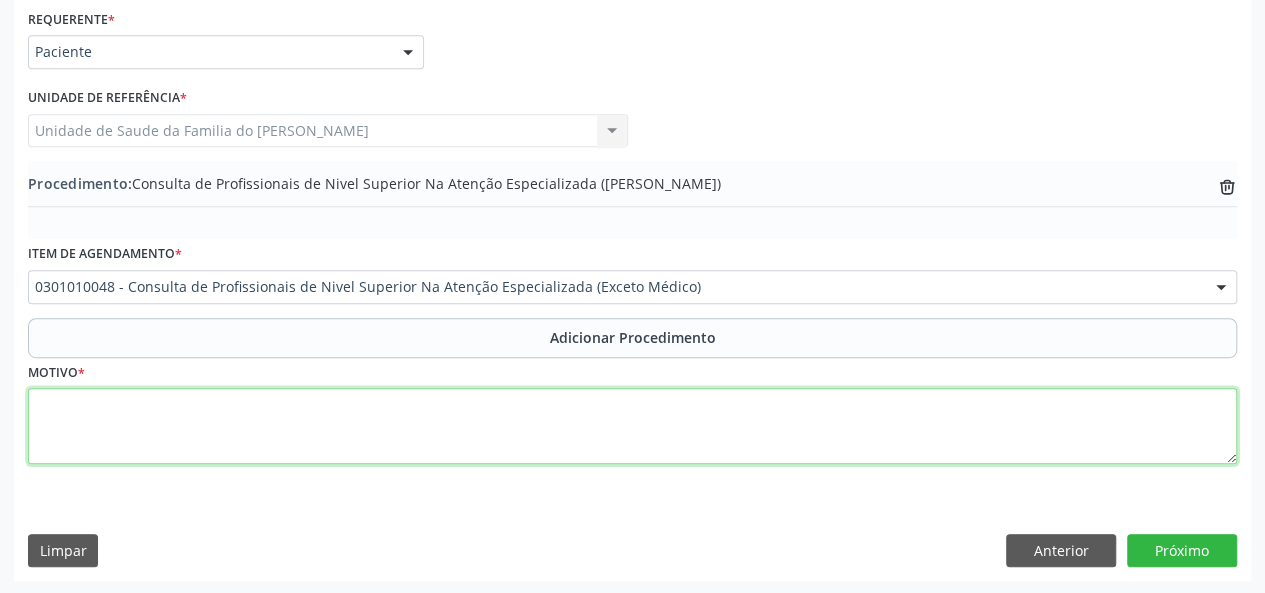 click at bounding box center [632, 426] 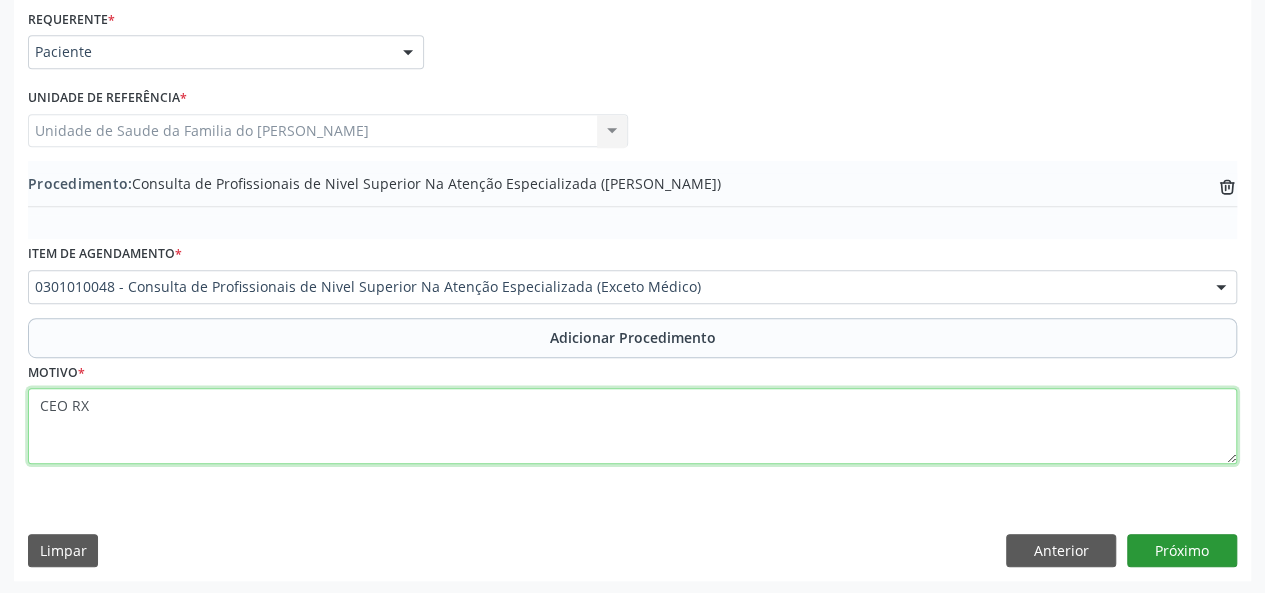type on "CEO RX" 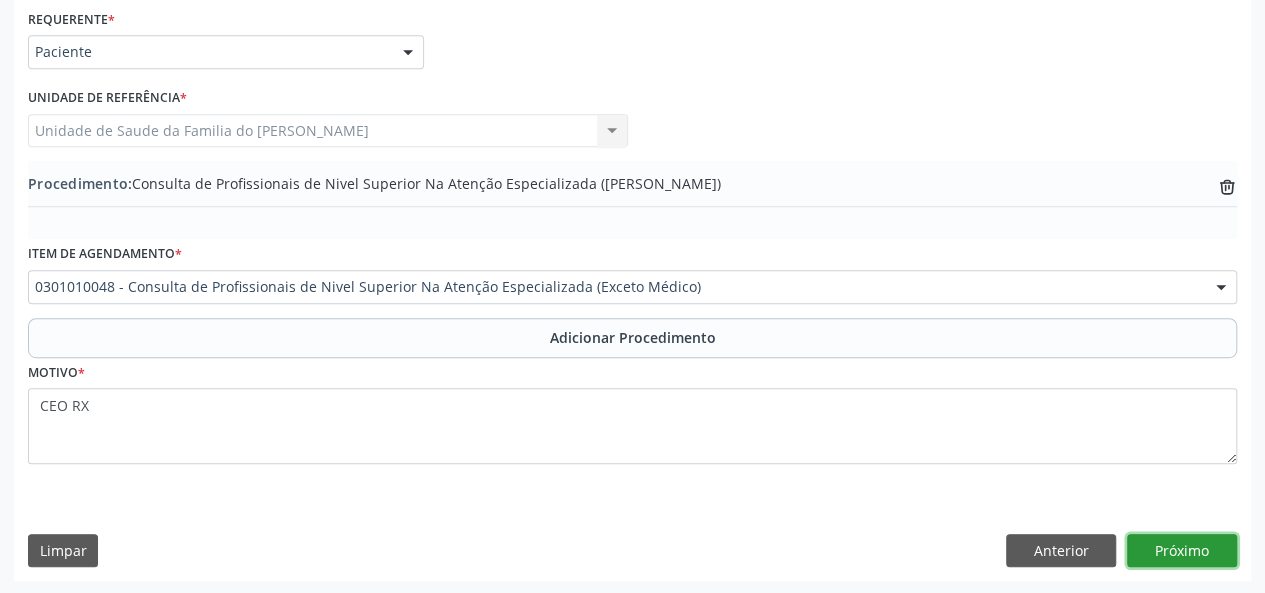 click on "Próximo" at bounding box center (1182, 551) 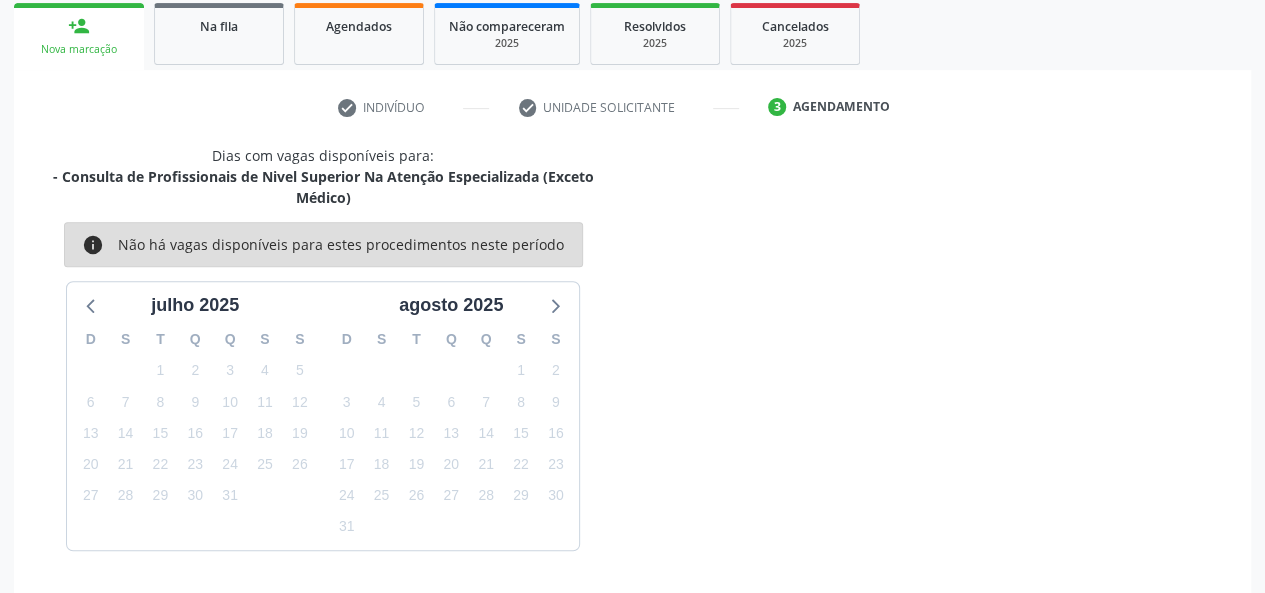 scroll, scrollTop: 382, scrollLeft: 0, axis: vertical 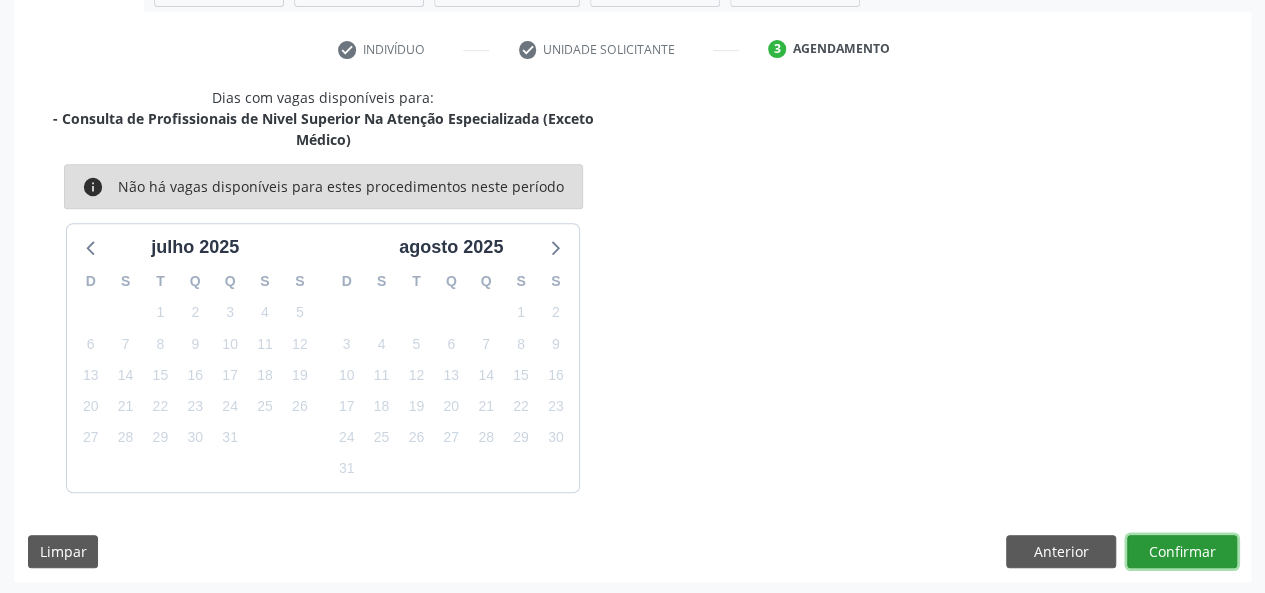 click on "Confirmar" at bounding box center [1182, 552] 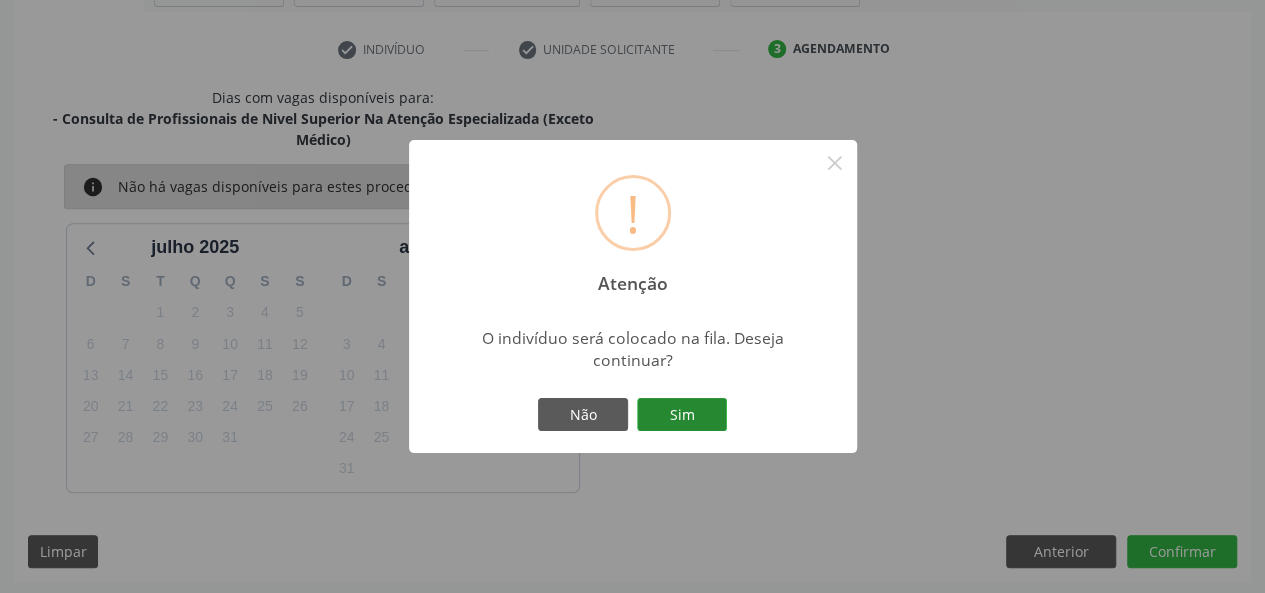 click on "Sim" at bounding box center [682, 415] 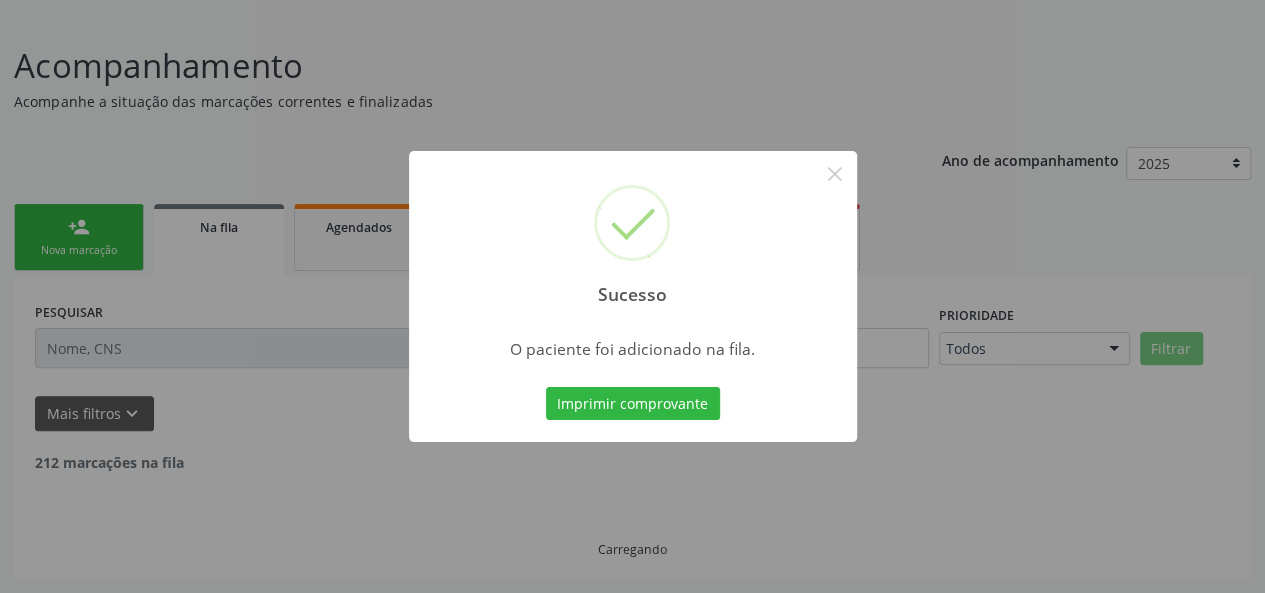 scroll, scrollTop: 100, scrollLeft: 0, axis: vertical 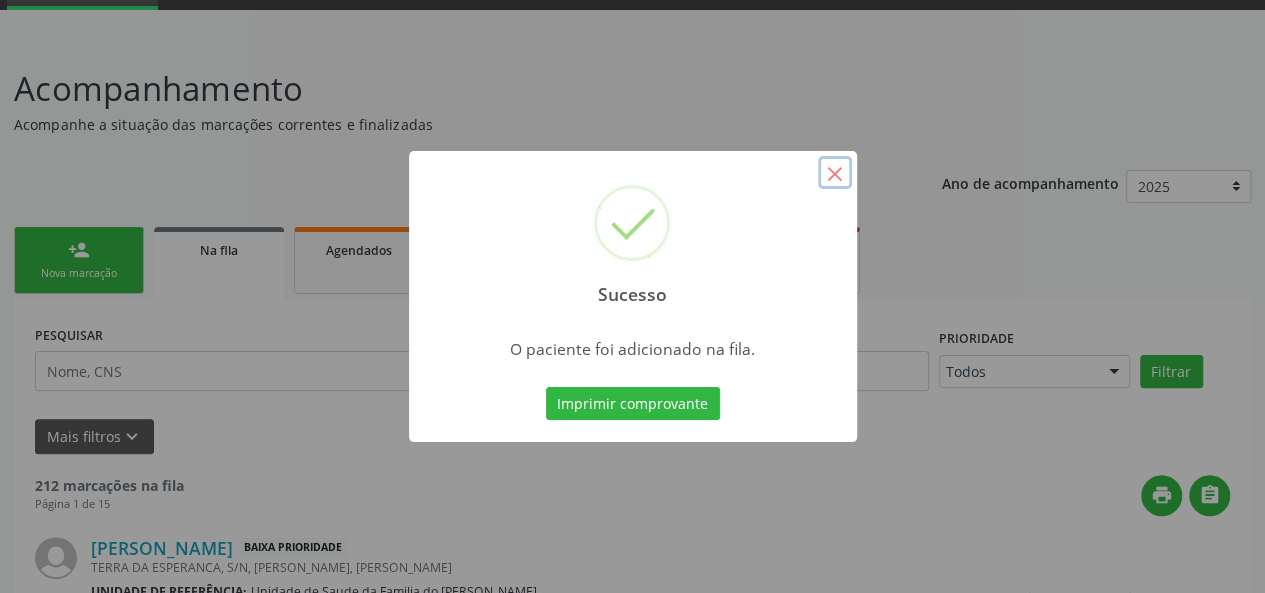 click on "×" at bounding box center (835, 173) 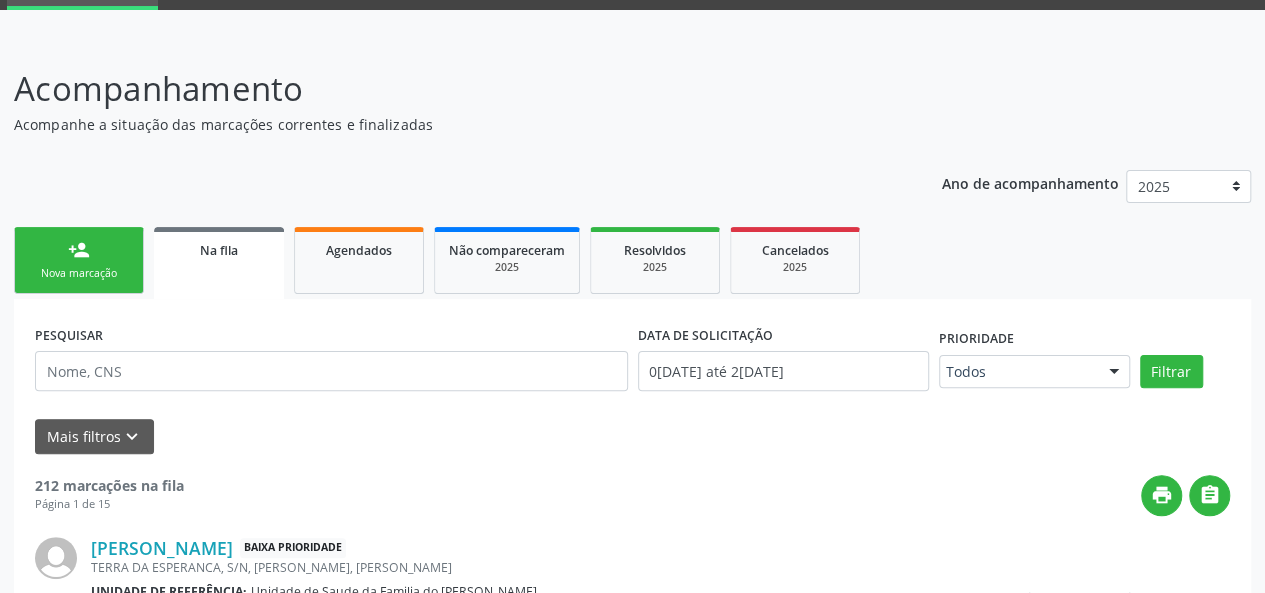 click on "person_add
Nova marcação" at bounding box center (79, 260) 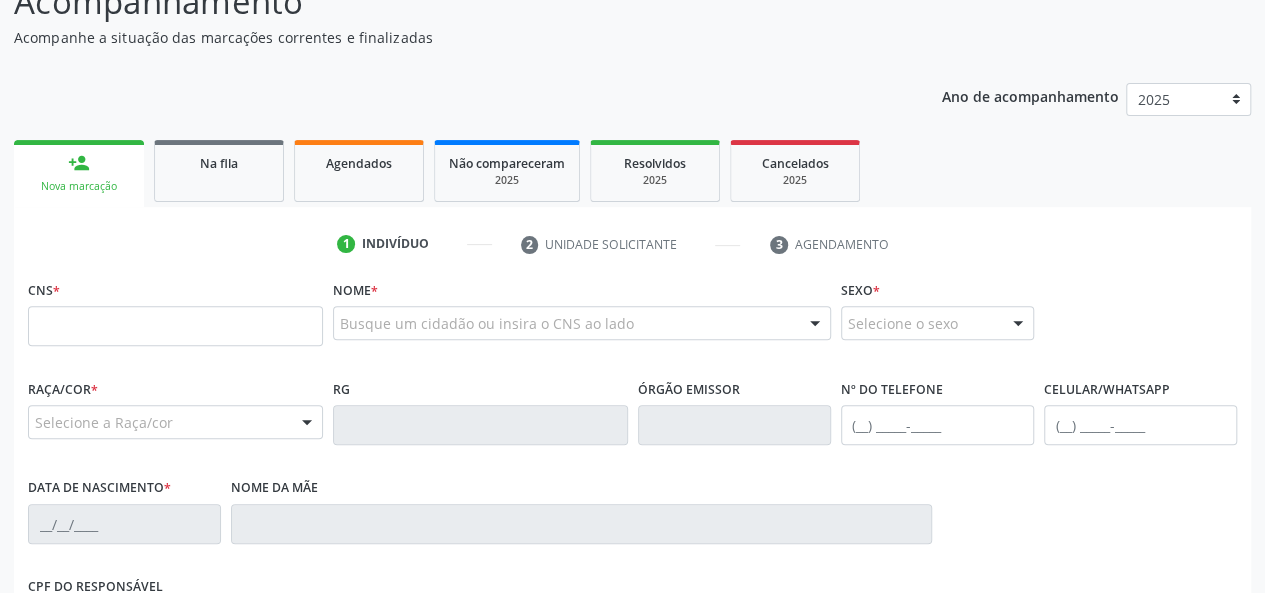 scroll, scrollTop: 300, scrollLeft: 0, axis: vertical 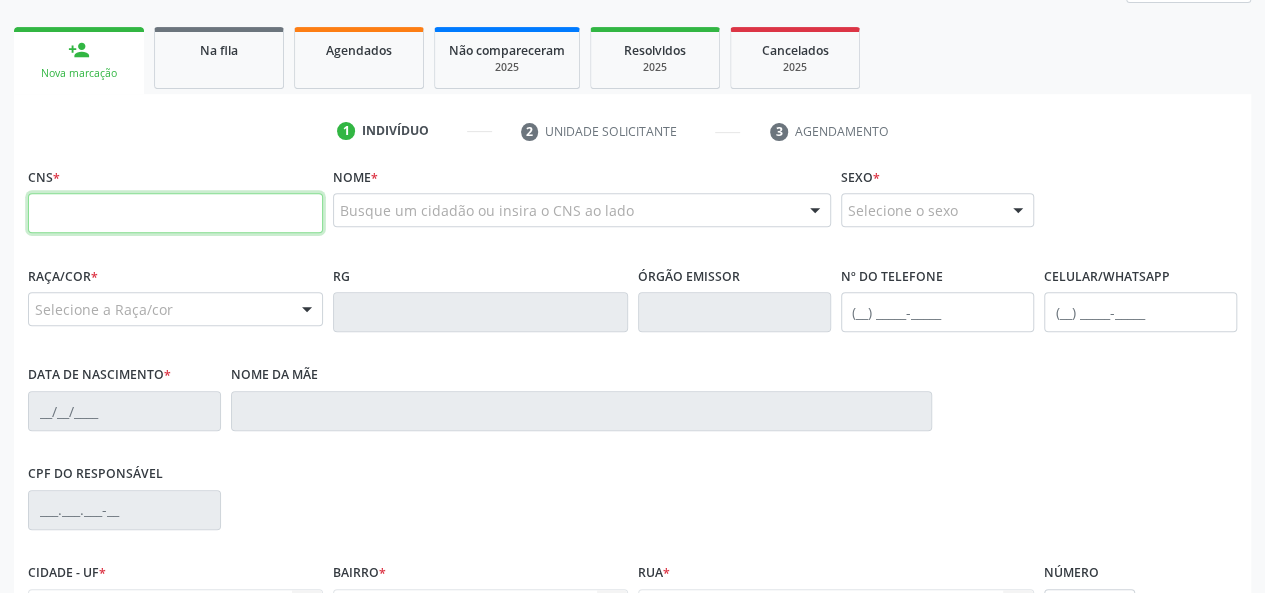 paste on "705 0034 7801 2355" 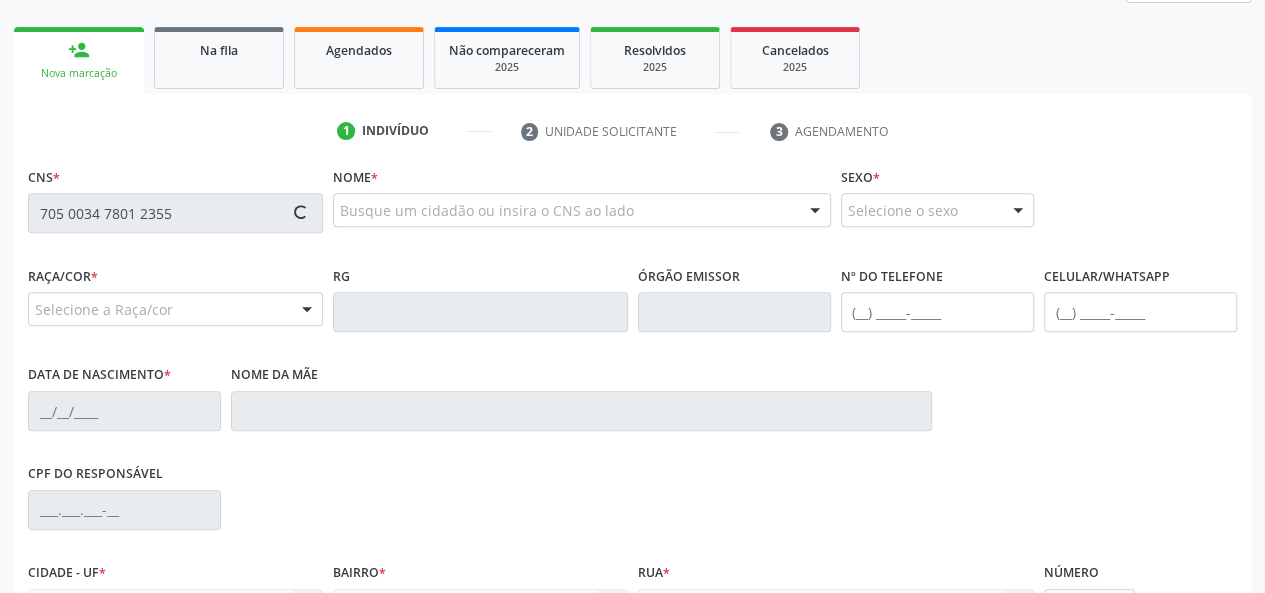 type on "705 0034 7801 2355" 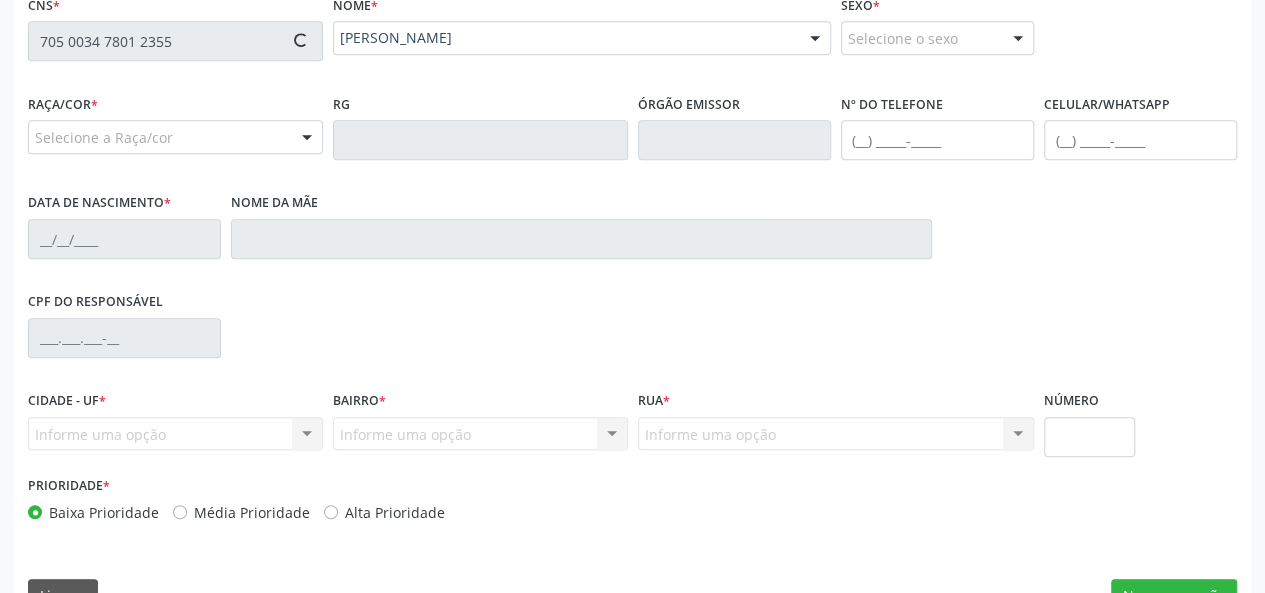 scroll, scrollTop: 518, scrollLeft: 0, axis: vertical 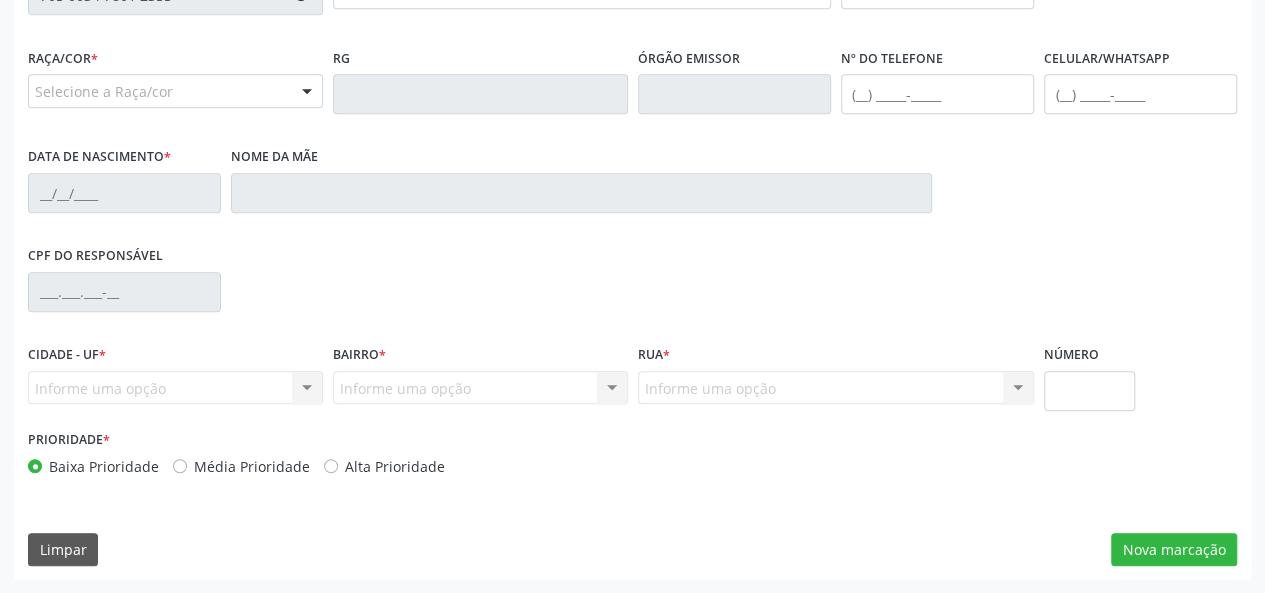 type on "[PHONE_NUMBER]" 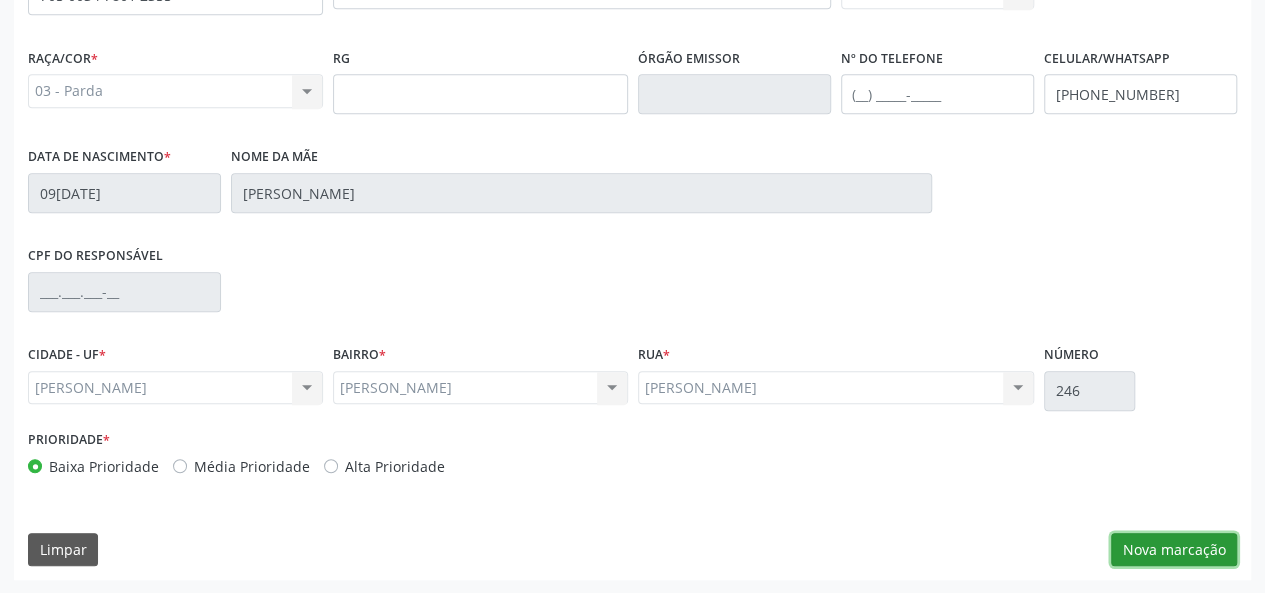 click on "Nova marcação" at bounding box center [1174, 550] 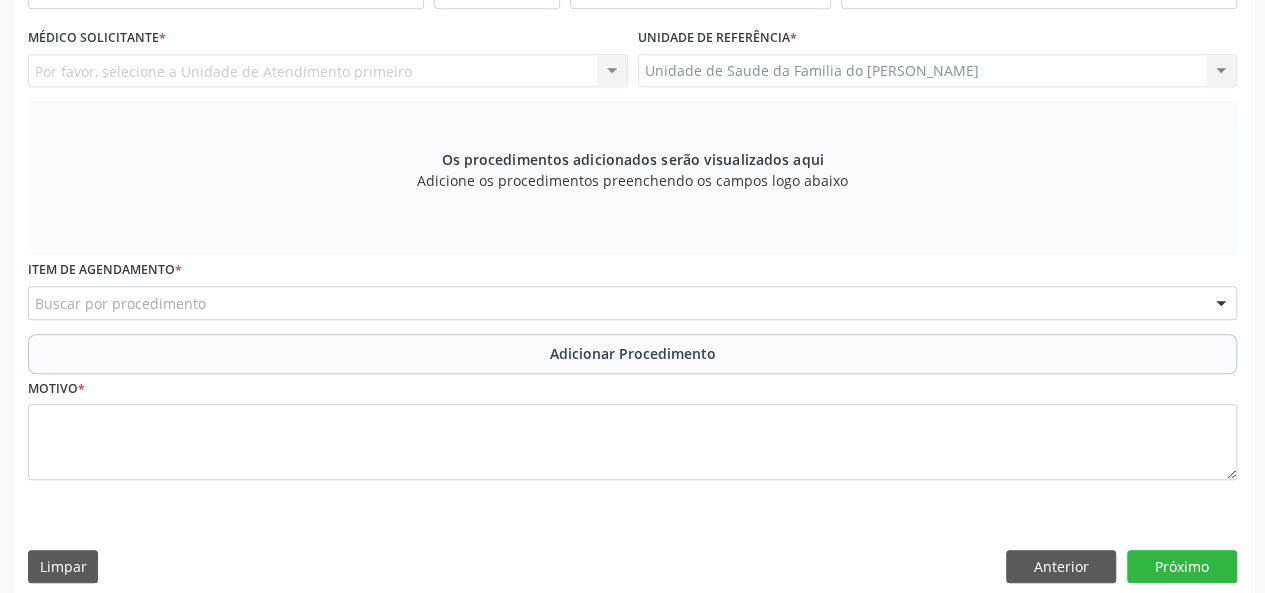 scroll, scrollTop: 318, scrollLeft: 0, axis: vertical 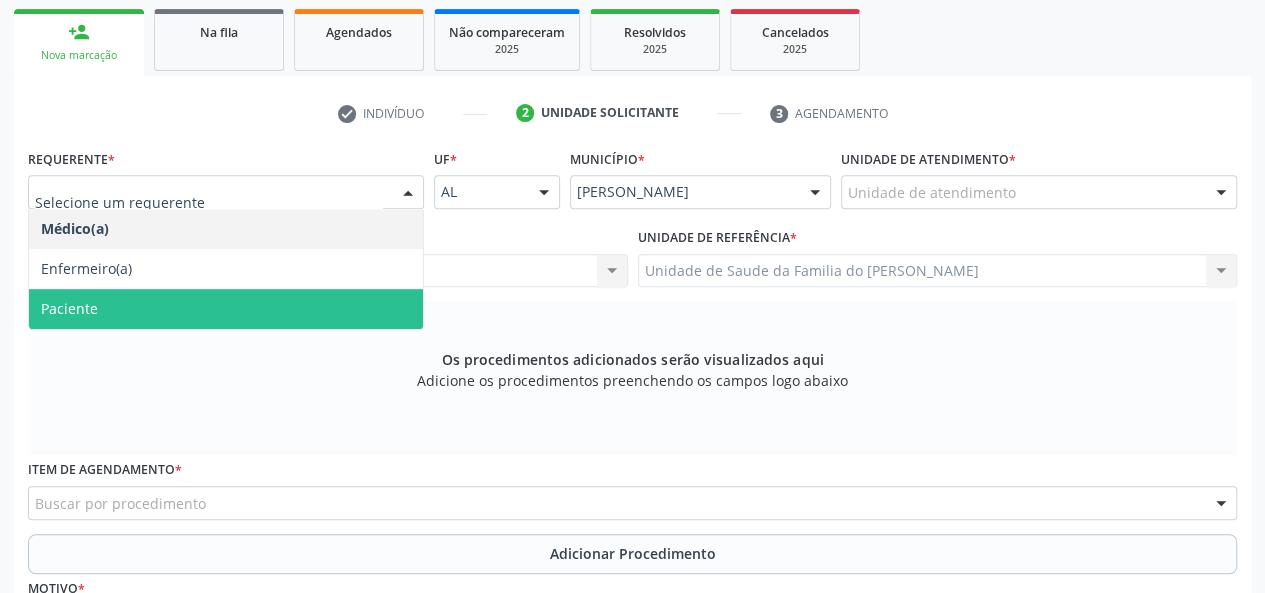 click on "Paciente" at bounding box center (226, 309) 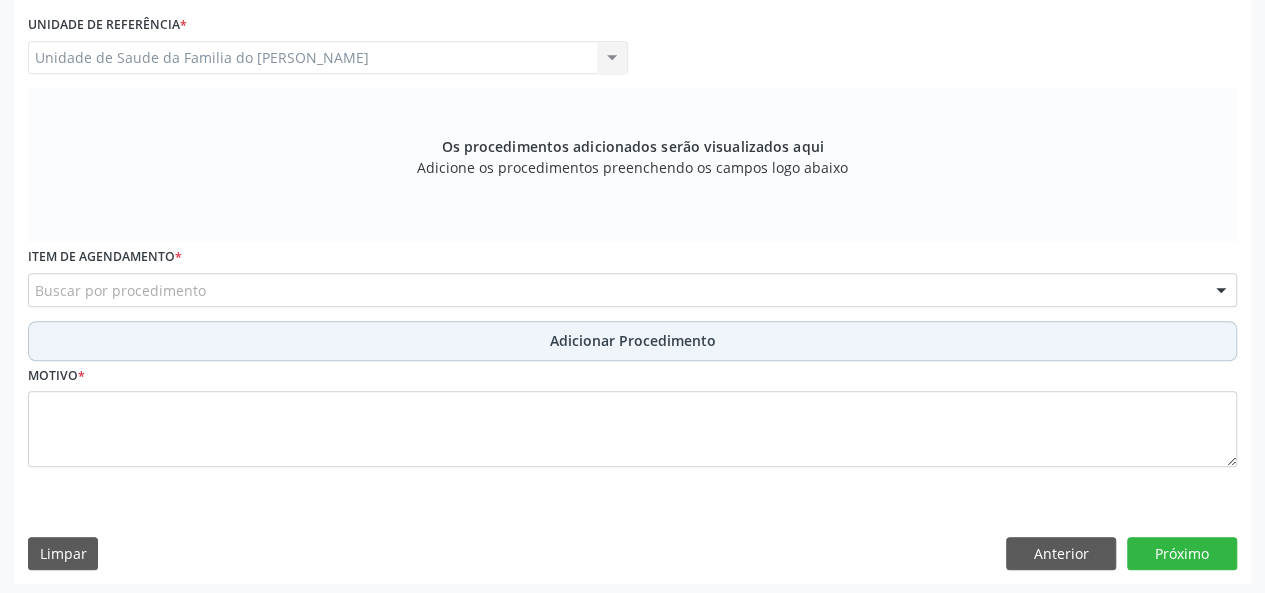 scroll, scrollTop: 534, scrollLeft: 0, axis: vertical 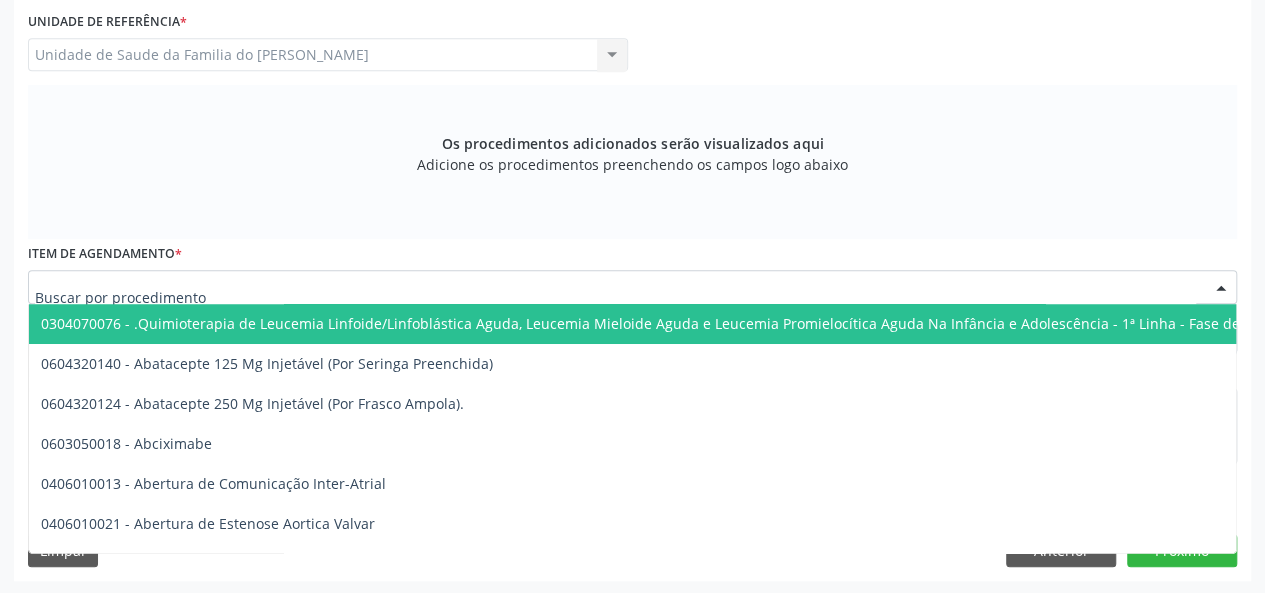 click at bounding box center [632, 287] 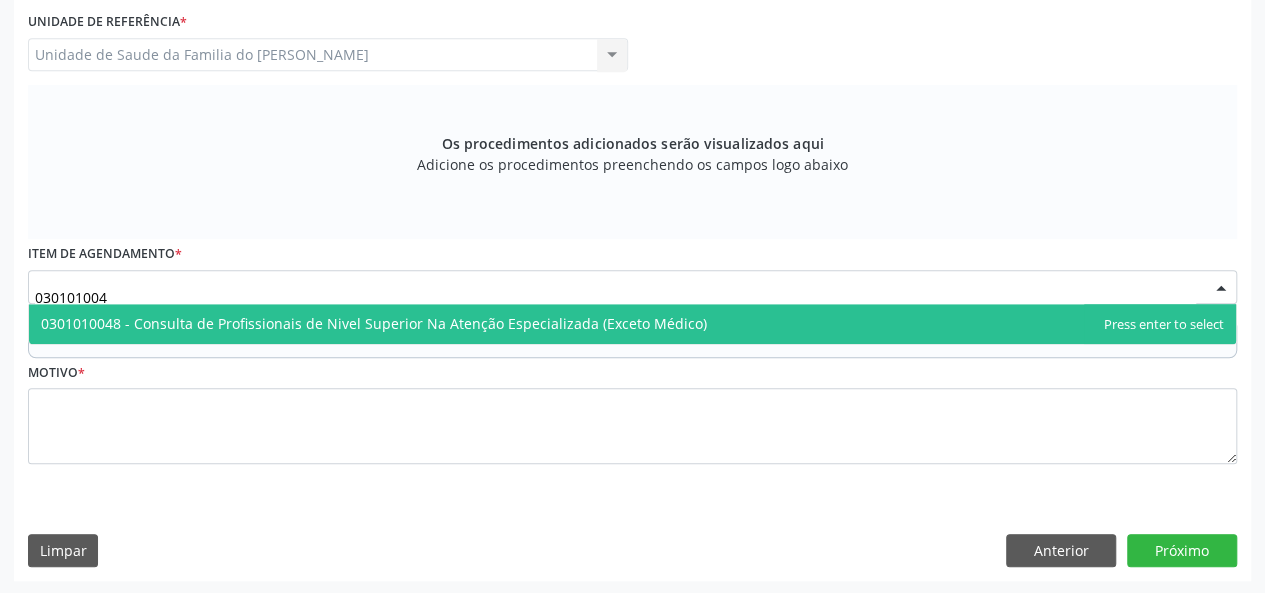 type on "0301010048" 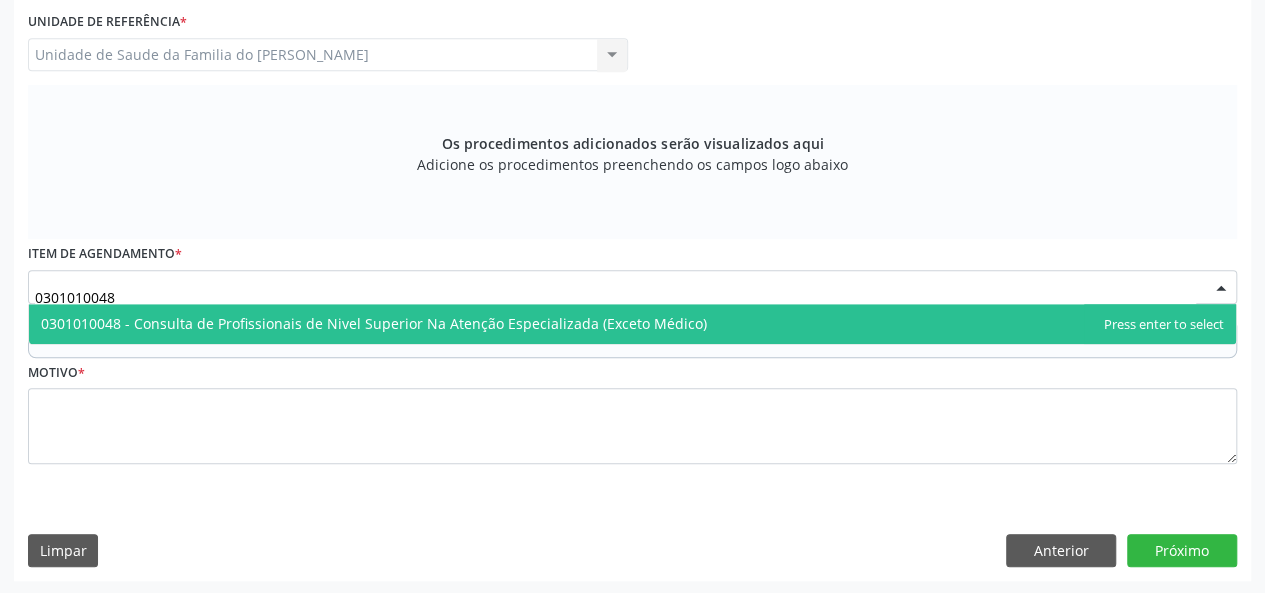 click on "0301010048 - Consulta de Profissionais de Nivel Superior Na Atenção Especializada (Exceto Médico)" at bounding box center (374, 323) 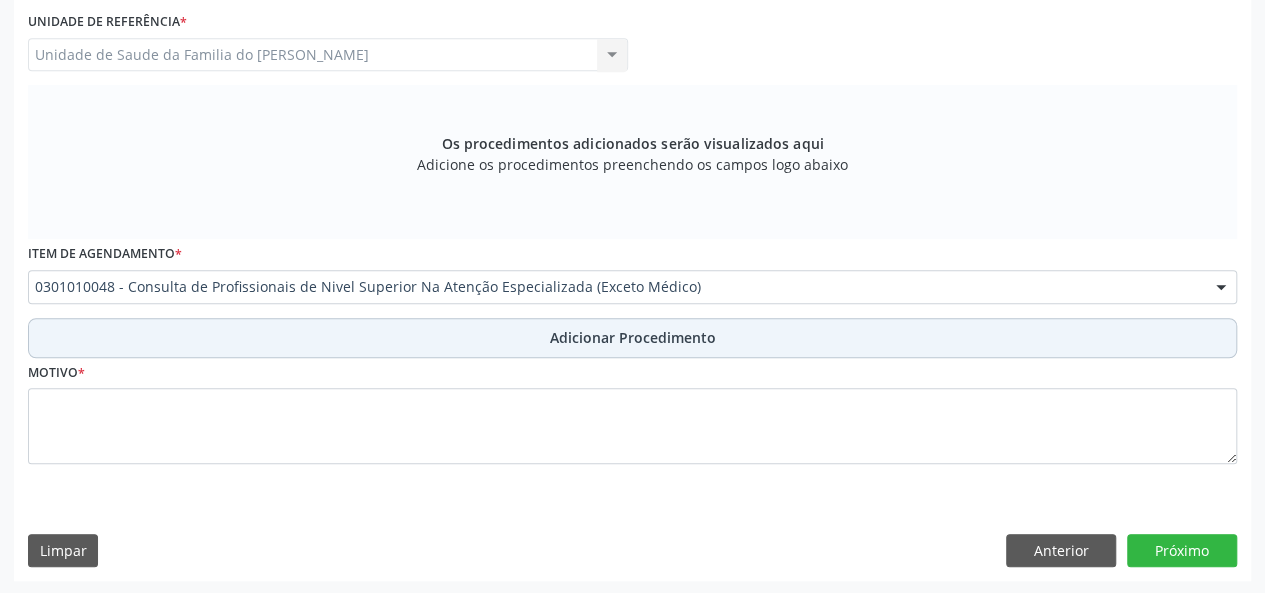 click on "Adicionar Procedimento" at bounding box center [632, 338] 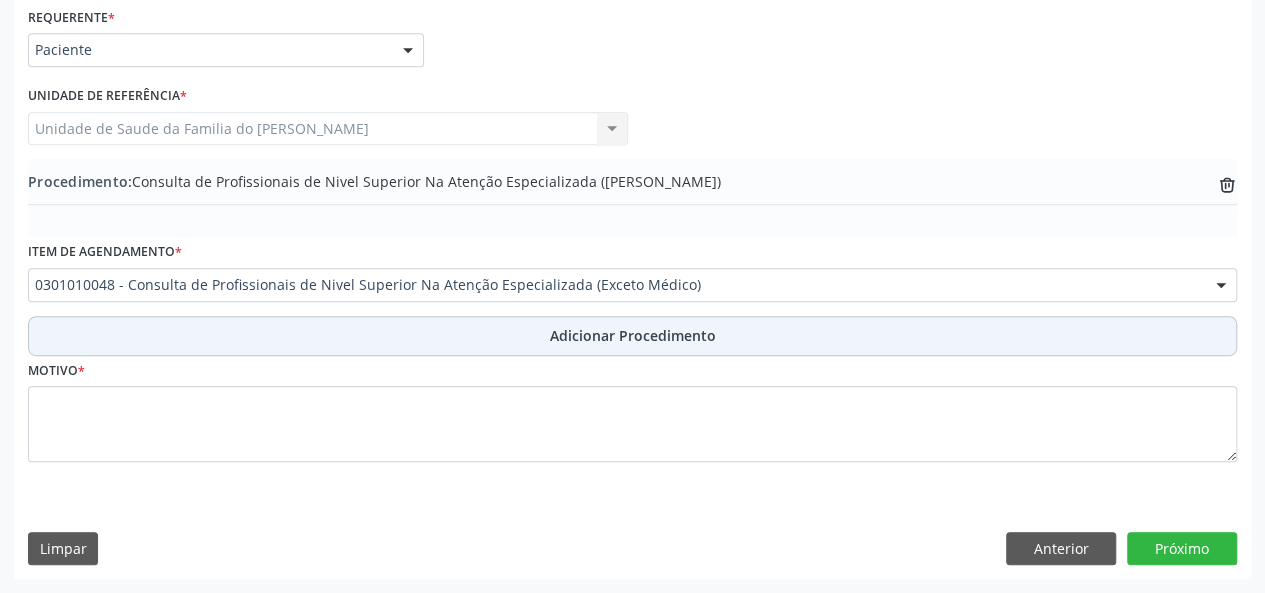 scroll, scrollTop: 458, scrollLeft: 0, axis: vertical 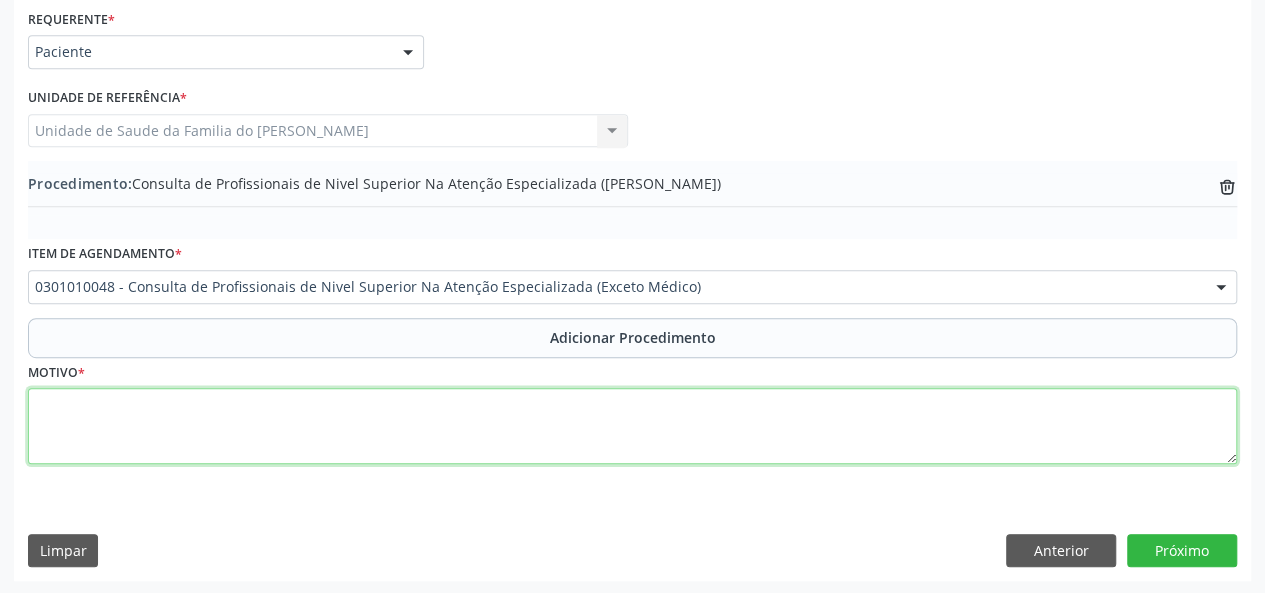click at bounding box center (632, 426) 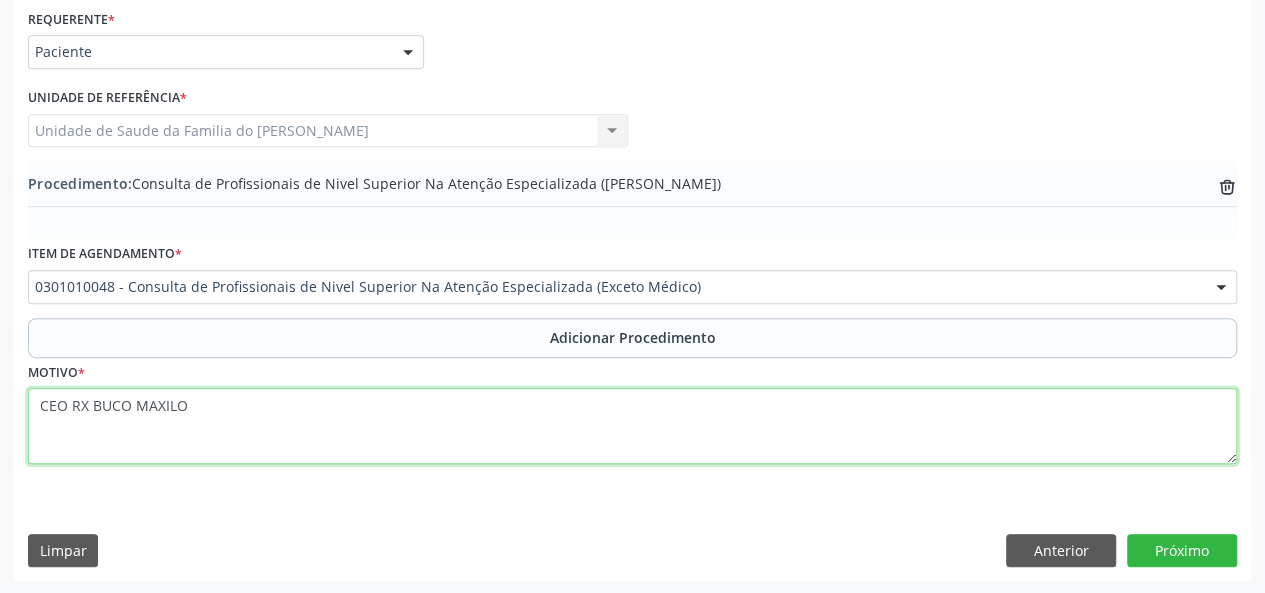 click on "CEO RX BUCO MAXILO" at bounding box center (632, 426) 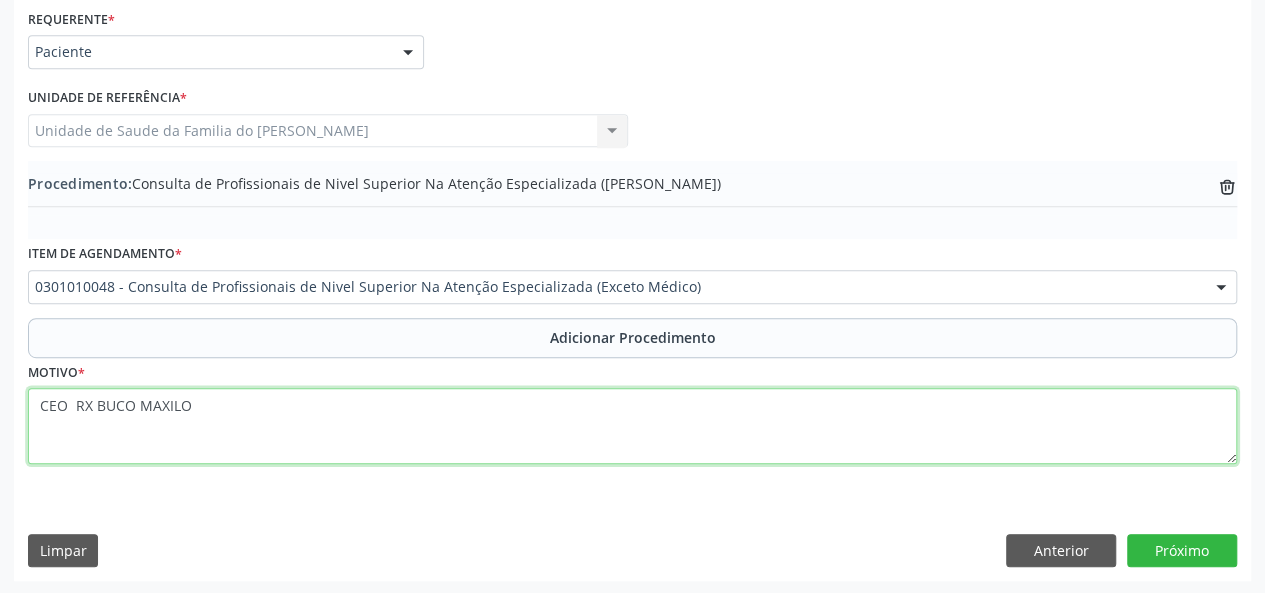 click on "CEO  RX BUCO MAXILO" at bounding box center [632, 426] 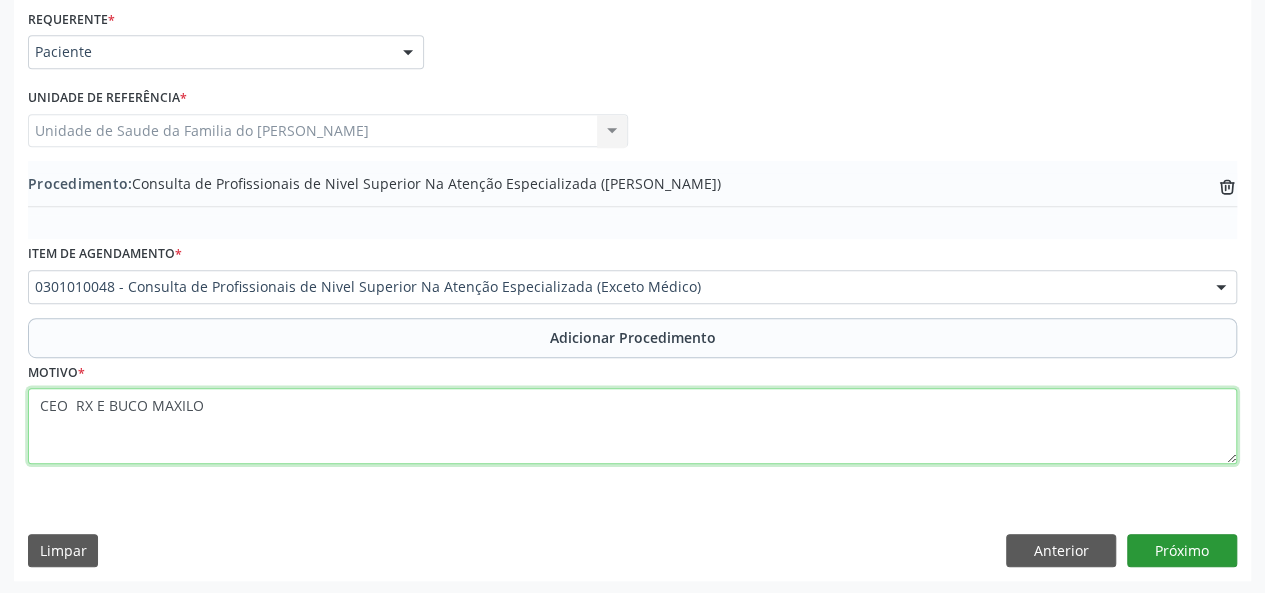 type on "CEO  RX E BUCO MAXILO" 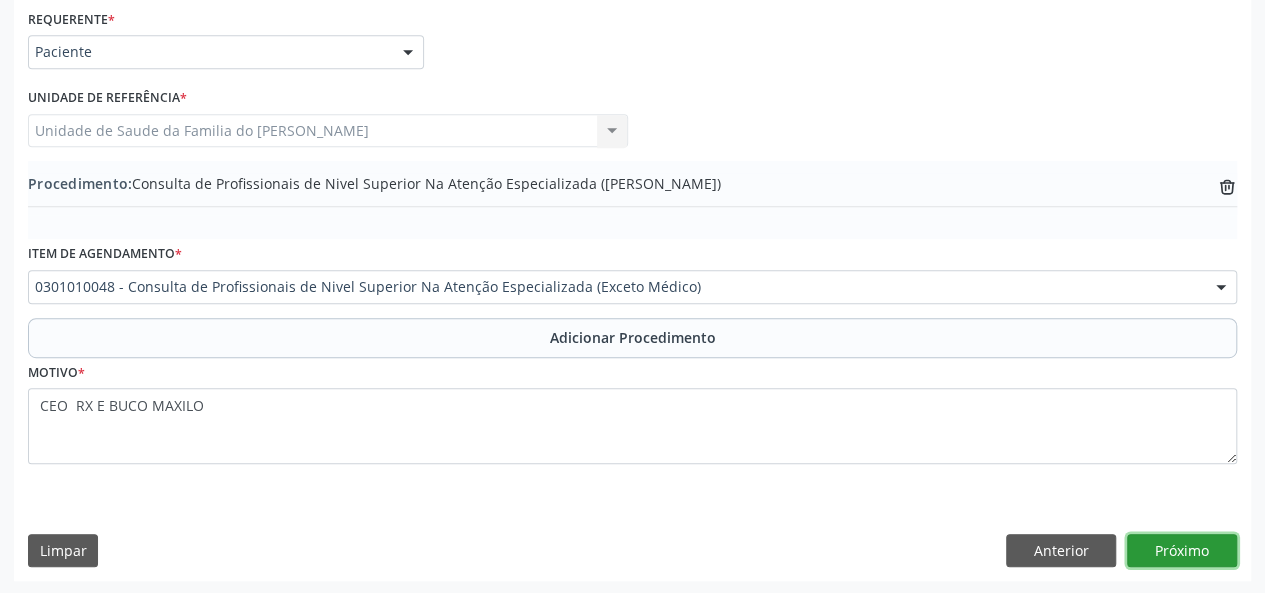 click on "Próximo" at bounding box center (1182, 551) 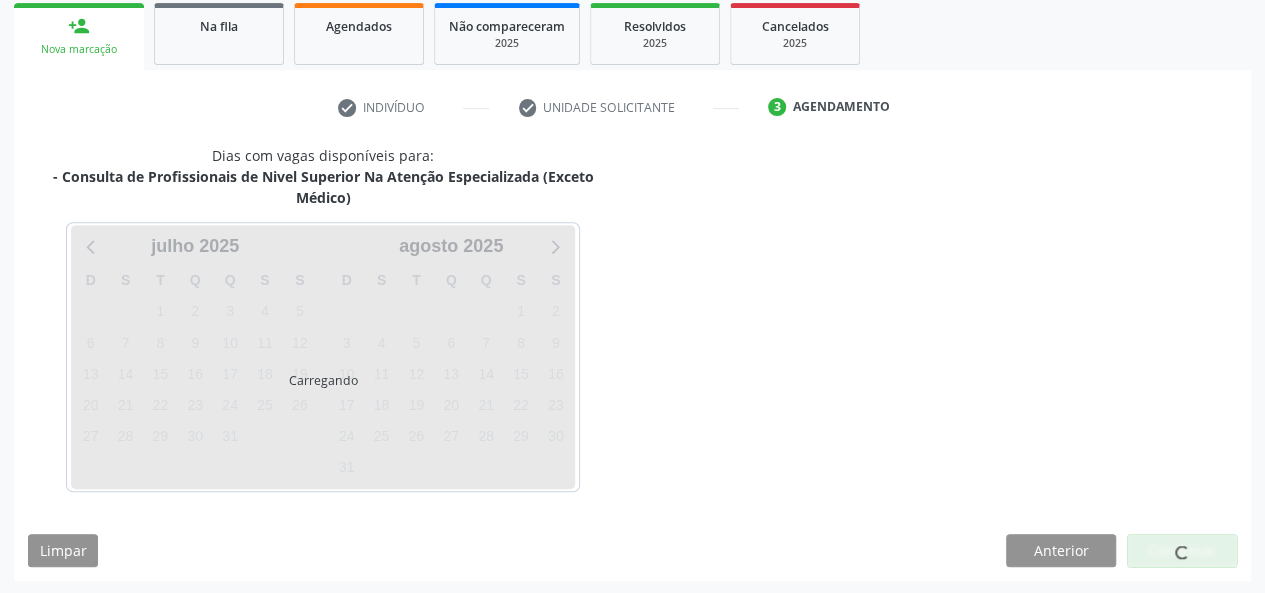 scroll, scrollTop: 382, scrollLeft: 0, axis: vertical 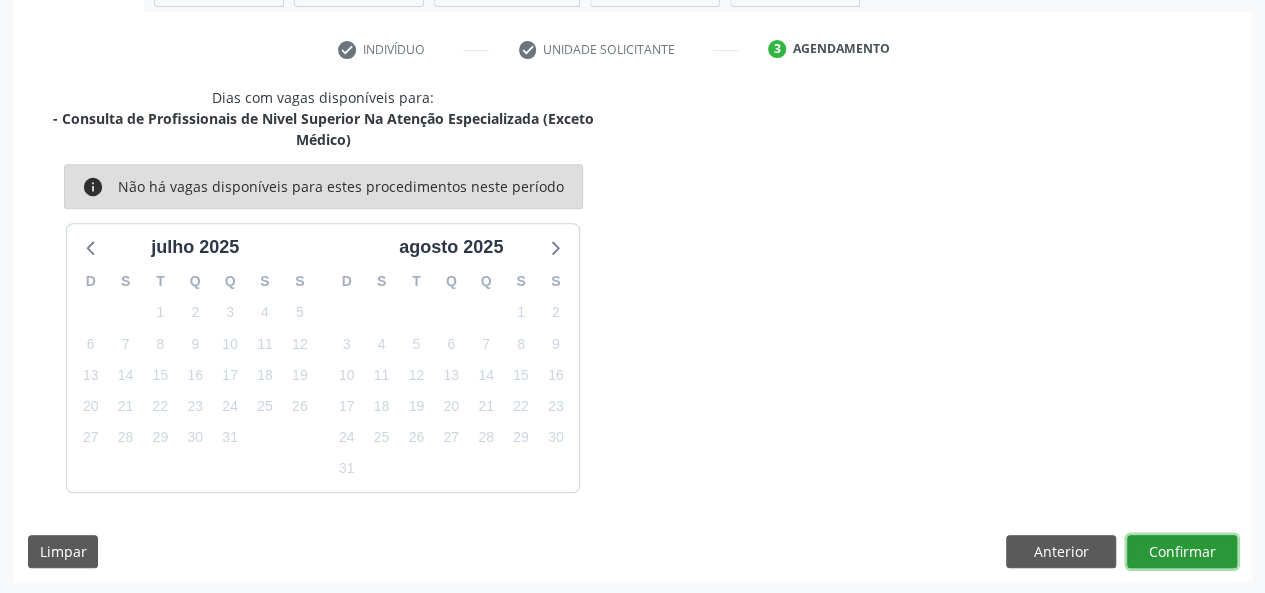 click on "Confirmar" at bounding box center [1182, 552] 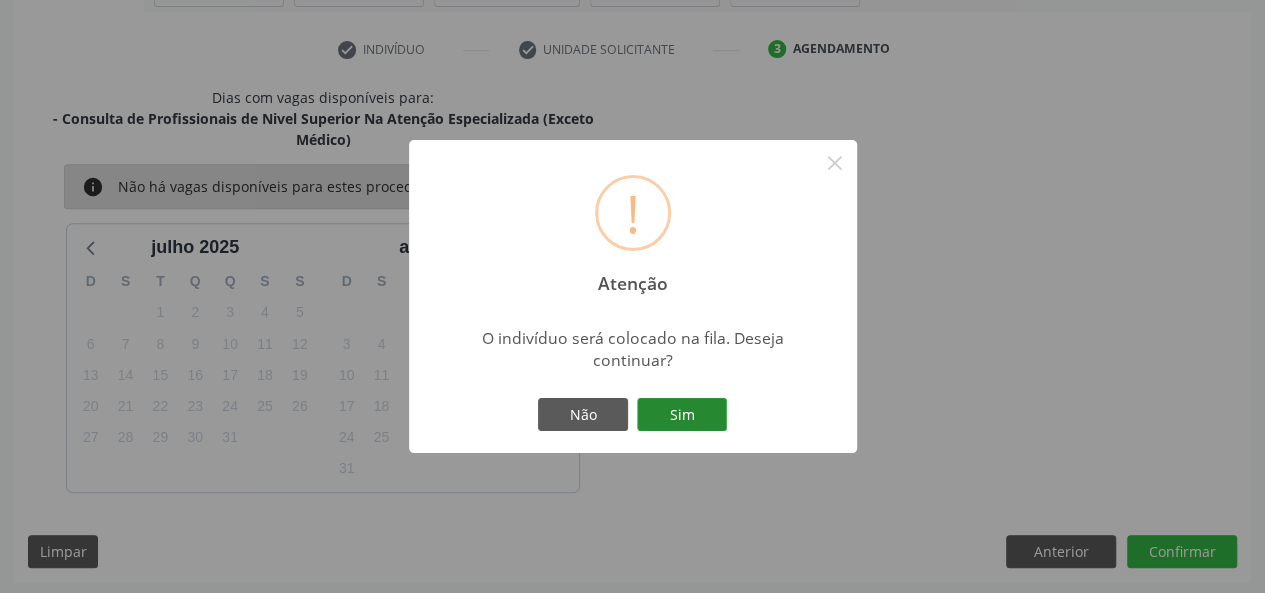 click on "Sim" at bounding box center (682, 415) 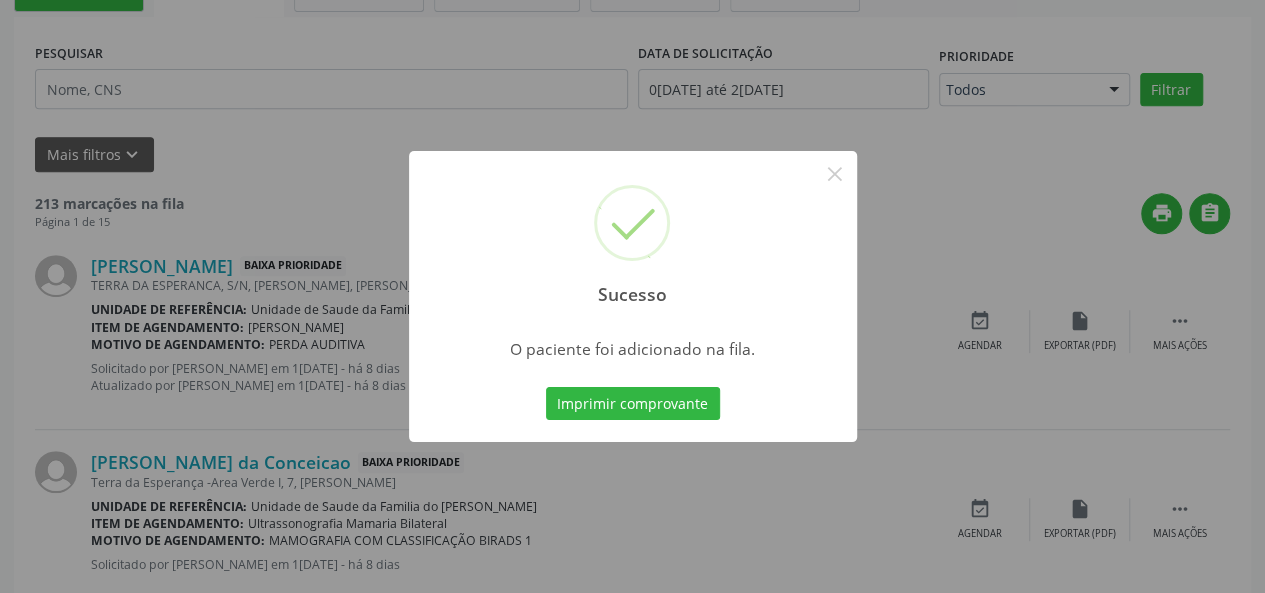 scroll, scrollTop: 100, scrollLeft: 0, axis: vertical 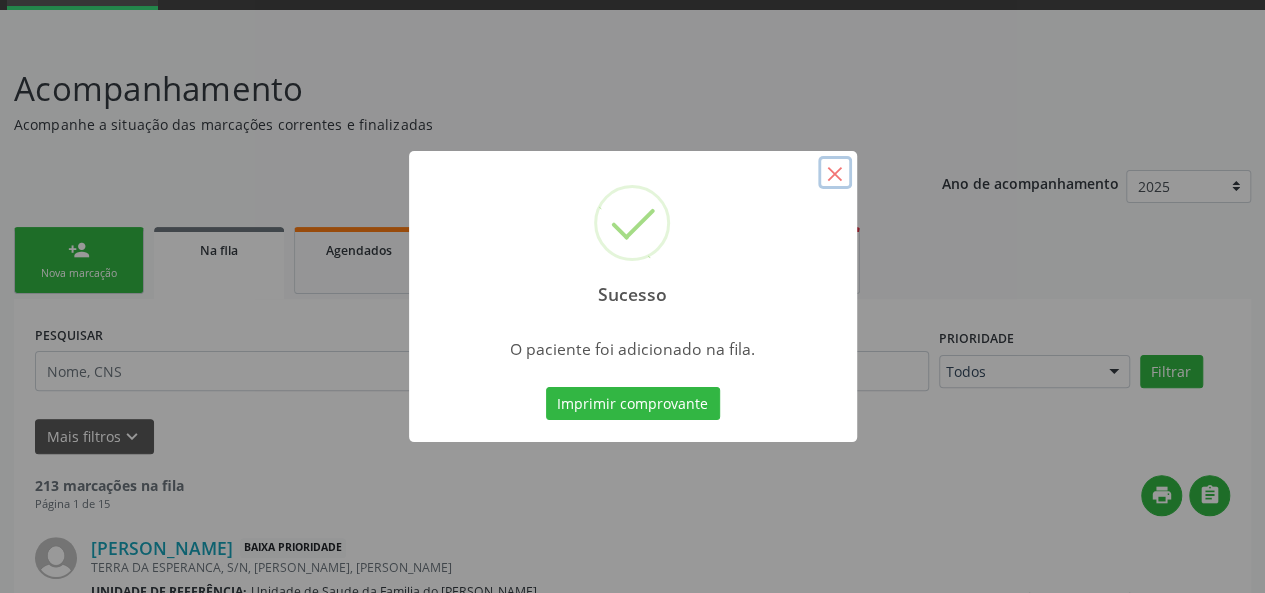 click on "×" at bounding box center (835, 173) 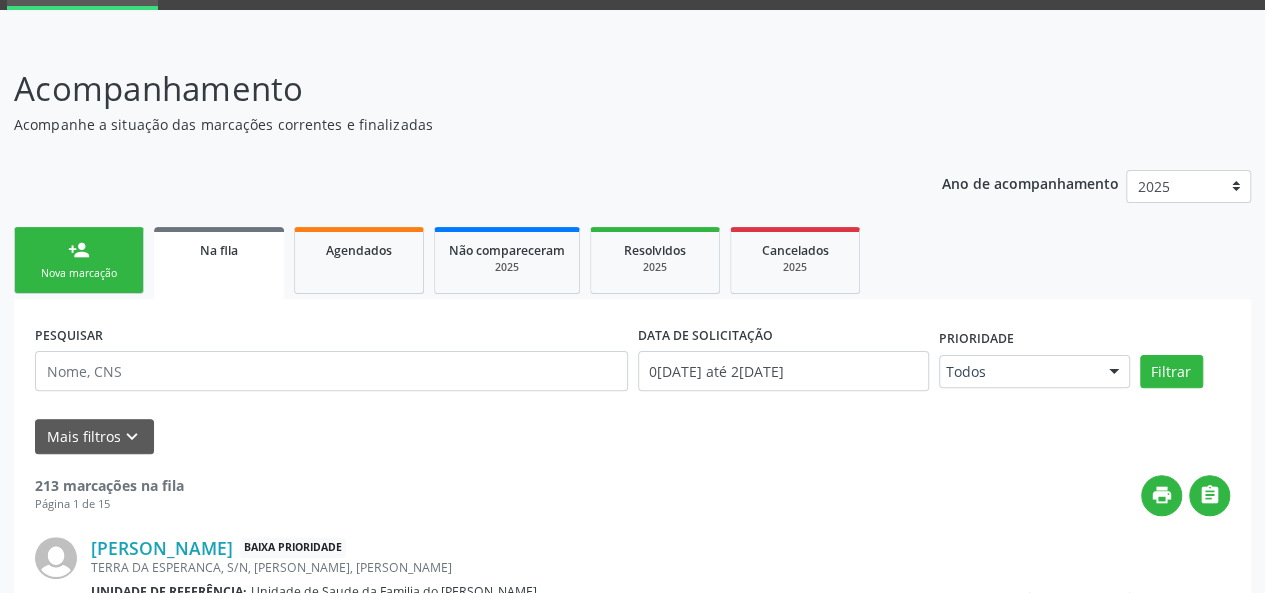 click on "person_add" at bounding box center [79, 250] 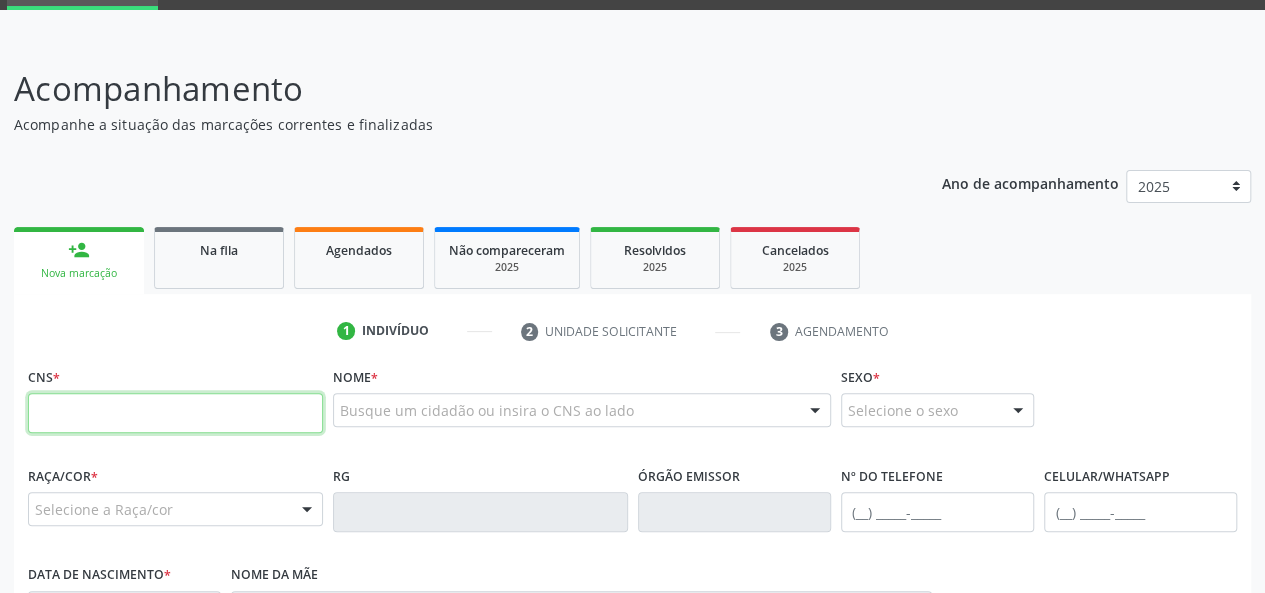 click at bounding box center (175, 413) 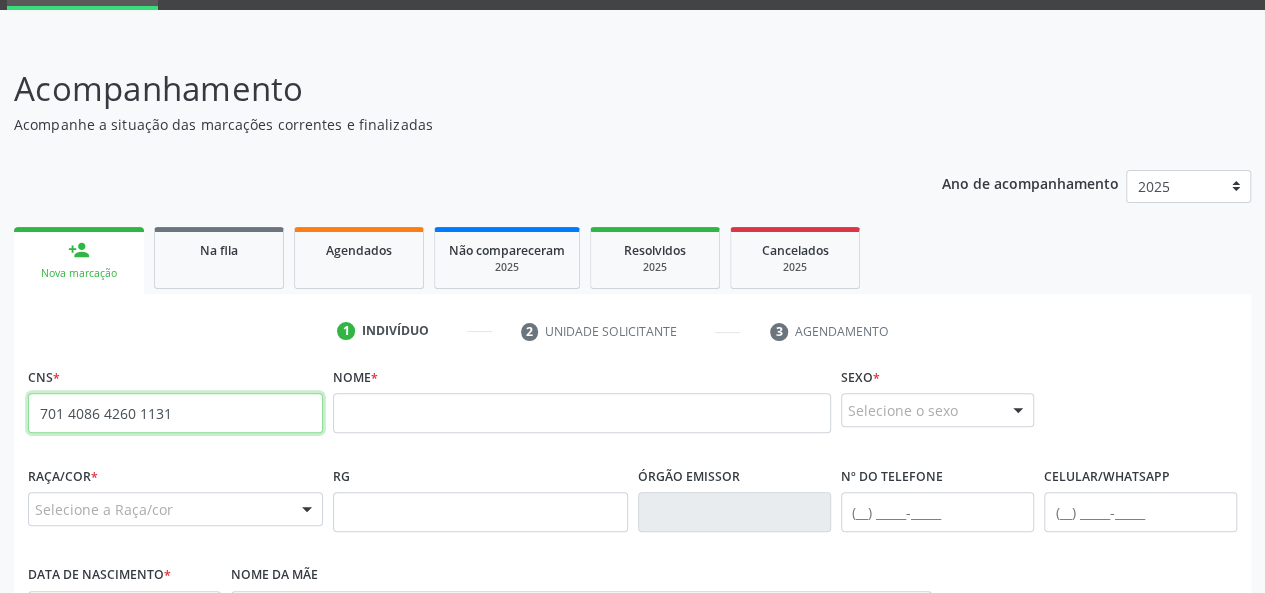 click on "701 4086 4260 1131" at bounding box center (175, 413) 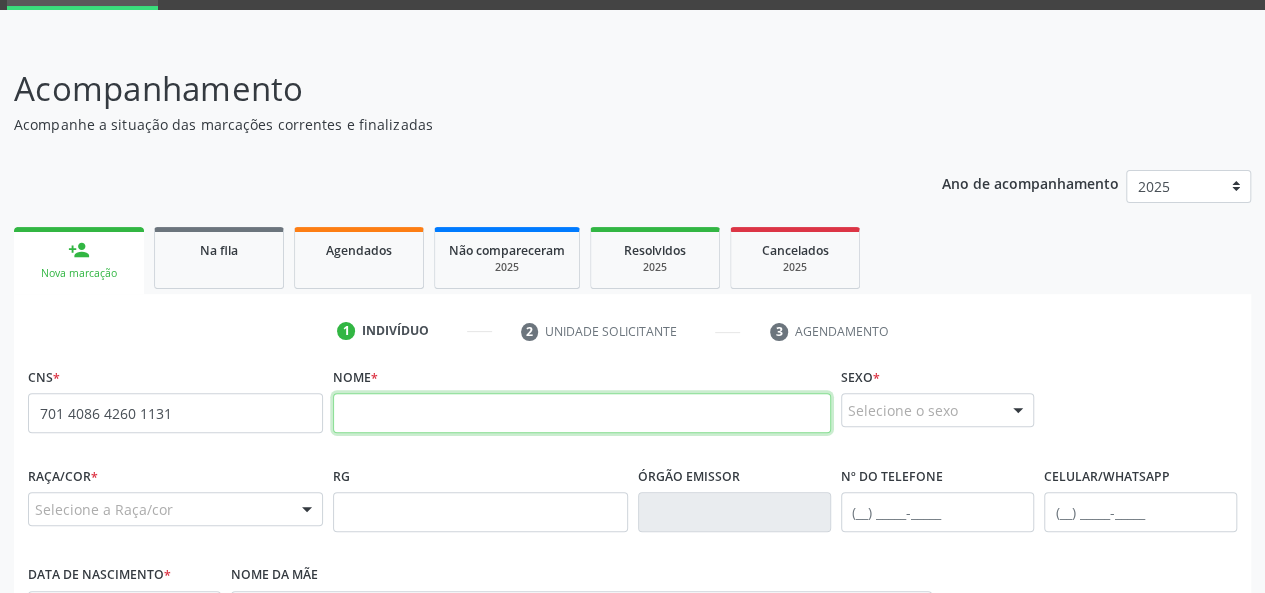 click at bounding box center [582, 413] 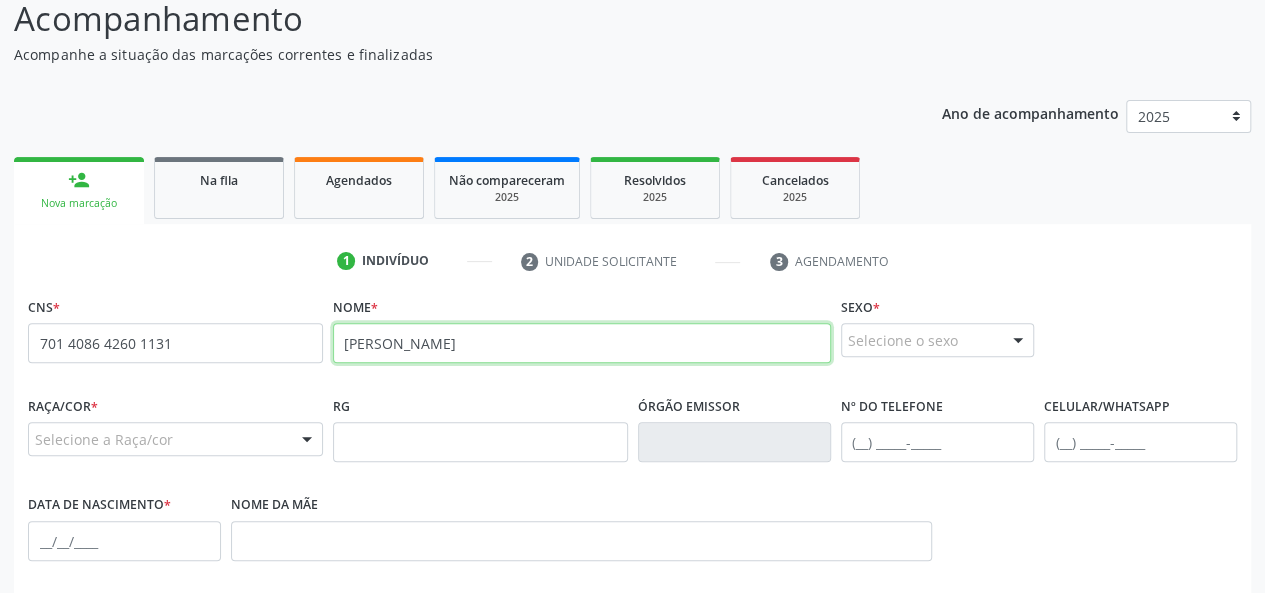 scroll, scrollTop: 200, scrollLeft: 0, axis: vertical 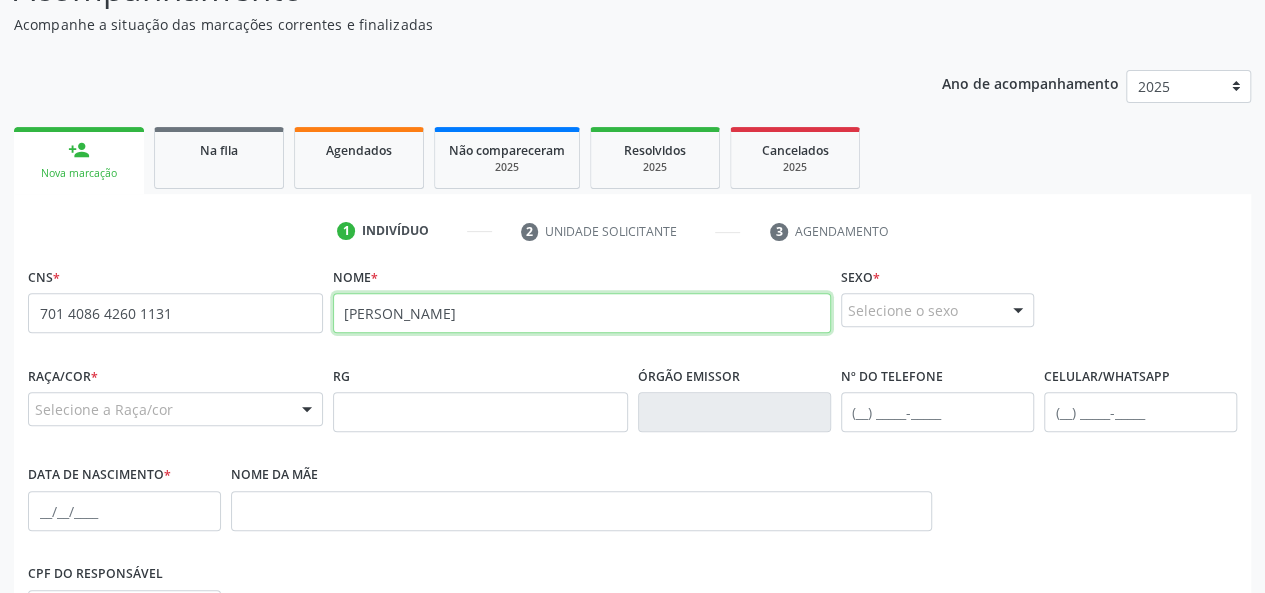 type on "[PERSON_NAME]" 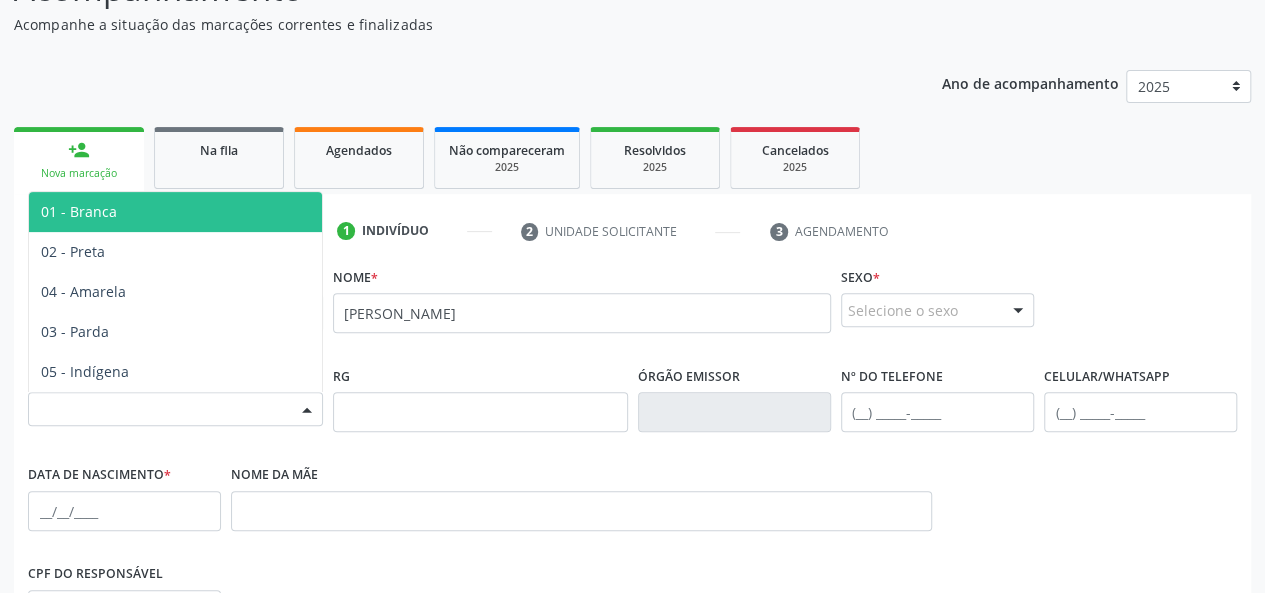 click at bounding box center [307, 410] 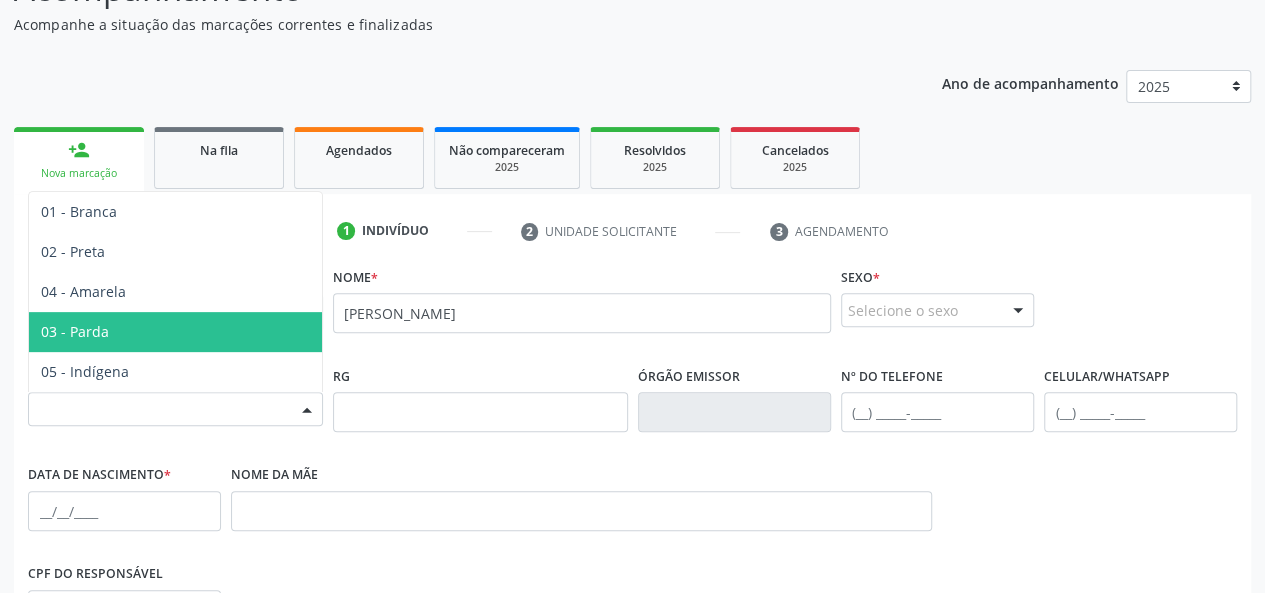 click on "03 - Parda" at bounding box center (175, 332) 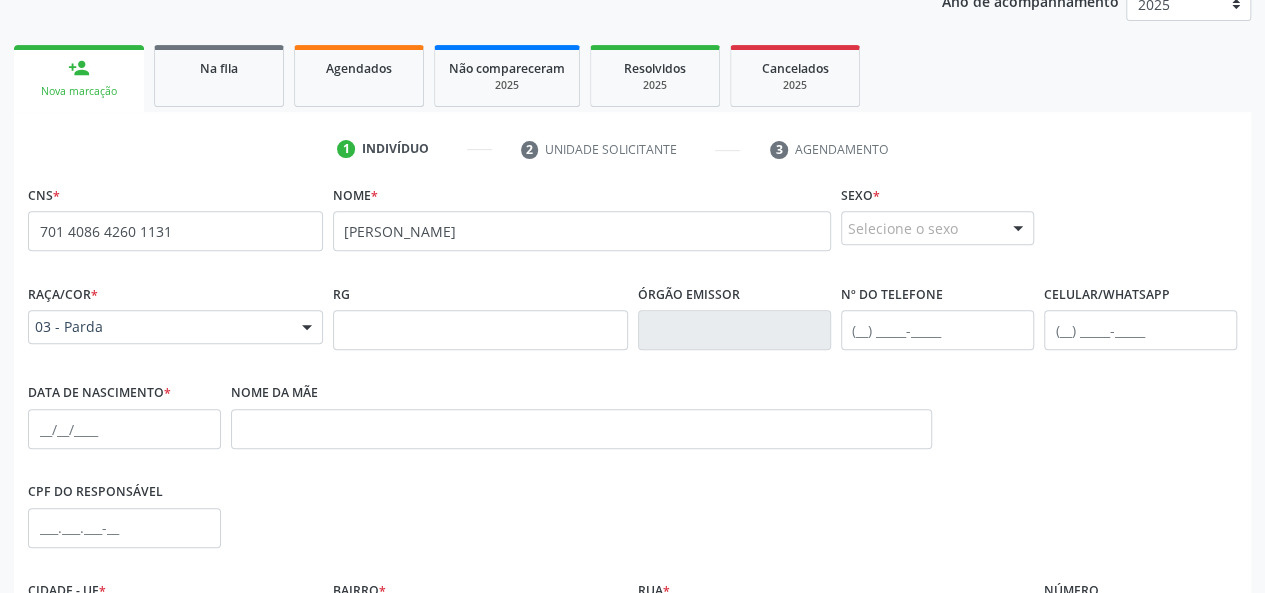 scroll, scrollTop: 300, scrollLeft: 0, axis: vertical 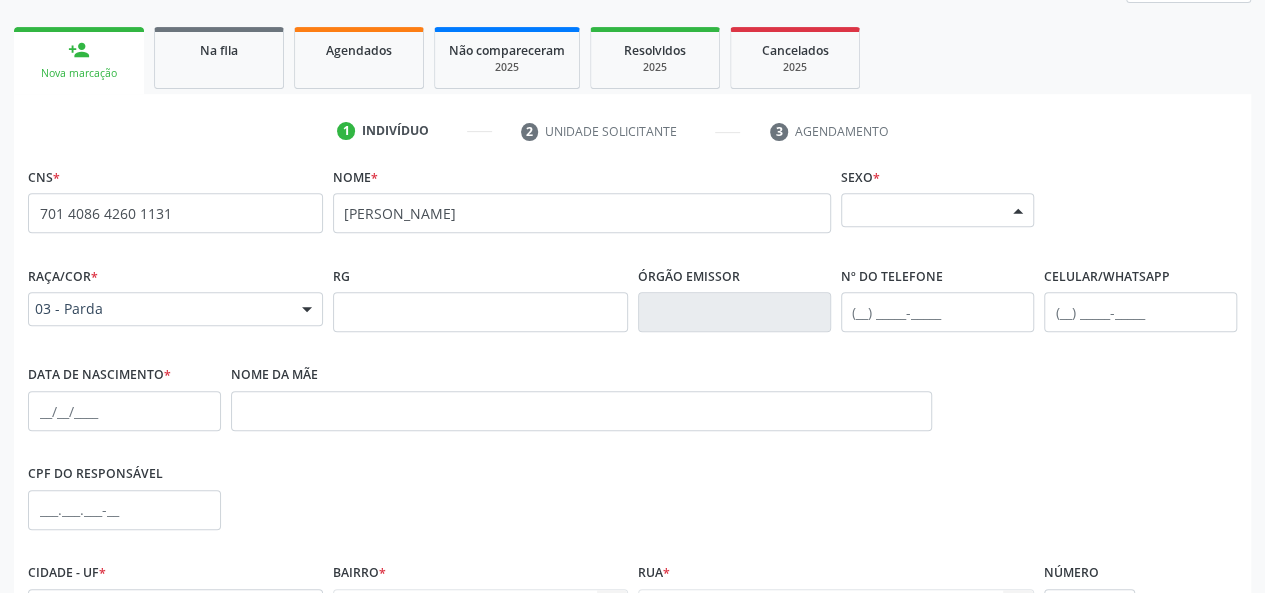 click at bounding box center (1018, 211) 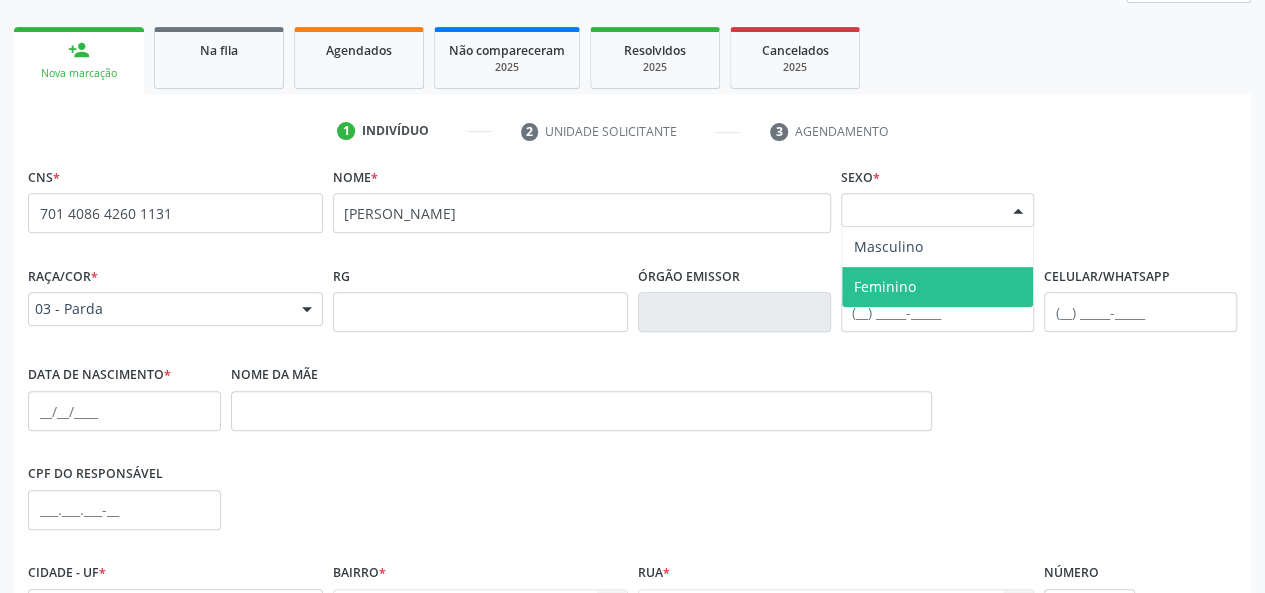click on "Feminino" at bounding box center (937, 287) 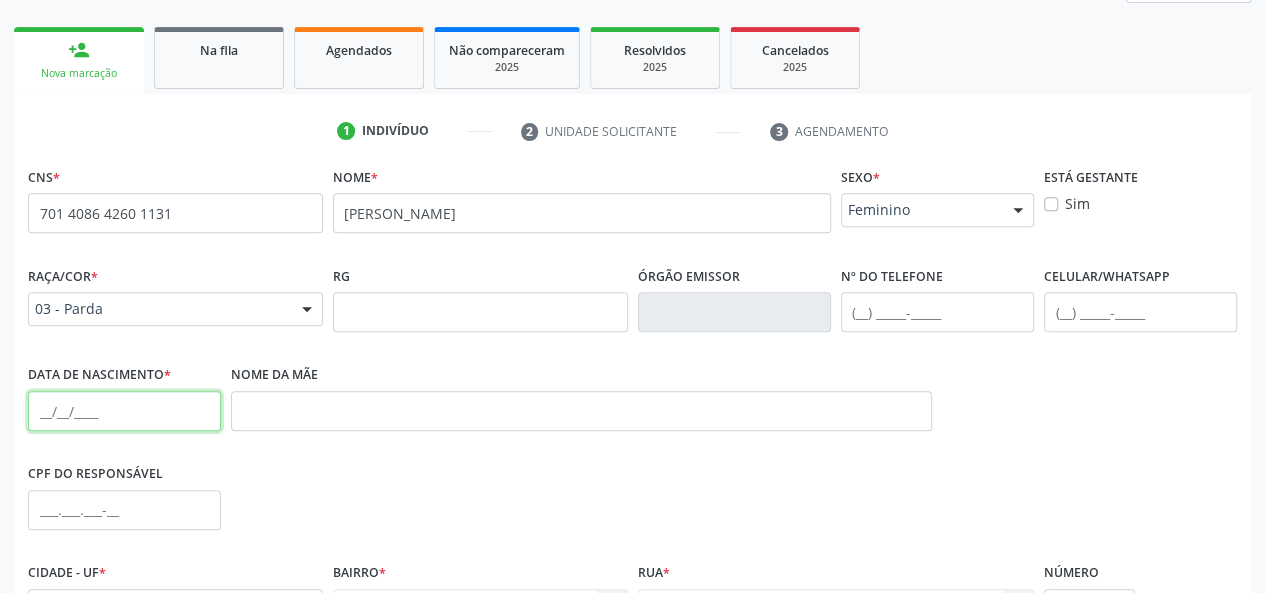 drag, startPoint x: 44, startPoint y: 412, endPoint x: 58, endPoint y: 414, distance: 14.142136 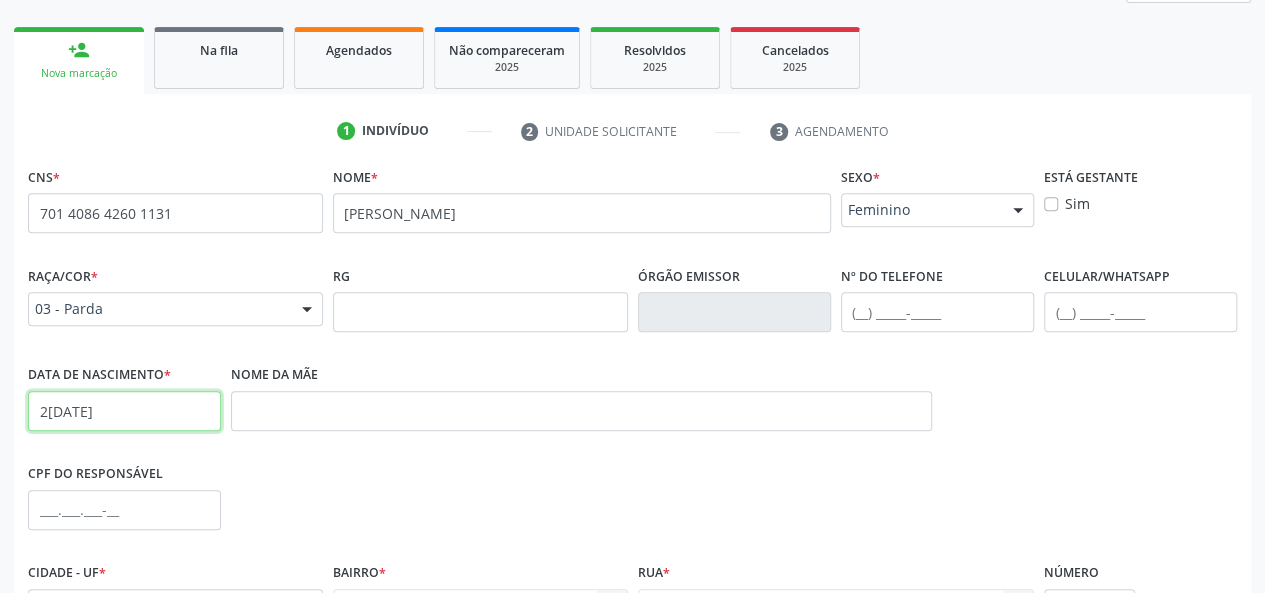 type on "2[DATE]" 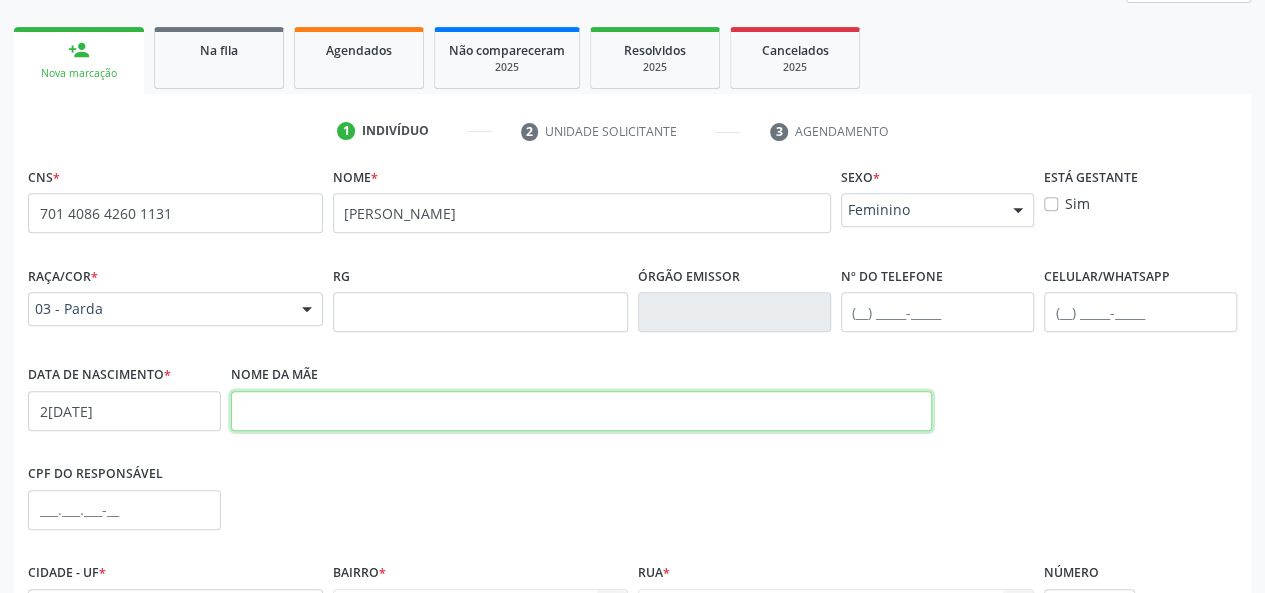 click at bounding box center (581, 411) 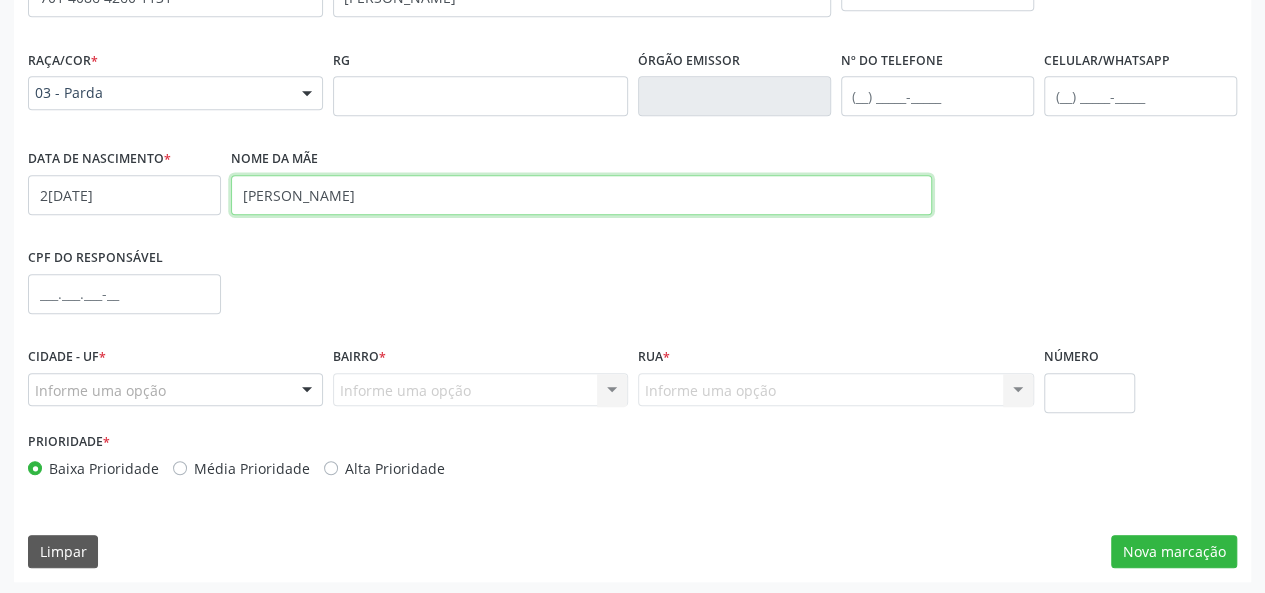 scroll, scrollTop: 518, scrollLeft: 0, axis: vertical 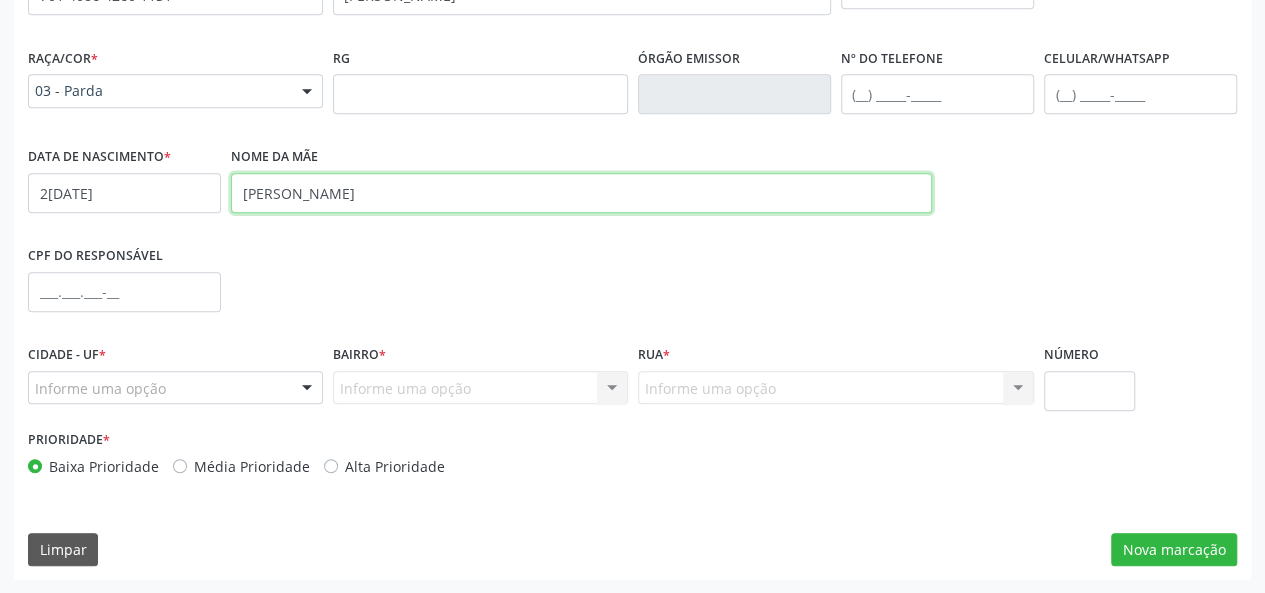 type on "[PERSON_NAME]" 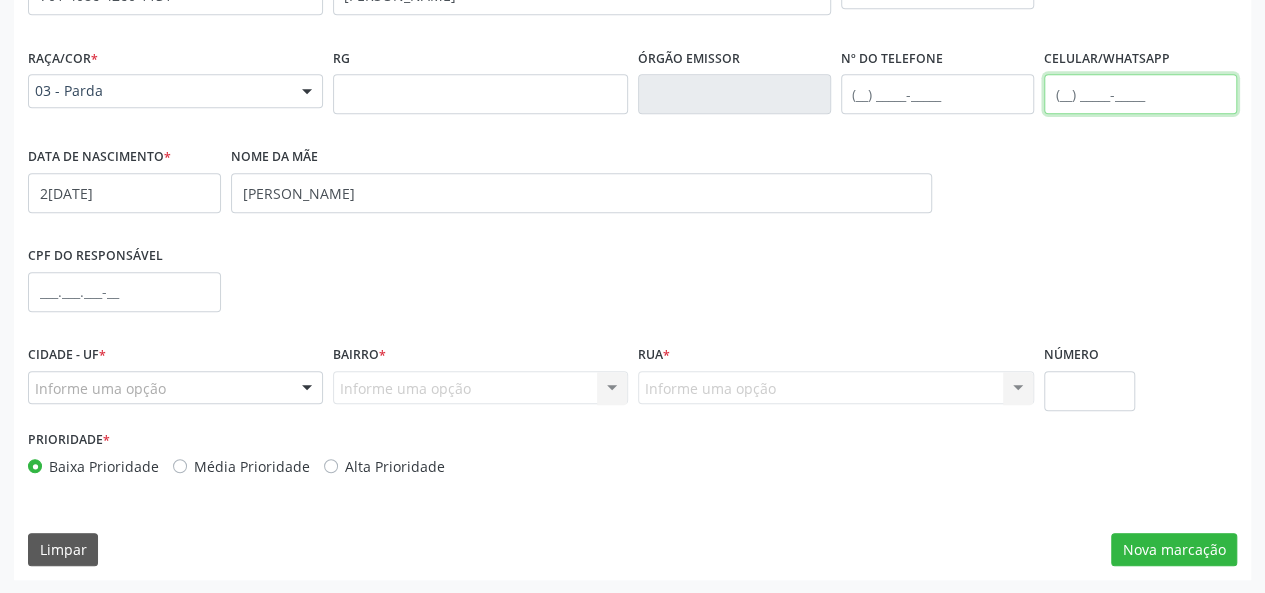click at bounding box center (1140, 94) 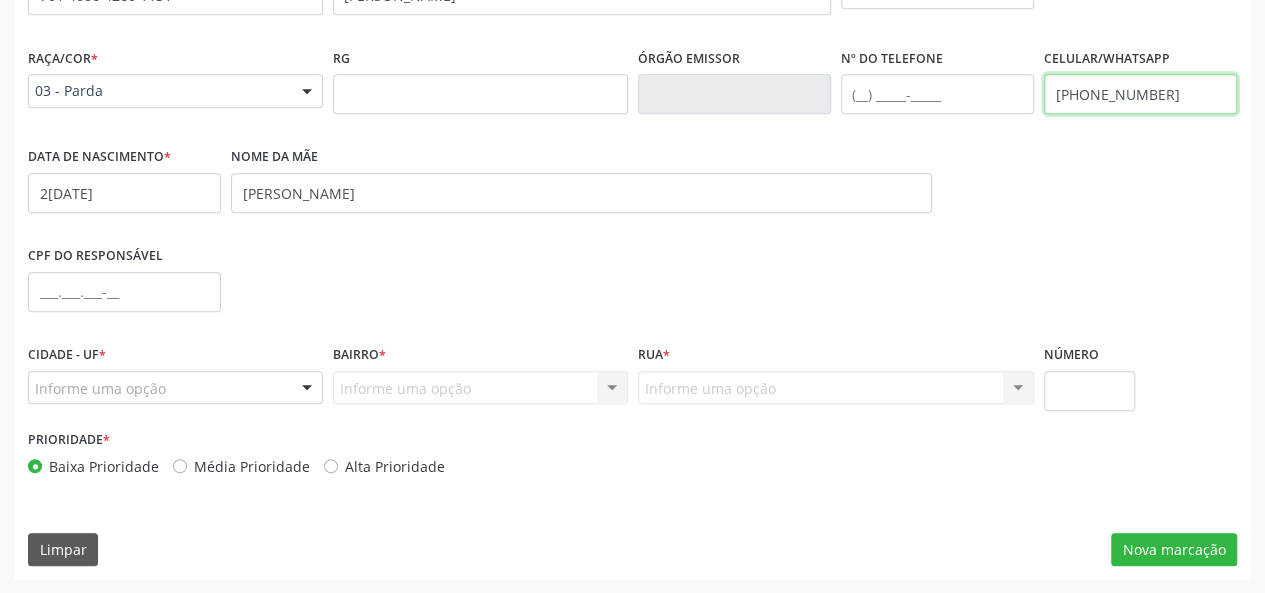type on "[PHONE_NUMBER]" 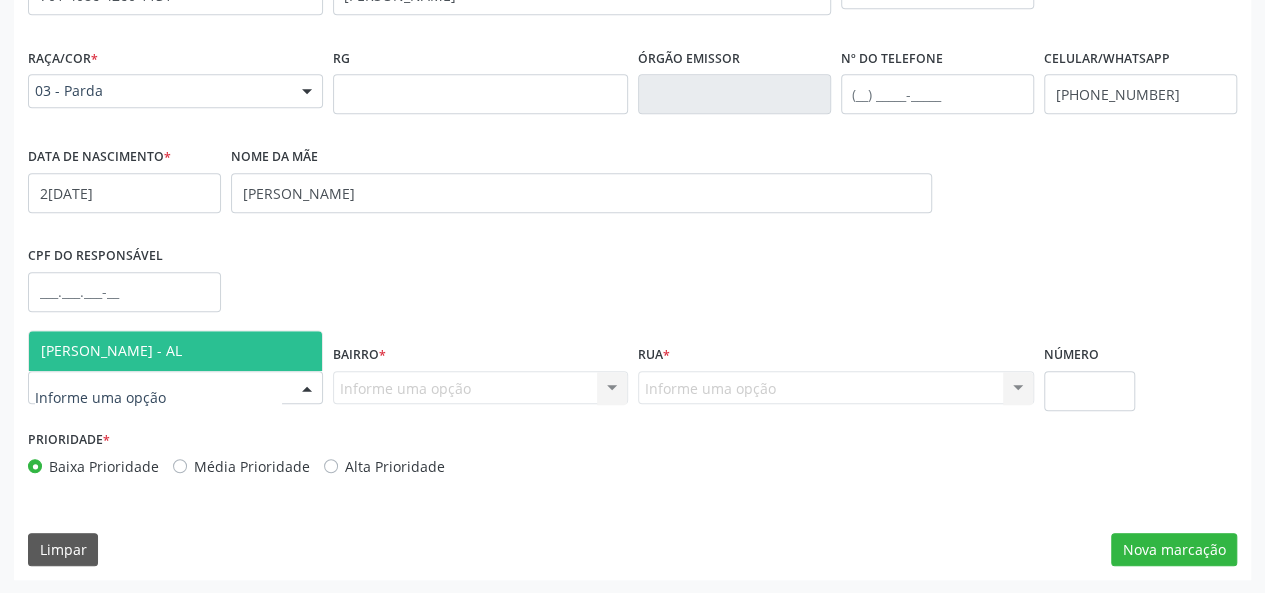 click at bounding box center (307, 389) 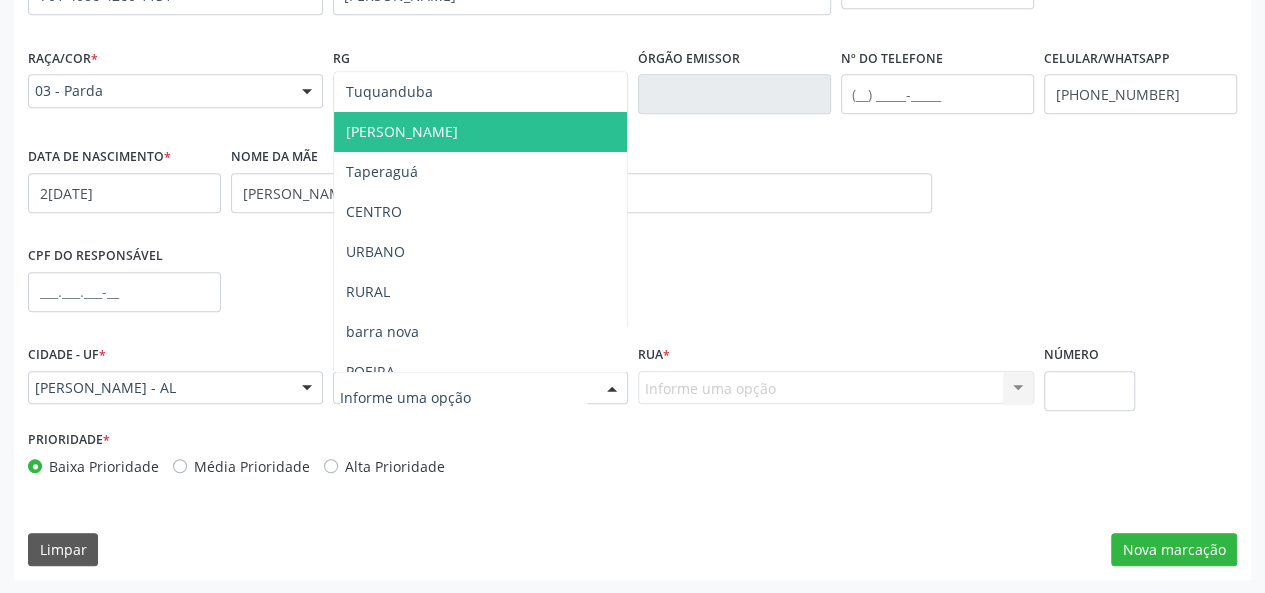 click on "[PERSON_NAME]" at bounding box center [480, 132] 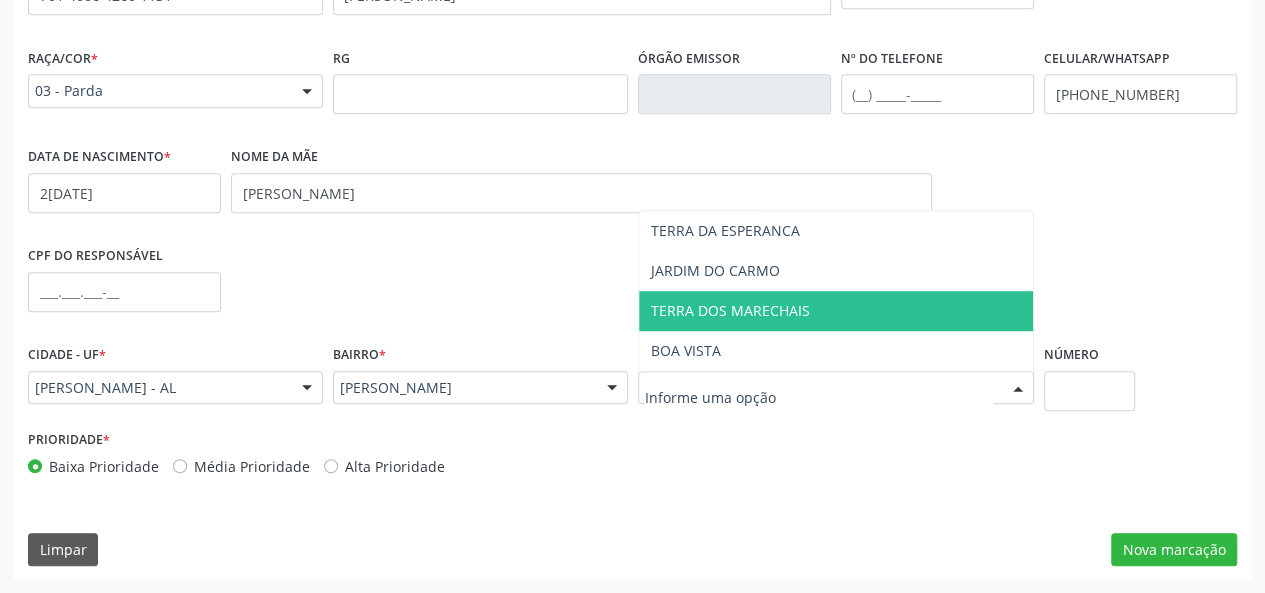 click on "TERRA DOS MARECHAIS" at bounding box center (836, 311) 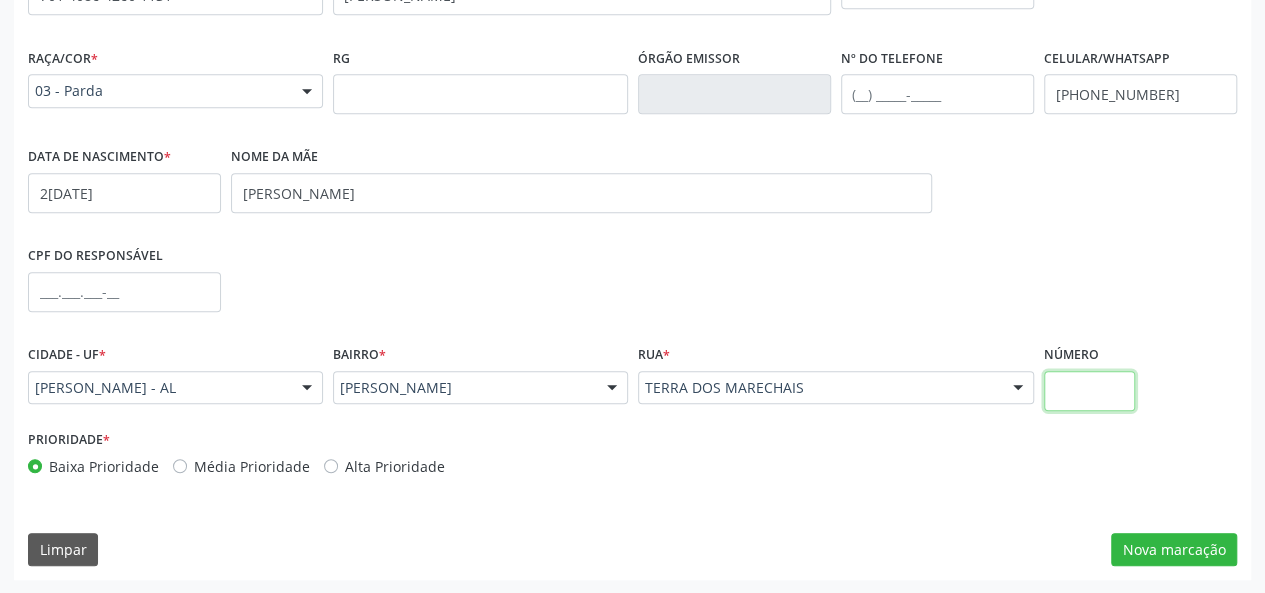 click at bounding box center [1090, 391] 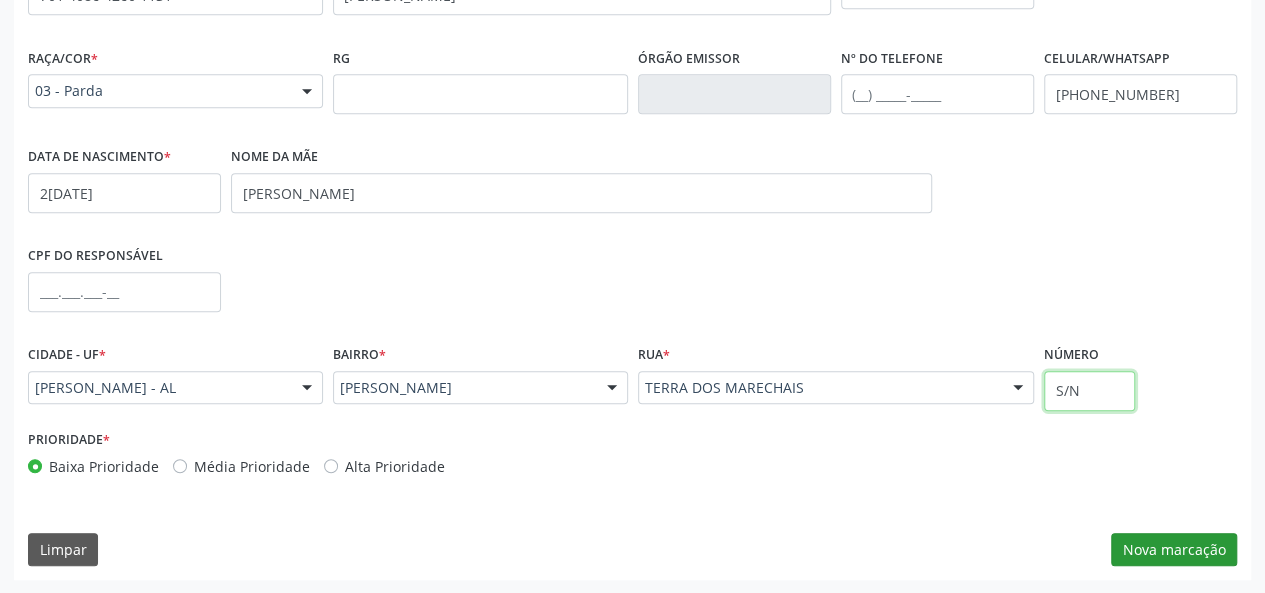 type on "S/N" 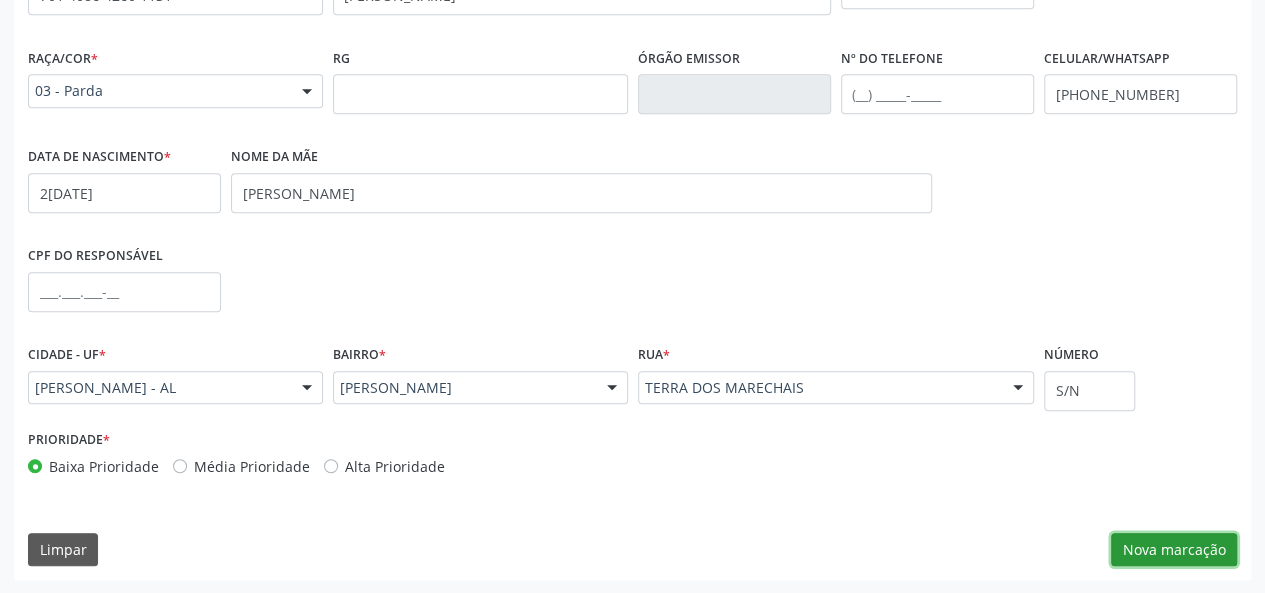 click on "Nova marcação" at bounding box center [1174, 550] 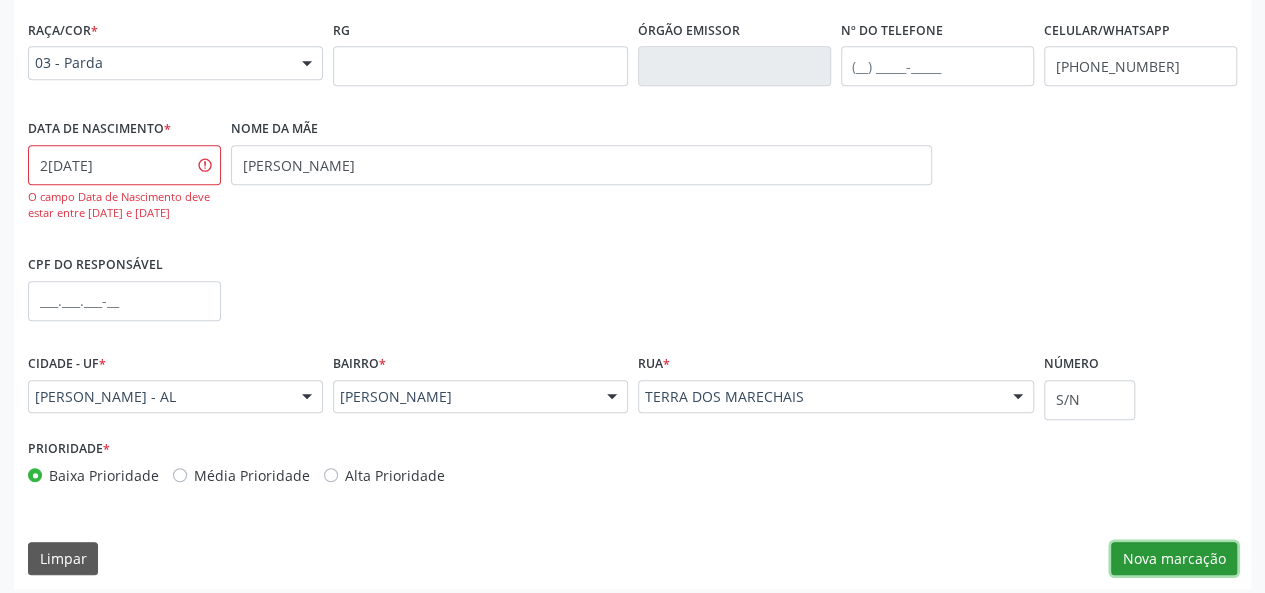 scroll, scrollTop: 555, scrollLeft: 0, axis: vertical 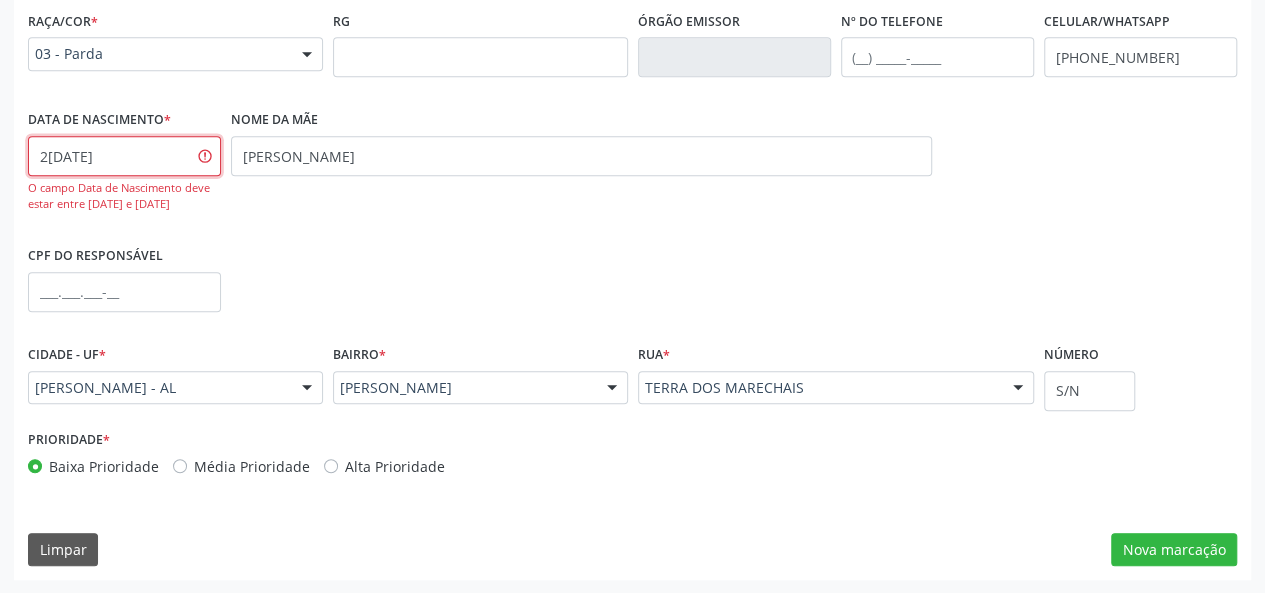 click on "2[DATE]" at bounding box center (124, 156) 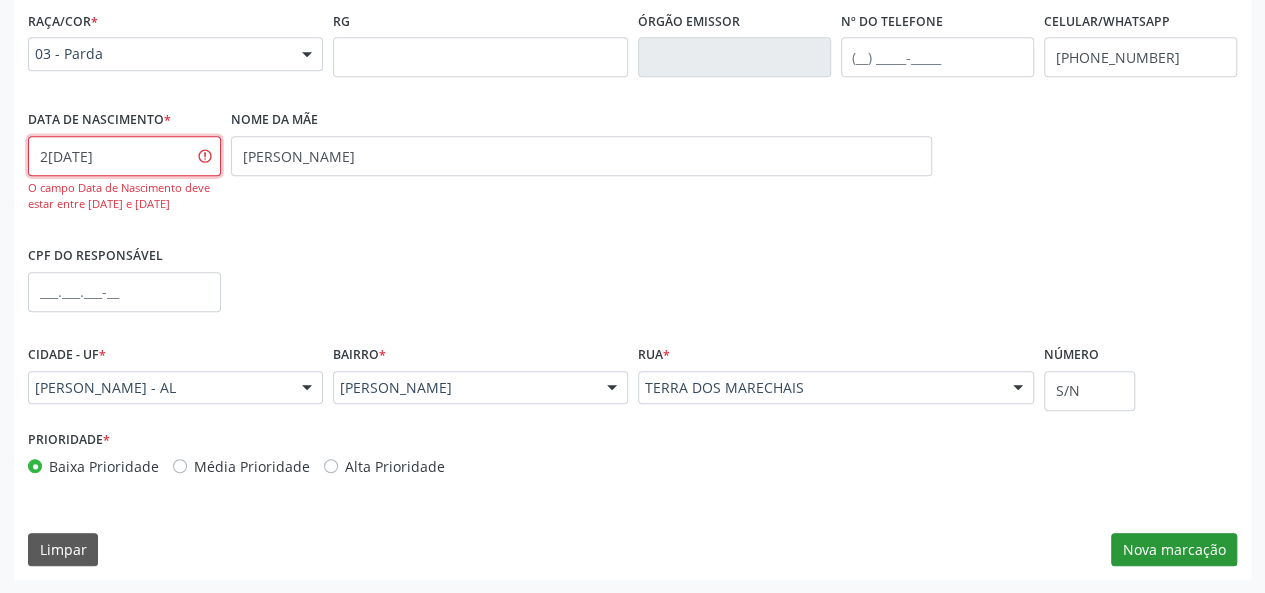 type on "2[DATE]" 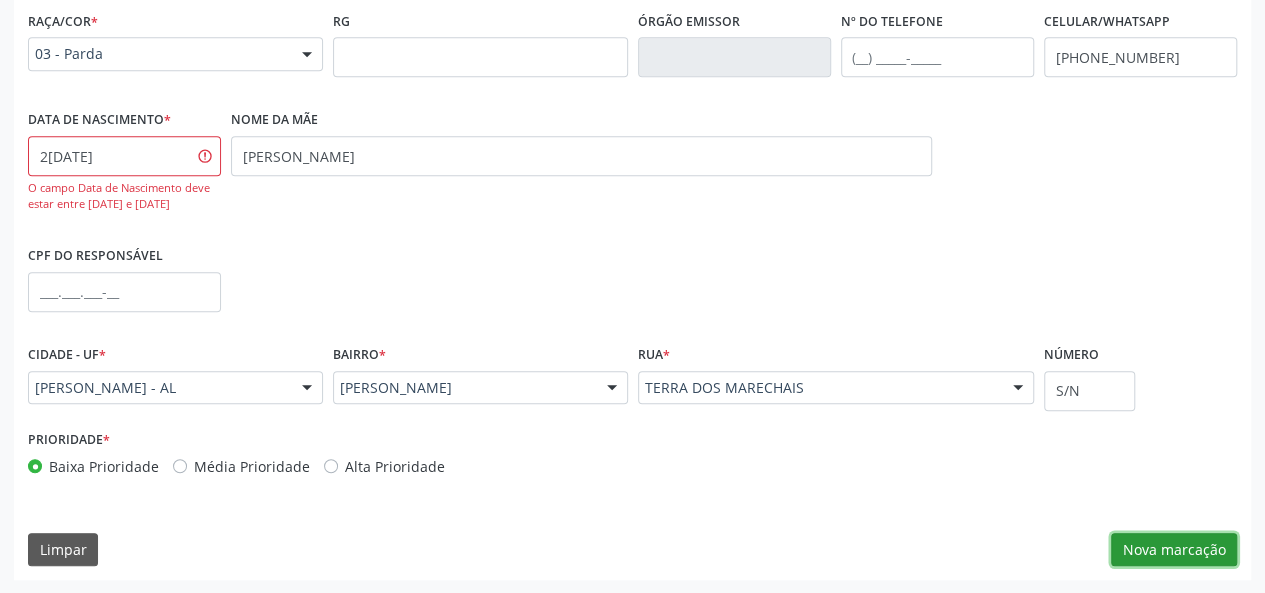 click on "Nova marcação" at bounding box center [1174, 550] 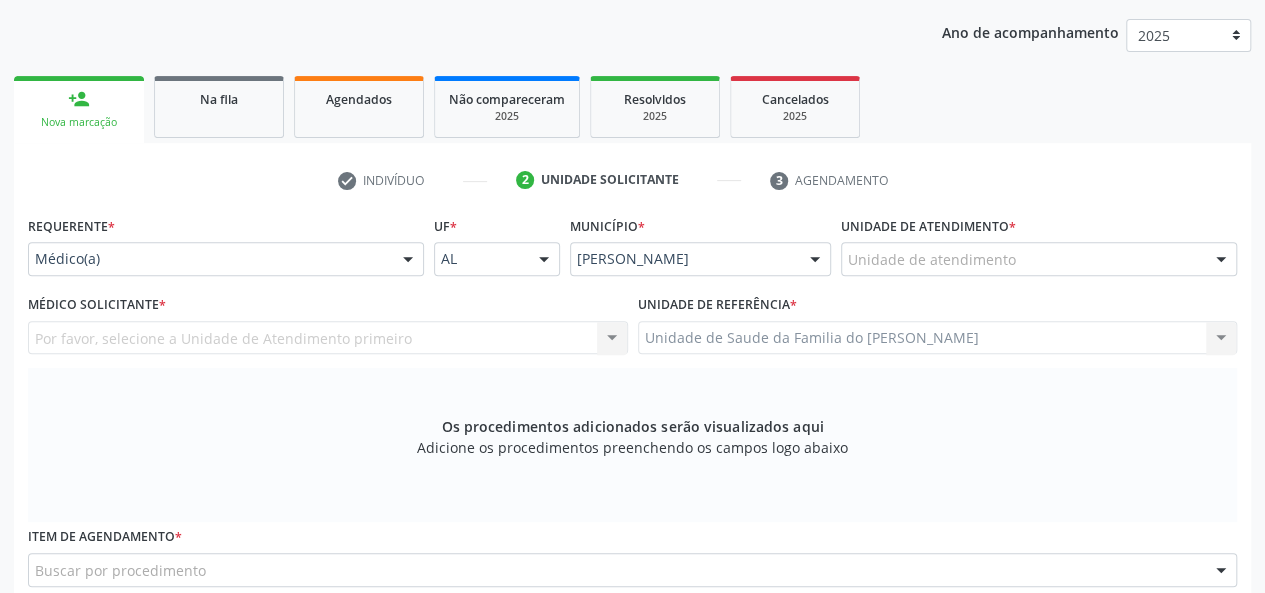 scroll, scrollTop: 234, scrollLeft: 0, axis: vertical 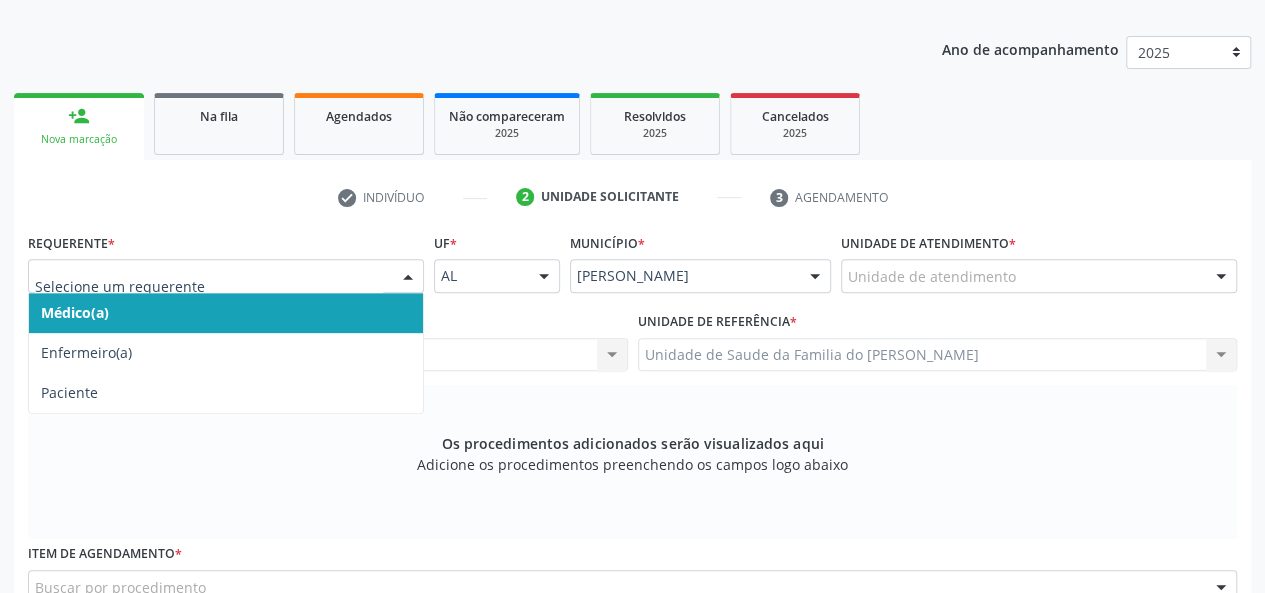 click at bounding box center [408, 277] 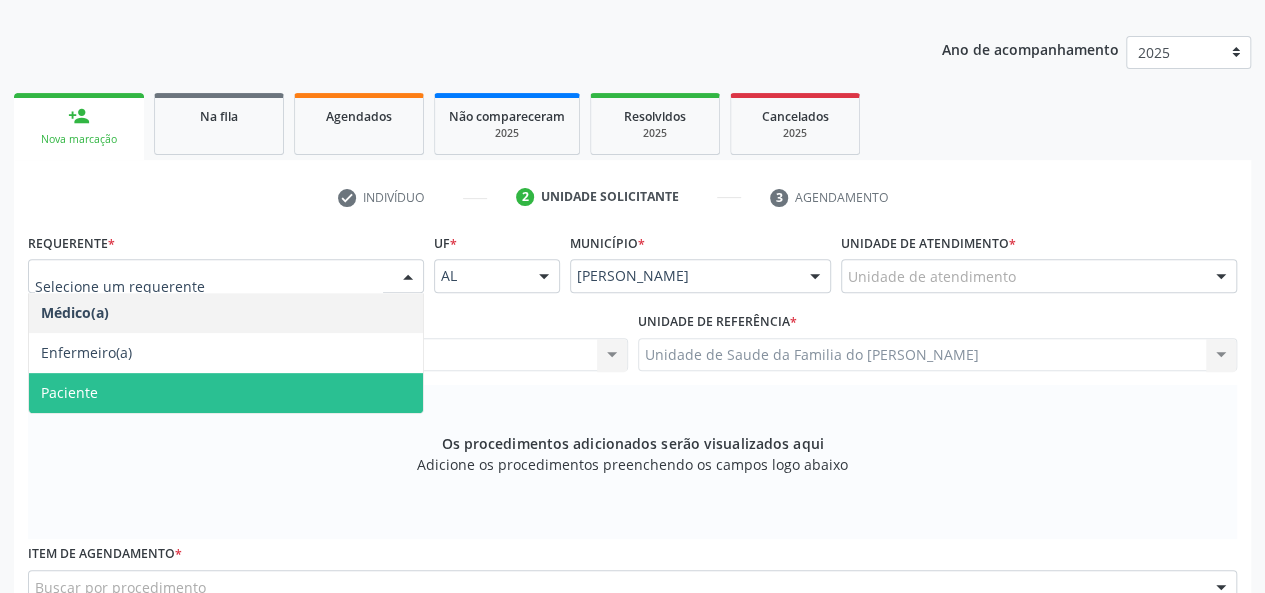 click on "Paciente" at bounding box center (226, 393) 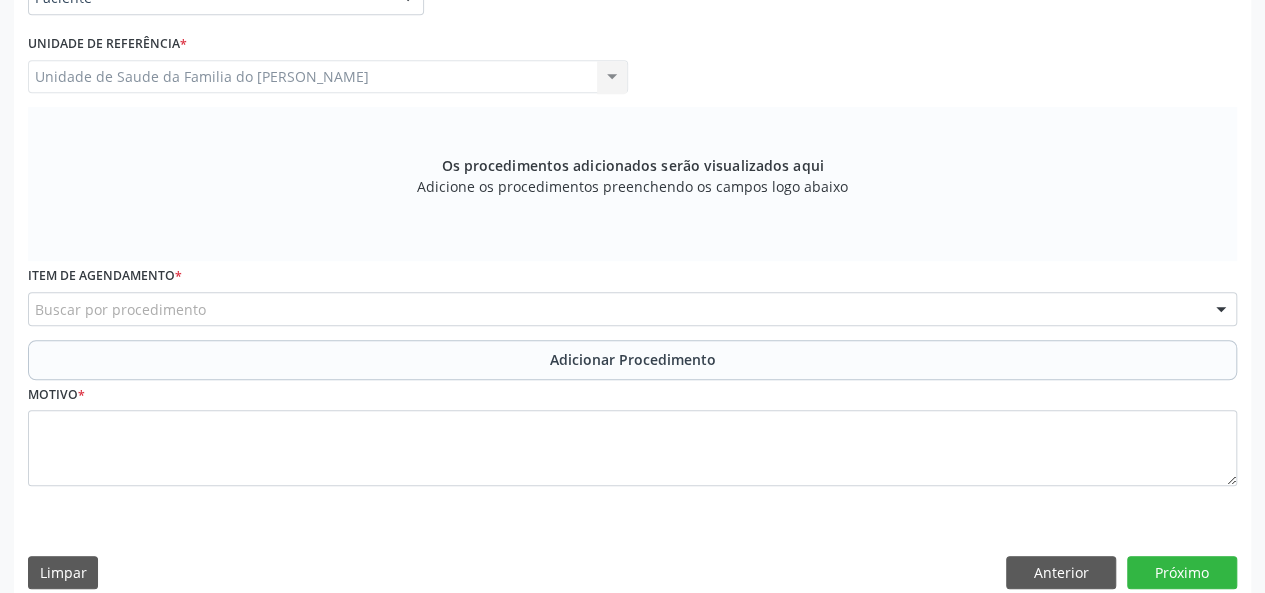 scroll, scrollTop: 534, scrollLeft: 0, axis: vertical 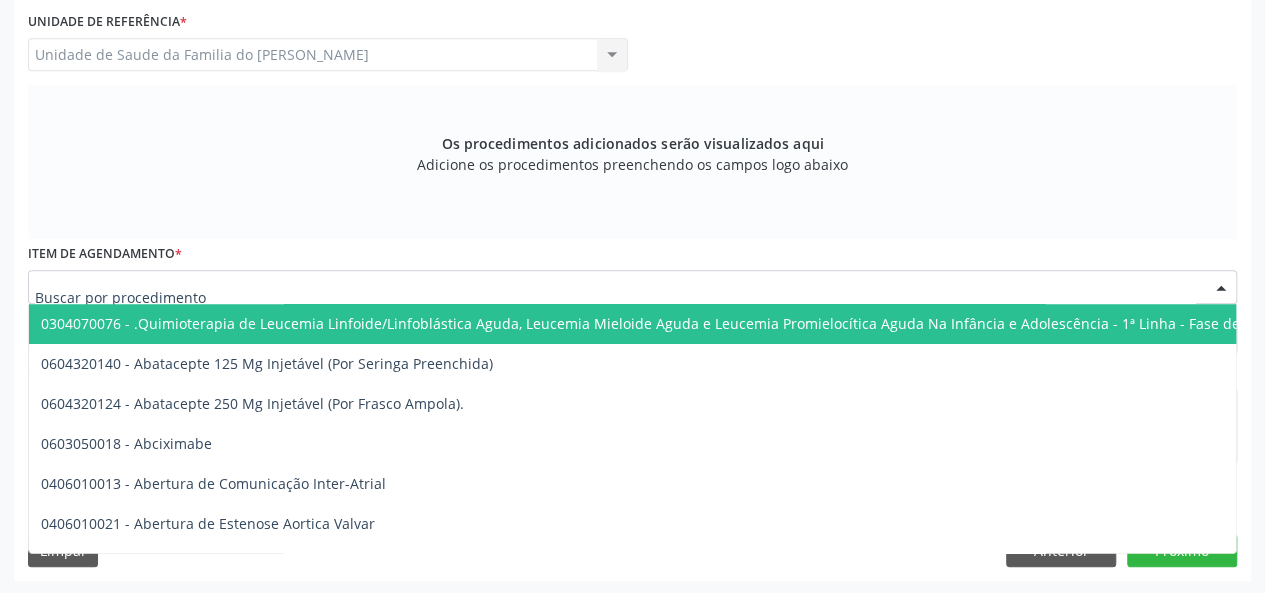 click at bounding box center [632, 287] 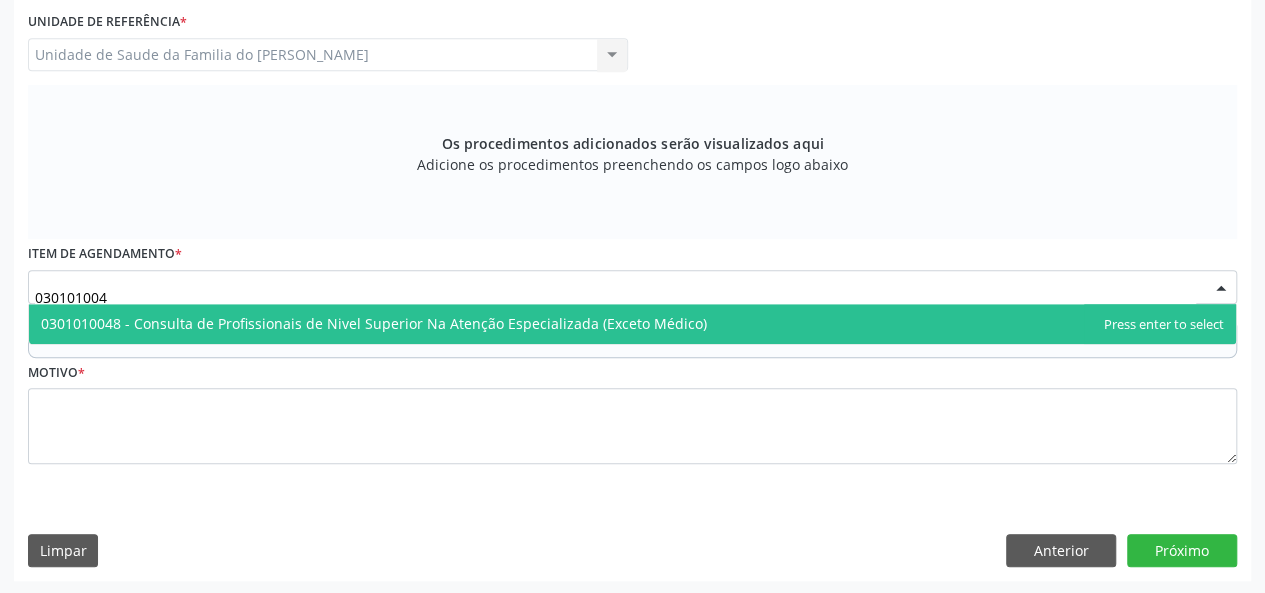 type on "0301010048" 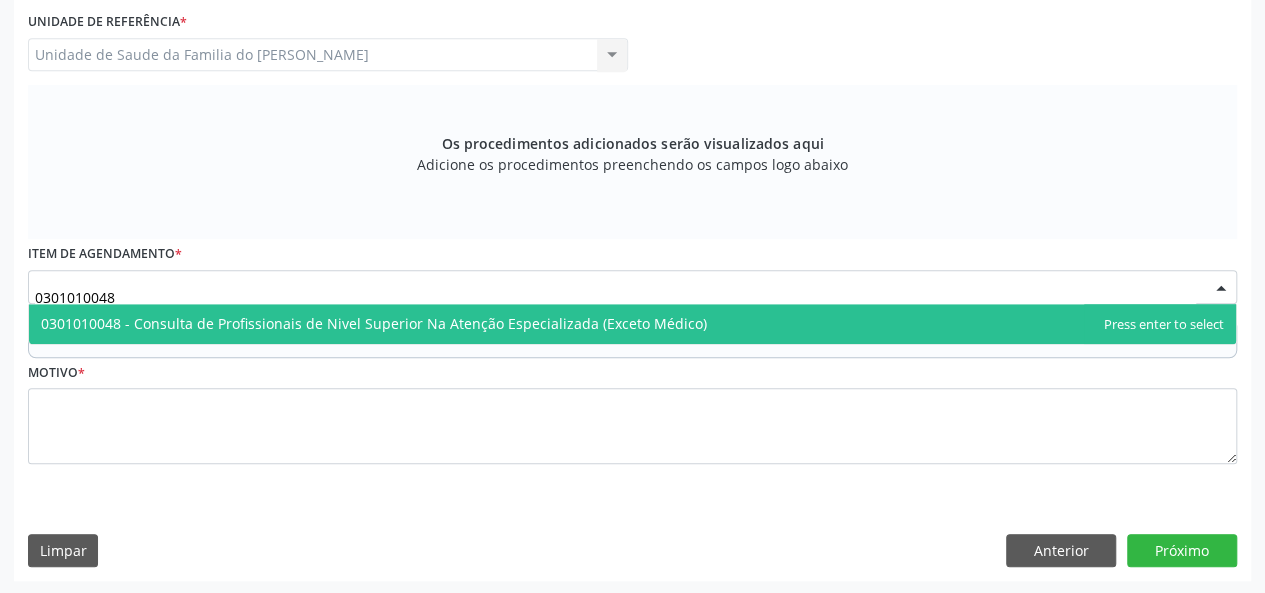 click on "0301010048 - Consulta de Profissionais de Nivel Superior Na Atenção Especializada (Exceto Médico)" at bounding box center (632, 324) 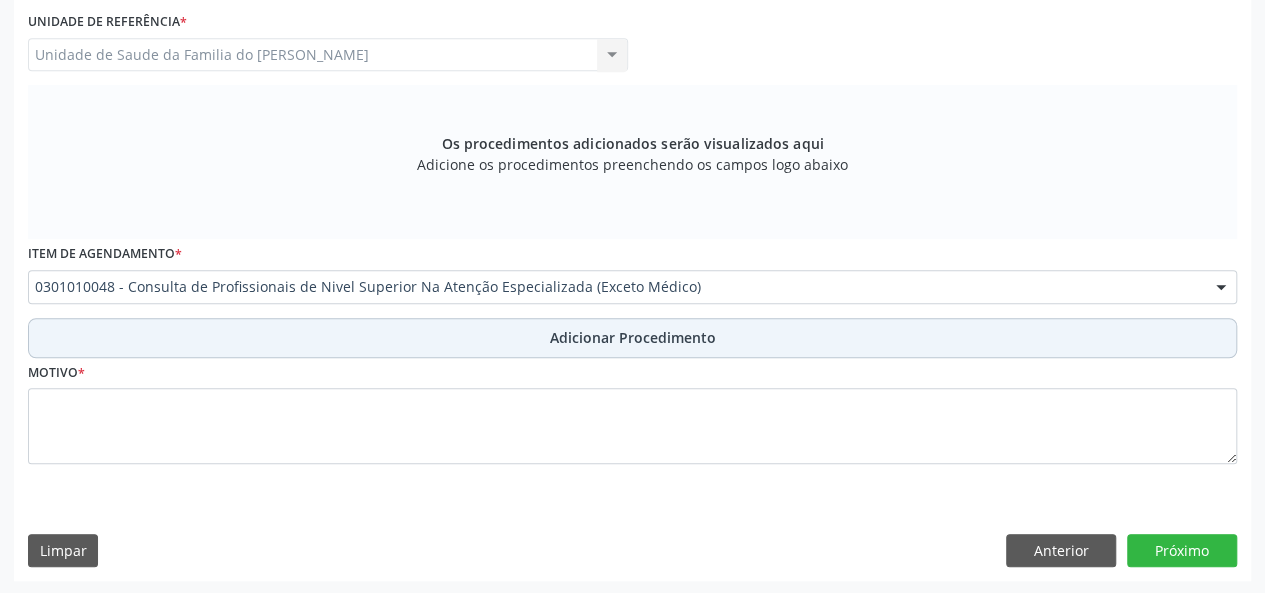 click on "Adicionar Procedimento" at bounding box center (632, 338) 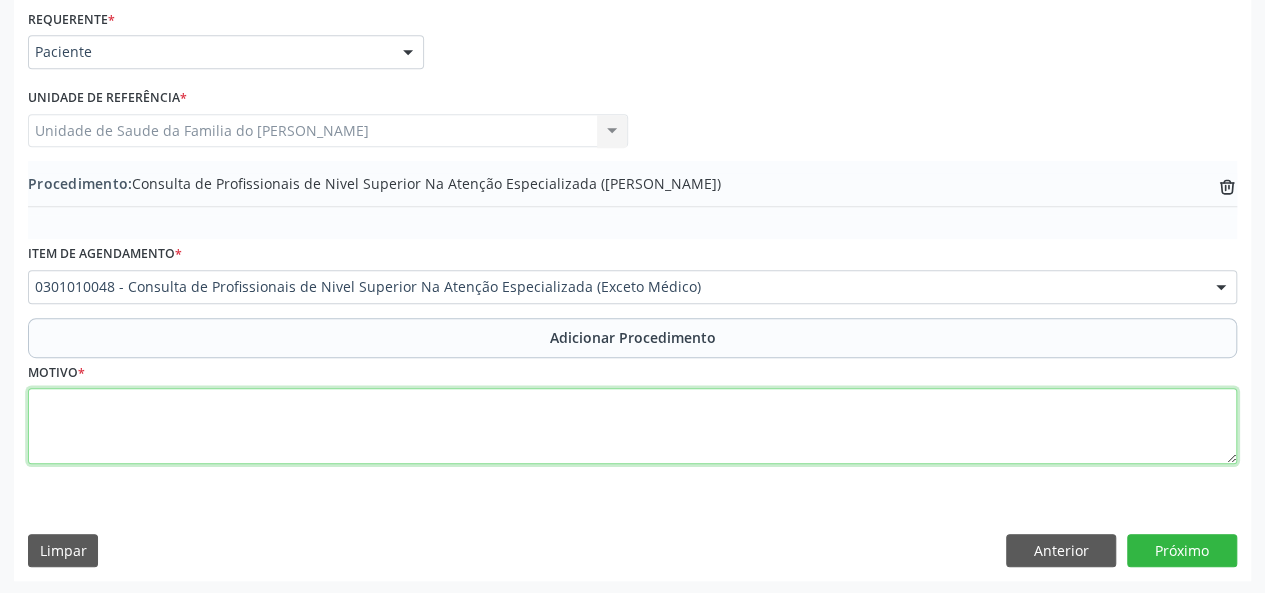 click at bounding box center [632, 426] 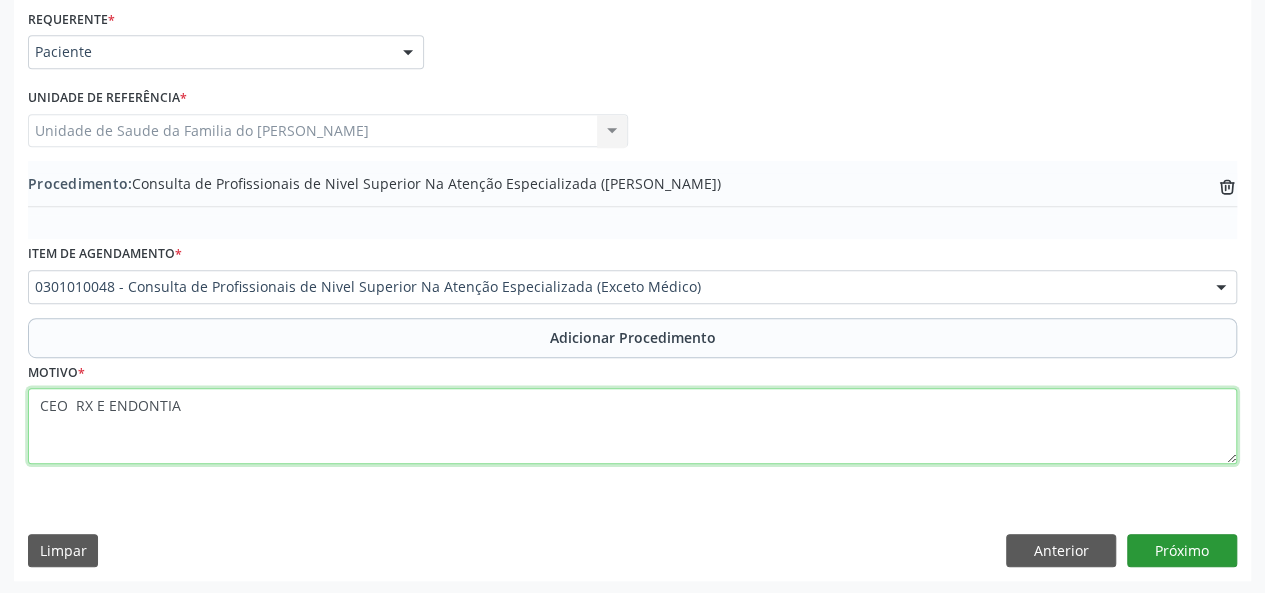 type on "CEO  RX E ENDONTIA" 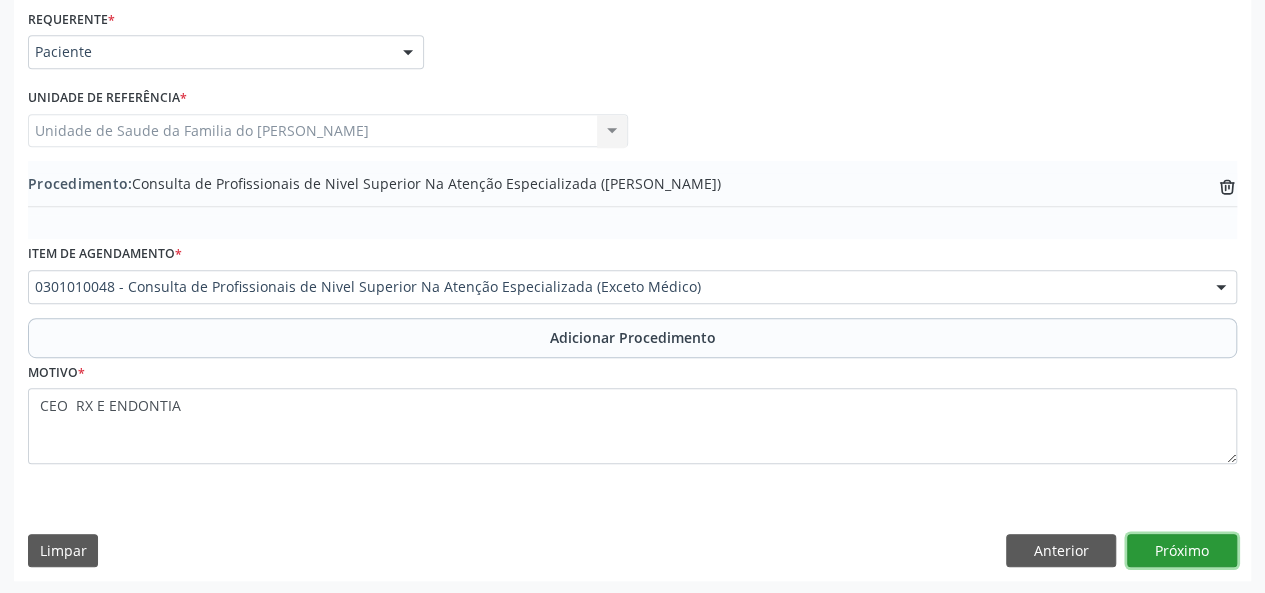 click on "Próximo" at bounding box center [1182, 551] 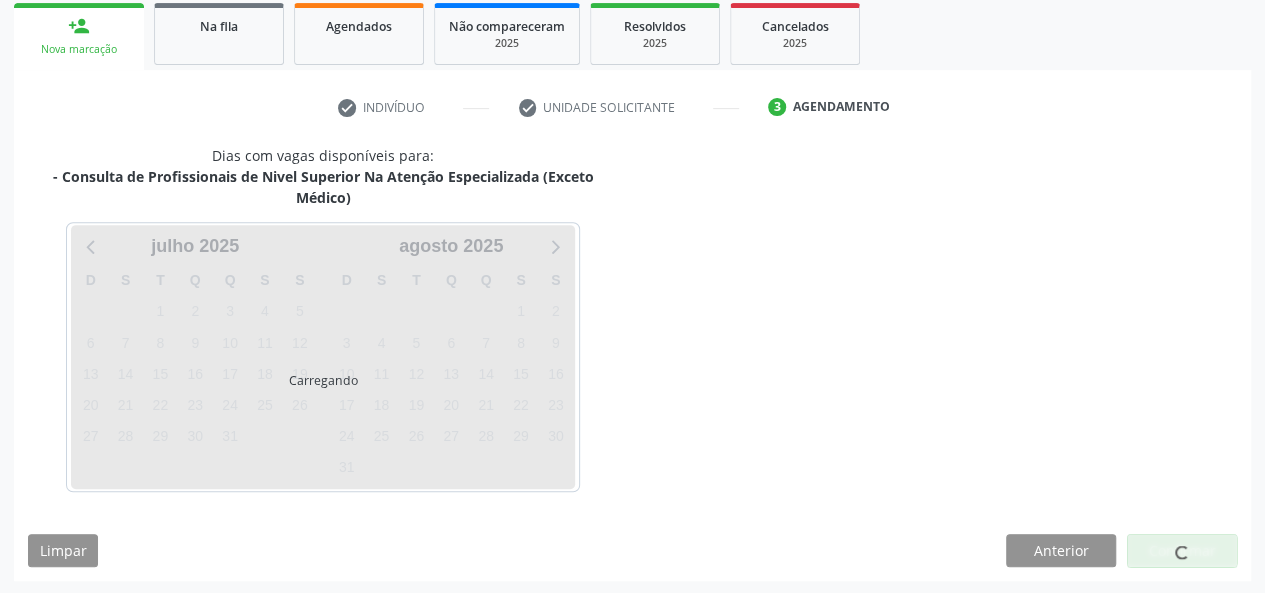scroll, scrollTop: 382, scrollLeft: 0, axis: vertical 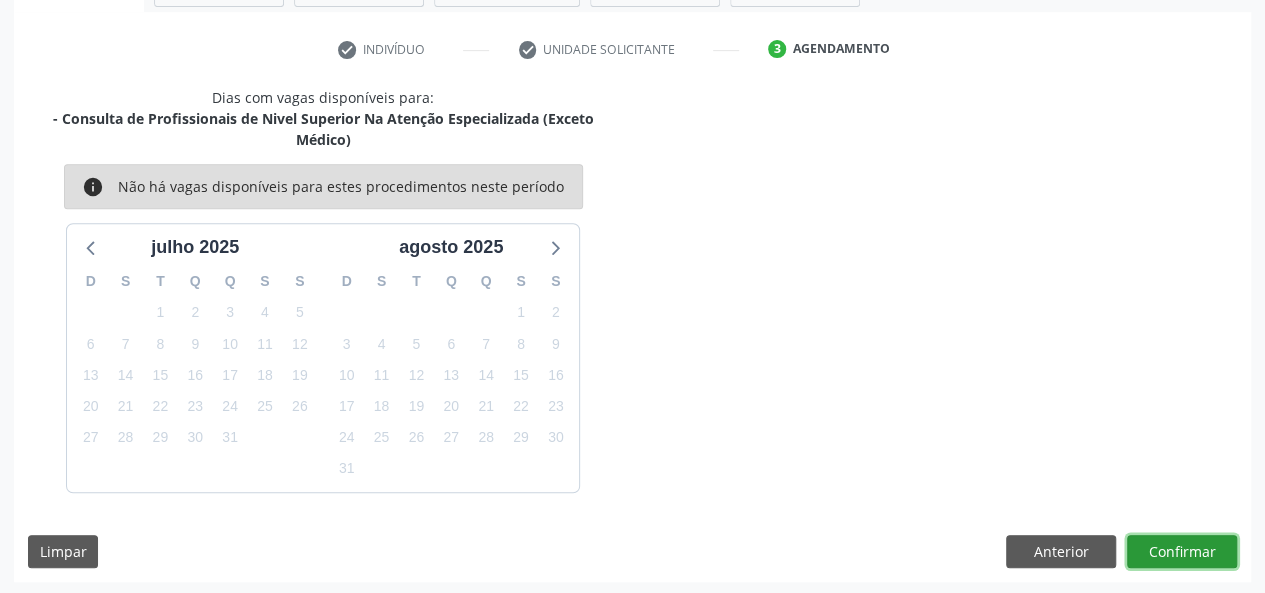 click on "Confirmar" at bounding box center (1182, 552) 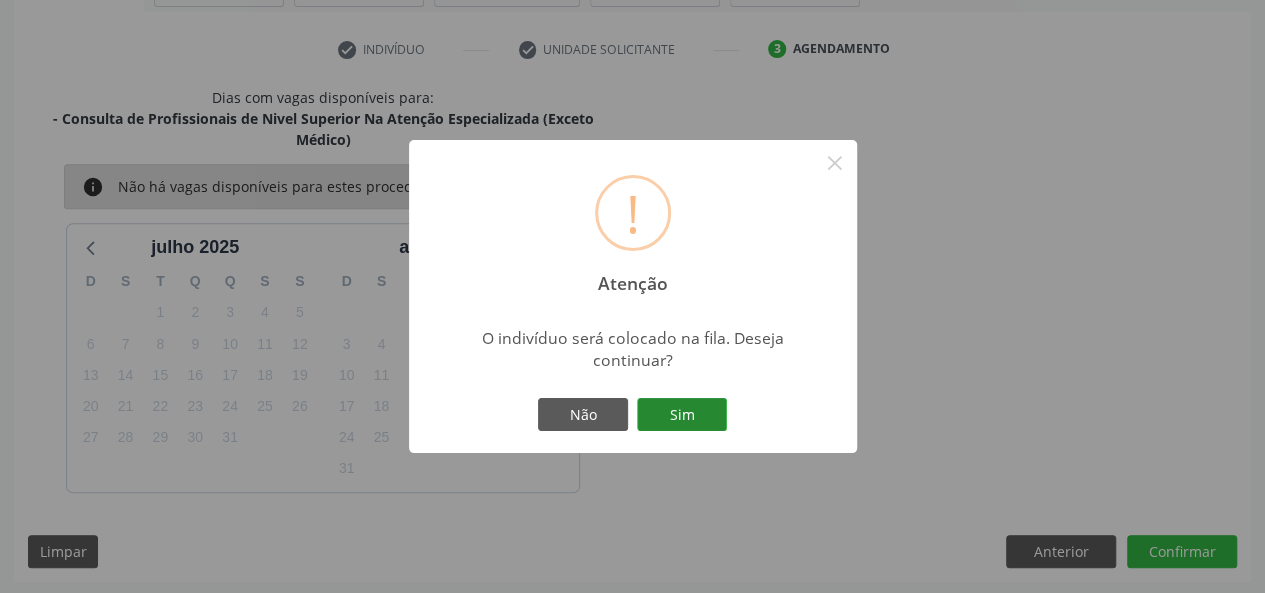 click on "Sim" at bounding box center [682, 415] 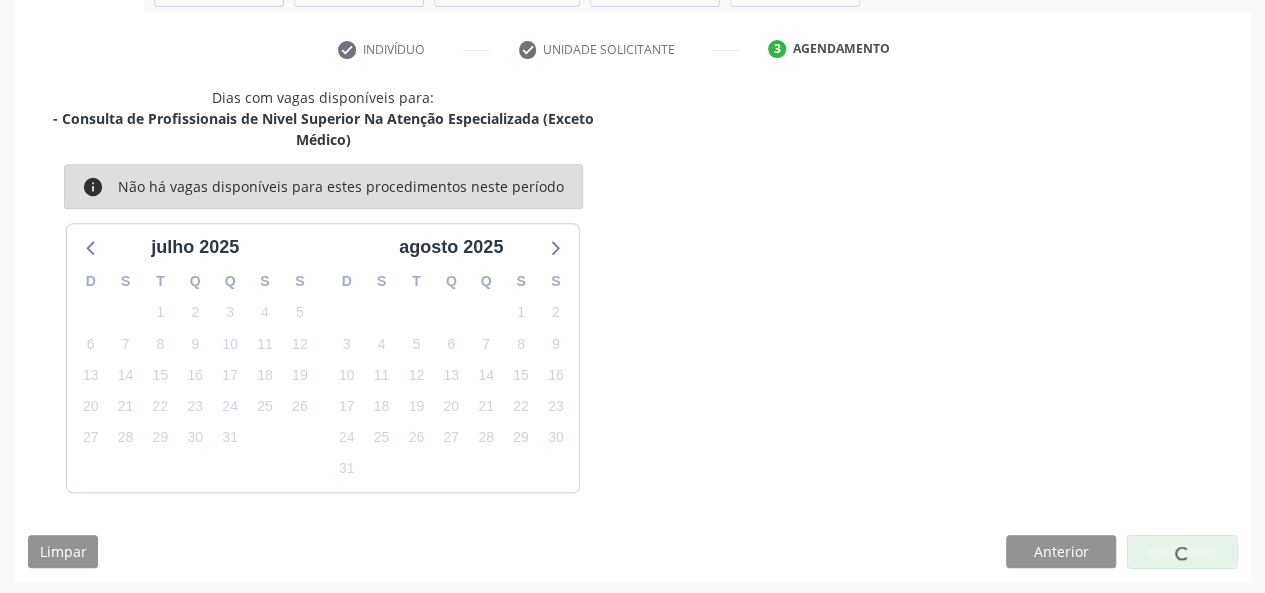 scroll, scrollTop: 100, scrollLeft: 0, axis: vertical 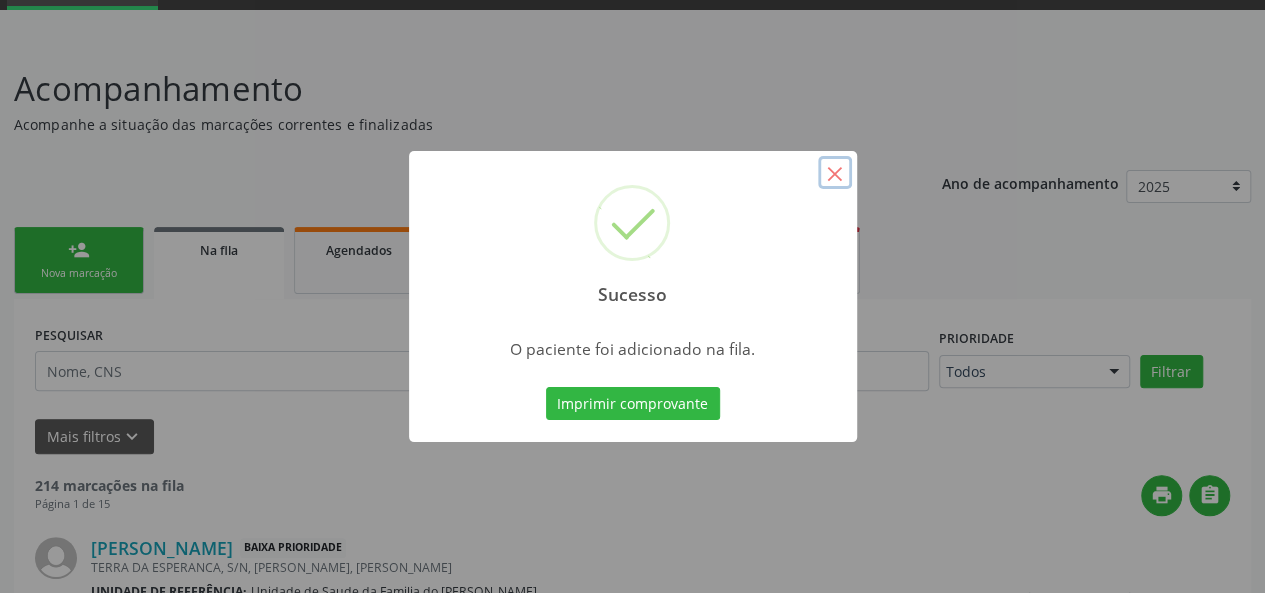 click on "×" at bounding box center [835, 173] 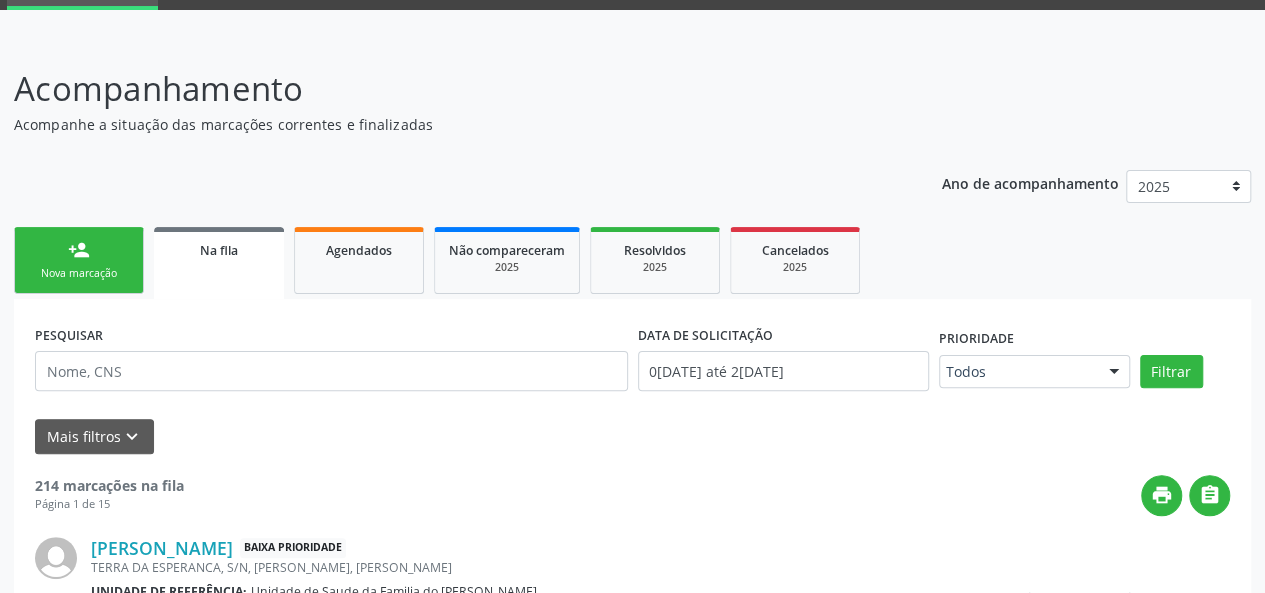 click on "person_add
Nova marcação" at bounding box center (79, 260) 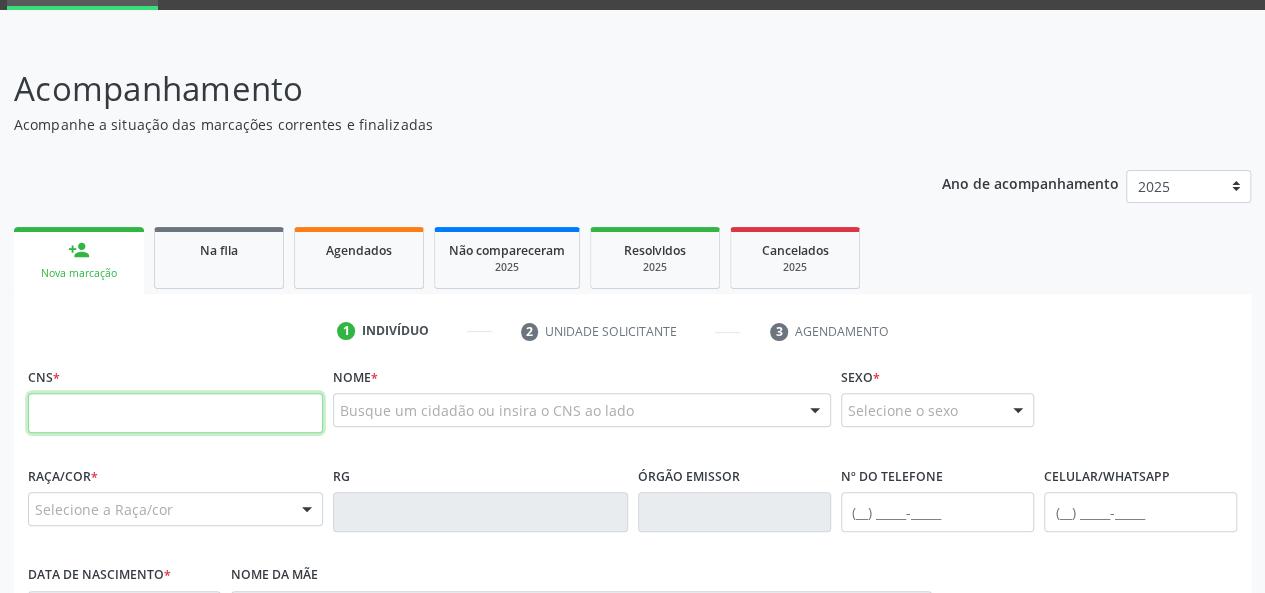 paste on "702 4000 5214 9827" 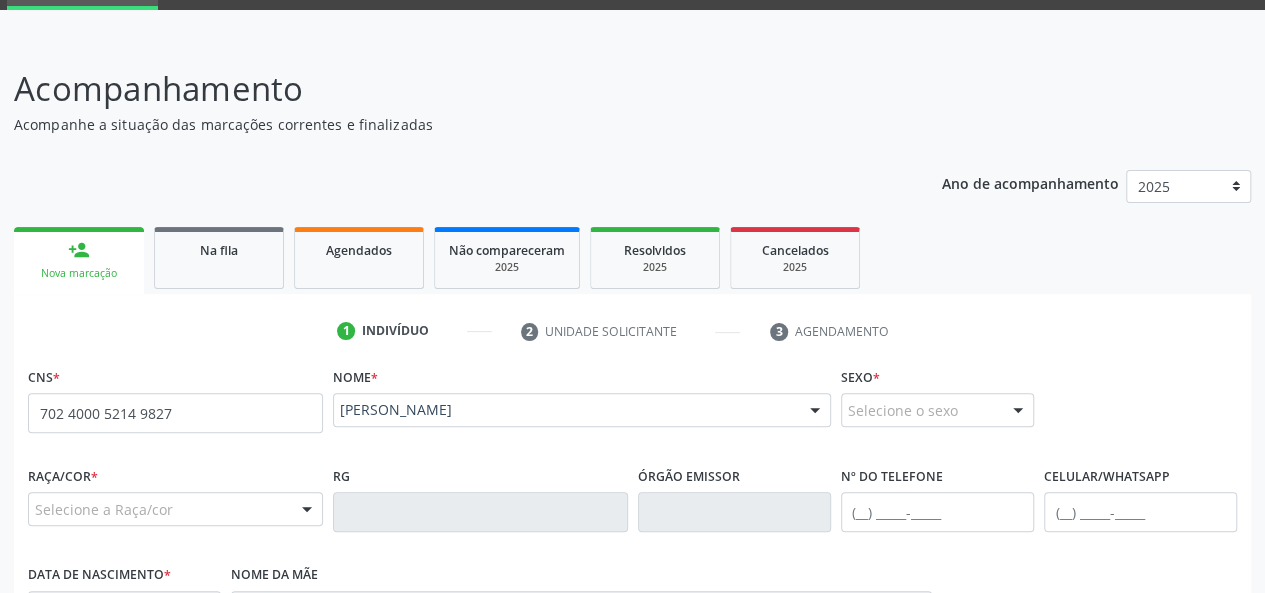 type on "702 4000 5214 9827" 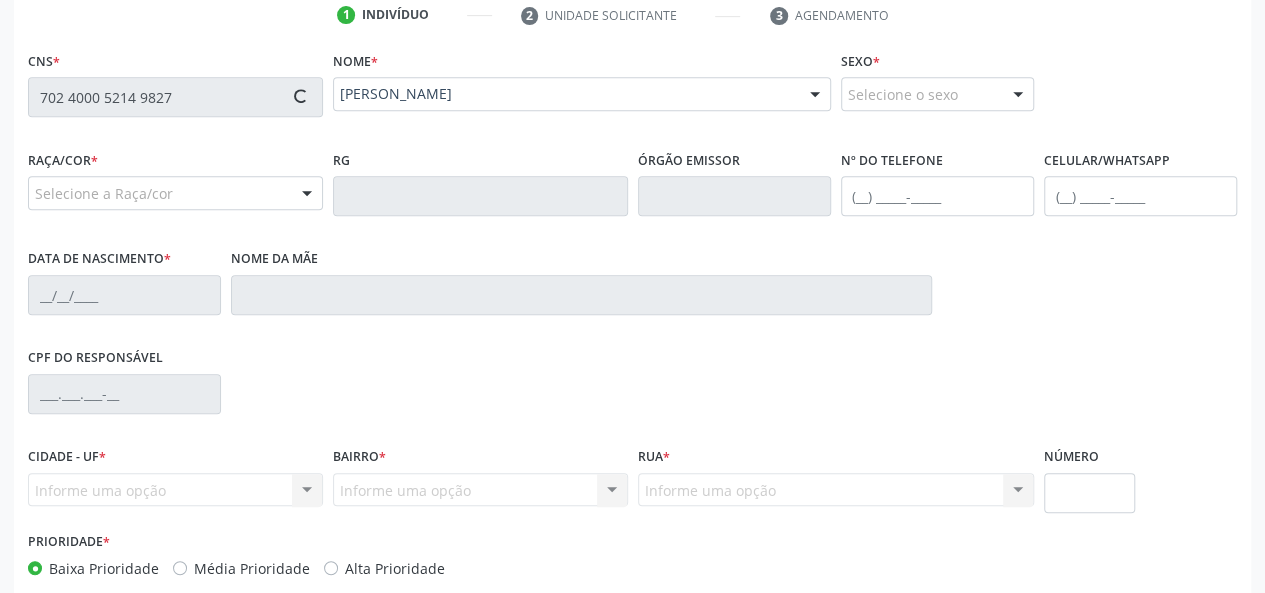 scroll, scrollTop: 318, scrollLeft: 0, axis: vertical 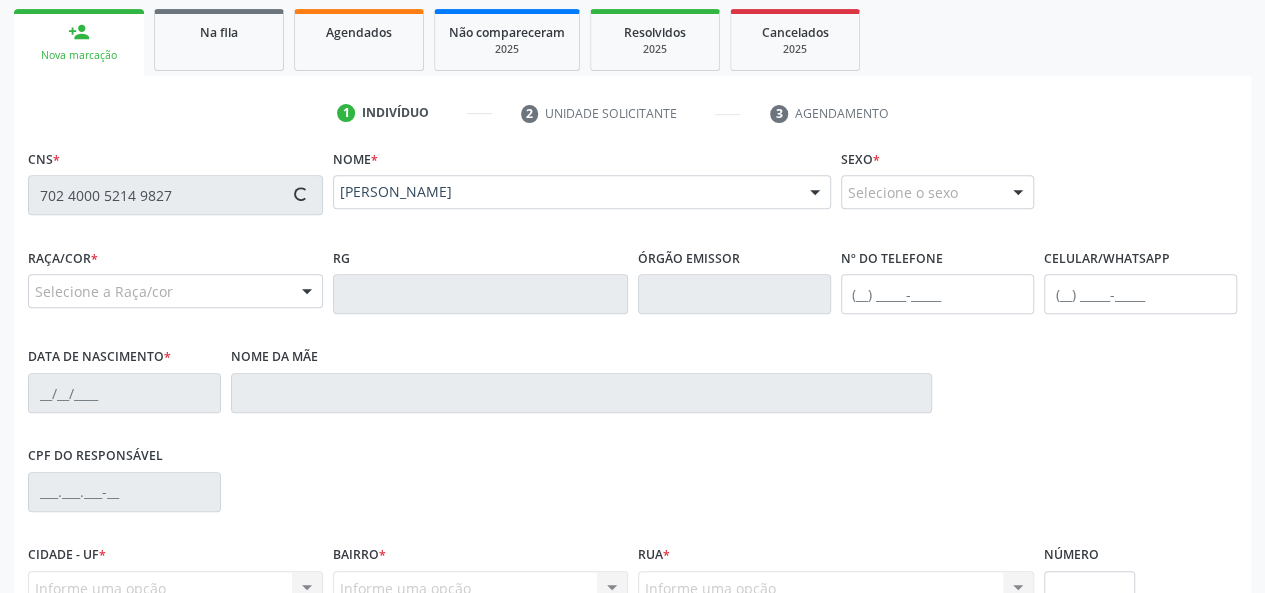 type on "[PHONE_NUMBER]" 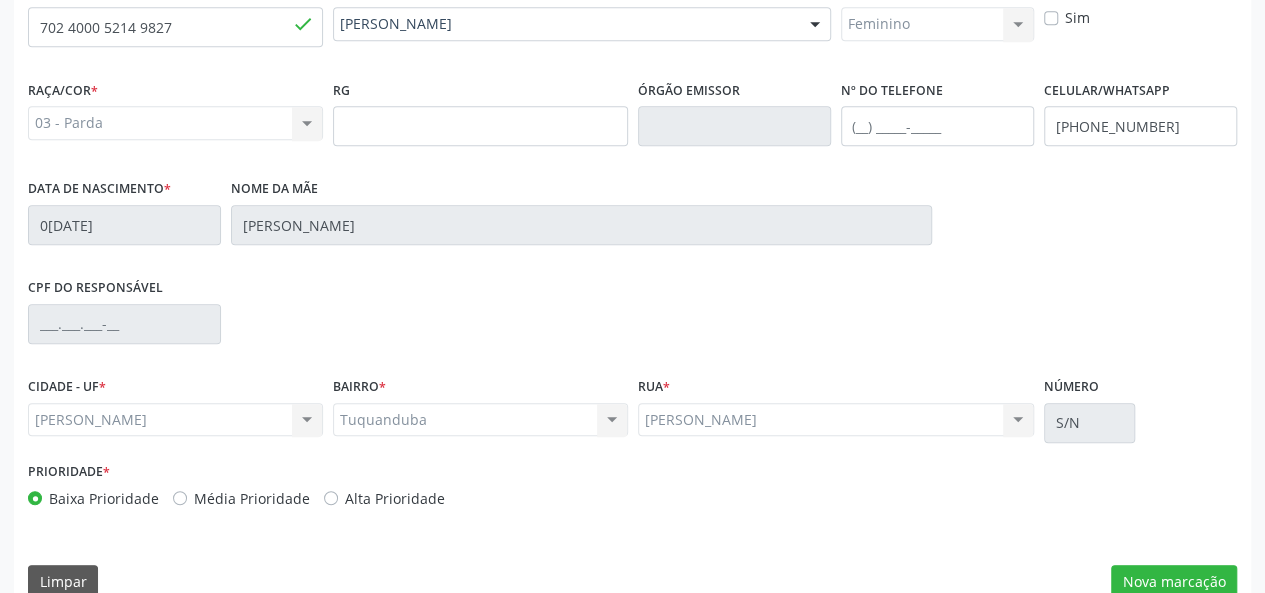 scroll, scrollTop: 518, scrollLeft: 0, axis: vertical 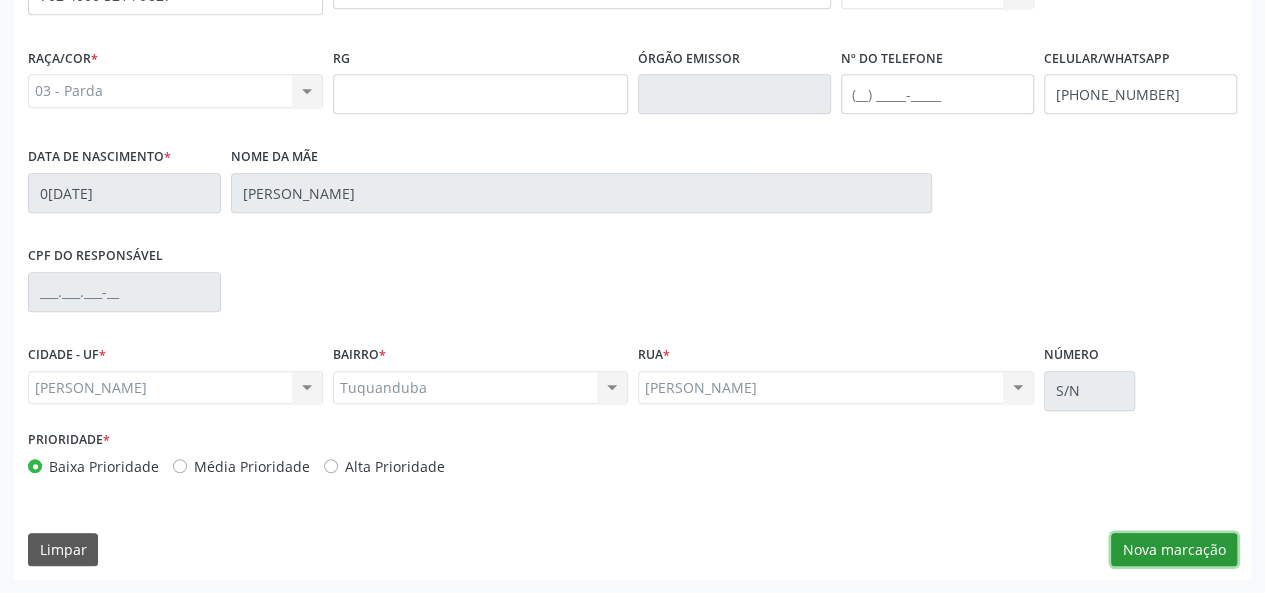 click on "Nova marcação" at bounding box center [1174, 550] 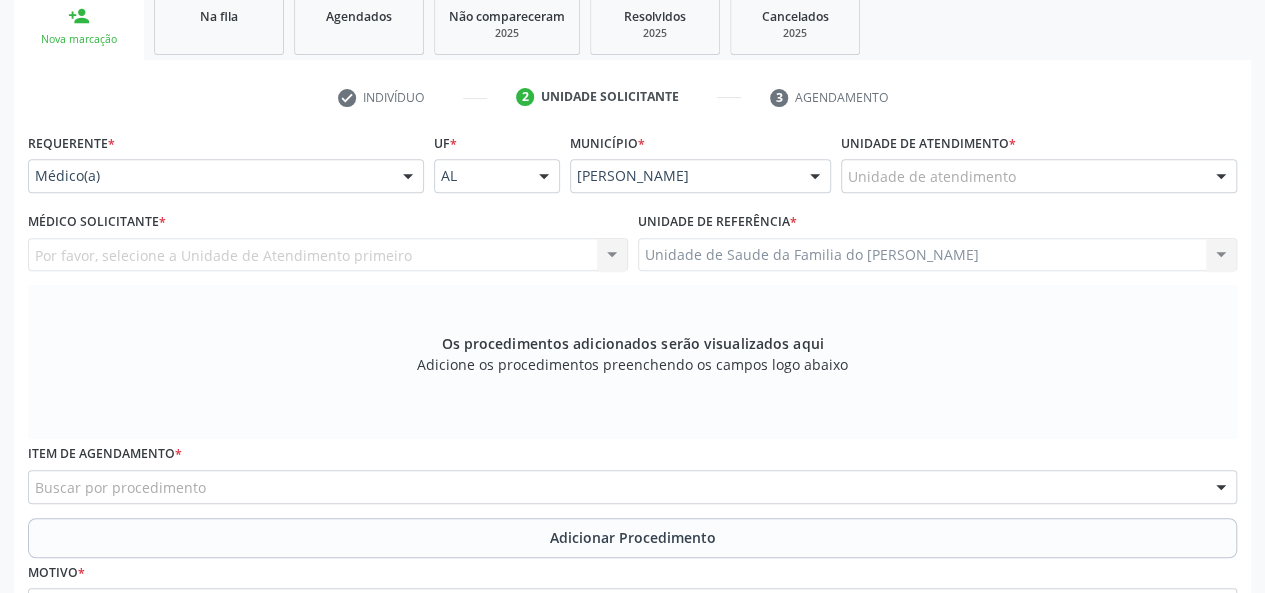 scroll, scrollTop: 318, scrollLeft: 0, axis: vertical 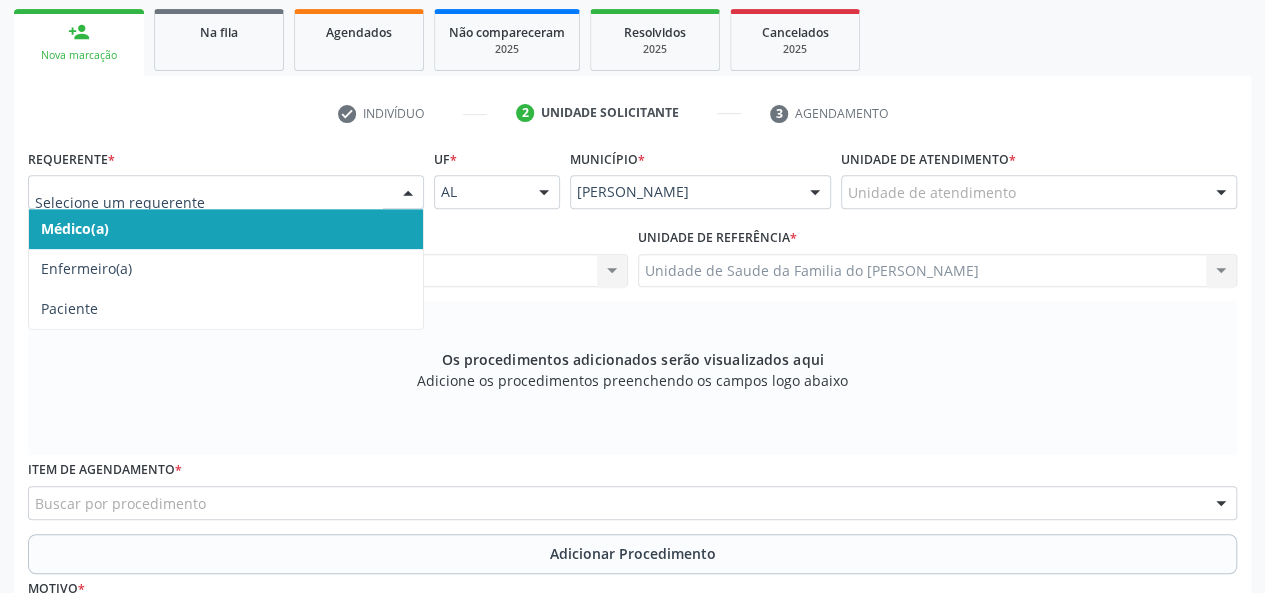 click at bounding box center (408, 193) 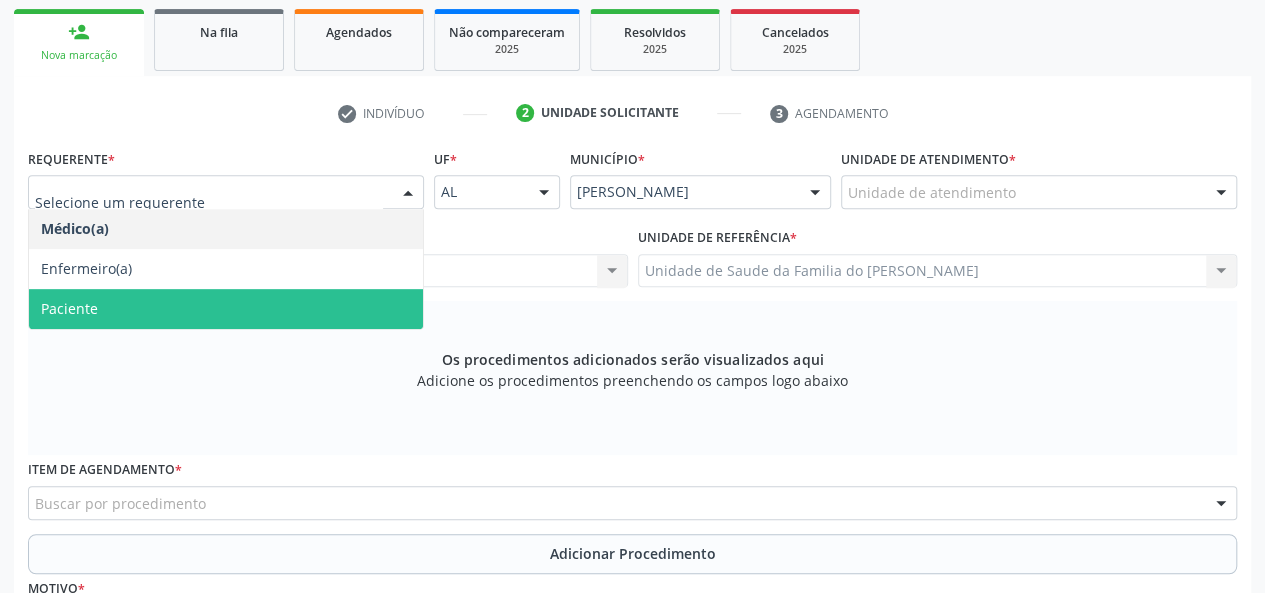 click on "Paciente" at bounding box center [226, 309] 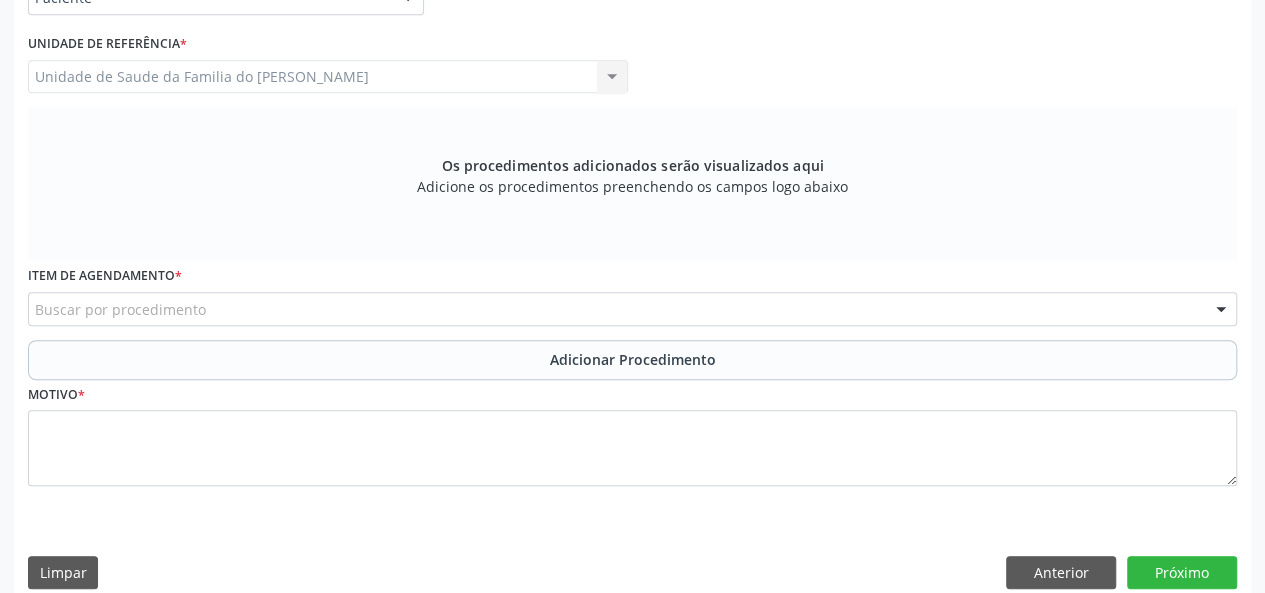 scroll, scrollTop: 518, scrollLeft: 0, axis: vertical 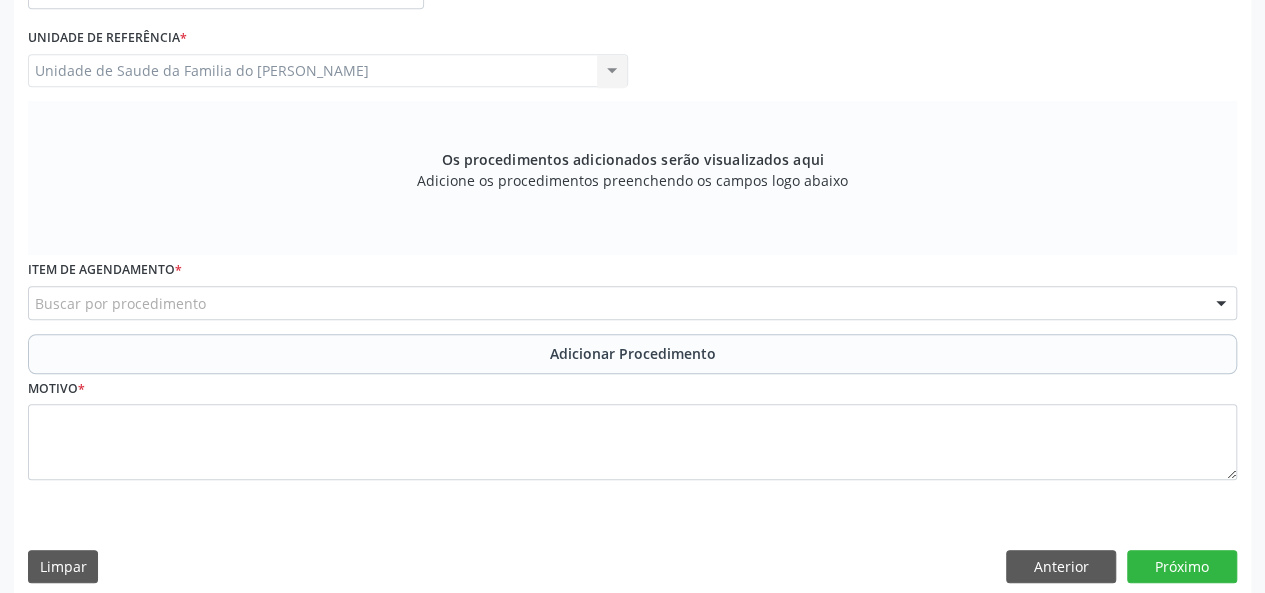click on "Buscar por procedimento" at bounding box center (632, 303) 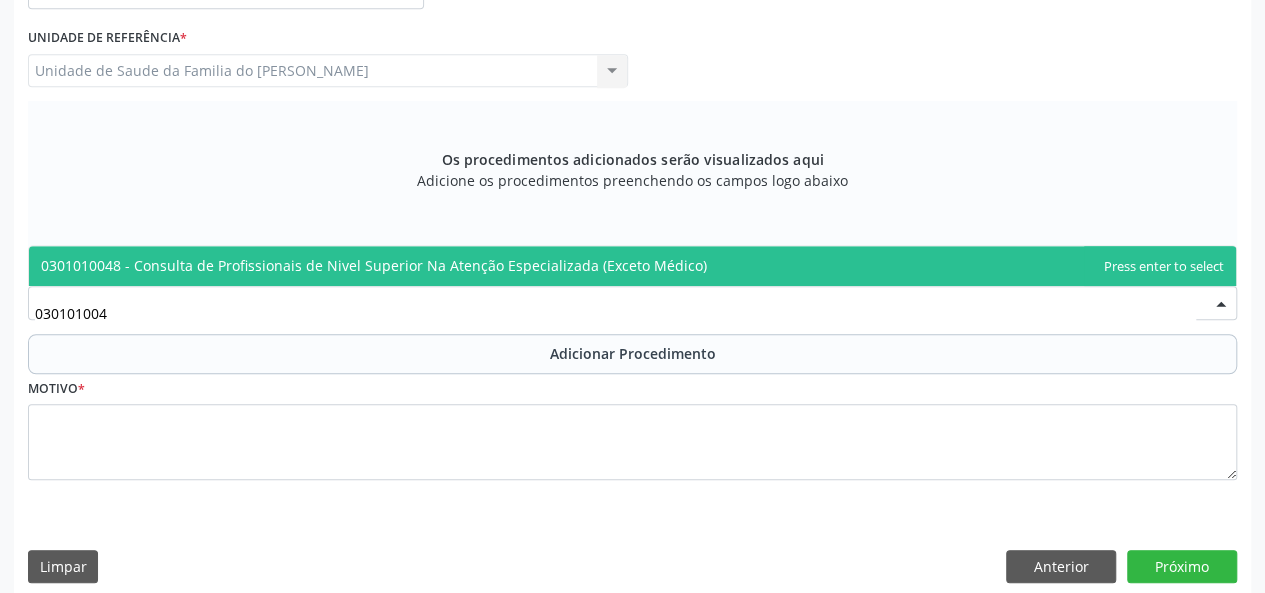 type on "0301010048" 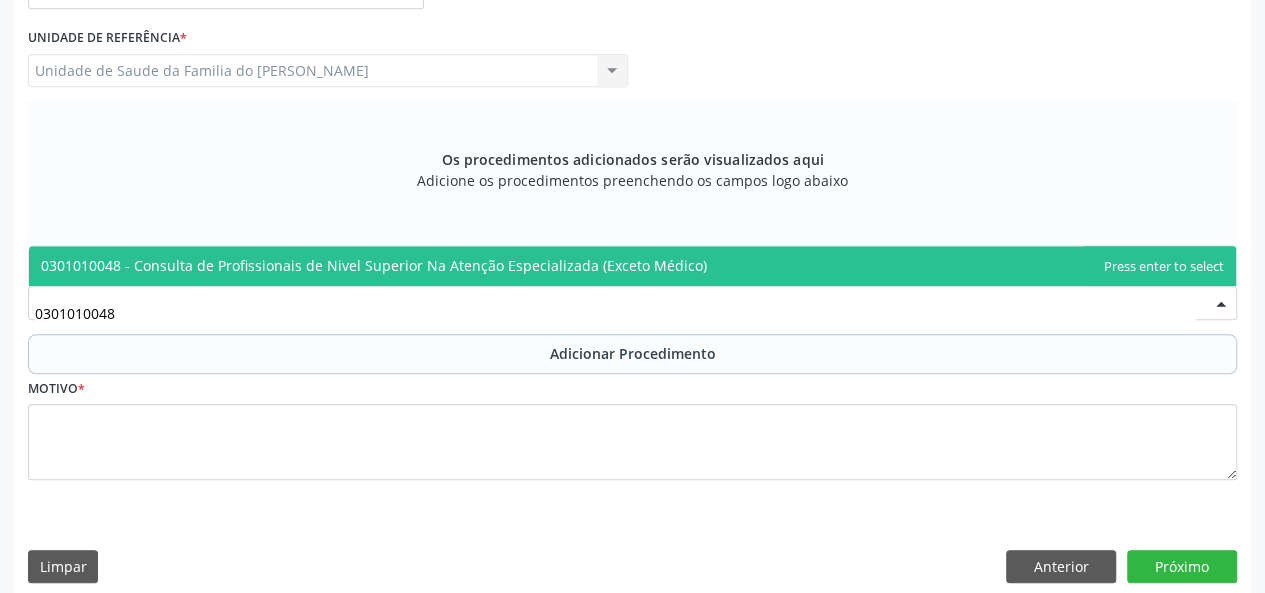 click on "0301010048 - Consulta de Profissionais de Nivel Superior Na Atenção Especializada (Exceto Médico)" at bounding box center (374, 265) 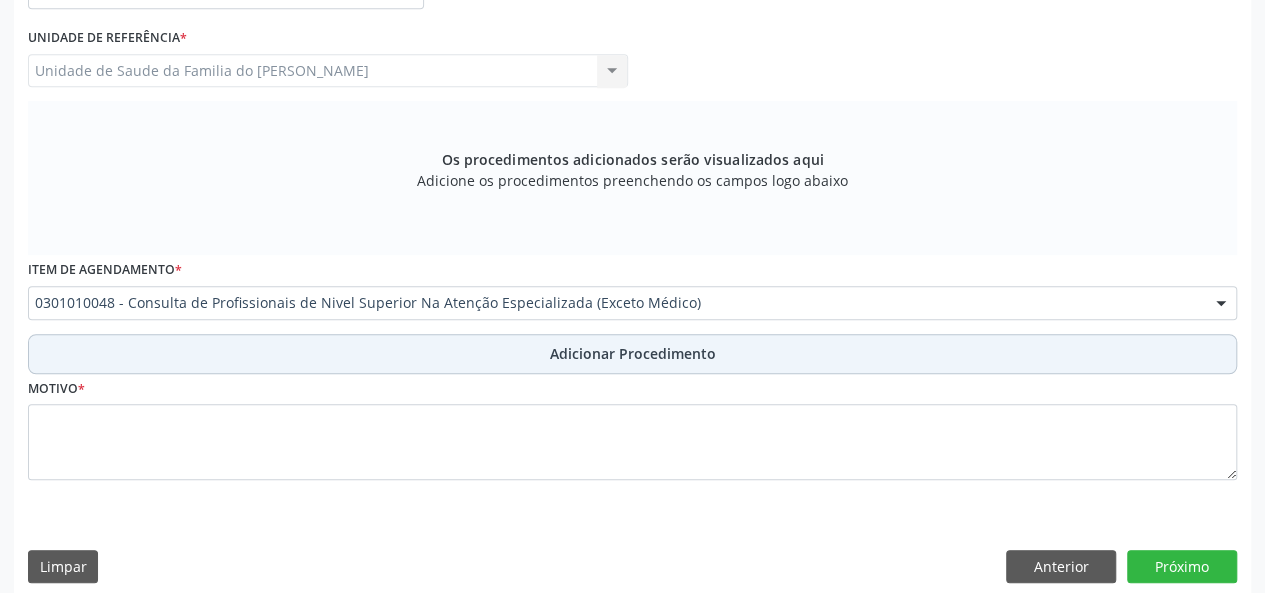 click on "Adicionar Procedimento" at bounding box center [632, 354] 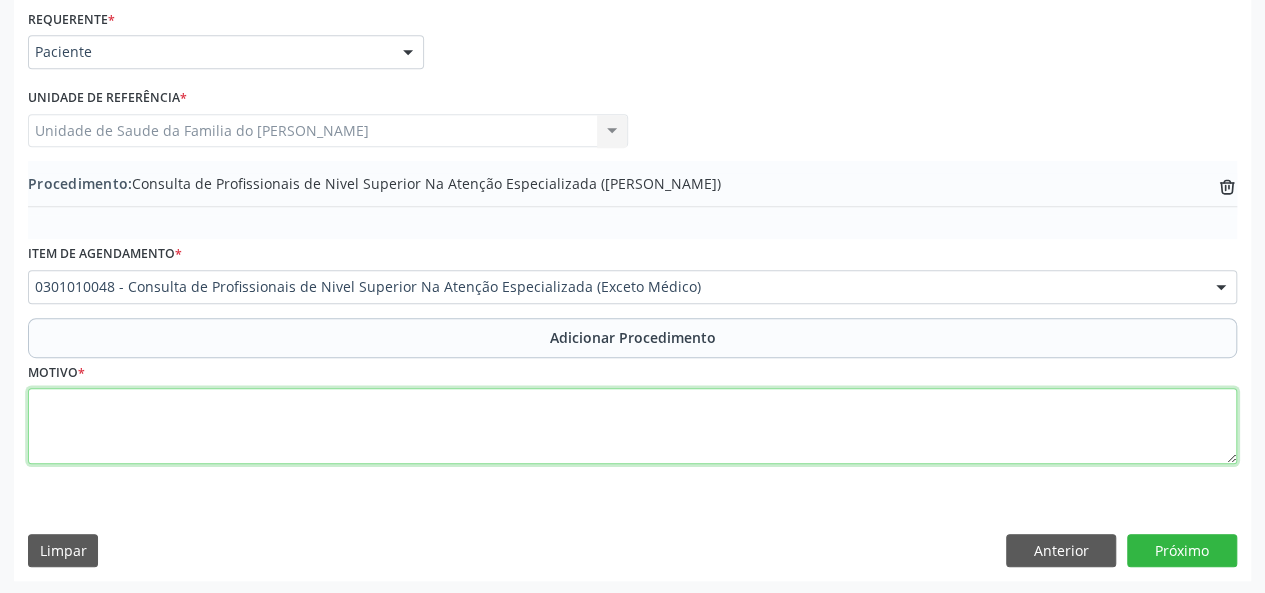 click at bounding box center [632, 426] 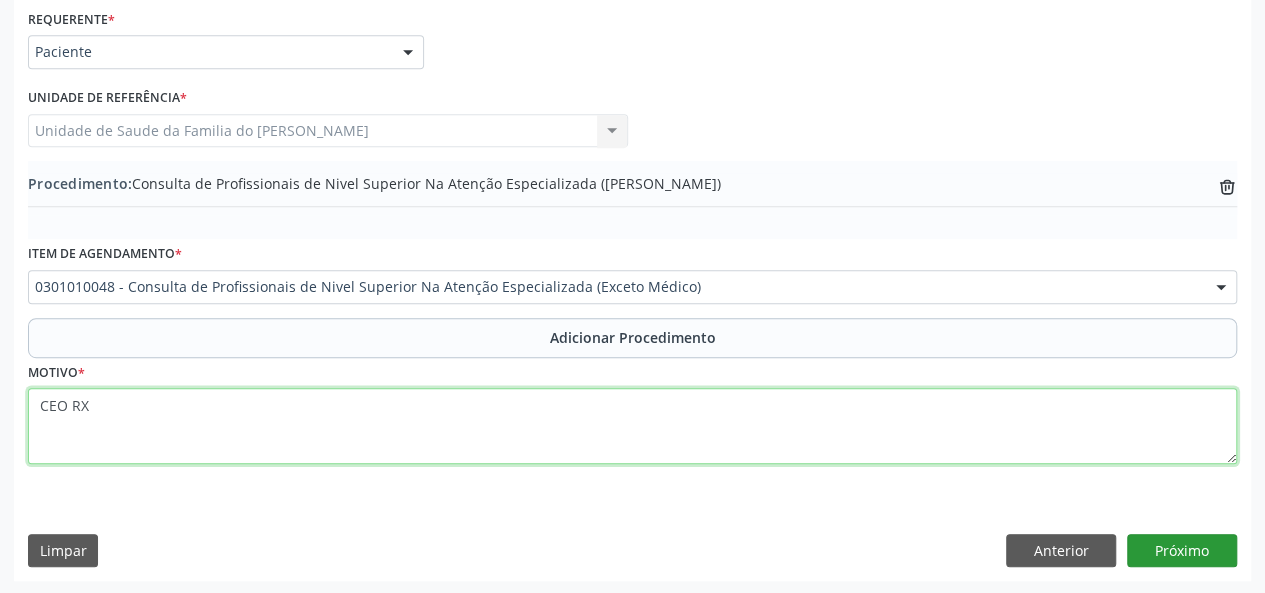 type on "CEO RX" 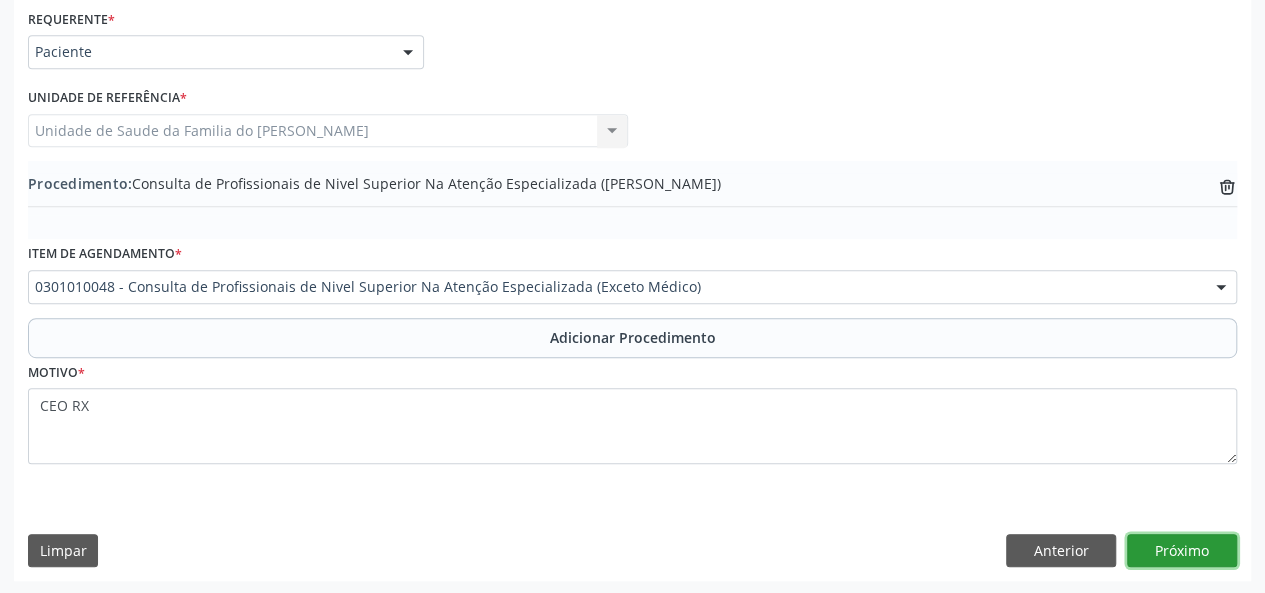 click on "Próximo" at bounding box center [1182, 551] 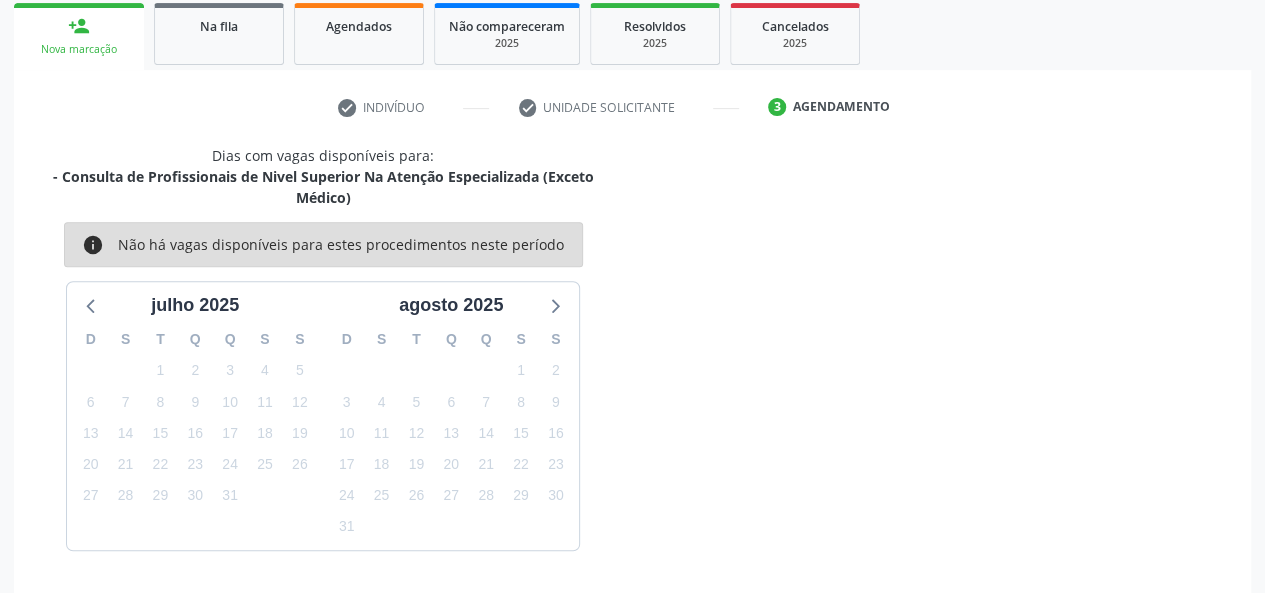 scroll, scrollTop: 382, scrollLeft: 0, axis: vertical 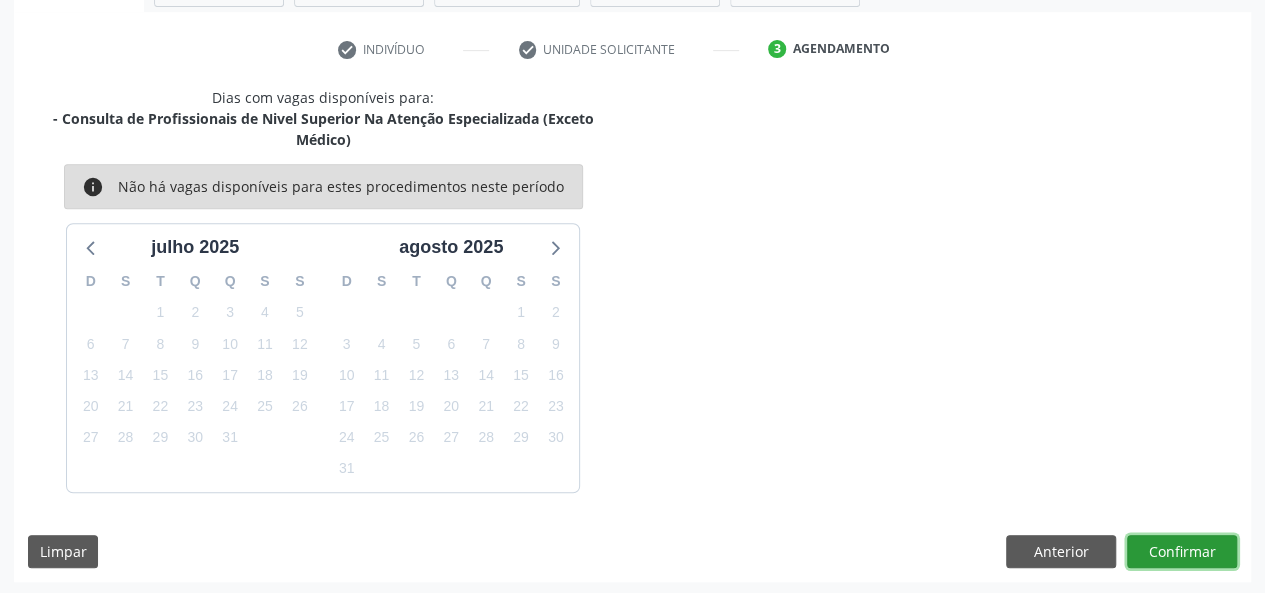click on "Confirmar" at bounding box center [1182, 552] 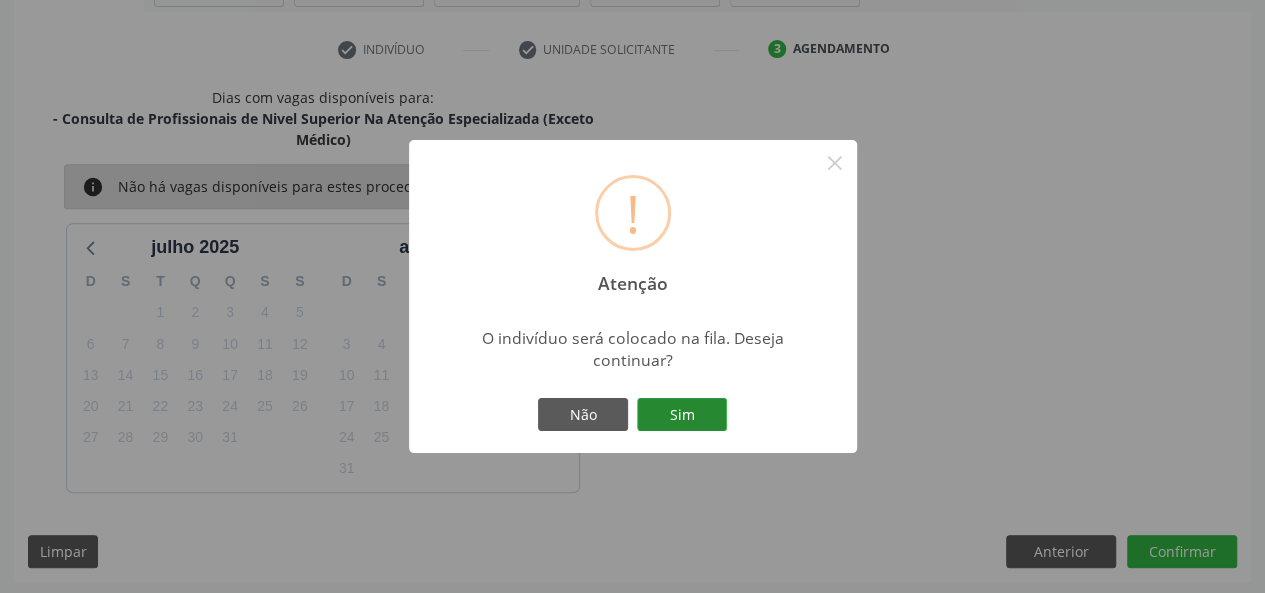 click on "Sim" at bounding box center [682, 415] 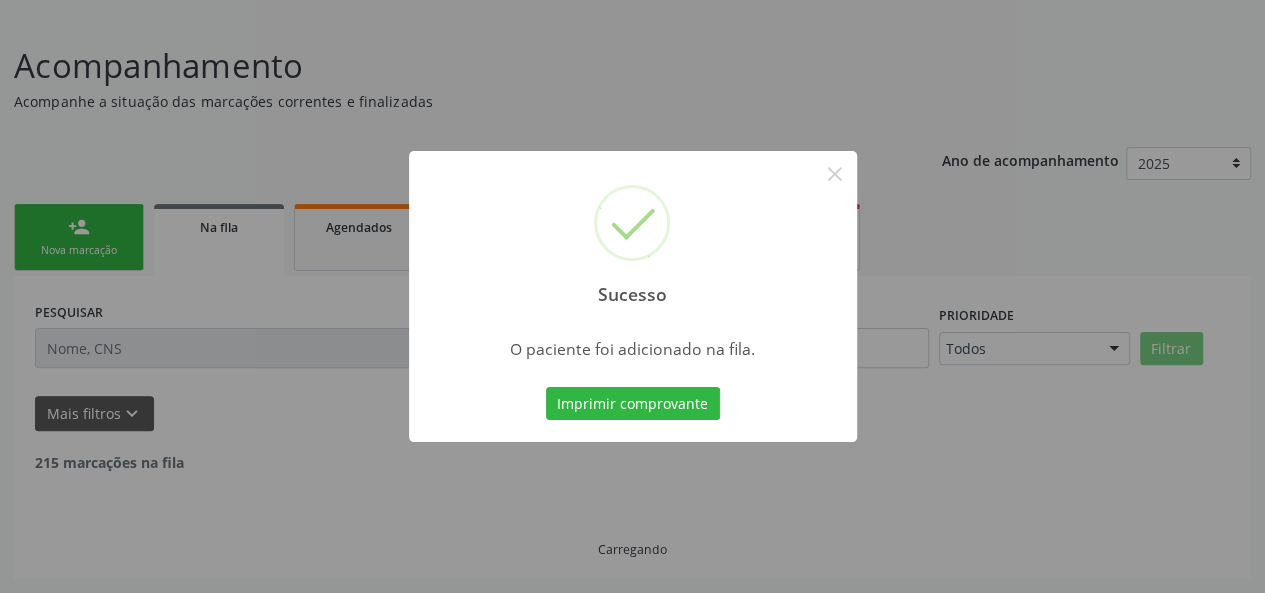 scroll, scrollTop: 100, scrollLeft: 0, axis: vertical 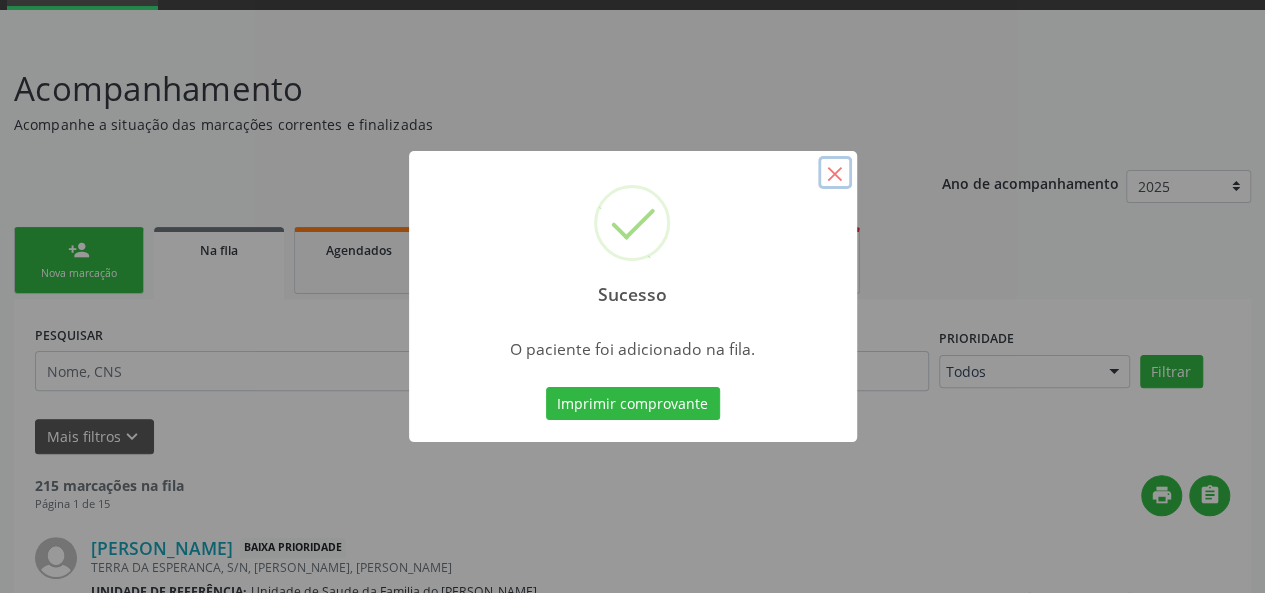 click on "×" at bounding box center (835, 173) 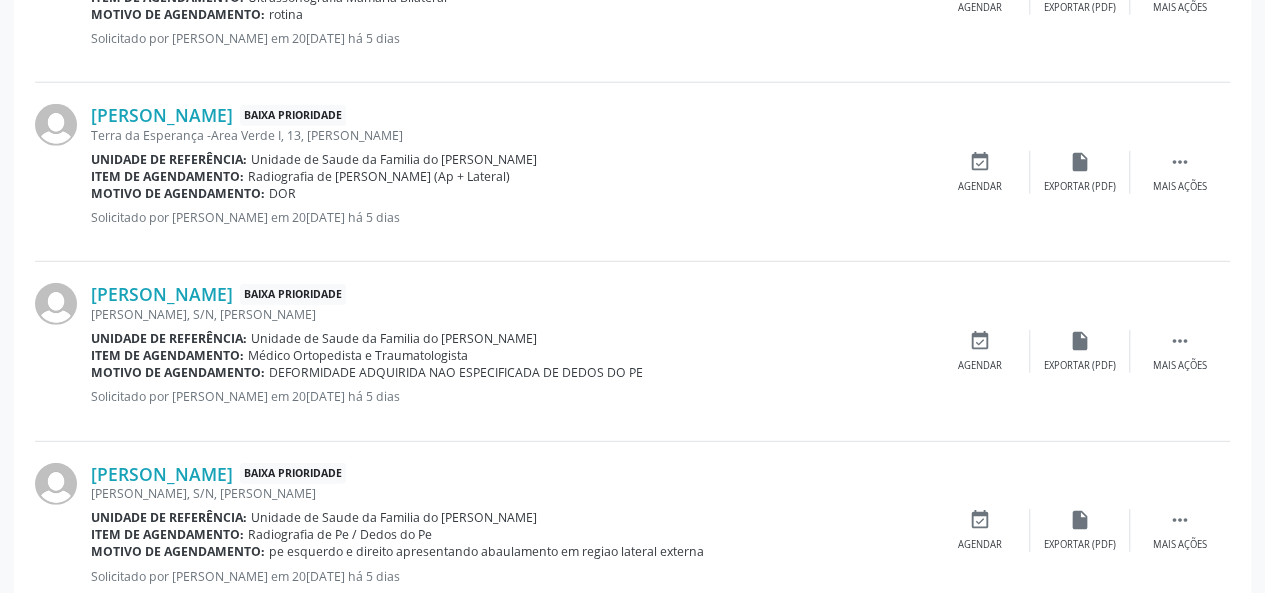 scroll, scrollTop: 2812, scrollLeft: 0, axis: vertical 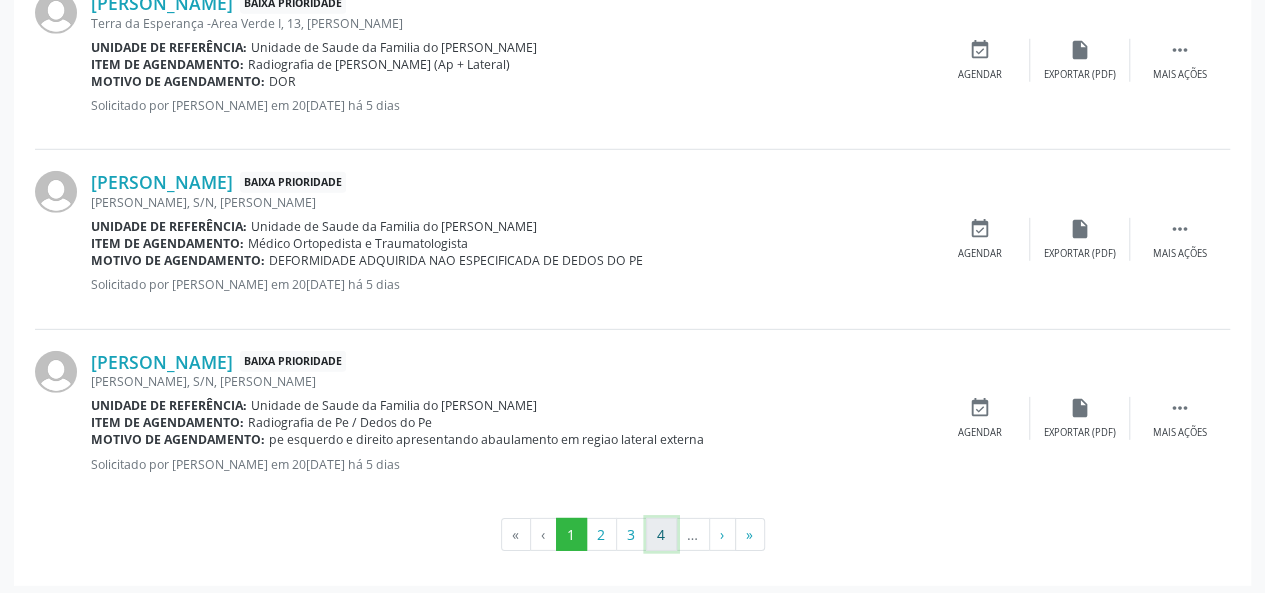 click on "4" at bounding box center [661, 535] 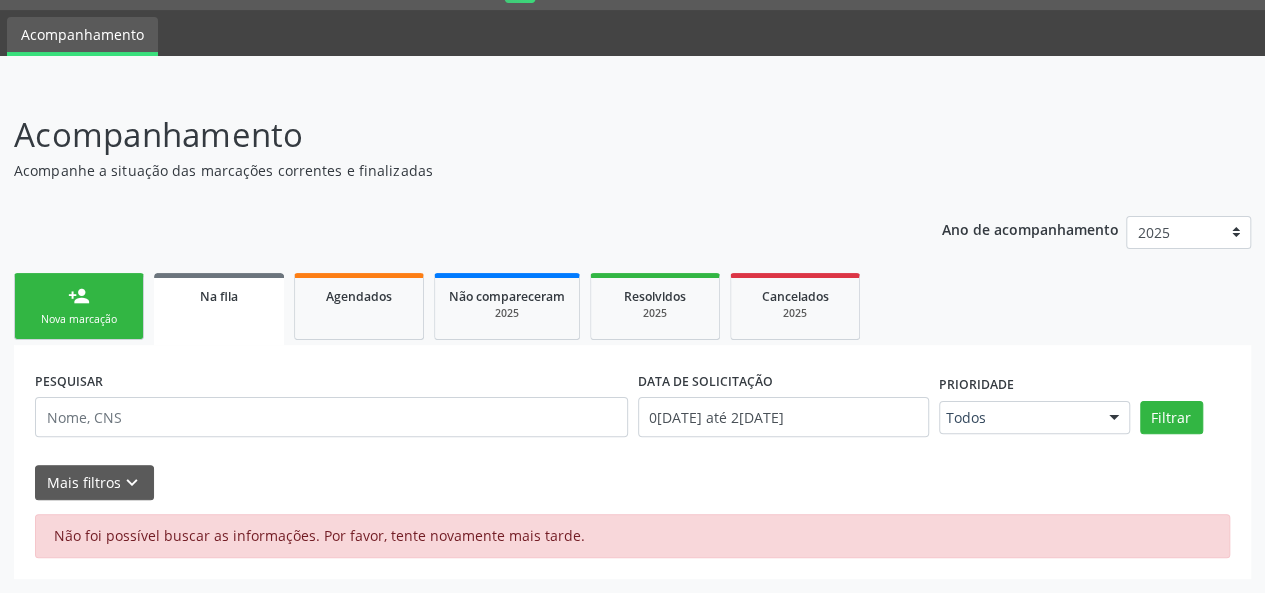 scroll, scrollTop: 52, scrollLeft: 0, axis: vertical 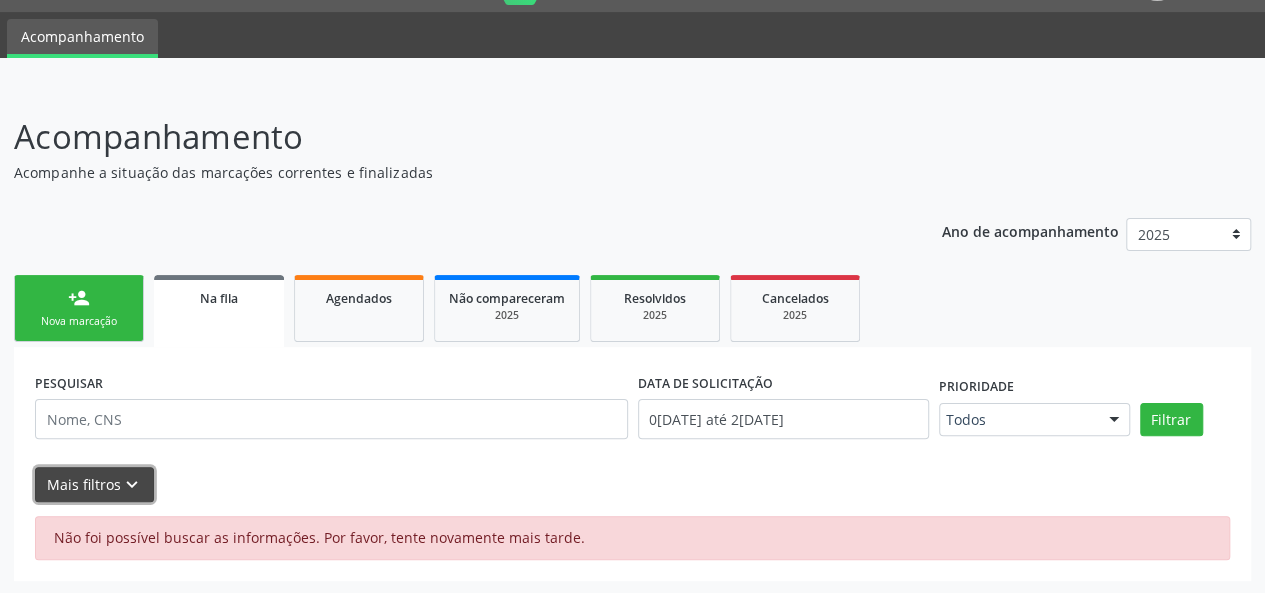 click on "keyboard_arrow_down" at bounding box center (132, 485) 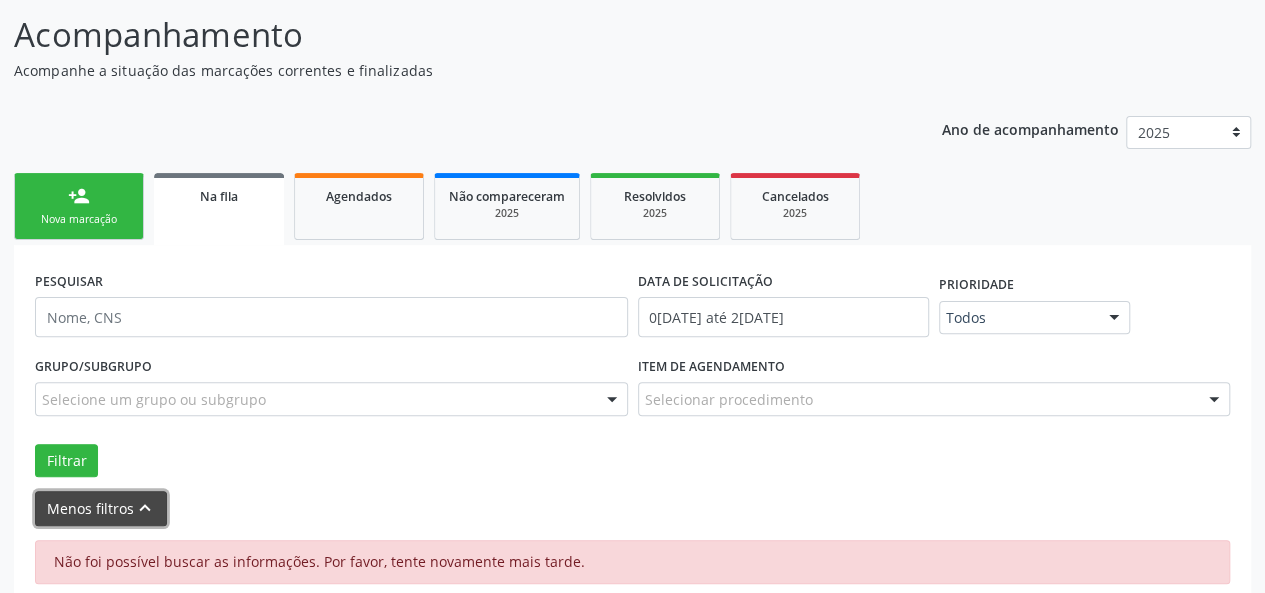 scroll, scrollTop: 177, scrollLeft: 0, axis: vertical 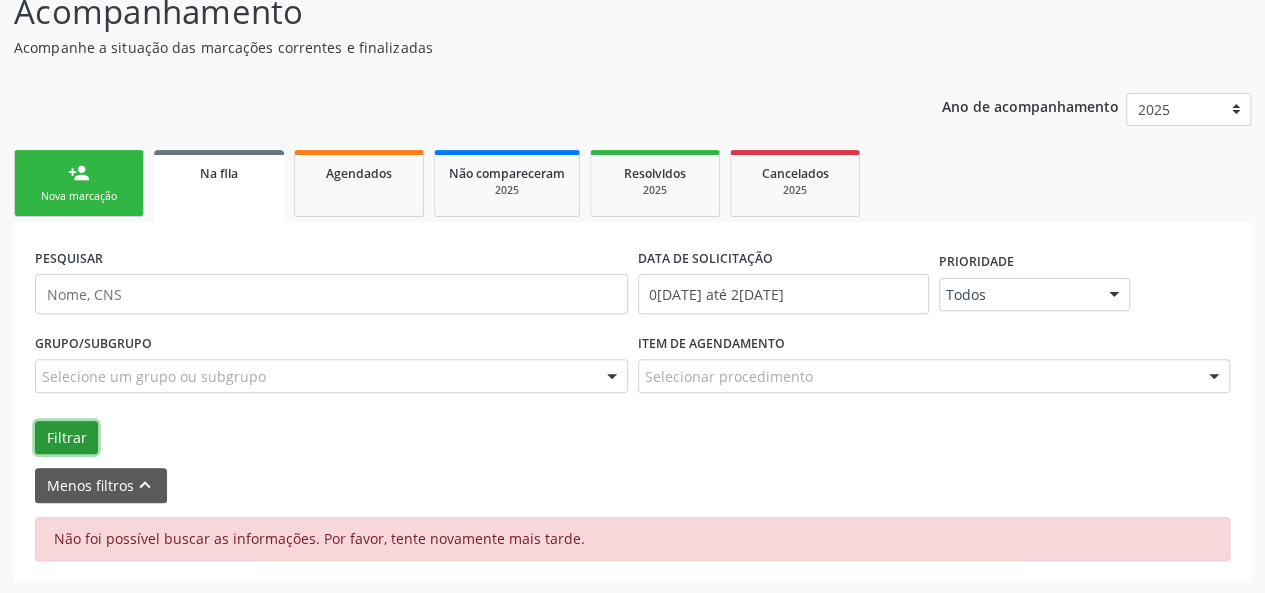 click on "Filtrar" at bounding box center [66, 438] 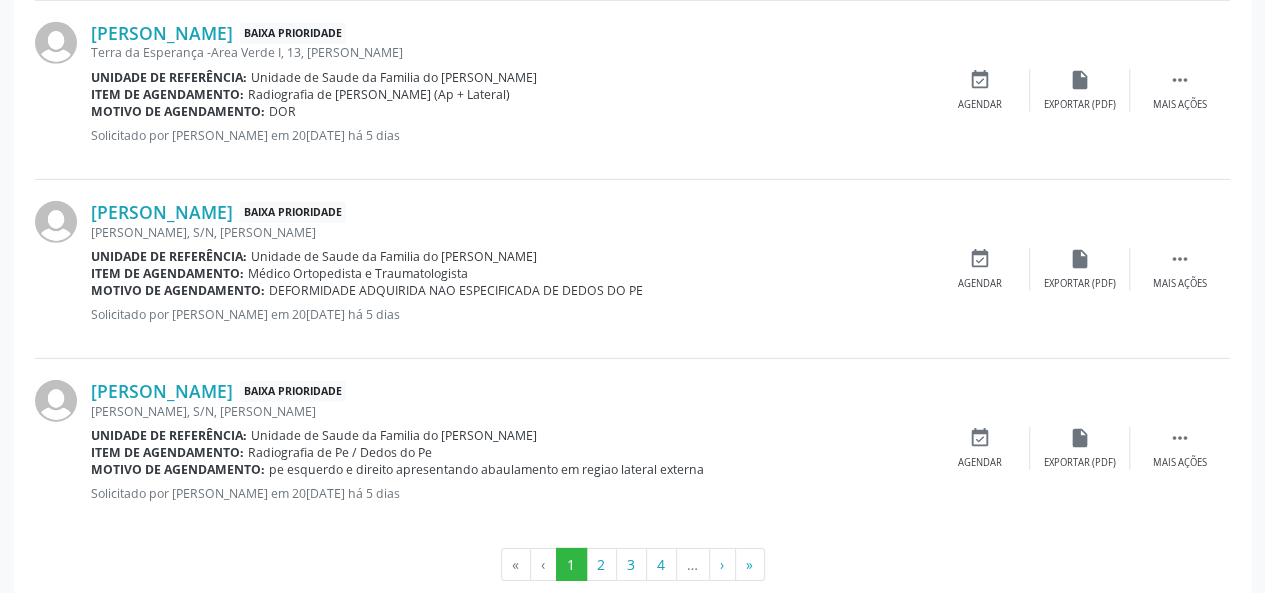 scroll, scrollTop: 2937, scrollLeft: 0, axis: vertical 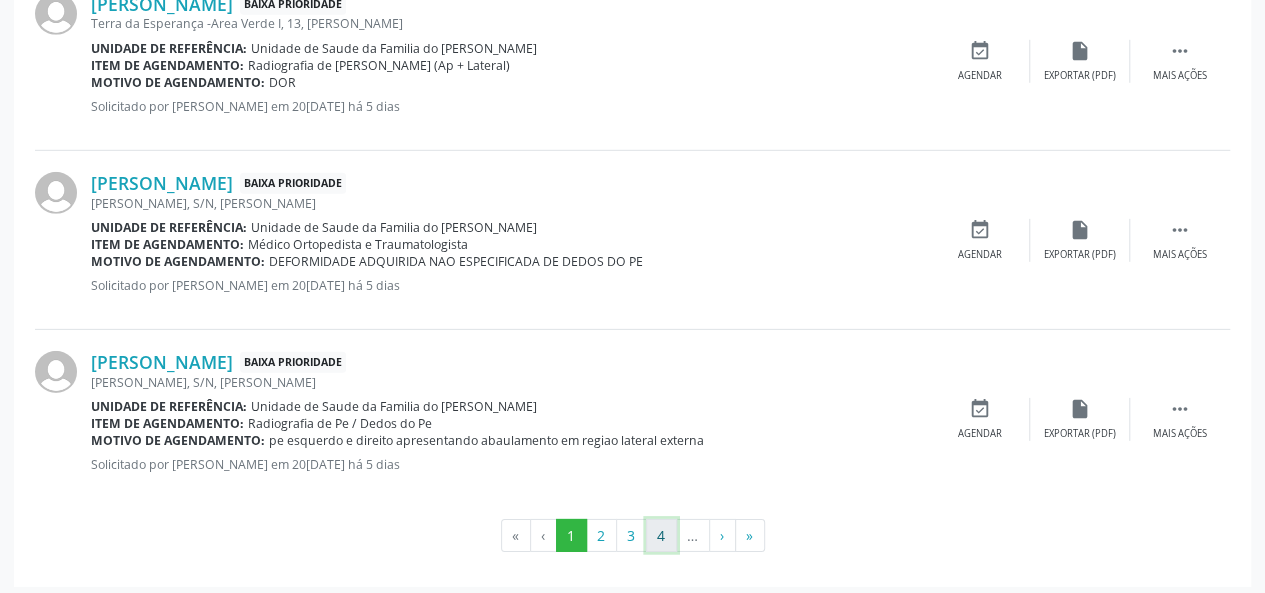 click on "4" at bounding box center (661, 536) 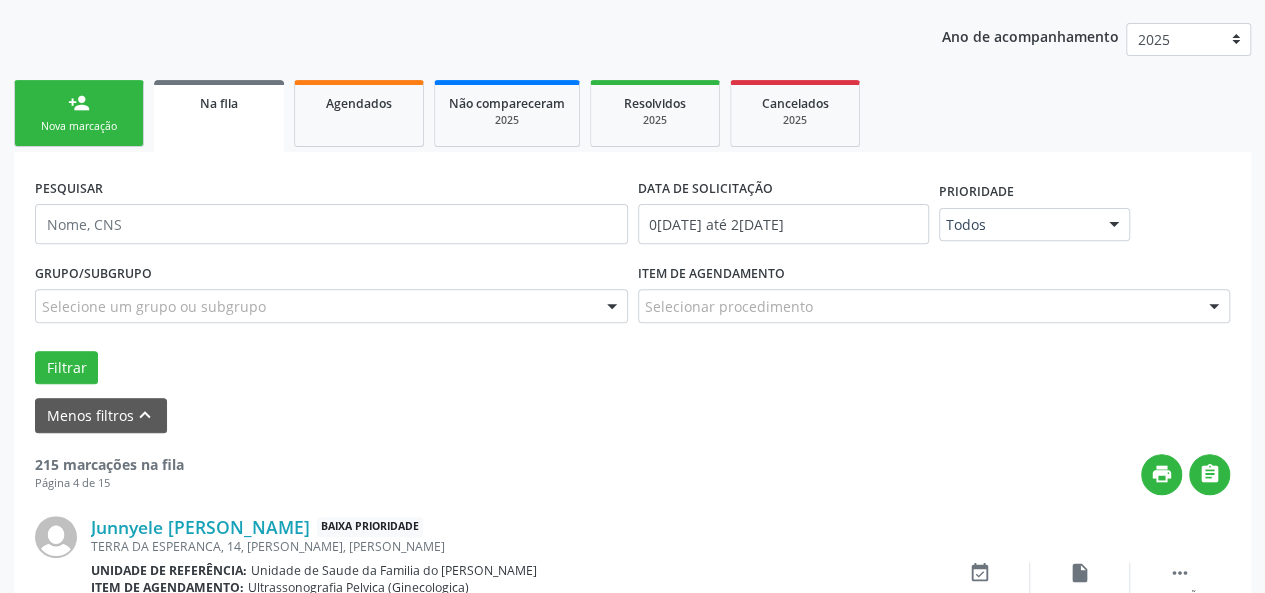 scroll, scrollTop: 2920, scrollLeft: 0, axis: vertical 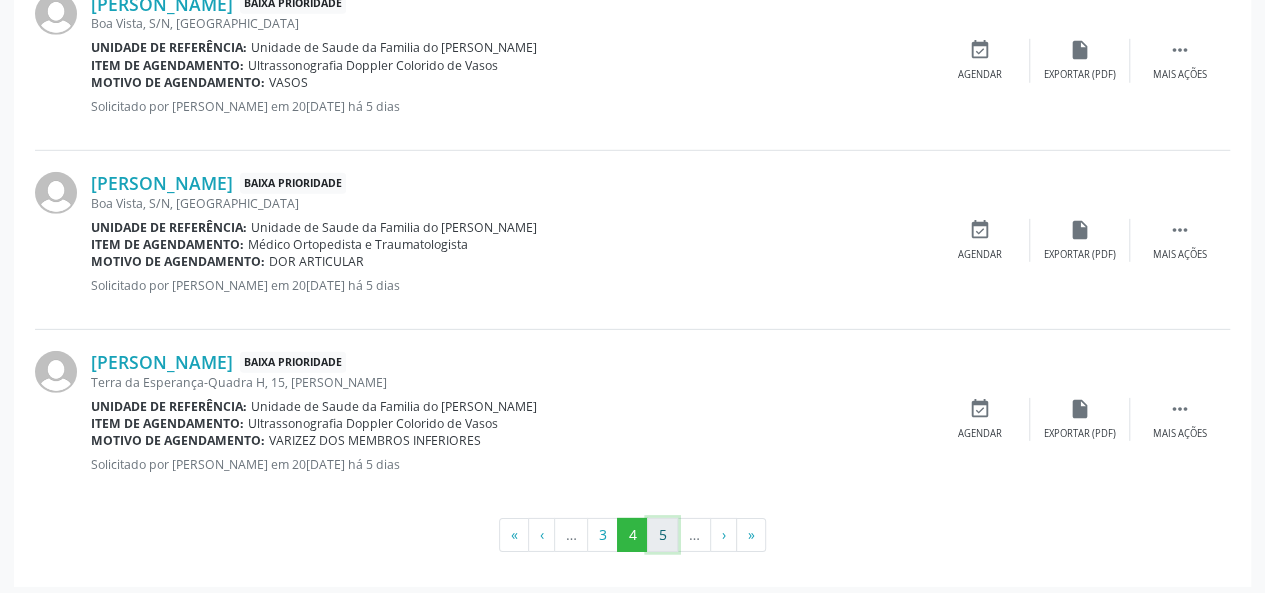 click on "5" at bounding box center [662, 535] 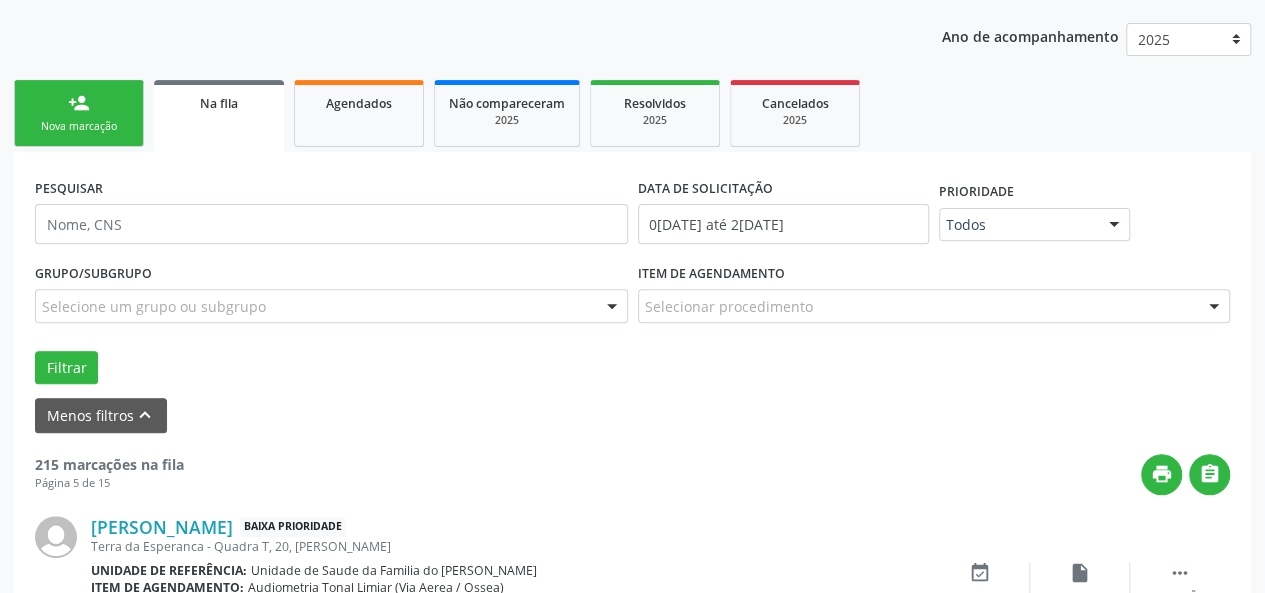 scroll, scrollTop: 2920, scrollLeft: 0, axis: vertical 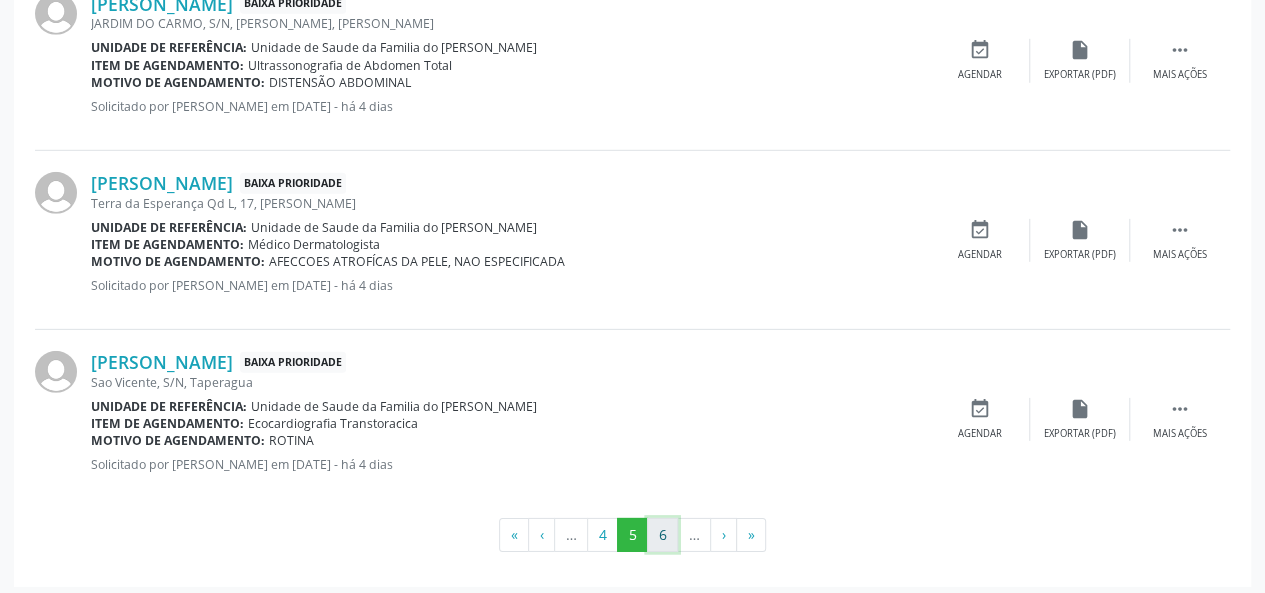 click on "6" at bounding box center [662, 535] 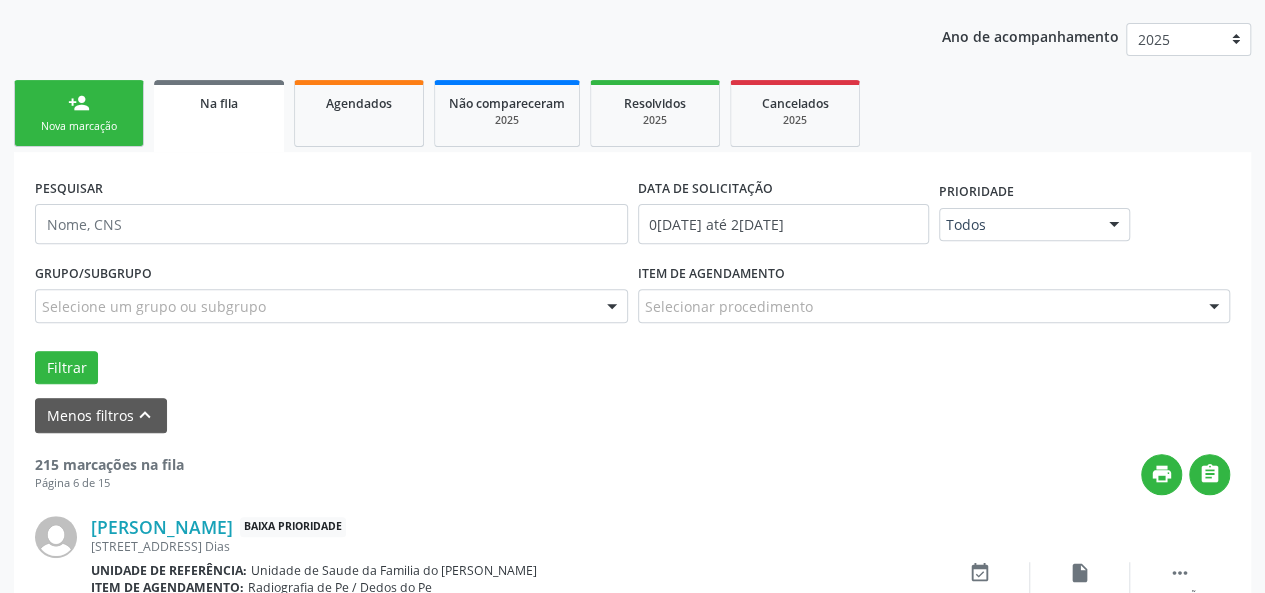 scroll, scrollTop: 2937, scrollLeft: 0, axis: vertical 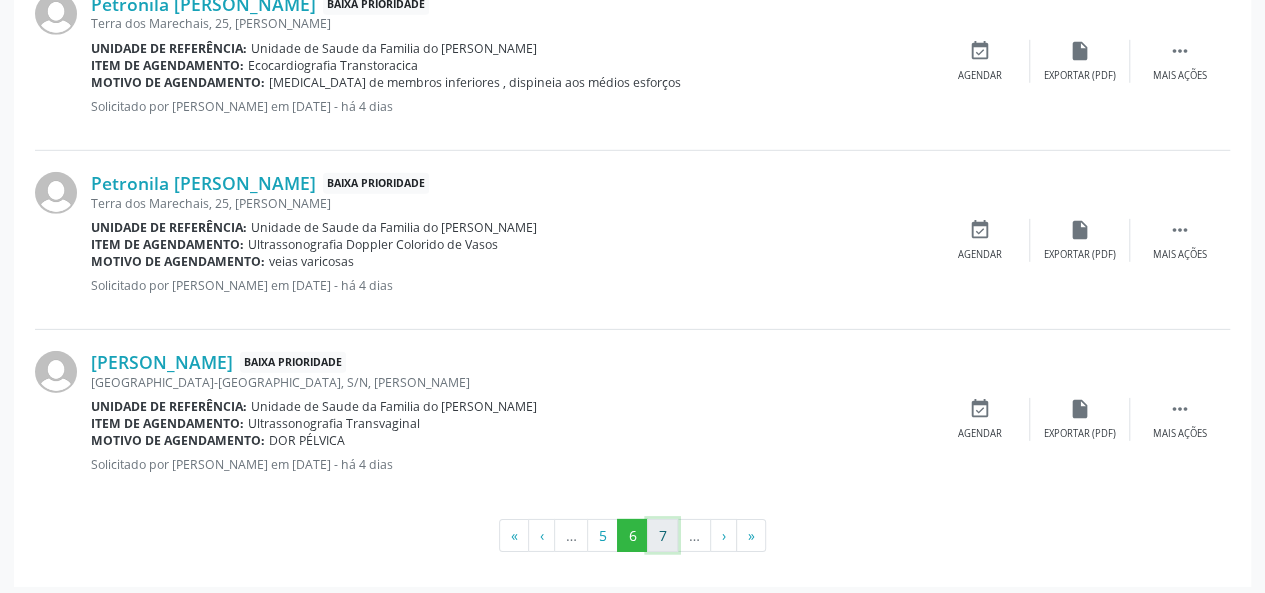 click on "7" at bounding box center (662, 536) 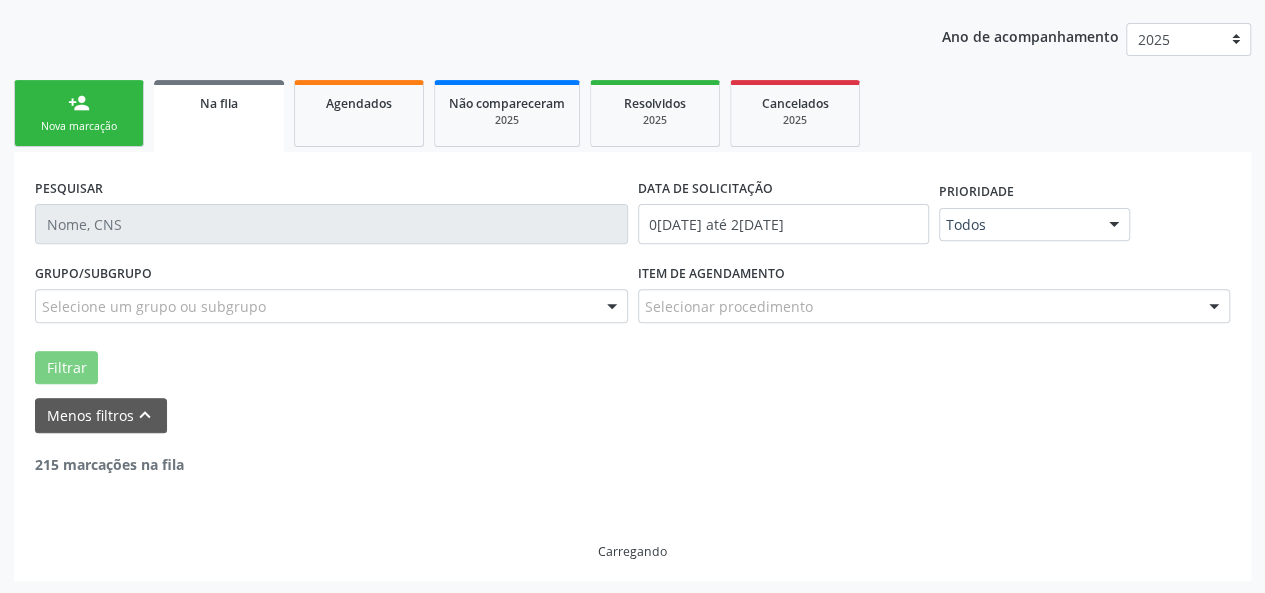 scroll, scrollTop: 2920, scrollLeft: 0, axis: vertical 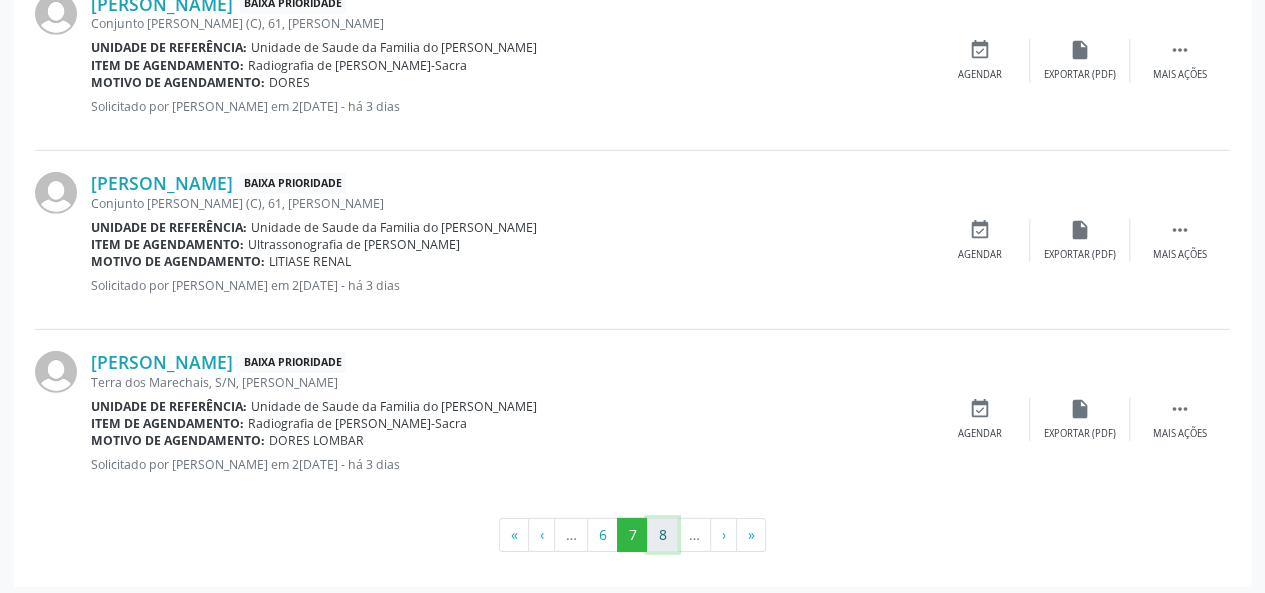 click on "8" at bounding box center [662, 535] 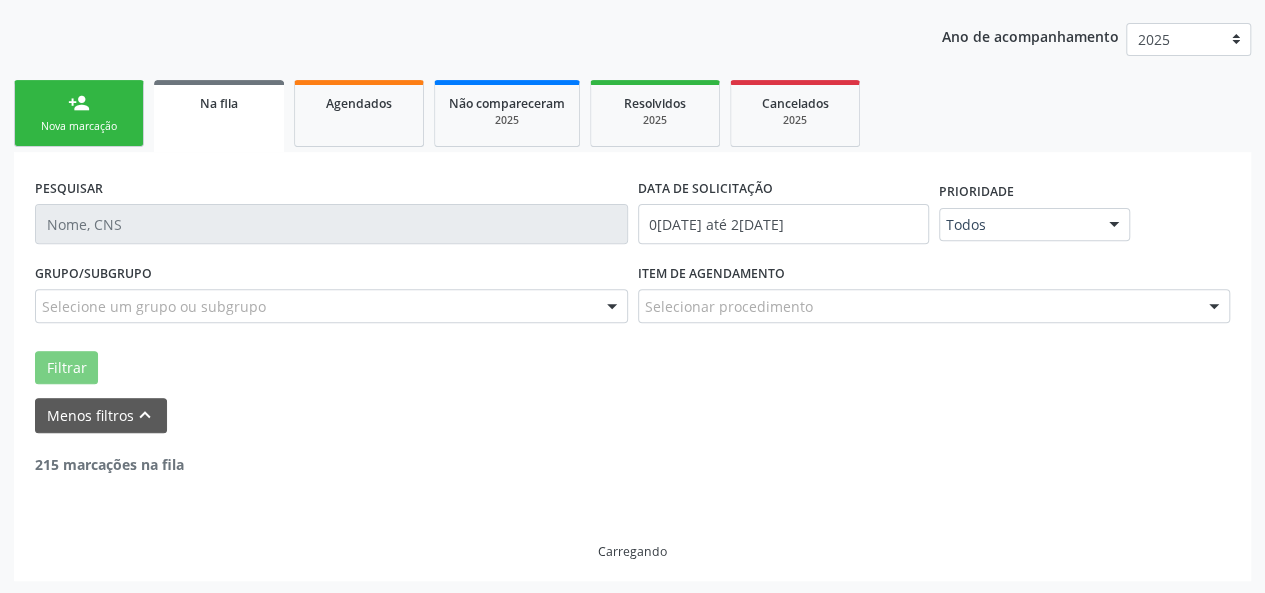 scroll, scrollTop: 2920, scrollLeft: 0, axis: vertical 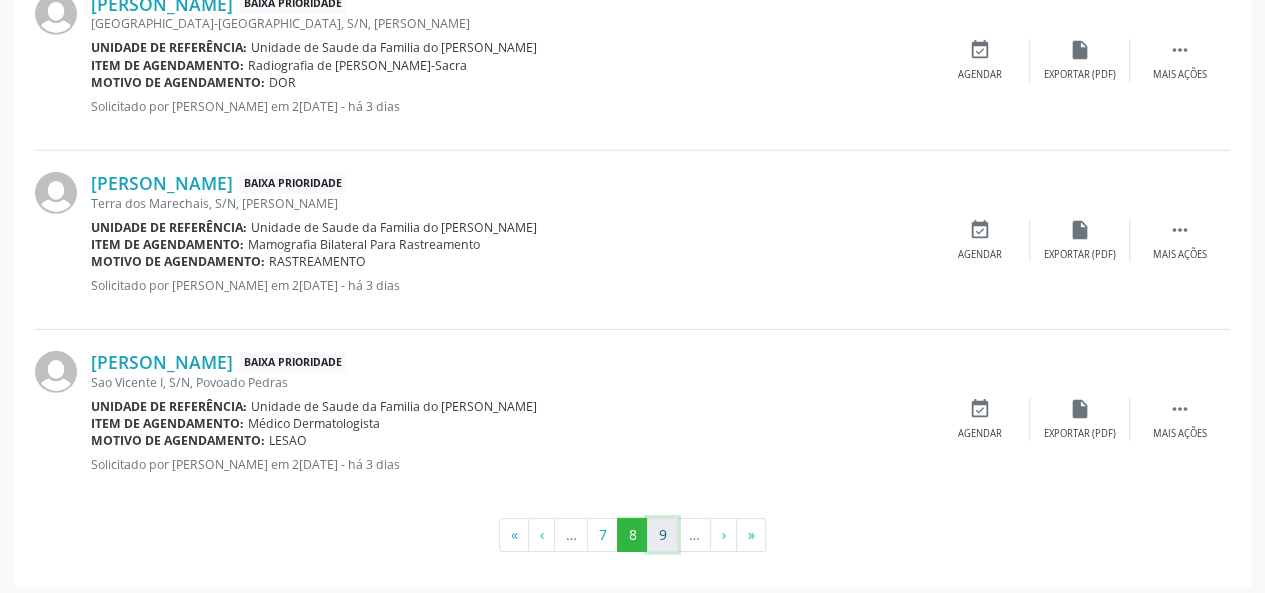 click on "9" at bounding box center (662, 535) 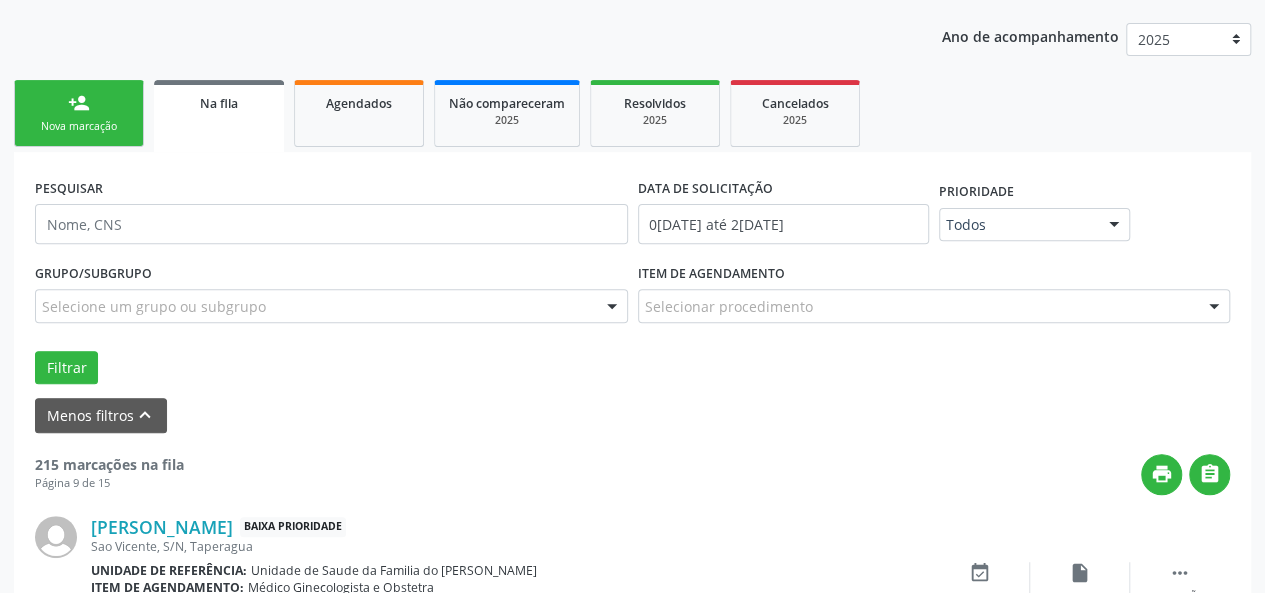 scroll, scrollTop: 2920, scrollLeft: 0, axis: vertical 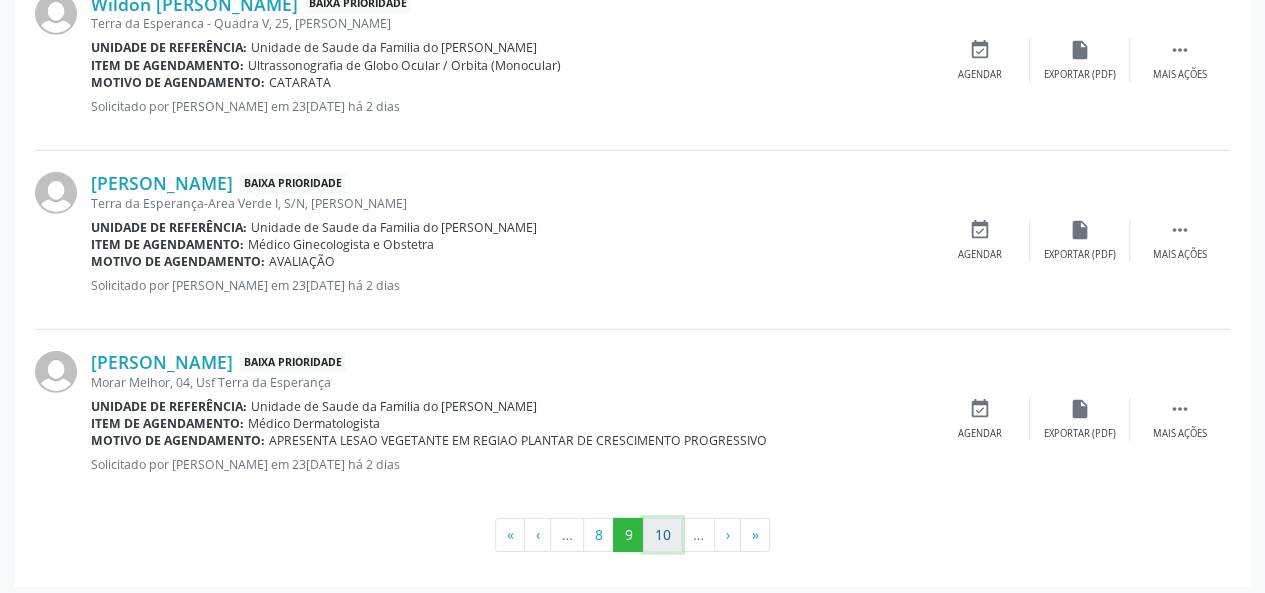 click on "10" at bounding box center [662, 535] 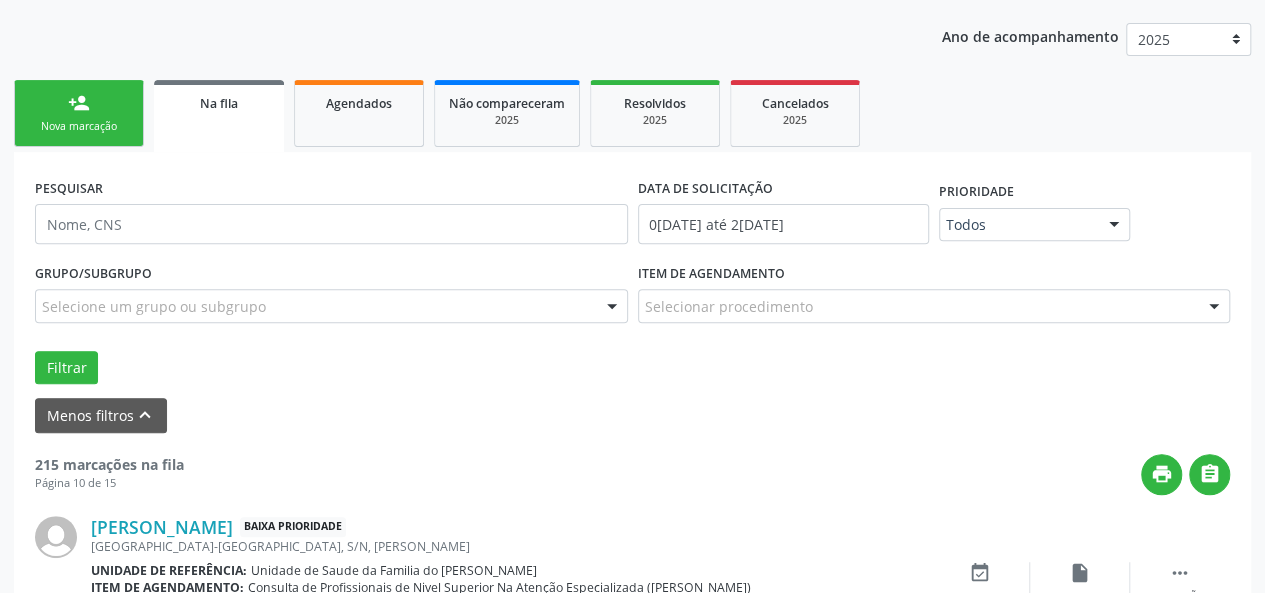 scroll, scrollTop: 2920, scrollLeft: 0, axis: vertical 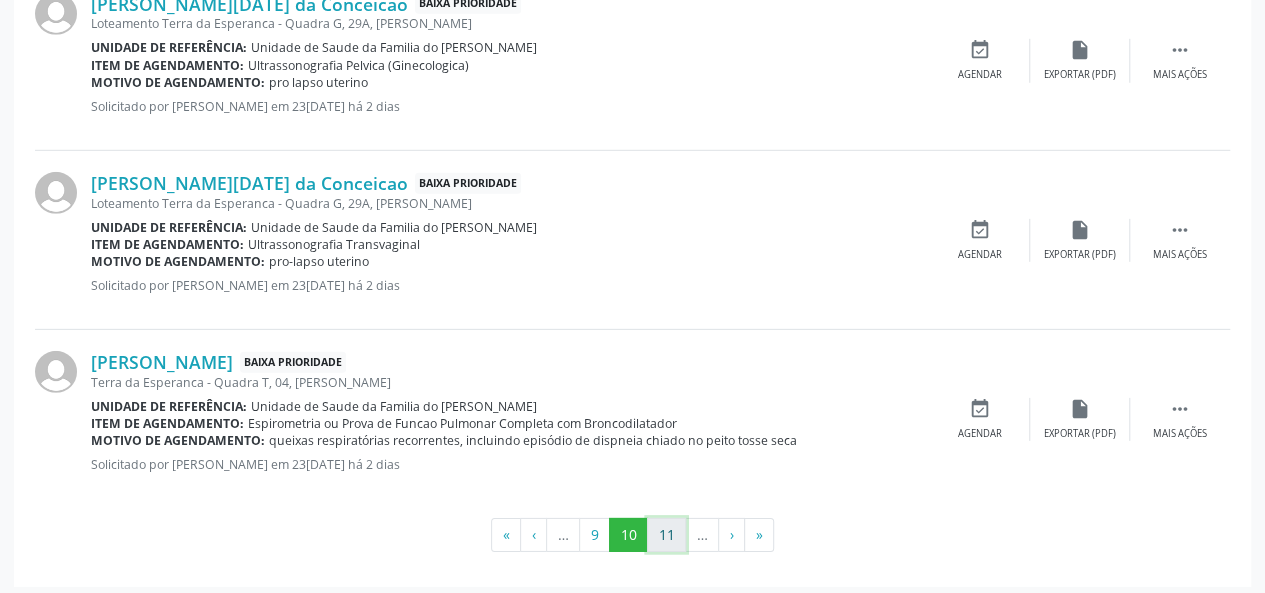 click on "11" at bounding box center (666, 535) 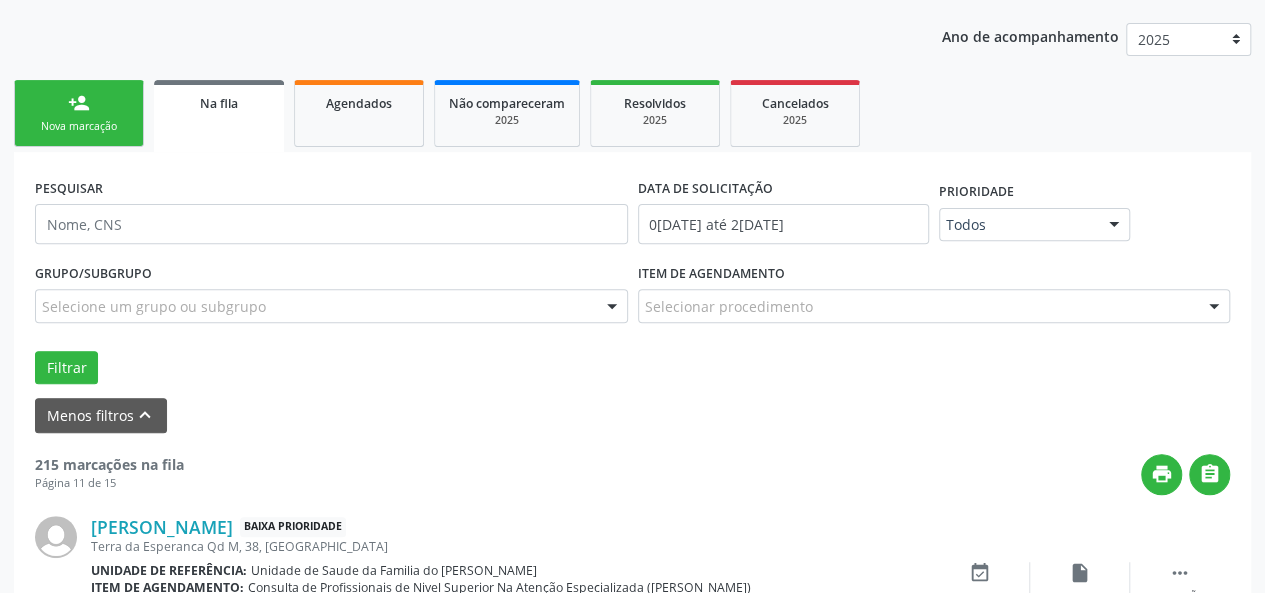 scroll, scrollTop: 2920, scrollLeft: 0, axis: vertical 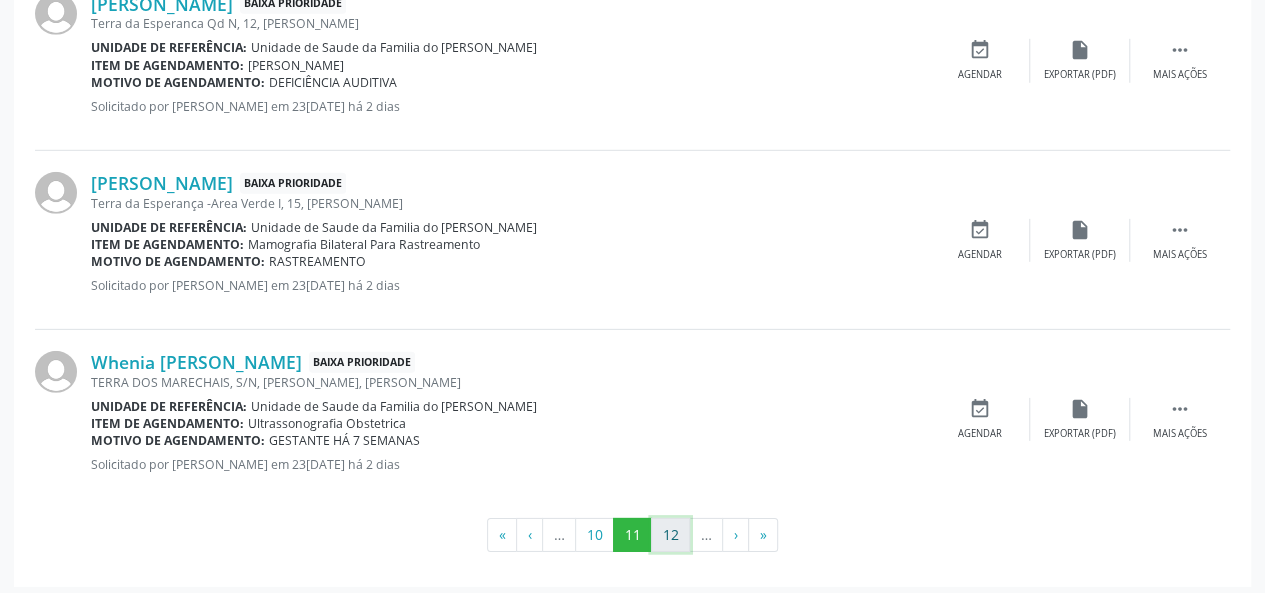 click on "12" at bounding box center [670, 535] 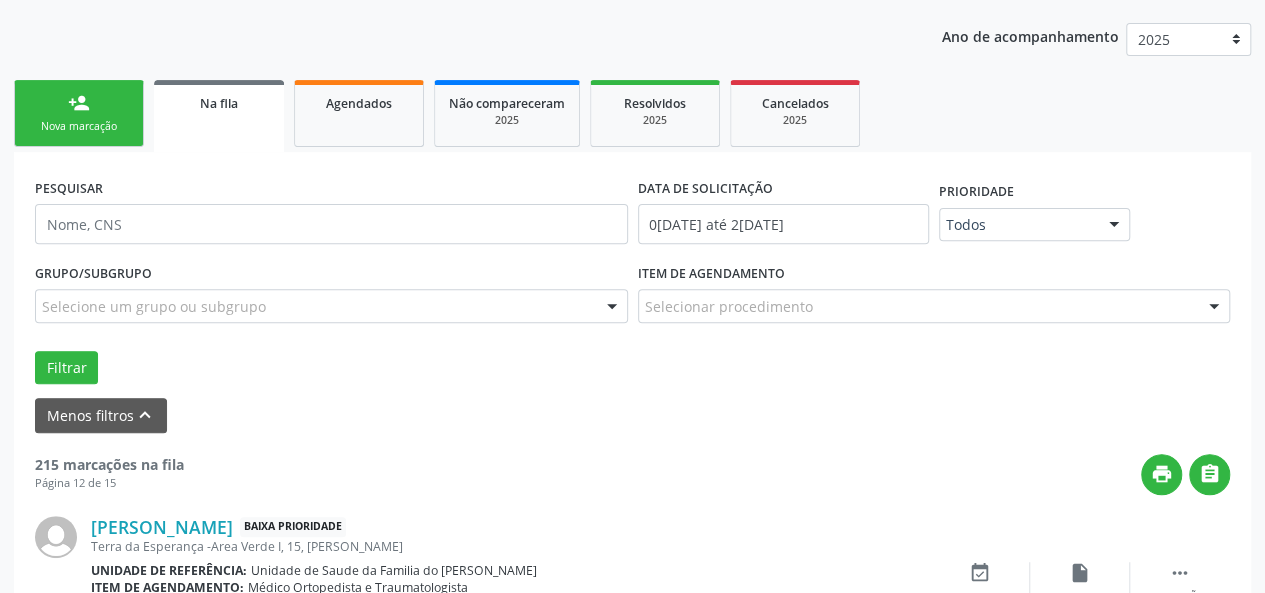 scroll, scrollTop: 2920, scrollLeft: 0, axis: vertical 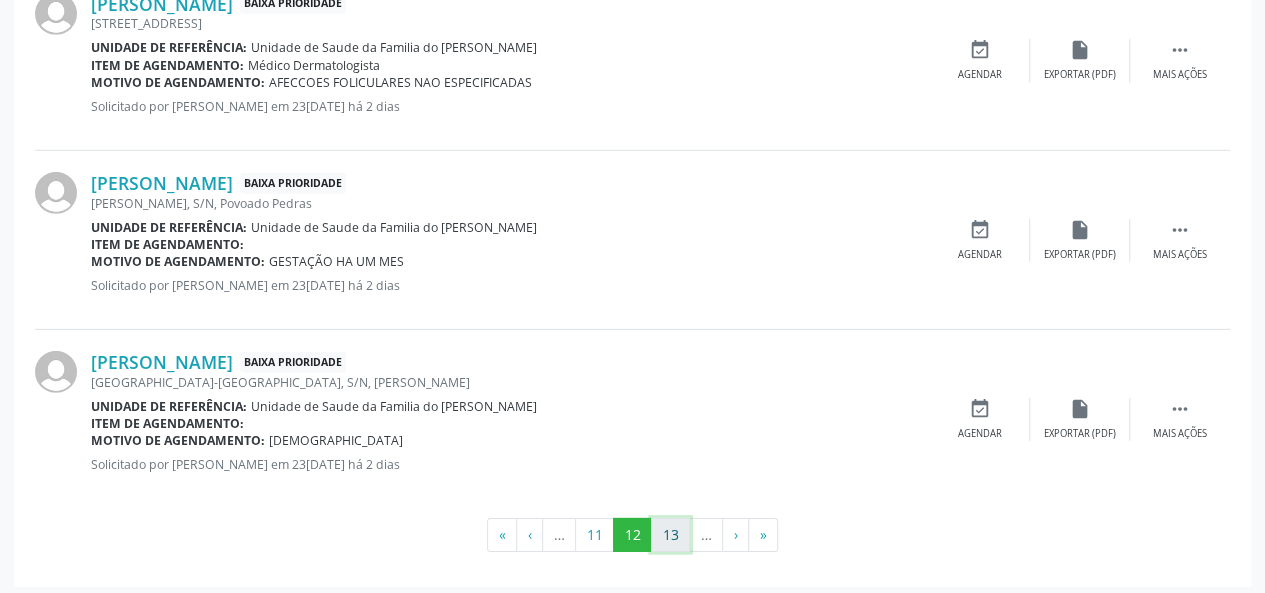 click on "13" at bounding box center [670, 535] 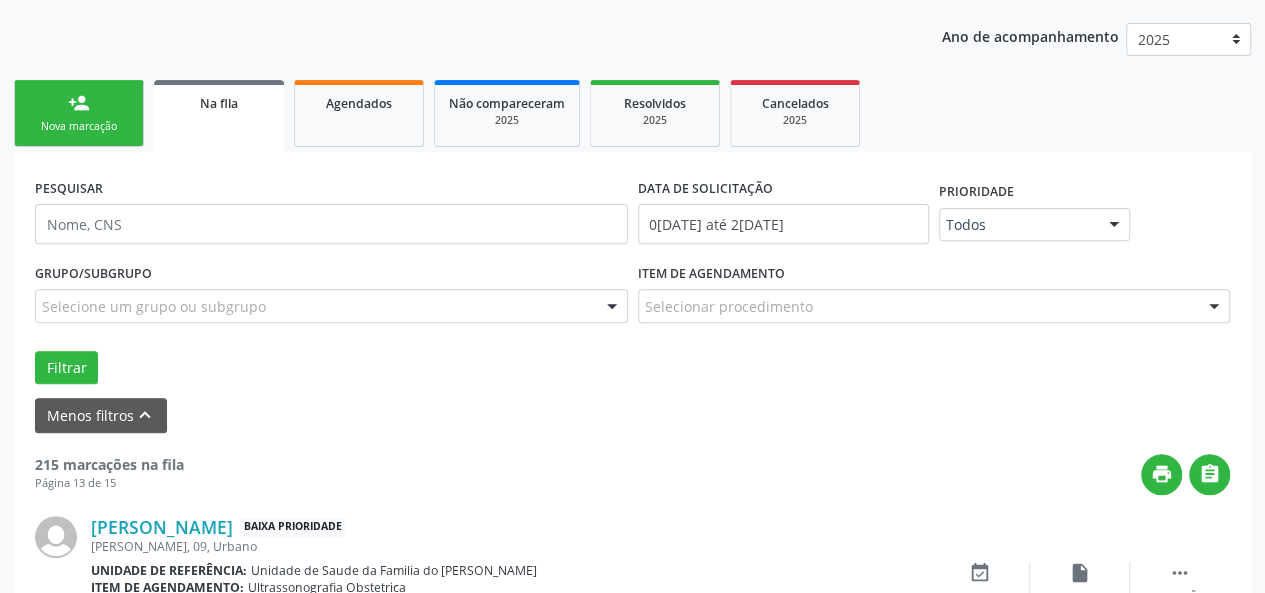 scroll, scrollTop: 2920, scrollLeft: 0, axis: vertical 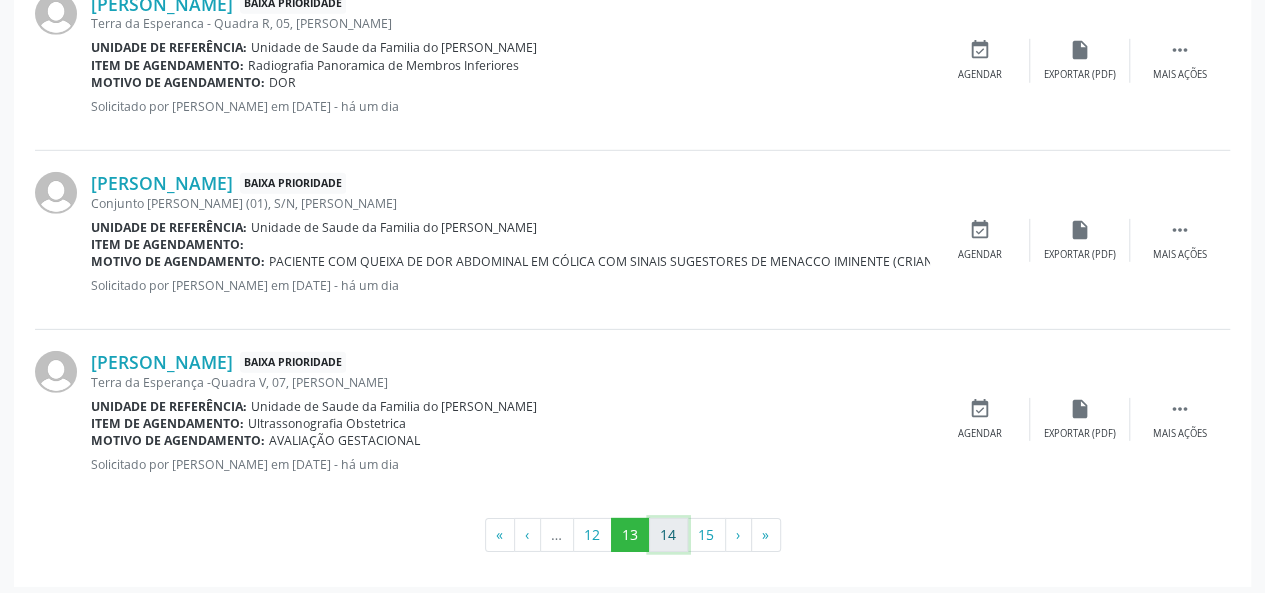 click on "14" at bounding box center (668, 535) 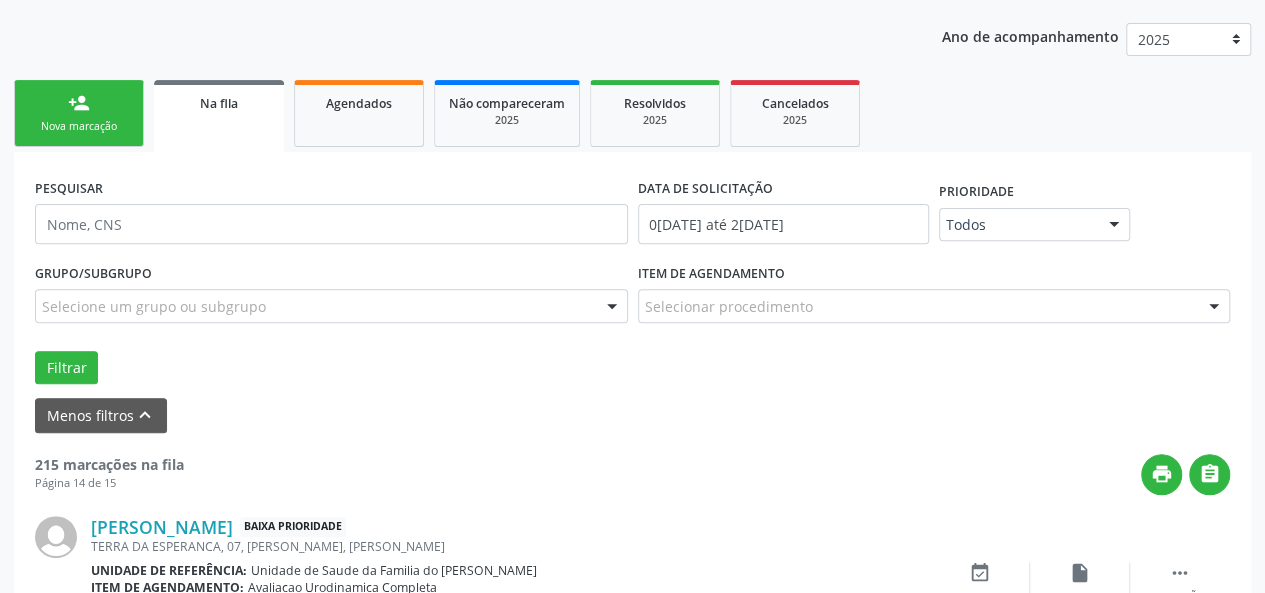scroll, scrollTop: 2920, scrollLeft: 0, axis: vertical 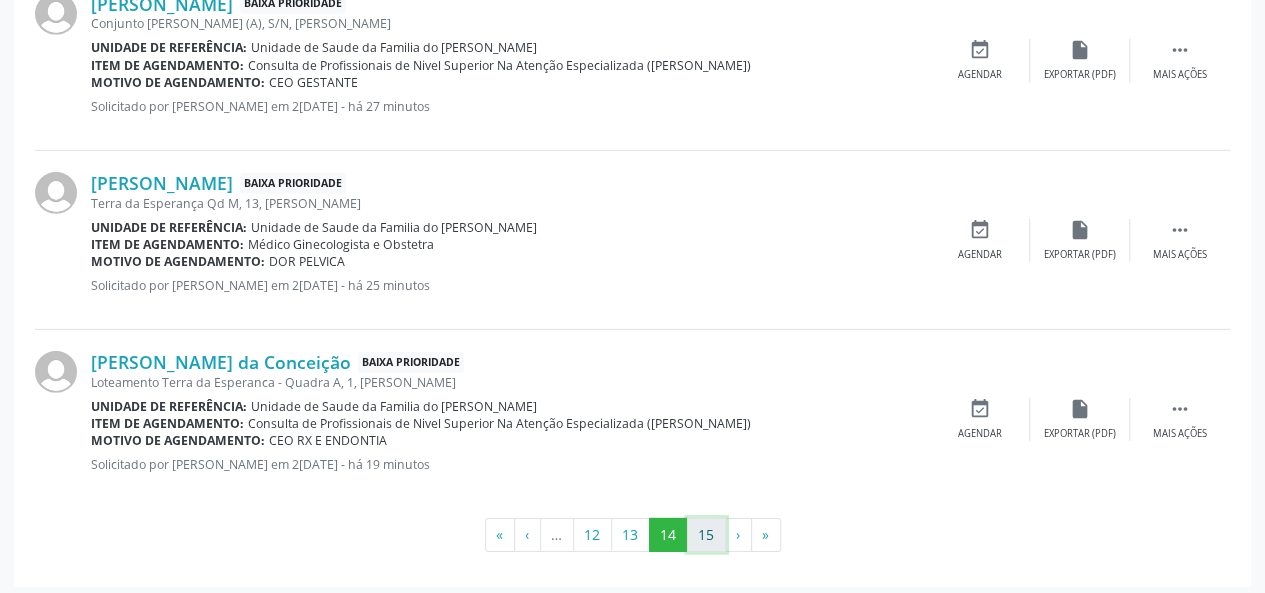 click on "15" at bounding box center (706, 535) 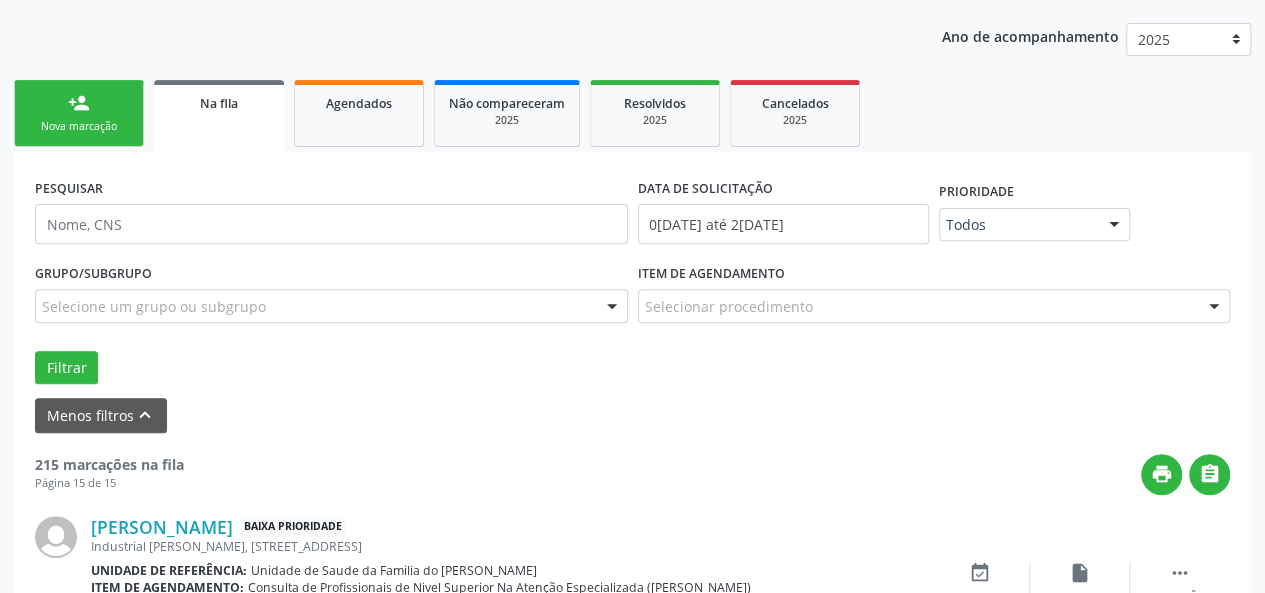 scroll, scrollTop: 1132, scrollLeft: 0, axis: vertical 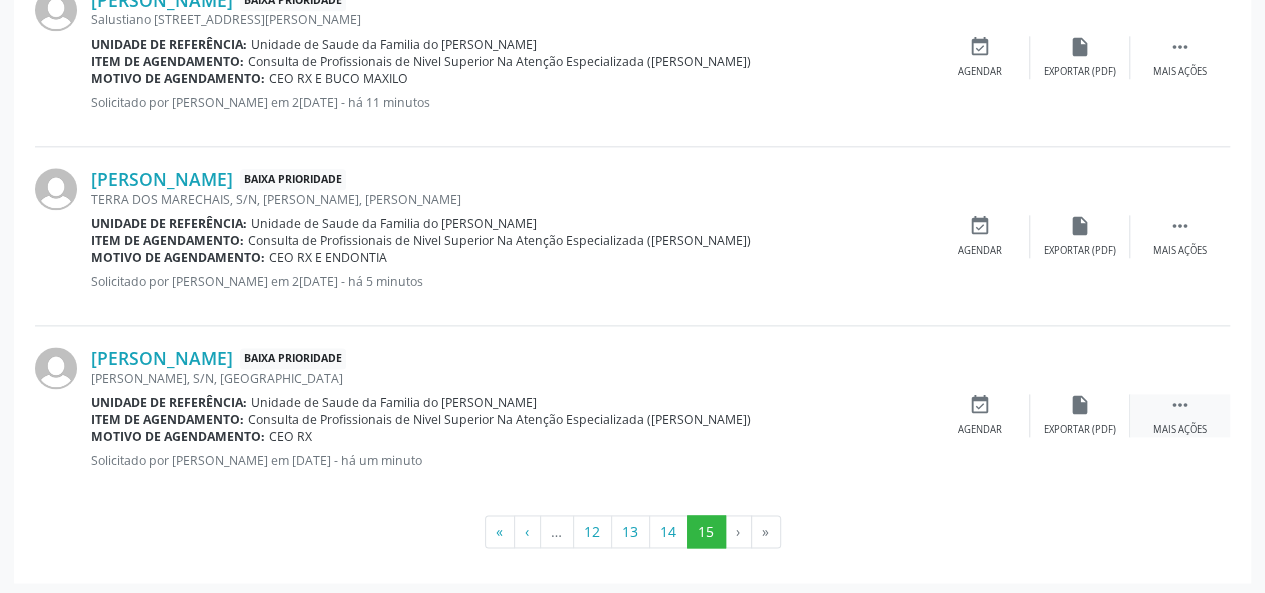 click on "
Mais ações" at bounding box center [1180, 415] 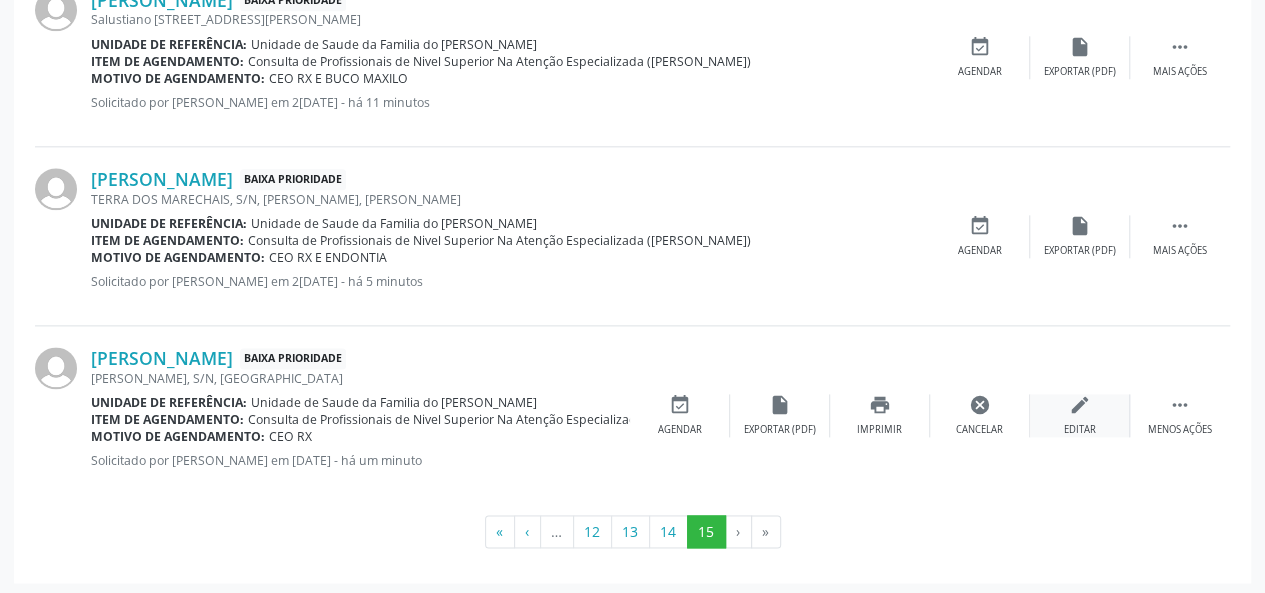 click on "Editar" at bounding box center (1080, 430) 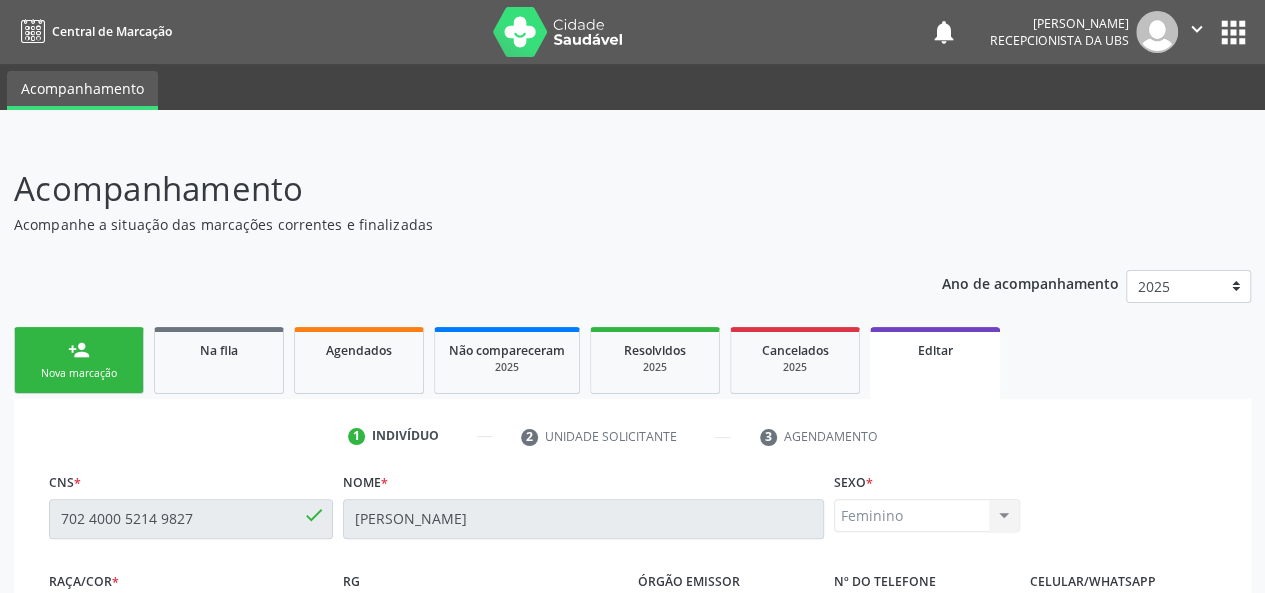 scroll, scrollTop: 544, scrollLeft: 0, axis: vertical 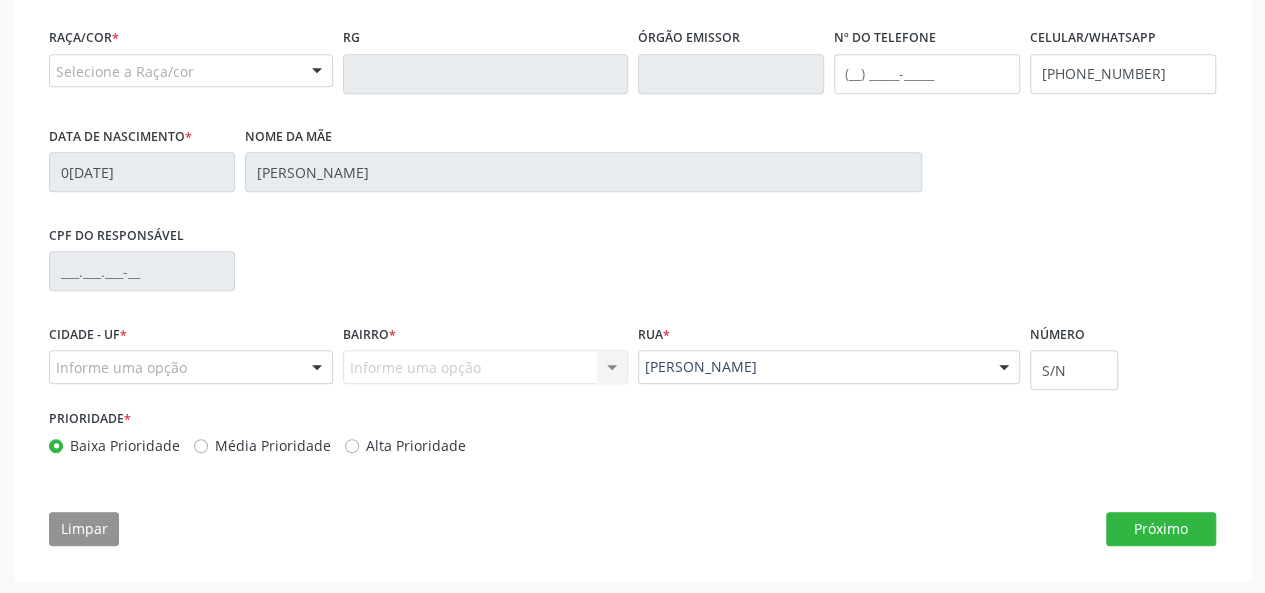click at bounding box center (317, 368) 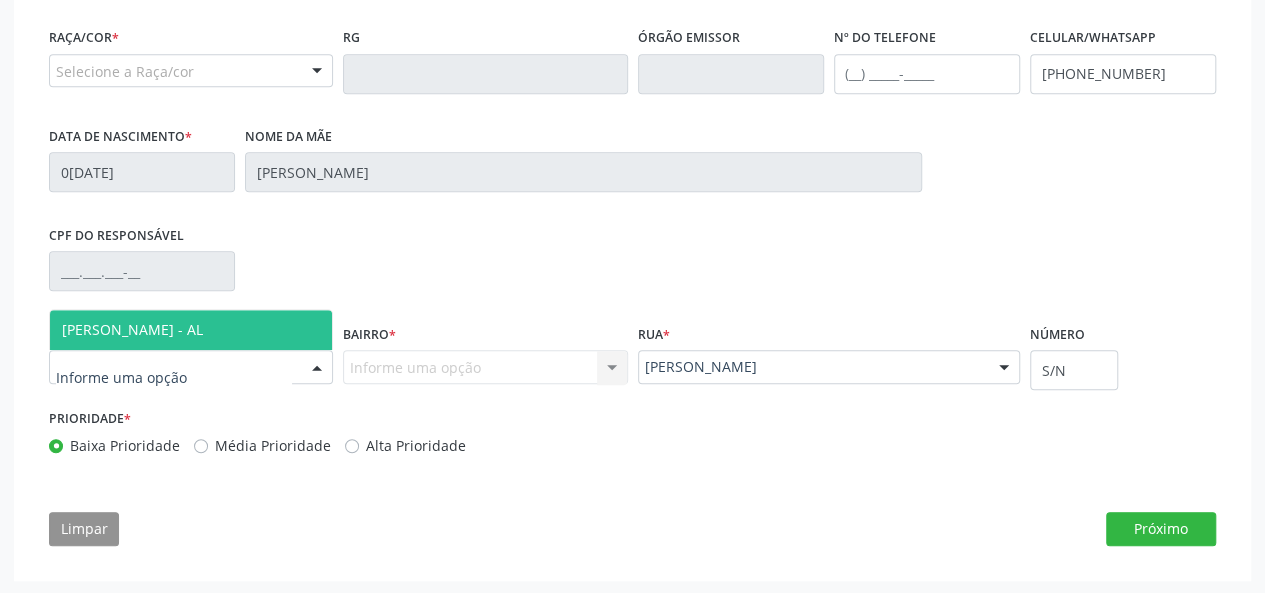 click on "[PERSON_NAME] - AL" at bounding box center (191, 330) 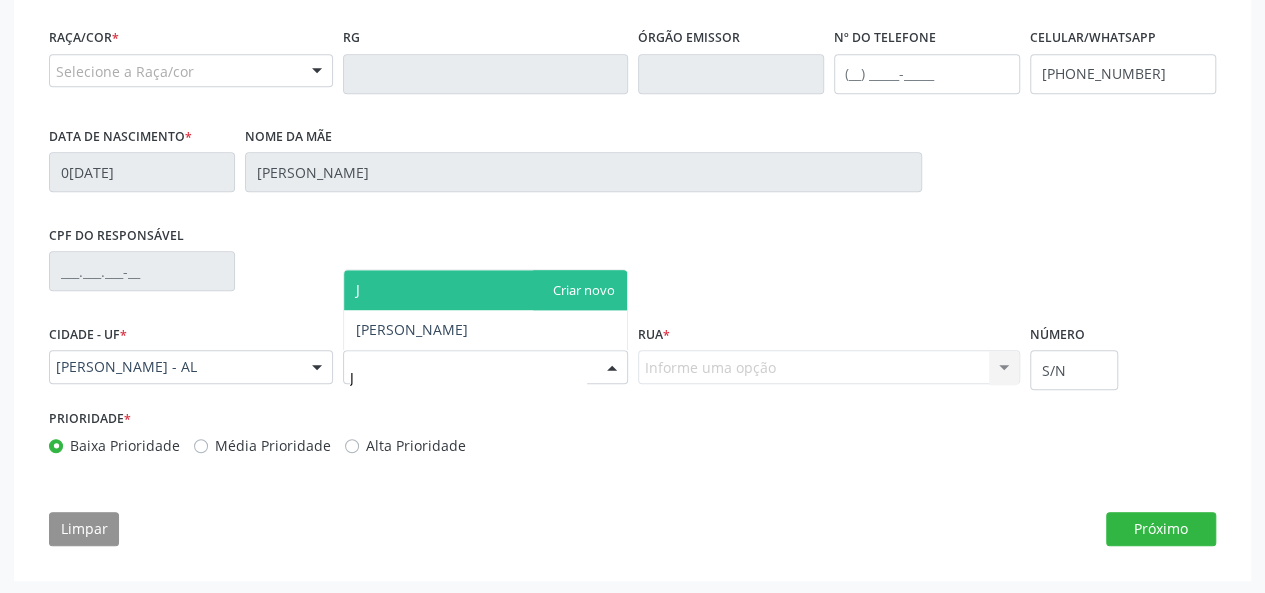 type on "[PERSON_NAME]" 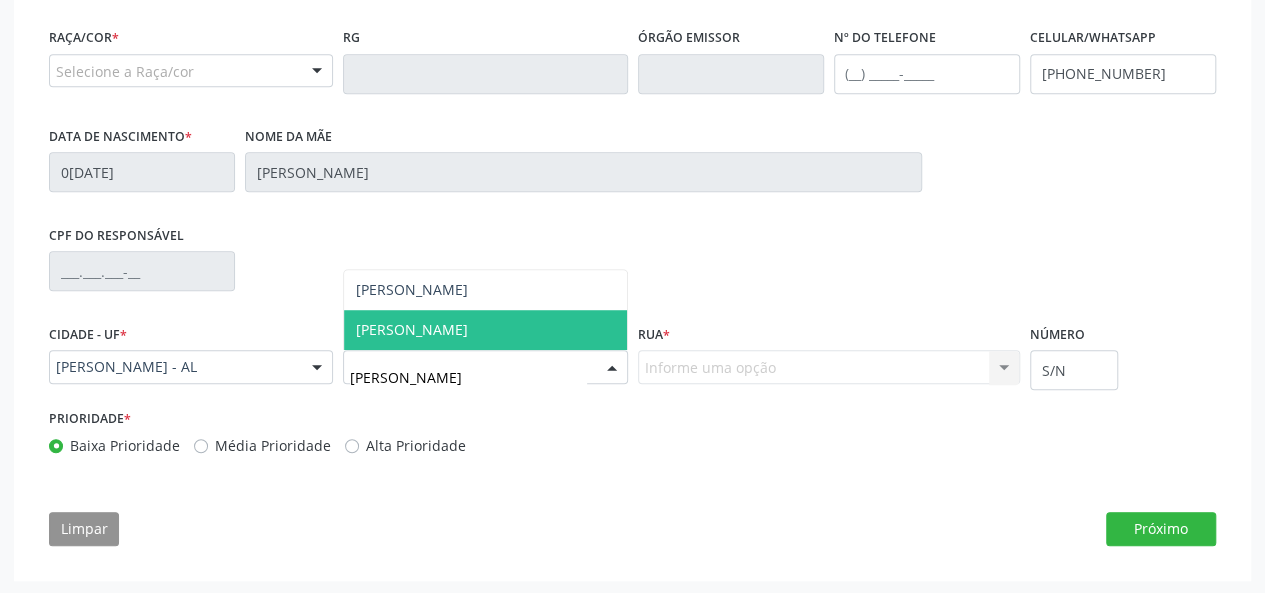 click on "[PERSON_NAME]" at bounding box center [412, 329] 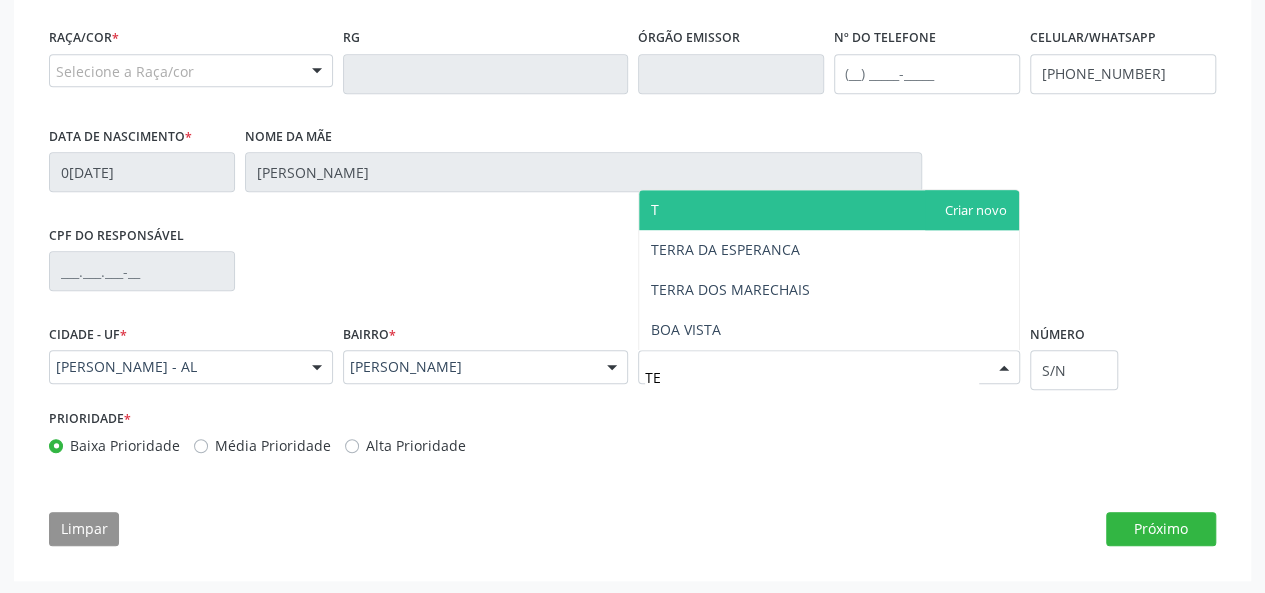 type on "TER" 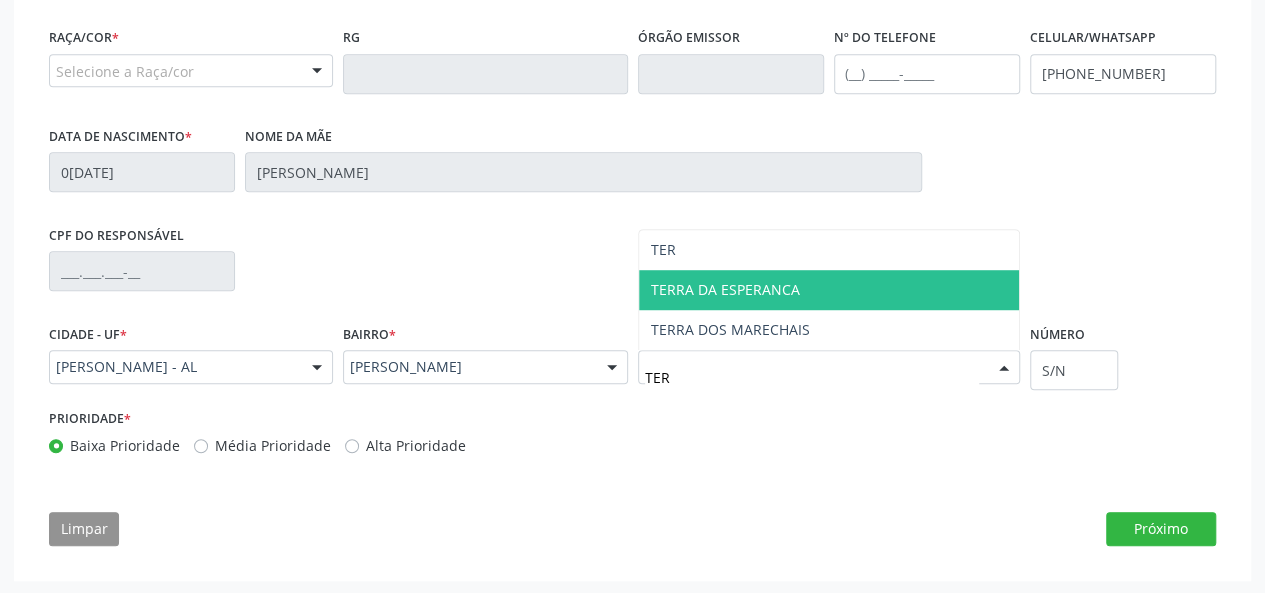 click on "TERRA DA ESPERANCA" at bounding box center [725, 289] 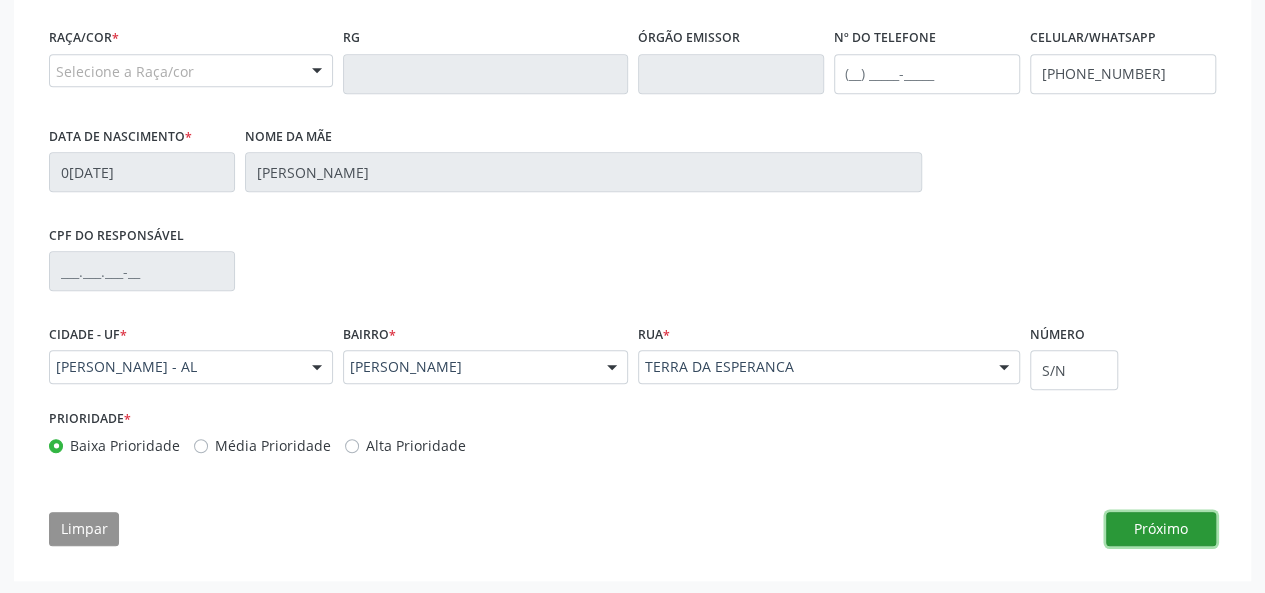 click on "Próximo" at bounding box center [1161, 529] 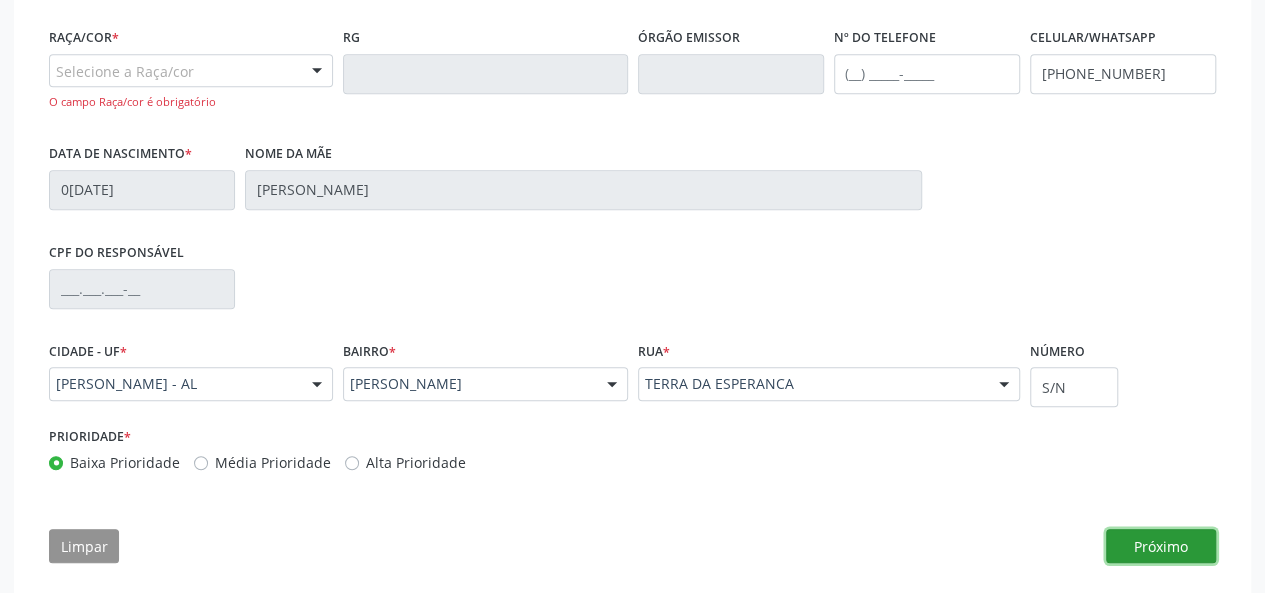 click on "Próximo" at bounding box center (1161, 546) 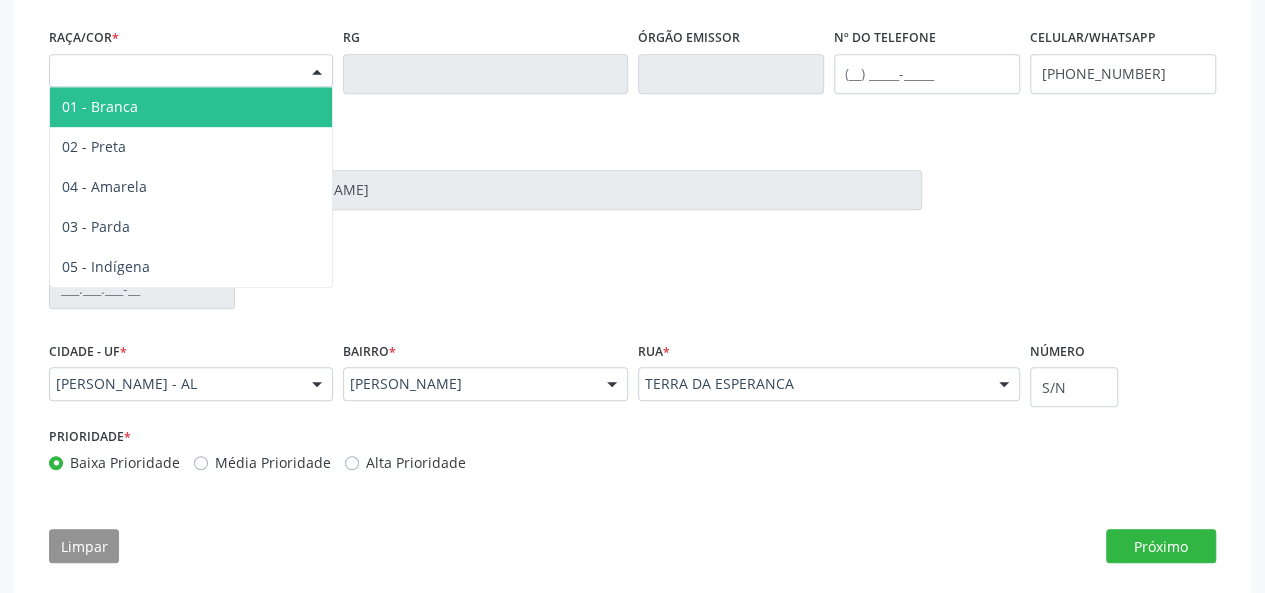 click at bounding box center [317, 72] 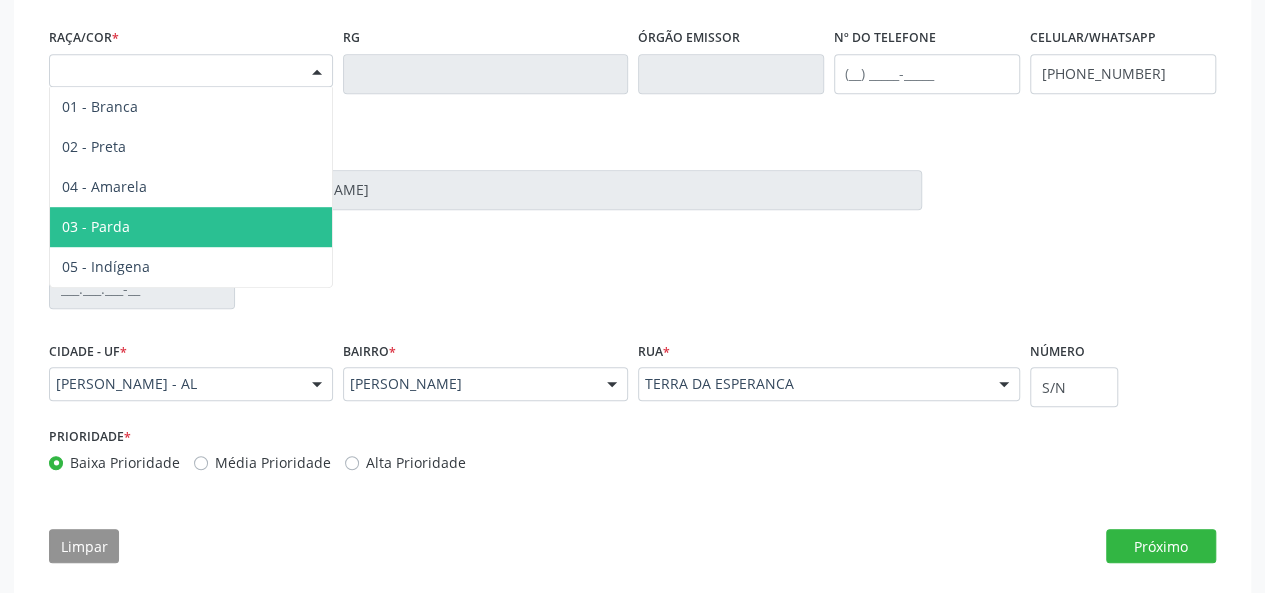 click on "03 - Parda" at bounding box center [191, 227] 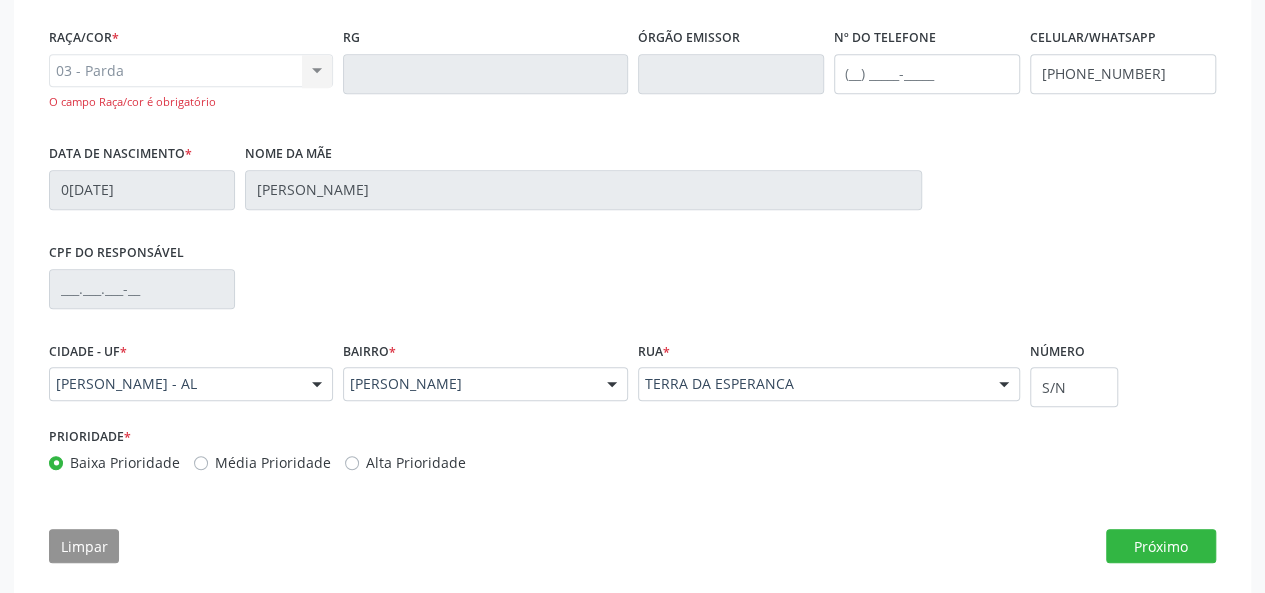 scroll, scrollTop: 444, scrollLeft: 0, axis: vertical 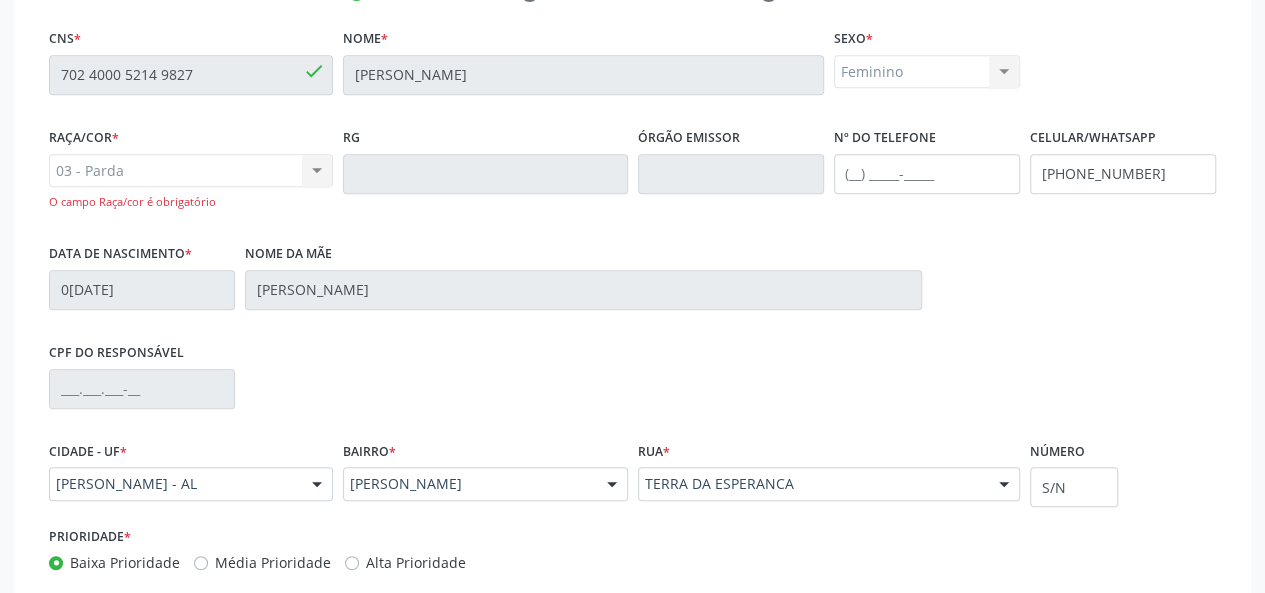 click on "03 - [MEDICAL_DATA]         01 - Branca   02 - Preta   04 - [GEOGRAPHIC_DATA]   03 - [MEDICAL_DATA]   05 - Indígena
Nenhum resultado encontrado para: "   "
Não há nenhuma opção para ser exibida.
O [GEOGRAPHIC_DATA]/cor é obrigatório" at bounding box center (191, 182) 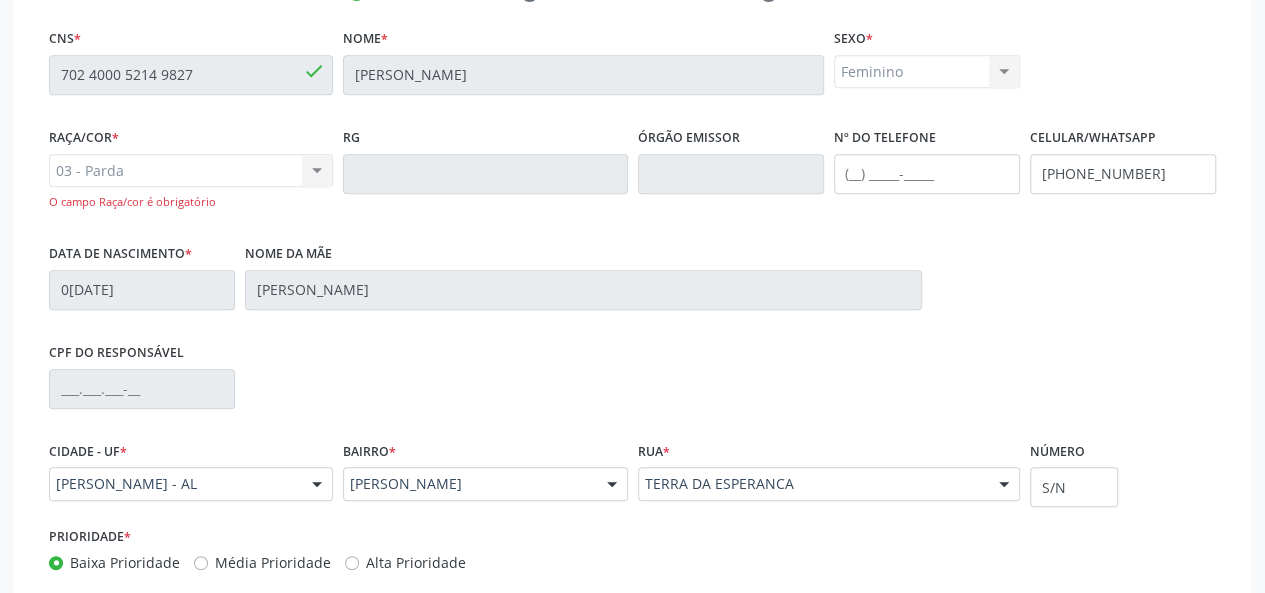 click on "03 - [MEDICAL_DATA]         01 - Branca   02 - Preta   04 - [GEOGRAPHIC_DATA]   03 - [MEDICAL_DATA]   05 - Indígena
Nenhum resultado encontrado para: "   "
Não há nenhuma opção para ser exibida.
O [GEOGRAPHIC_DATA]/cor é obrigatório" at bounding box center [191, 182] 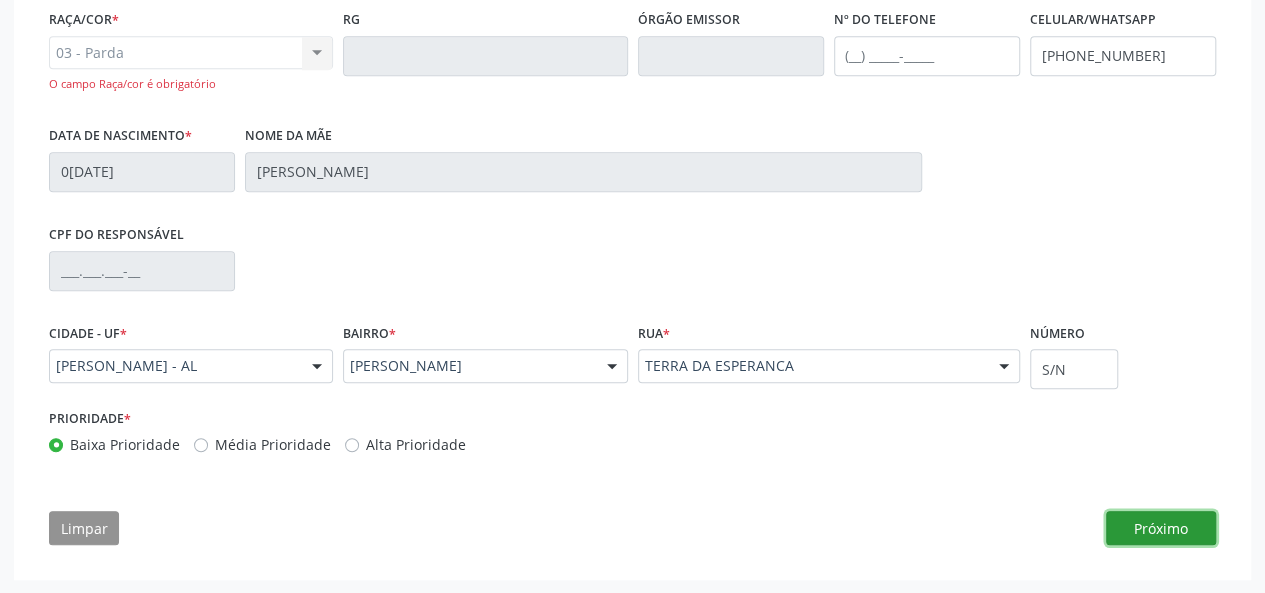 click on "Próximo" at bounding box center [1161, 528] 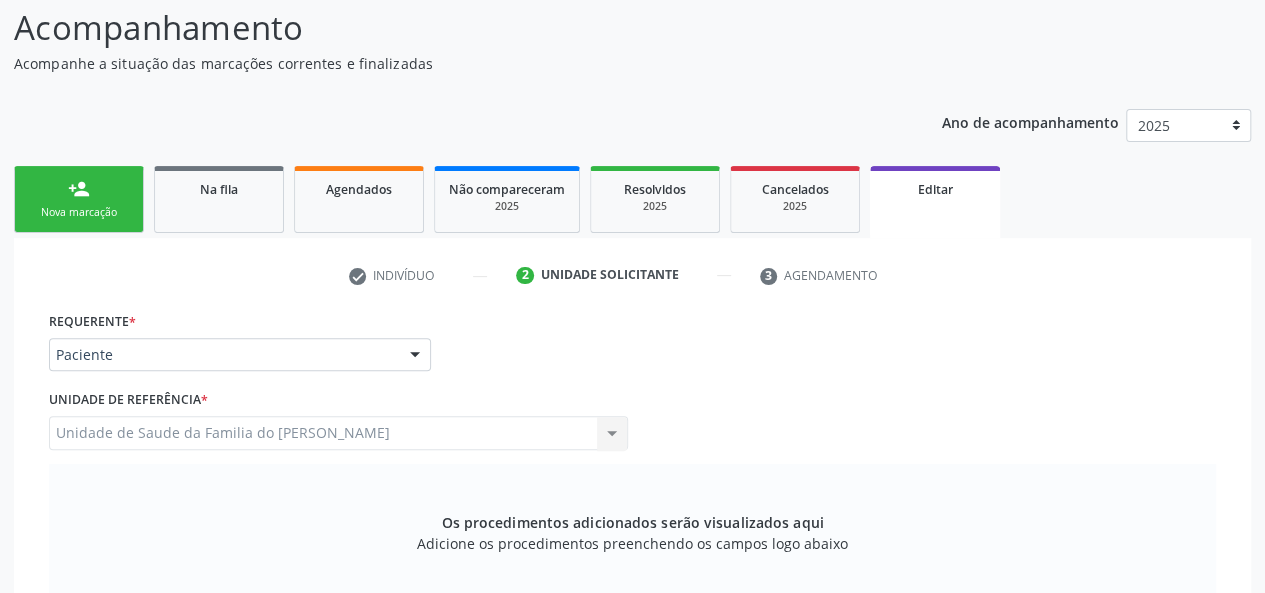 scroll, scrollTop: 561, scrollLeft: 0, axis: vertical 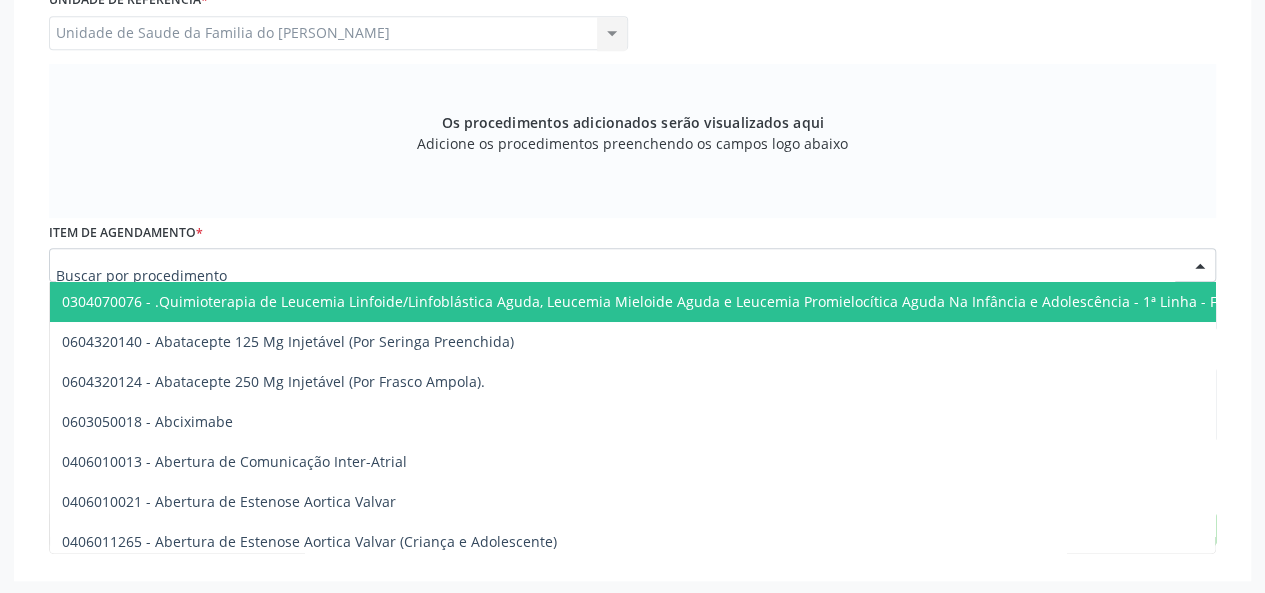 click at bounding box center [632, 265] 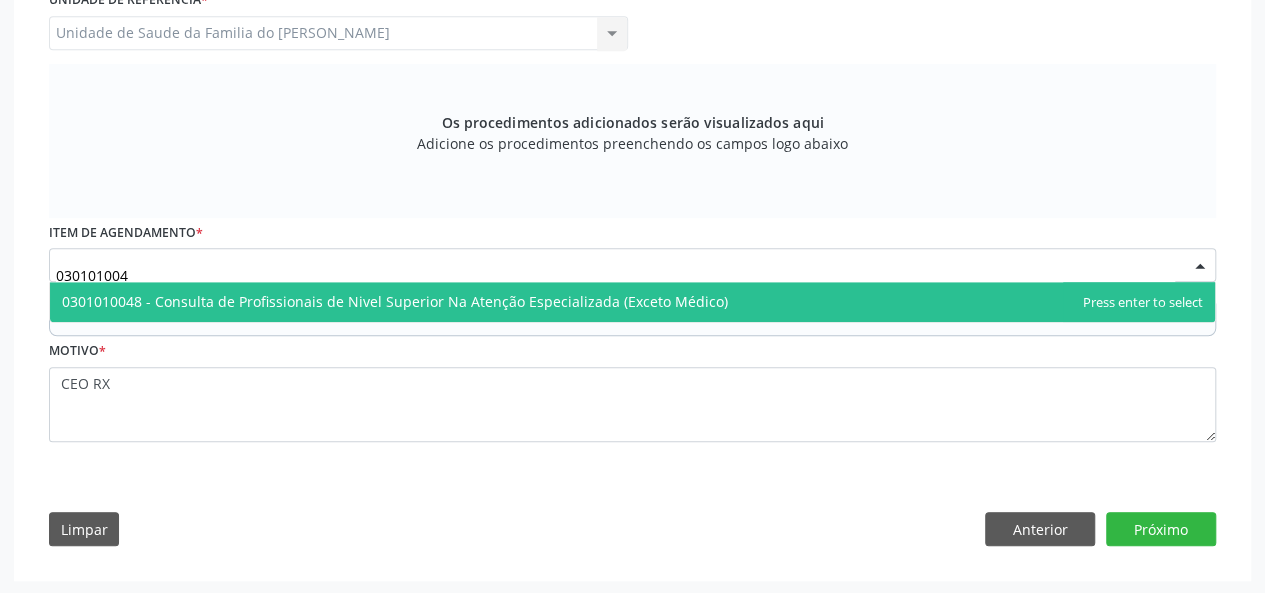 type on "0301010048" 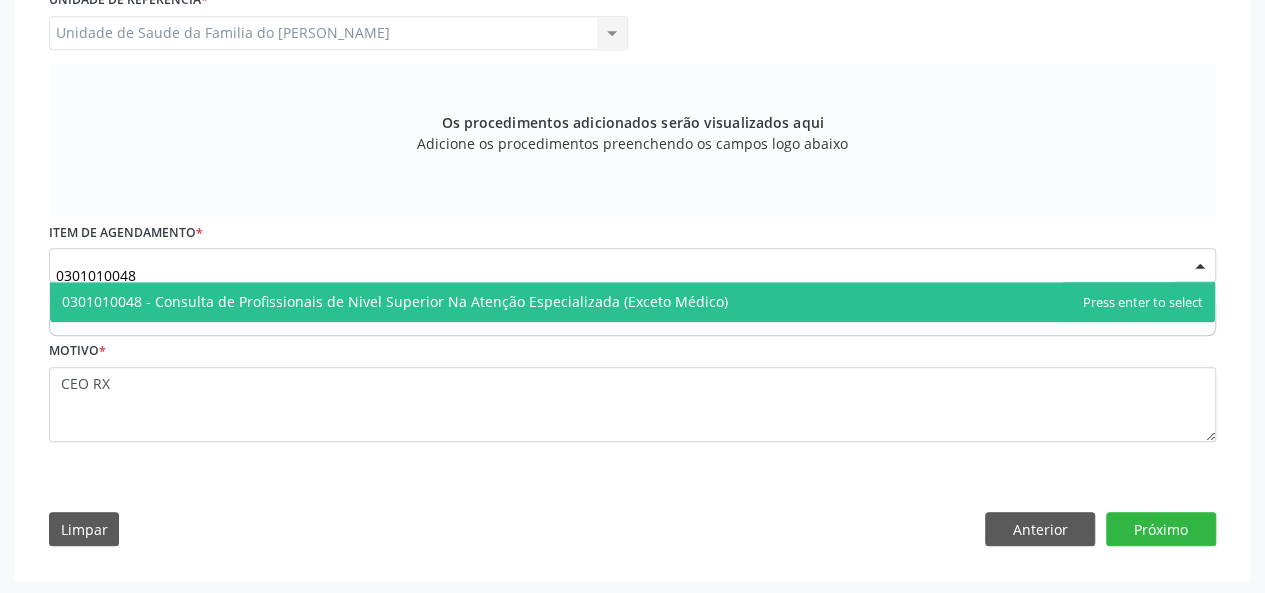 click on "0301010048 - Consulta de Profissionais de Nivel Superior Na Atenção Especializada (Exceto Médico)" at bounding box center (395, 301) 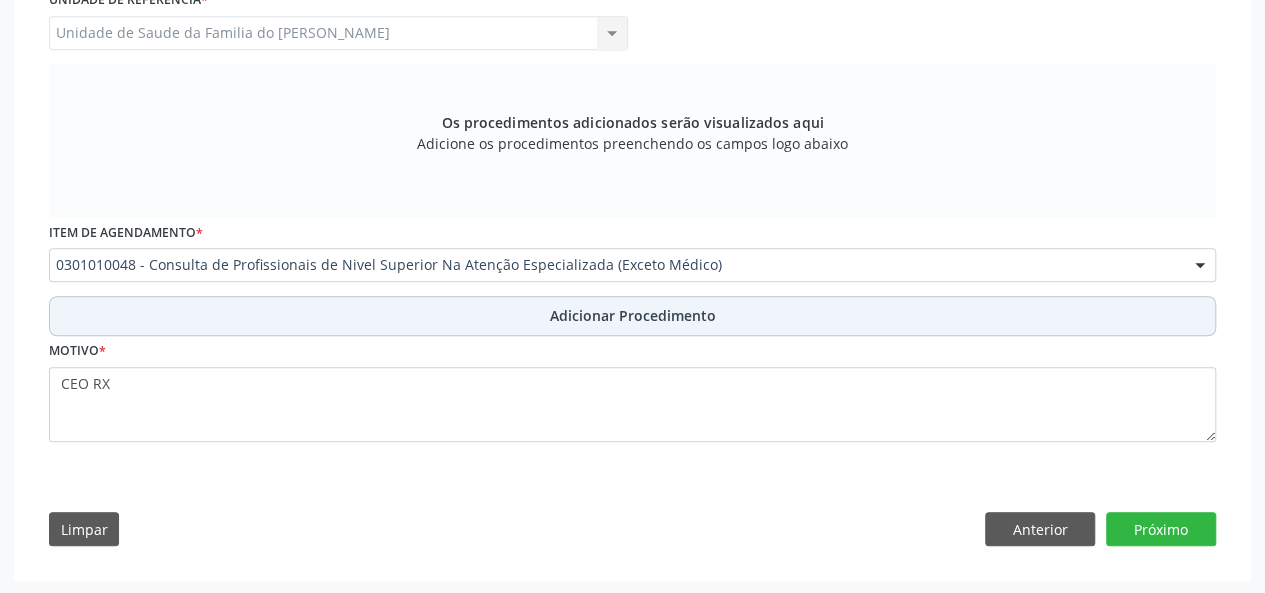 click on "Adicionar Procedimento" at bounding box center (632, 316) 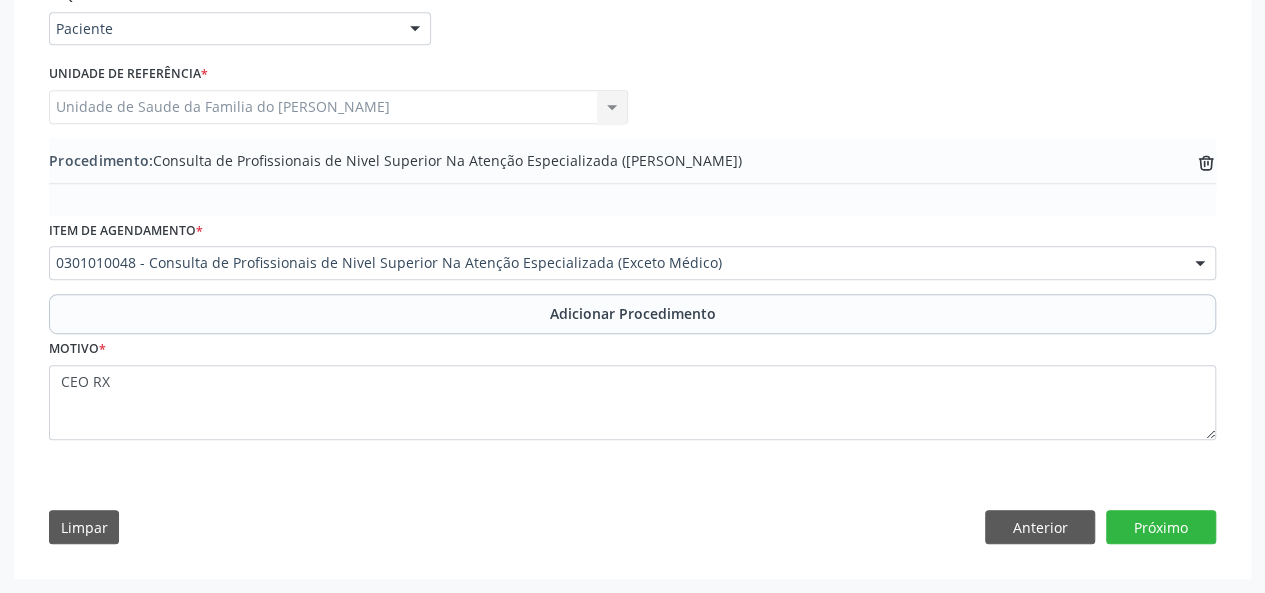 scroll, scrollTop: 484, scrollLeft: 0, axis: vertical 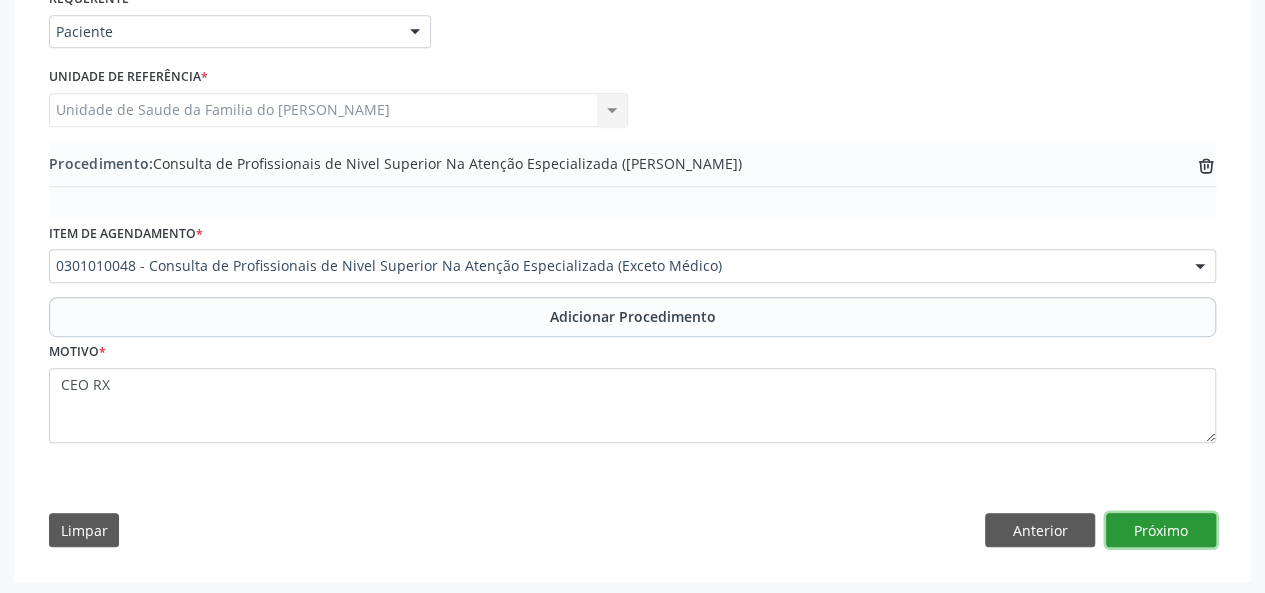 click on "Próximo" at bounding box center [1161, 530] 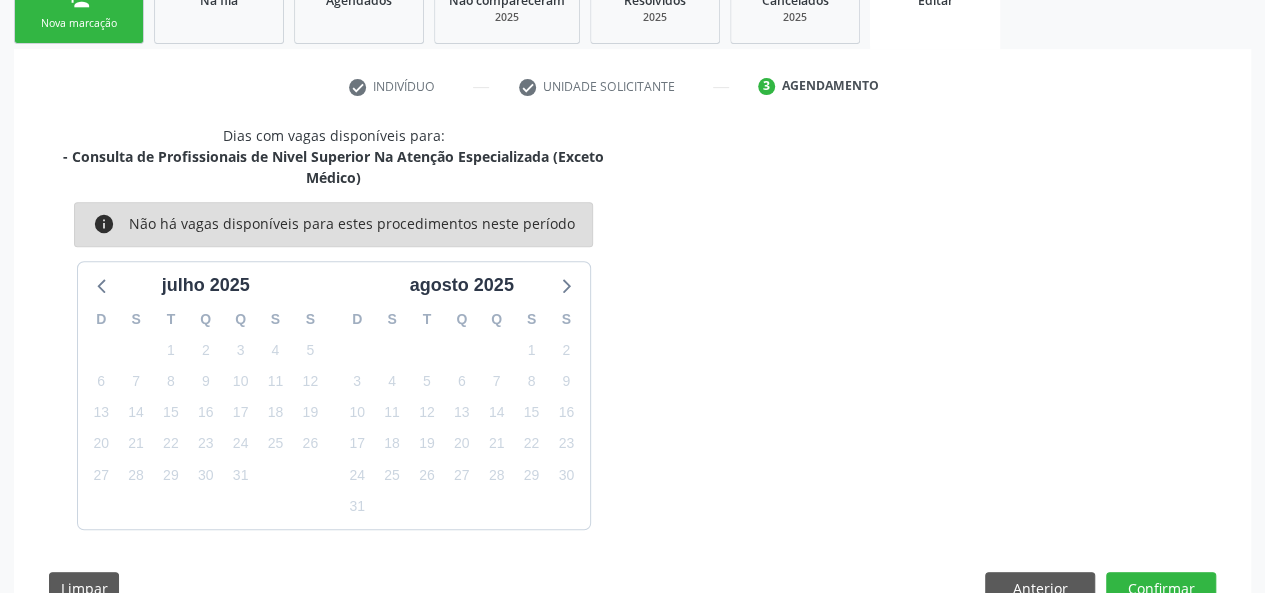 scroll, scrollTop: 409, scrollLeft: 0, axis: vertical 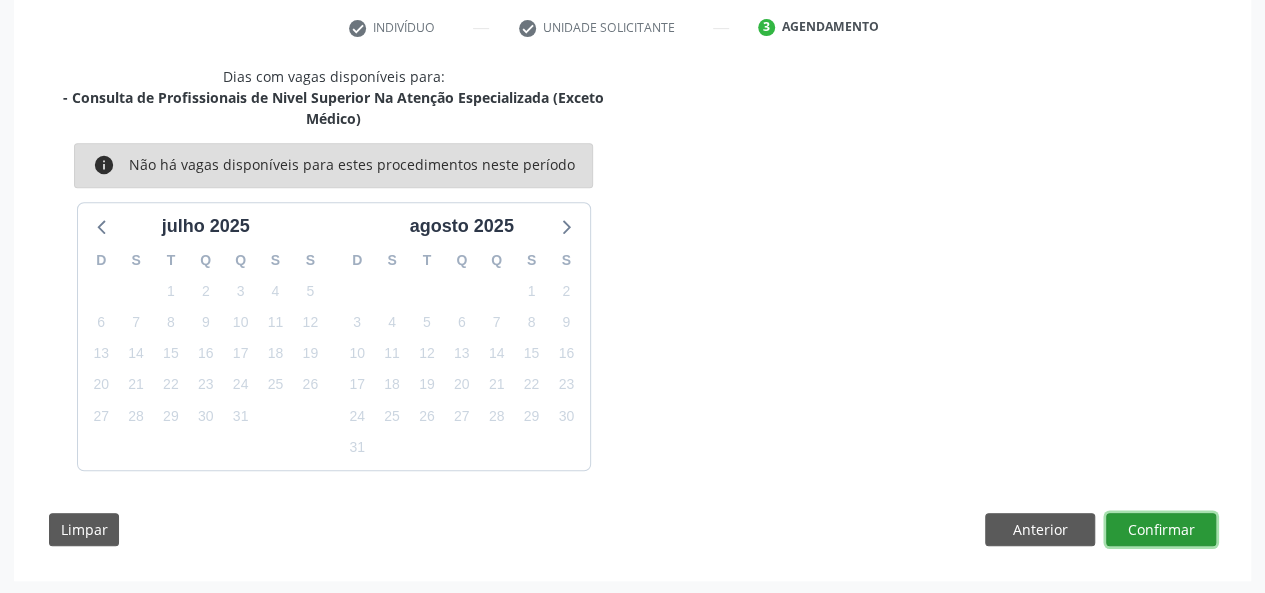 click on "Confirmar" at bounding box center [1161, 530] 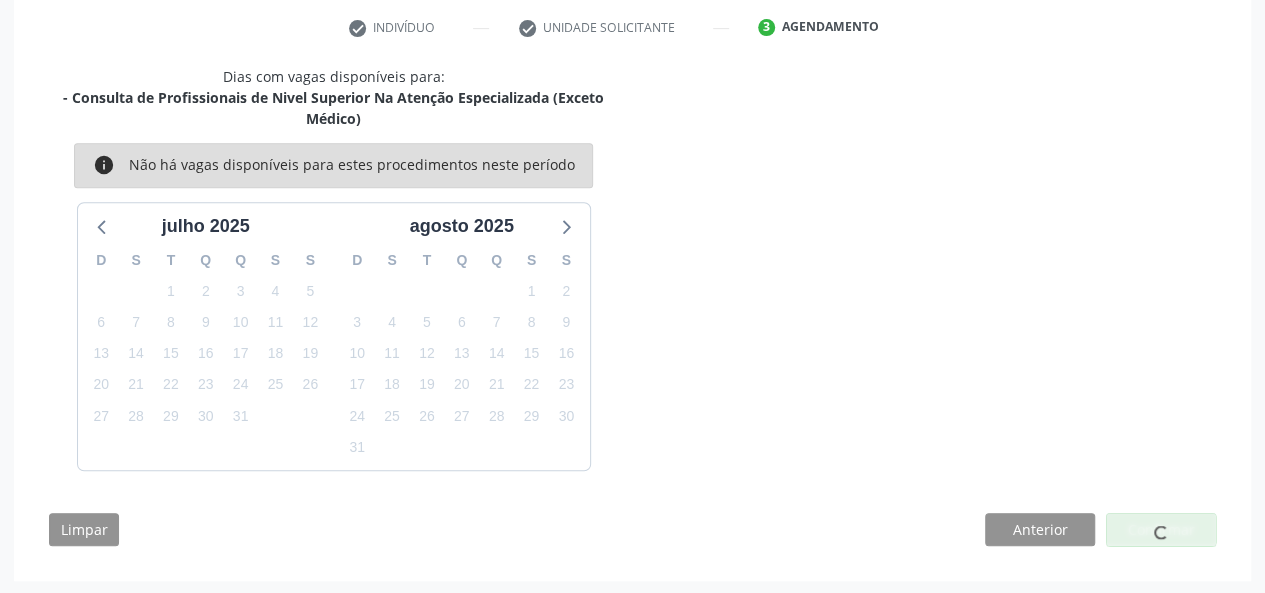 scroll, scrollTop: 0, scrollLeft: 0, axis: both 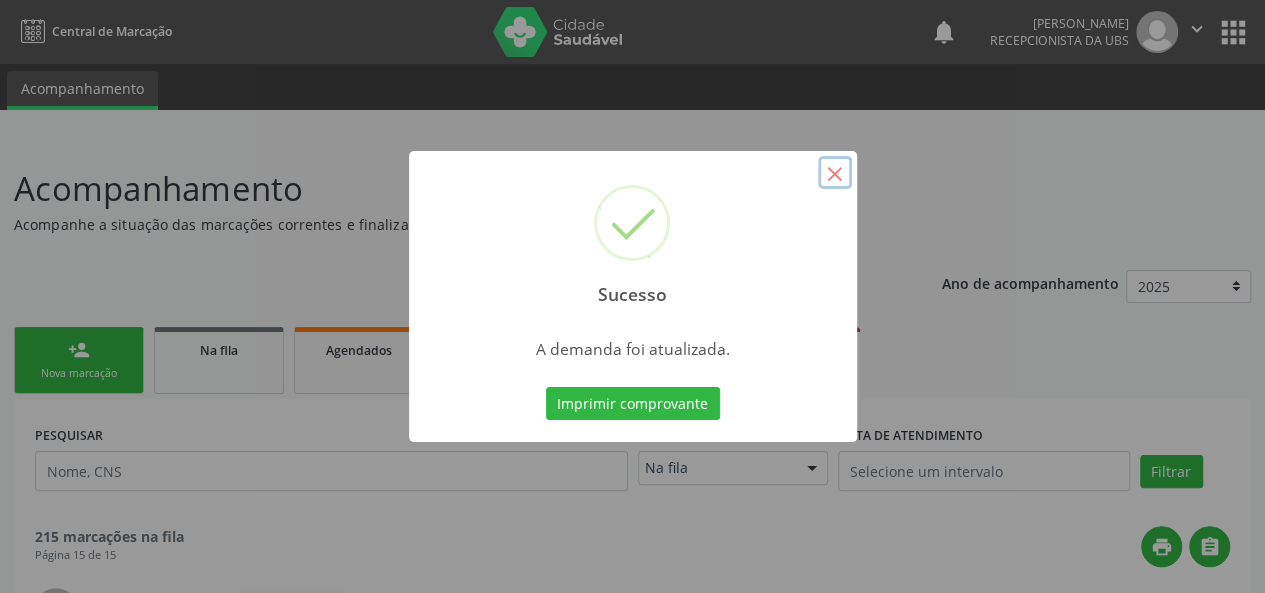 click on "×" at bounding box center [835, 173] 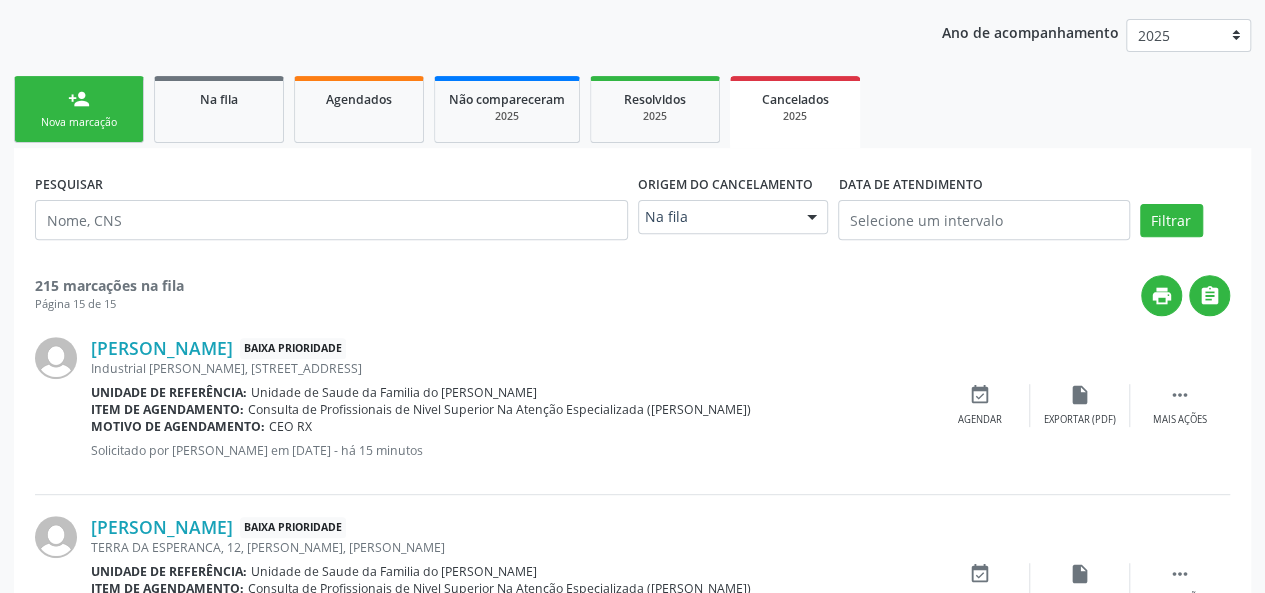scroll, scrollTop: 259, scrollLeft: 0, axis: vertical 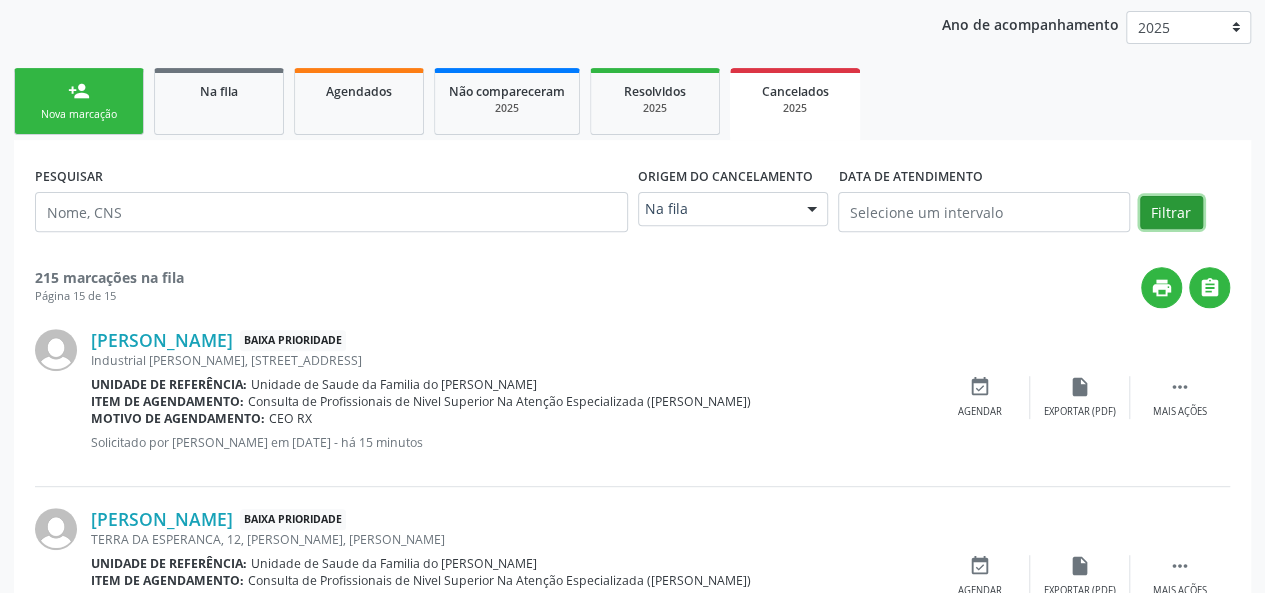 click on "Filtrar" at bounding box center (1171, 213) 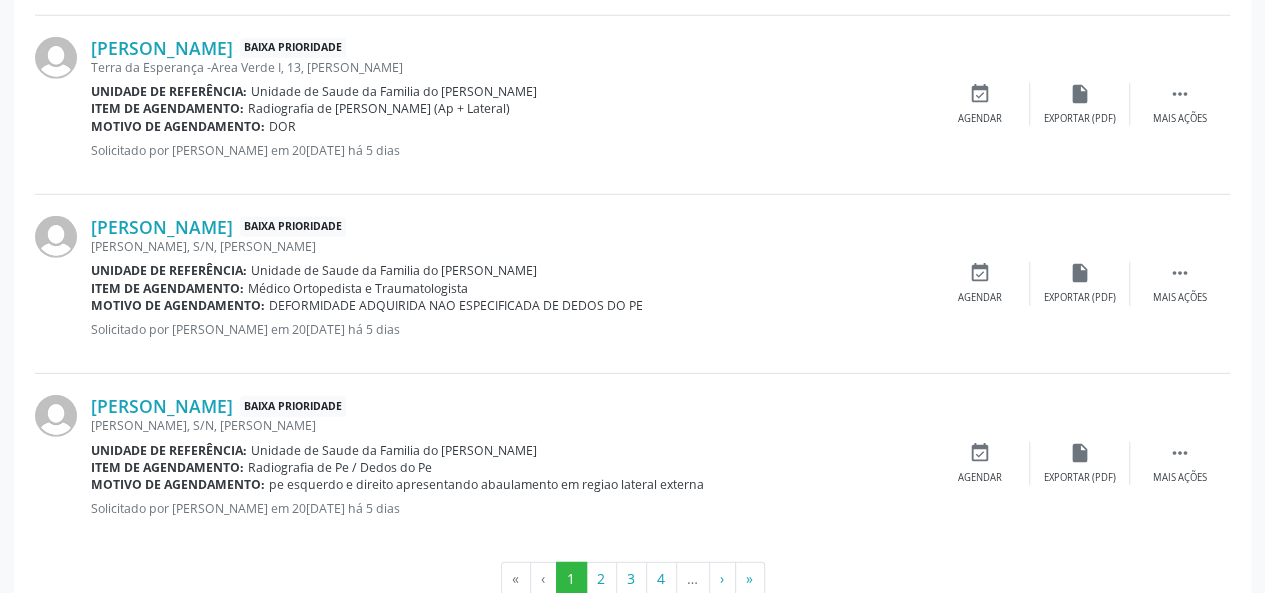 scroll, scrollTop: 2764, scrollLeft: 0, axis: vertical 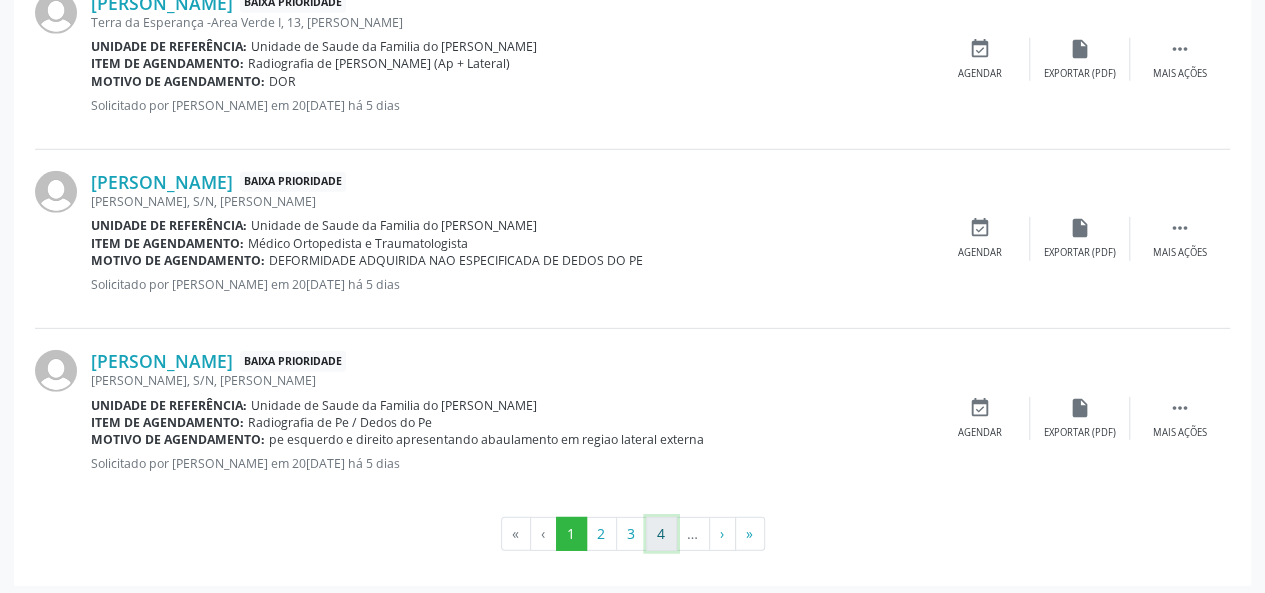 click on "4" at bounding box center [661, 534] 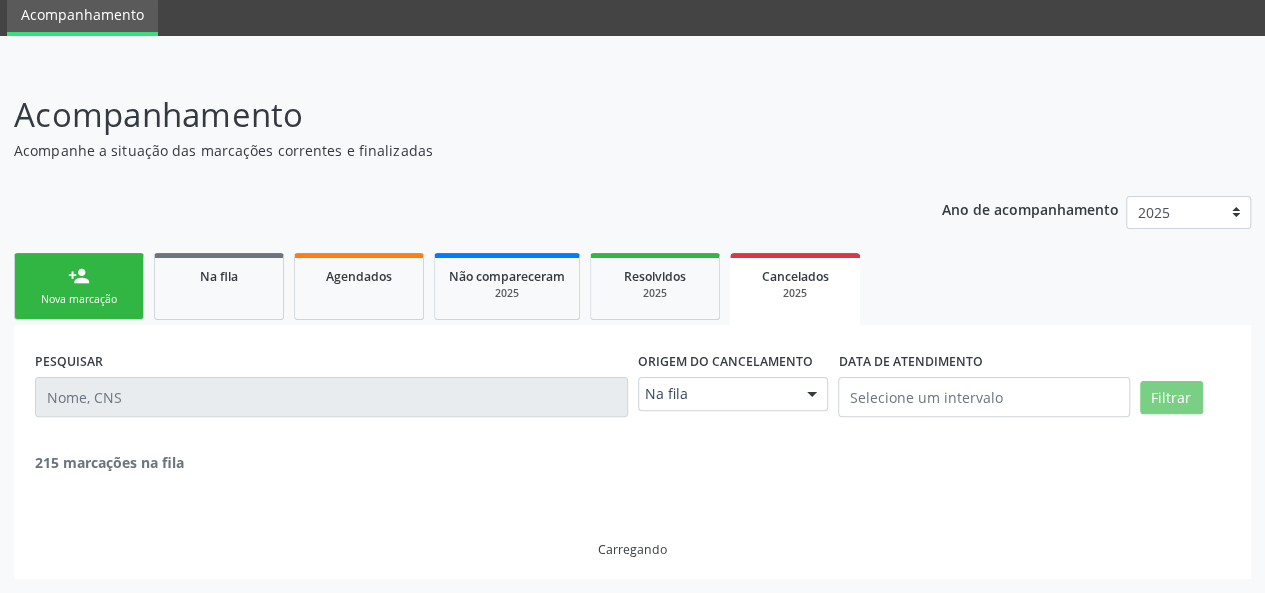scroll, scrollTop: 2746, scrollLeft: 0, axis: vertical 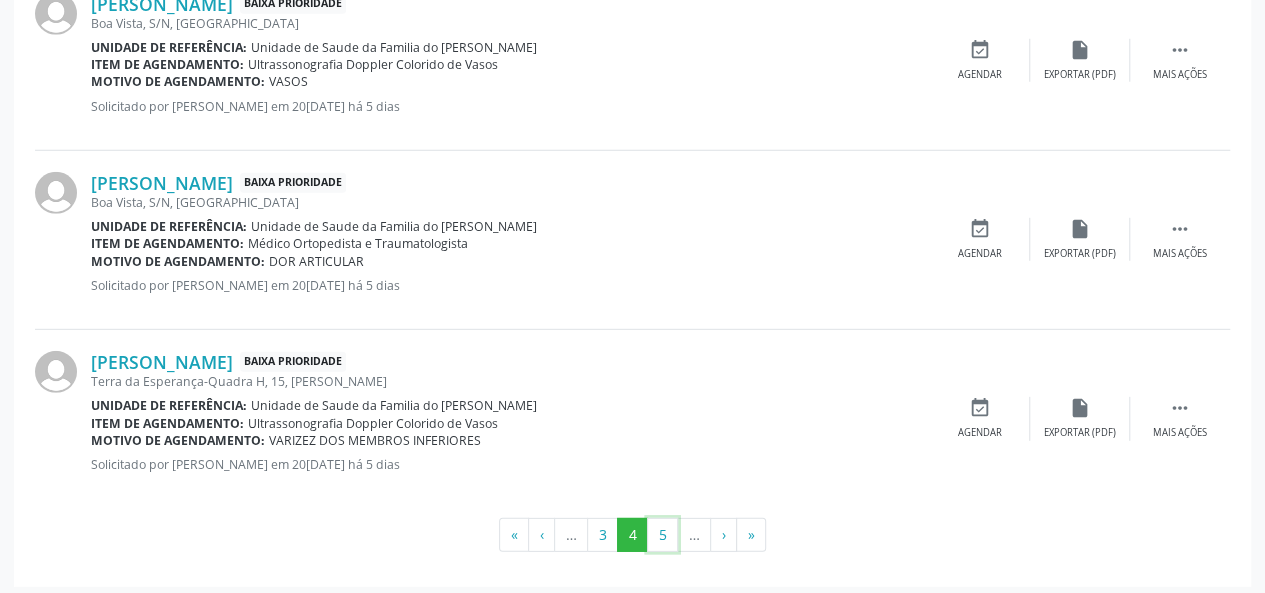 click on "5" at bounding box center (662, 535) 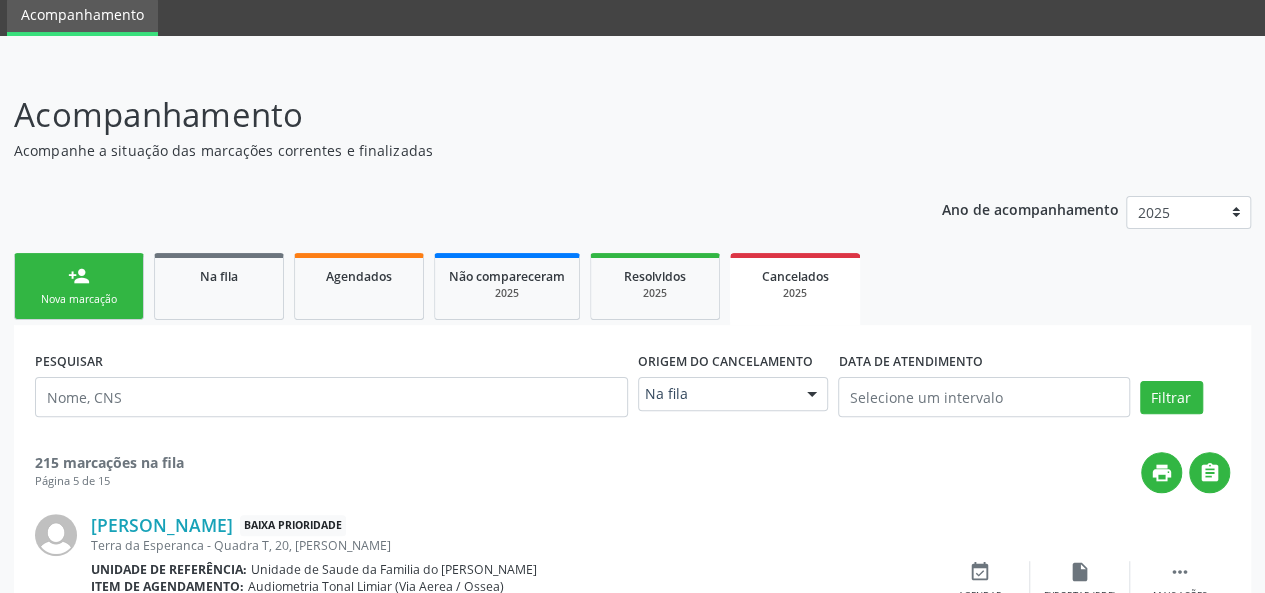 scroll, scrollTop: 2746, scrollLeft: 0, axis: vertical 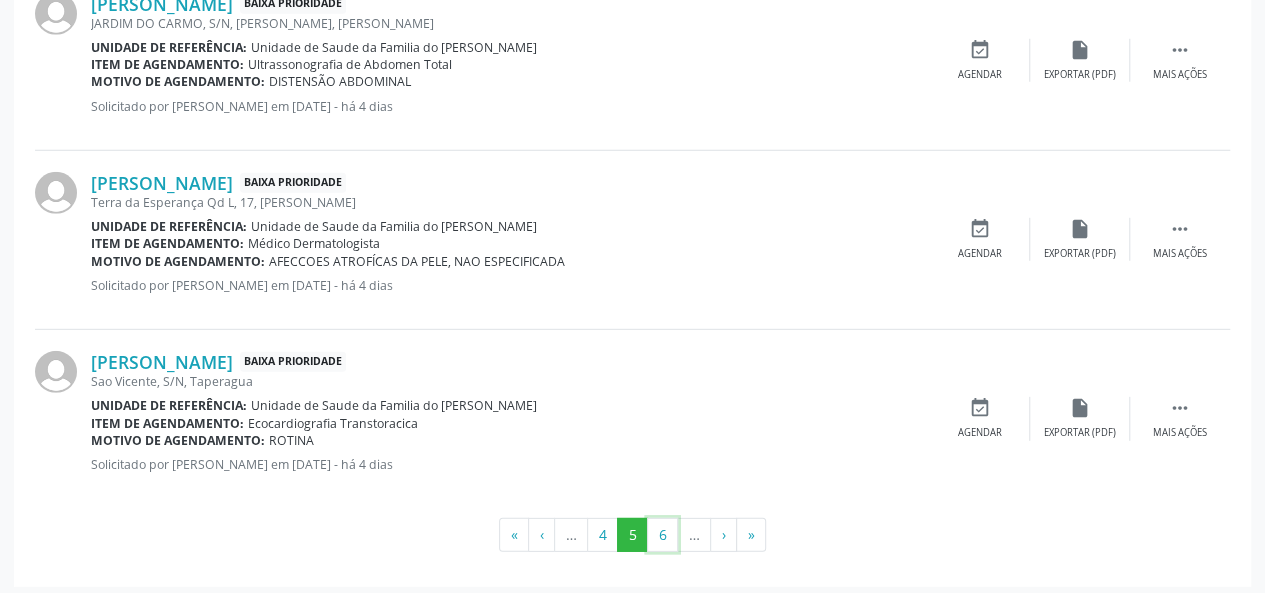 click on "6" at bounding box center (662, 535) 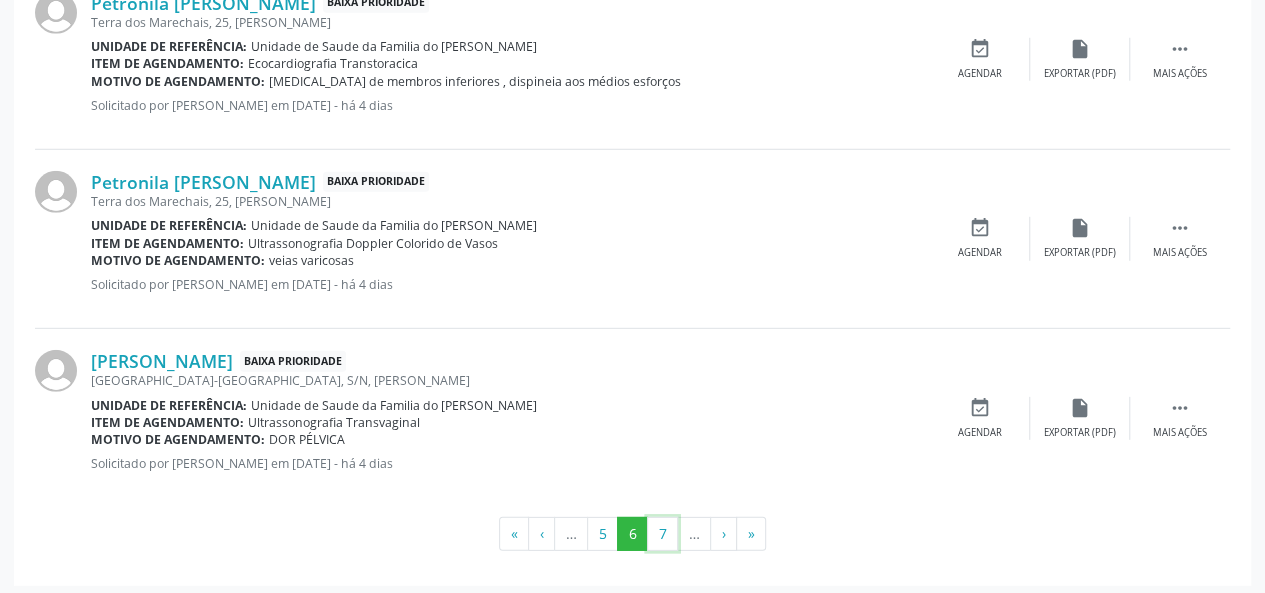 click on "7" at bounding box center [662, 534] 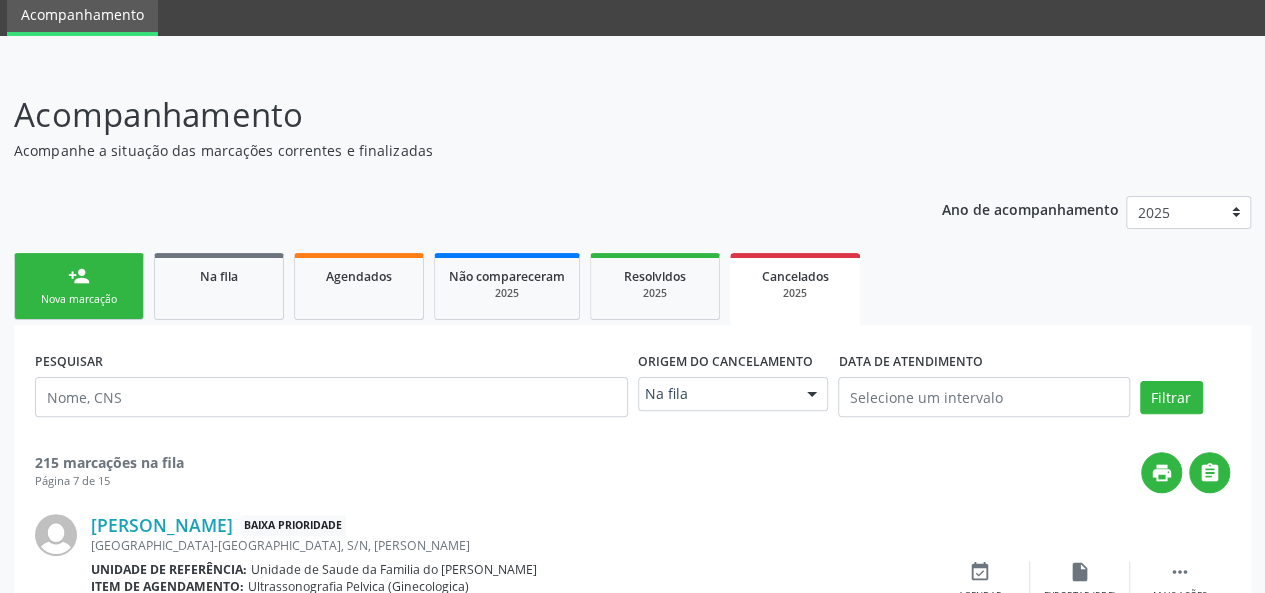 scroll, scrollTop: 2746, scrollLeft: 0, axis: vertical 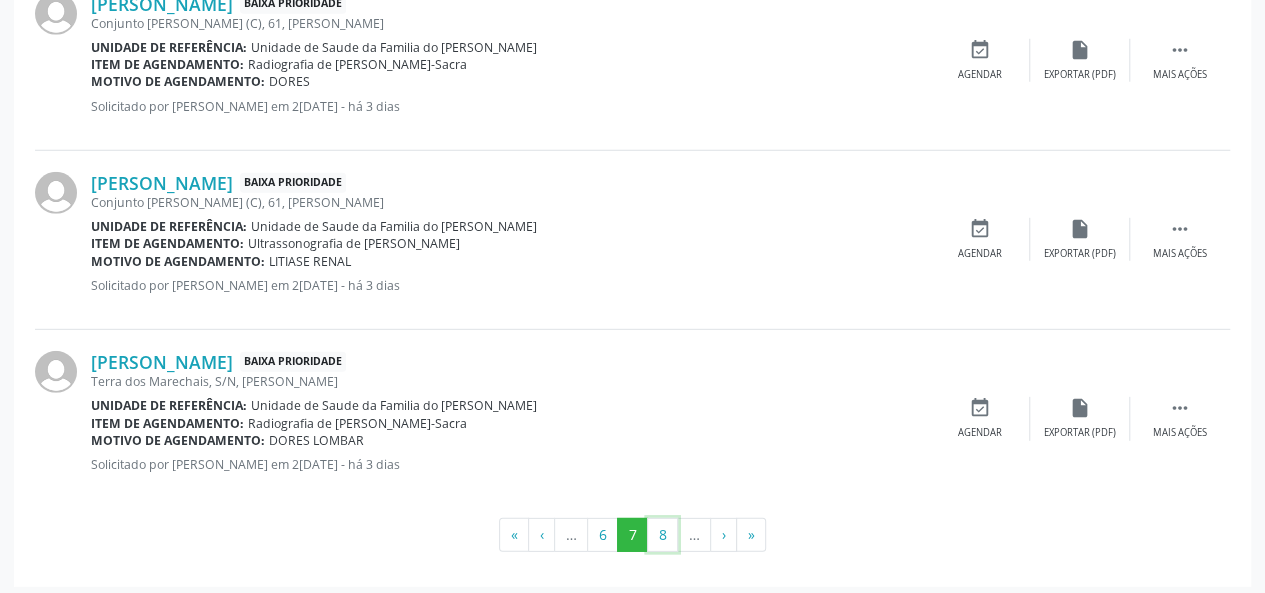 click on "8" at bounding box center [662, 535] 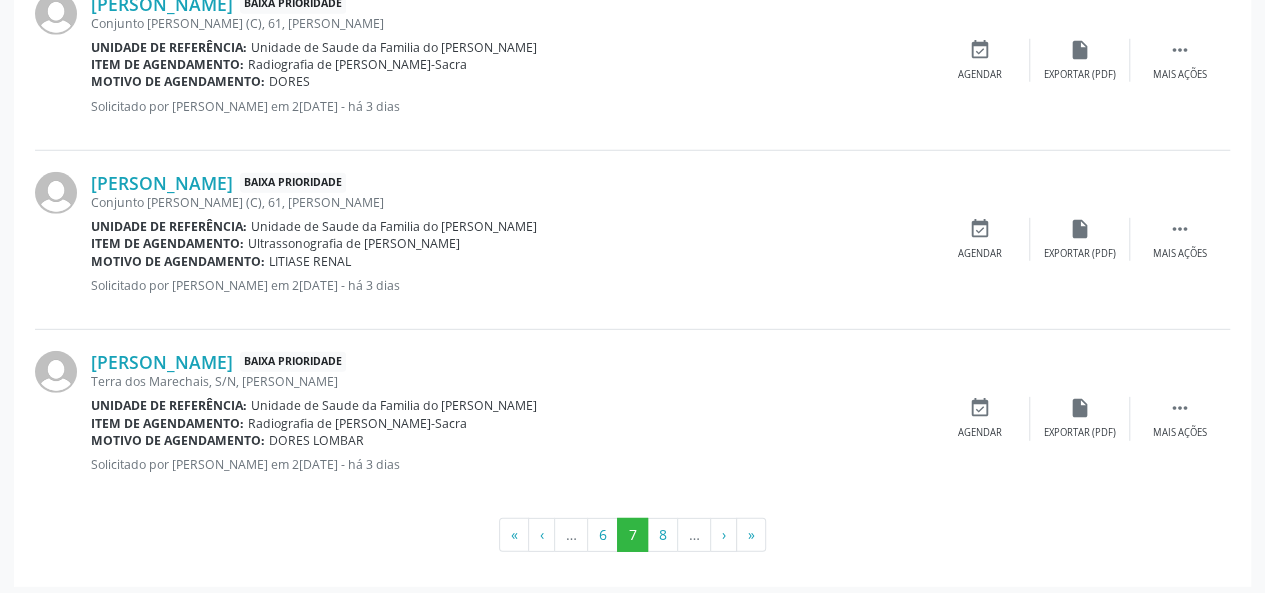 scroll, scrollTop: 74, scrollLeft: 0, axis: vertical 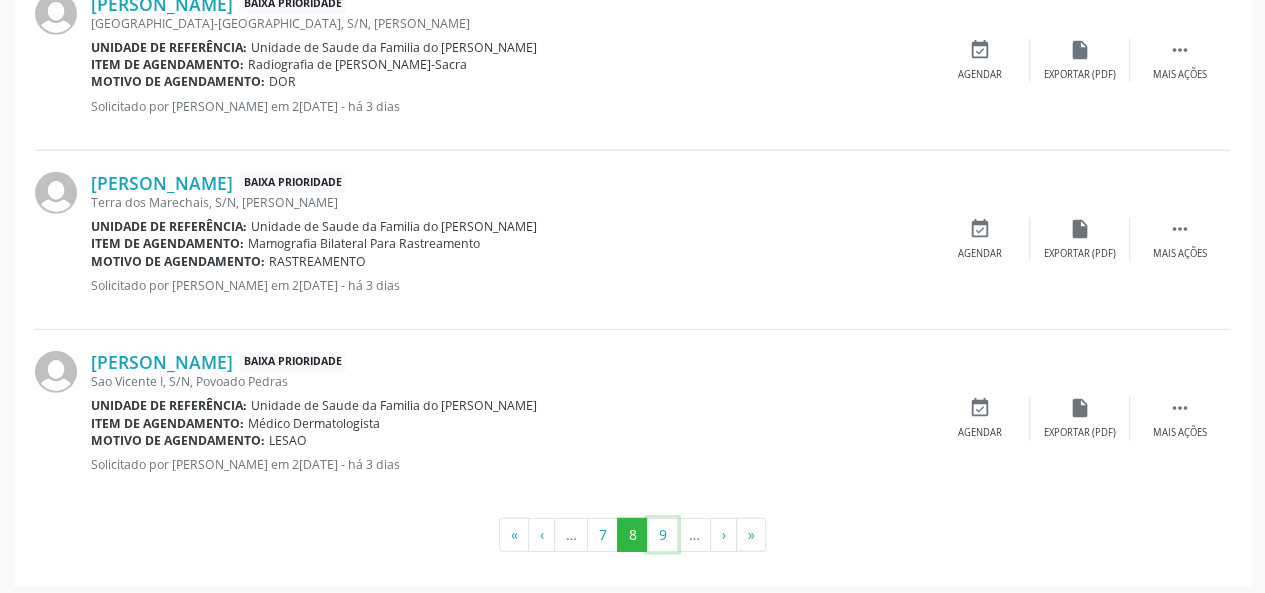 click on "9" at bounding box center (662, 535) 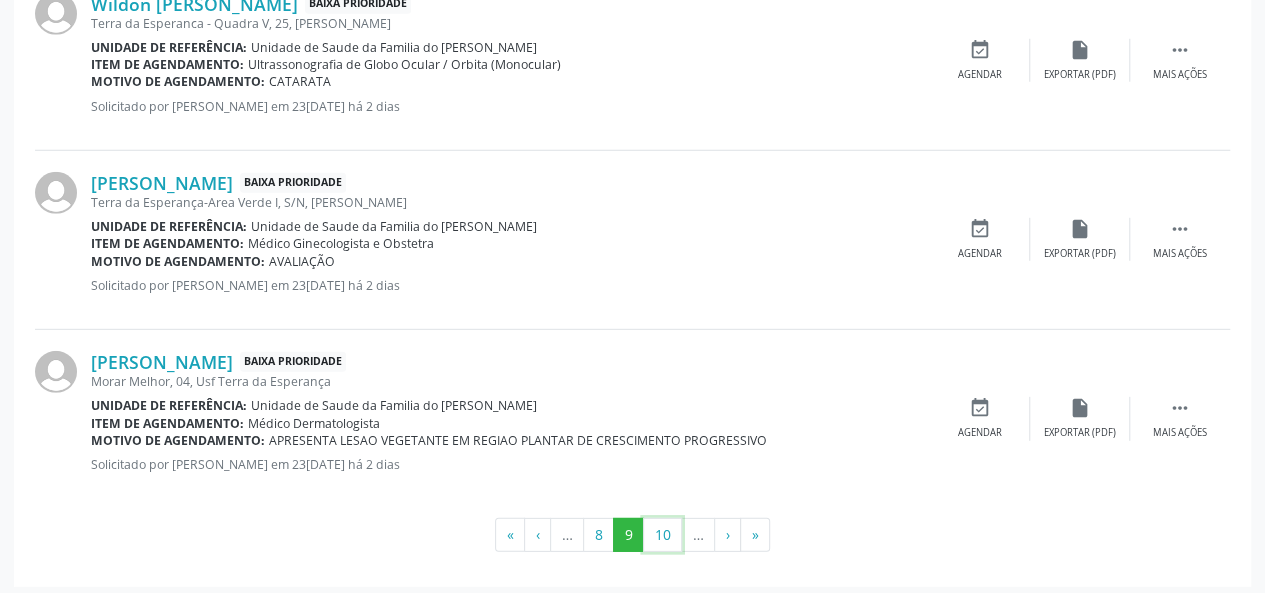 click on "10" at bounding box center [662, 535] 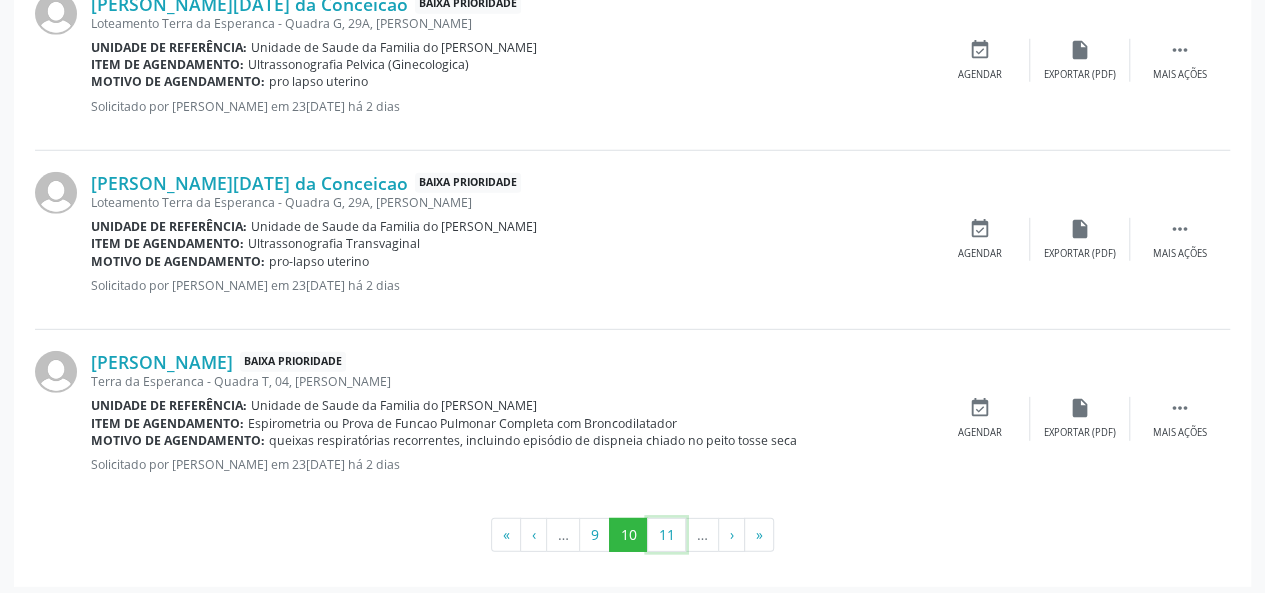 click on "11" at bounding box center [666, 535] 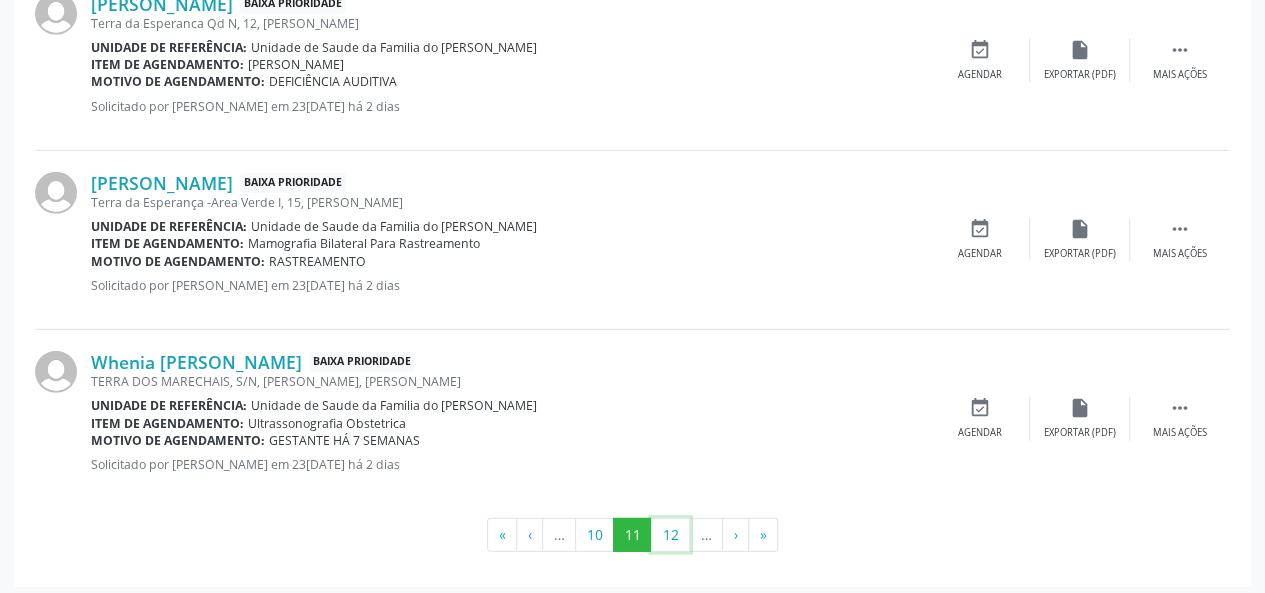 click on "12" at bounding box center [670, 535] 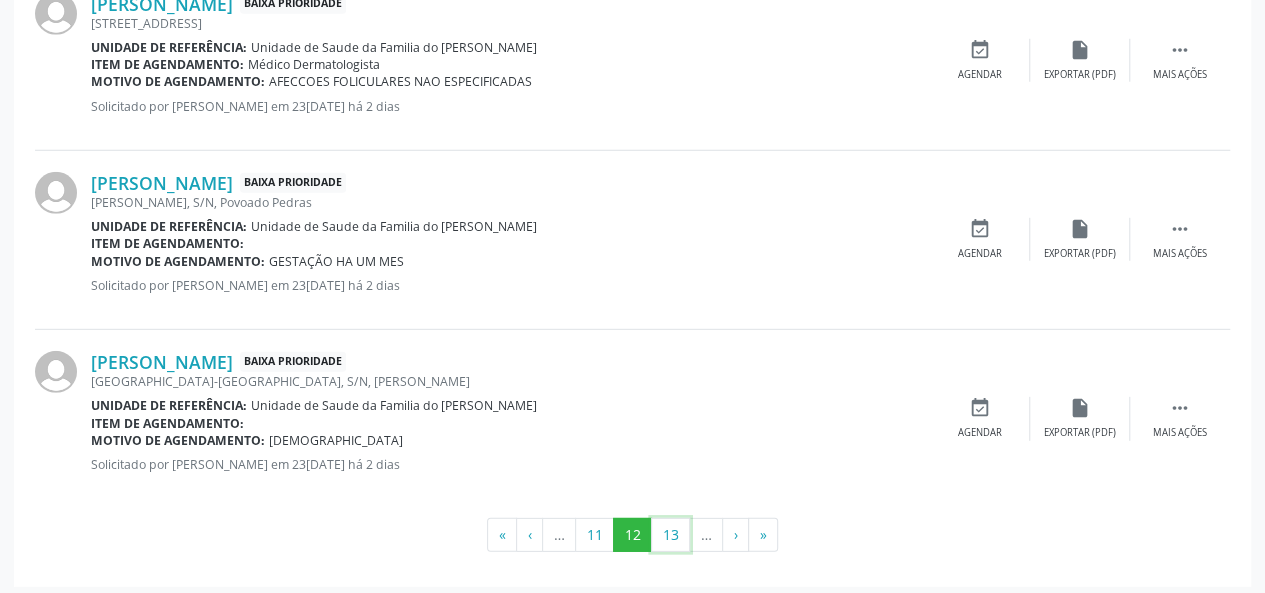 click on "13" at bounding box center (670, 535) 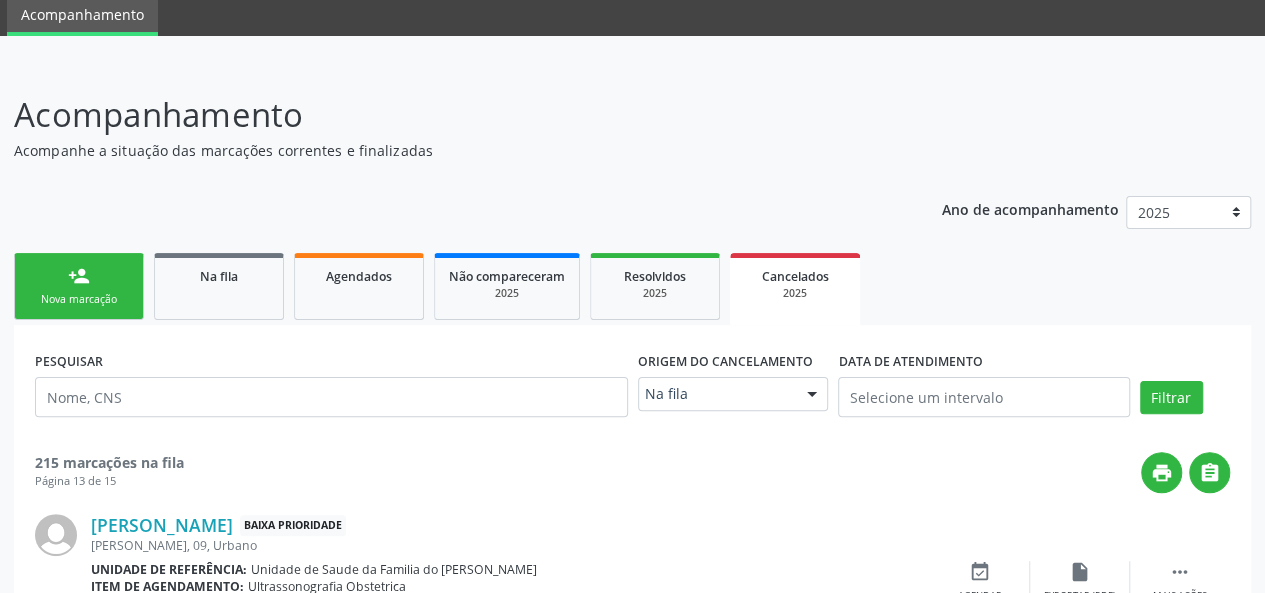 scroll, scrollTop: 2746, scrollLeft: 0, axis: vertical 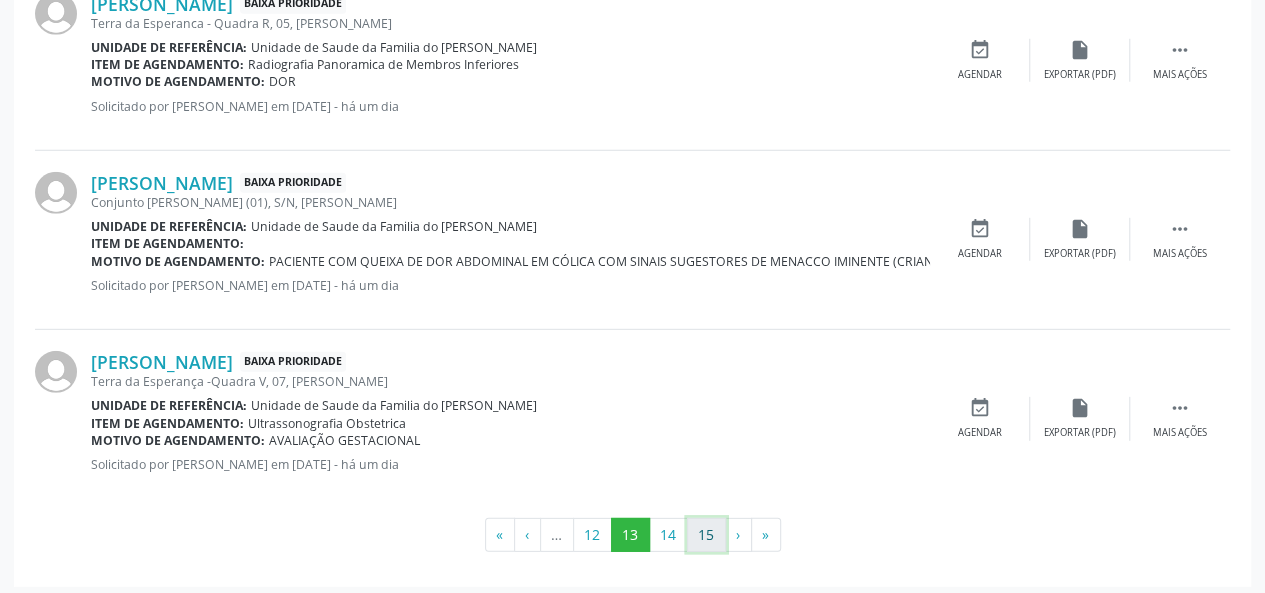 click on "15" at bounding box center [706, 535] 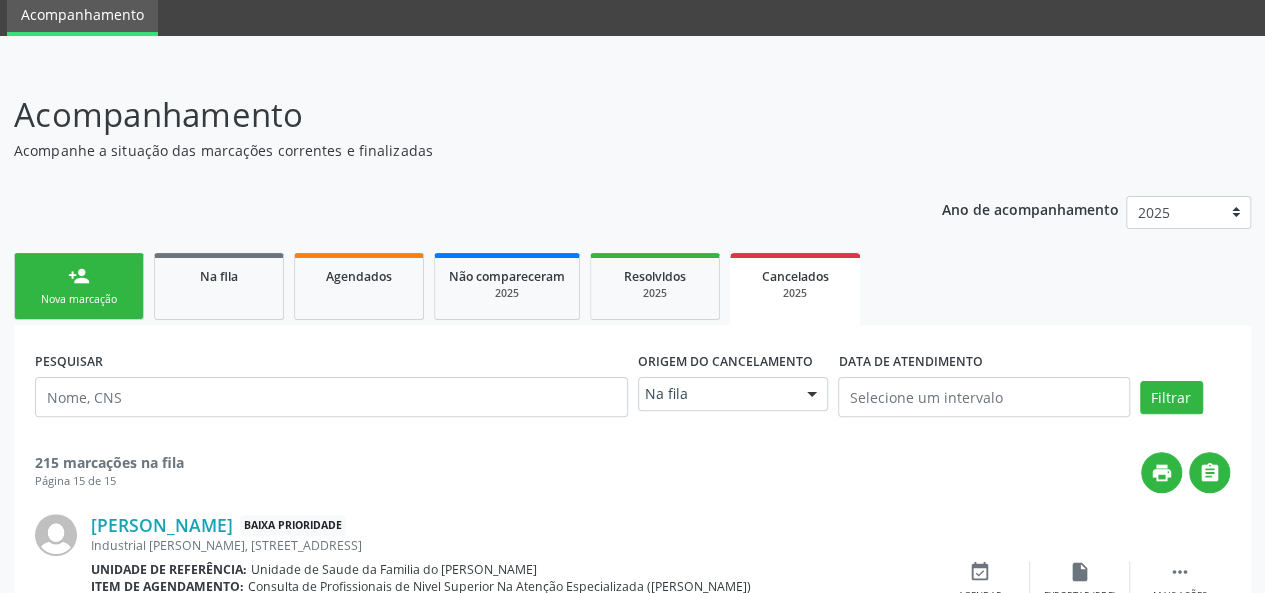 scroll, scrollTop: 976, scrollLeft: 0, axis: vertical 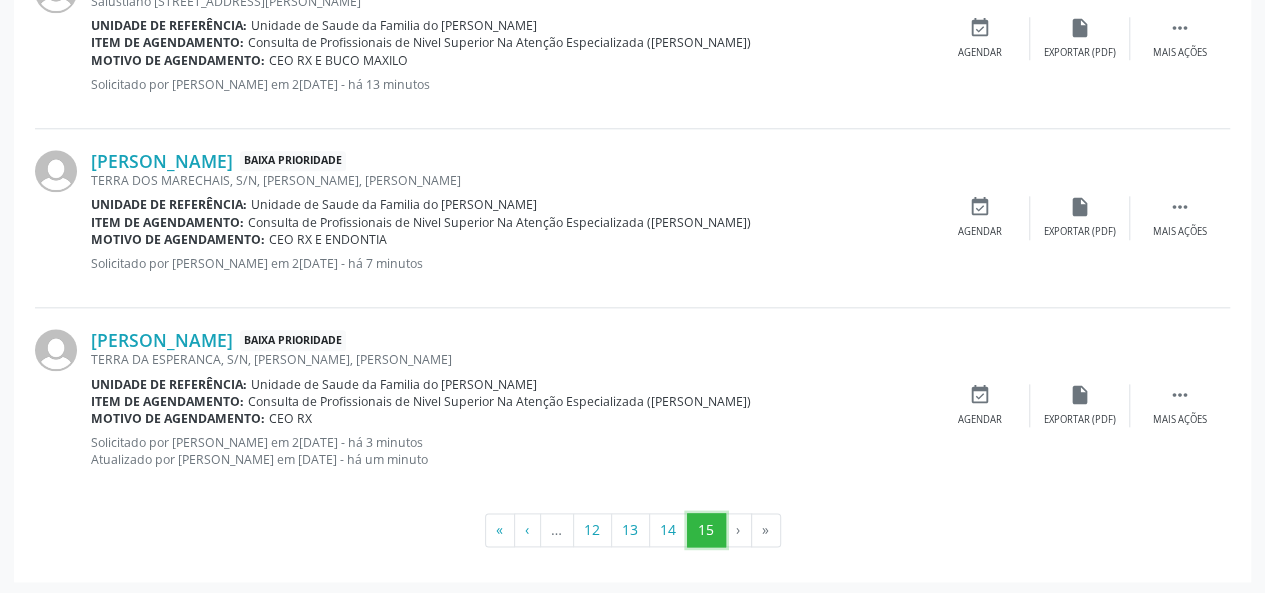 click on "15" at bounding box center [706, 530] 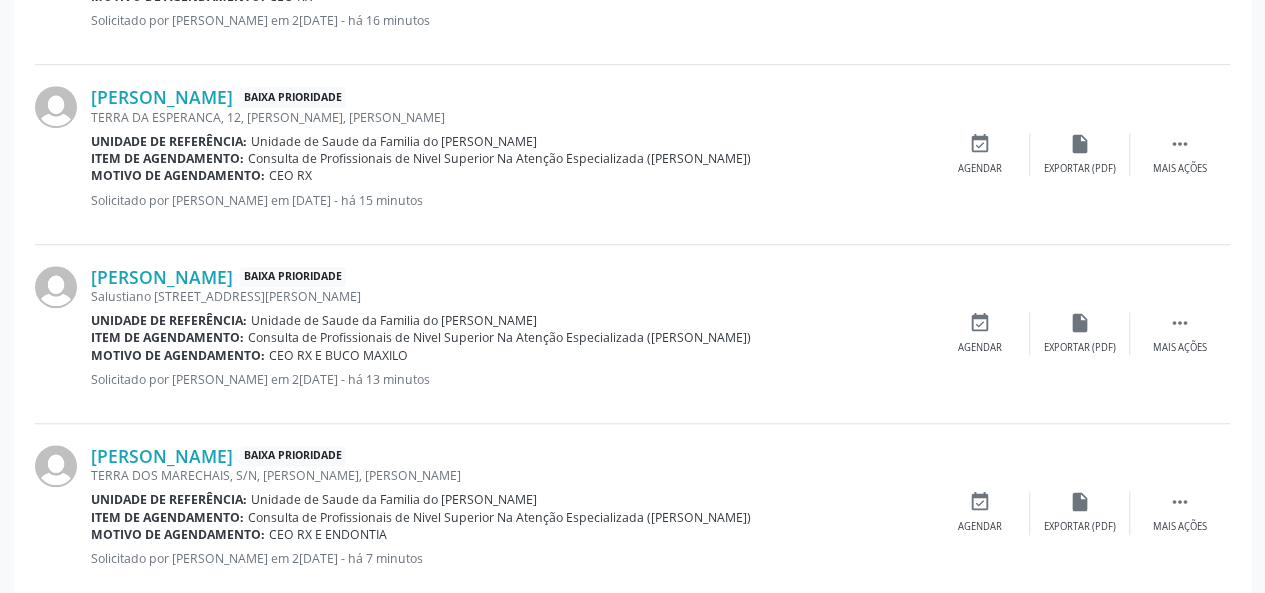 scroll, scrollTop: 676, scrollLeft: 0, axis: vertical 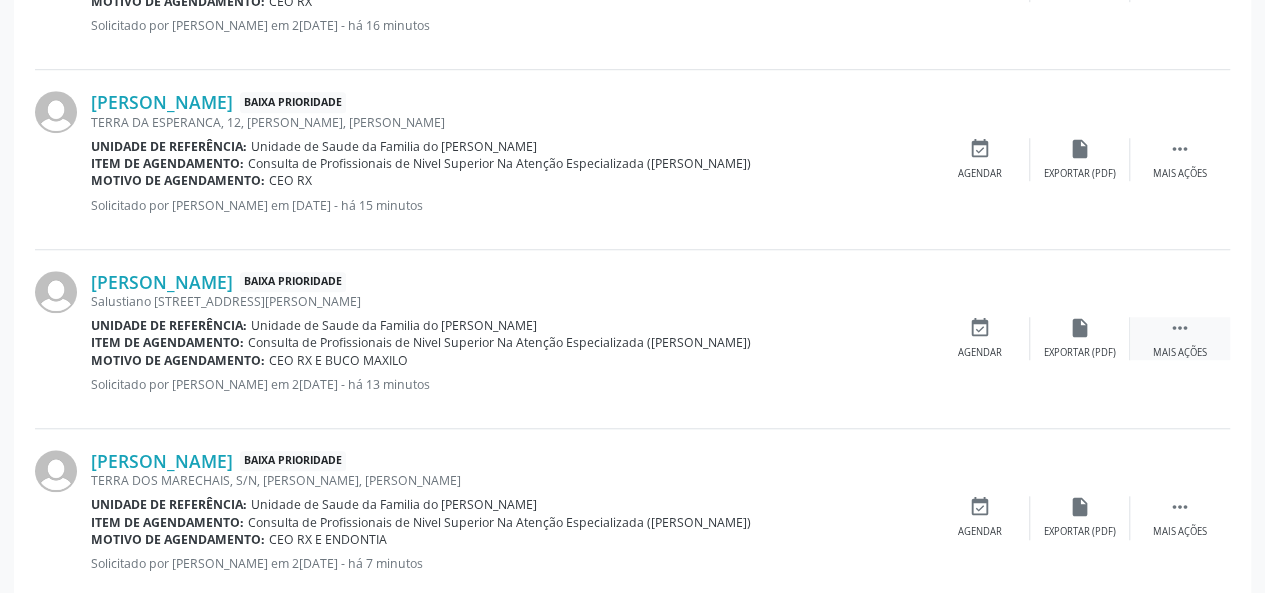 click on "
Mais ações" at bounding box center (1180, 338) 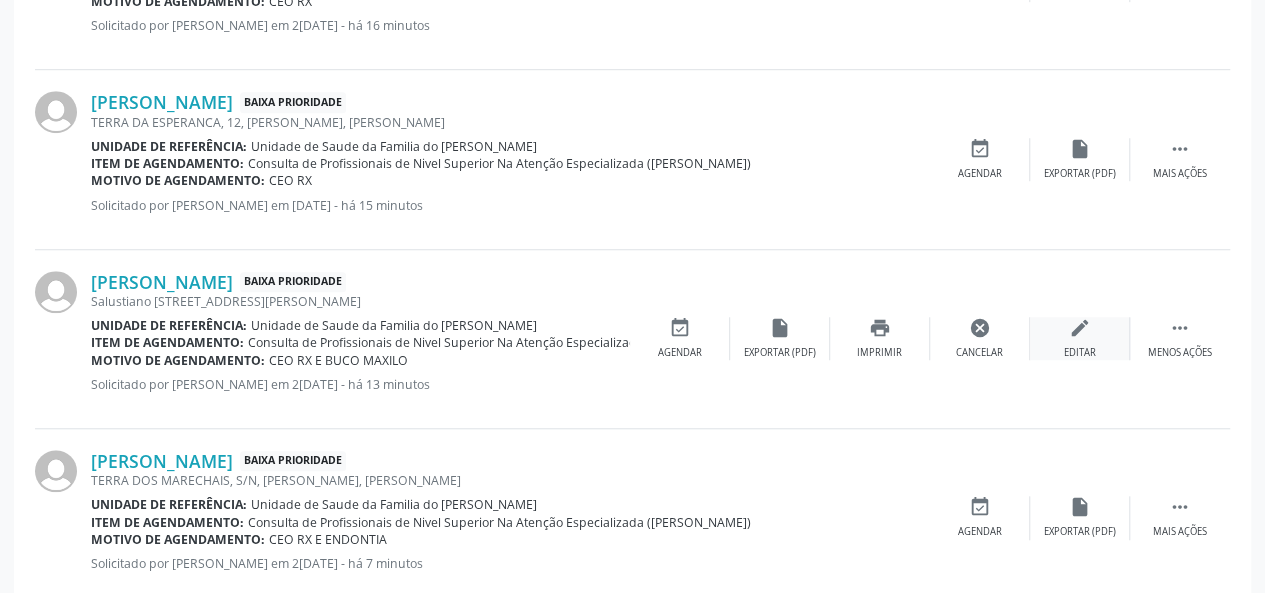 click on "edit
Editar" at bounding box center [1080, 338] 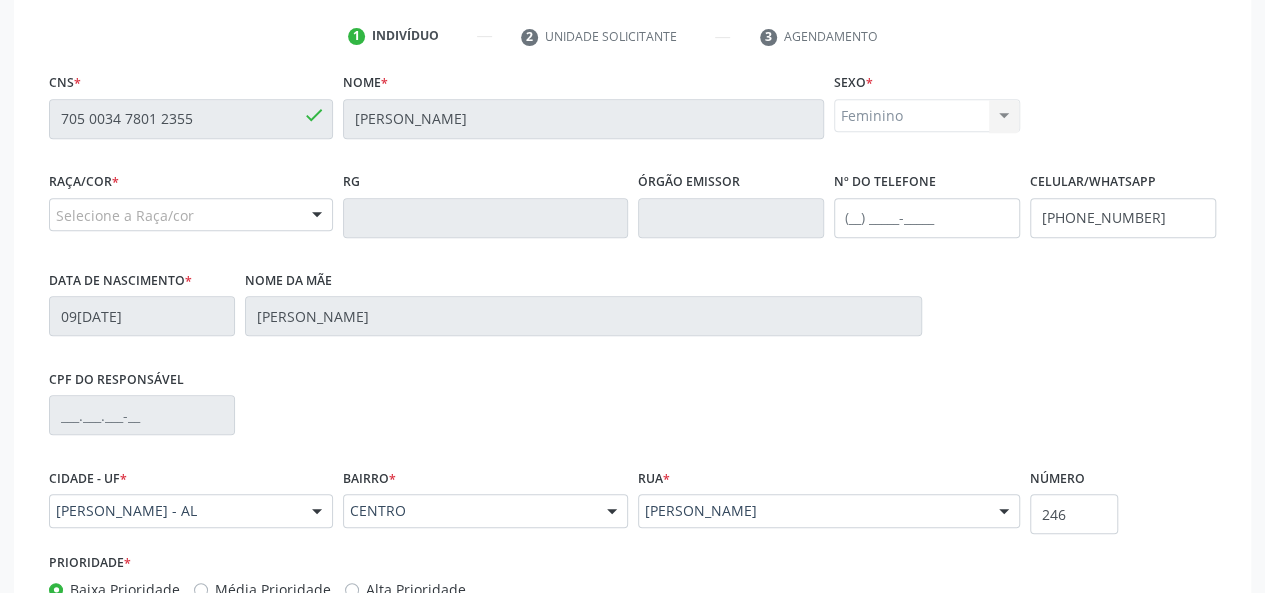scroll, scrollTop: 544, scrollLeft: 0, axis: vertical 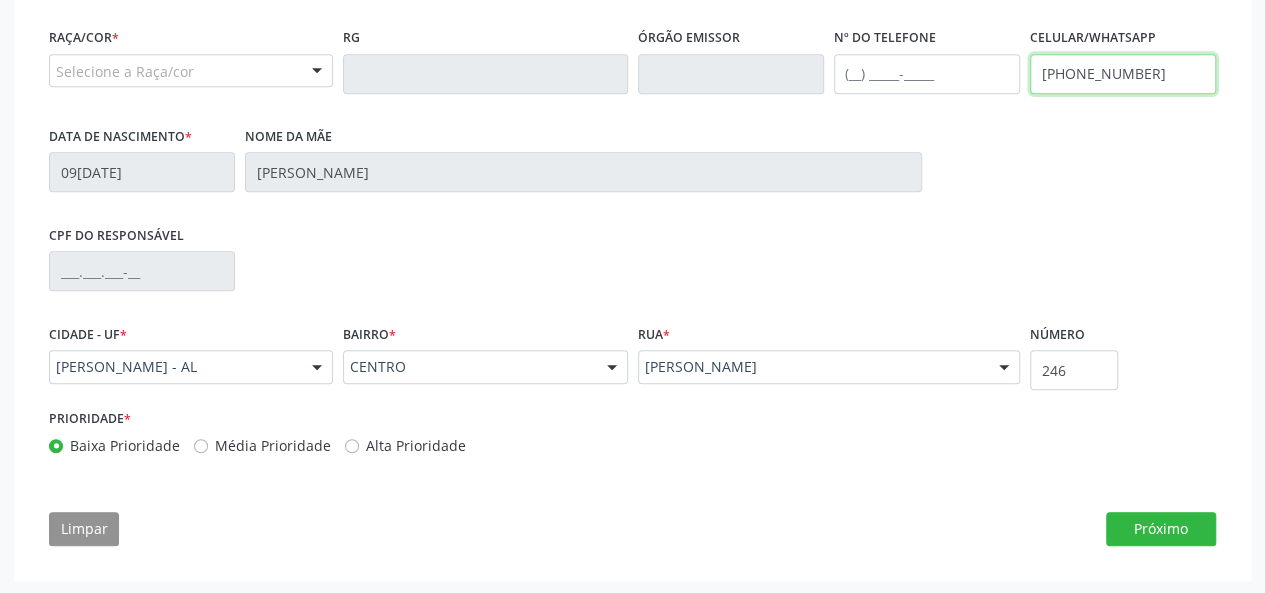 click on "[PHONE_NUMBER]" at bounding box center (1123, 74) 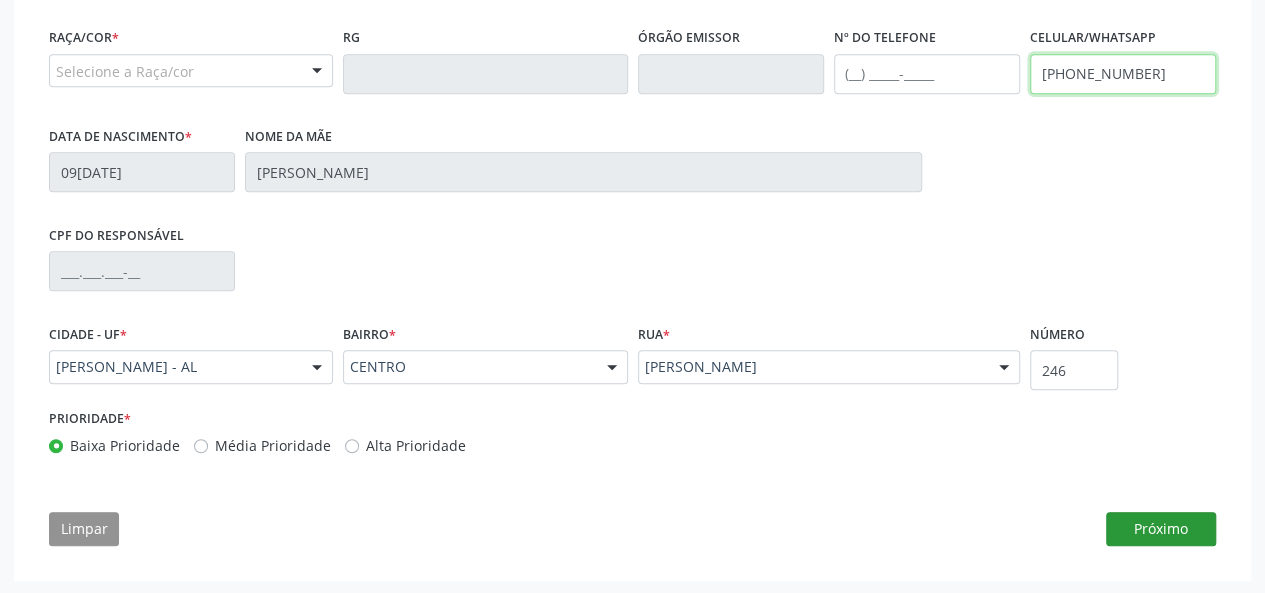 type on "[PHONE_NUMBER]" 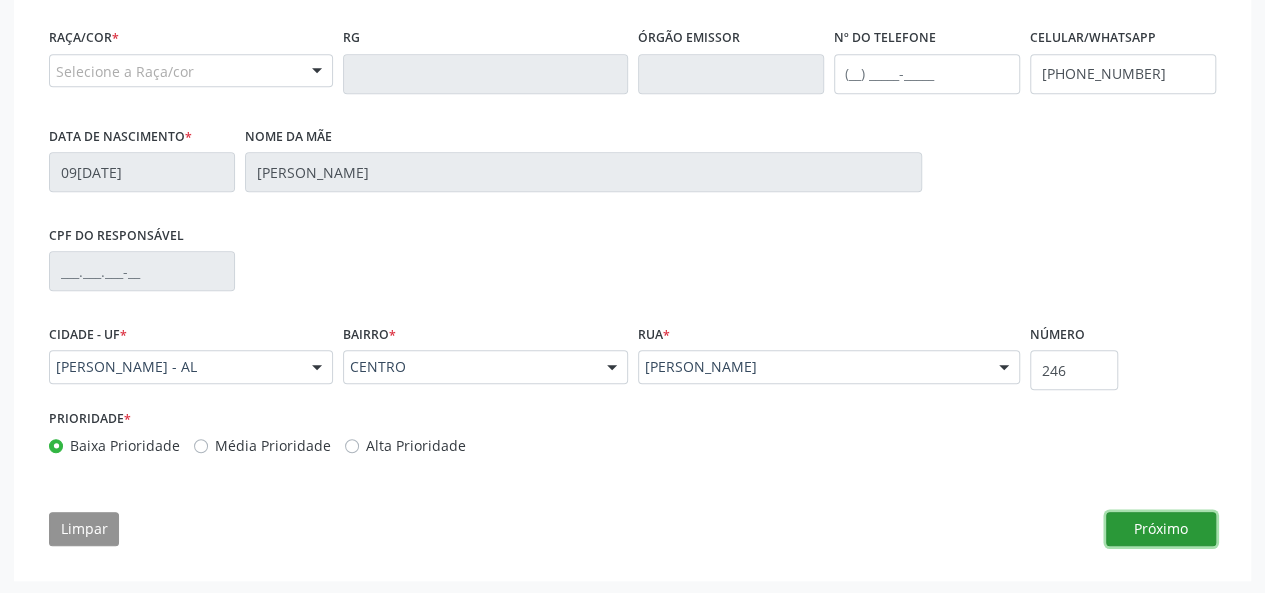 click on "Próximo" at bounding box center [1161, 529] 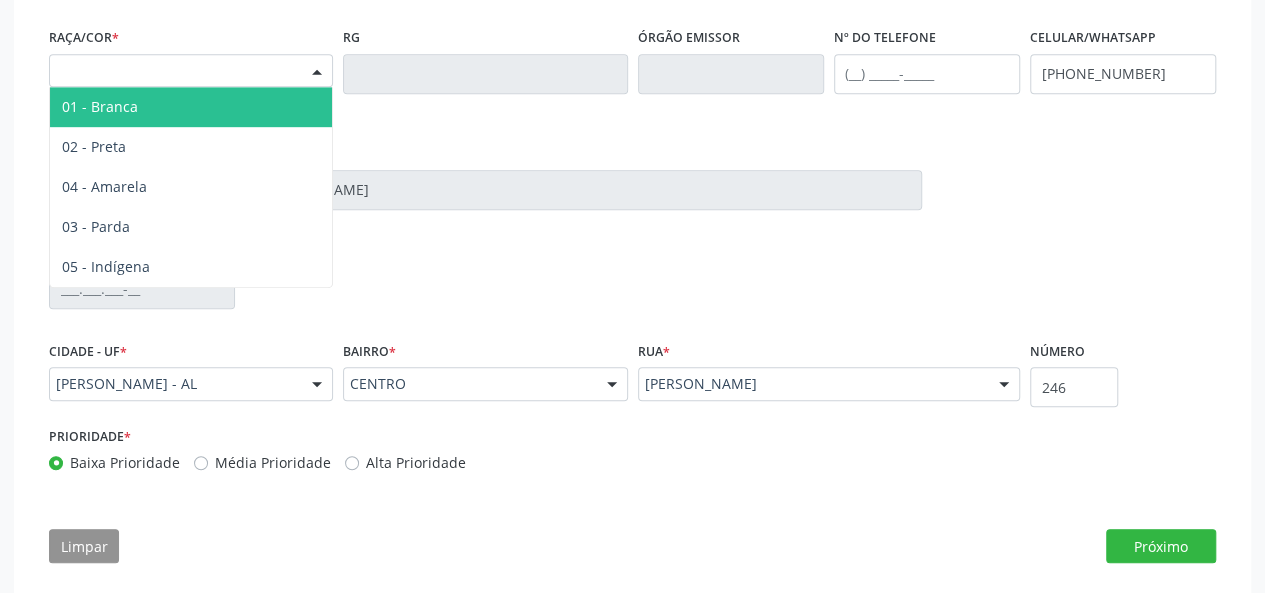 click at bounding box center [317, 72] 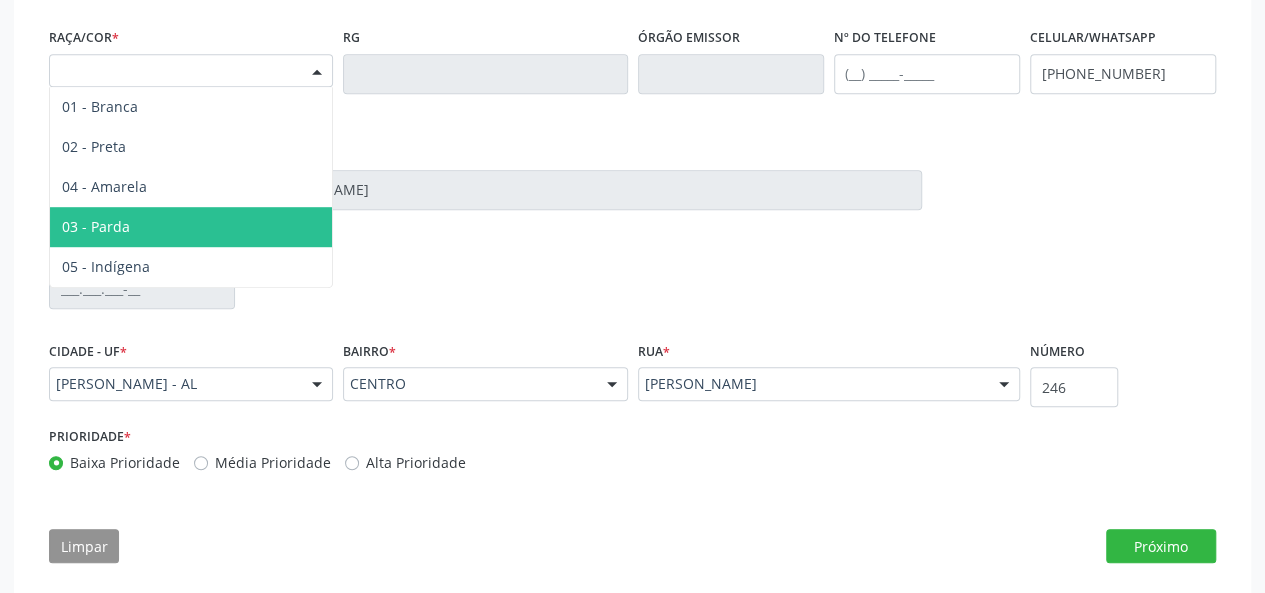 click on "03 - Parda" at bounding box center [191, 227] 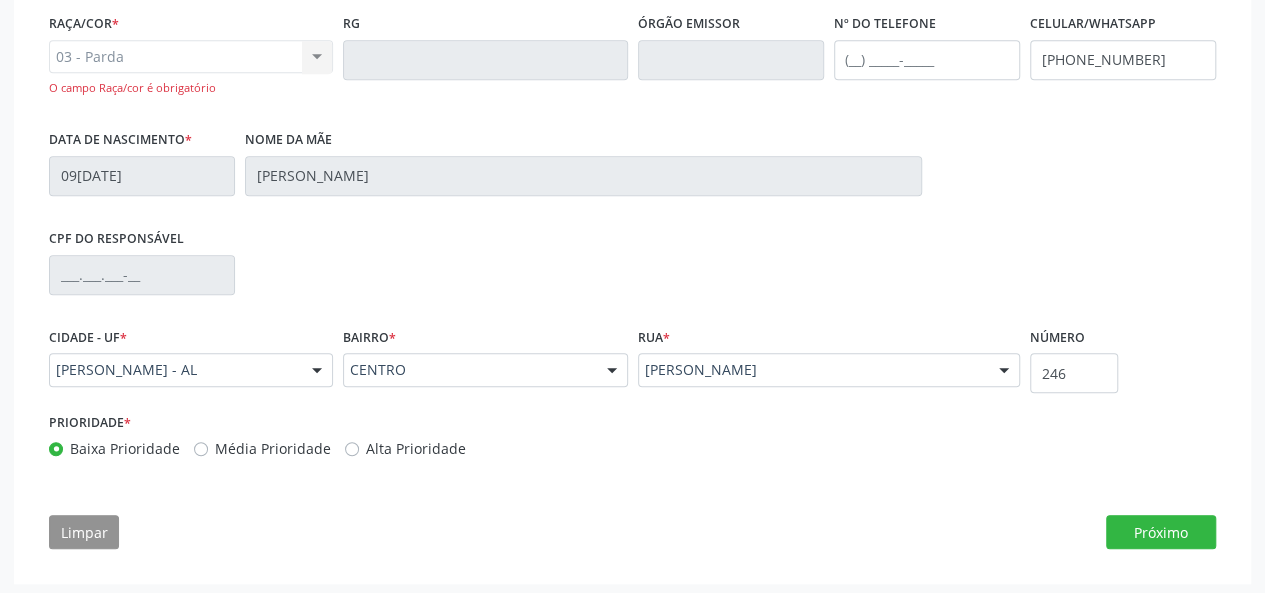 scroll, scrollTop: 562, scrollLeft: 0, axis: vertical 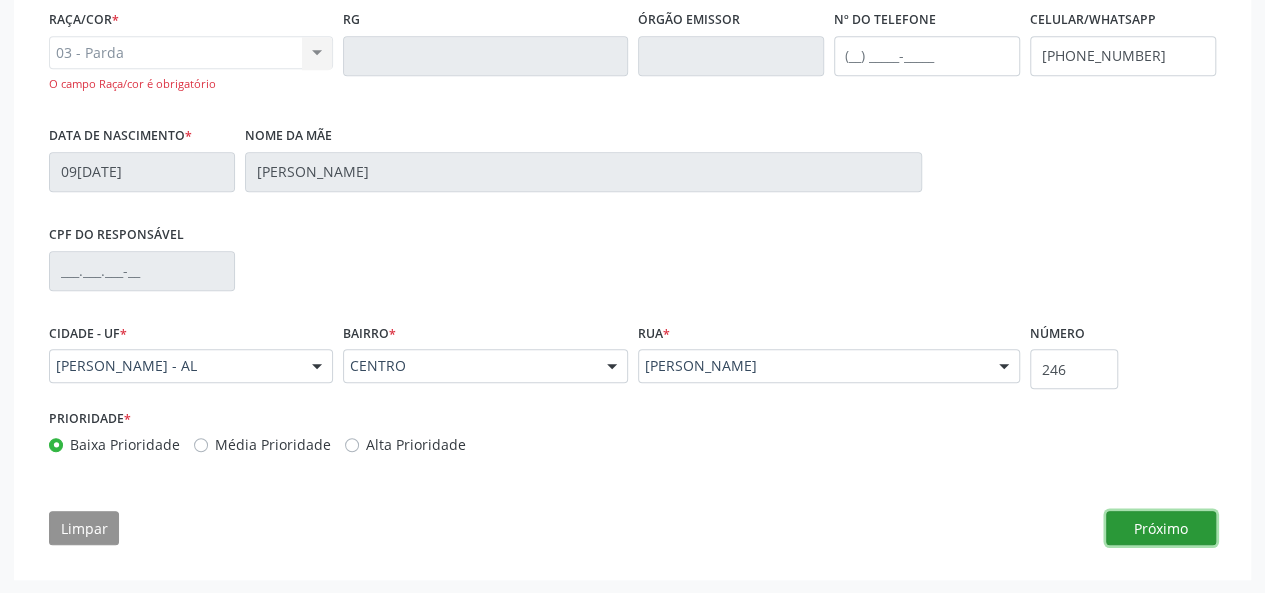 click on "Próximo" at bounding box center [1161, 528] 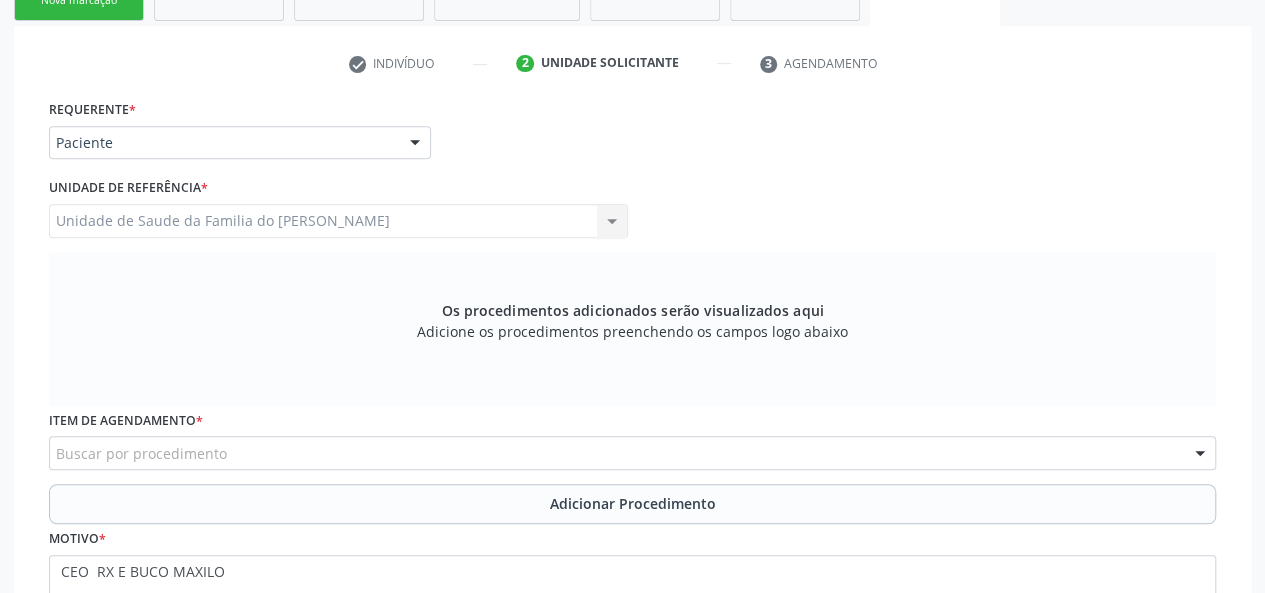 scroll, scrollTop: 361, scrollLeft: 0, axis: vertical 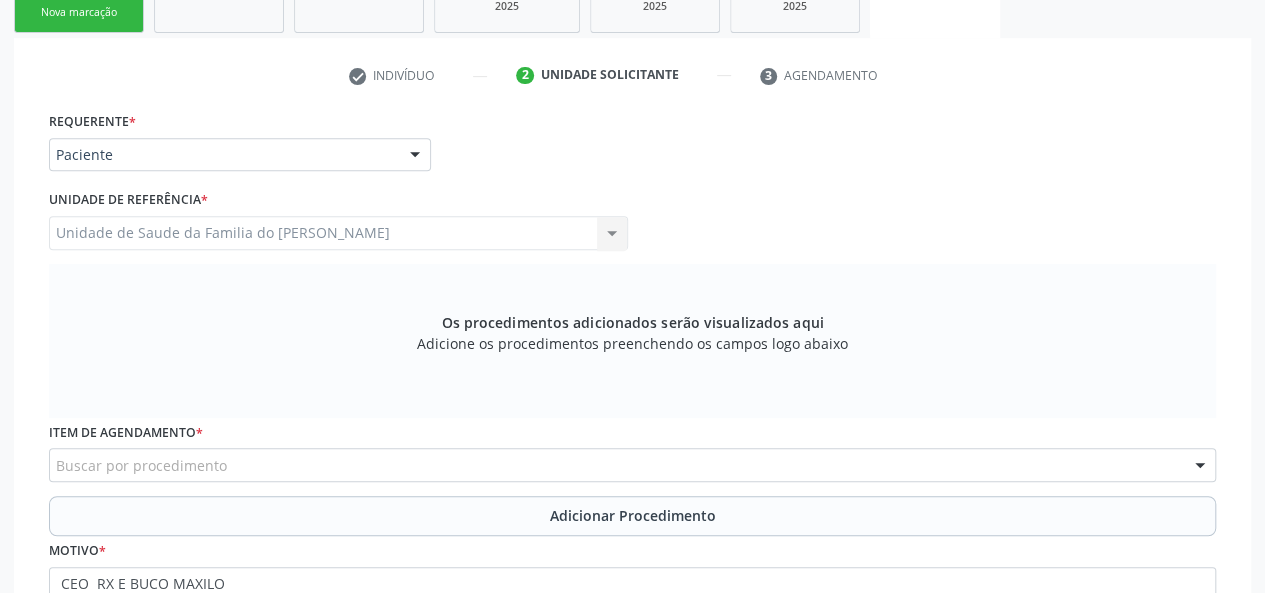click on "Buscar por procedimento" at bounding box center [632, 465] 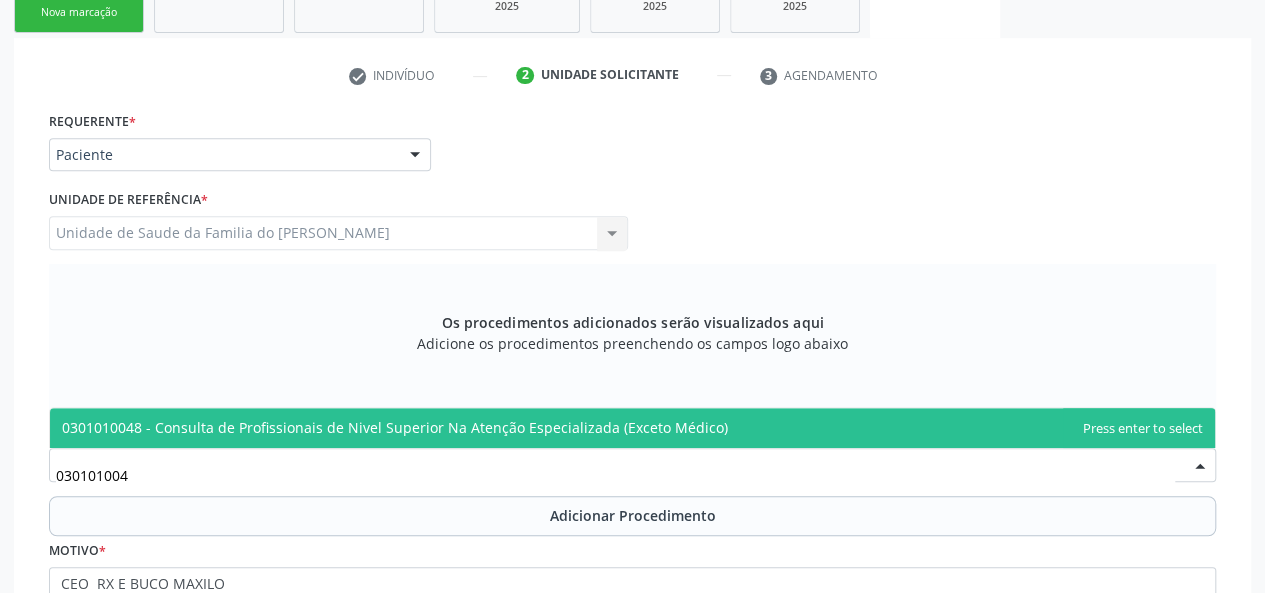 type on "0301010048" 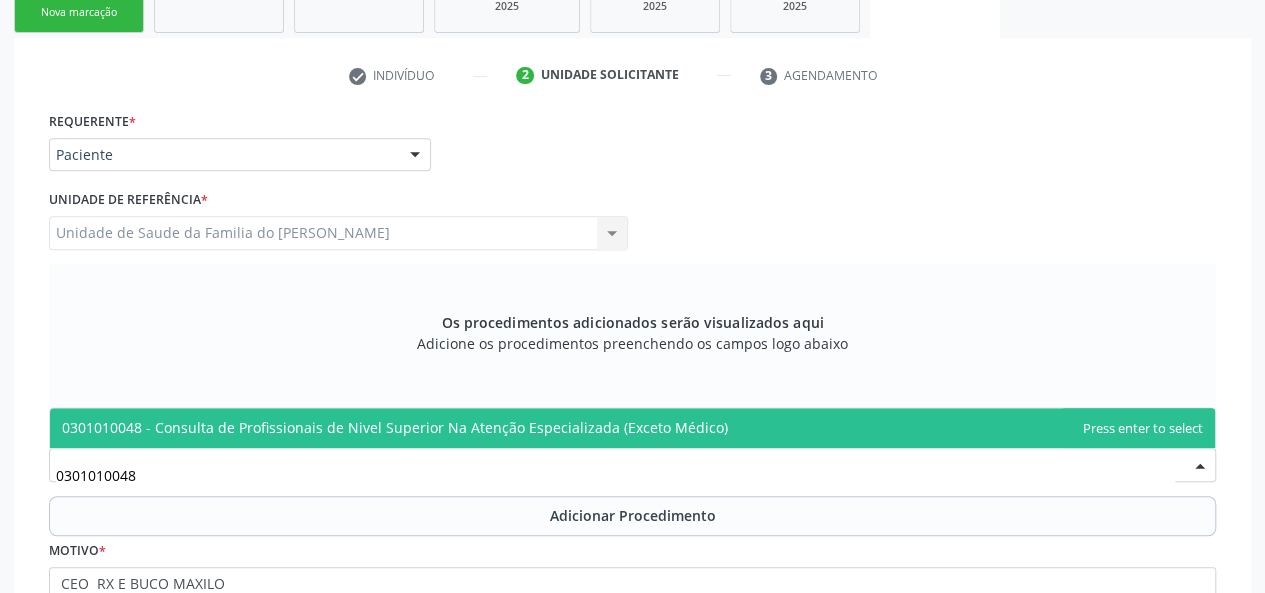 click on "0301010048 - Consulta de Profissionais de Nivel Superior Na Atenção Especializada (Exceto Médico)" at bounding box center (395, 427) 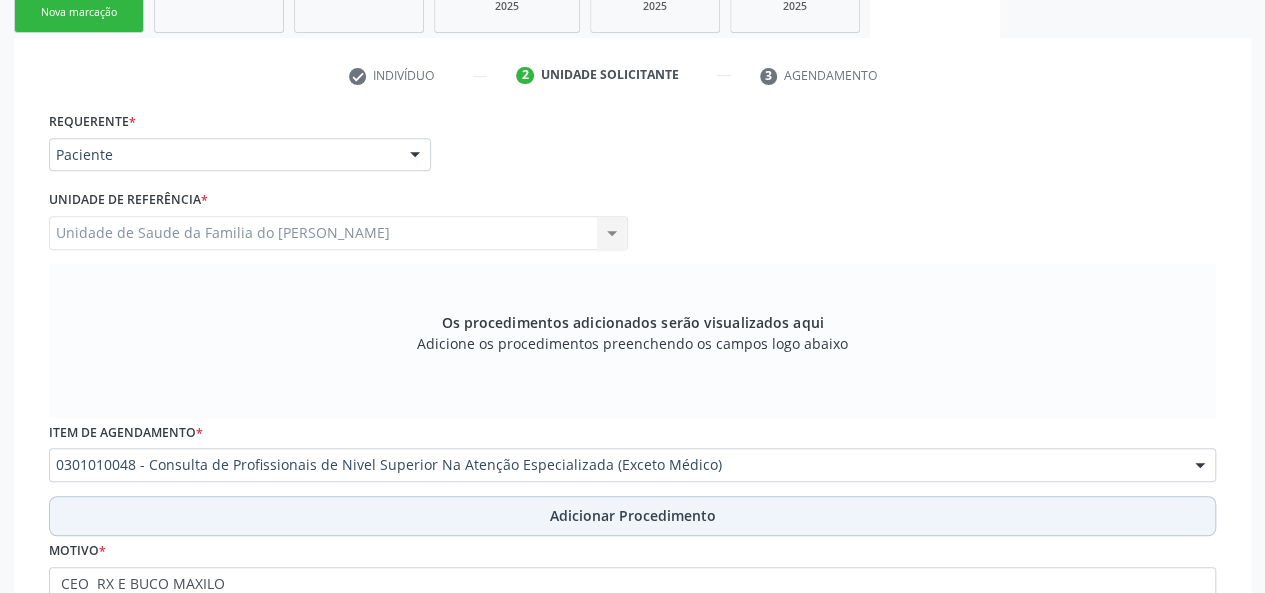 click on "Adicionar Procedimento" at bounding box center [633, 515] 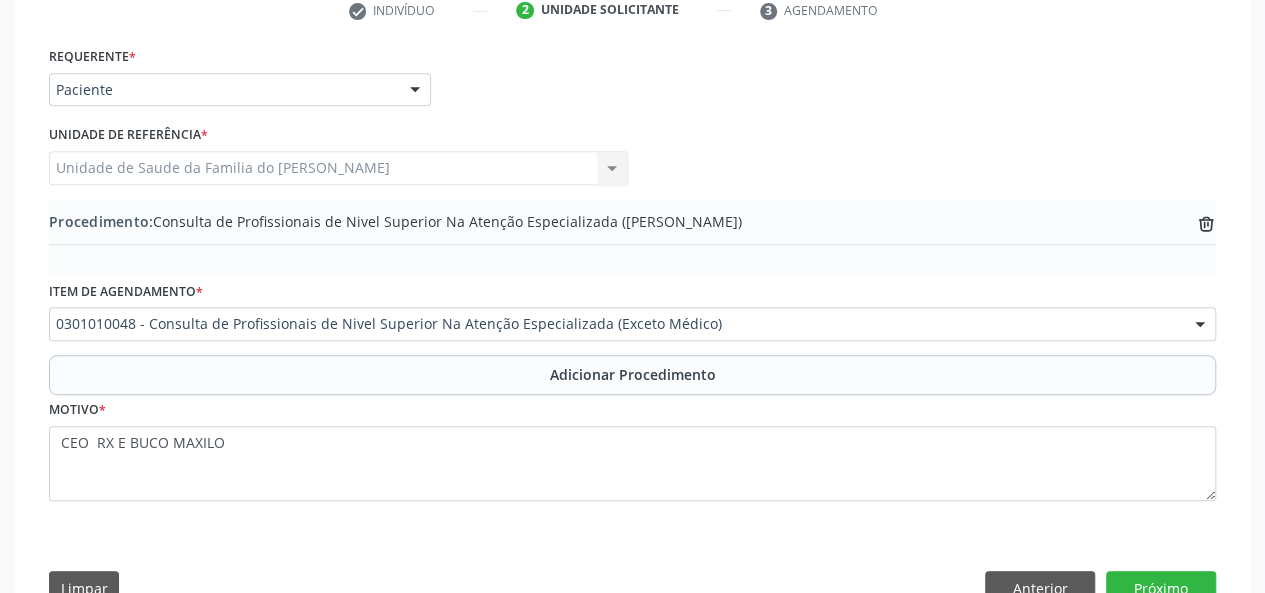 scroll, scrollTop: 484, scrollLeft: 0, axis: vertical 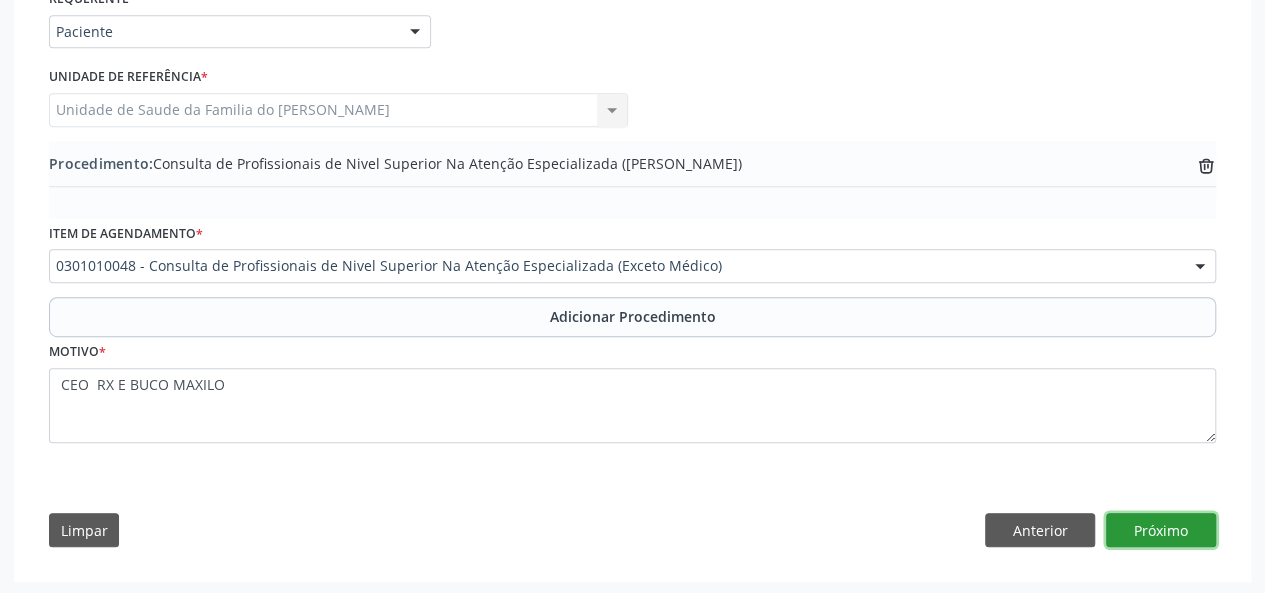 click on "Próximo" at bounding box center (1161, 530) 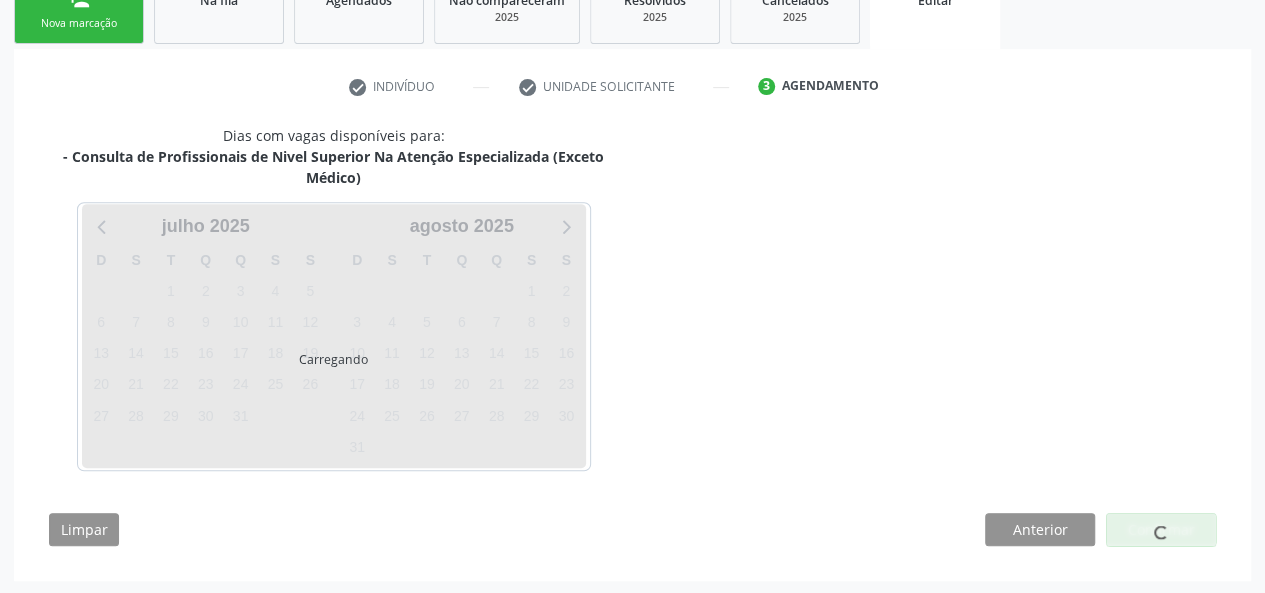 scroll, scrollTop: 409, scrollLeft: 0, axis: vertical 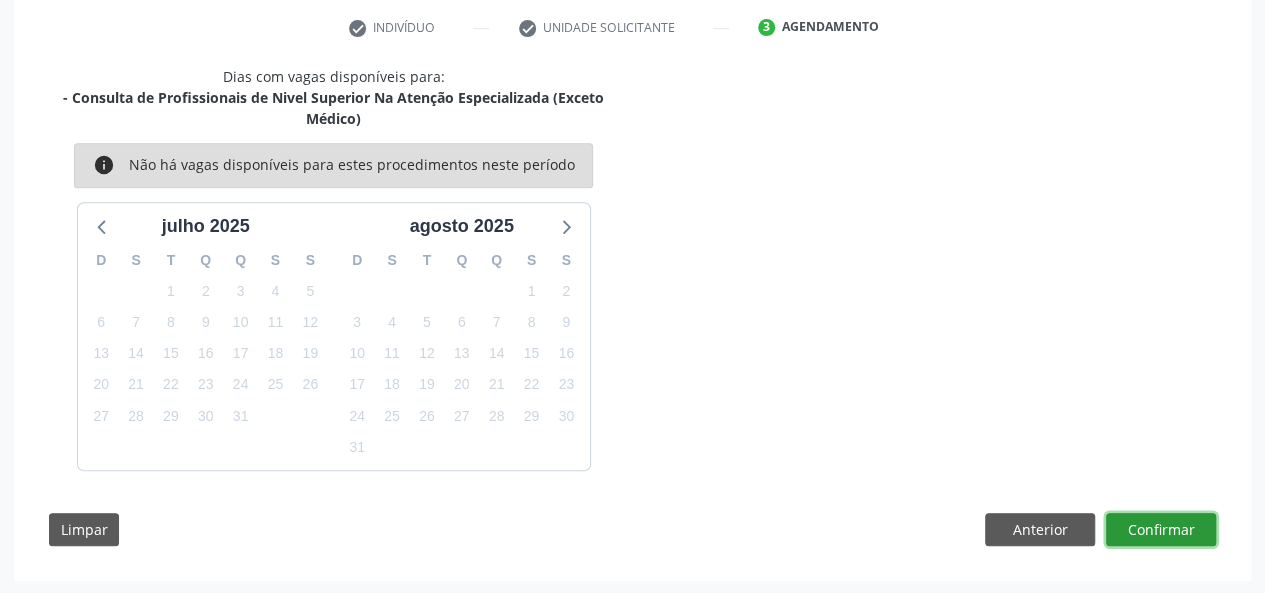 click on "Confirmar" at bounding box center (1161, 530) 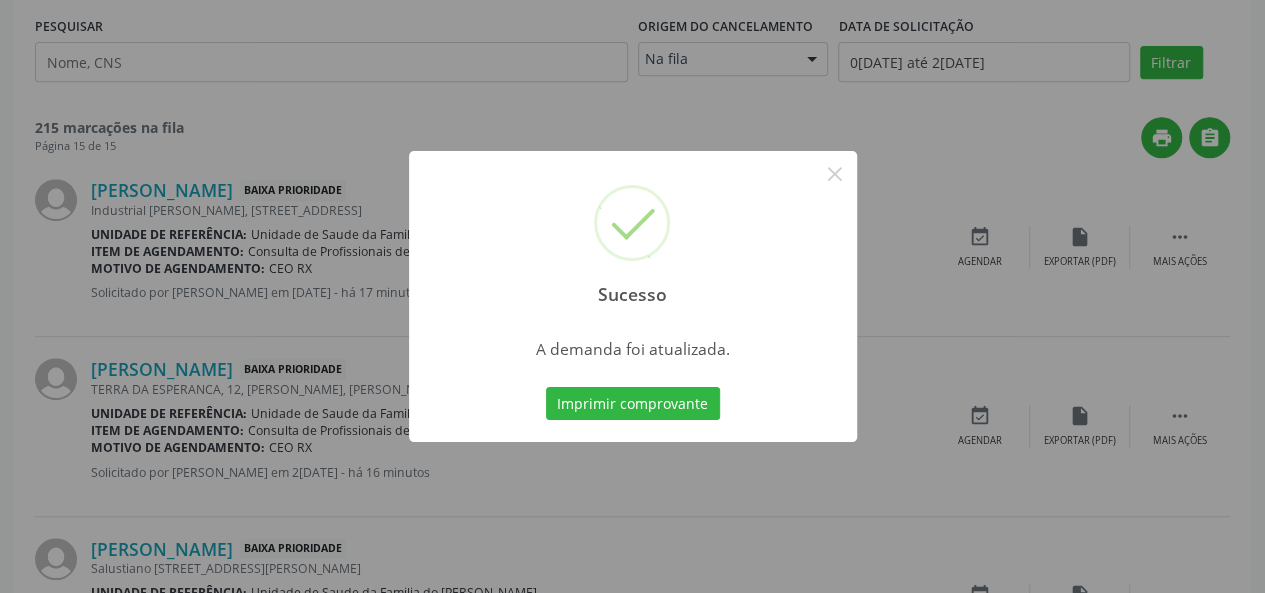 scroll, scrollTop: 0, scrollLeft: 0, axis: both 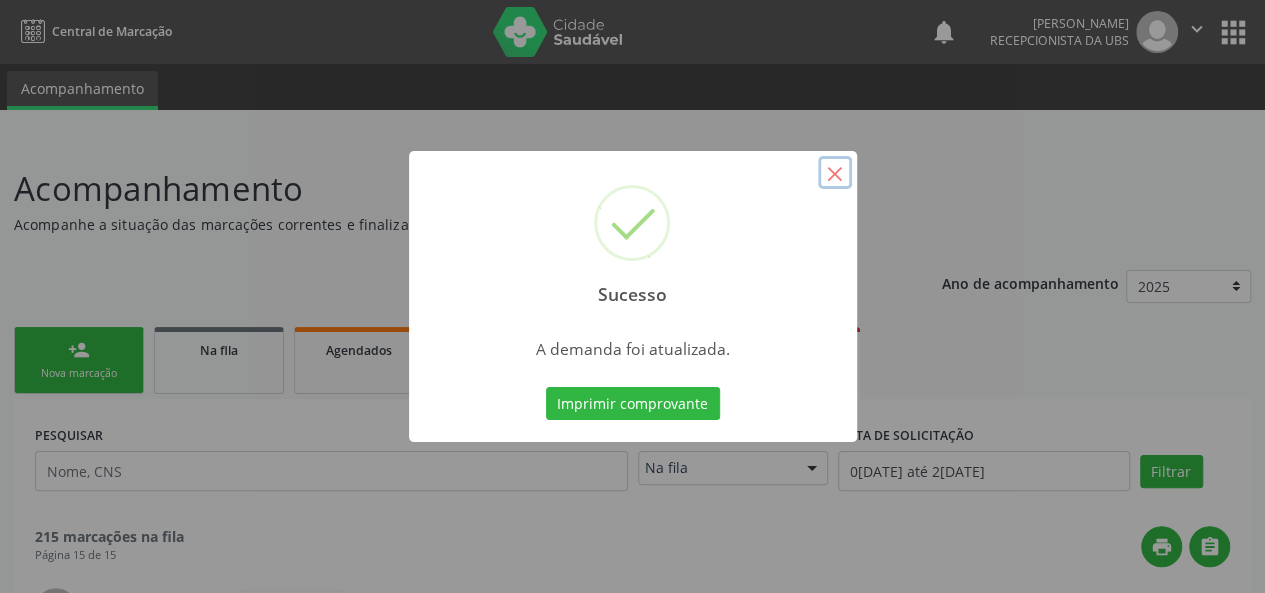 click on "×" at bounding box center [835, 173] 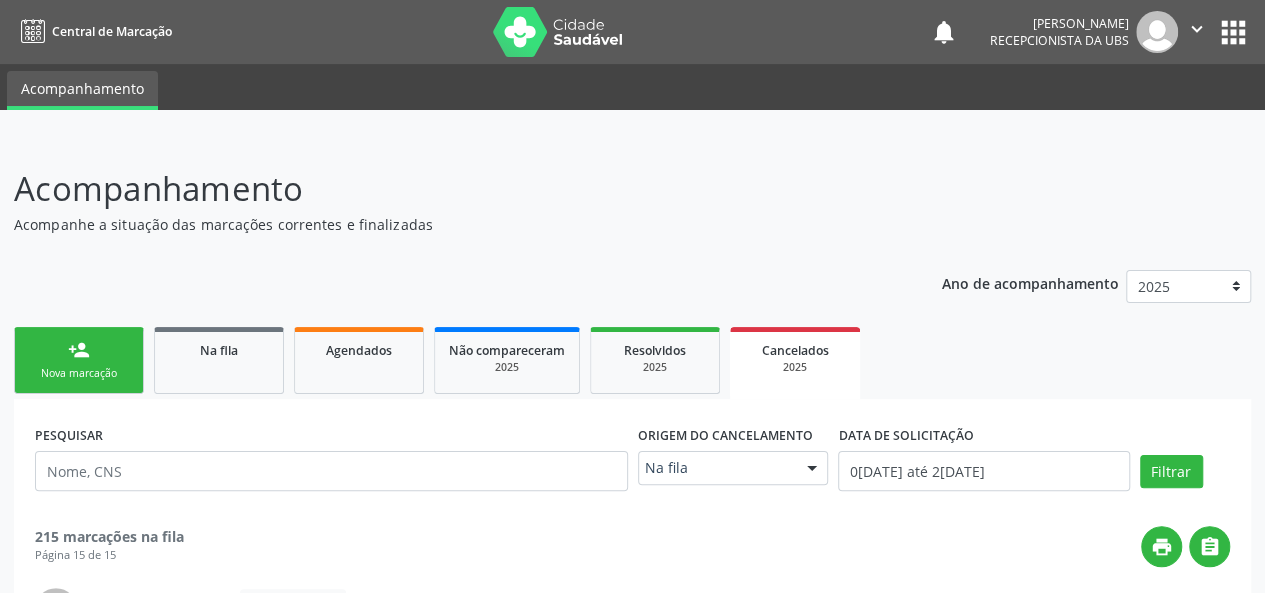 click on "person_add
Nova marcação" at bounding box center [79, 360] 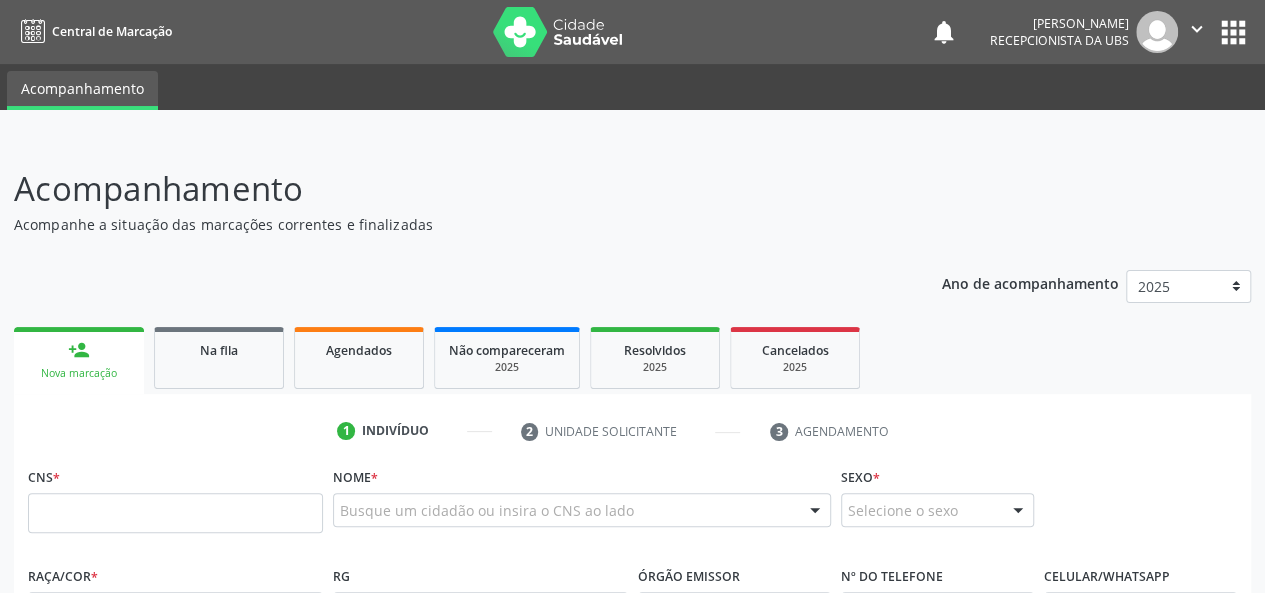 scroll, scrollTop: 200, scrollLeft: 0, axis: vertical 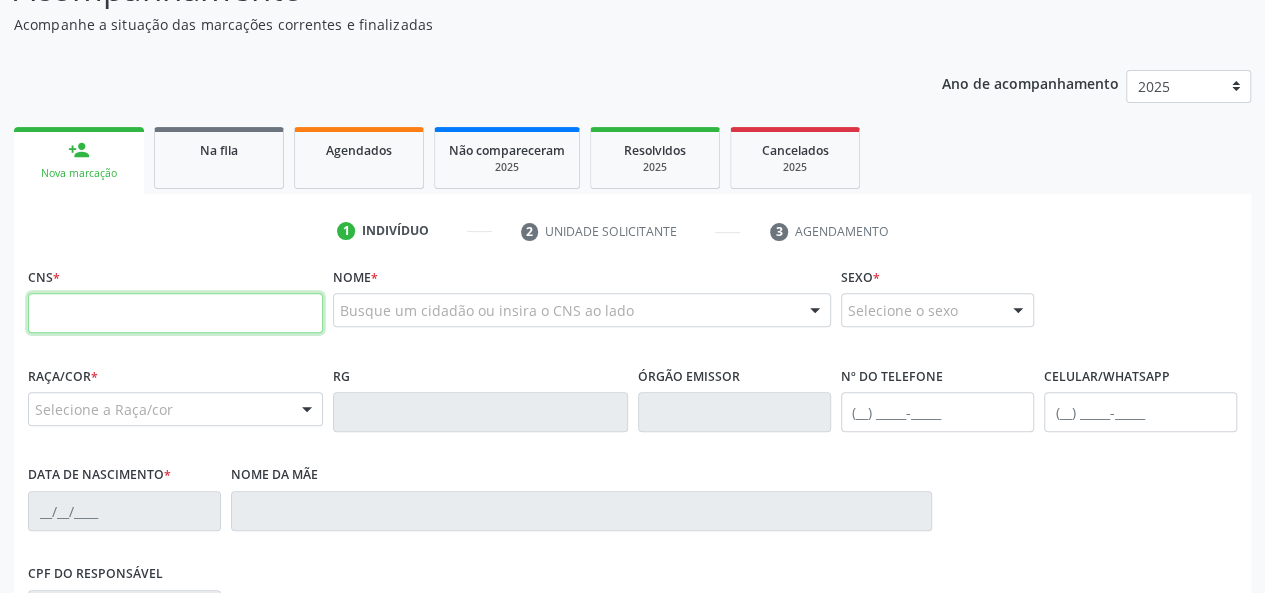 paste on "702 8051 3846 2869" 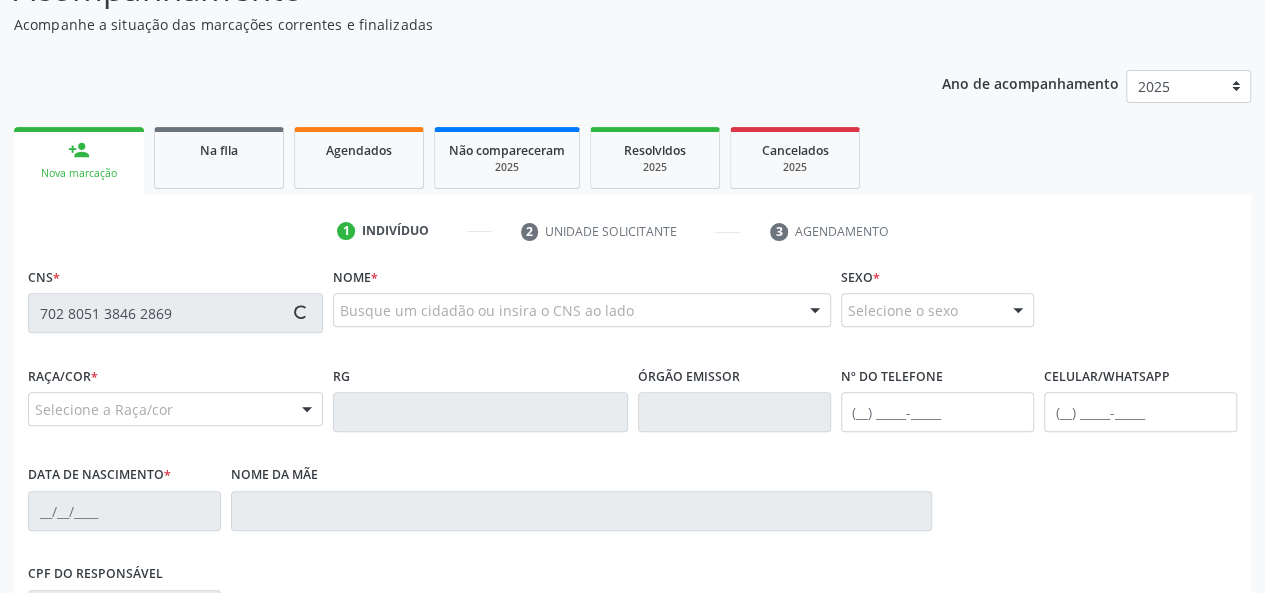 type on "702 8051 3846 2869" 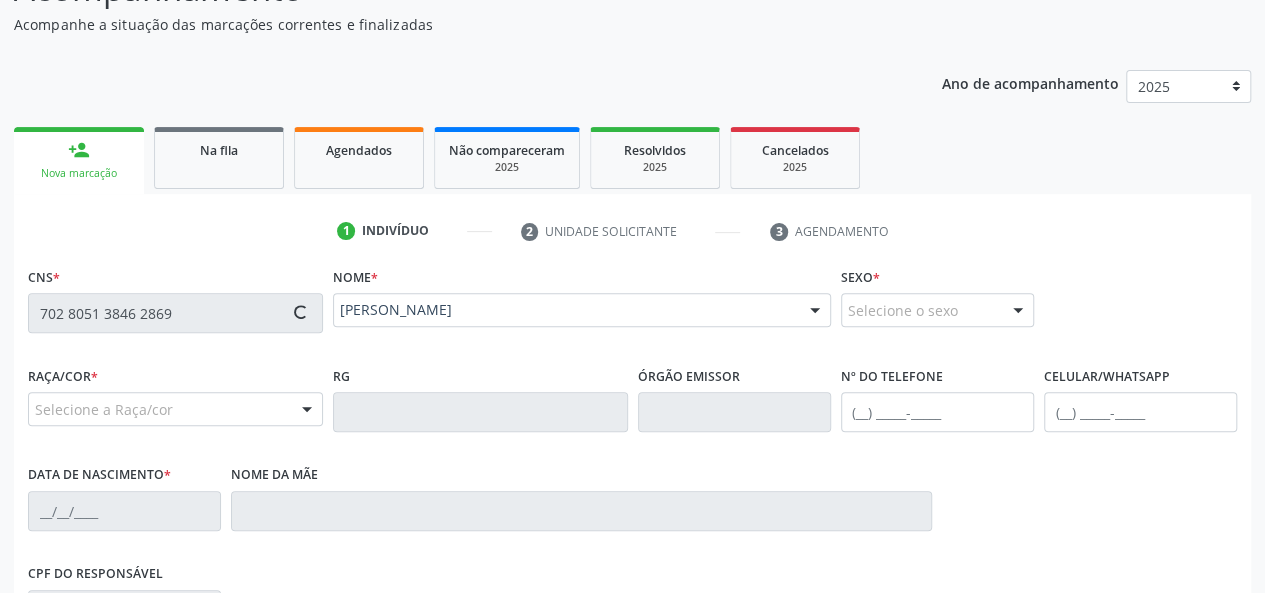 type on "[PHONE_NUMBER]" 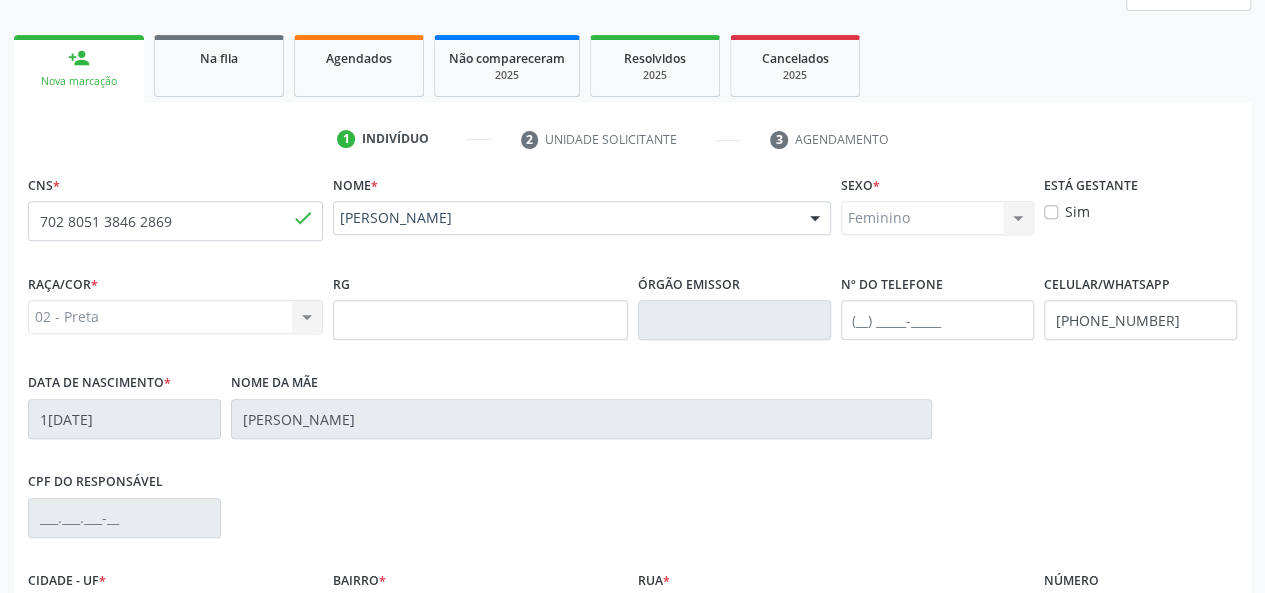 scroll, scrollTop: 518, scrollLeft: 0, axis: vertical 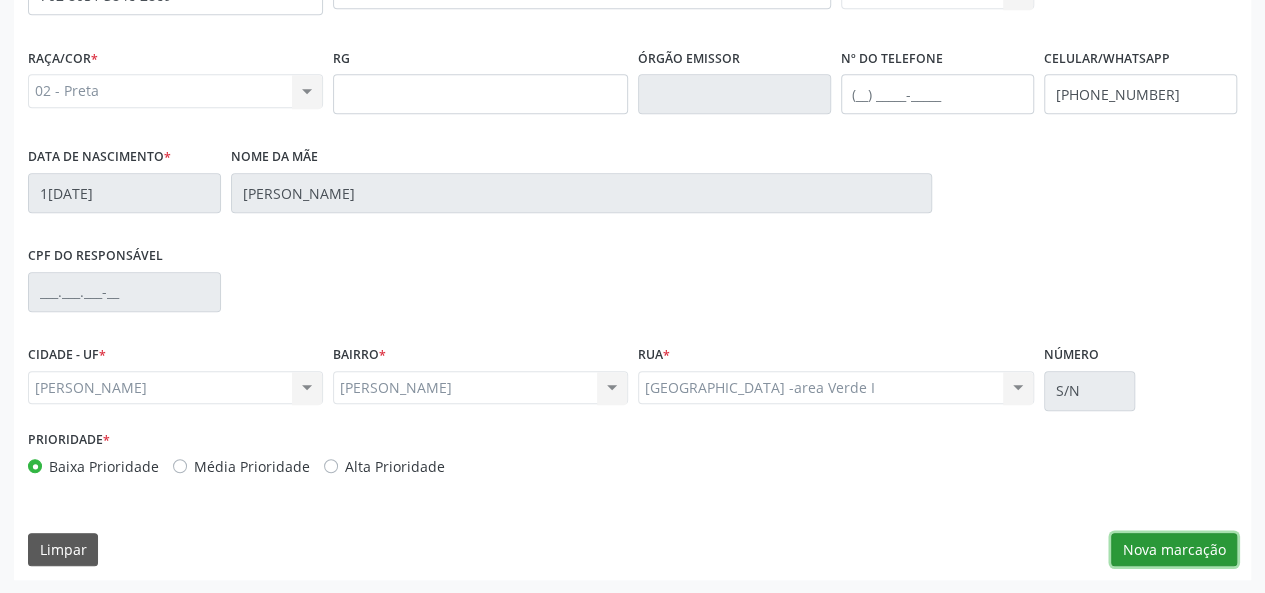 click on "Nova marcação" at bounding box center (1174, 550) 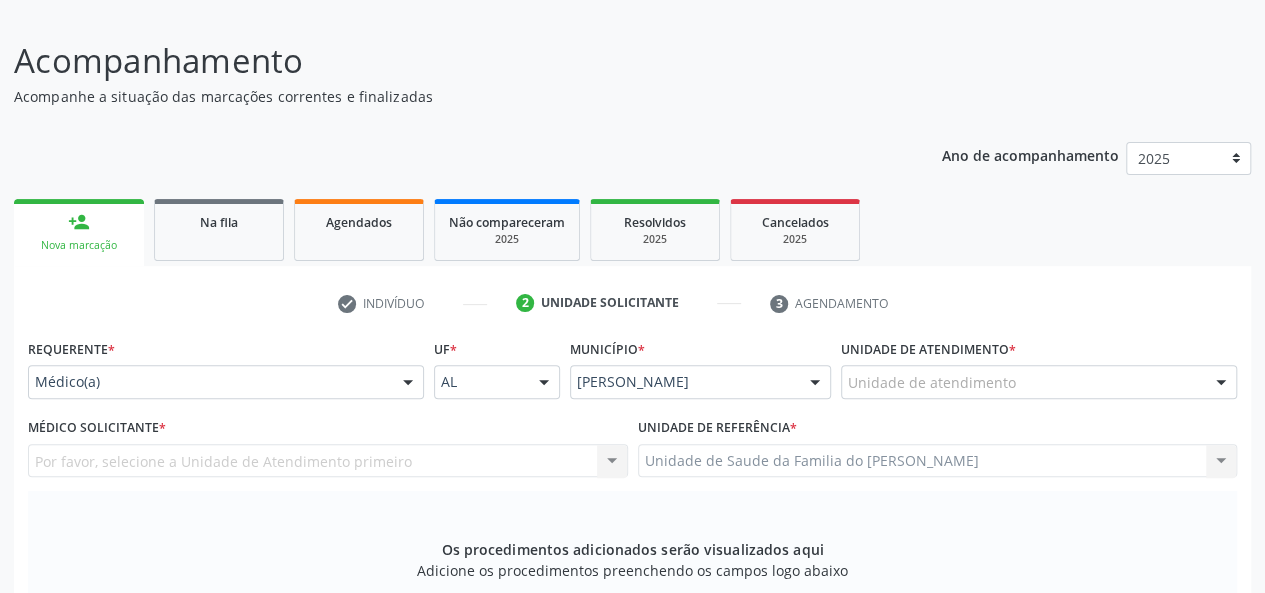 scroll, scrollTop: 118, scrollLeft: 0, axis: vertical 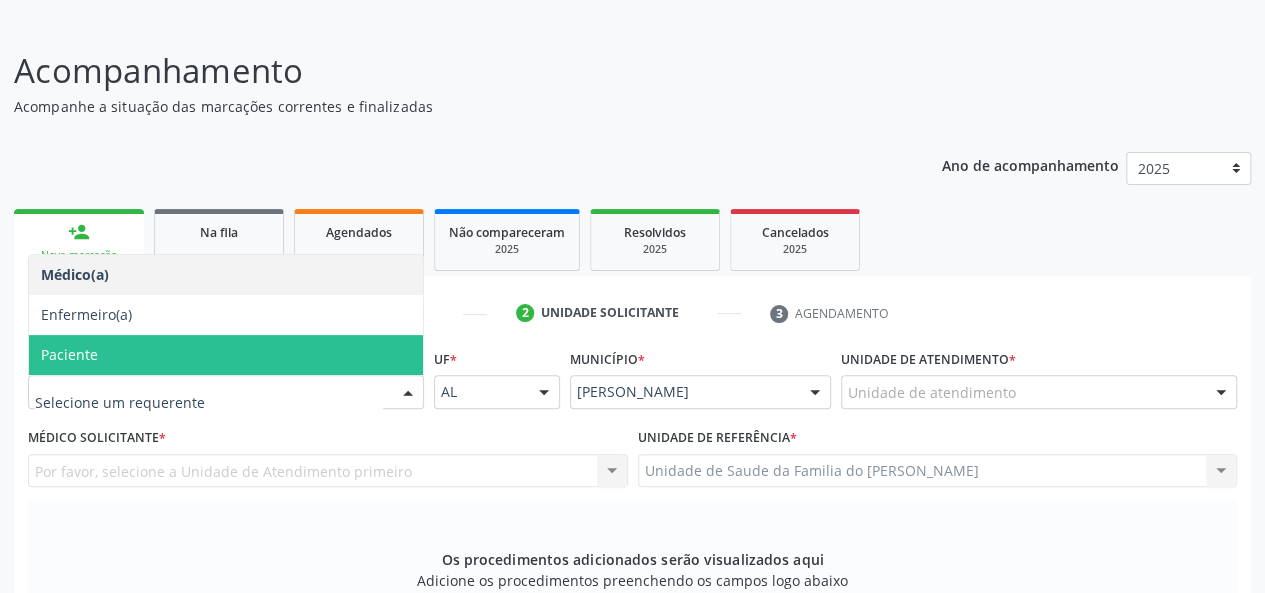 click on "Paciente" at bounding box center [226, 355] 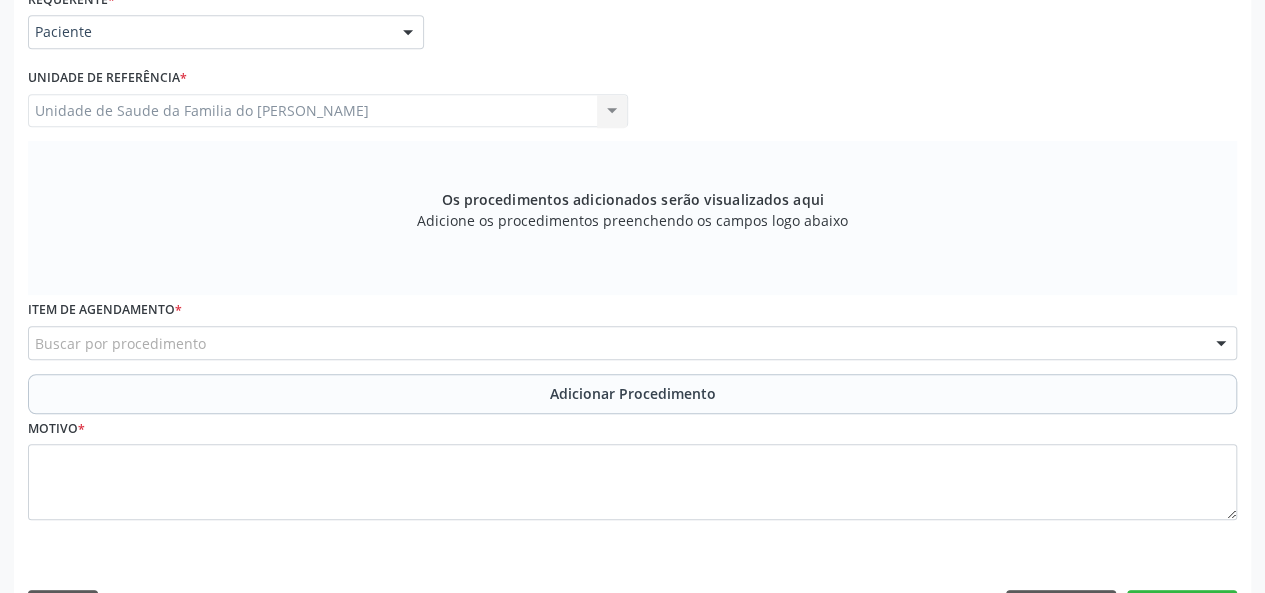 scroll, scrollTop: 518, scrollLeft: 0, axis: vertical 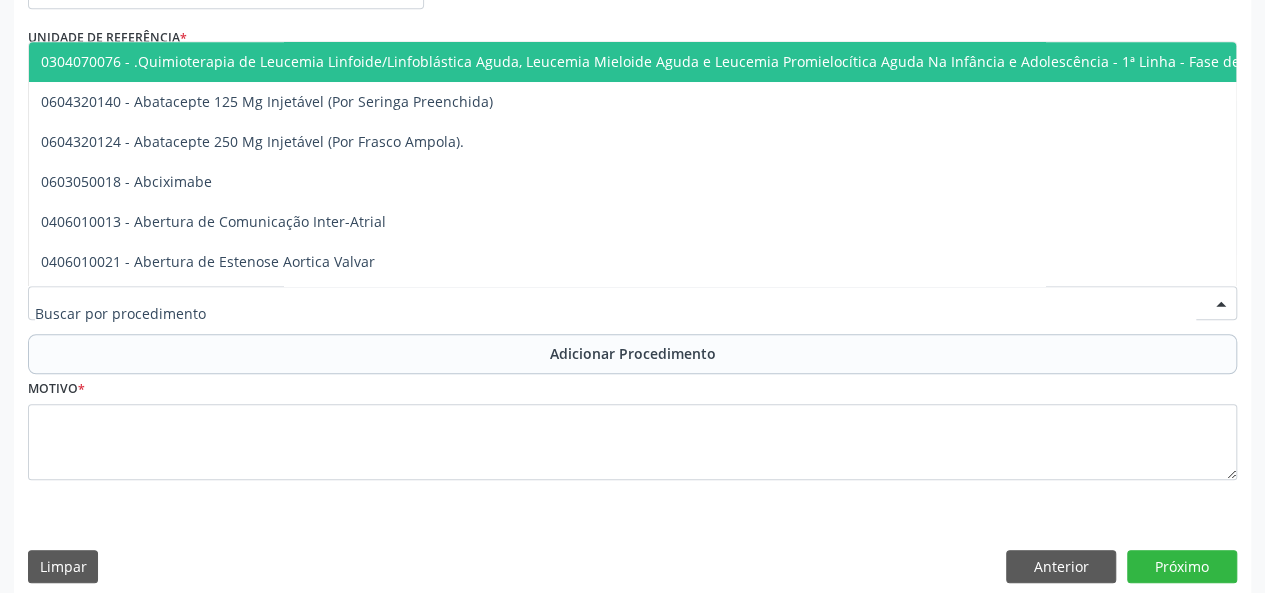 click at bounding box center (632, 303) 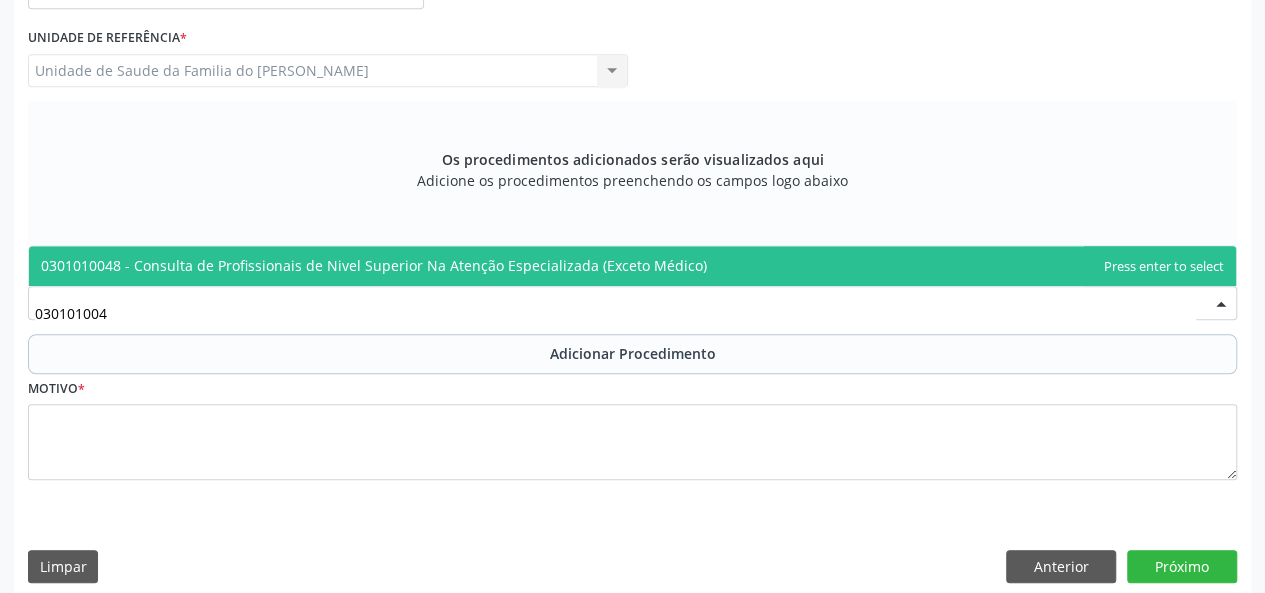 type on "0301010048" 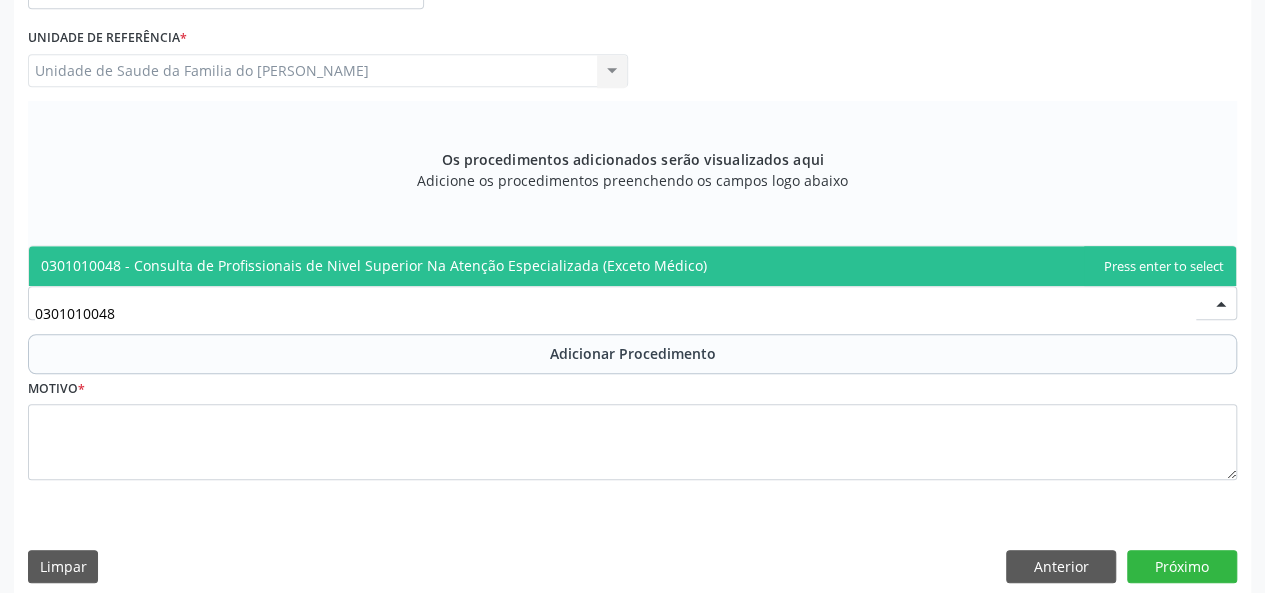click on "0301010048 - Consulta de Profissionais de Nivel Superior Na Atenção Especializada (Exceto Médico)" at bounding box center (374, 265) 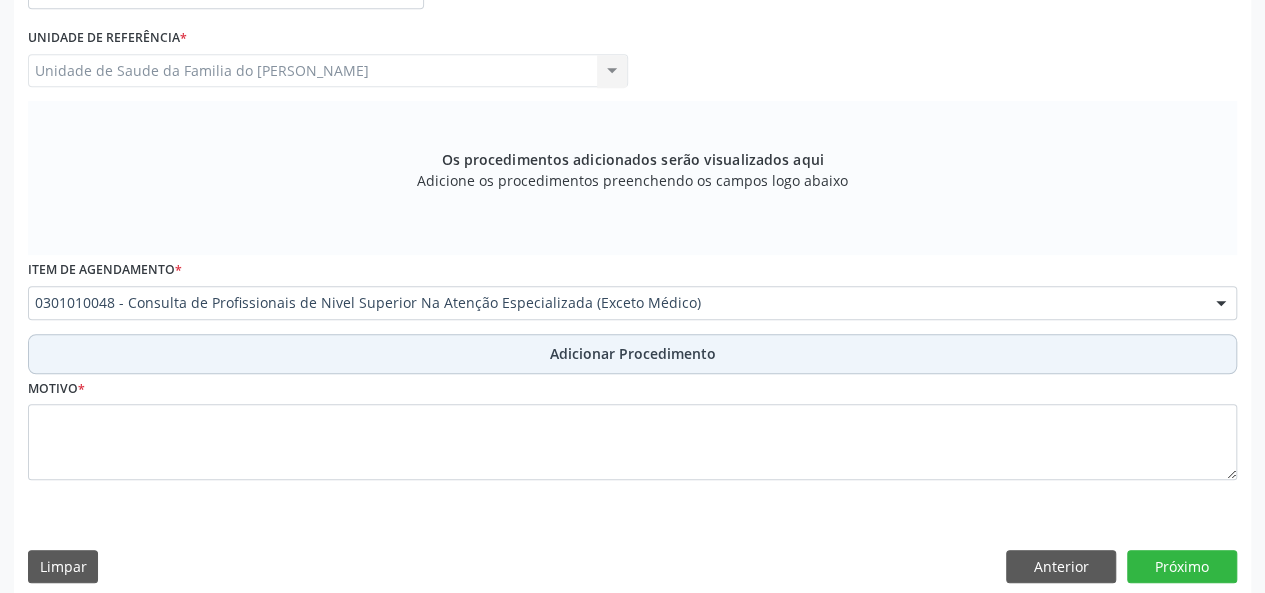 click on "Adicionar Procedimento" at bounding box center [632, 354] 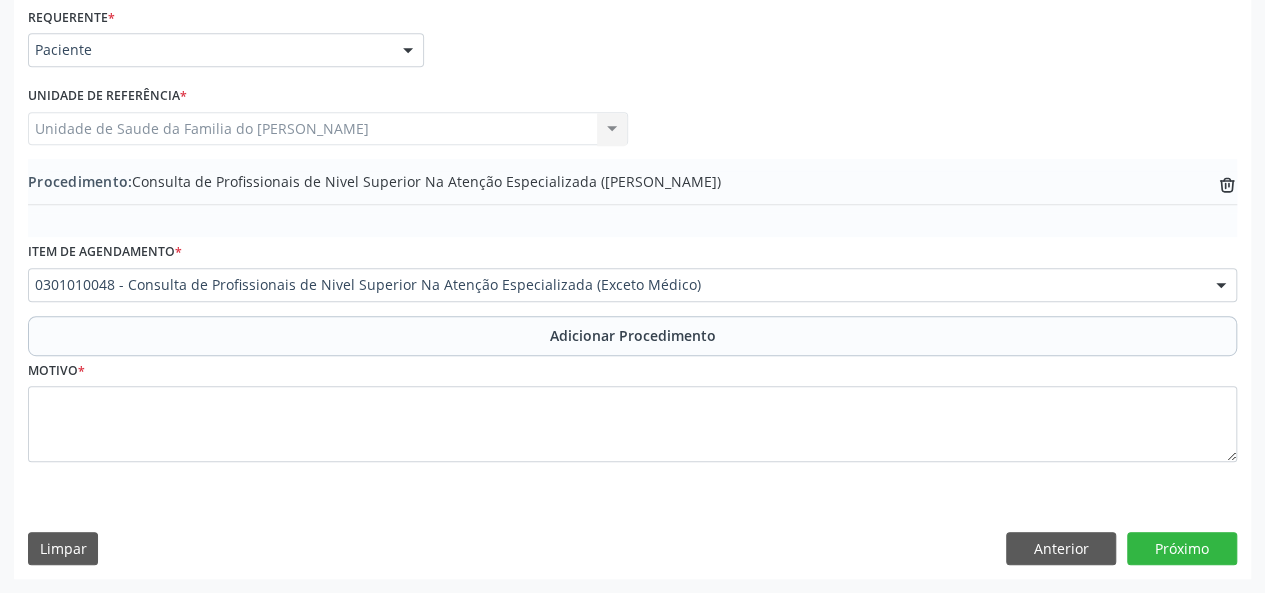 scroll, scrollTop: 458, scrollLeft: 0, axis: vertical 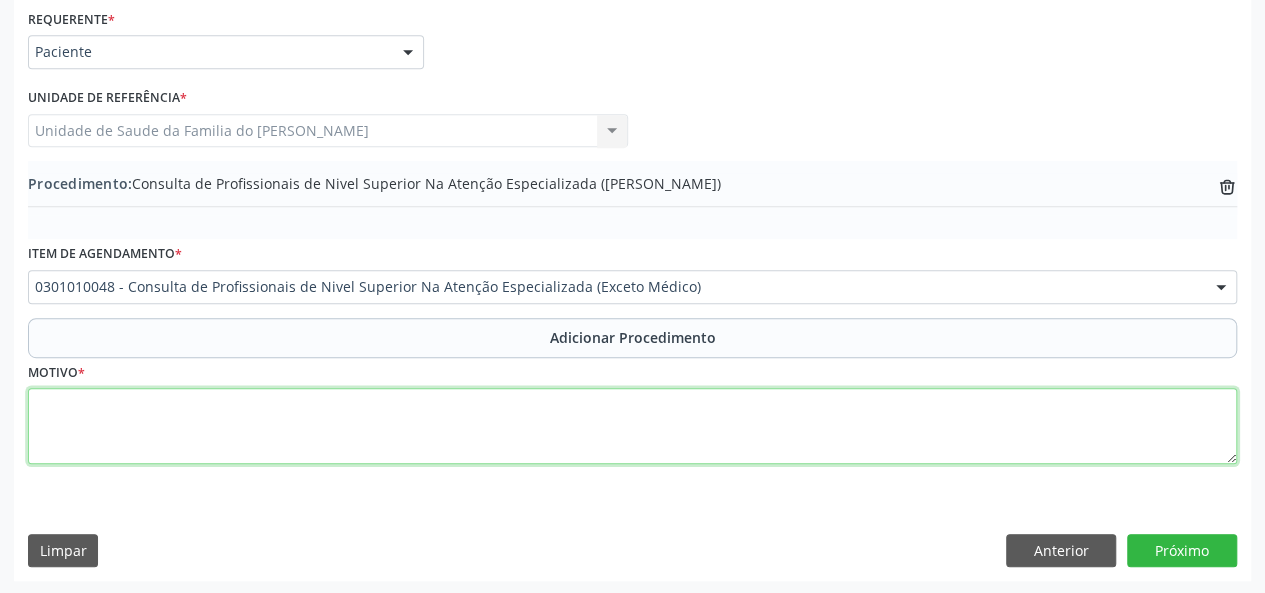 click at bounding box center [632, 426] 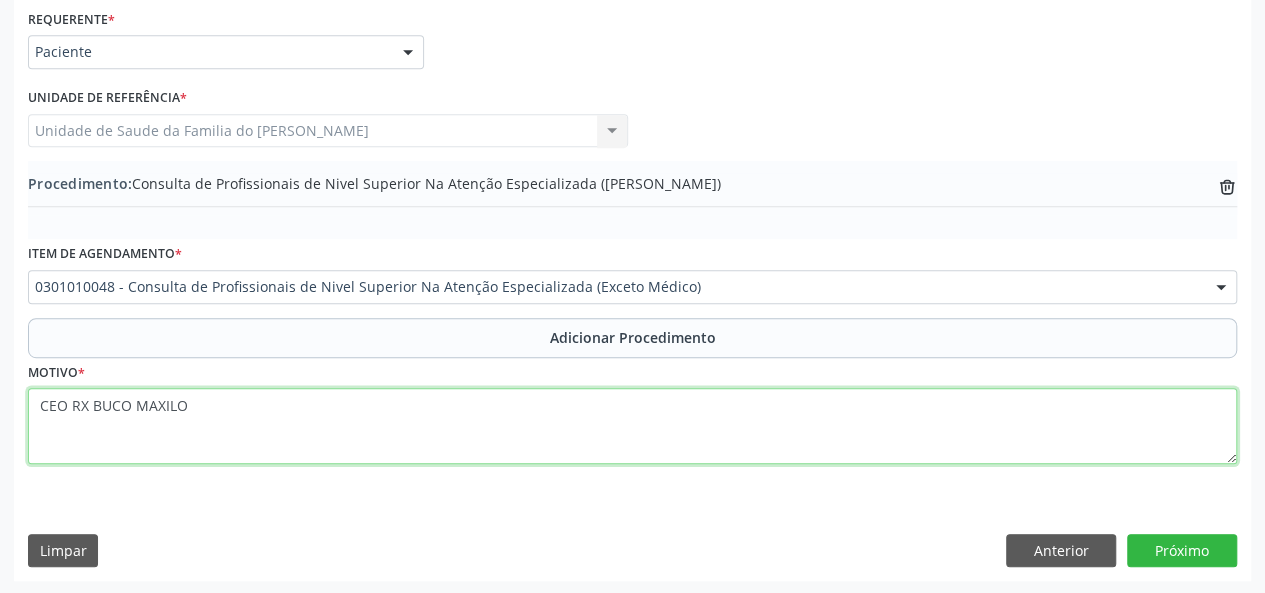 click on "CEO RX BUCO MAXILO" at bounding box center (632, 426) 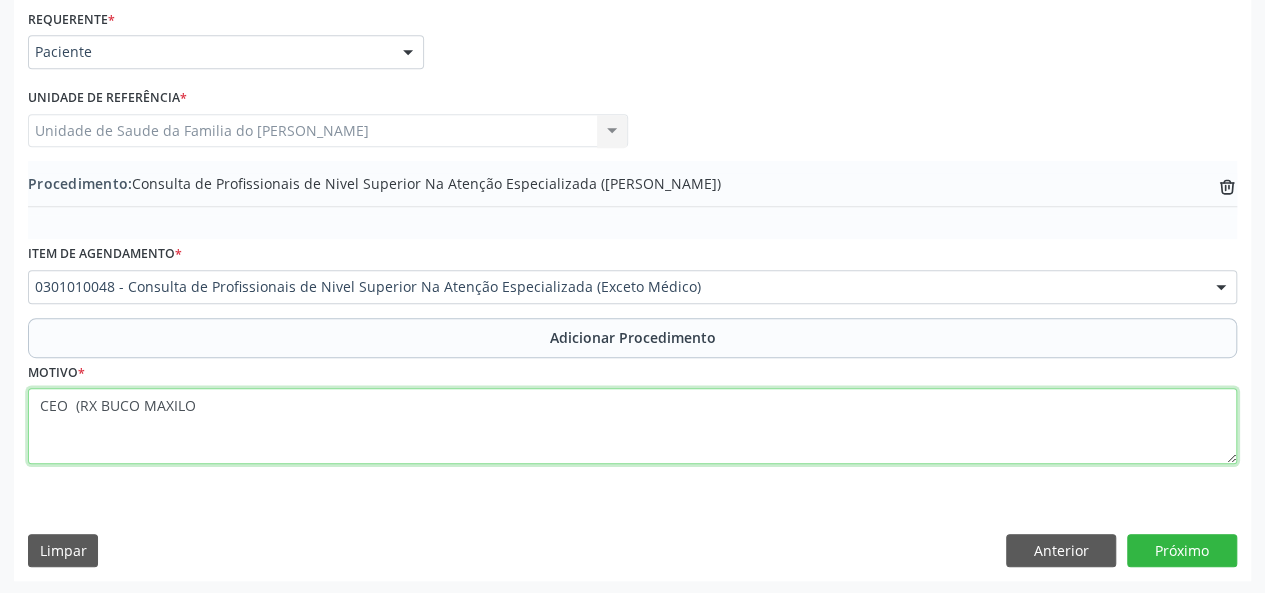 click on "CEO  (RX BUCO MAXILO" at bounding box center (632, 426) 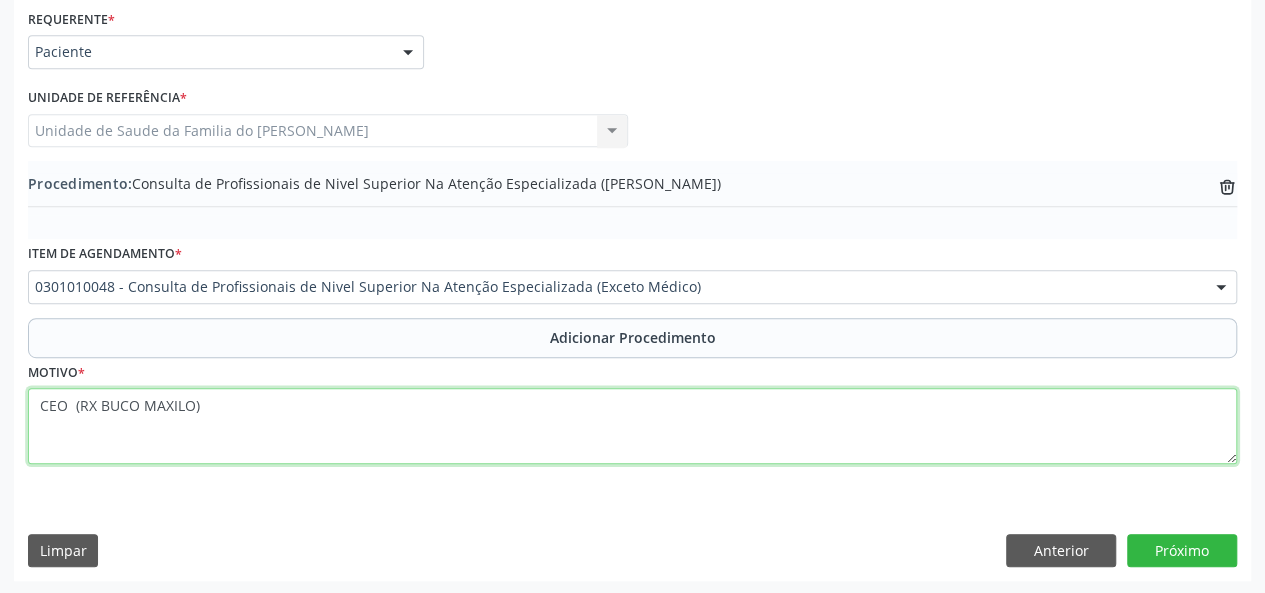 click on "CEO  (RX BUCO MAXILO)" at bounding box center (632, 426) 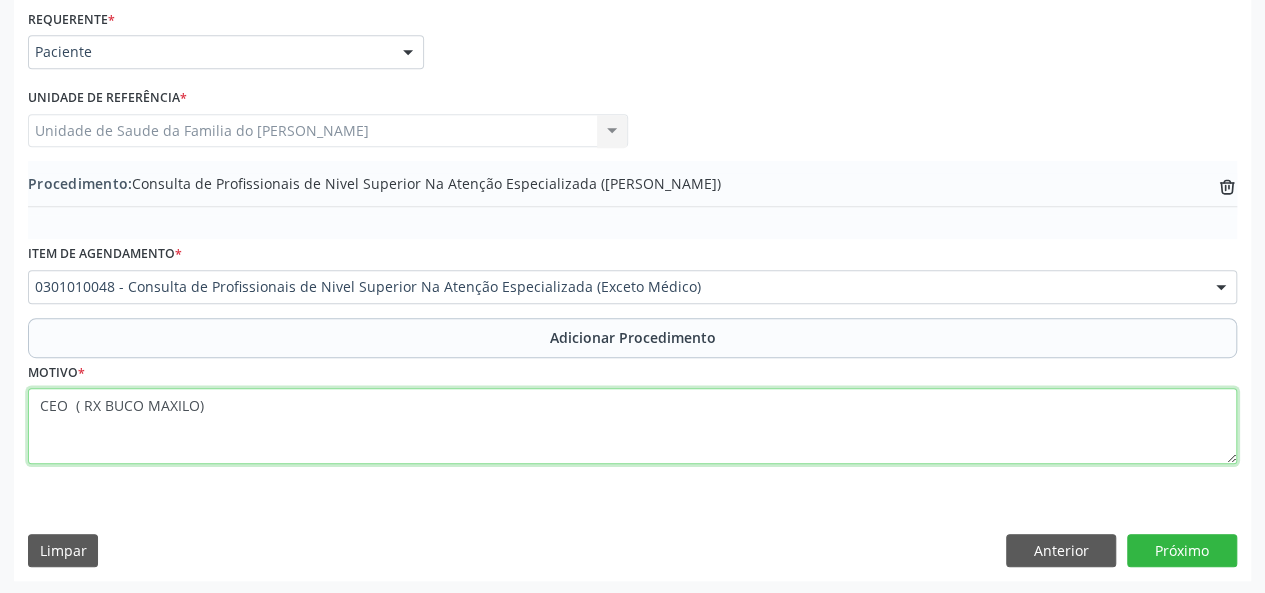 click on "CEO  ( RX BUCO MAXILO)" at bounding box center [632, 426] 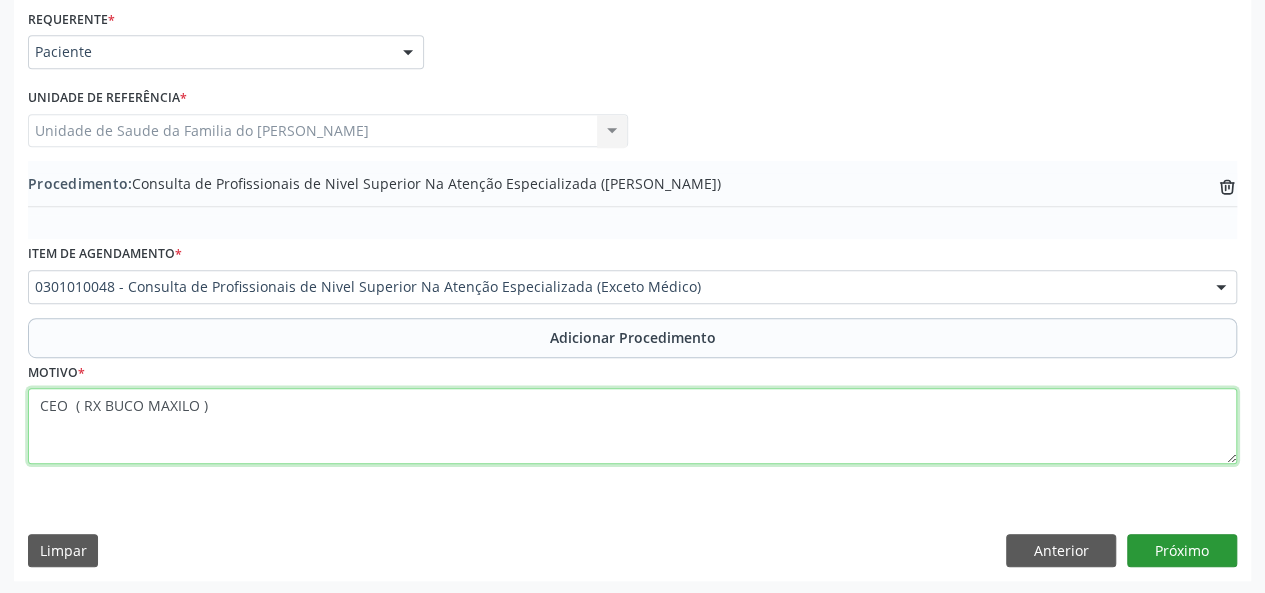 type on "CEO  ( RX BUCO MAXILO )" 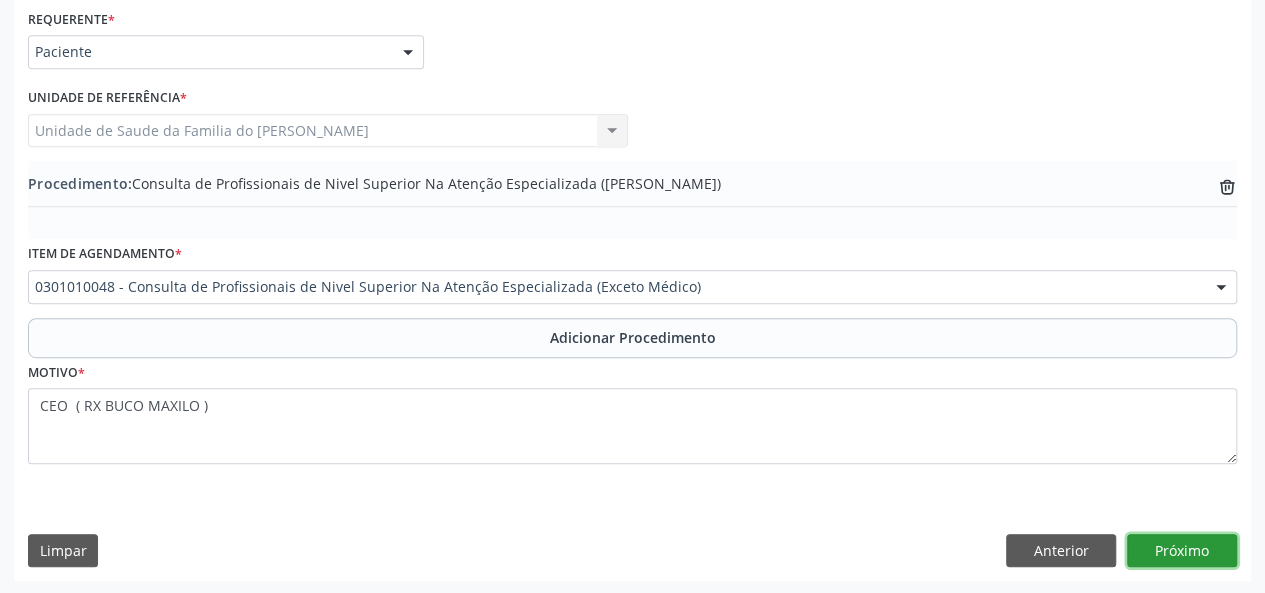 click on "Próximo" at bounding box center [1182, 551] 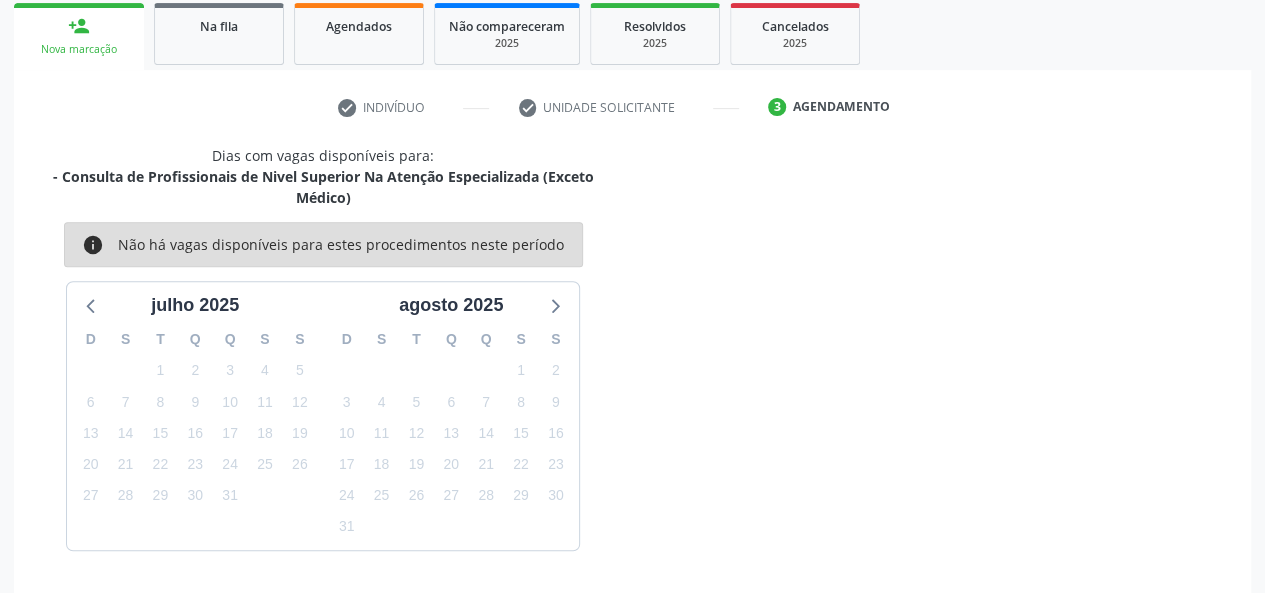 scroll, scrollTop: 382, scrollLeft: 0, axis: vertical 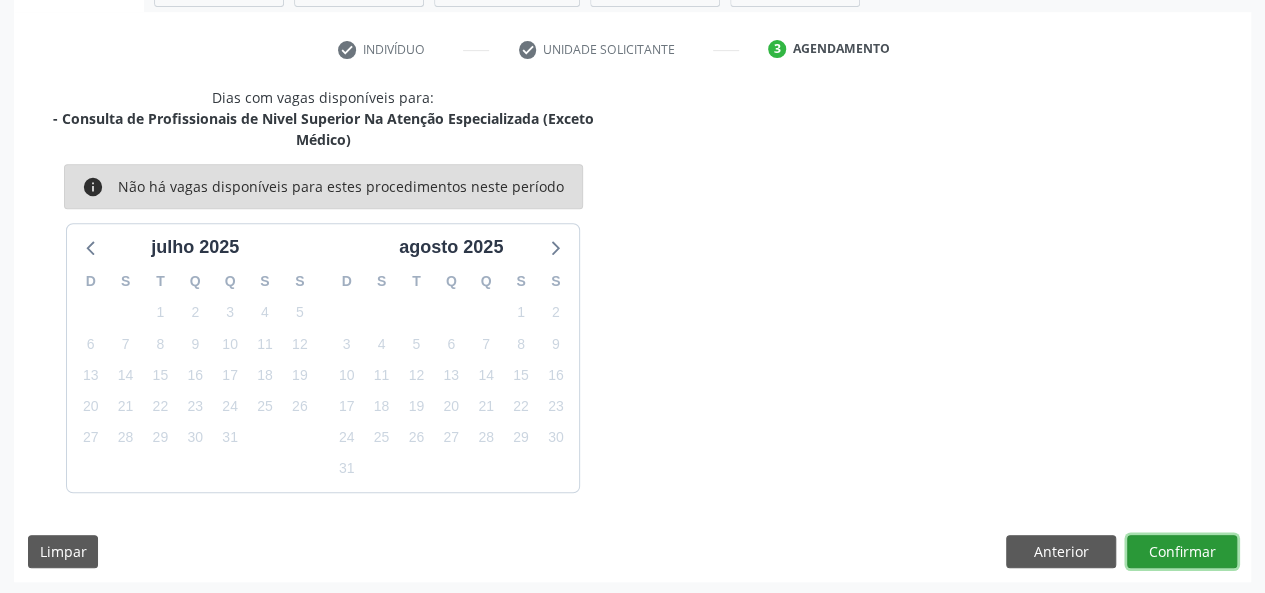 click on "Confirmar" at bounding box center (1182, 552) 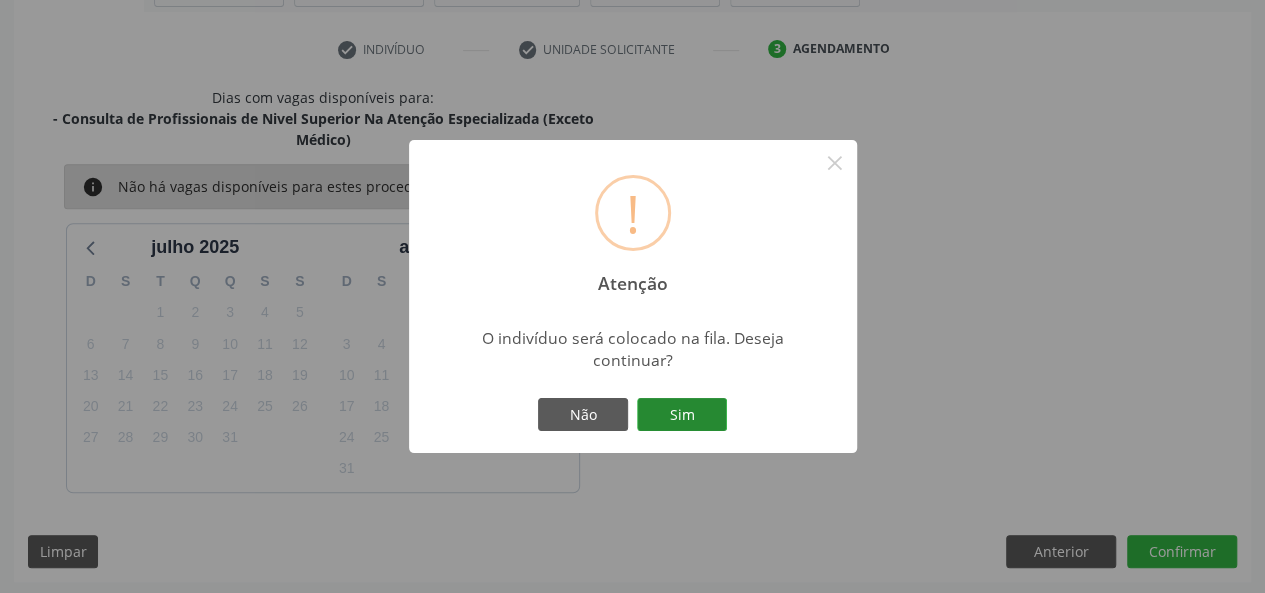 click on "Sim" at bounding box center (682, 415) 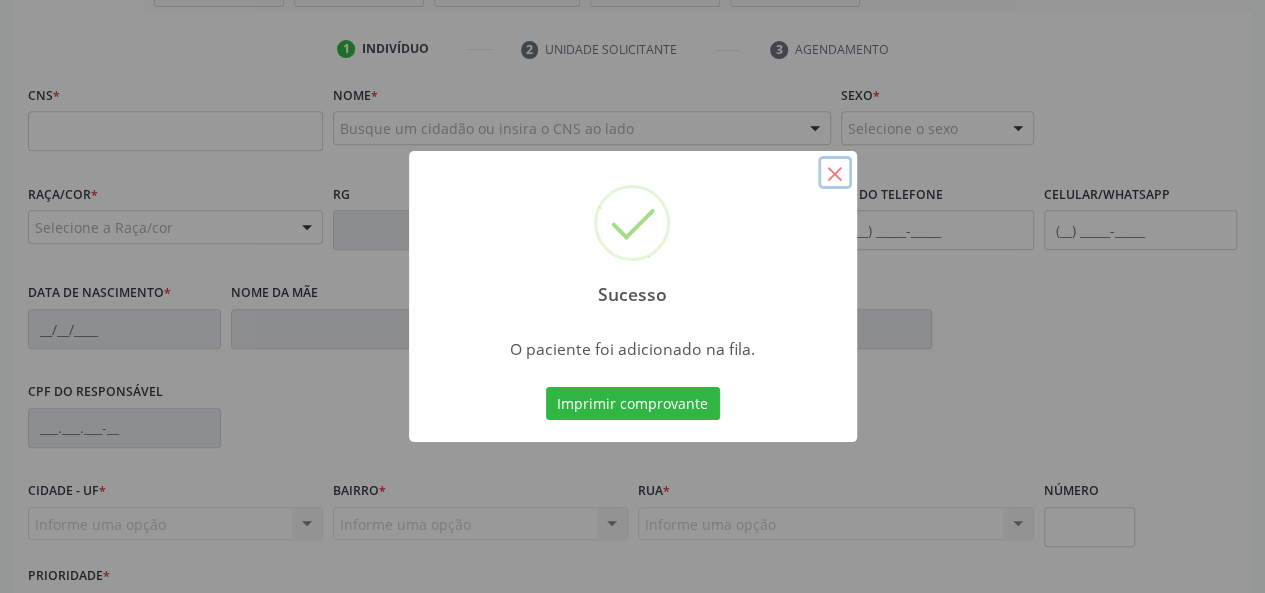 click on "×" at bounding box center [835, 173] 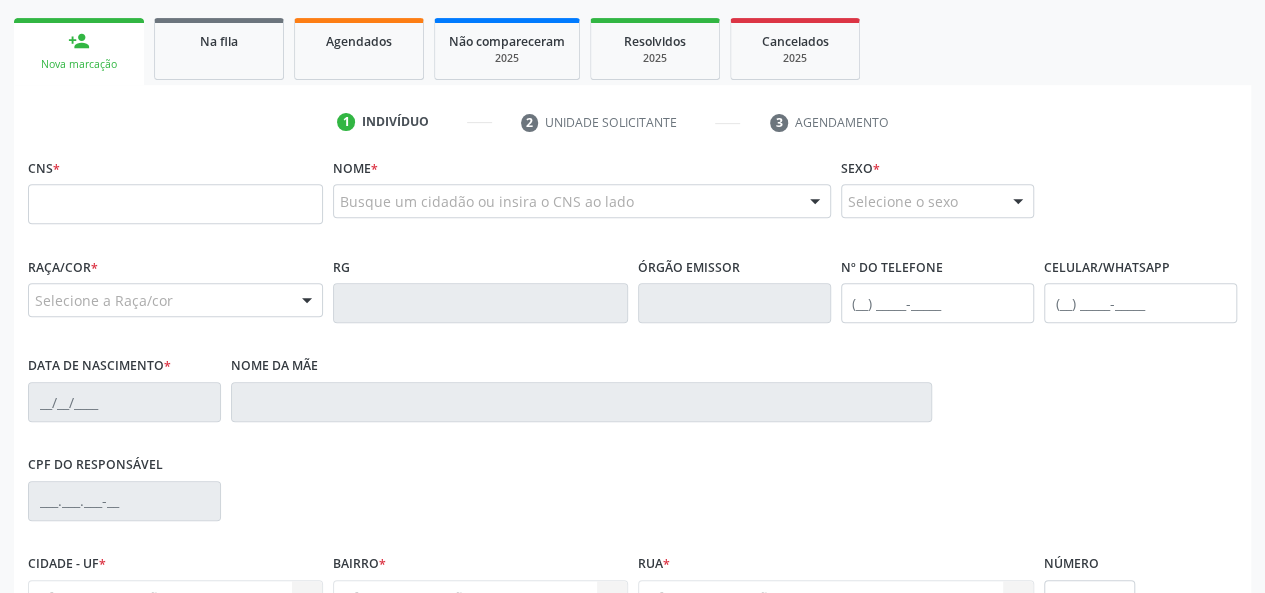 scroll, scrollTop: 182, scrollLeft: 0, axis: vertical 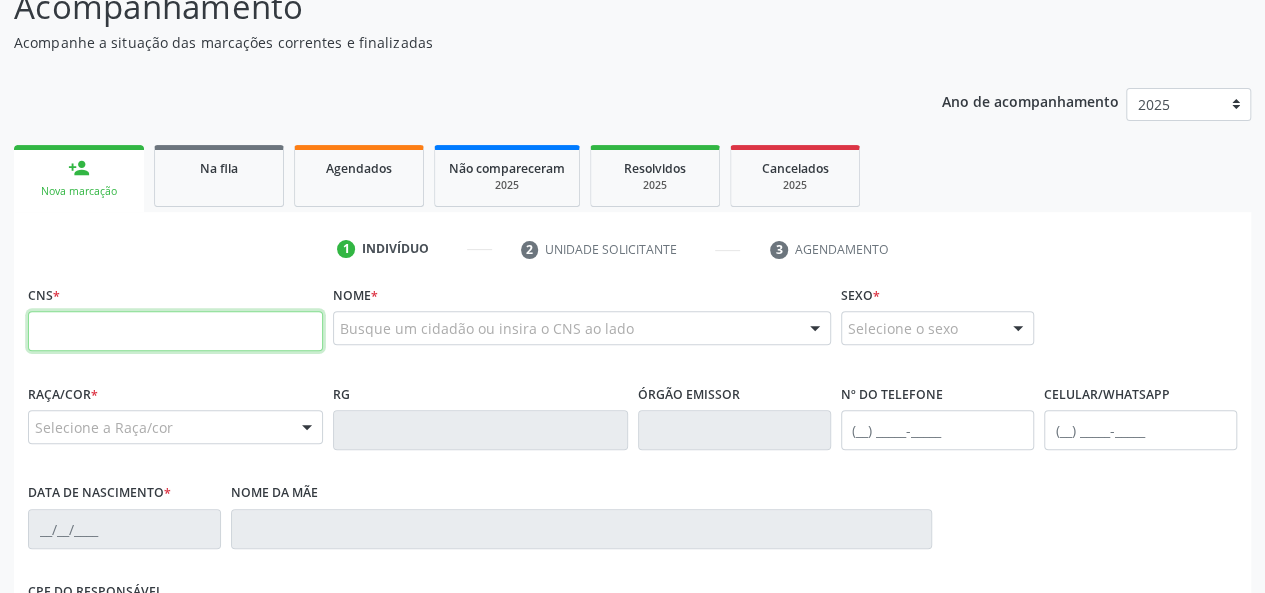 paste on "898 0062 7530 8372" 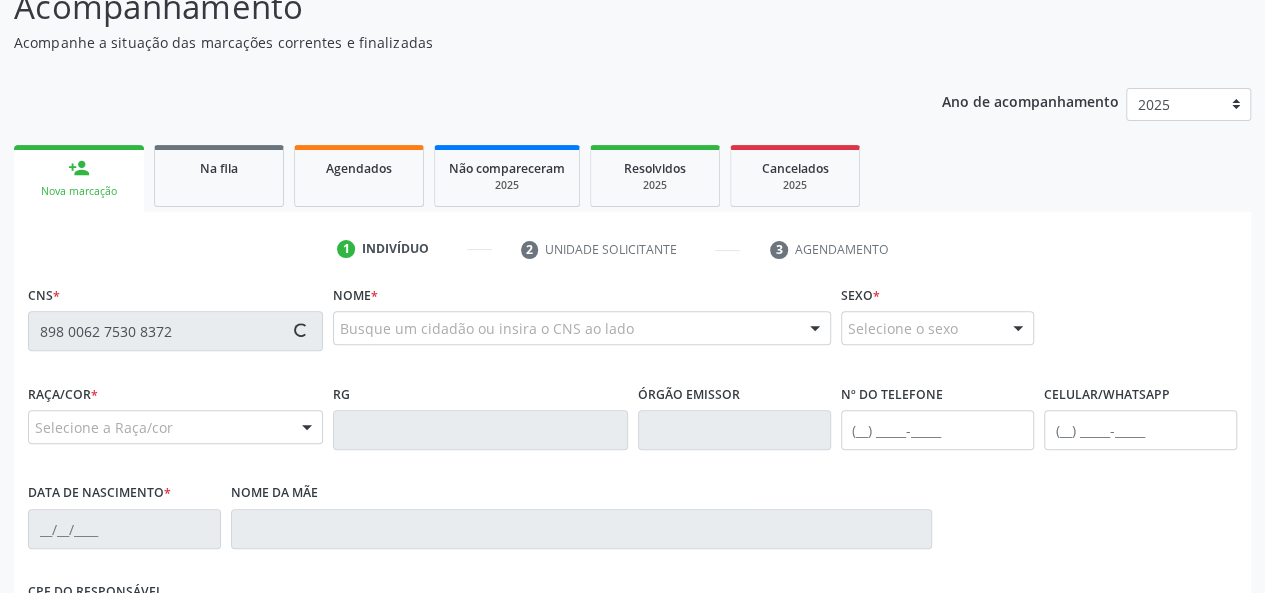 type on "898 0062 7530 8372" 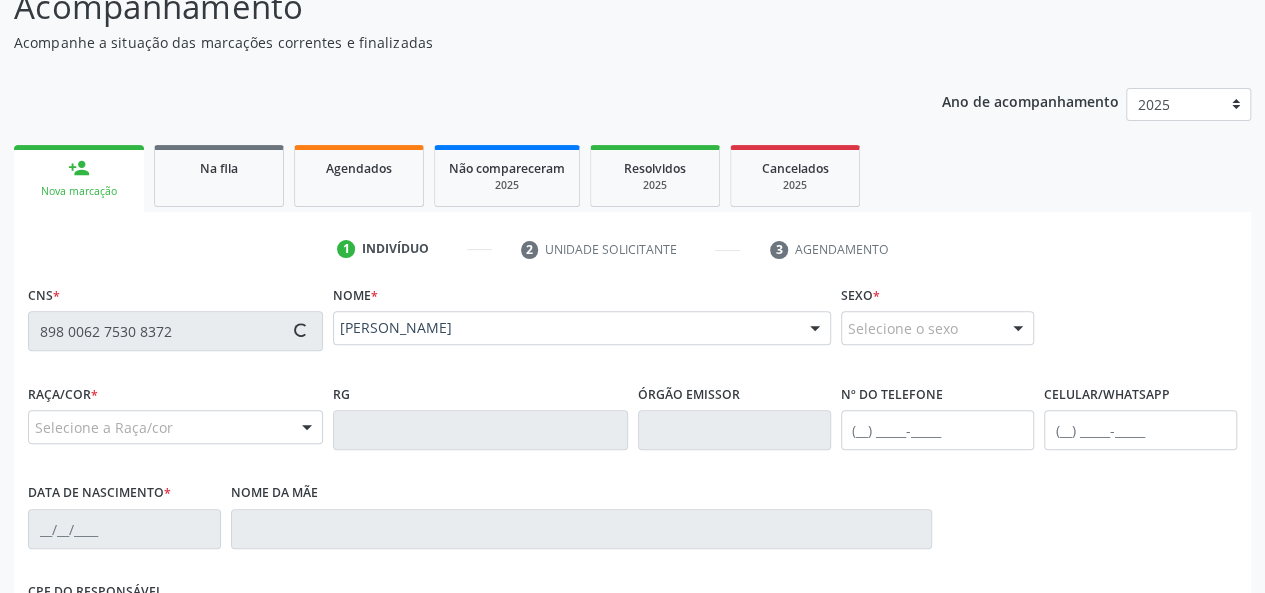 type on "[PHONE_NUMBER]" 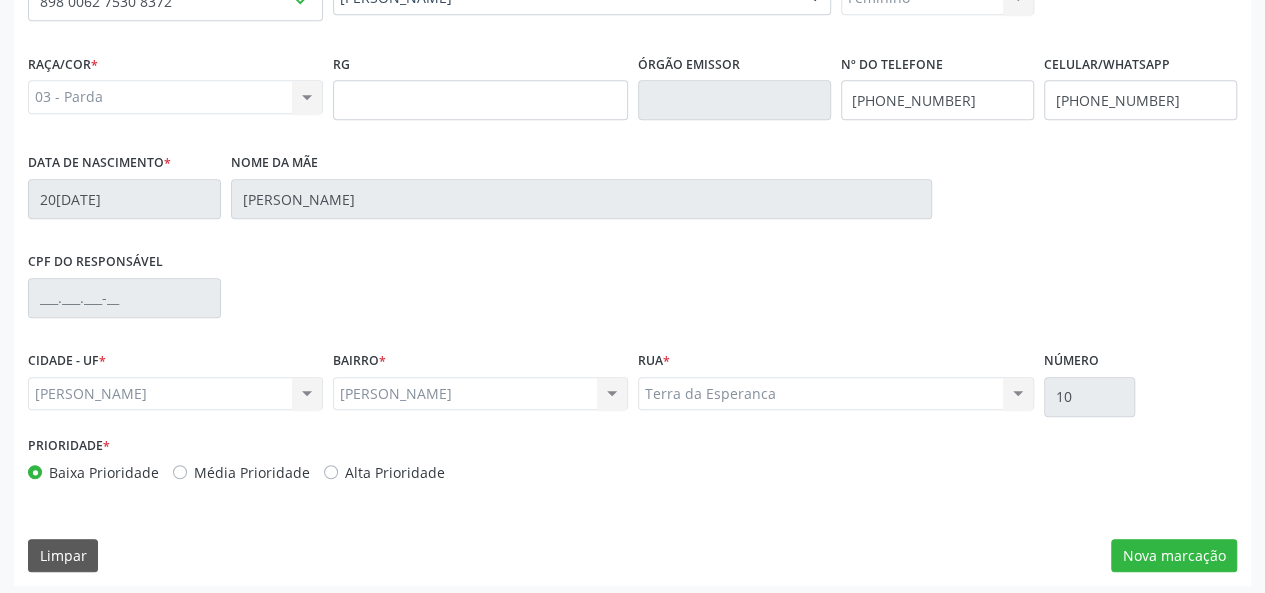 scroll, scrollTop: 518, scrollLeft: 0, axis: vertical 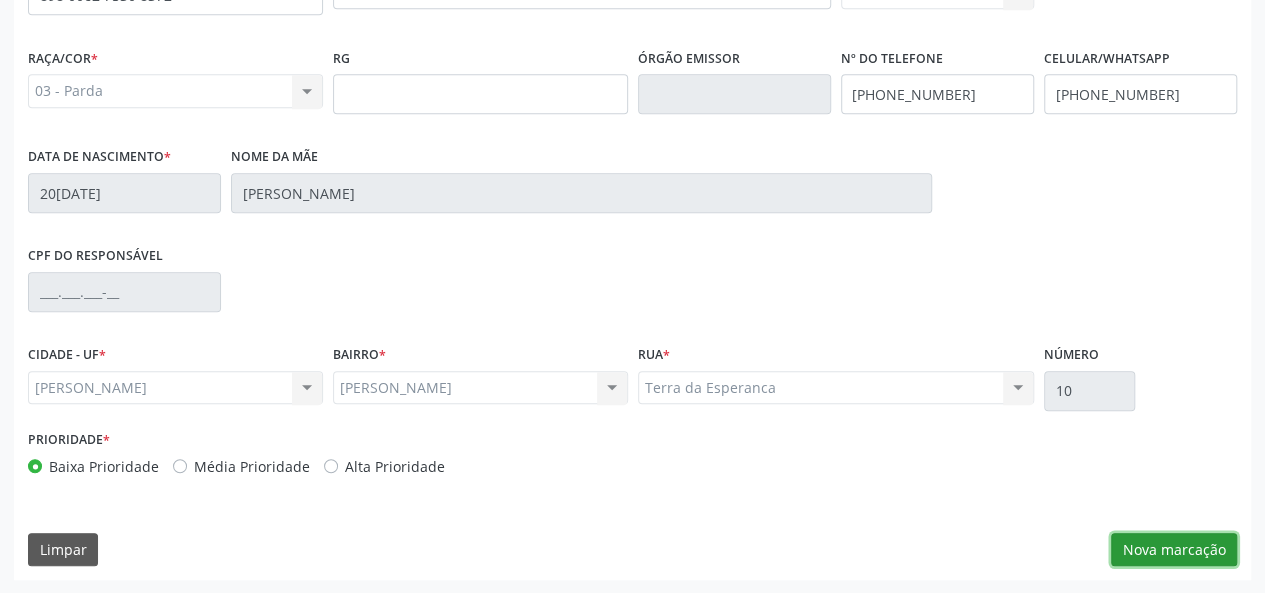 click on "Nova marcação" at bounding box center (1174, 550) 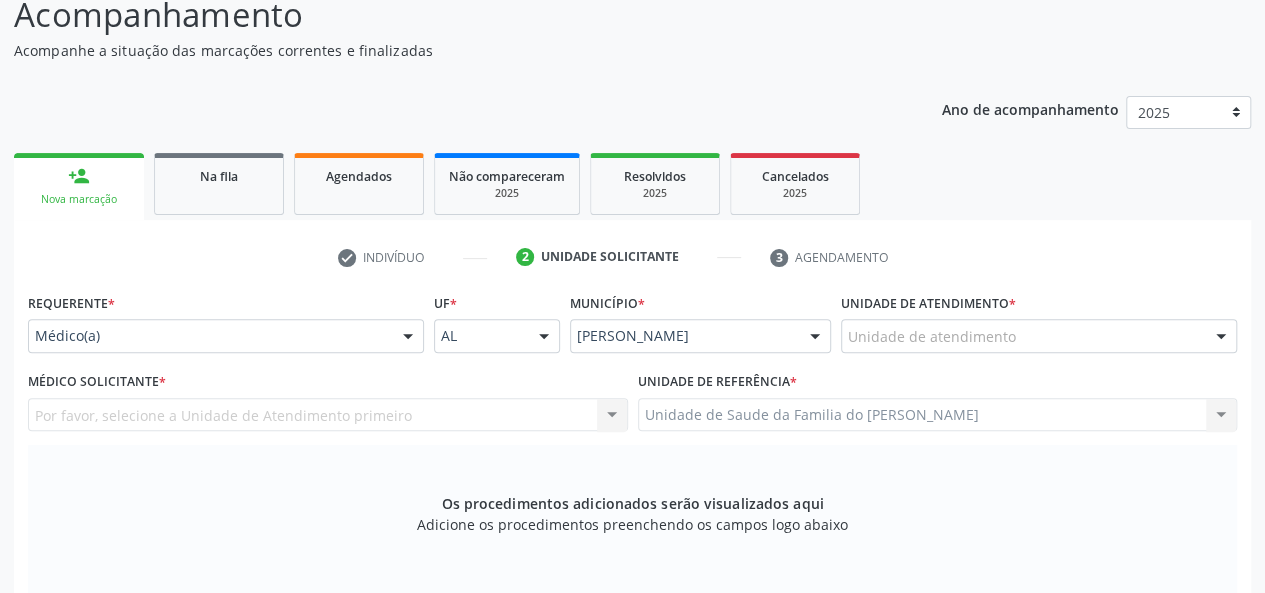 scroll, scrollTop: 318, scrollLeft: 0, axis: vertical 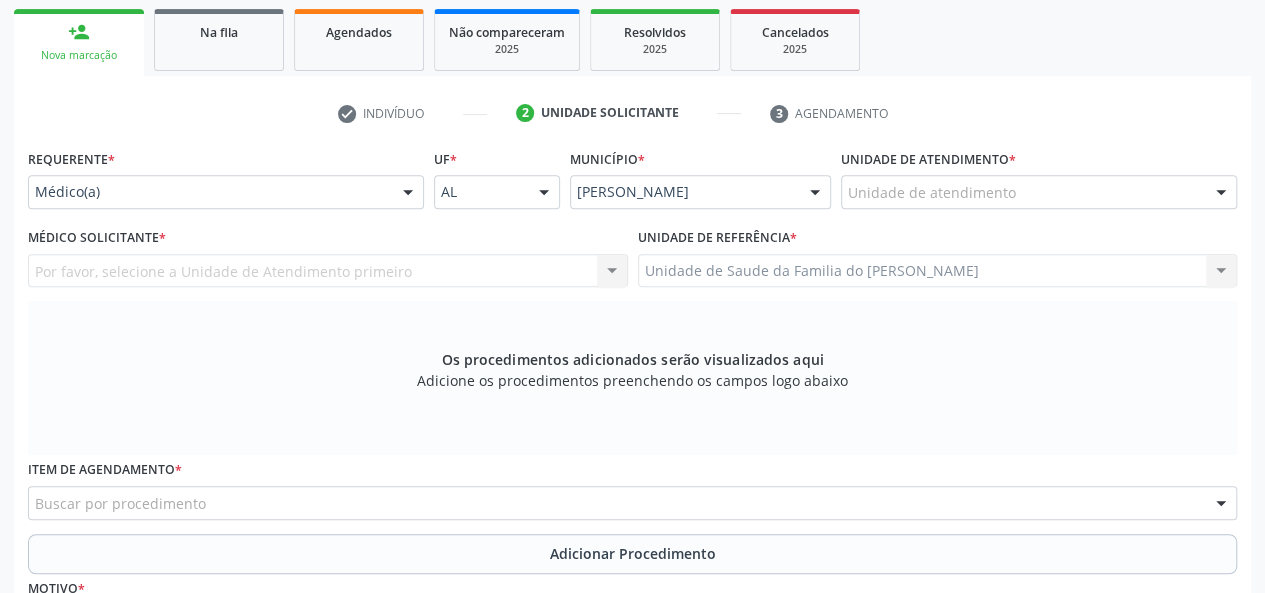click at bounding box center [408, 193] 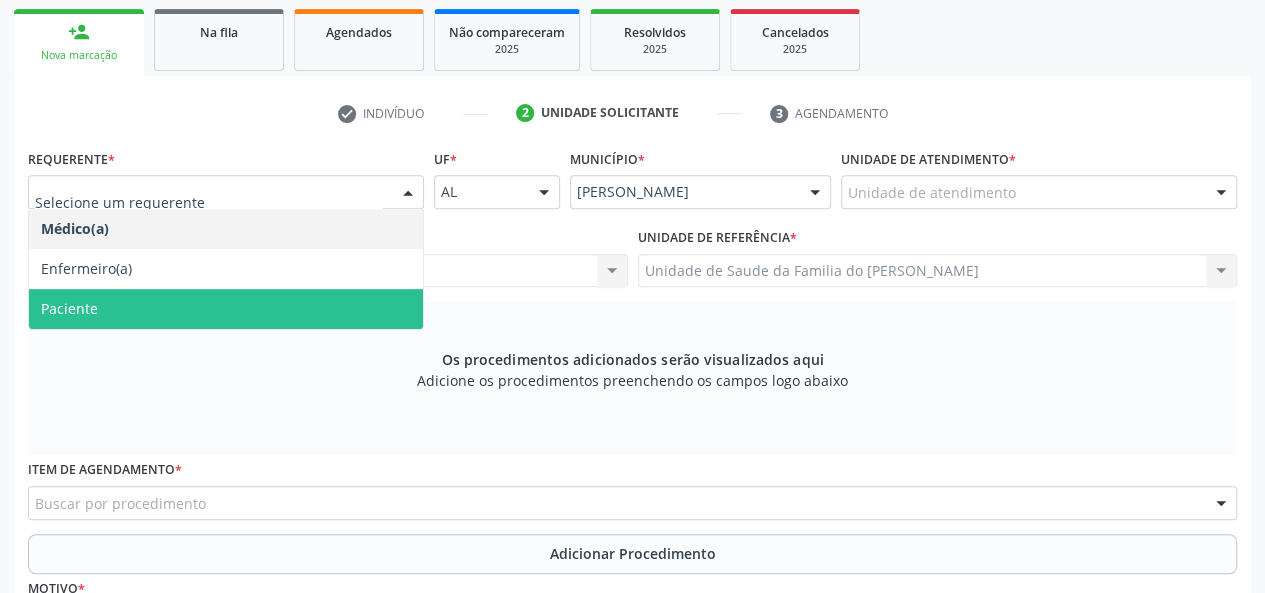 click on "Paciente" at bounding box center (226, 309) 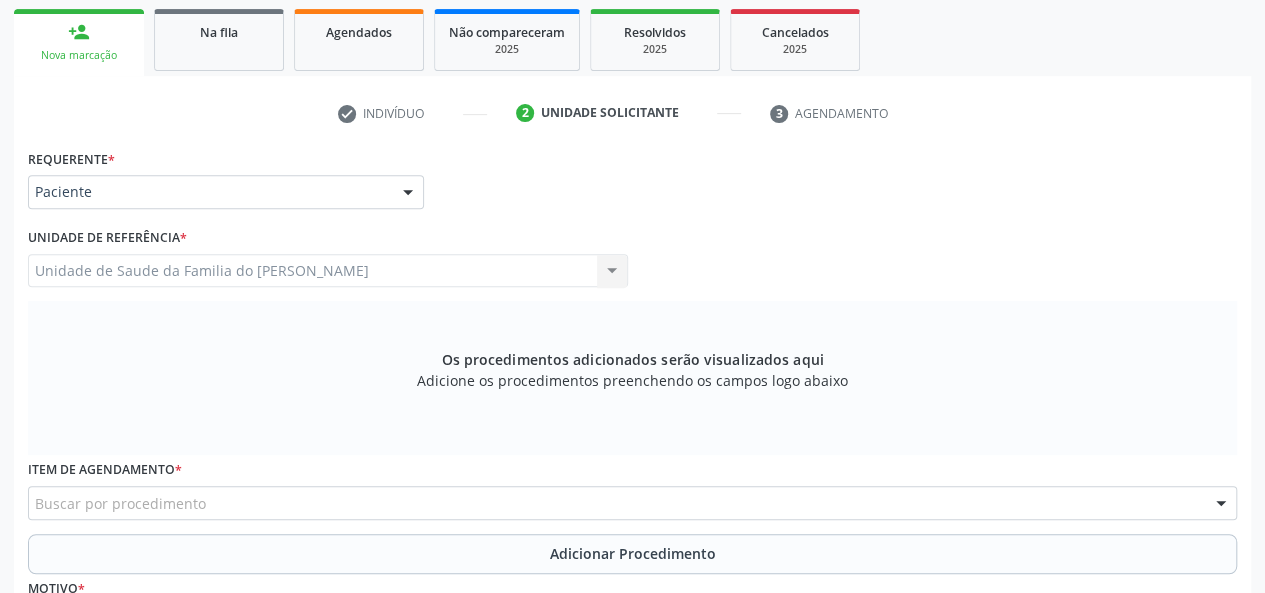 click on "Buscar por procedimento" at bounding box center [632, 503] 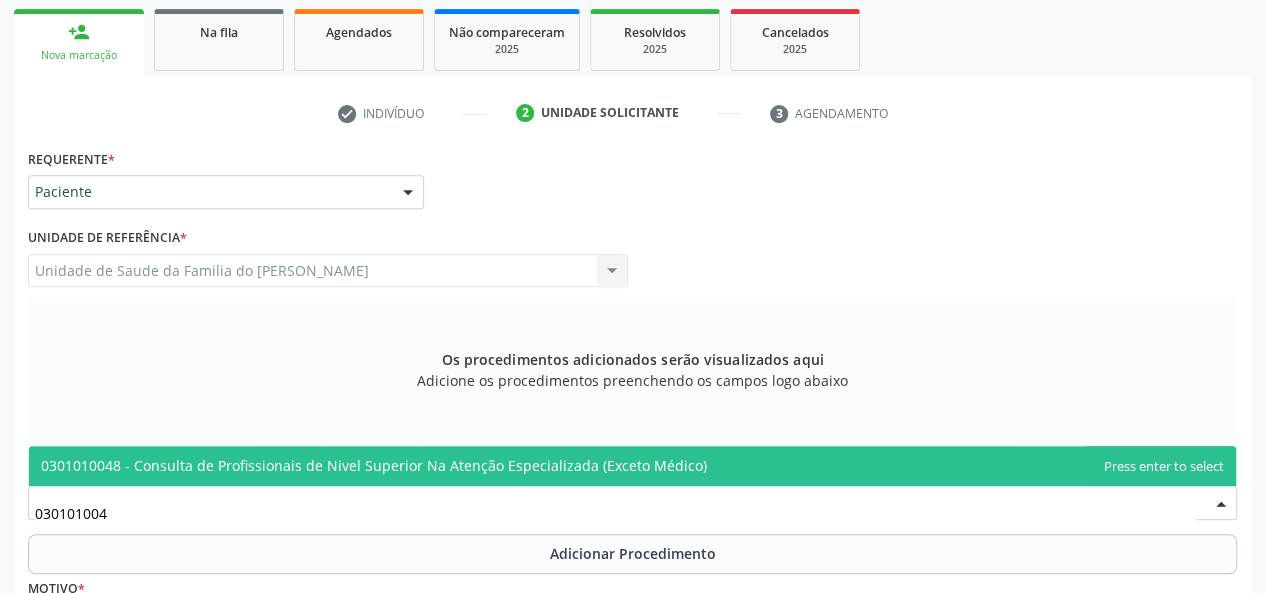 type on "0301010048" 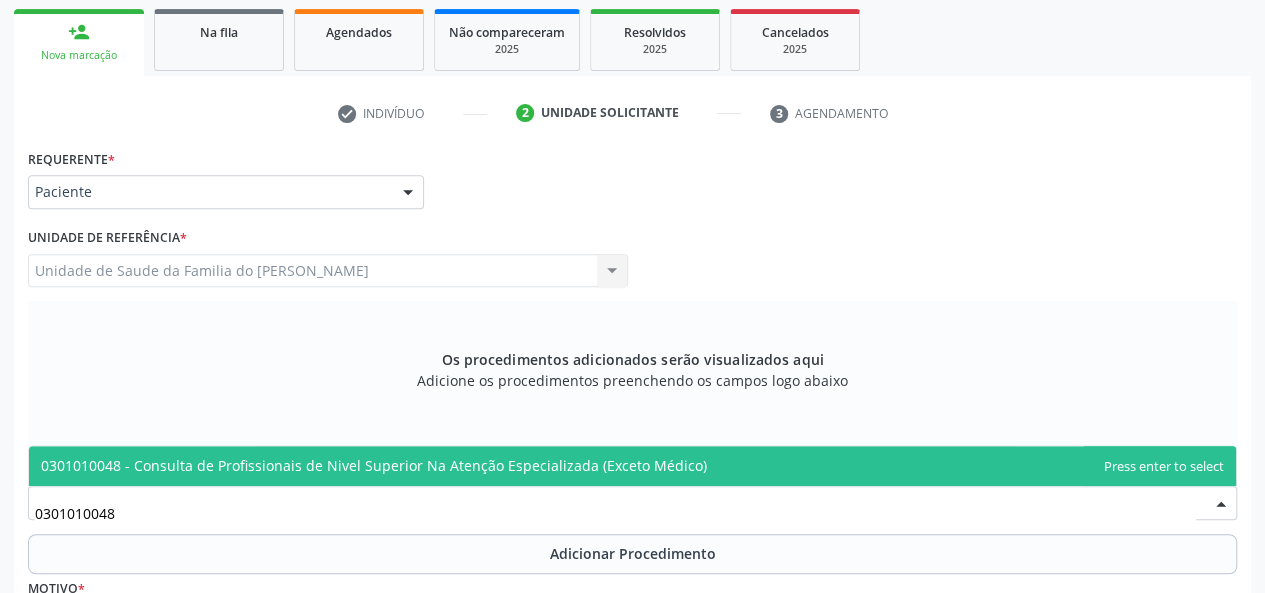 click on "0301010048 - Consulta de Profissionais de Nivel Superior Na Atenção Especializada (Exceto Médico)" at bounding box center [374, 465] 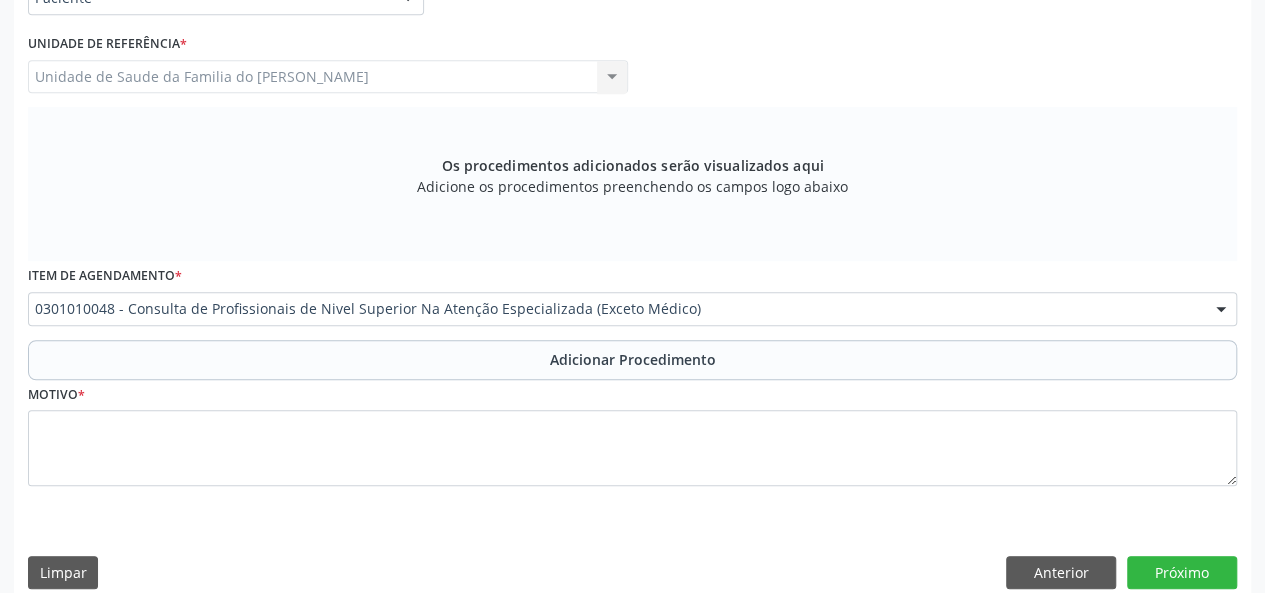 scroll, scrollTop: 518, scrollLeft: 0, axis: vertical 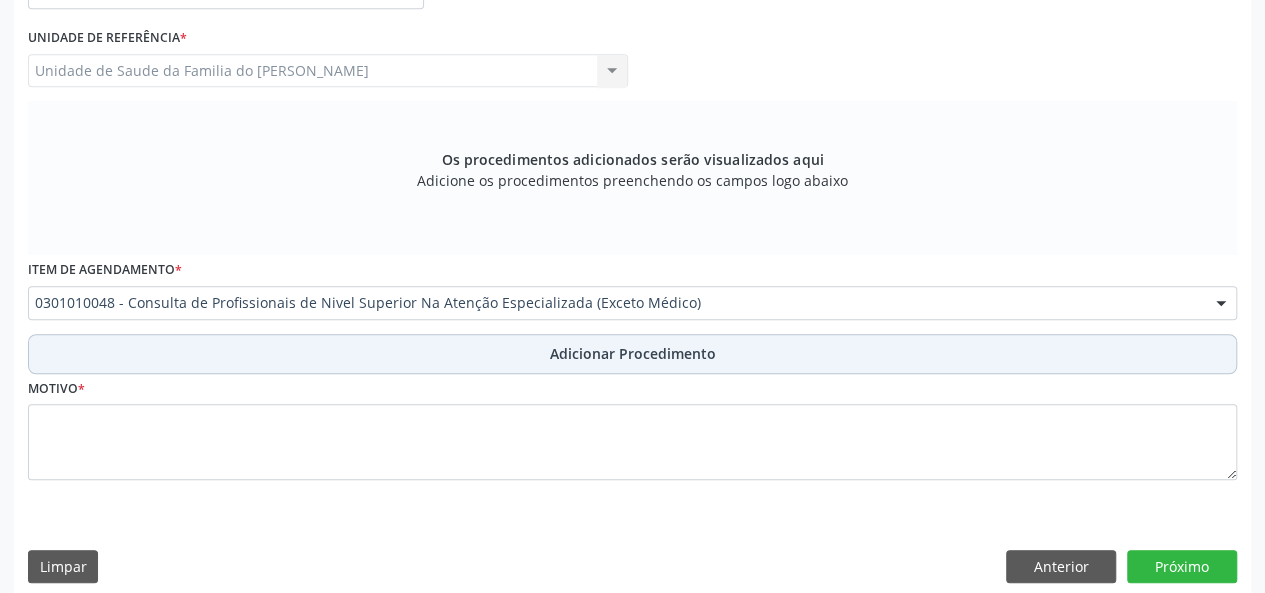 click on "Adicionar Procedimento" at bounding box center (632, 354) 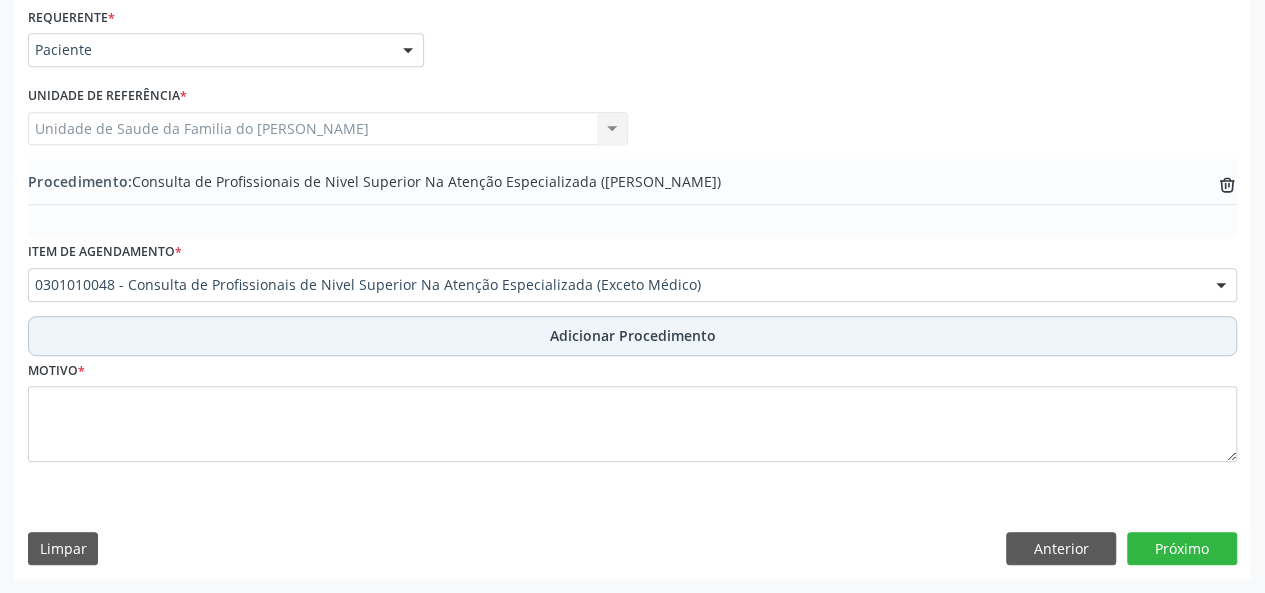 scroll, scrollTop: 458, scrollLeft: 0, axis: vertical 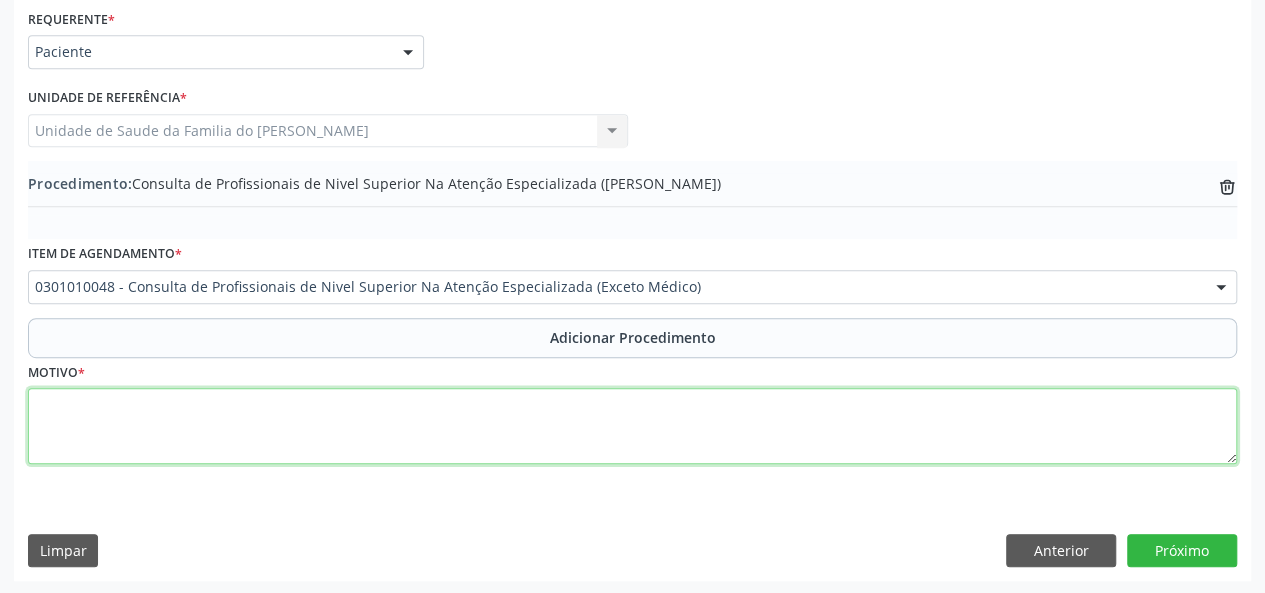 click at bounding box center [632, 426] 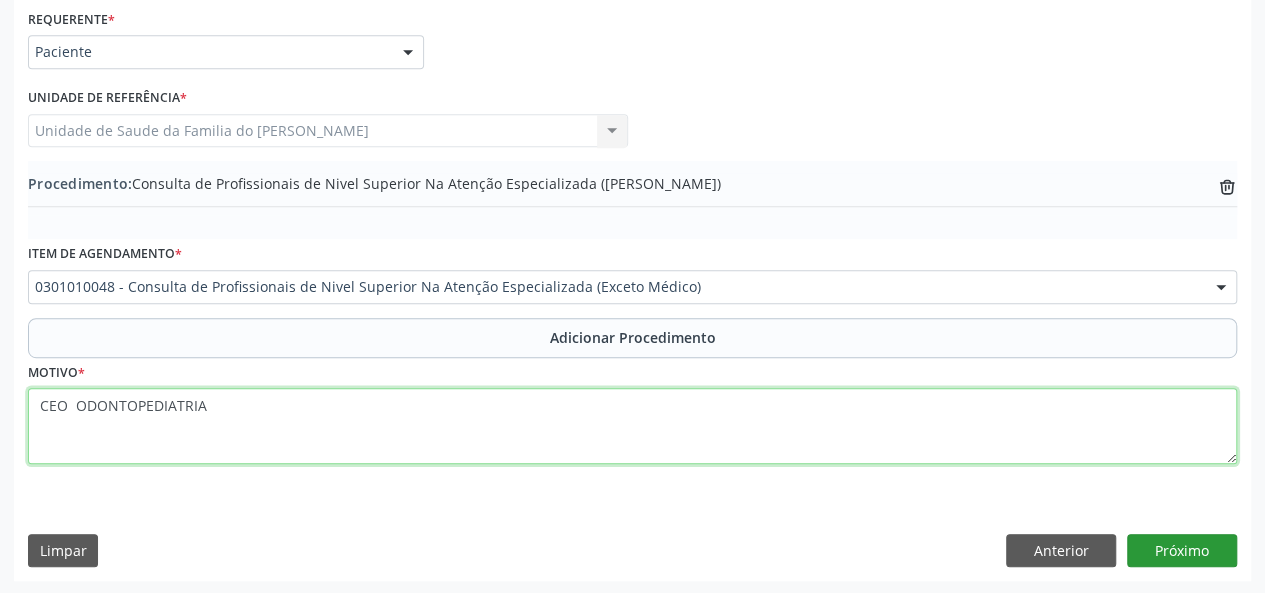 type on "CEO  ODONTOPEDIATRIA" 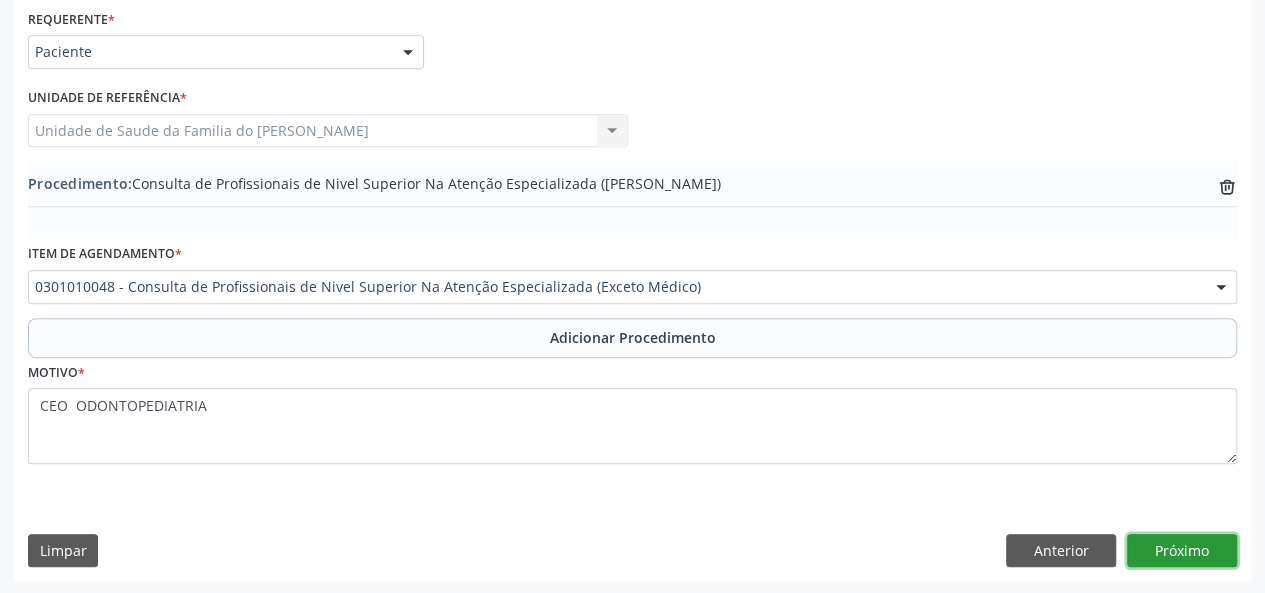 click on "Próximo" at bounding box center [1182, 551] 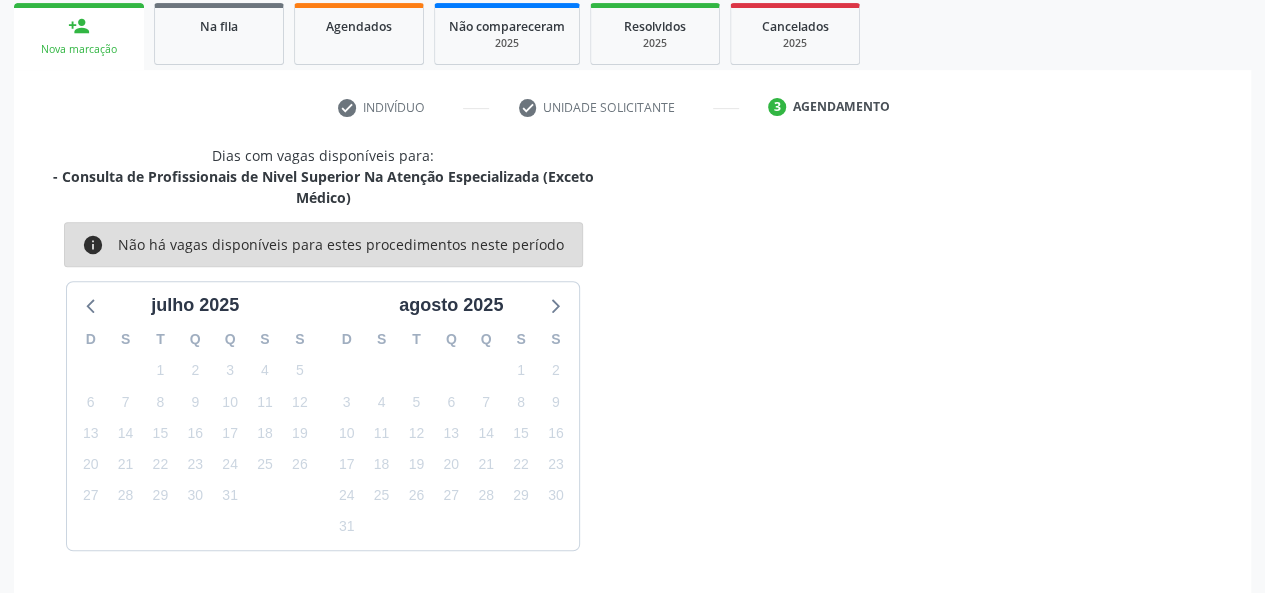 scroll, scrollTop: 382, scrollLeft: 0, axis: vertical 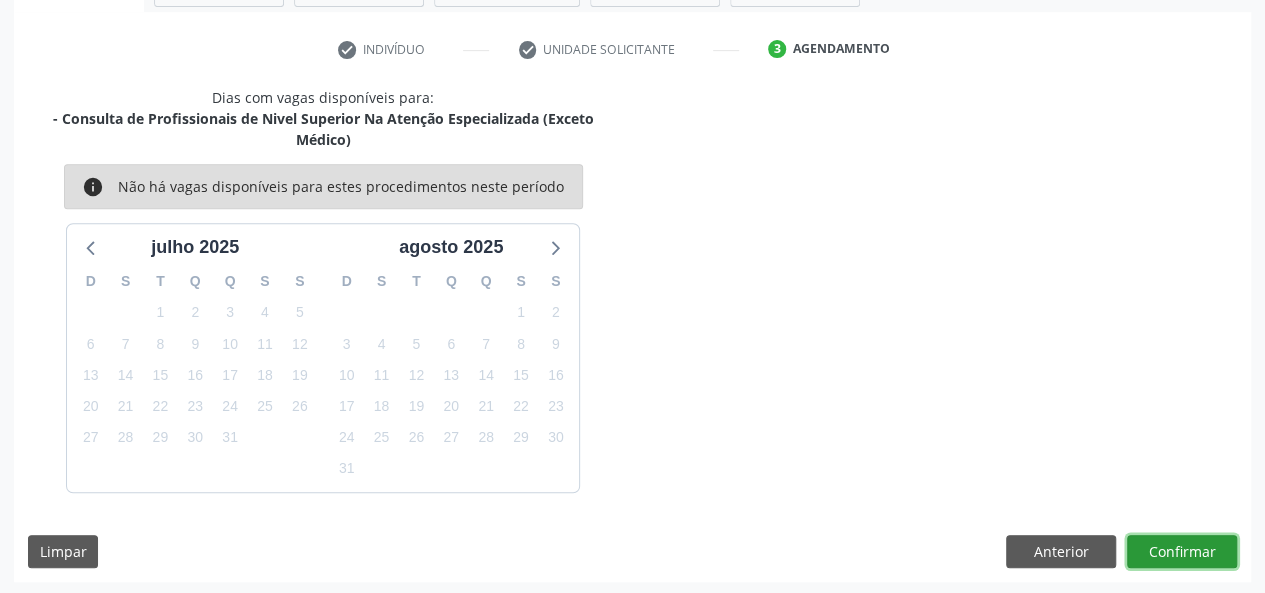 click on "Confirmar" at bounding box center [1182, 552] 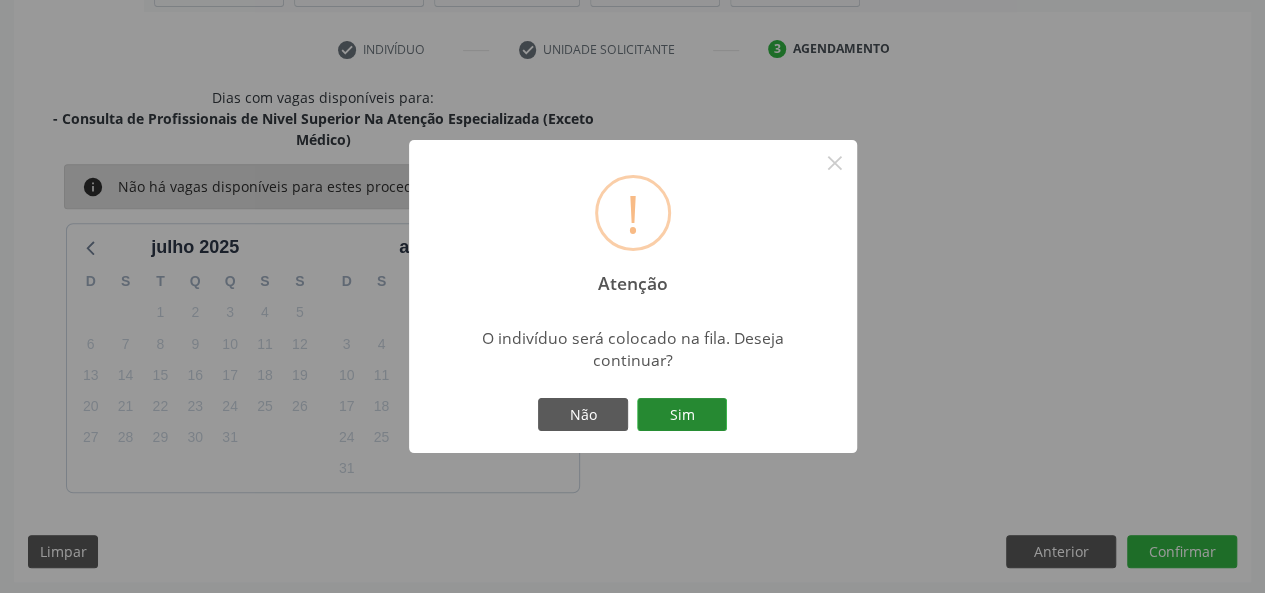 click on "Sim" at bounding box center [682, 415] 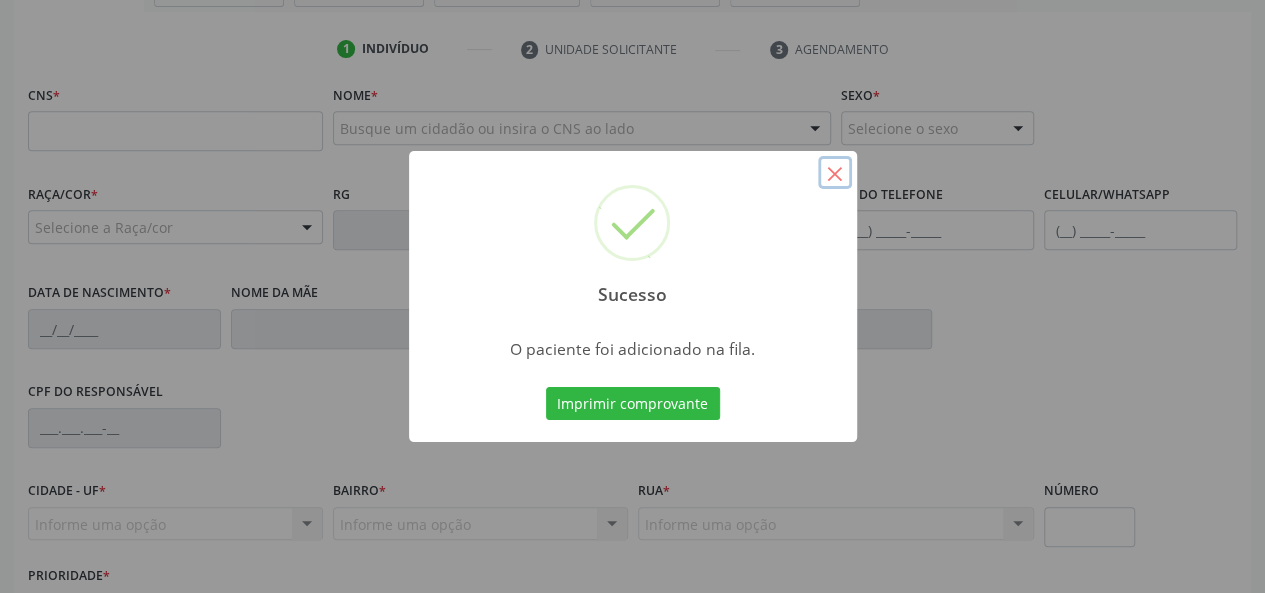 click on "×" at bounding box center [835, 173] 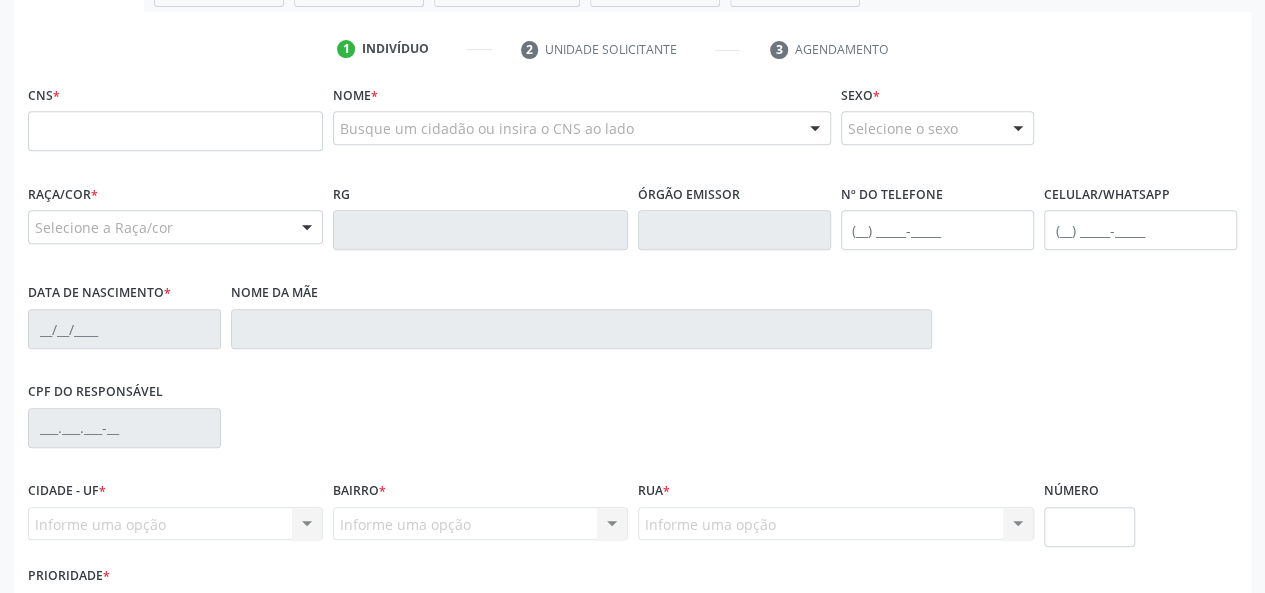 scroll, scrollTop: 182, scrollLeft: 0, axis: vertical 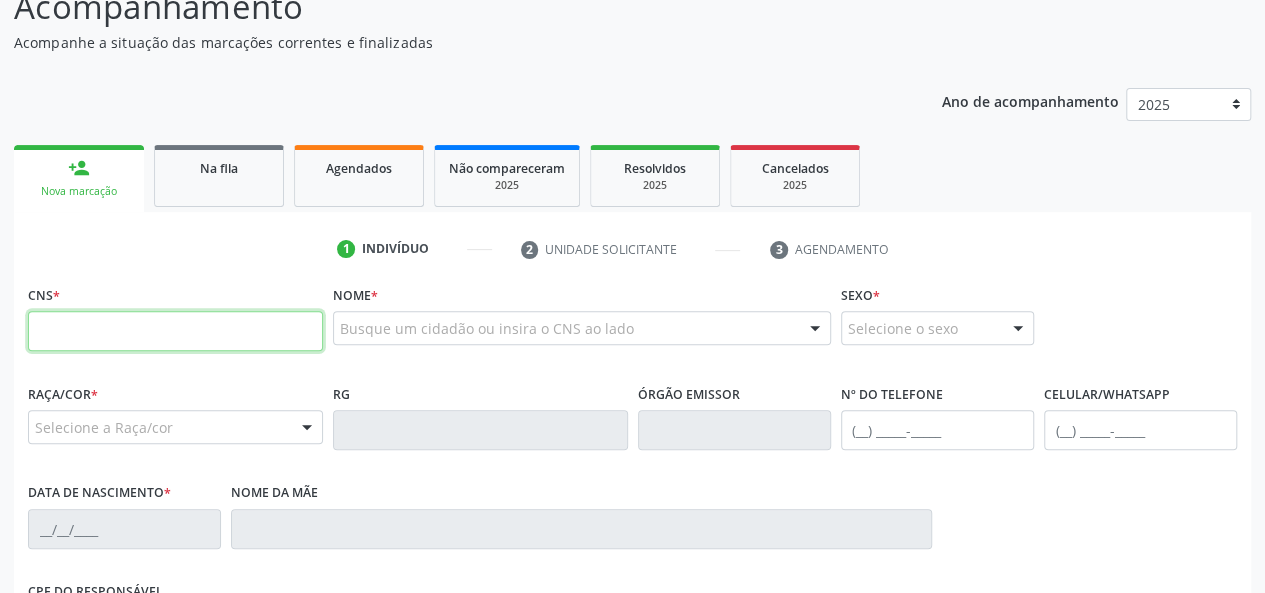 click at bounding box center [175, 331] 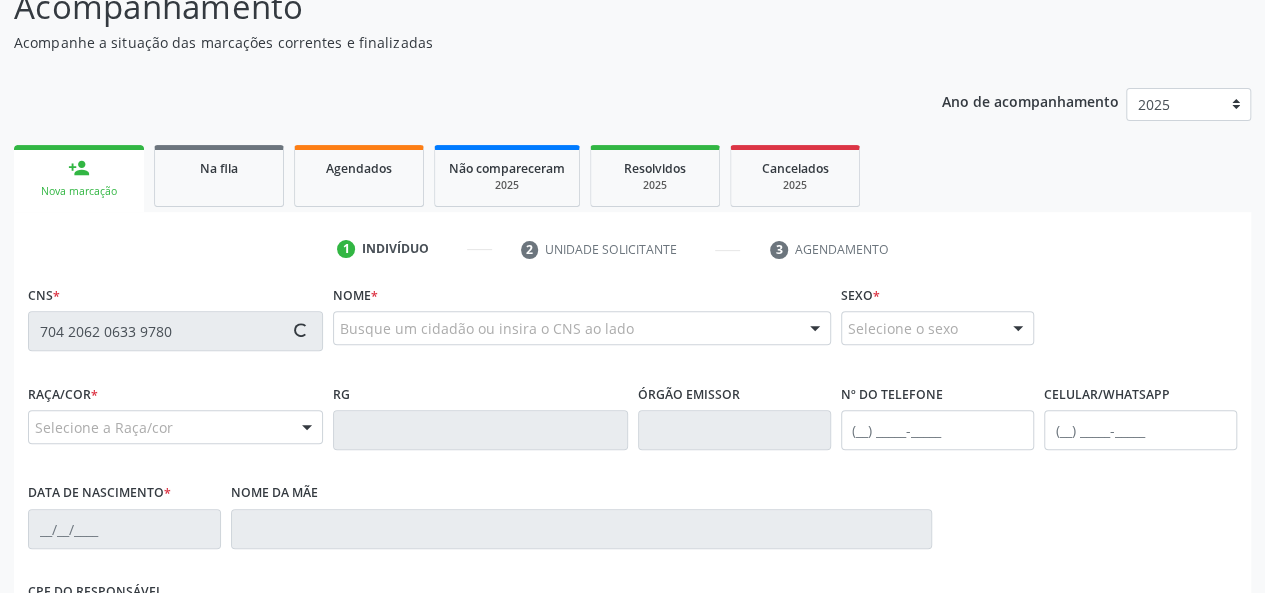 type on "704 2062 0633 9780" 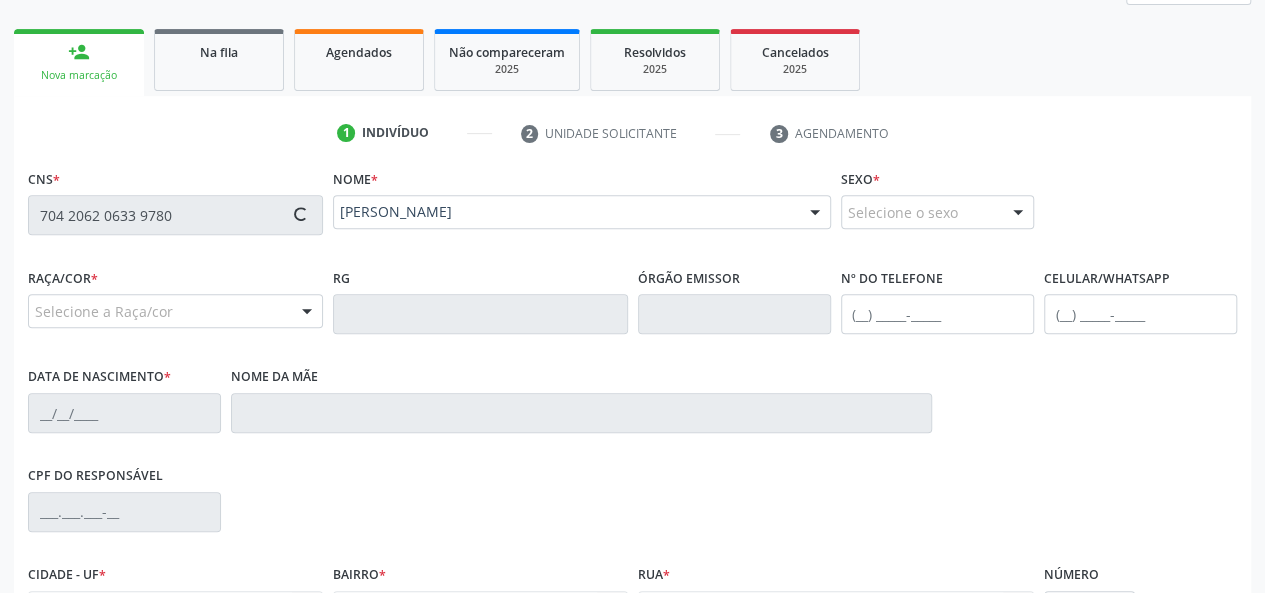 type on "[PHONE_NUMBER]" 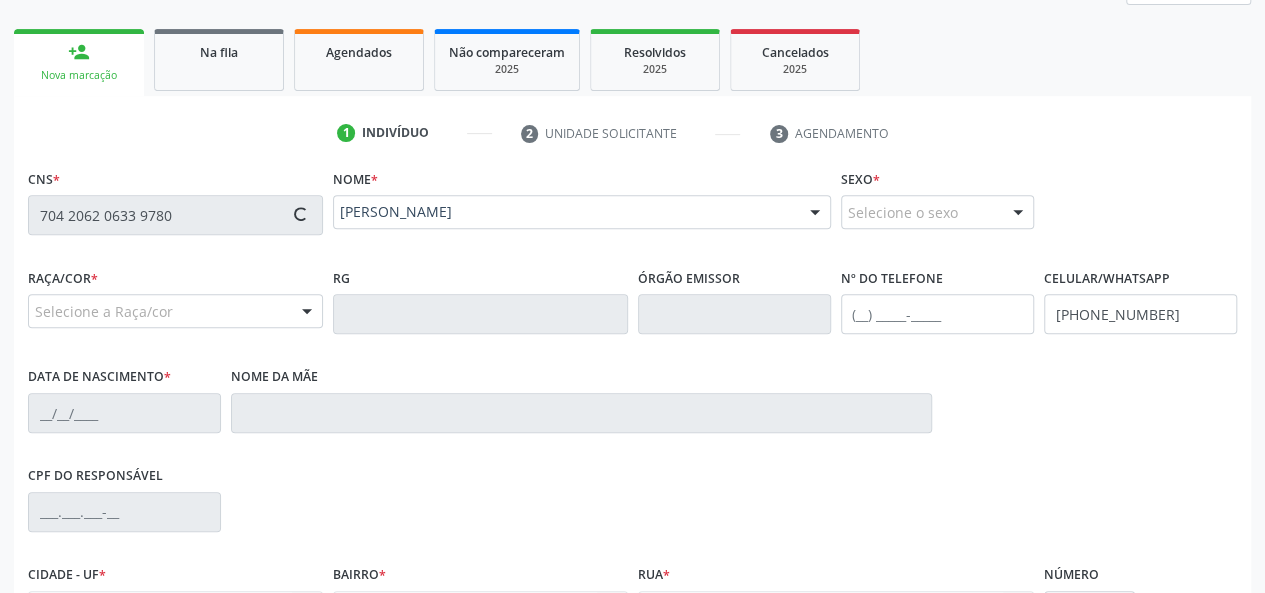 type on "0[DATE]" 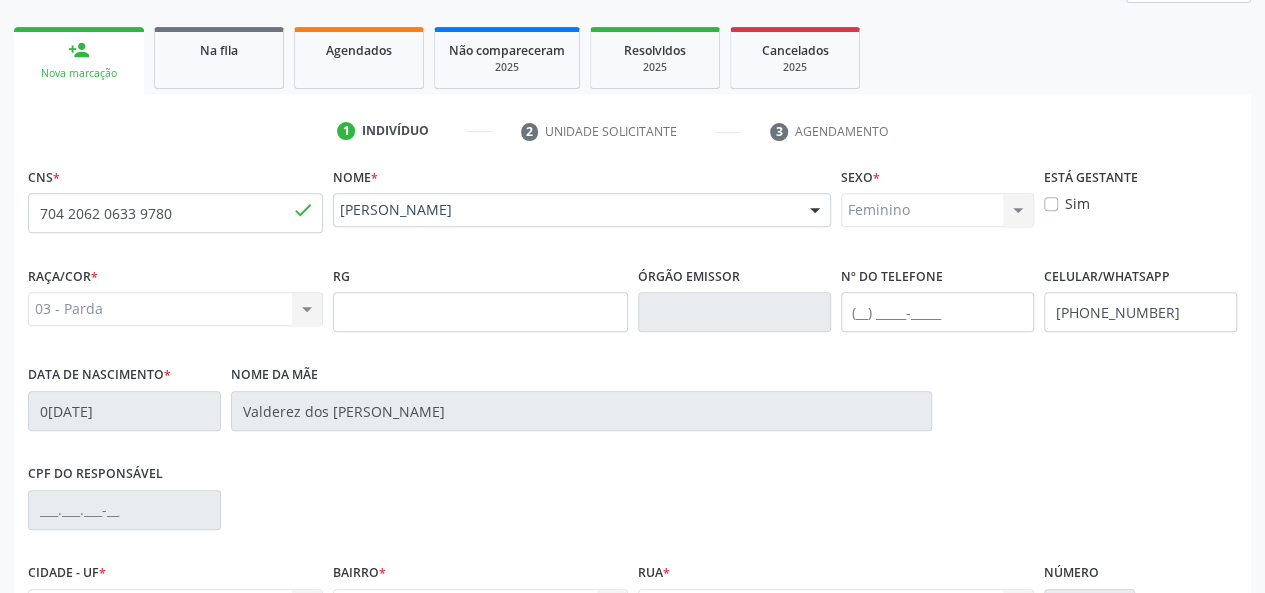 scroll, scrollTop: 318, scrollLeft: 0, axis: vertical 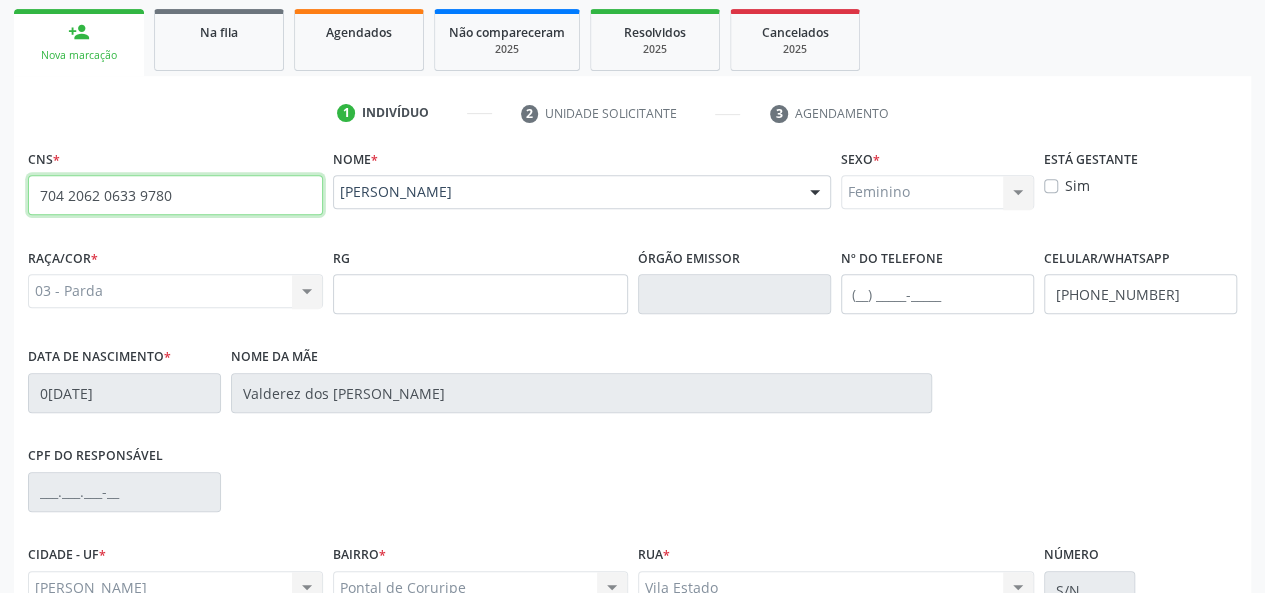 click on "704 2062 0633 9780" at bounding box center [175, 195] 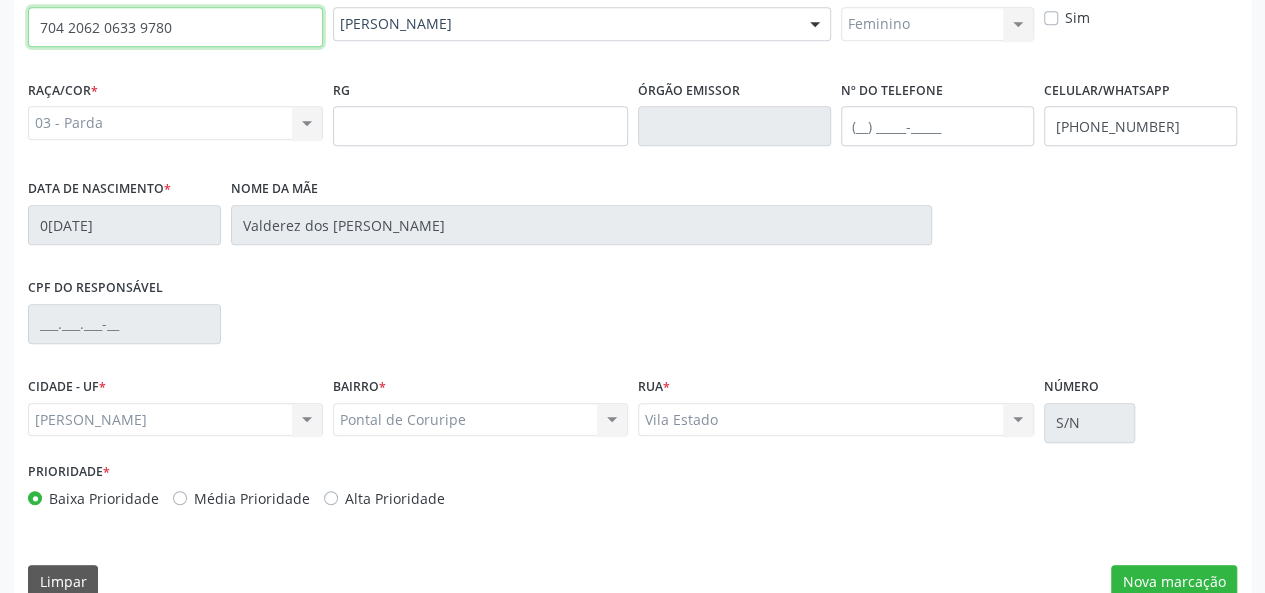 scroll, scrollTop: 518, scrollLeft: 0, axis: vertical 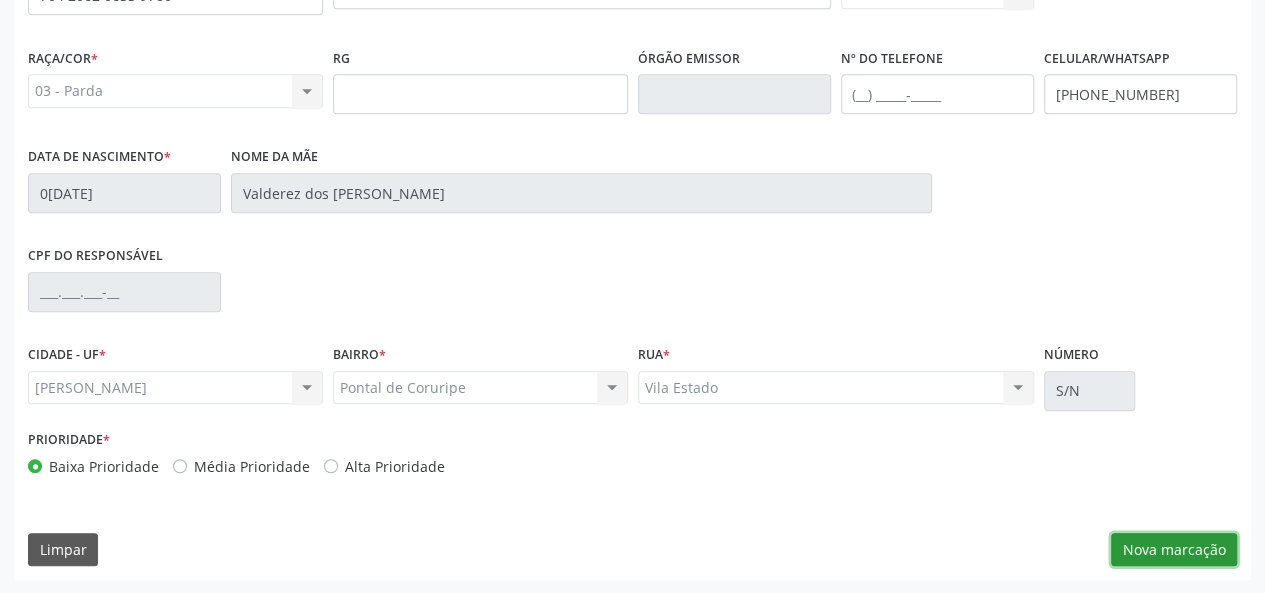 click on "Nova marcação" at bounding box center [1174, 550] 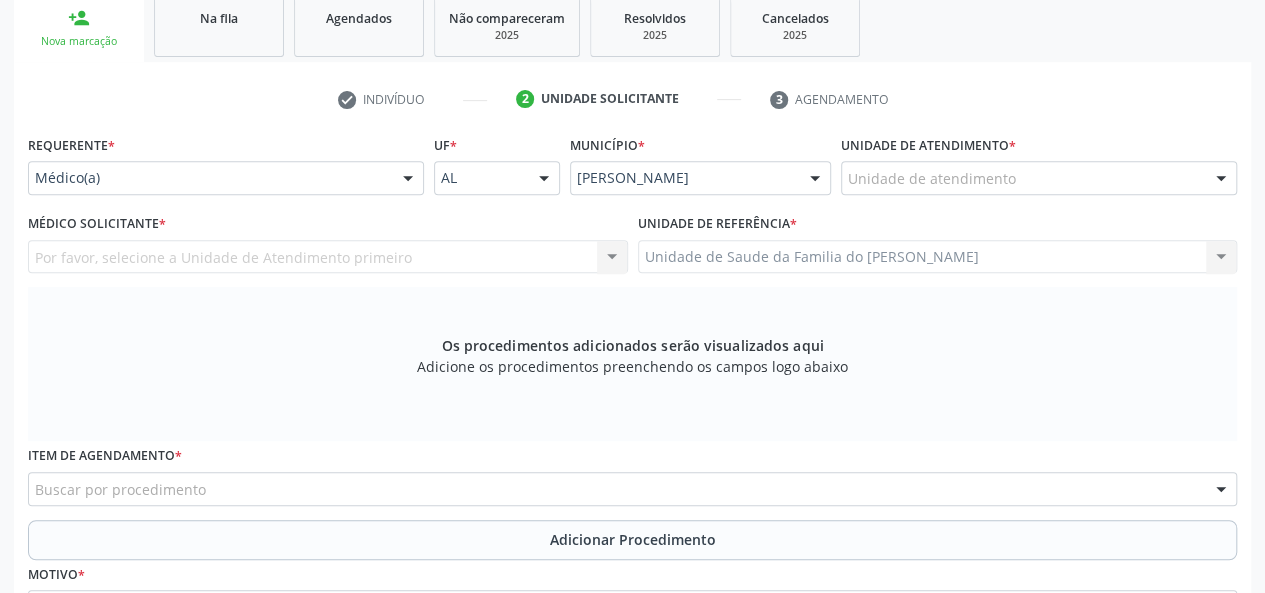 scroll, scrollTop: 318, scrollLeft: 0, axis: vertical 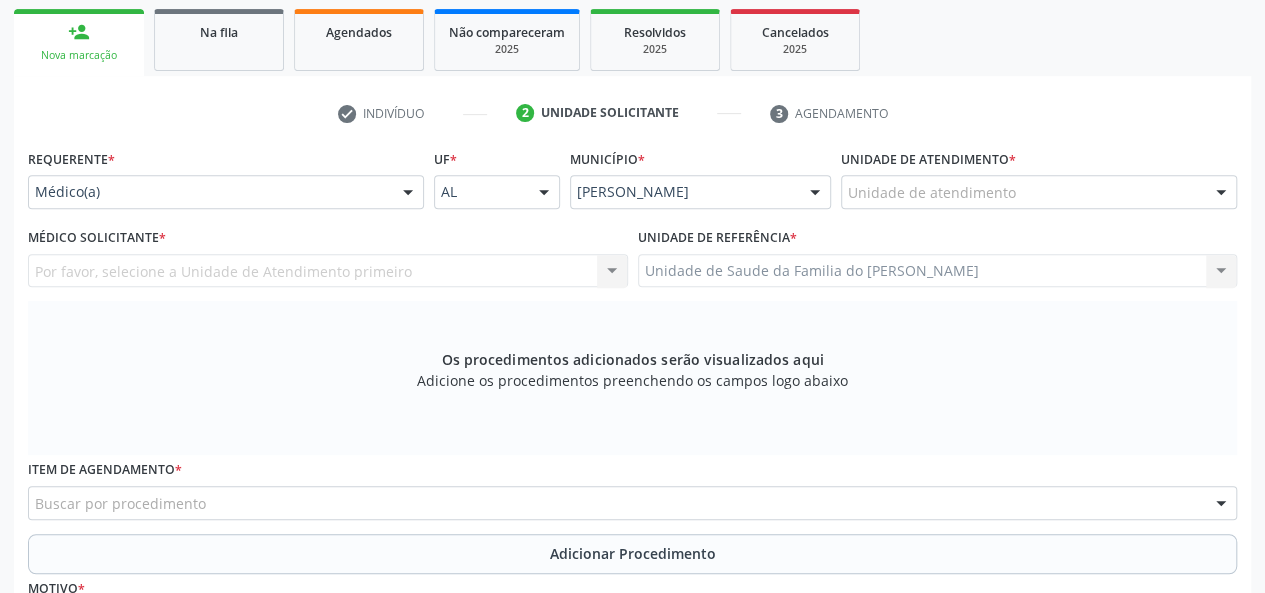 click at bounding box center [408, 193] 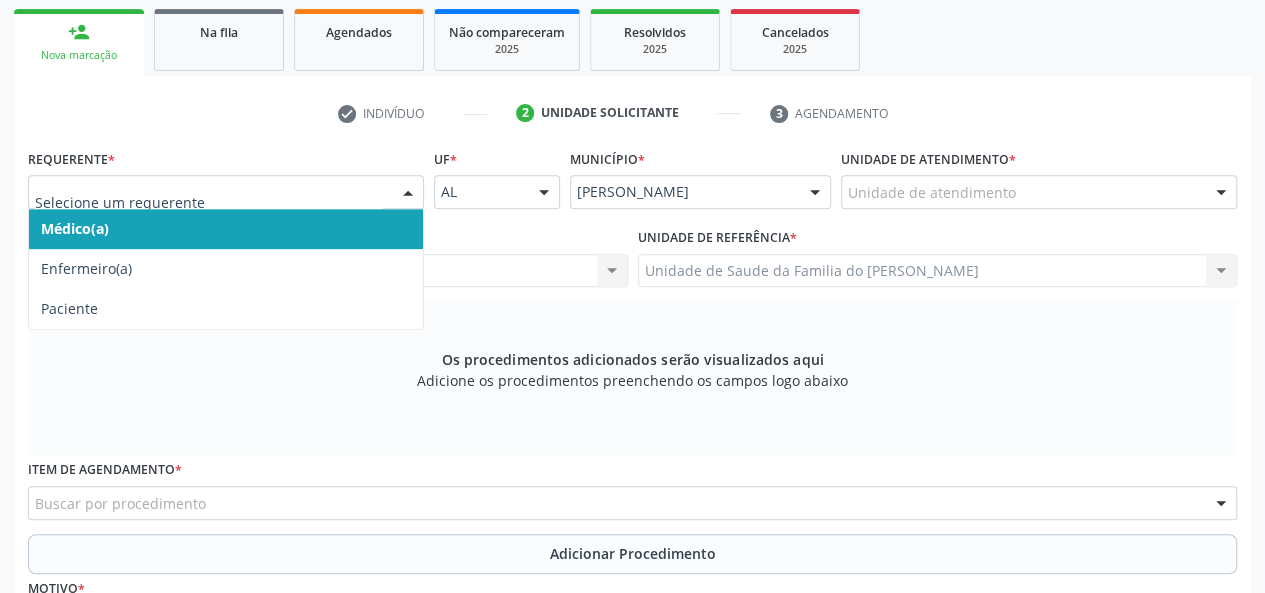 click on "Médico(a)" at bounding box center (226, 229) 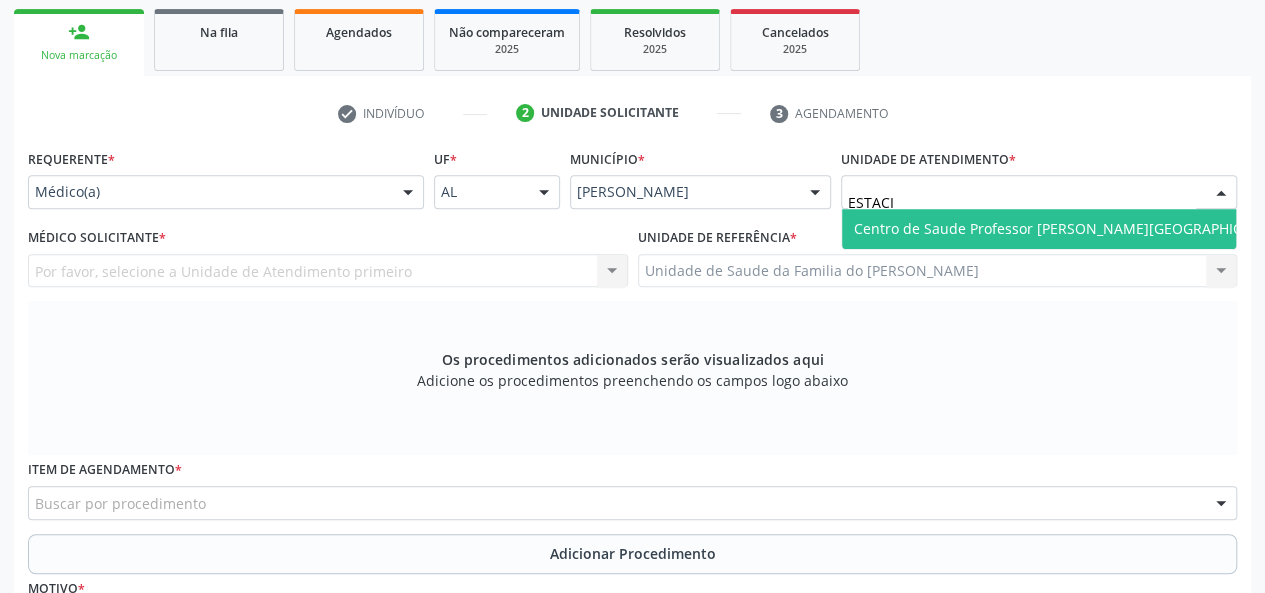 type on "ESTACIO" 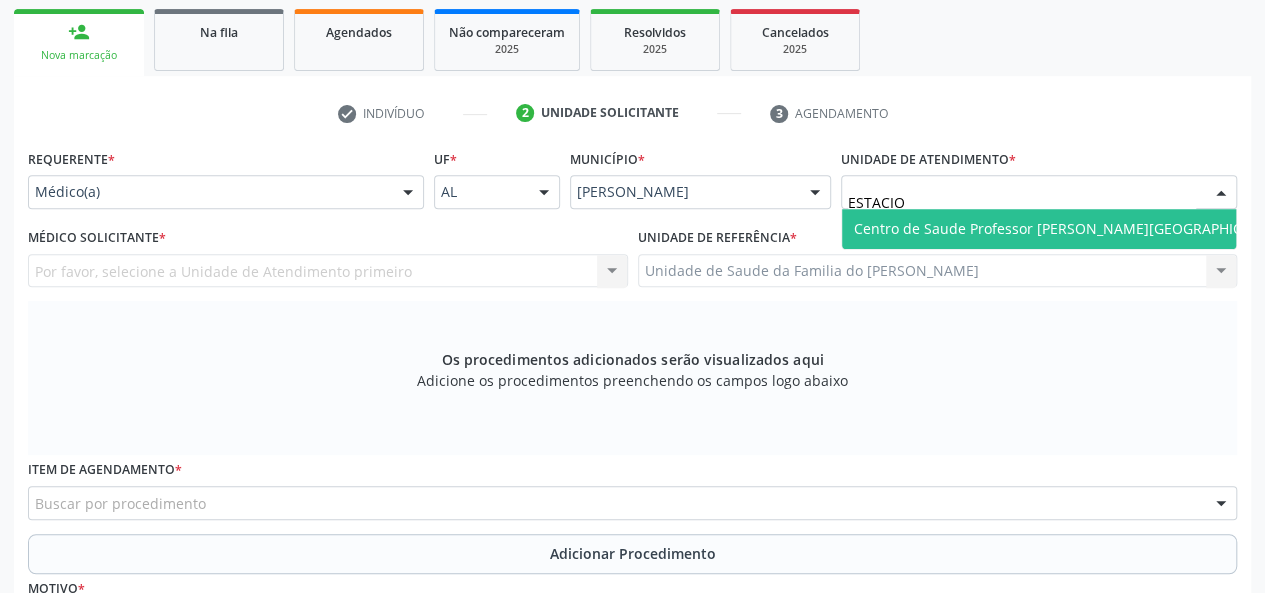click on "Centro de Saude Professor [PERSON_NAME][GEOGRAPHIC_DATA]" at bounding box center [1071, 228] 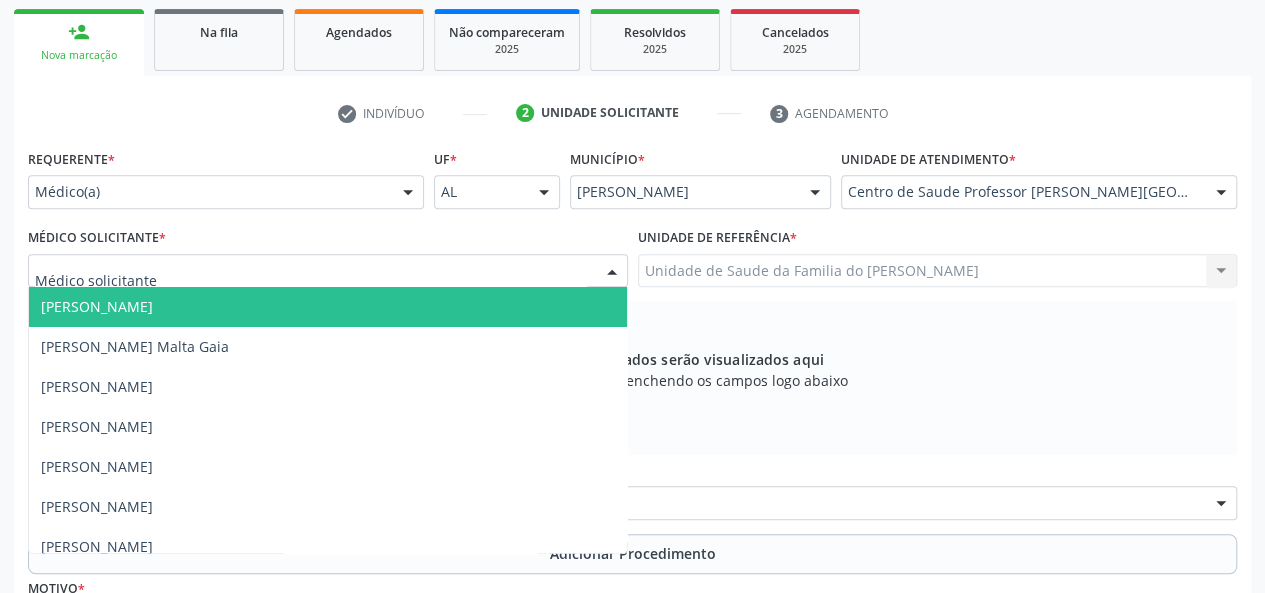 click at bounding box center [612, 272] 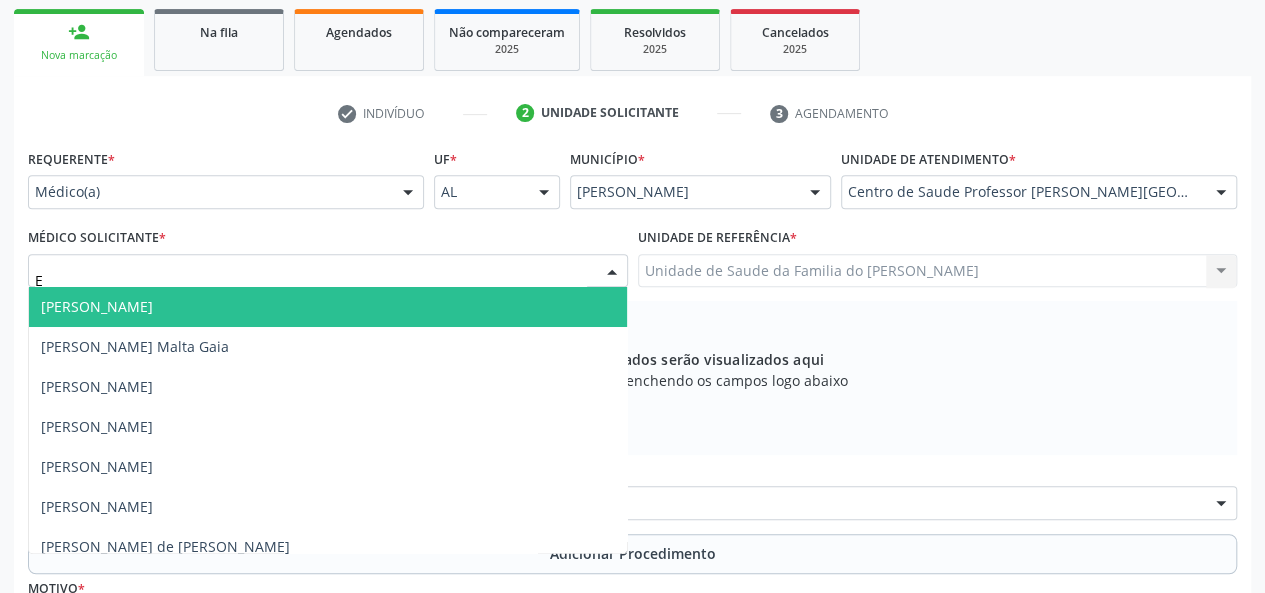 type on "ED" 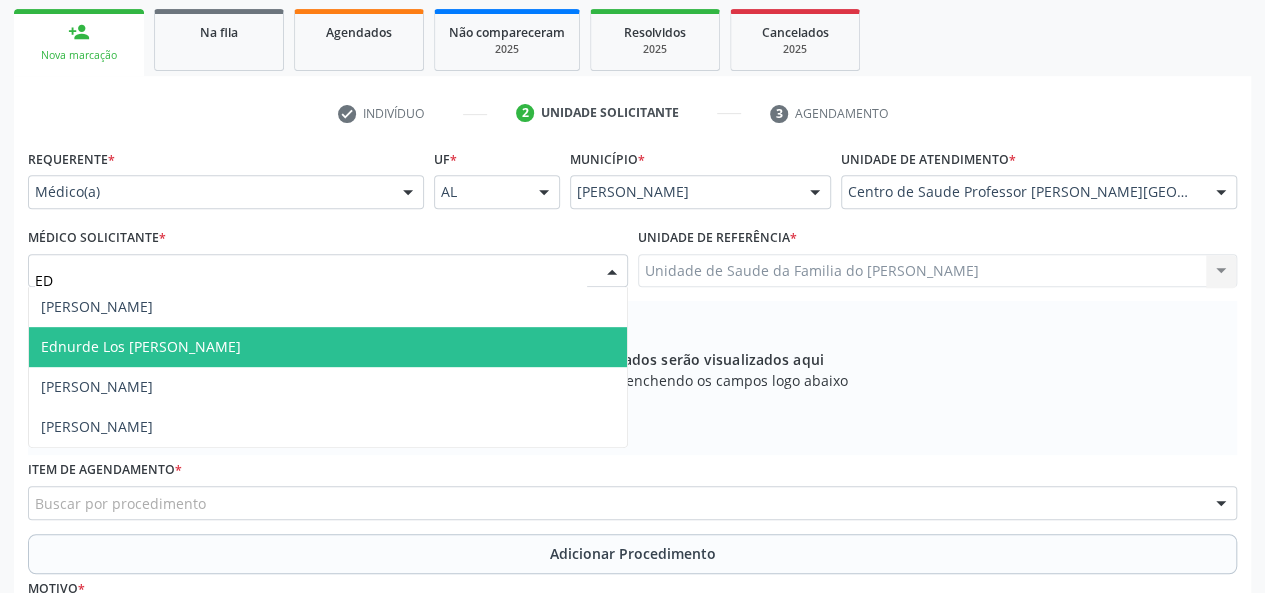 click on "Ednurde Los [PERSON_NAME]" at bounding box center (328, 347) 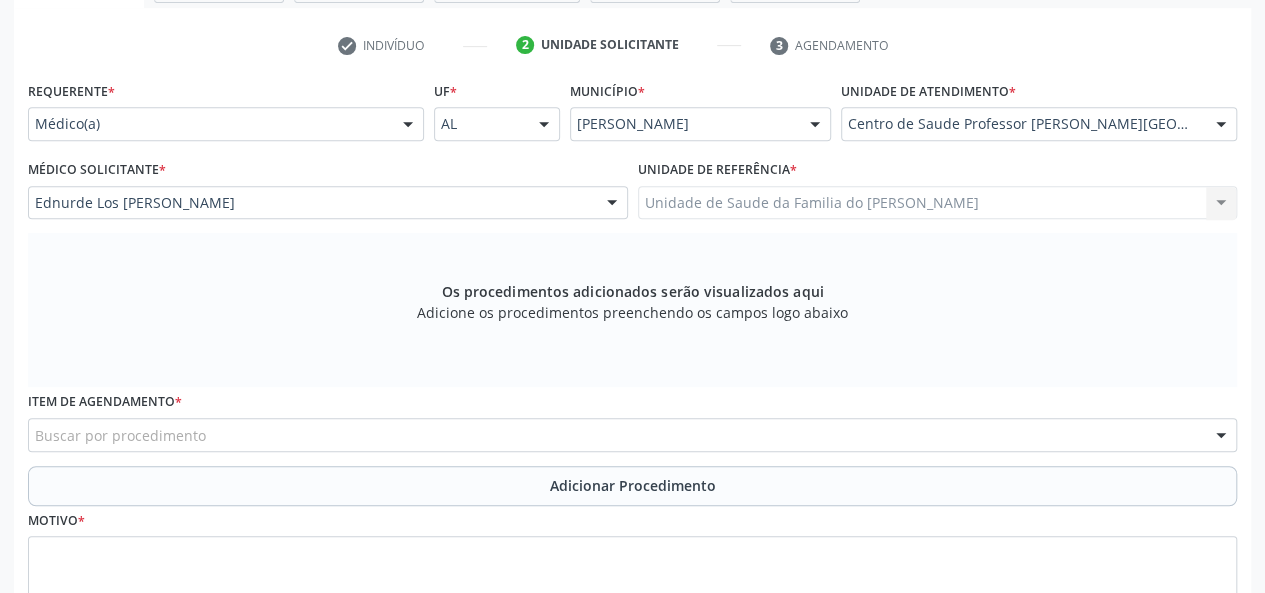 scroll, scrollTop: 418, scrollLeft: 0, axis: vertical 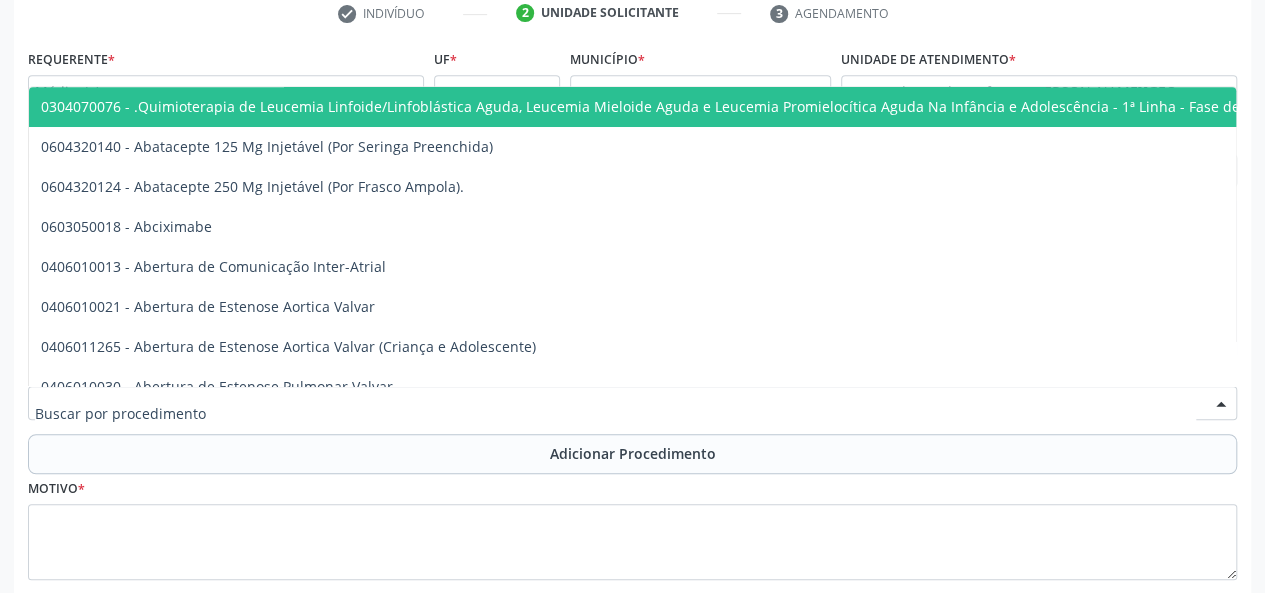 click at bounding box center (632, 403) 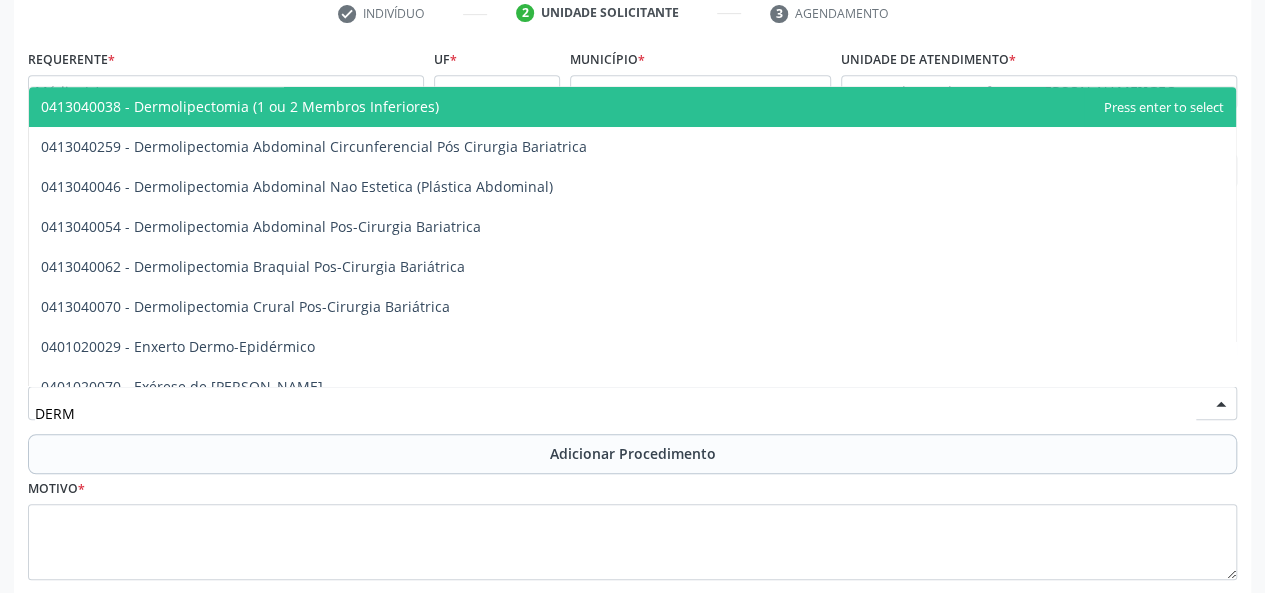 type on "DERMA" 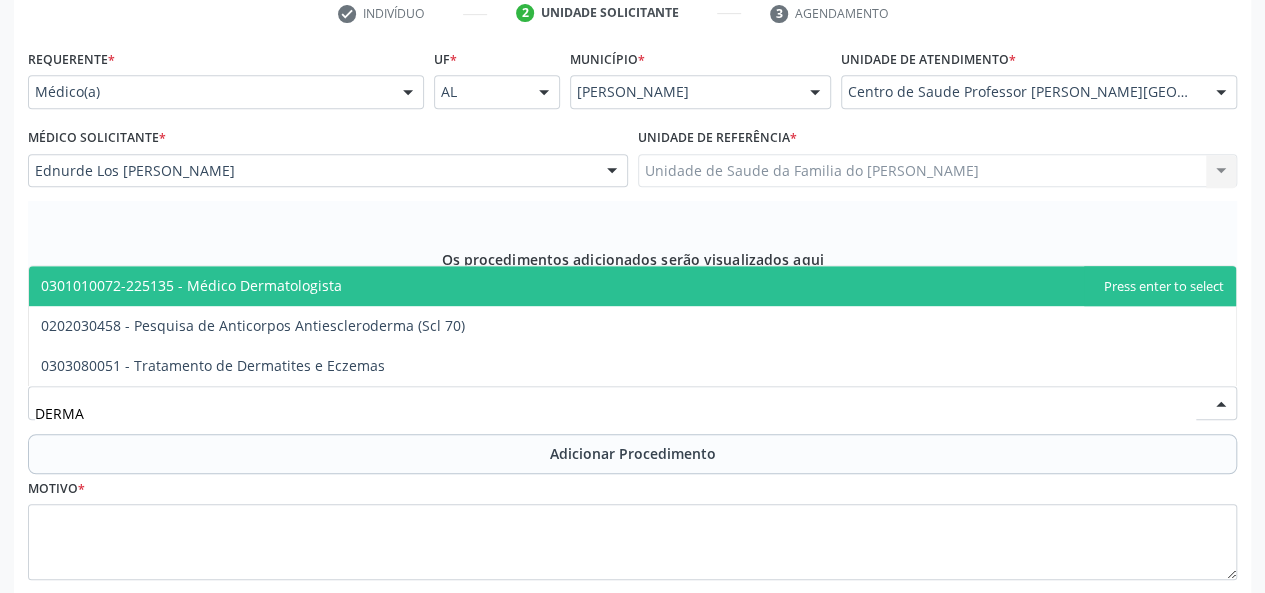 click on "0301010072-225135 - Médico Dermatologista" at bounding box center [632, 286] 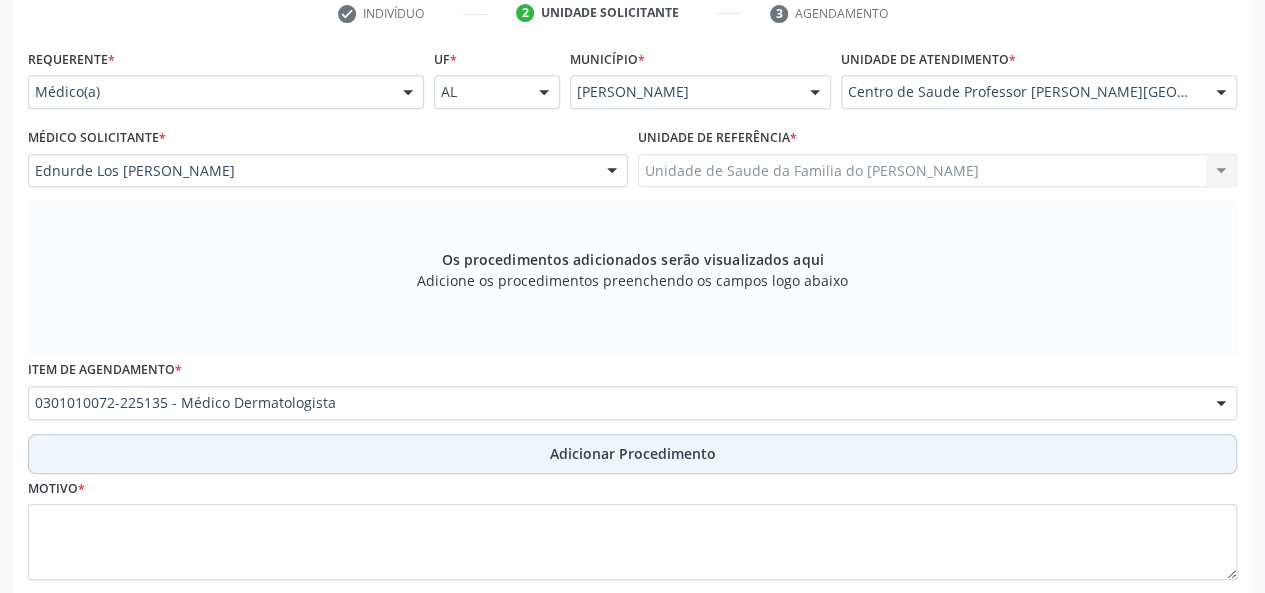 click on "Adicionar Procedimento" at bounding box center [633, 453] 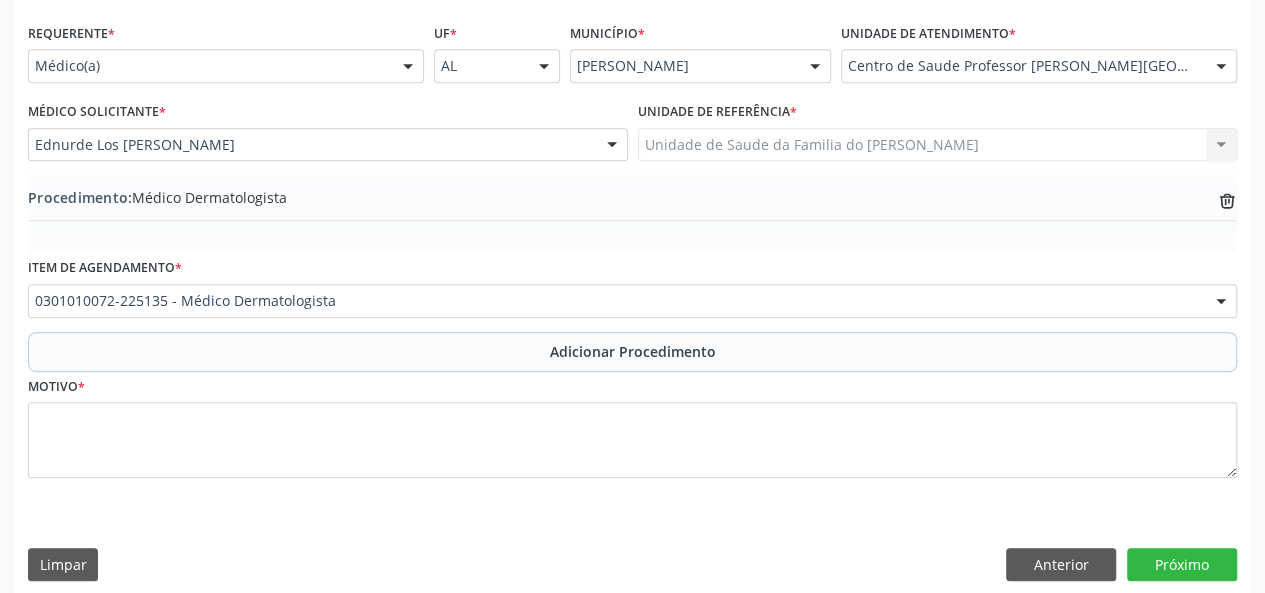 scroll, scrollTop: 458, scrollLeft: 0, axis: vertical 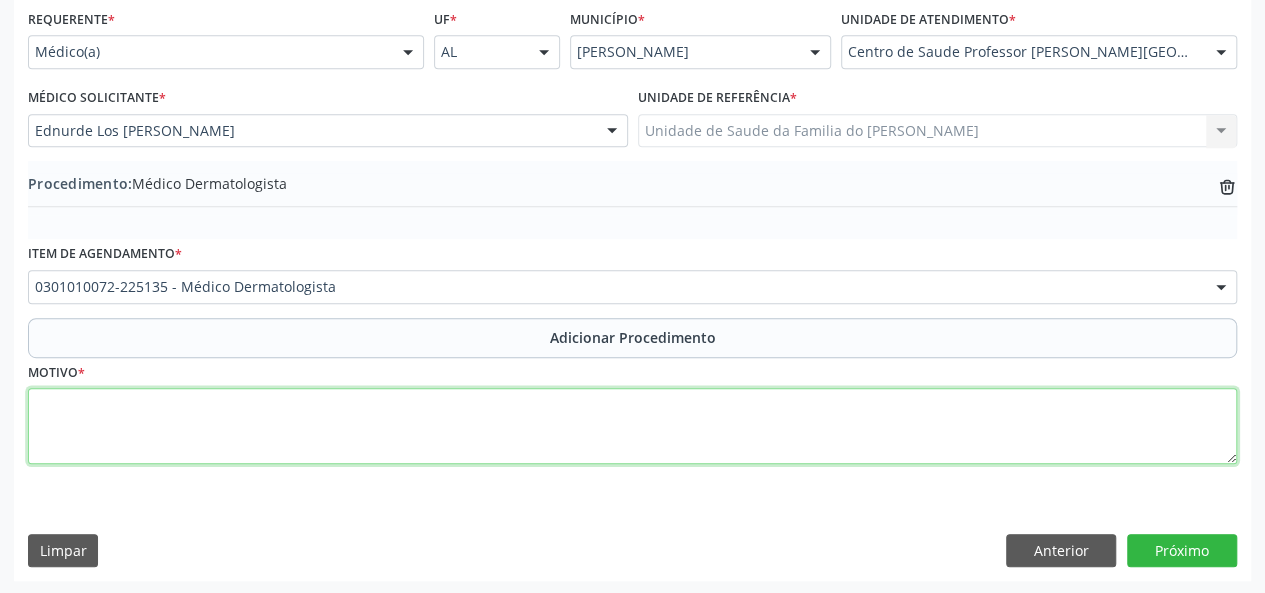 click at bounding box center [632, 426] 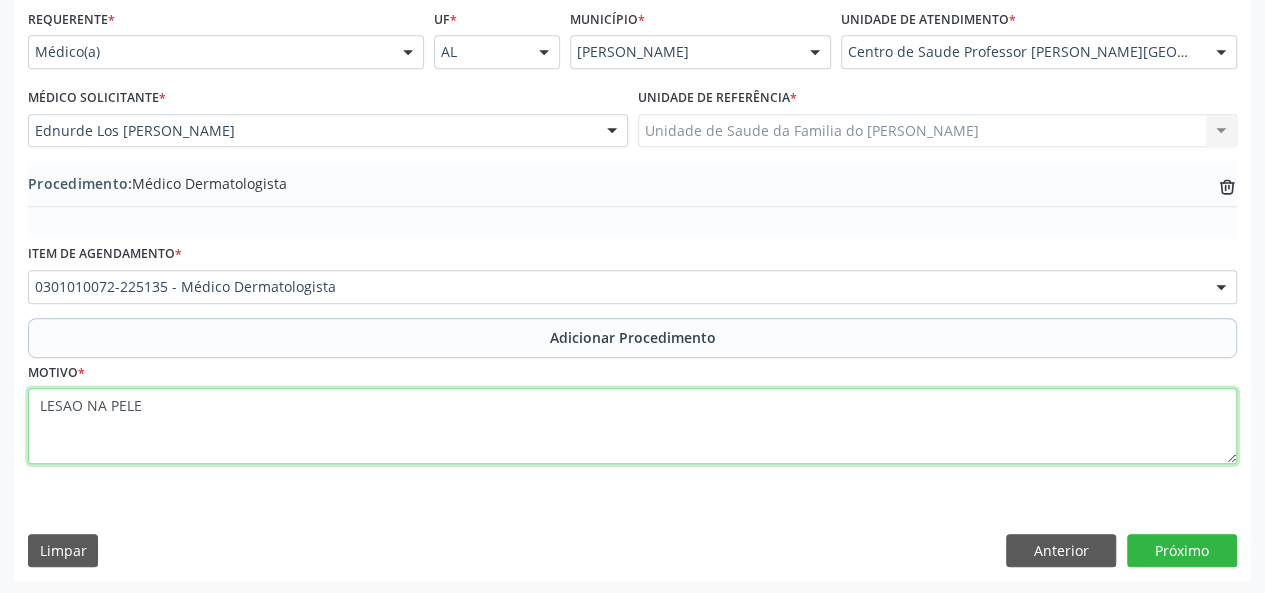 click on "LESAO NA PELE" at bounding box center [632, 426] 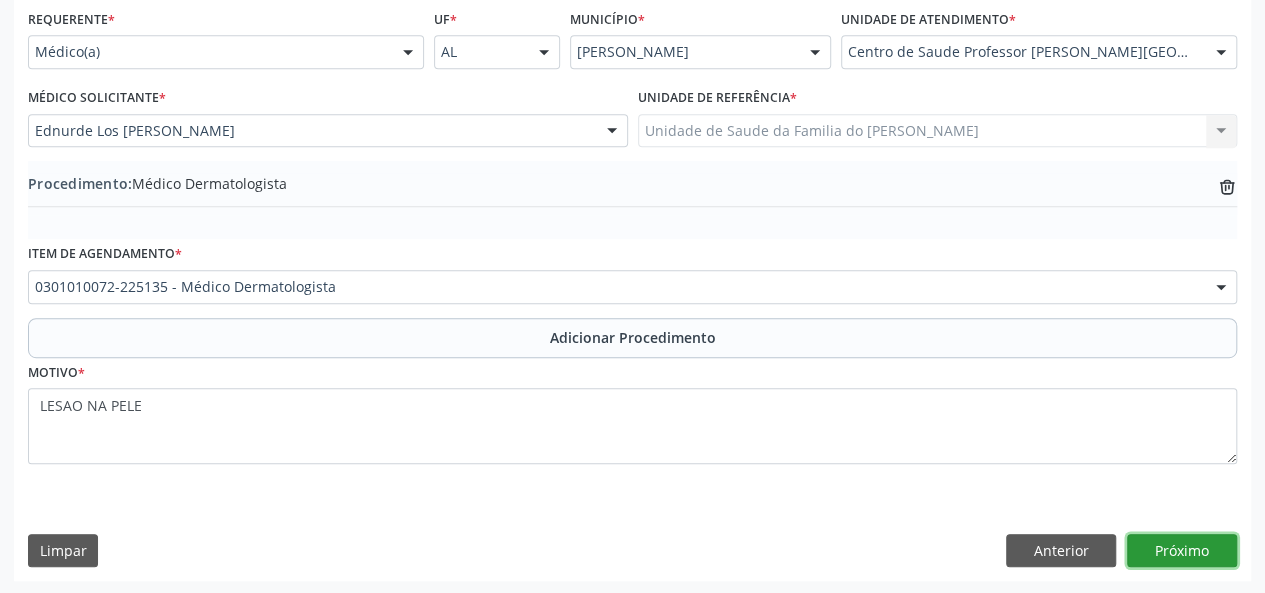 drag, startPoint x: 66, startPoint y: 405, endPoint x: 1185, endPoint y: 549, distance: 1128.2274 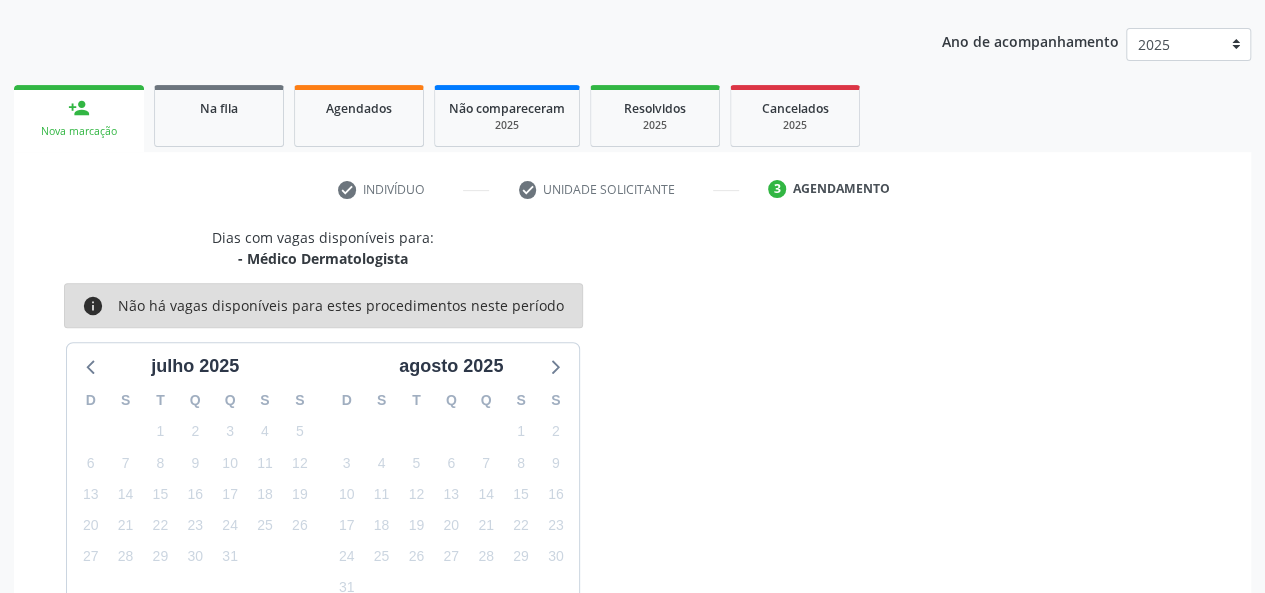 scroll, scrollTop: 362, scrollLeft: 0, axis: vertical 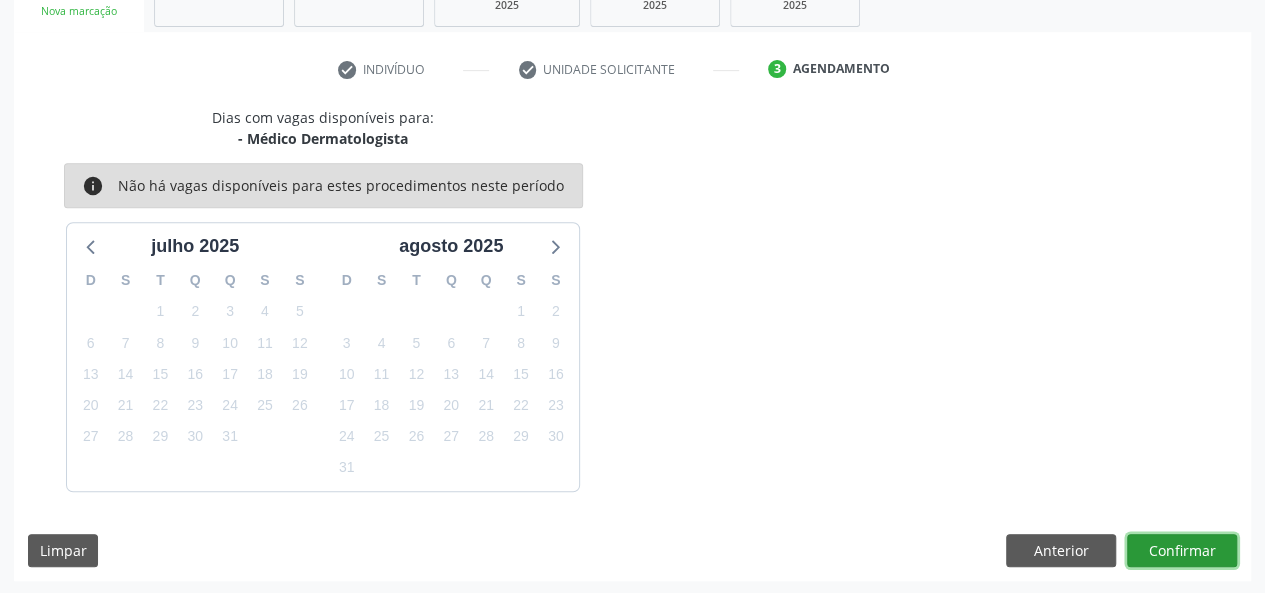 click on "Confirmar" at bounding box center (1182, 551) 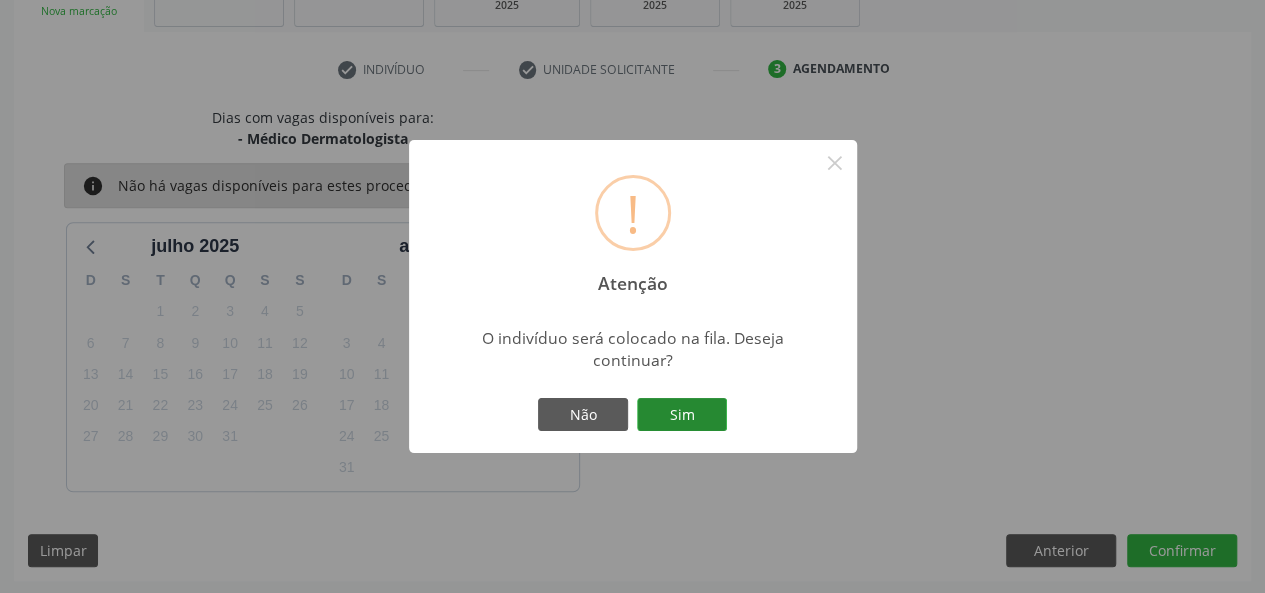 click on "Sim" at bounding box center [682, 415] 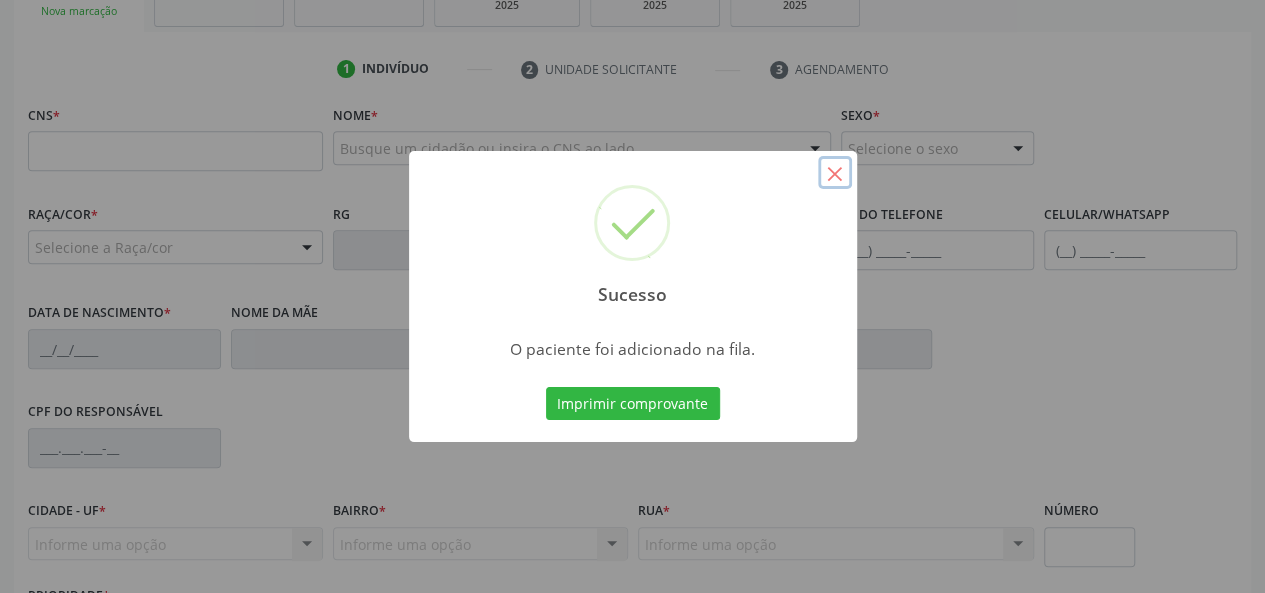 click on "×" at bounding box center [835, 173] 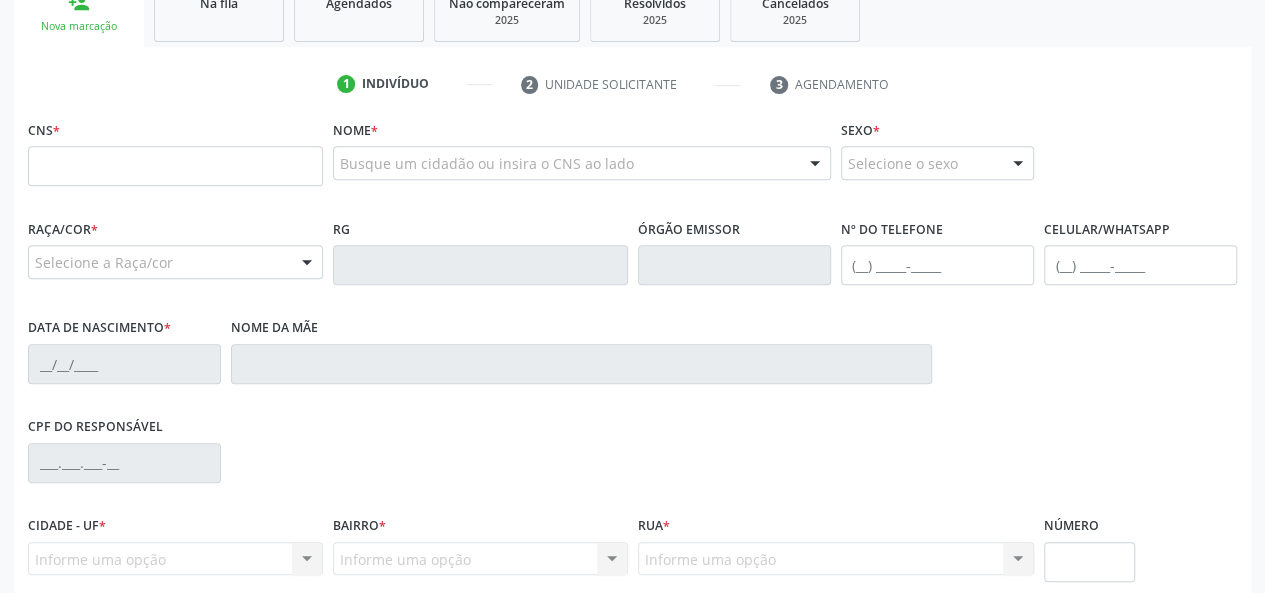 scroll, scrollTop: 218, scrollLeft: 0, axis: vertical 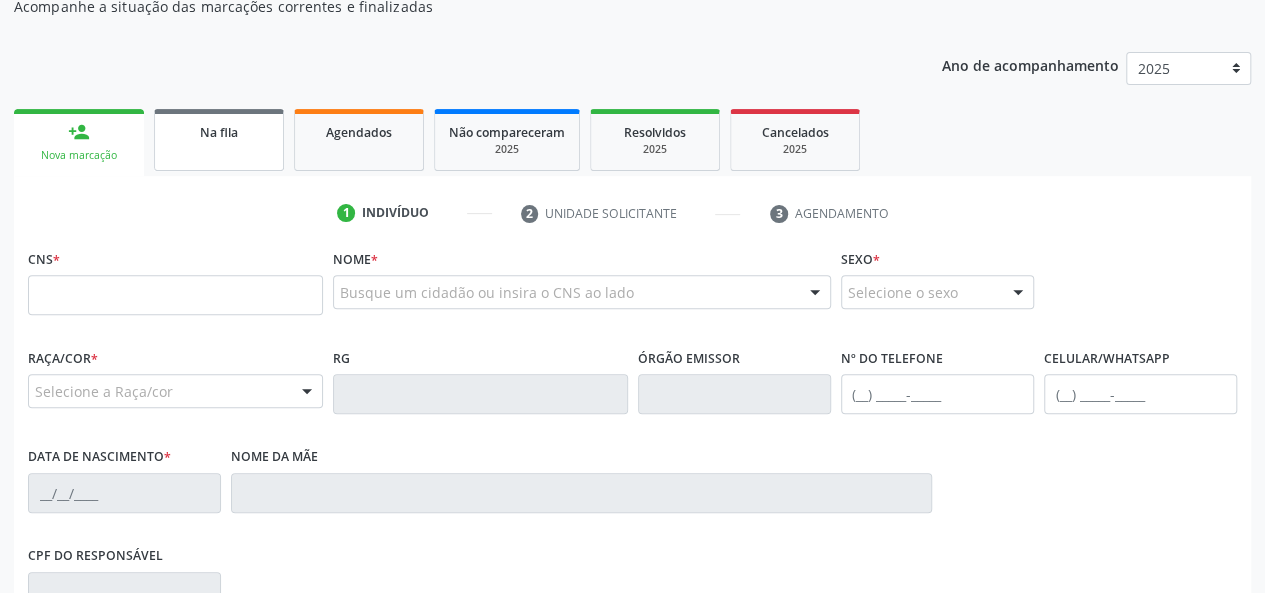 click on "Na fila" at bounding box center (219, 131) 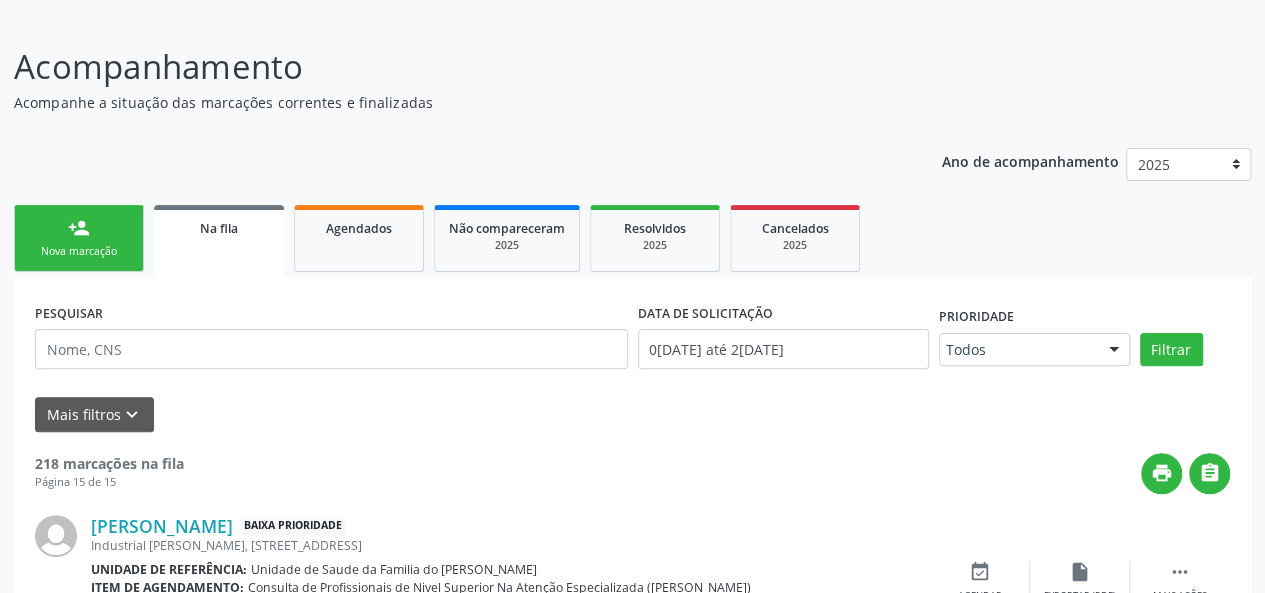 scroll, scrollTop: 218, scrollLeft: 0, axis: vertical 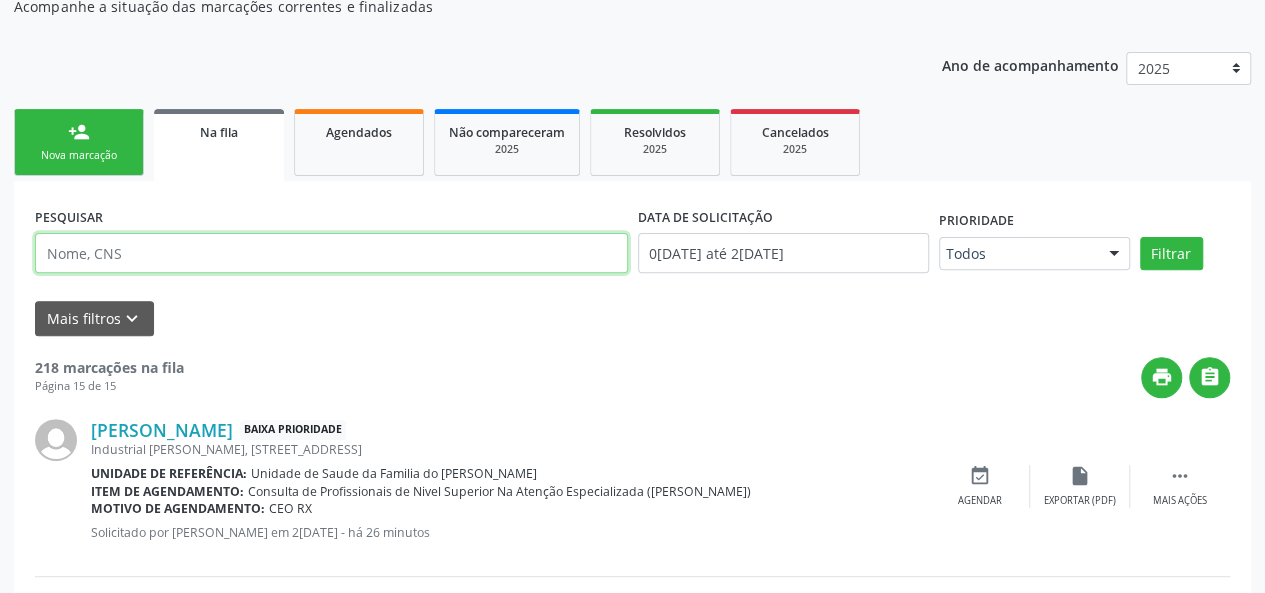 click at bounding box center (331, 253) 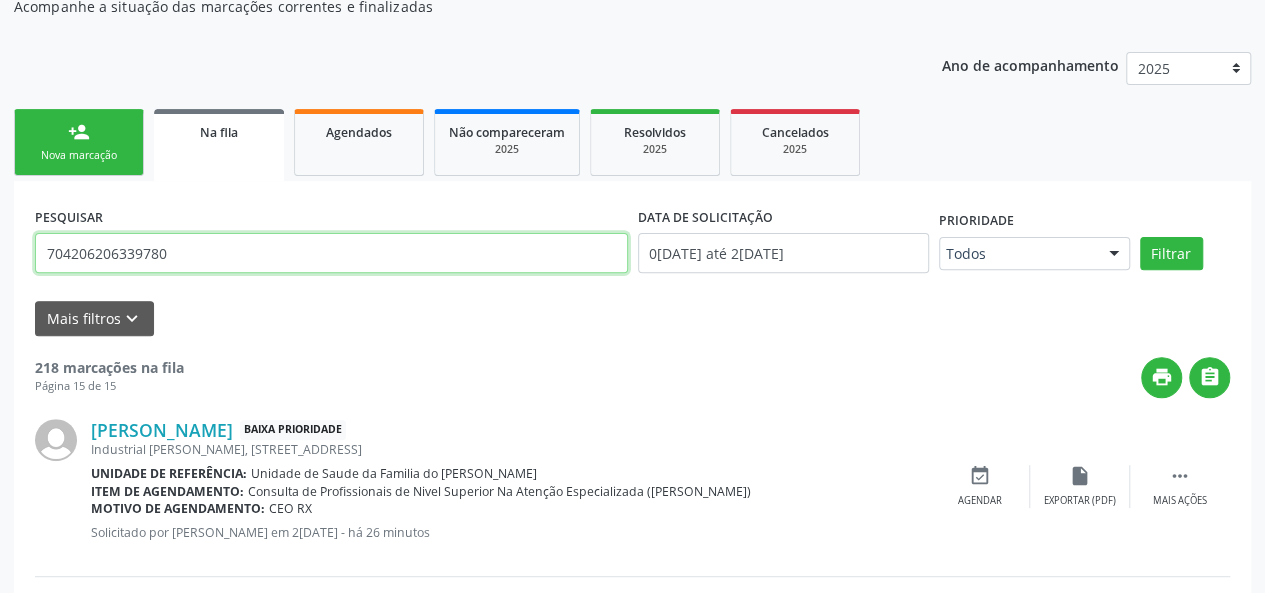 type on "704206206339780" 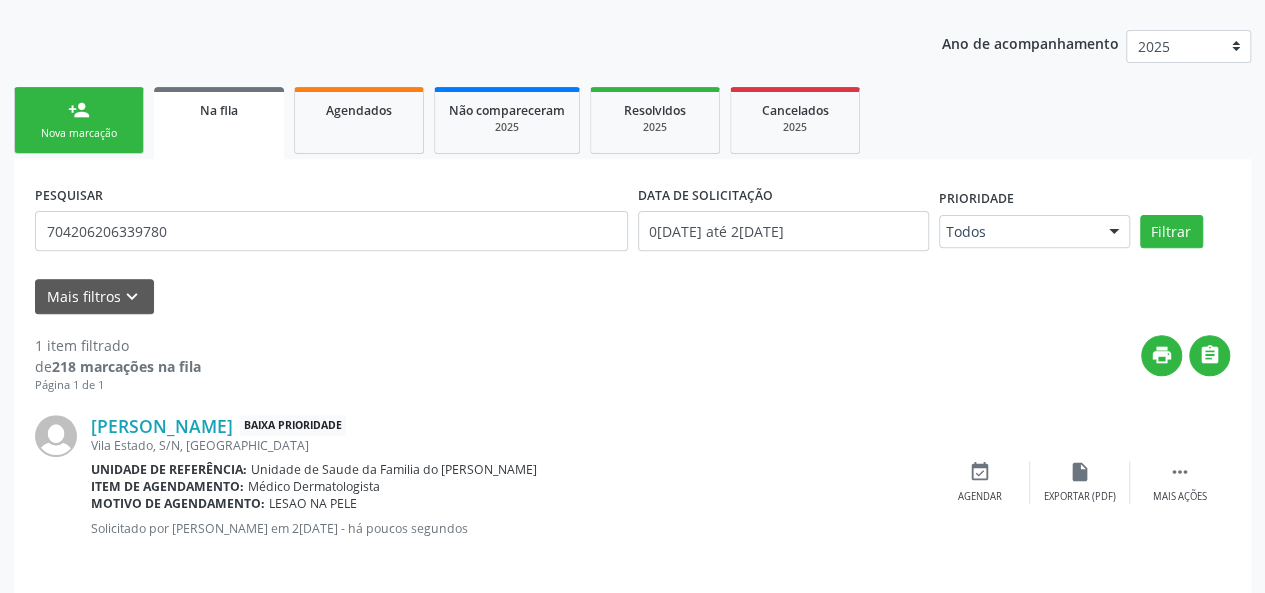 scroll, scrollTop: 252, scrollLeft: 0, axis: vertical 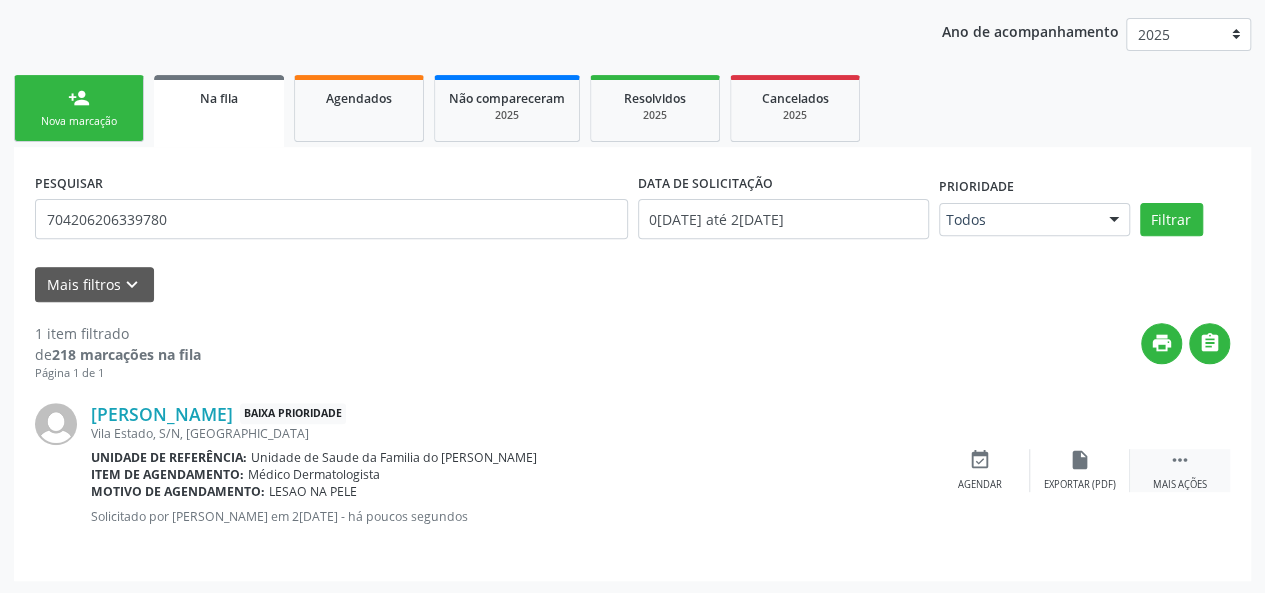 click on "
Mais ações" at bounding box center (1180, 470) 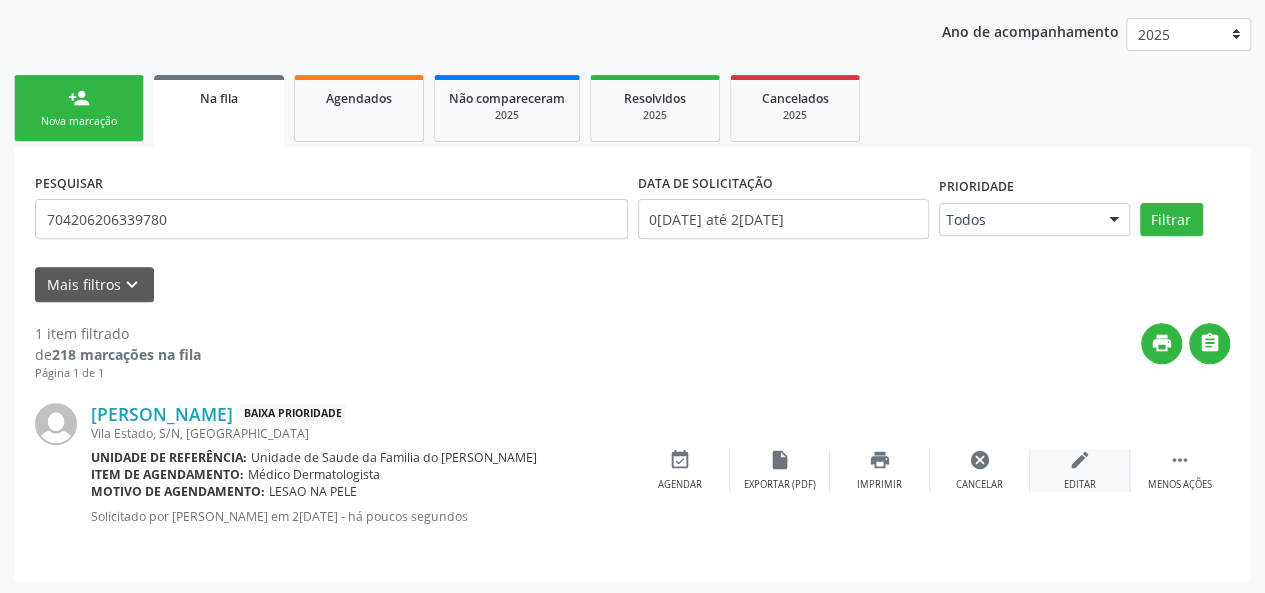 click on "edit
Editar" at bounding box center [1080, 470] 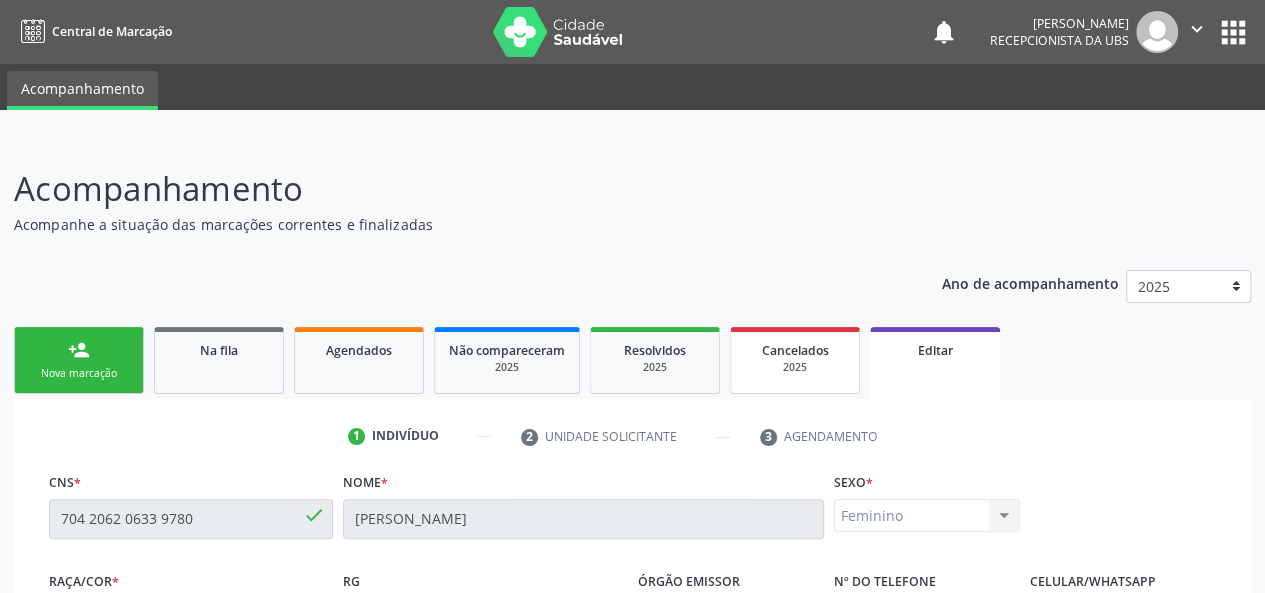 scroll, scrollTop: 544, scrollLeft: 0, axis: vertical 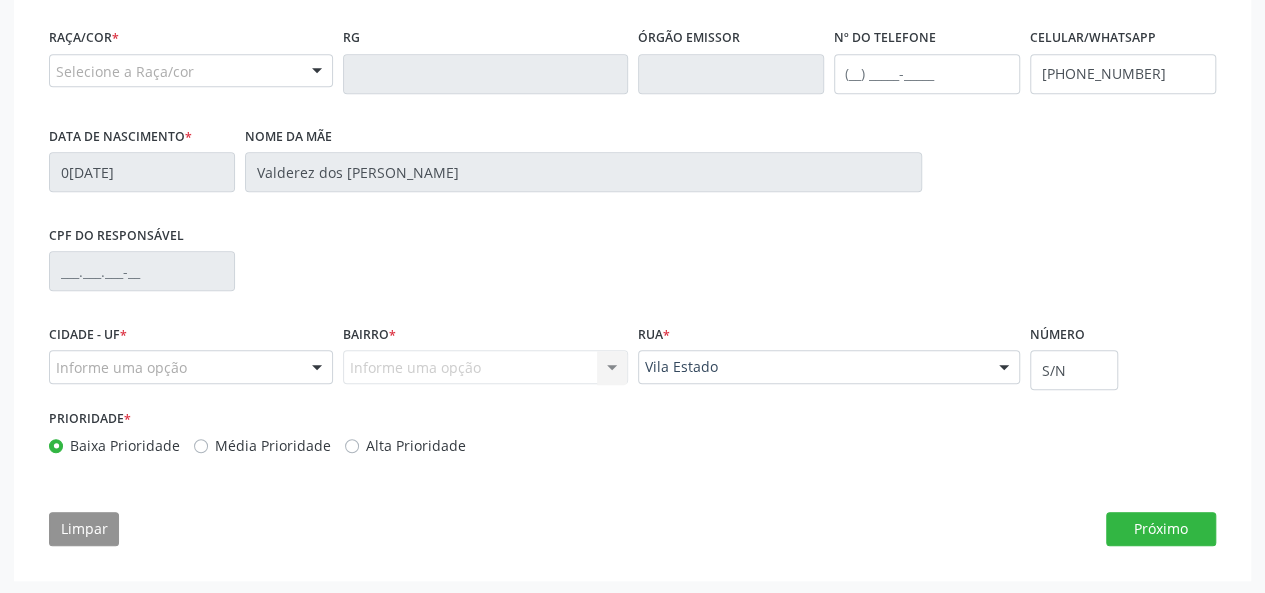 click on "Informe uma opção
Nenhum resultado encontrado para: "   "
Nenhuma opção encontrada. Digite para adicionar." at bounding box center (485, 367) 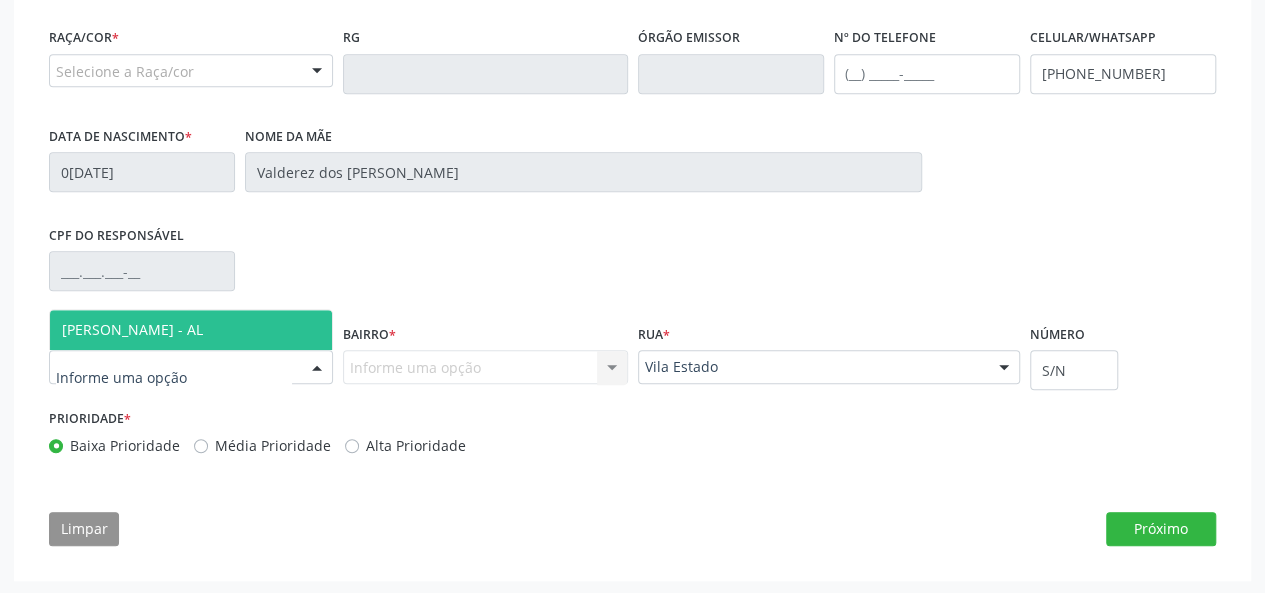 click on "[PERSON_NAME] - AL" at bounding box center [191, 330] 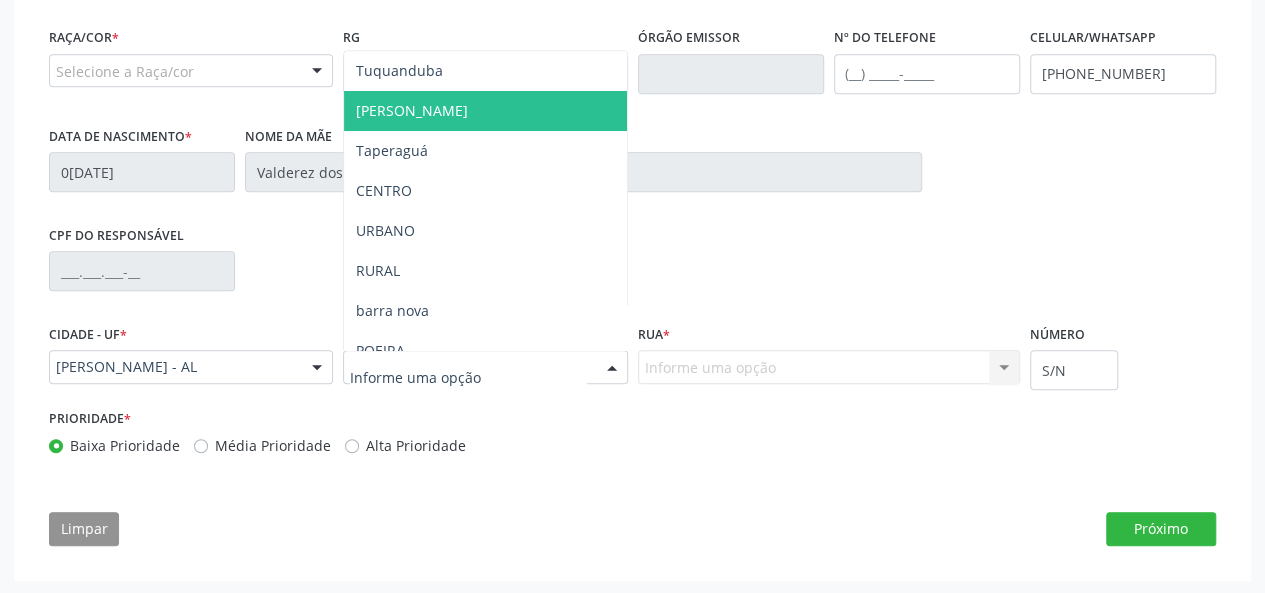 click on "[PERSON_NAME]" at bounding box center [485, 111] 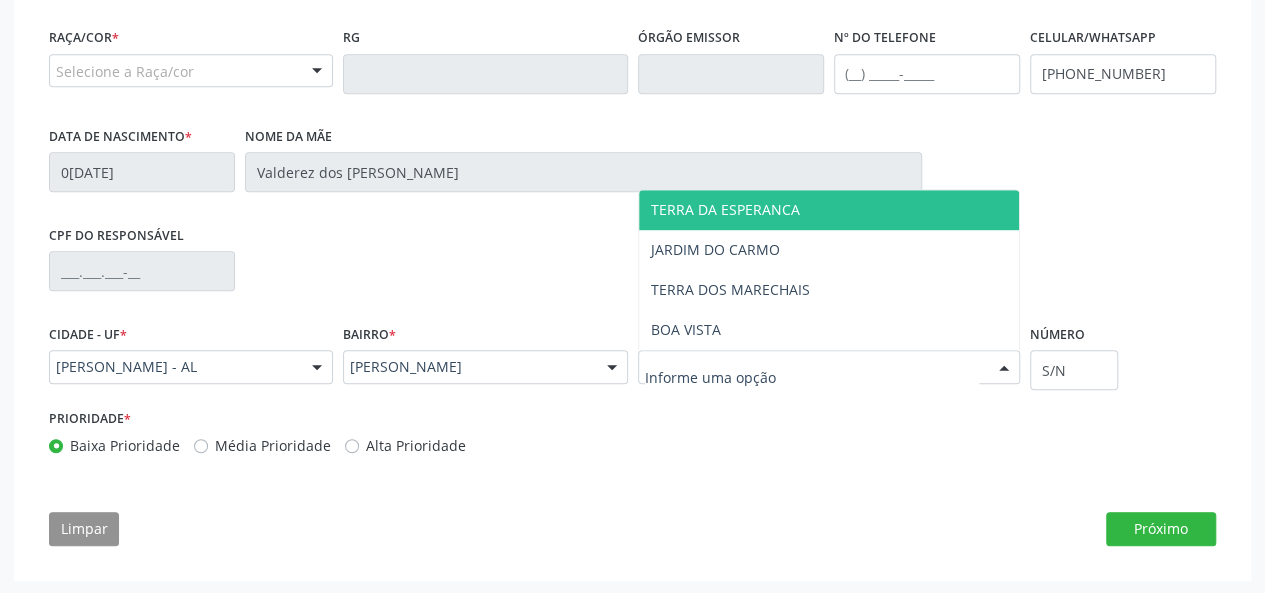 type on "T" 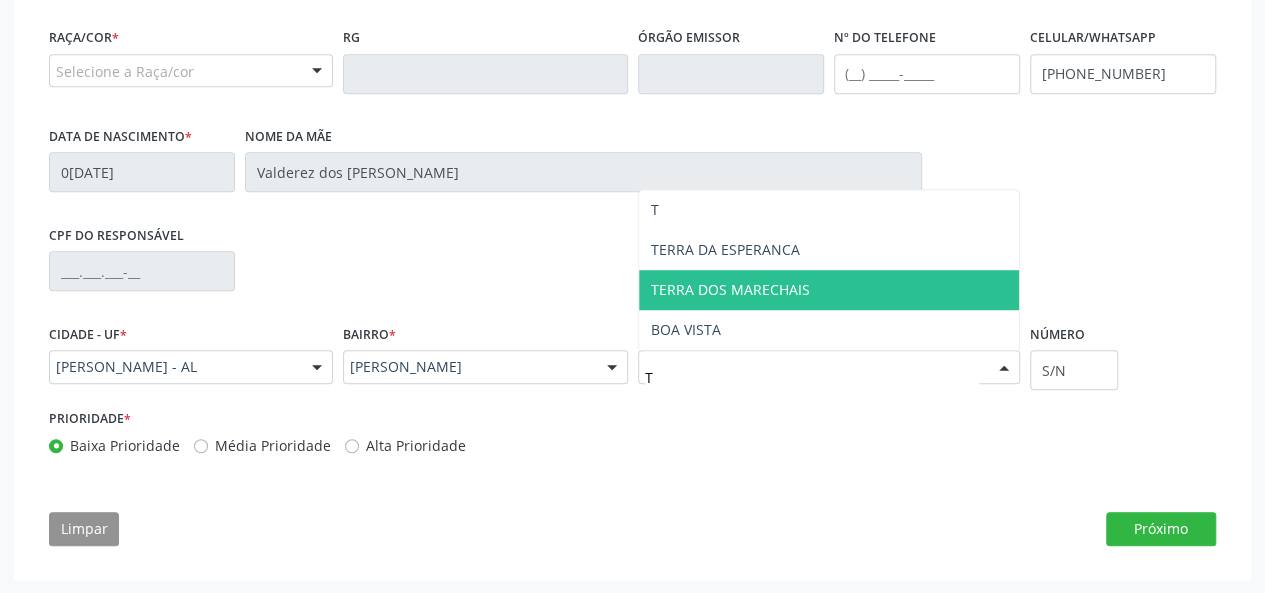 click on "TERRA DOS MARECHAIS" at bounding box center (829, 290) 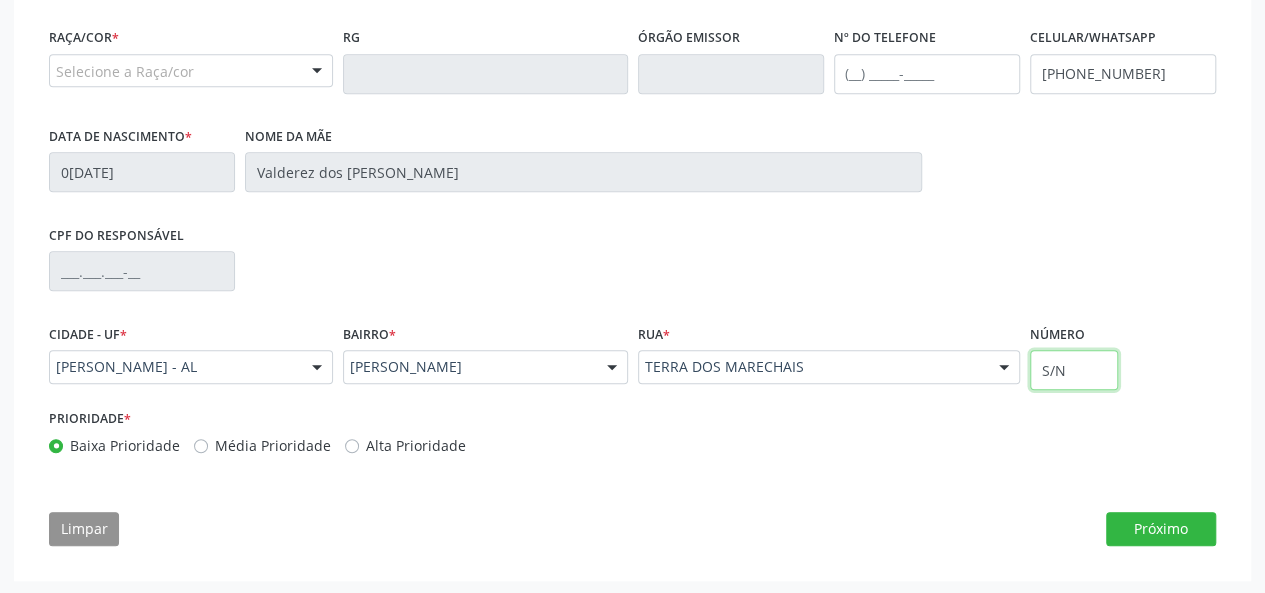 drag, startPoint x: 1073, startPoint y: 371, endPoint x: 1037, endPoint y: 365, distance: 36.496574 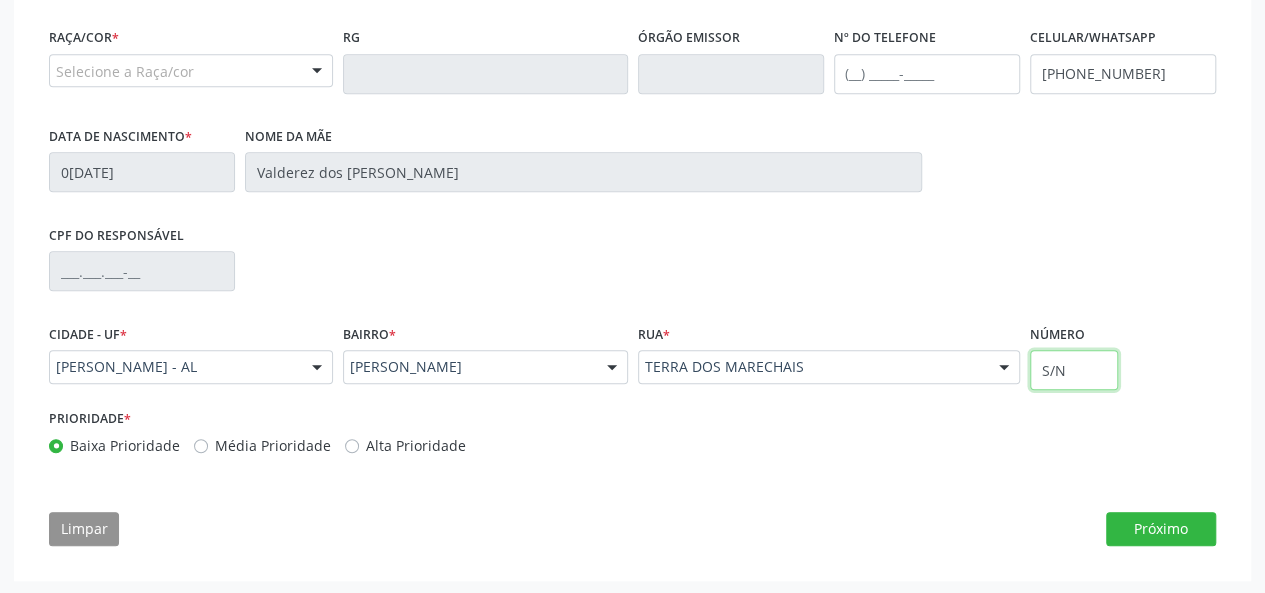 click on "S/N" at bounding box center (1074, 370) 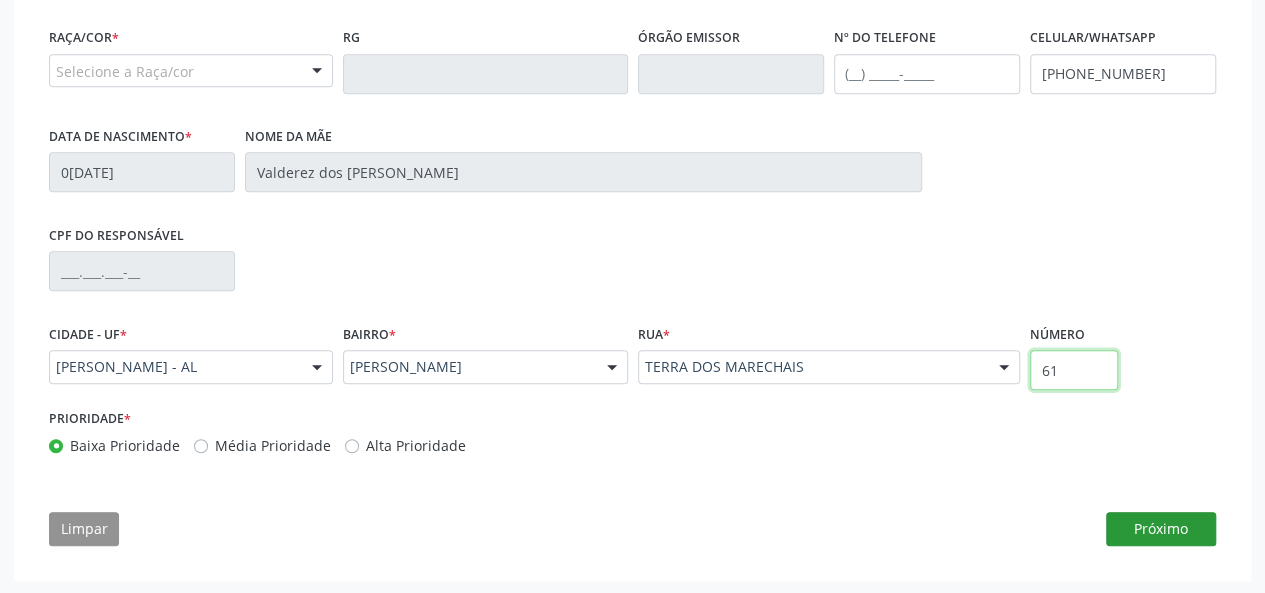 type on "61" 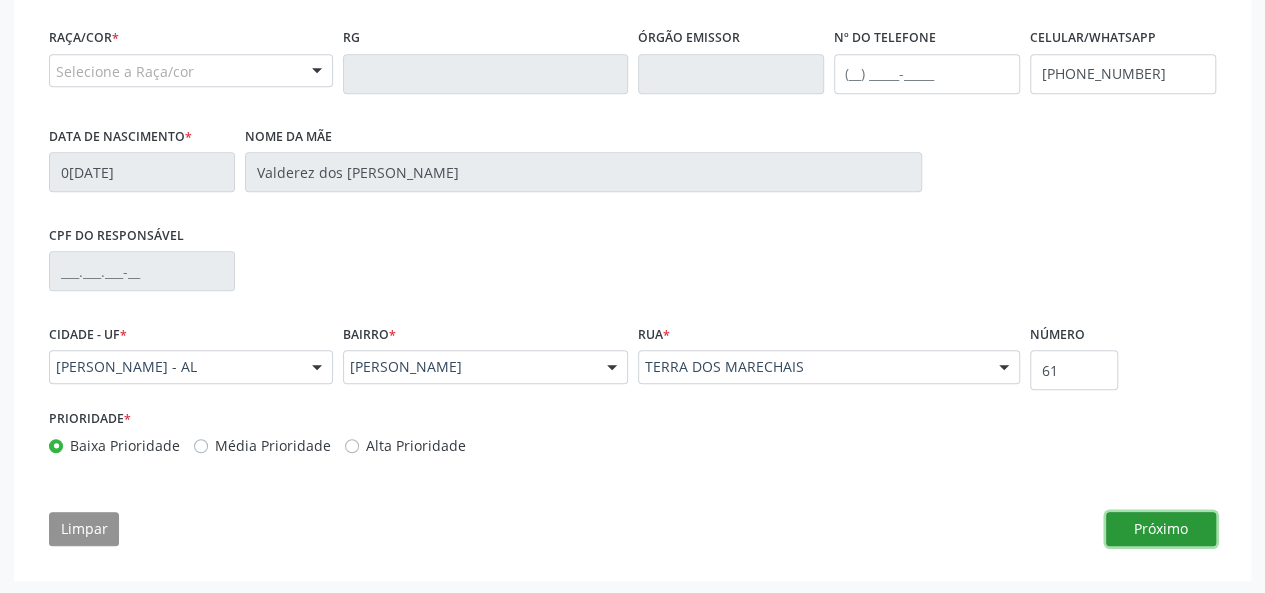click on "Próximo" at bounding box center (1161, 529) 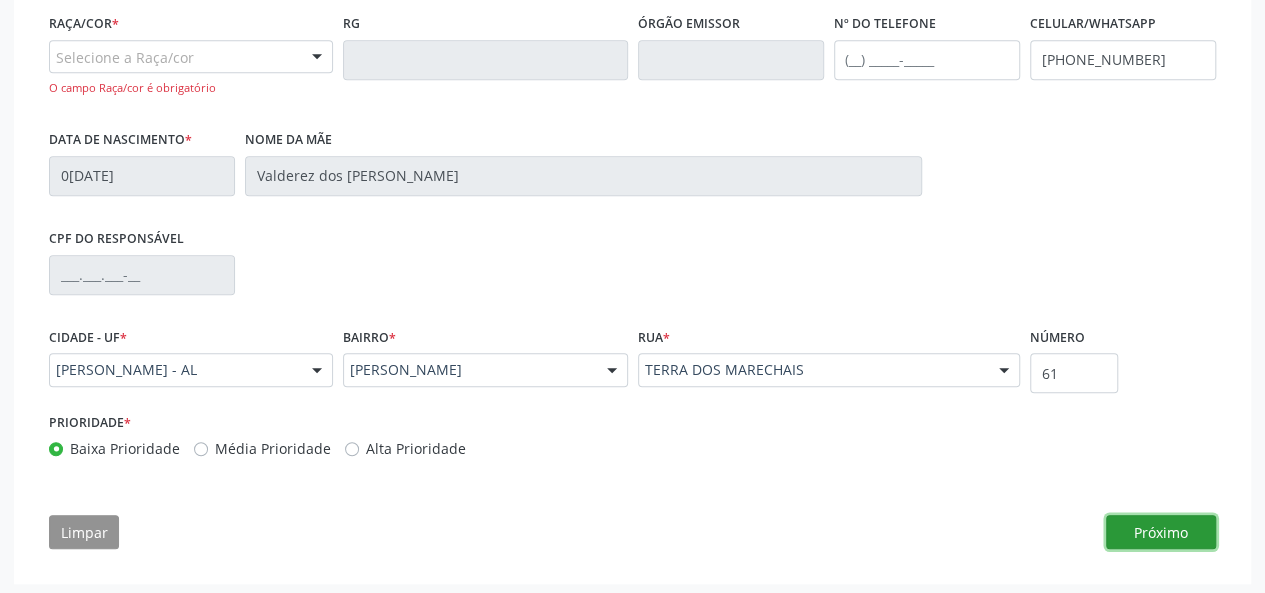 scroll, scrollTop: 562, scrollLeft: 0, axis: vertical 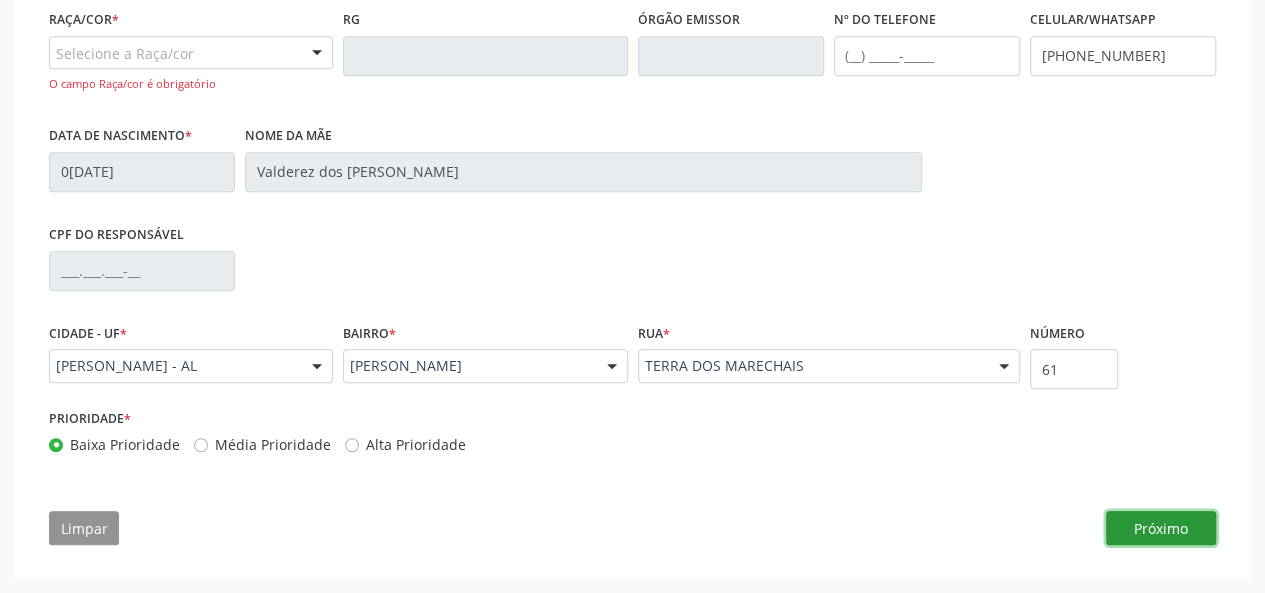 click on "Próximo" at bounding box center (1161, 528) 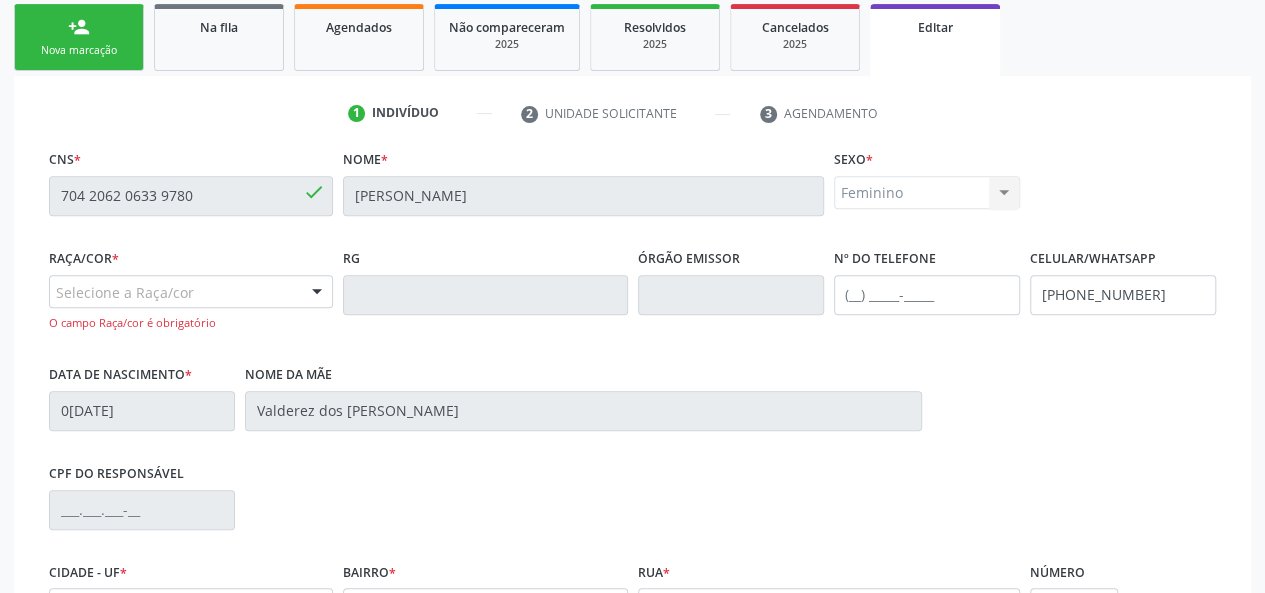 scroll, scrollTop: 262, scrollLeft: 0, axis: vertical 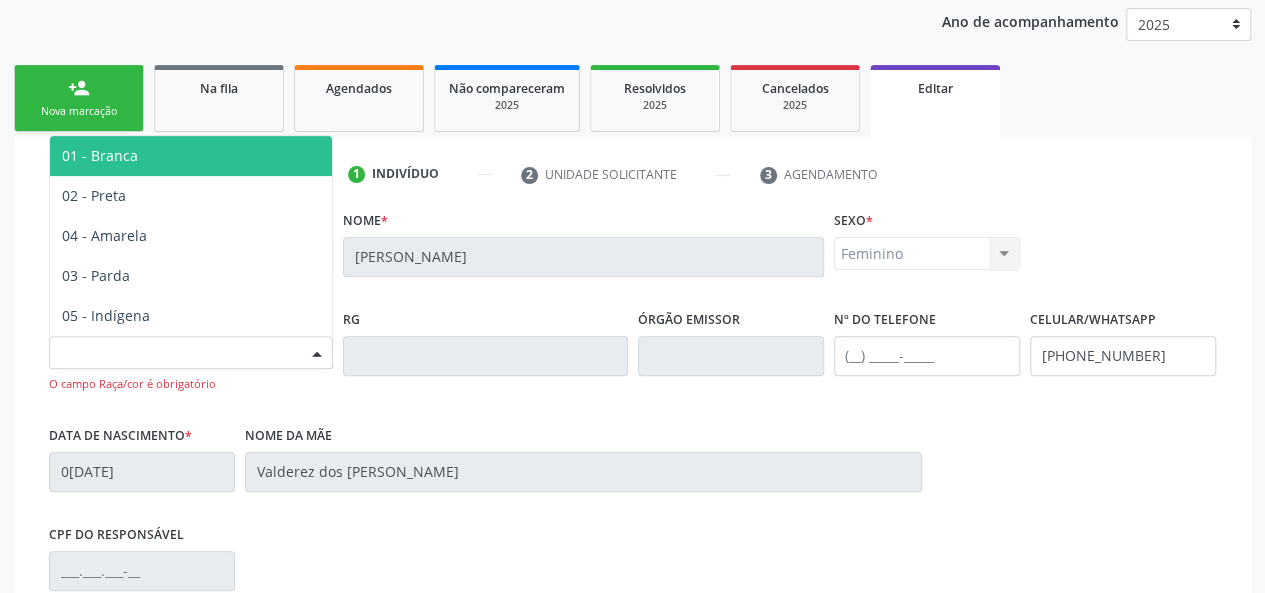 click at bounding box center [317, 354] 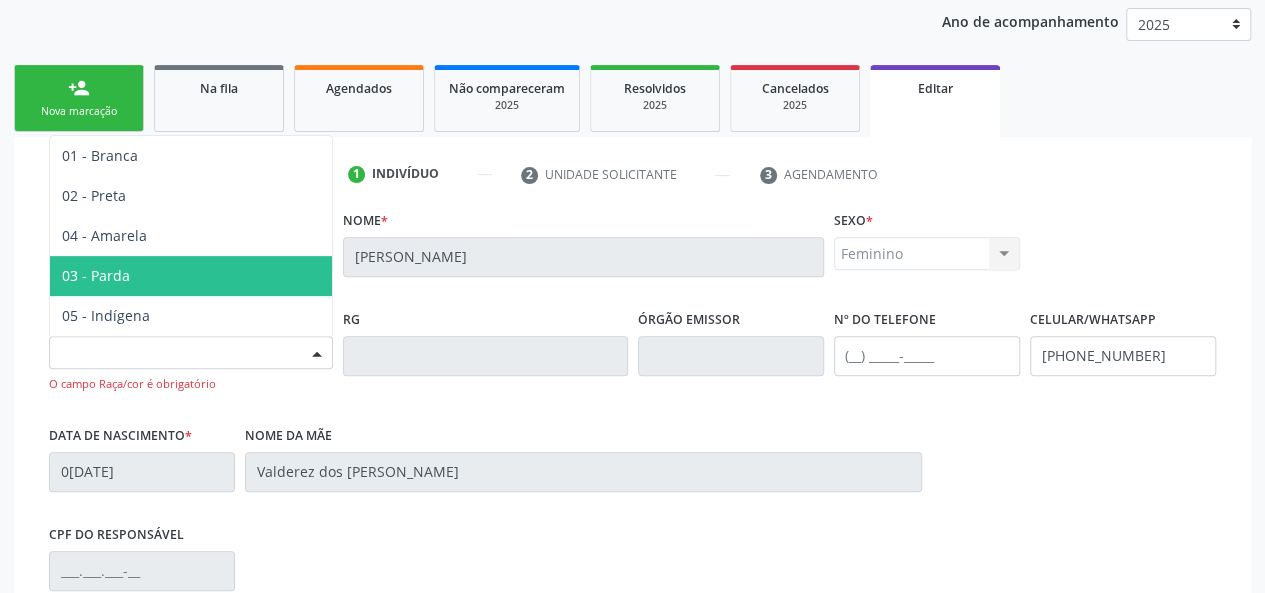 click on "03 - Parda" at bounding box center [191, 276] 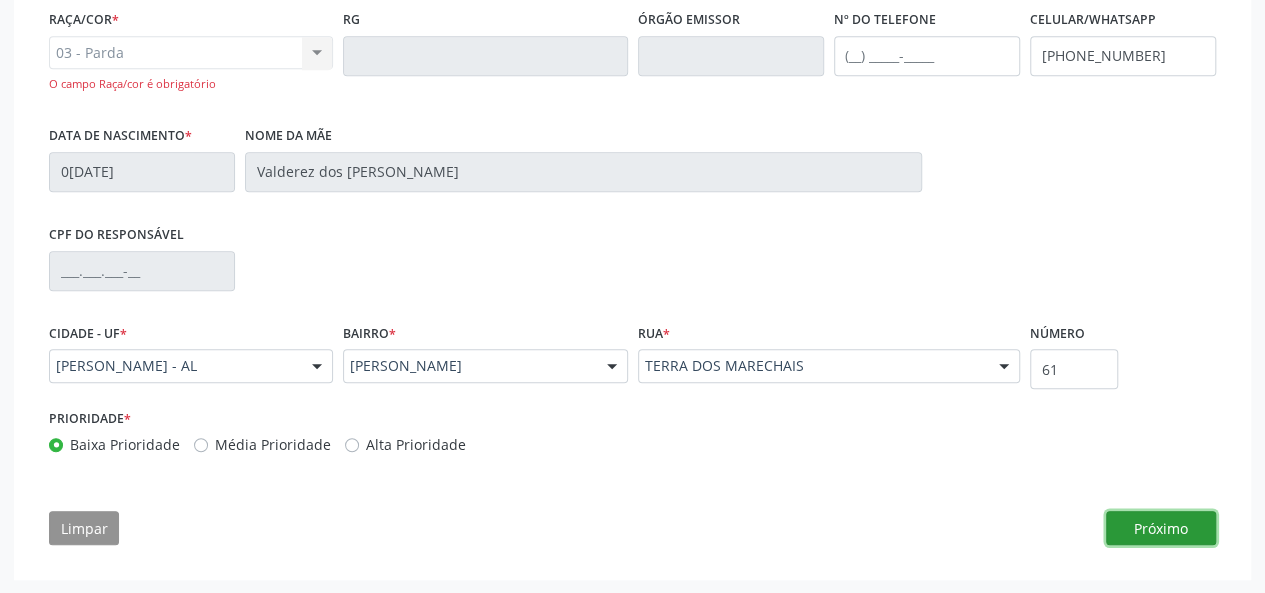 click on "Próximo" at bounding box center (1161, 528) 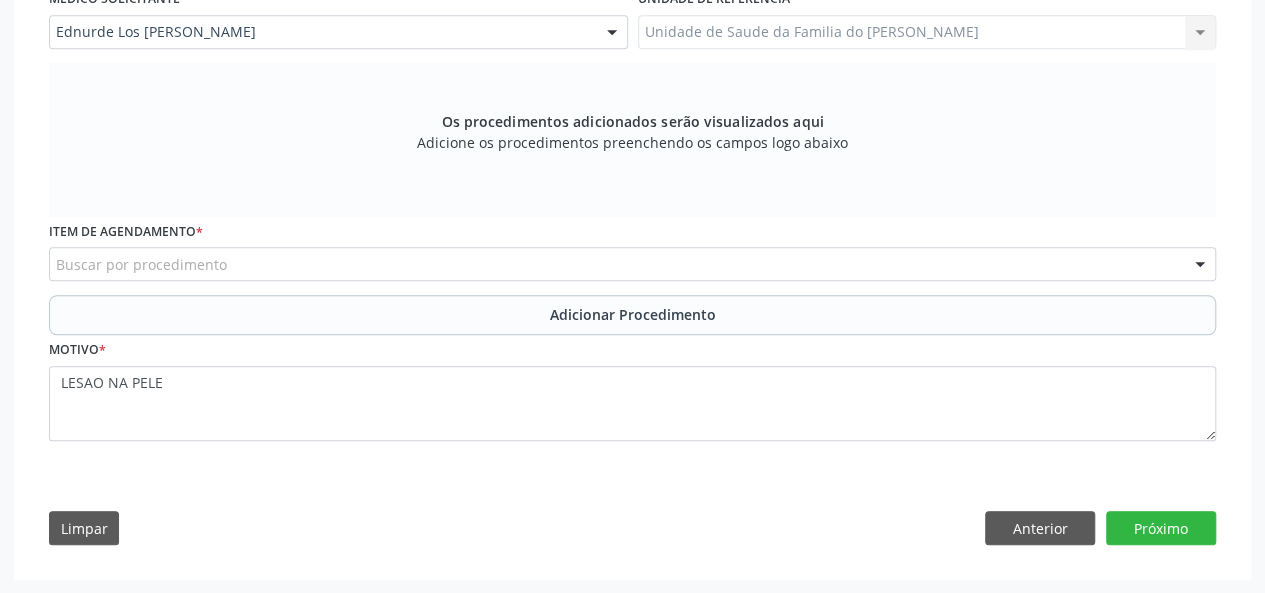 scroll, scrollTop: 561, scrollLeft: 0, axis: vertical 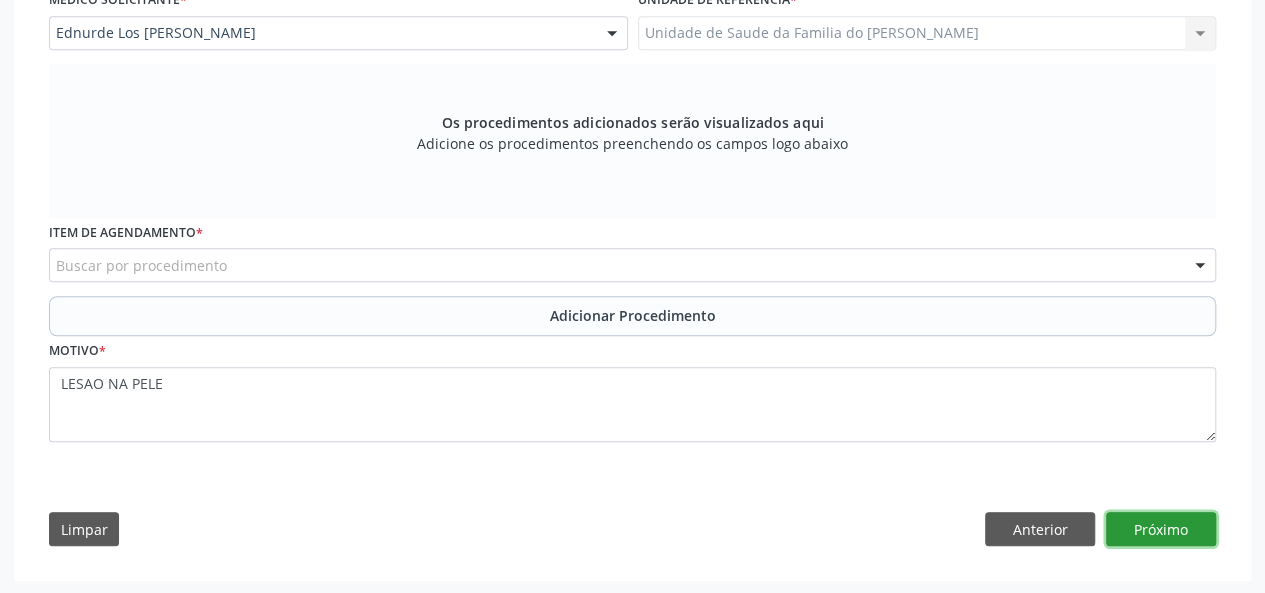 click on "Próximo" at bounding box center (1161, 529) 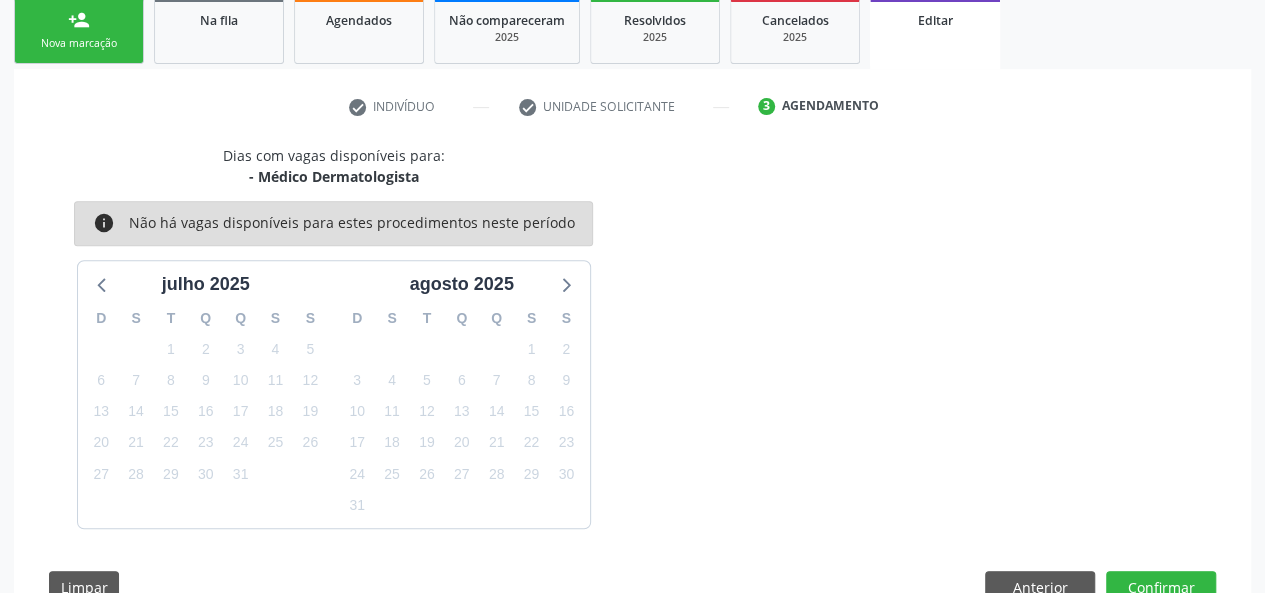 scroll, scrollTop: 388, scrollLeft: 0, axis: vertical 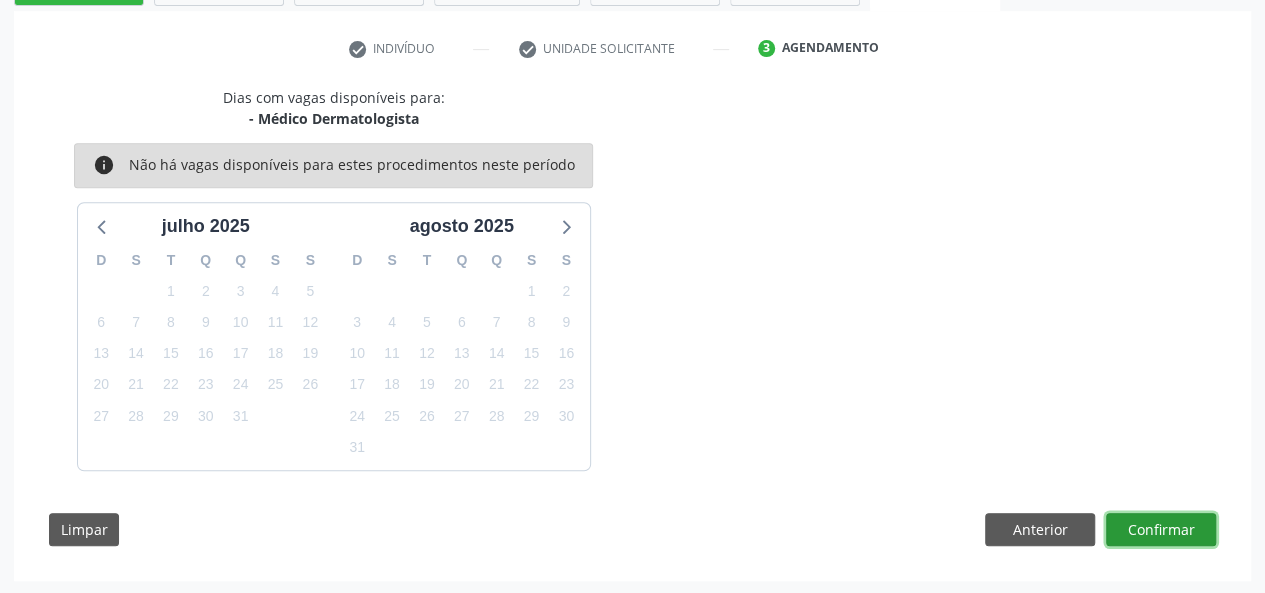 click on "Confirmar" at bounding box center (1161, 530) 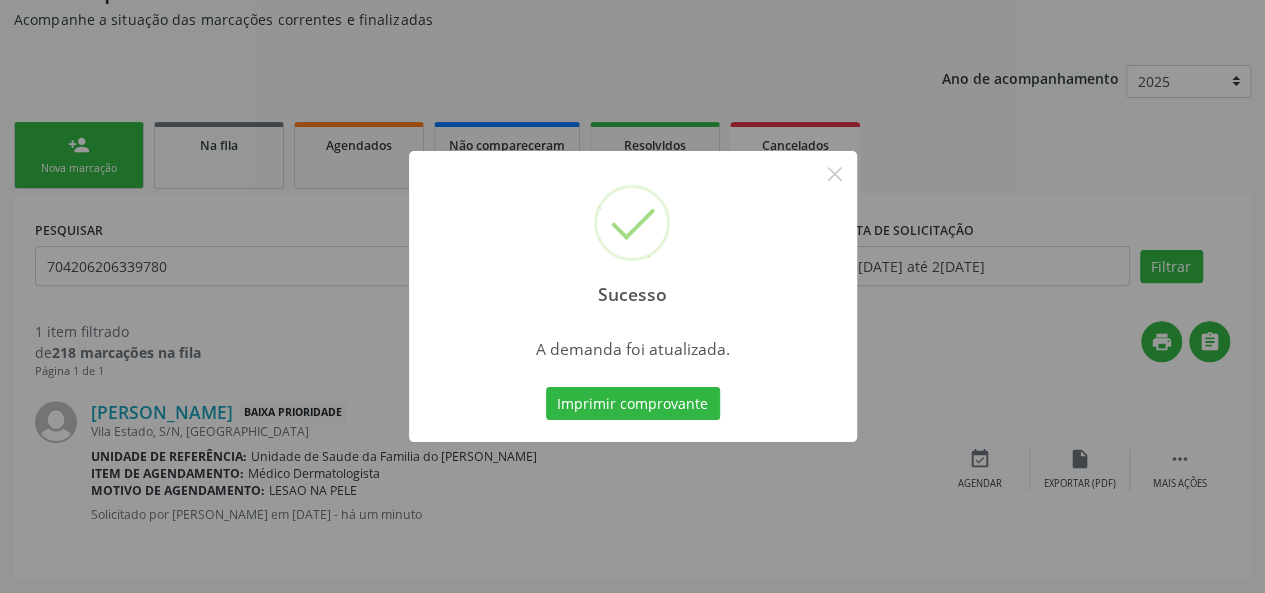 scroll, scrollTop: 0, scrollLeft: 0, axis: both 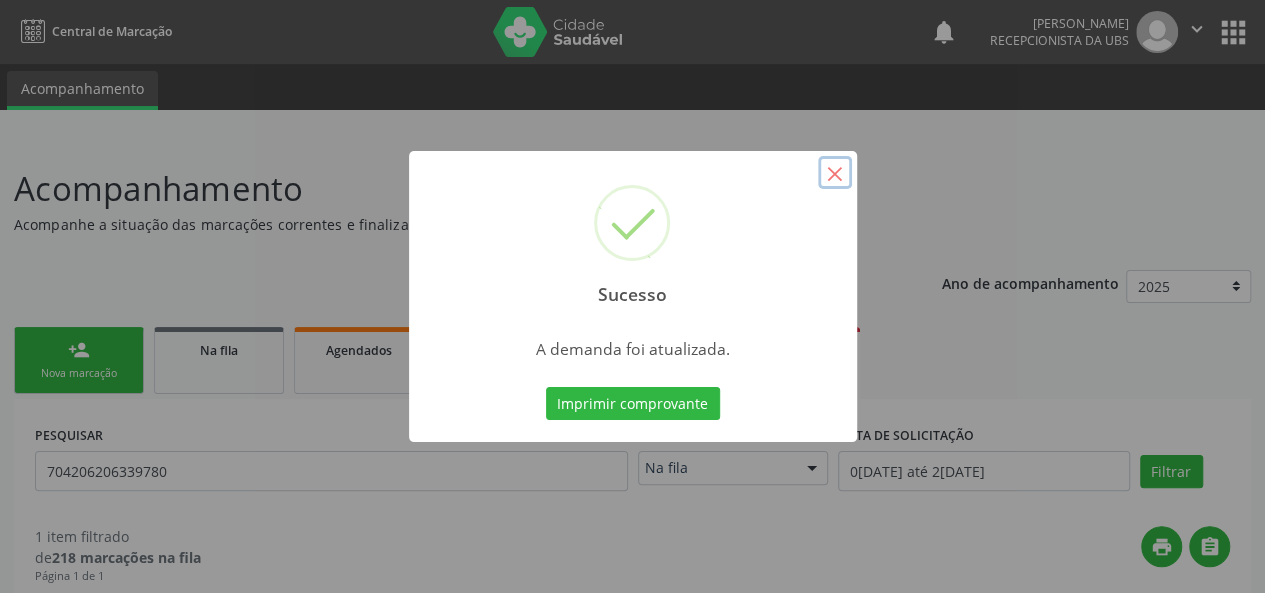 click on "×" at bounding box center (835, 173) 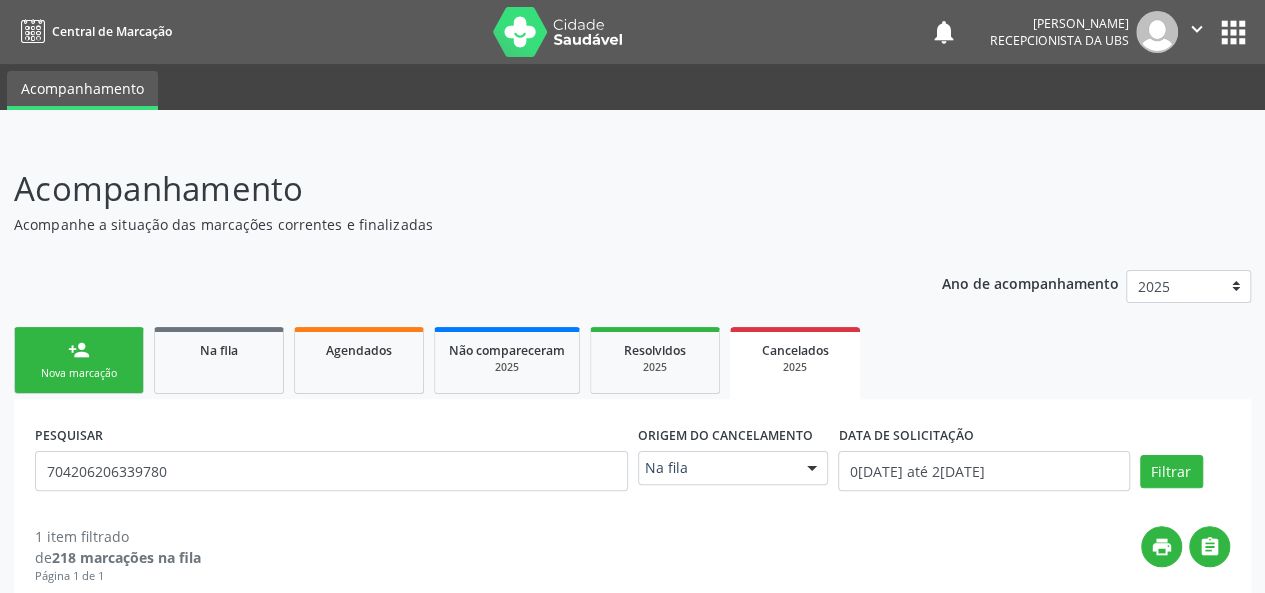 click on "person_add" at bounding box center (79, 350) 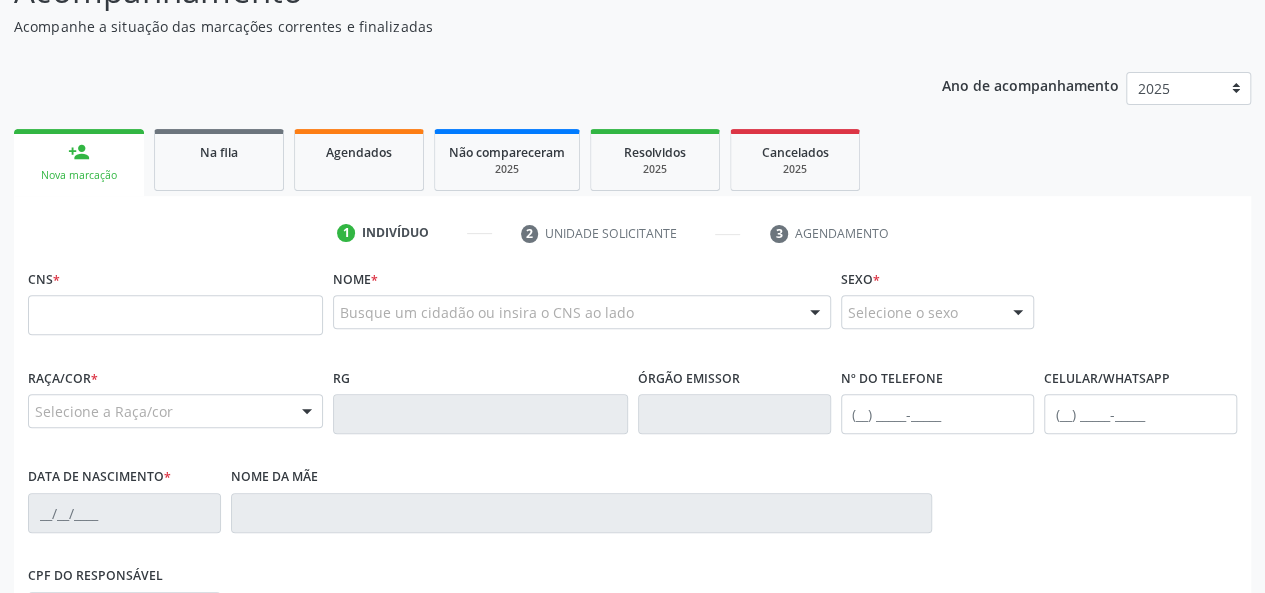 scroll, scrollTop: 200, scrollLeft: 0, axis: vertical 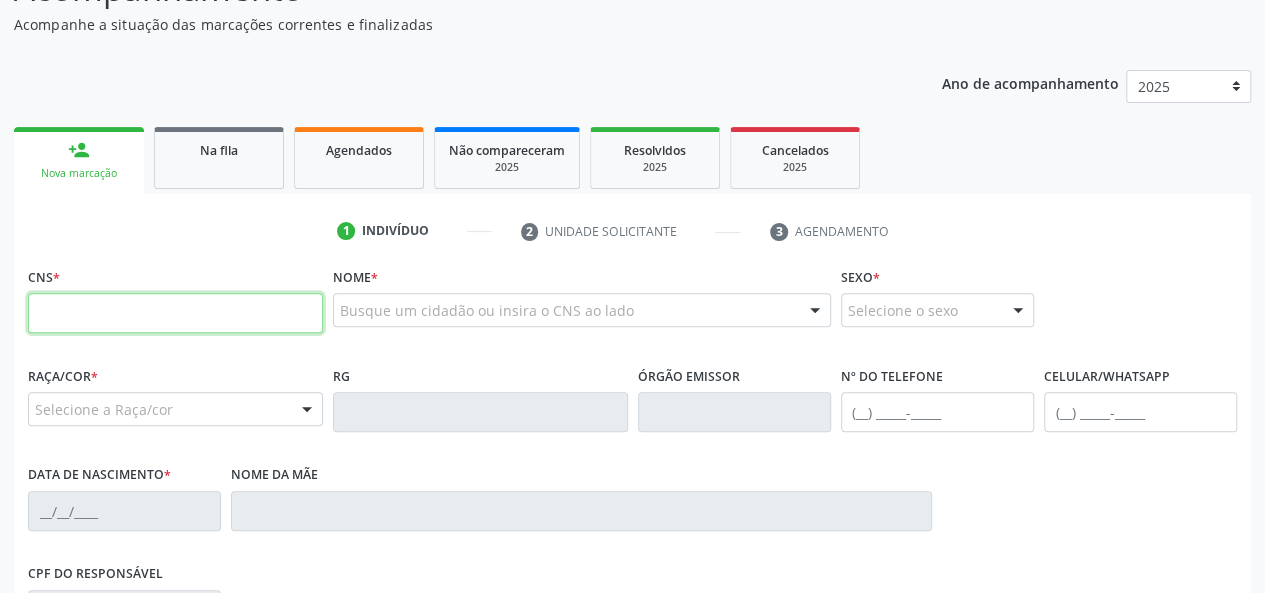 click at bounding box center (175, 313) 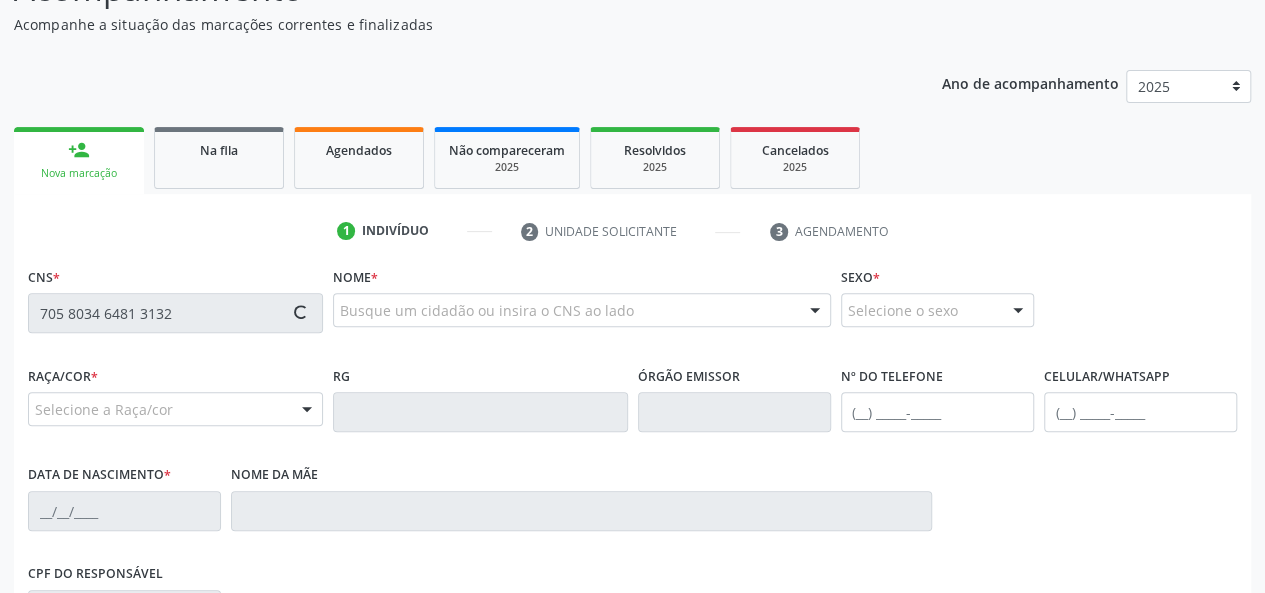 type on "705 8034 6481 3132" 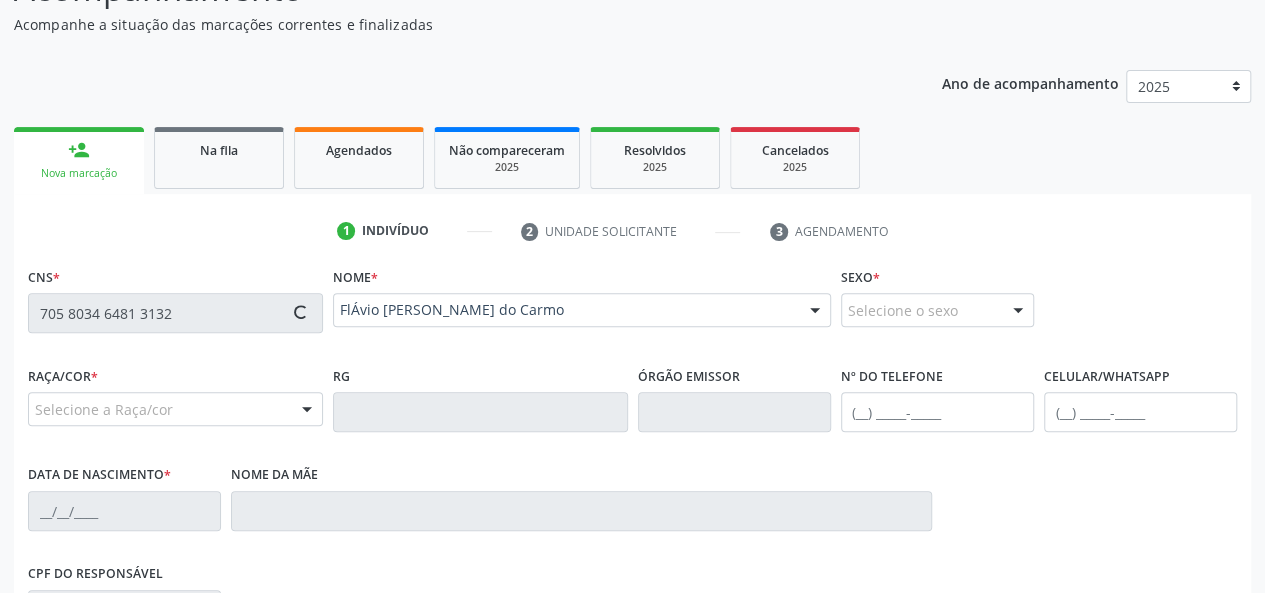 type on "[PHONE_NUMBER]" 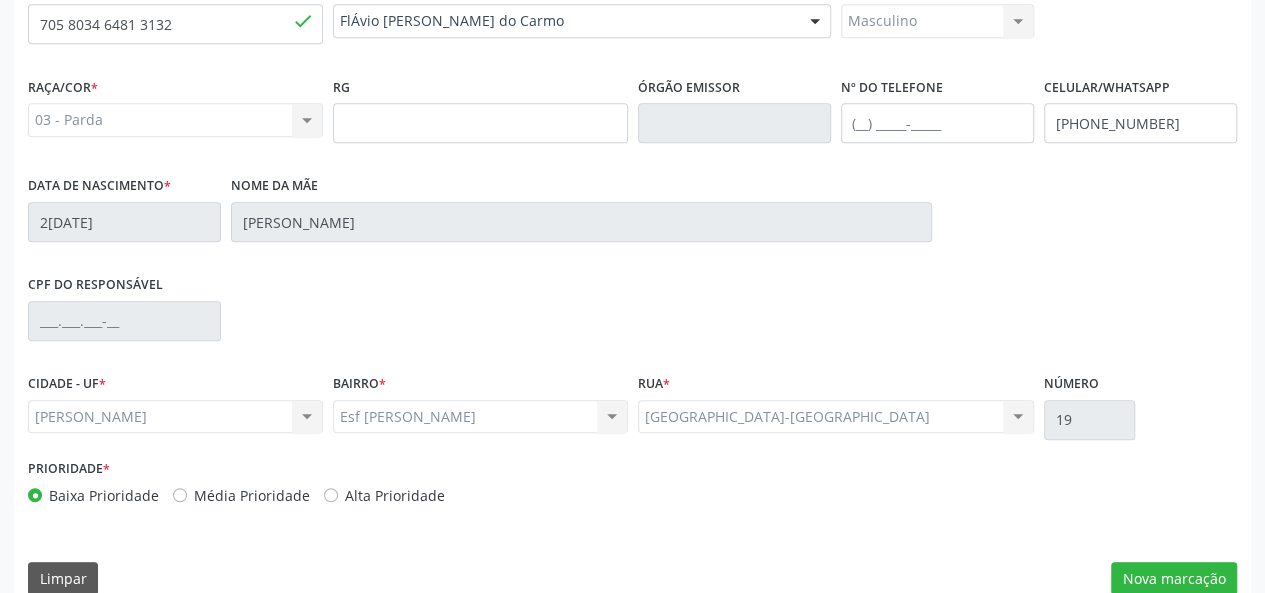 scroll, scrollTop: 518, scrollLeft: 0, axis: vertical 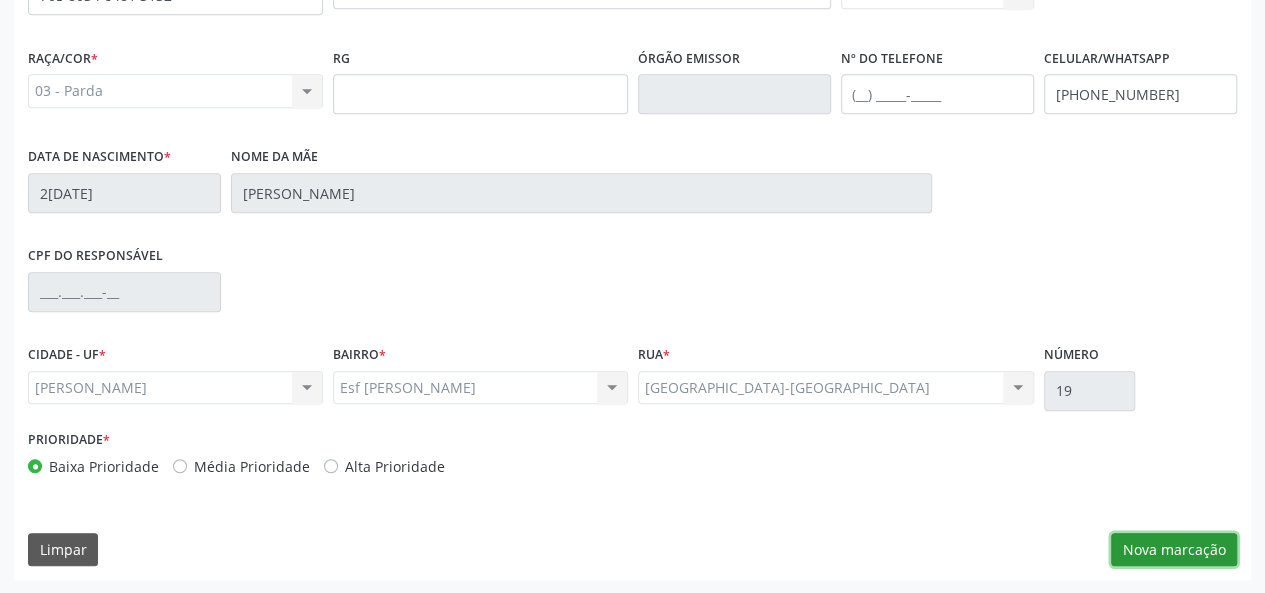 click on "Nova marcação" at bounding box center (1174, 550) 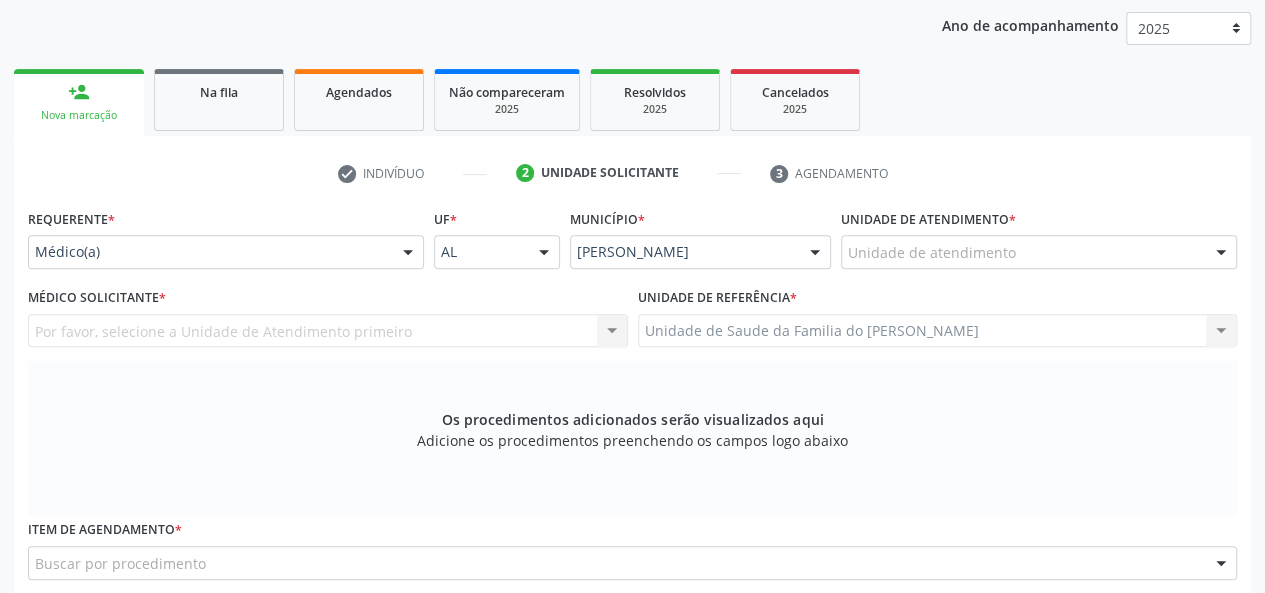 scroll, scrollTop: 218, scrollLeft: 0, axis: vertical 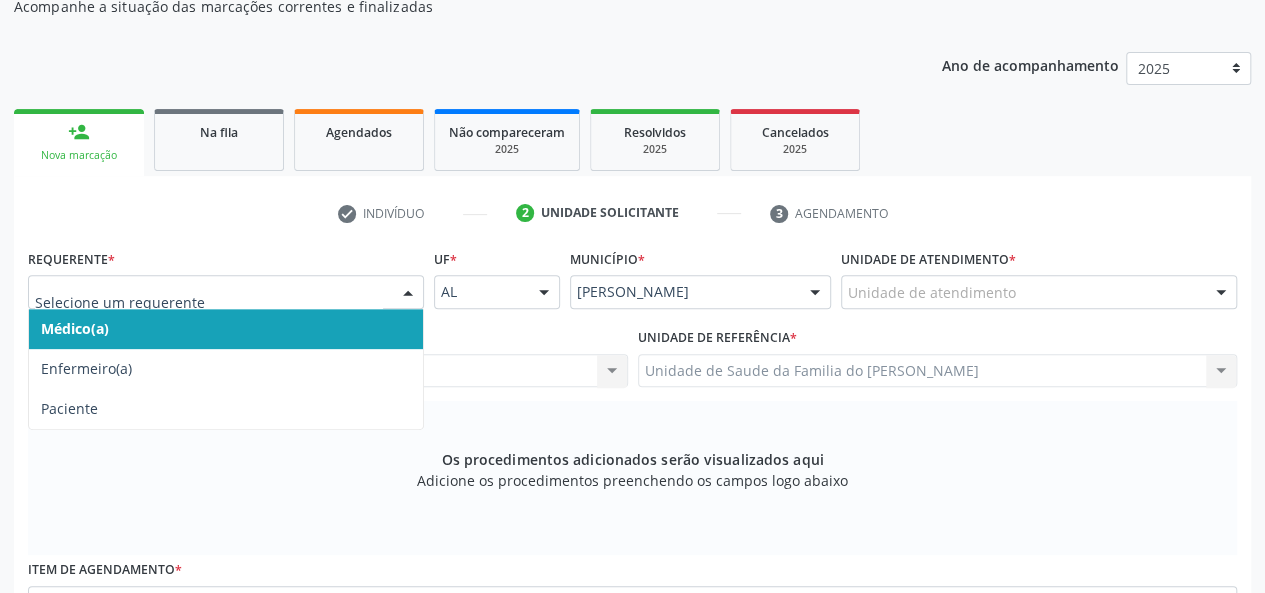 click at bounding box center (226, 292) 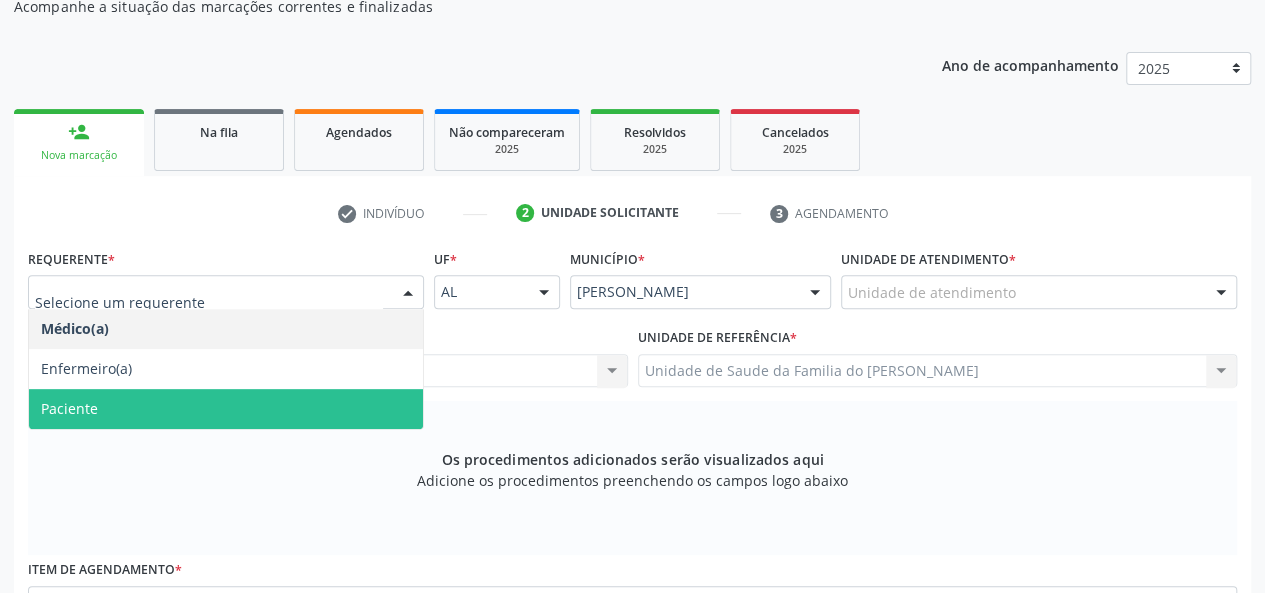 click on "Paciente" at bounding box center [226, 409] 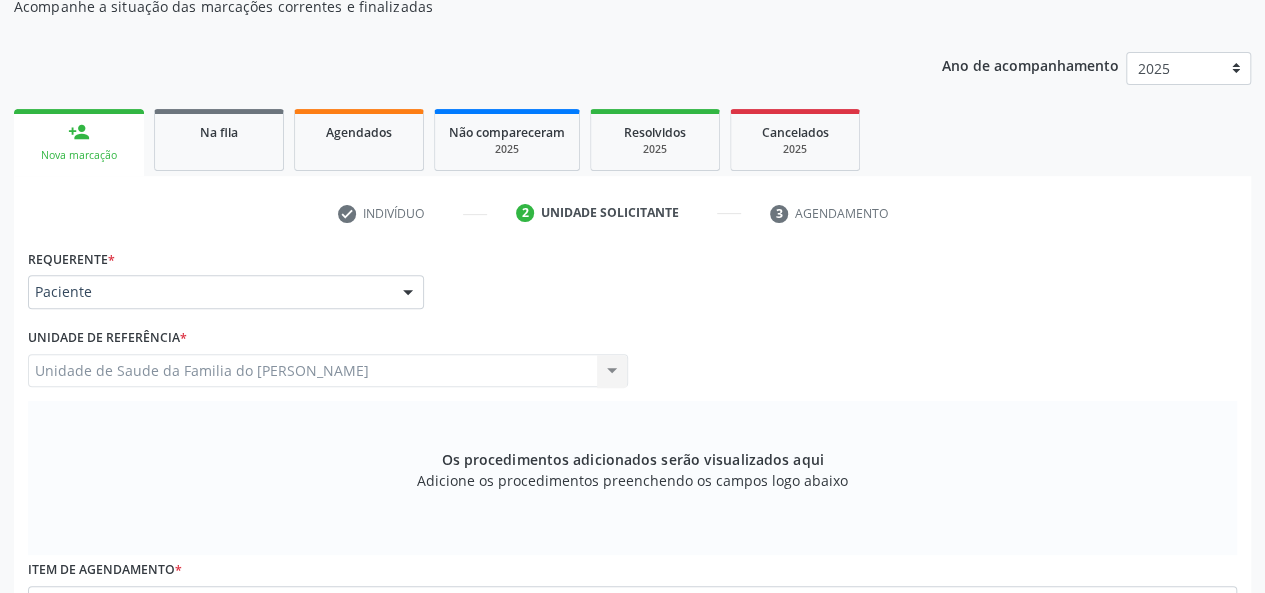 scroll, scrollTop: 418, scrollLeft: 0, axis: vertical 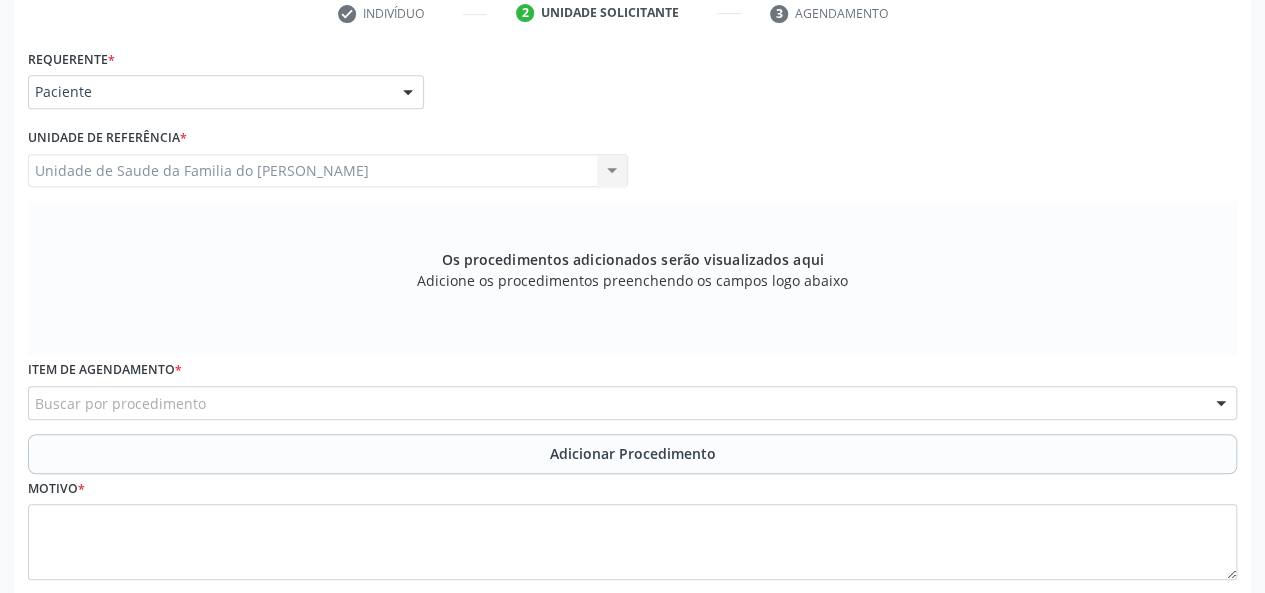click on "Buscar por procedimento" at bounding box center [632, 403] 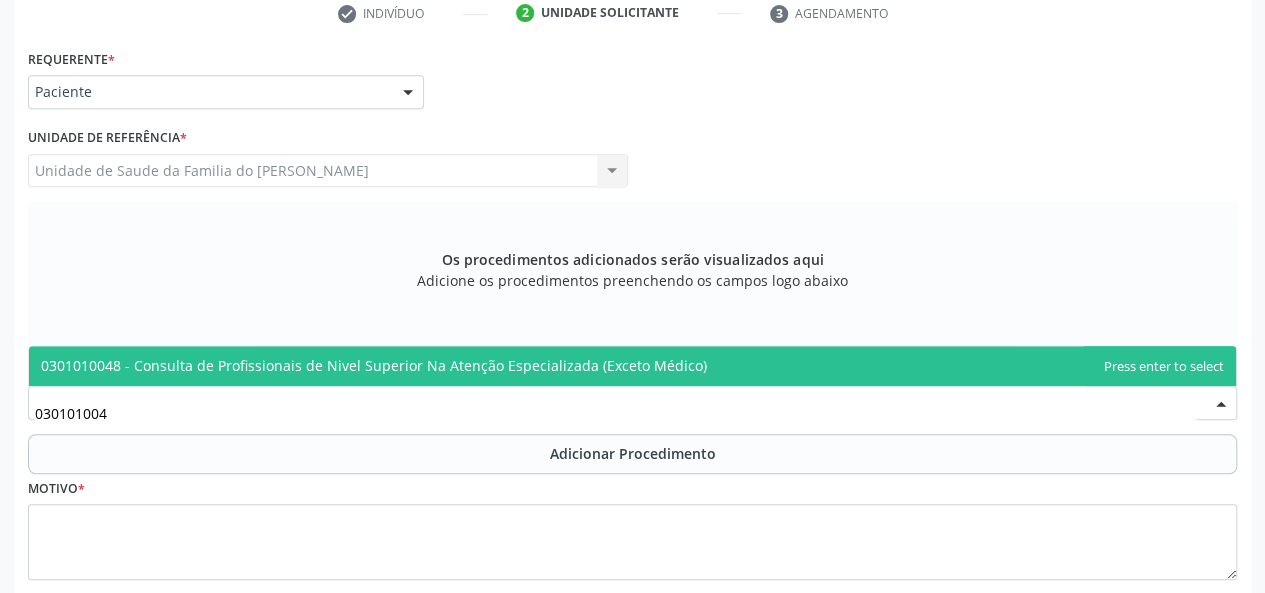 type on "0301010048" 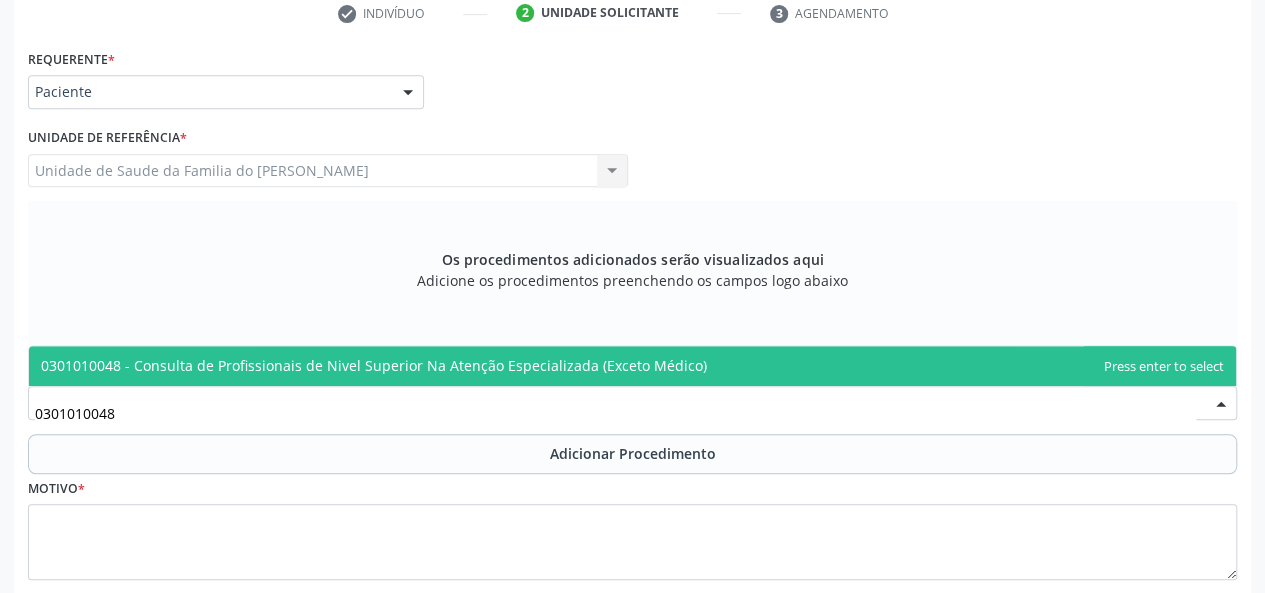 click on "0301010048 - Consulta de Profissionais de Nivel Superior Na Atenção Especializada (Exceto Médico)" at bounding box center [374, 365] 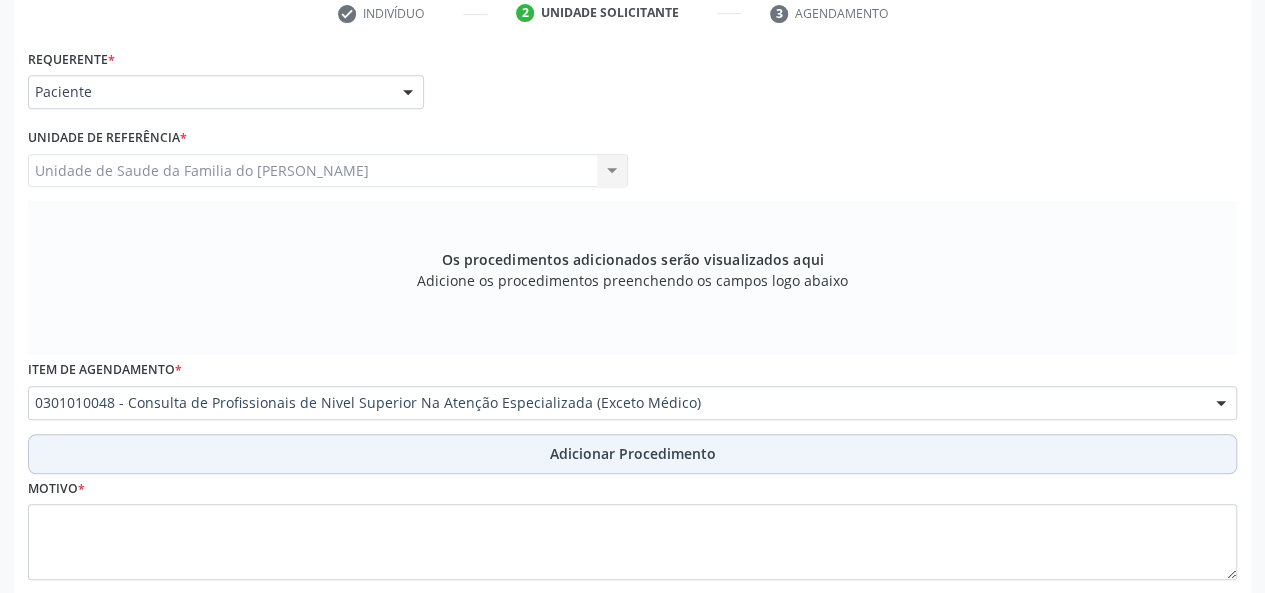 click on "Adicionar Procedimento" at bounding box center (632, 454) 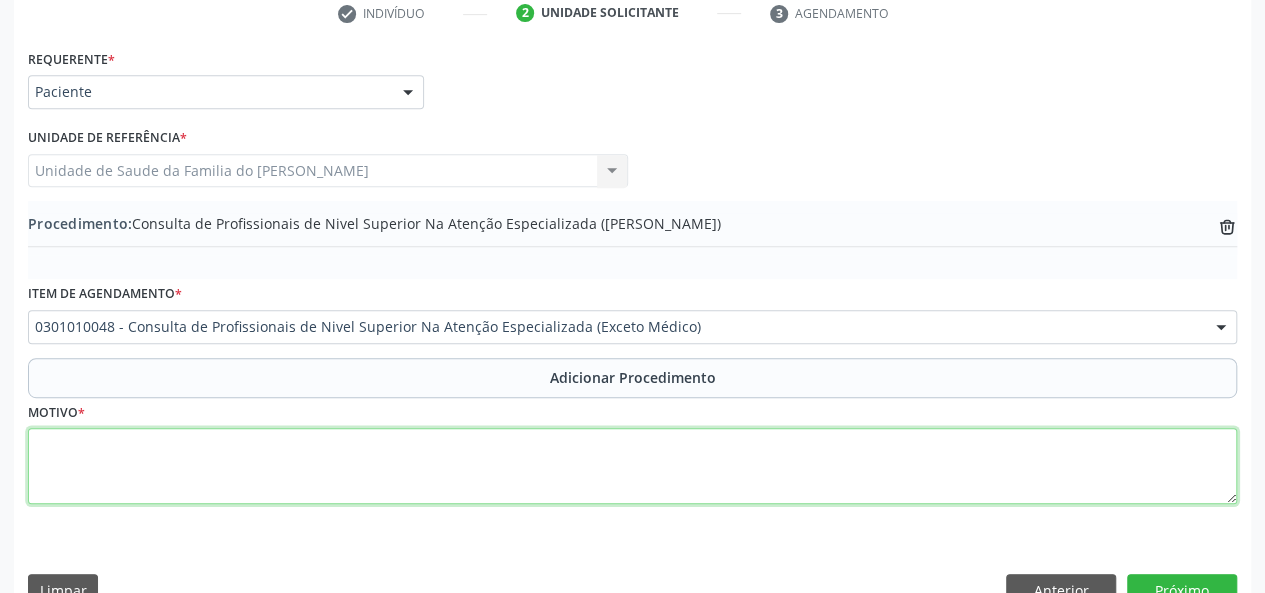 click at bounding box center (632, 466) 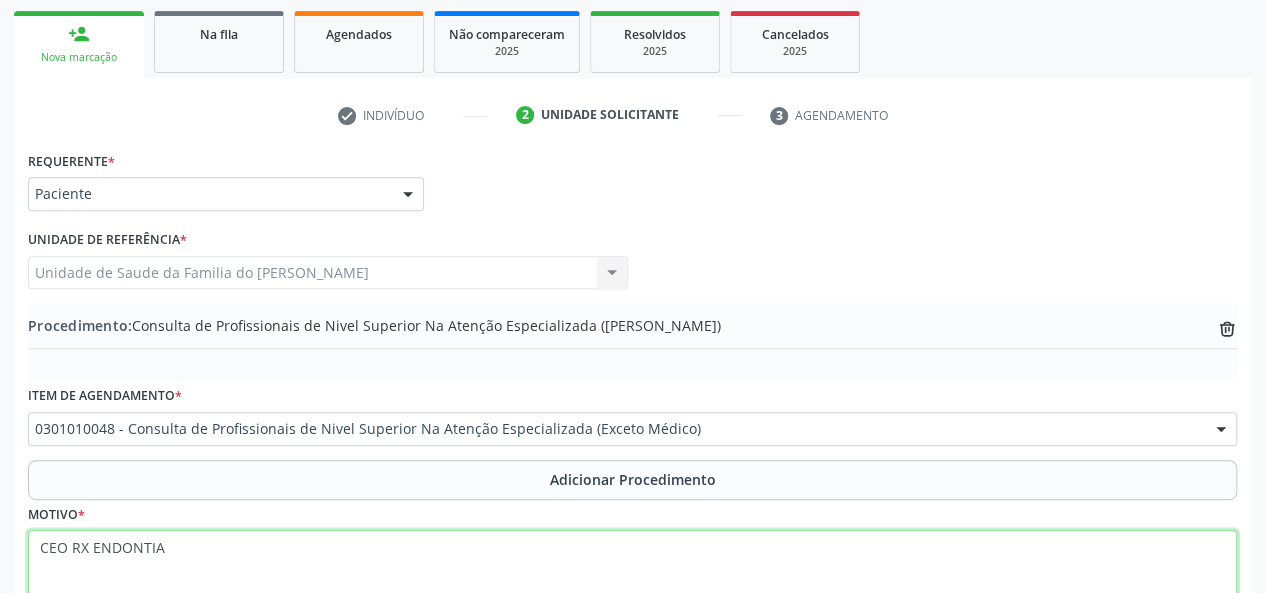 scroll, scrollTop: 458, scrollLeft: 0, axis: vertical 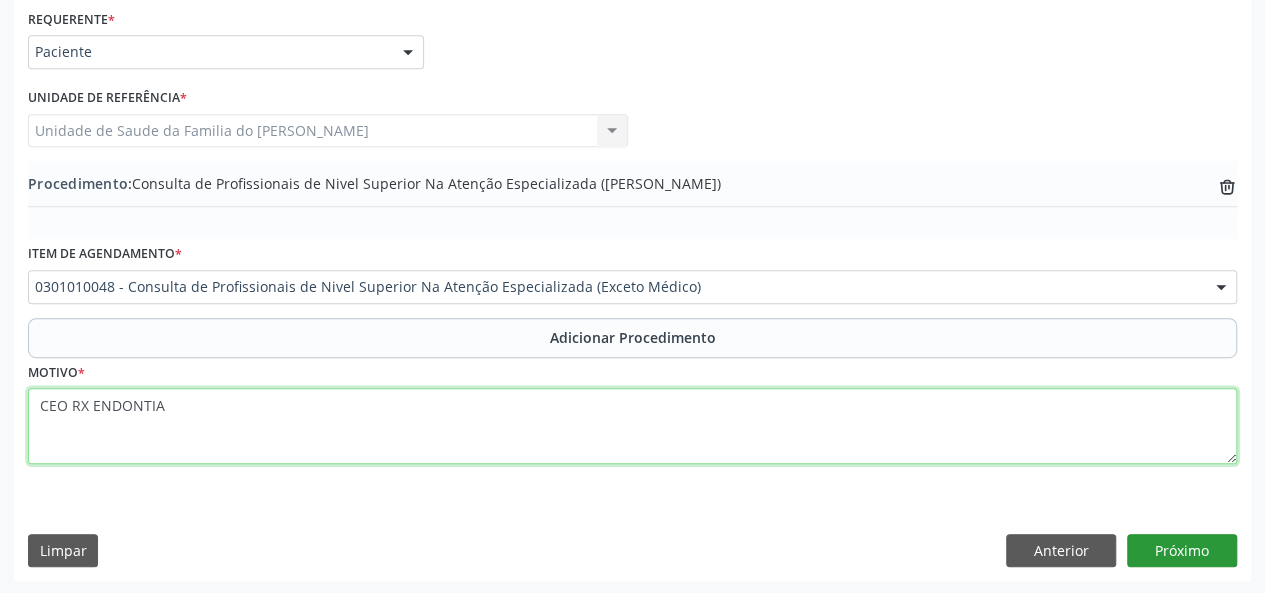 type on "CEO RX ENDONTIA" 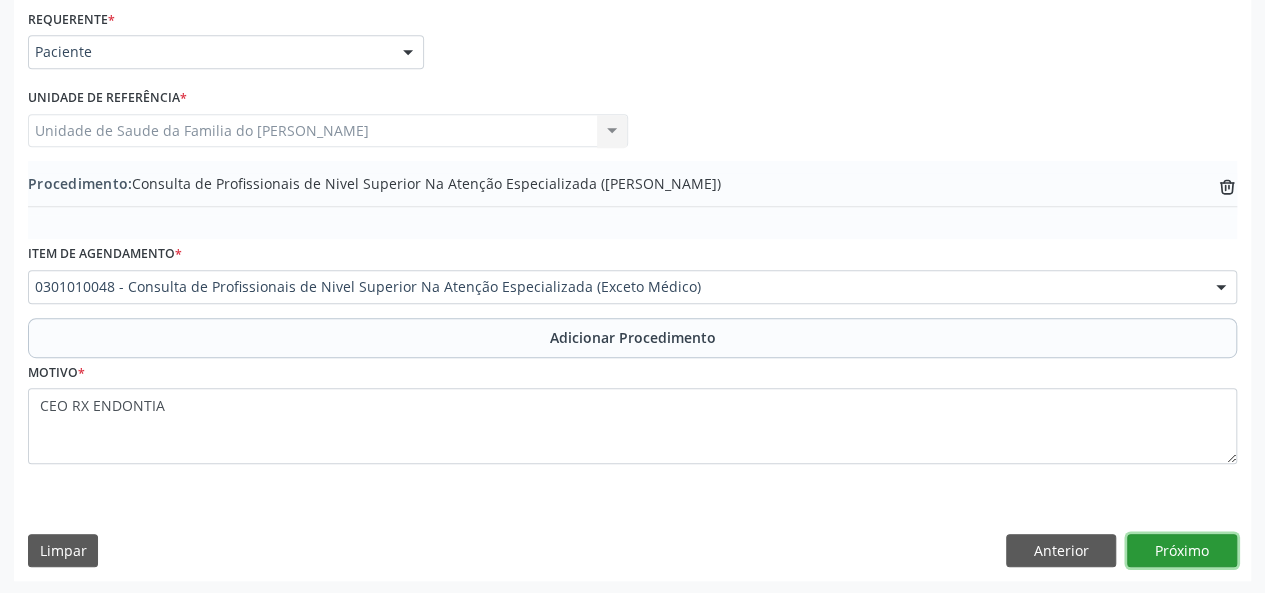 click on "Próximo" at bounding box center [1182, 551] 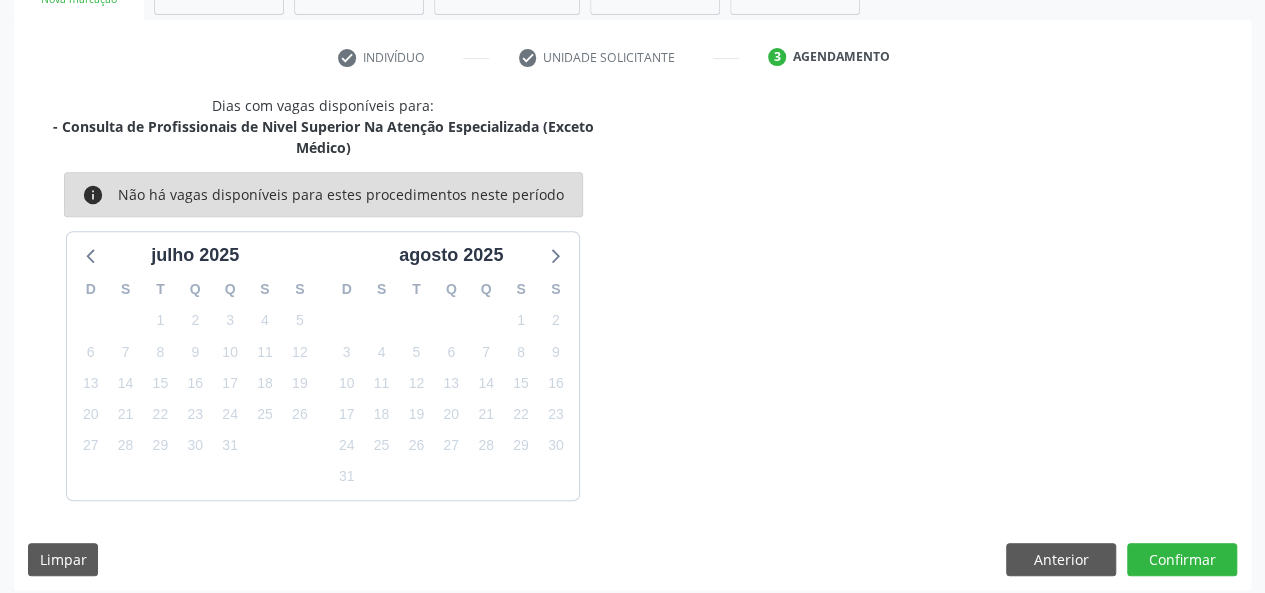 scroll, scrollTop: 382, scrollLeft: 0, axis: vertical 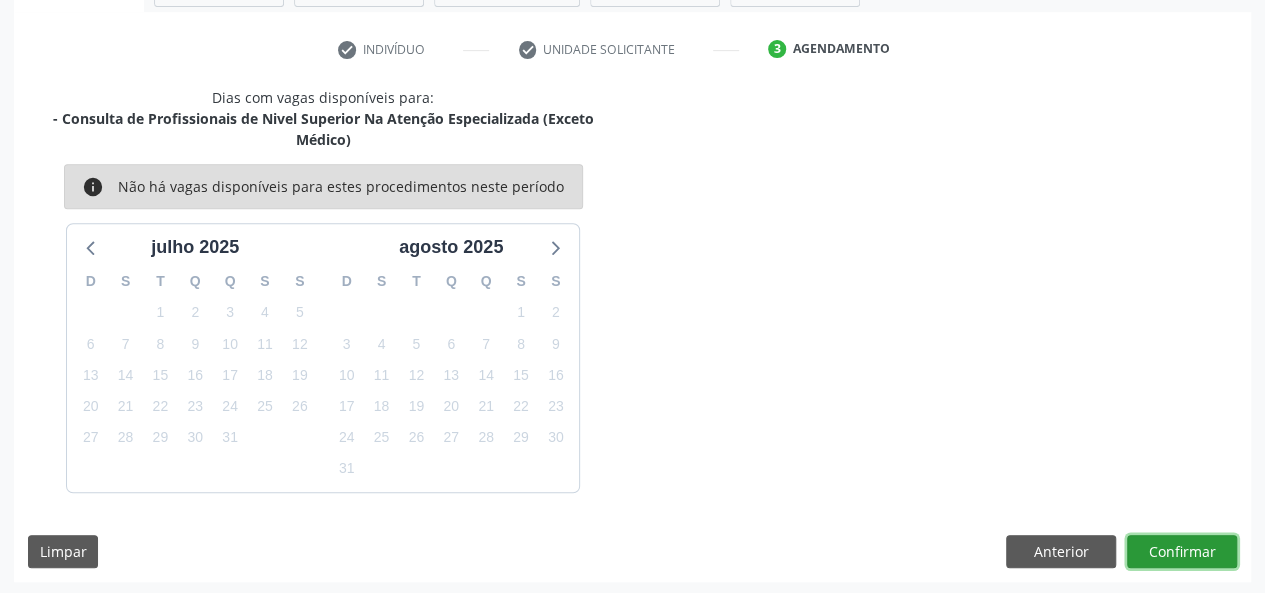 click on "Confirmar" at bounding box center [1182, 552] 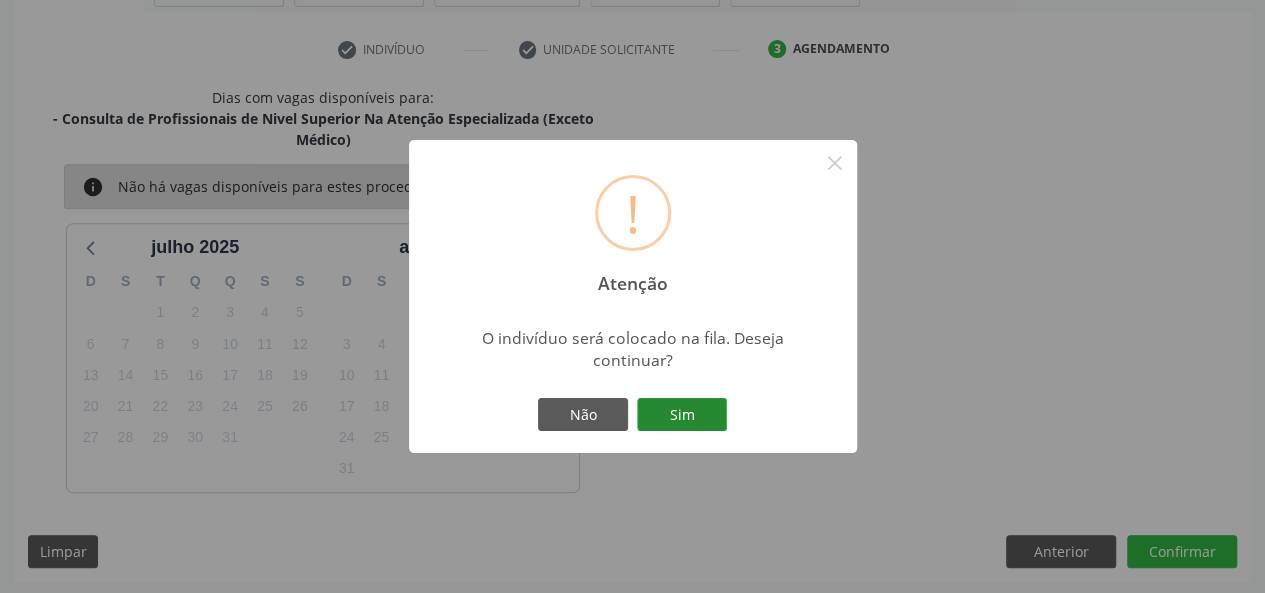 click on "Sim" at bounding box center (682, 415) 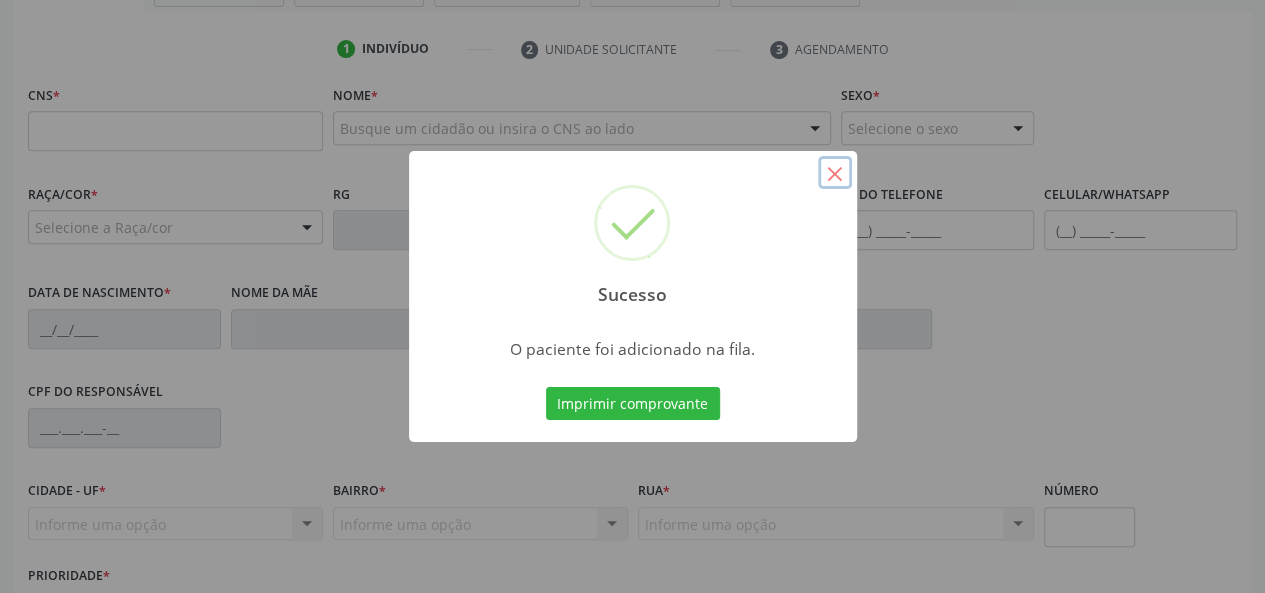 click on "×" at bounding box center (835, 173) 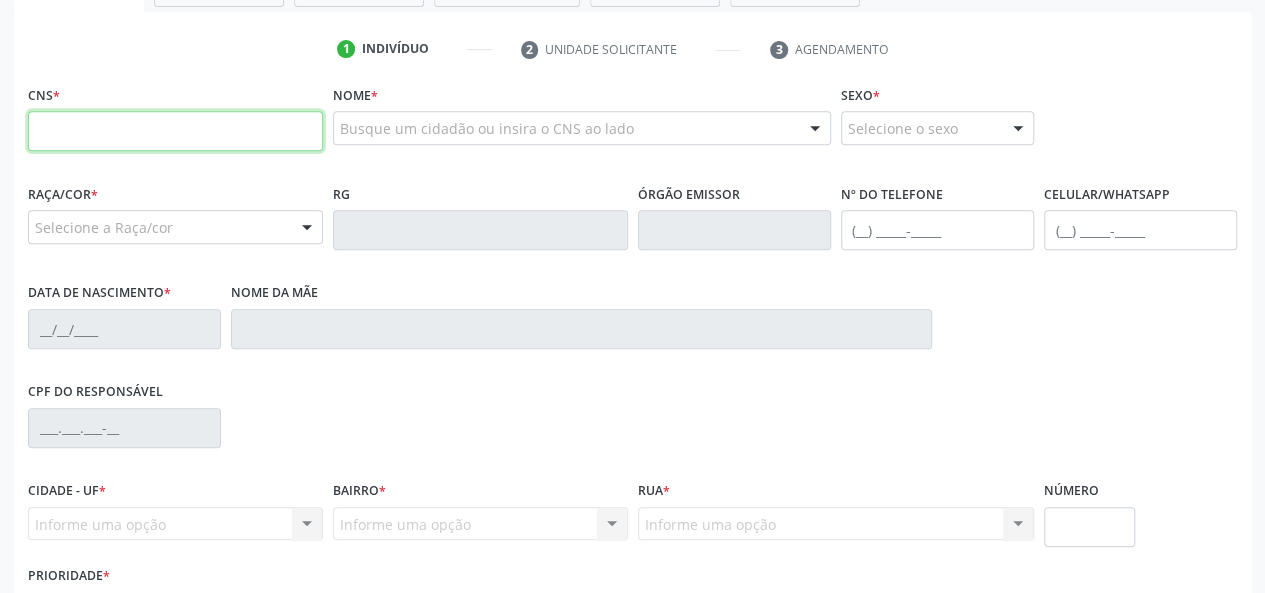 click at bounding box center (175, 131) 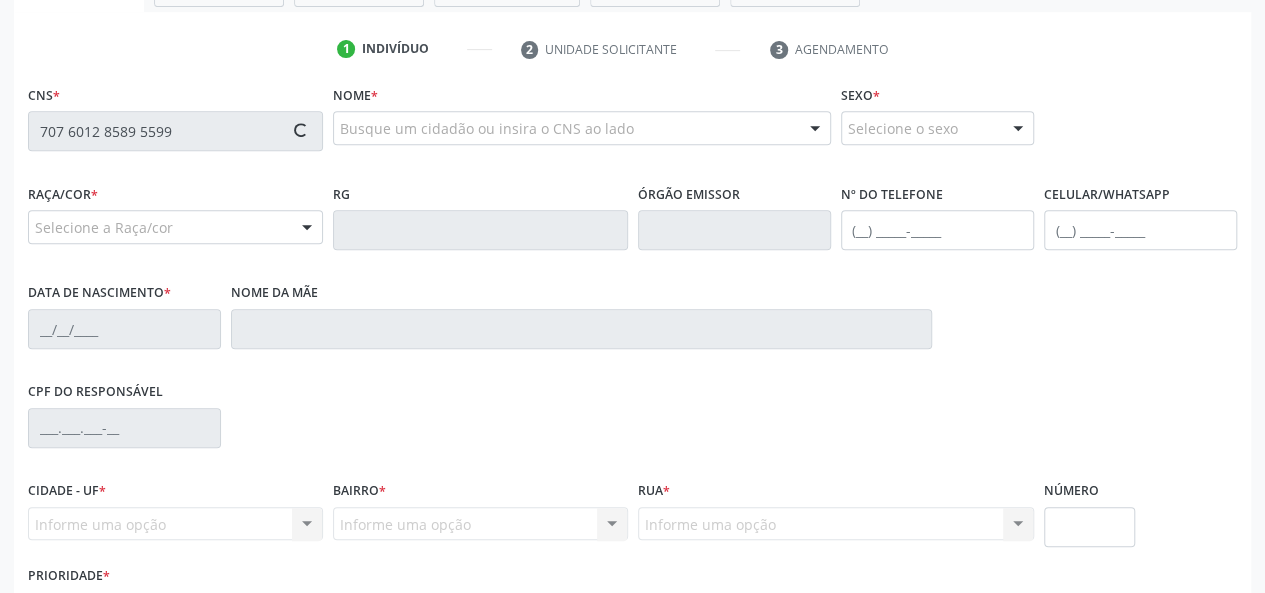 type on "707 6012 8589 5599" 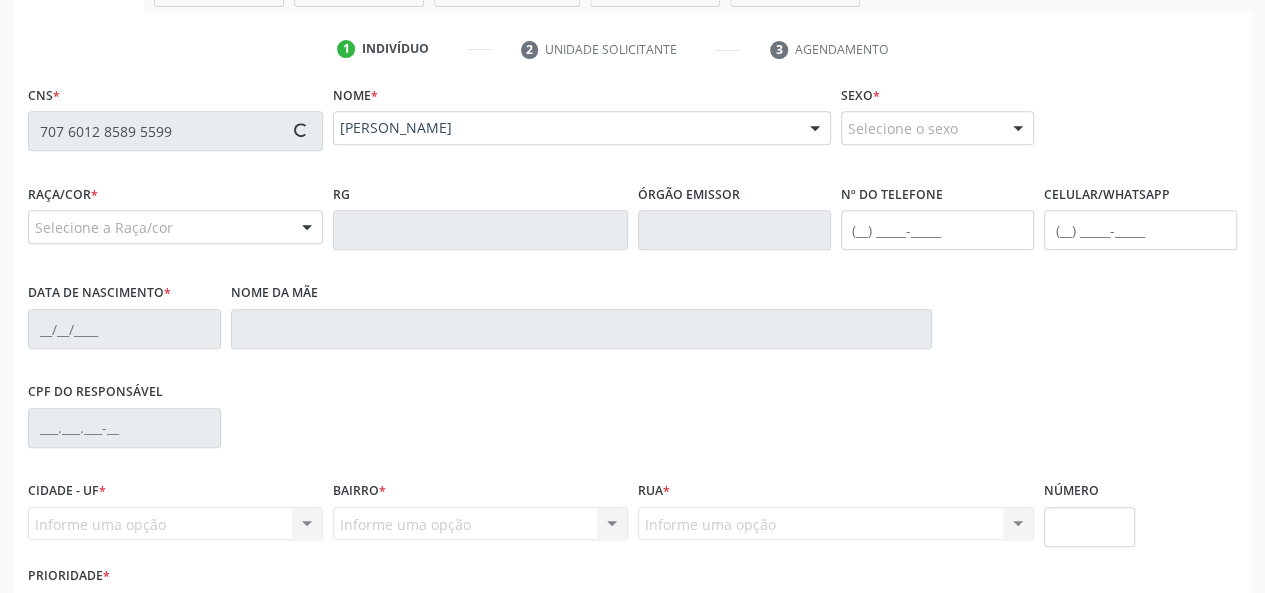 type on "[PHONE_NUMBER]" 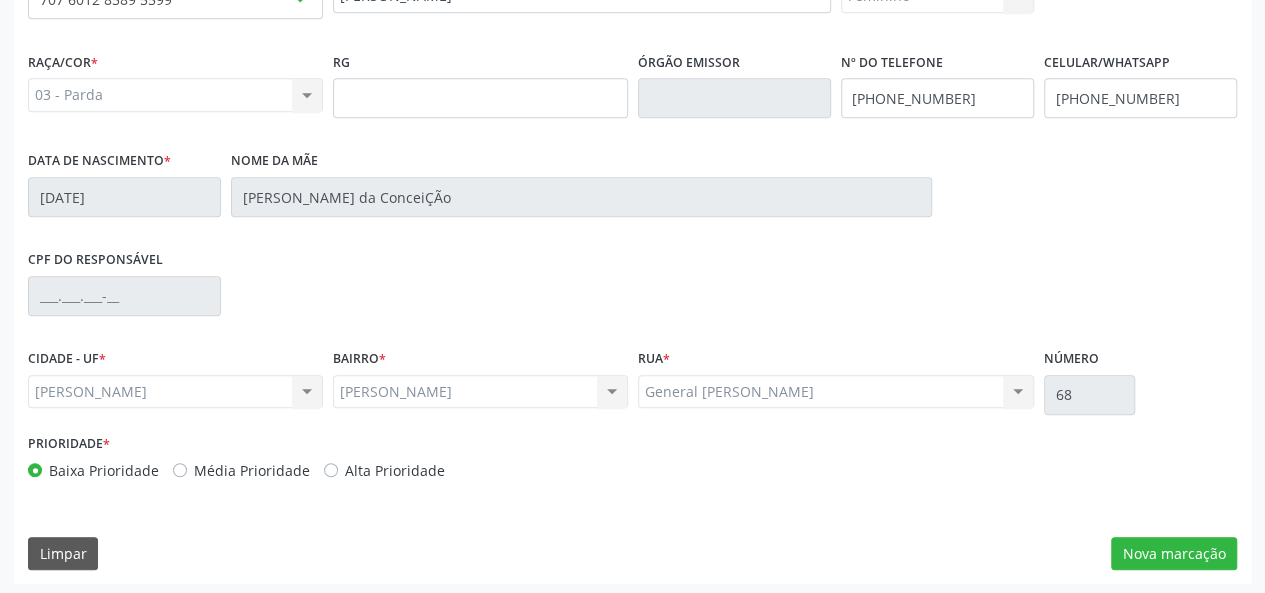 scroll, scrollTop: 518, scrollLeft: 0, axis: vertical 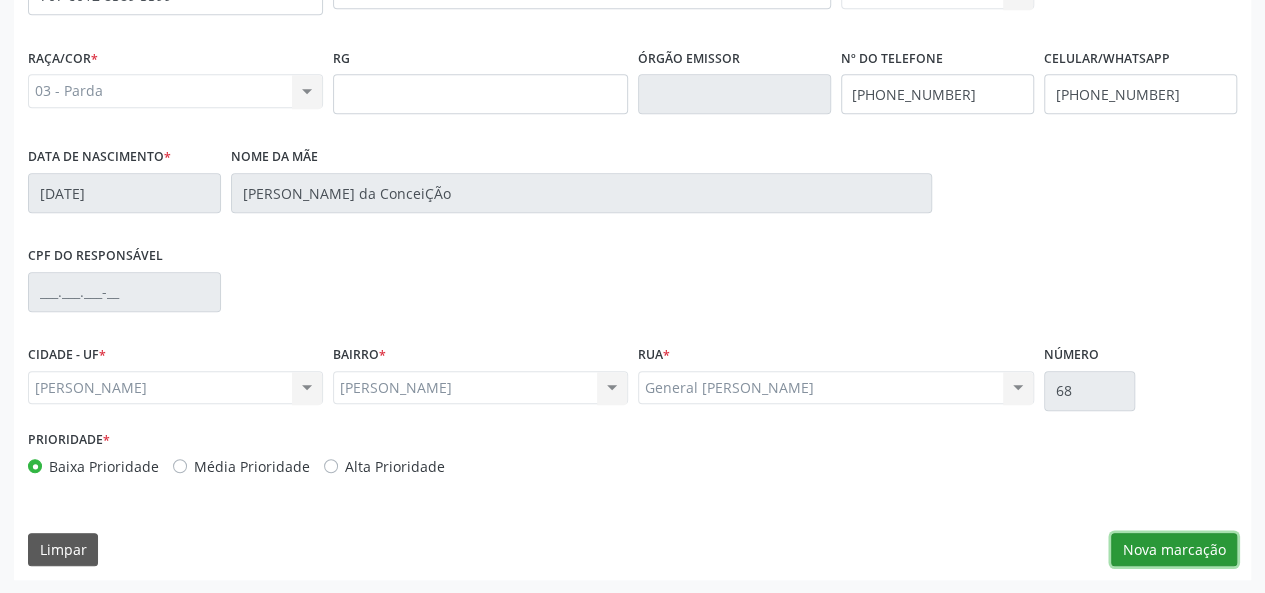 click on "Nova marcação" at bounding box center [1174, 550] 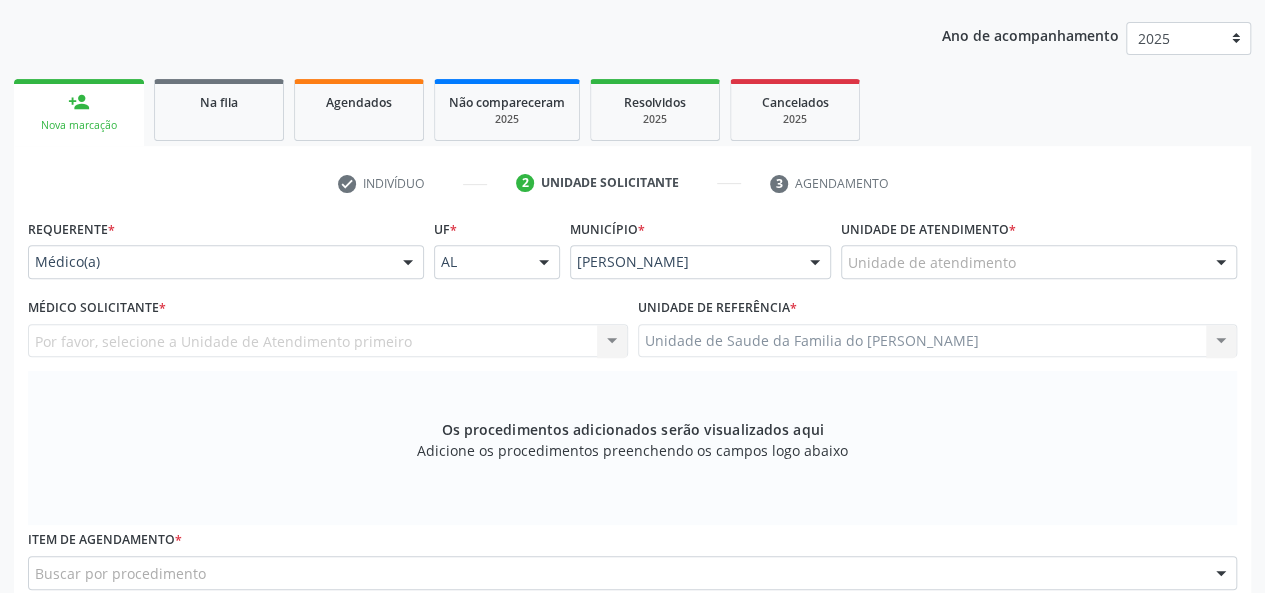 scroll, scrollTop: 218, scrollLeft: 0, axis: vertical 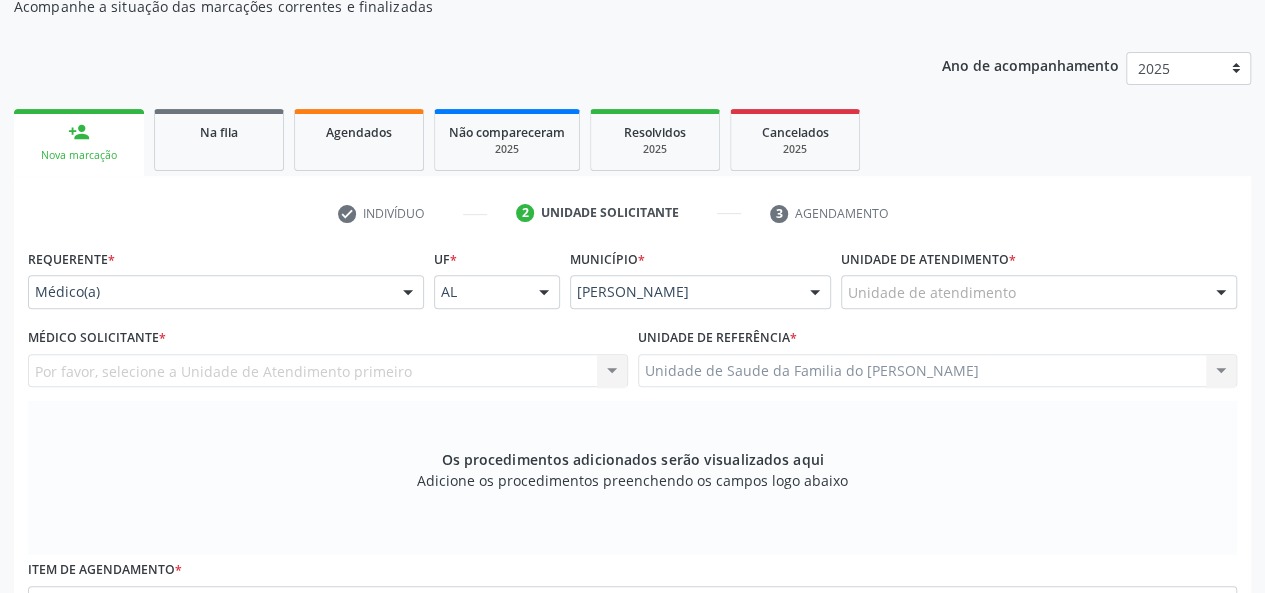 click at bounding box center [408, 293] 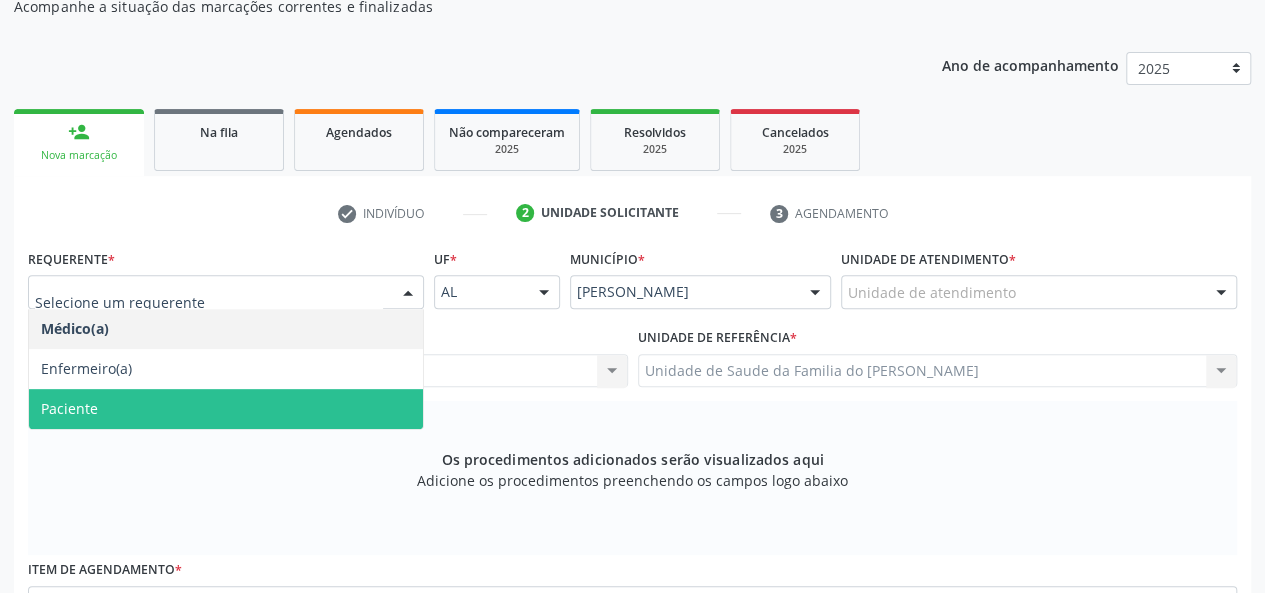 click on "Paciente" at bounding box center (226, 409) 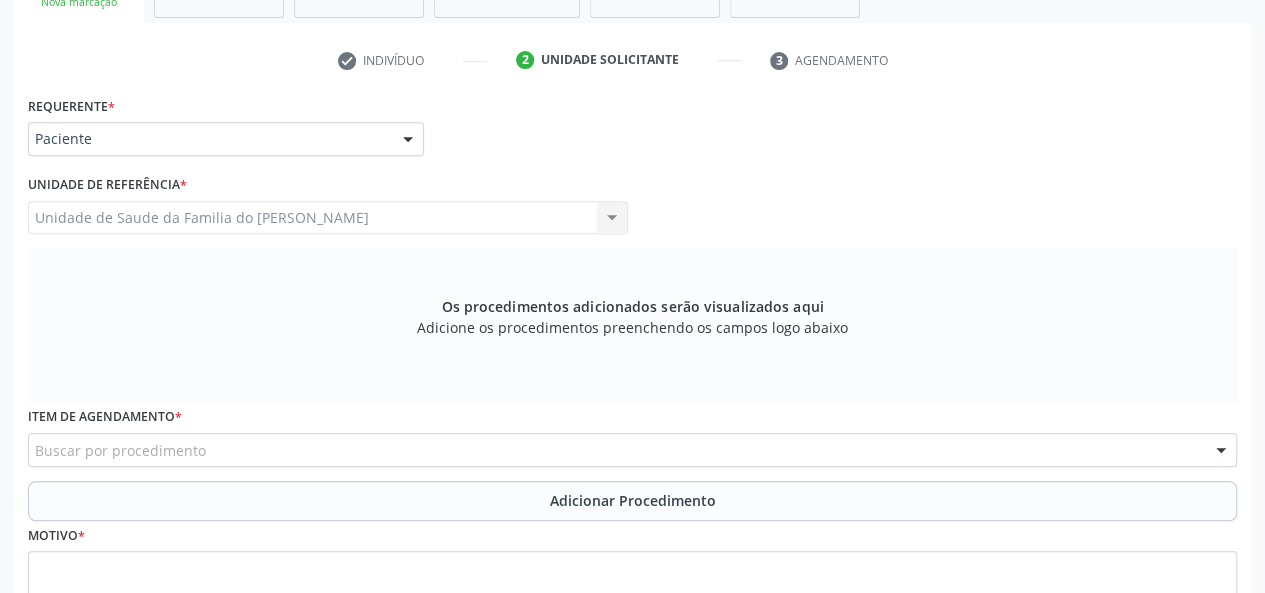 scroll, scrollTop: 534, scrollLeft: 0, axis: vertical 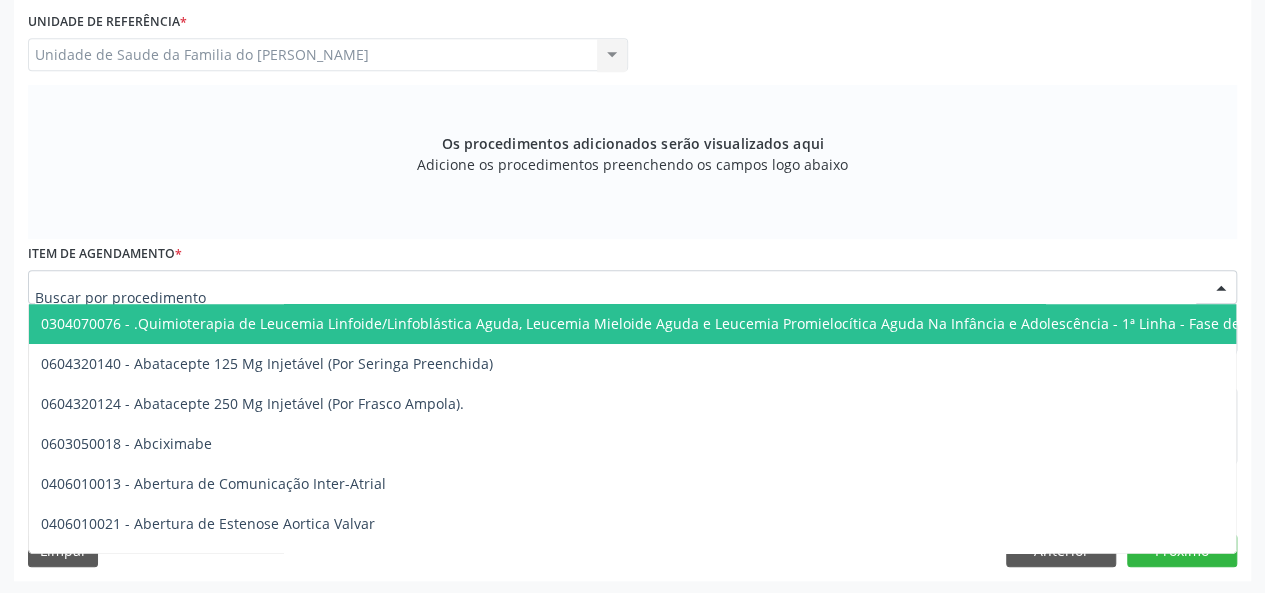click at bounding box center [632, 287] 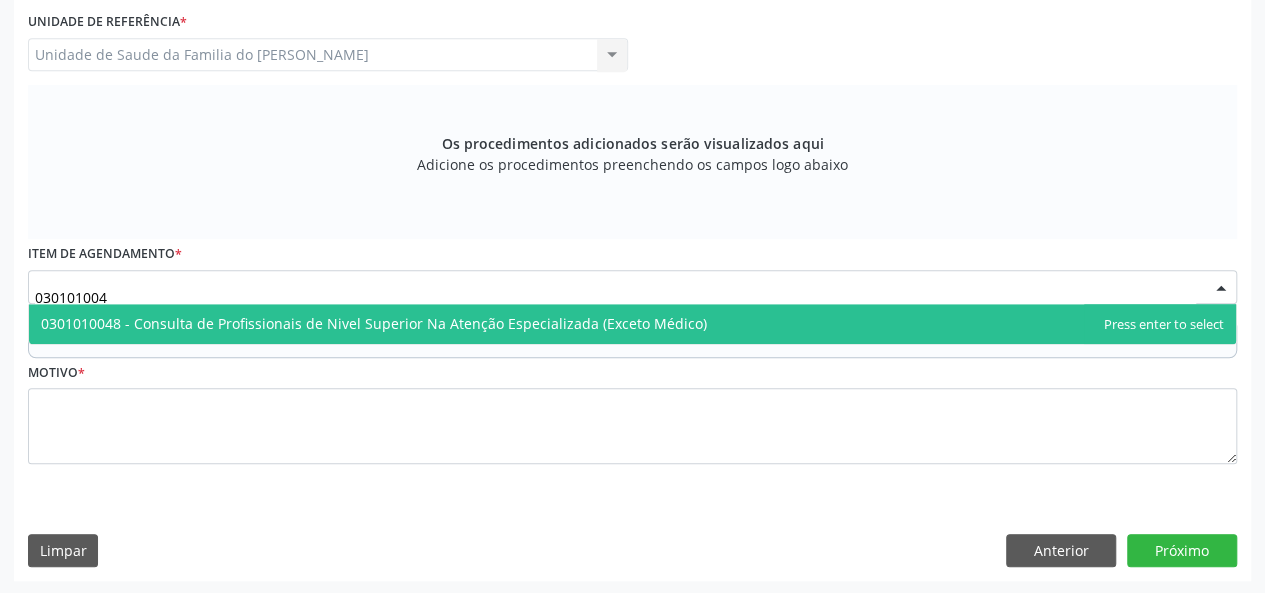 type on "0301010048" 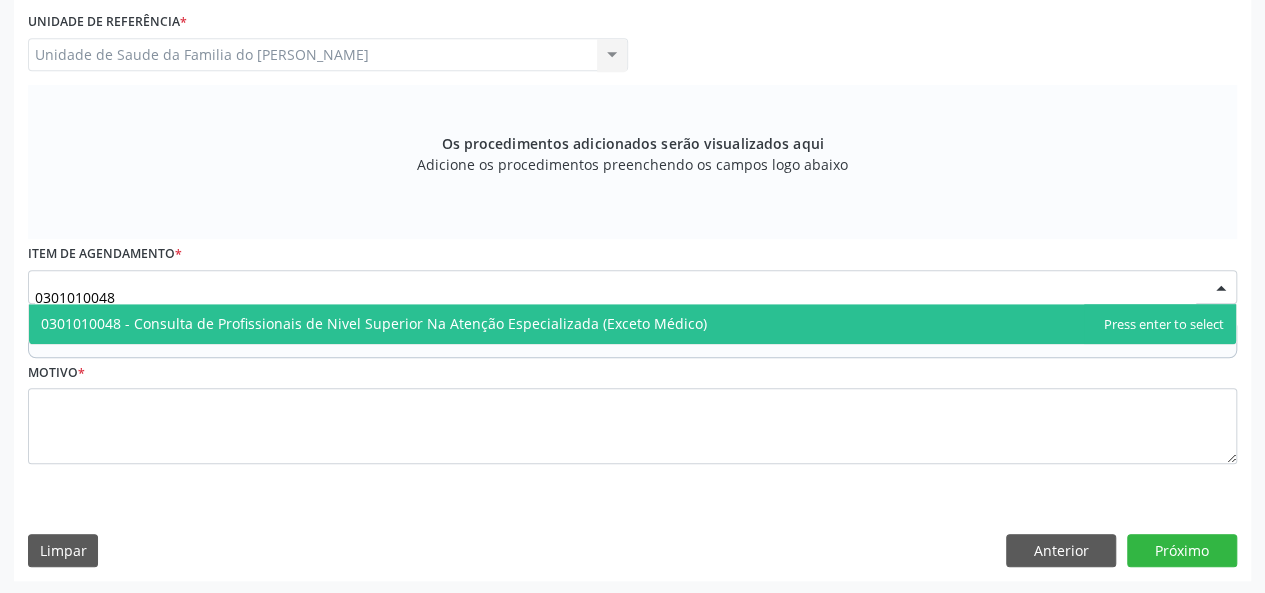 click on "0301010048 - Consulta de Profissionais de Nivel Superior Na Atenção Especializada (Exceto Médico)" at bounding box center (374, 323) 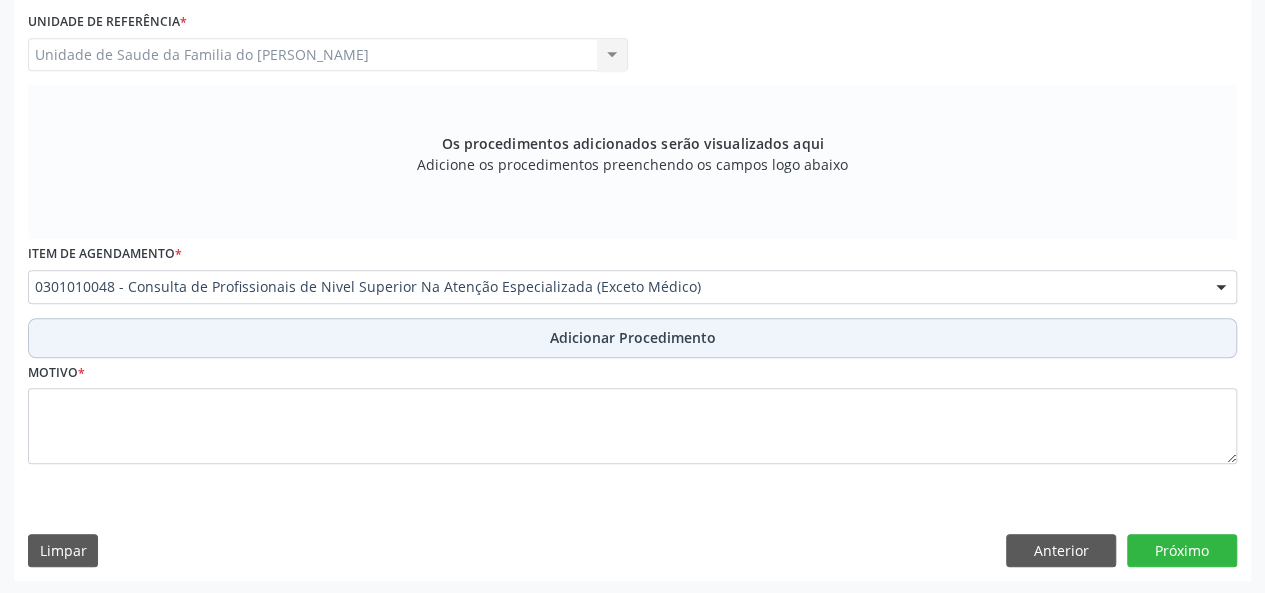 click on "Adicionar Procedimento" at bounding box center (633, 337) 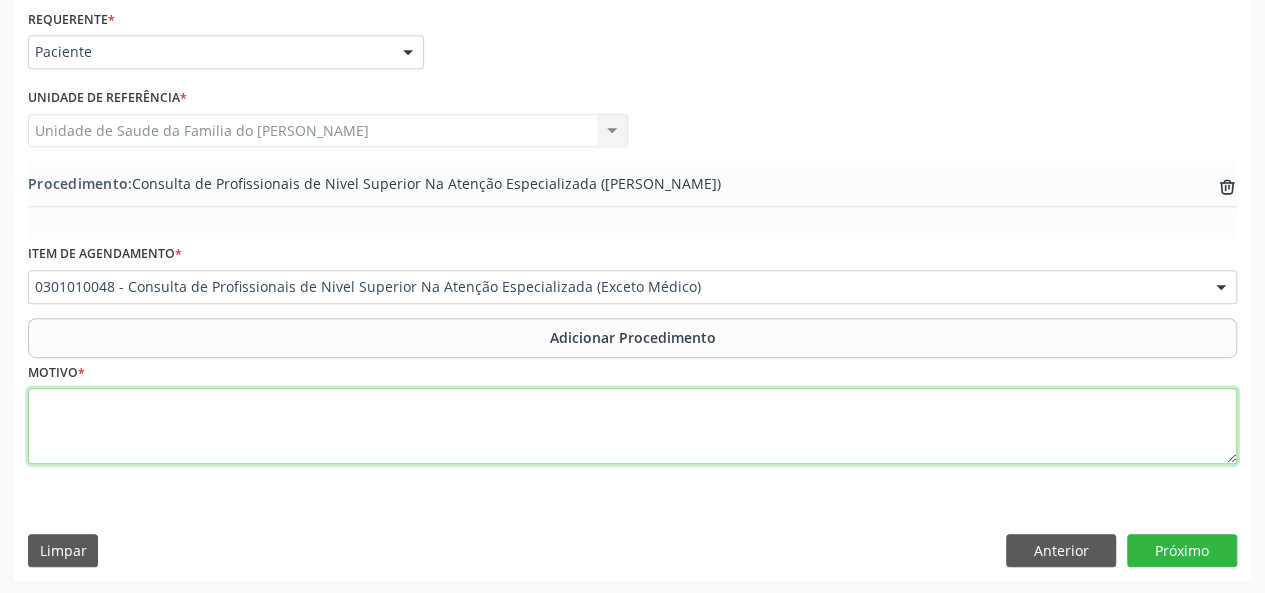click at bounding box center [632, 426] 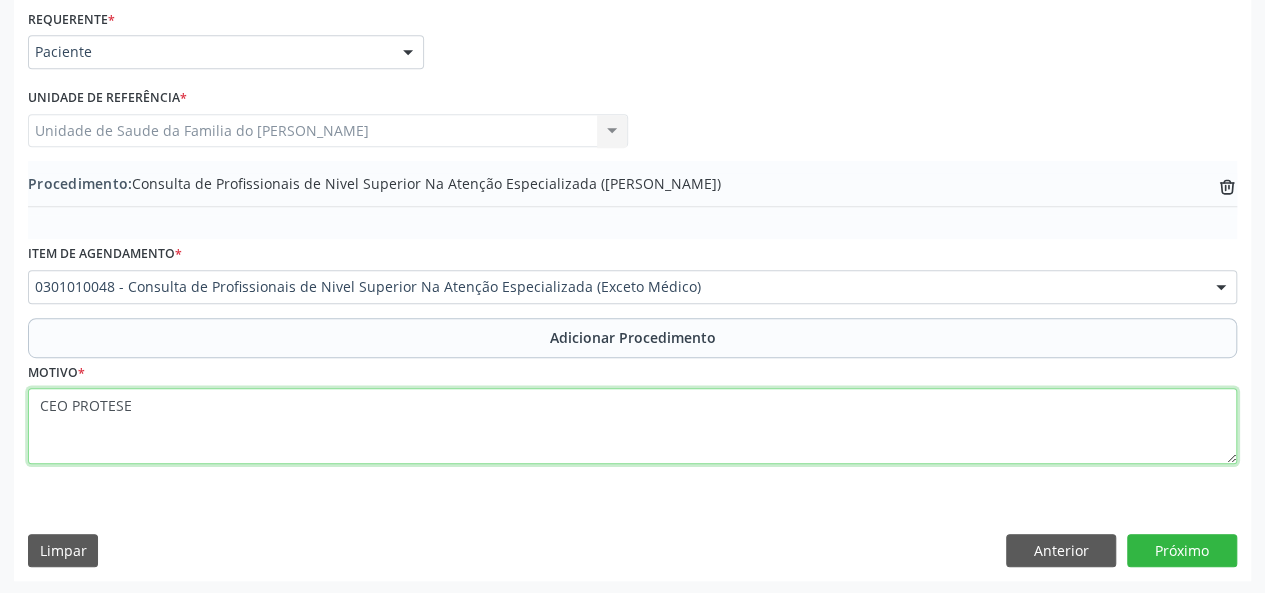 click on "CEO PROTESE" at bounding box center (632, 426) 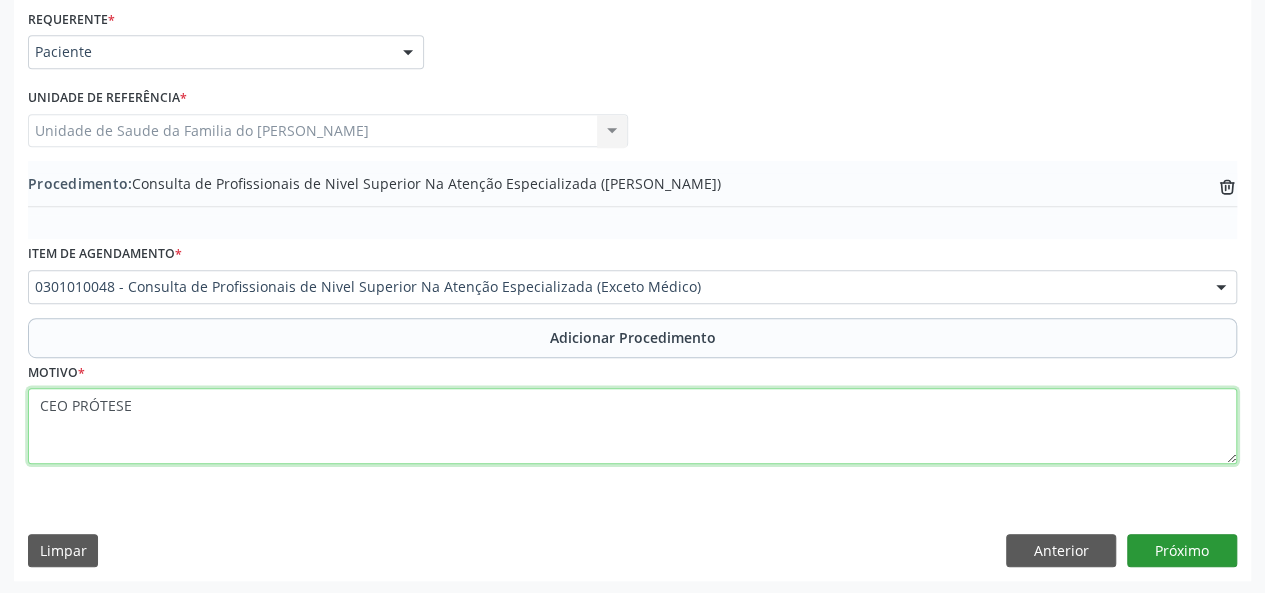 type on "CEO PRÓTESE" 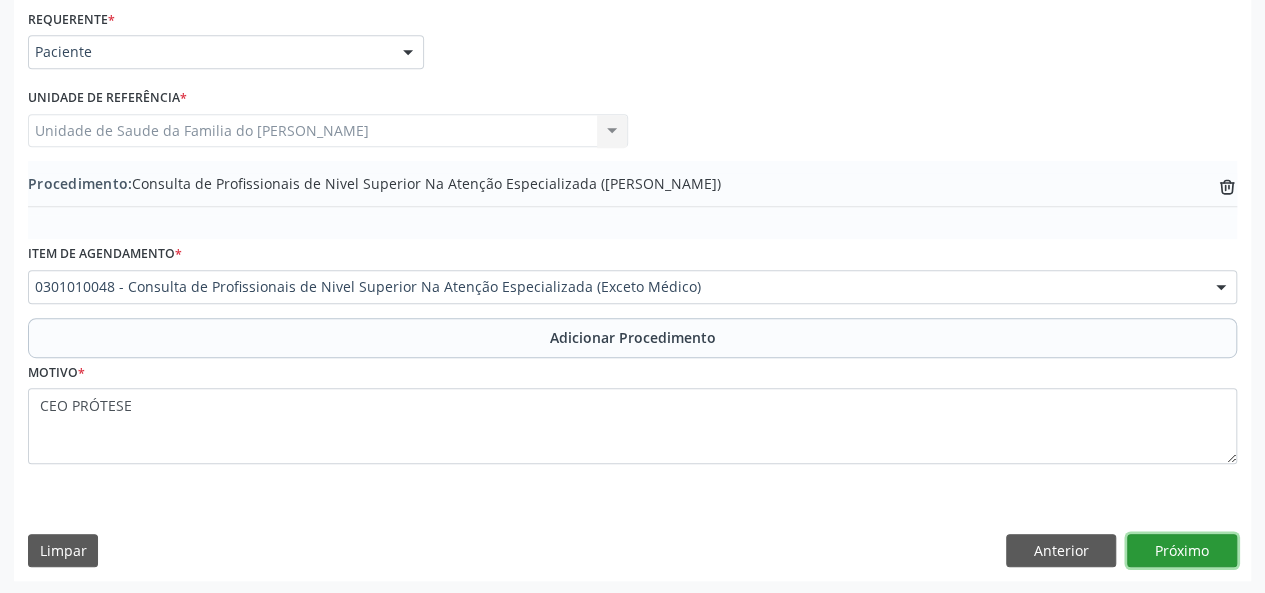 click on "Próximo" at bounding box center [1182, 551] 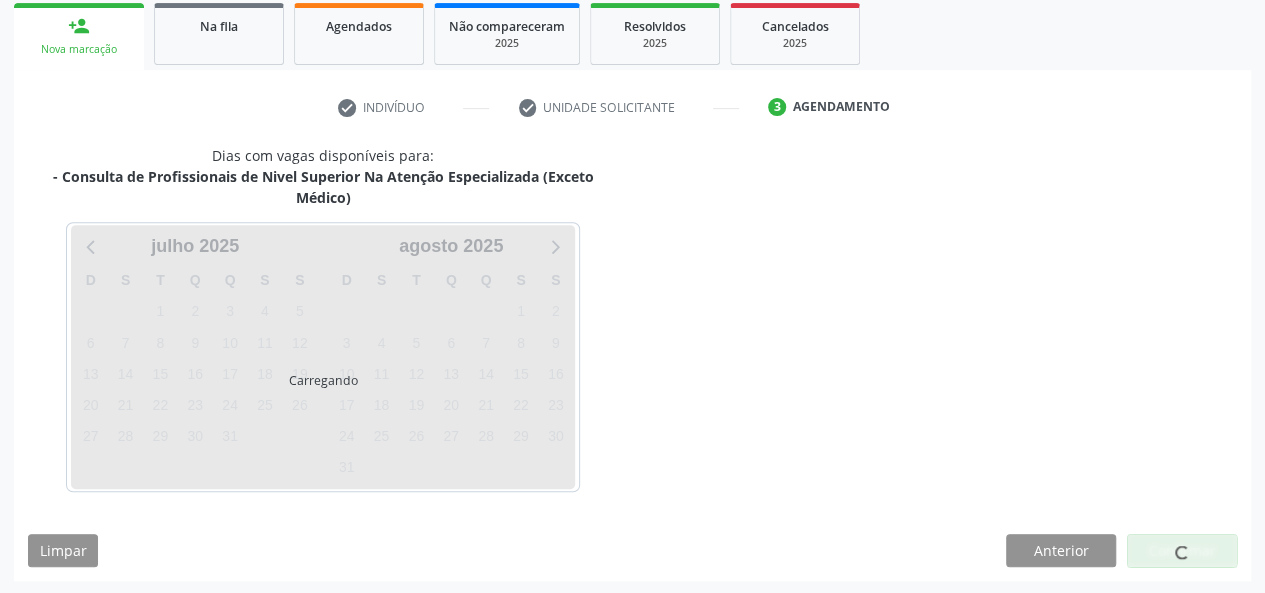 scroll, scrollTop: 382, scrollLeft: 0, axis: vertical 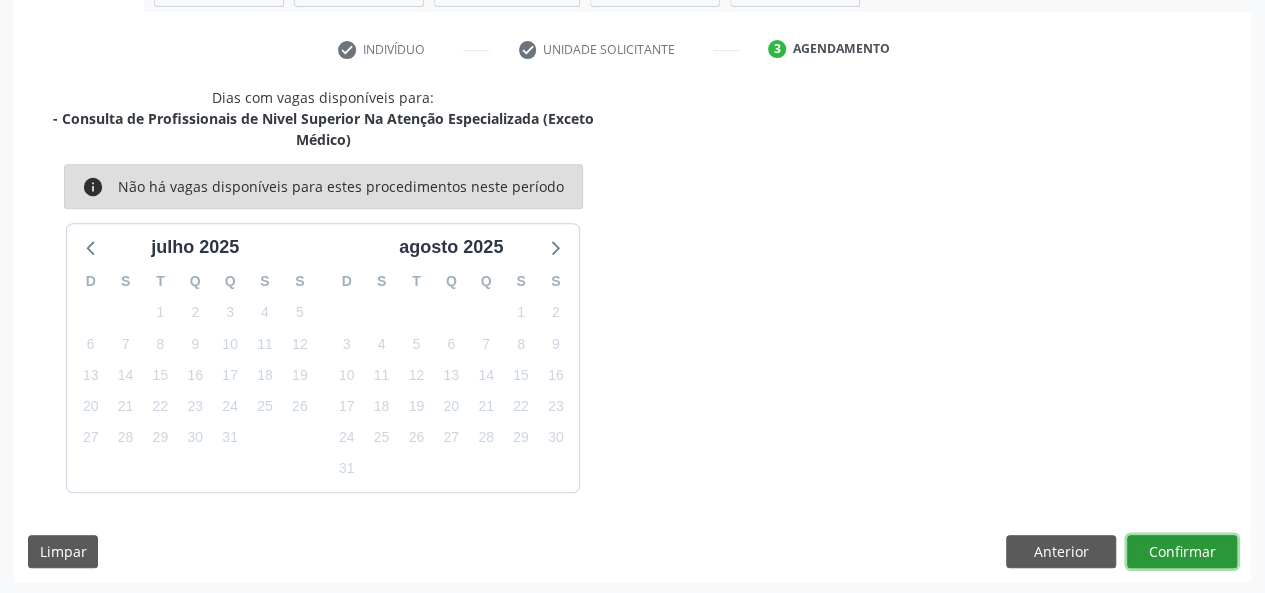 click on "Confirmar" at bounding box center [1182, 552] 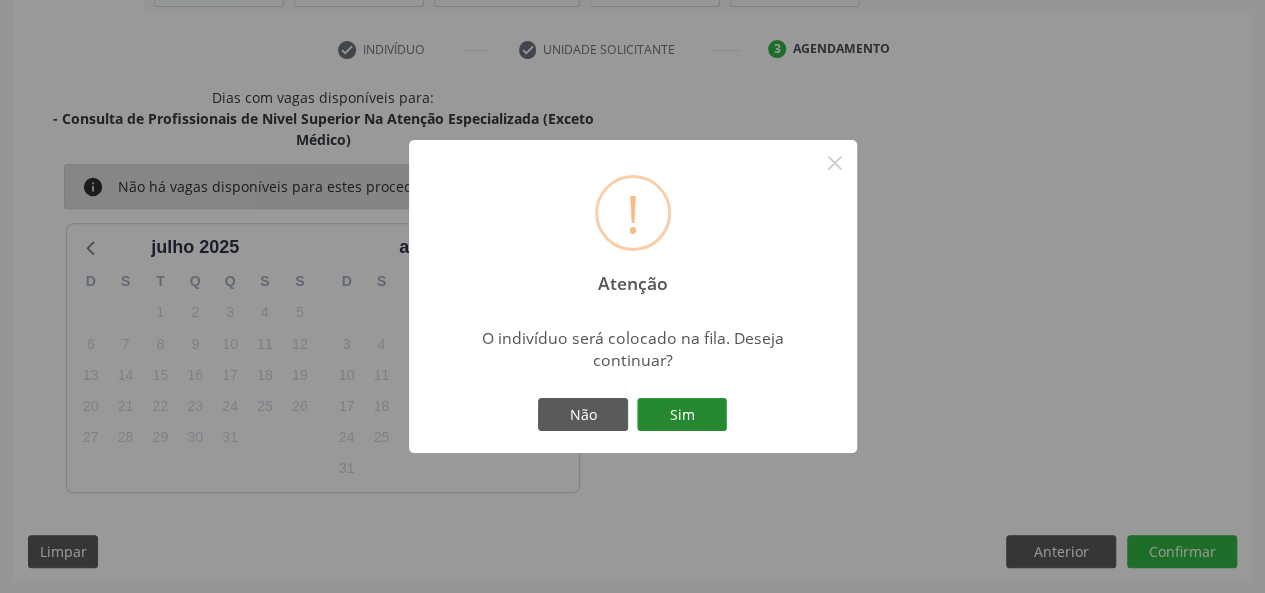 click on "Sim" at bounding box center [682, 415] 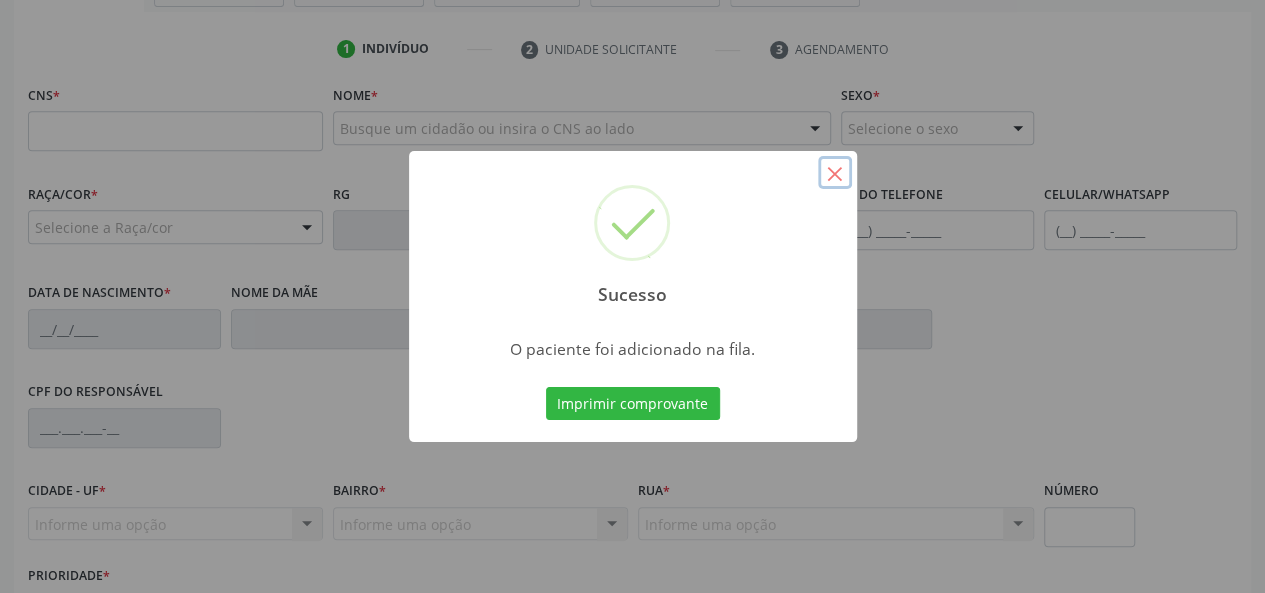click on "×" at bounding box center [835, 173] 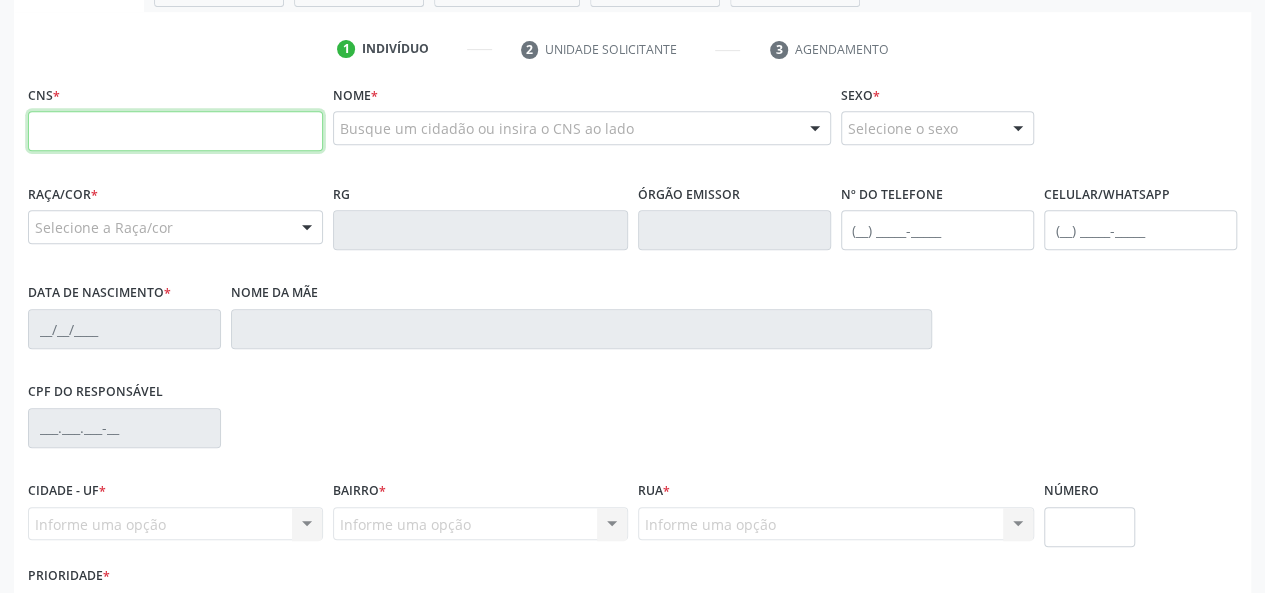 click at bounding box center [175, 131] 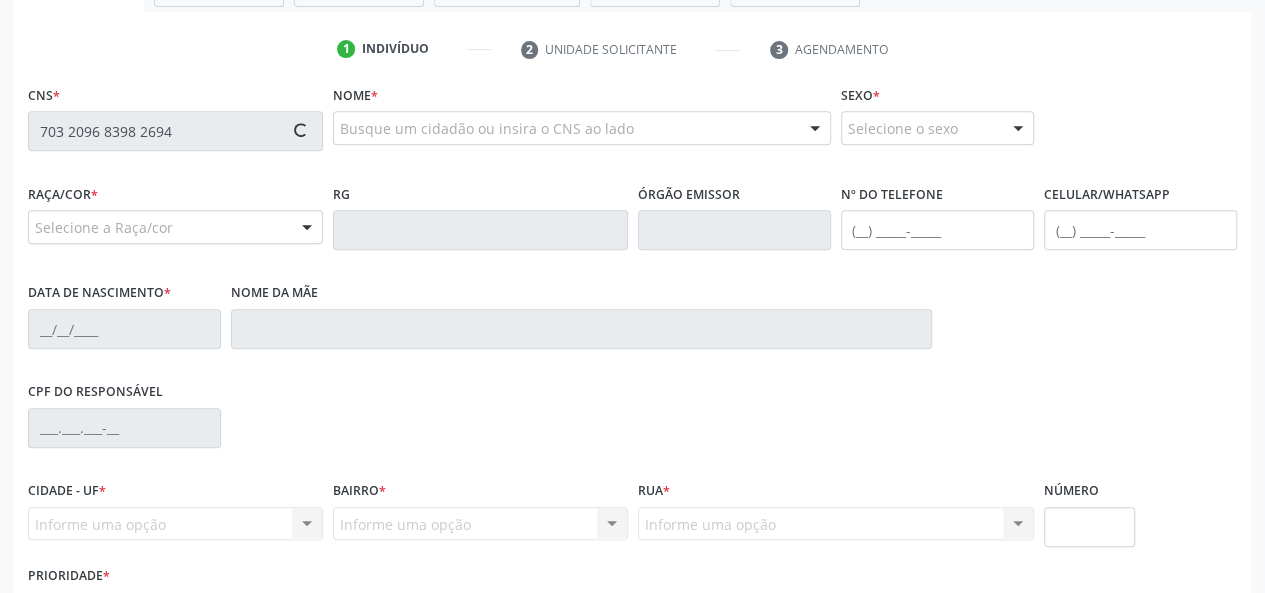 type on "703 2096 8398 2694" 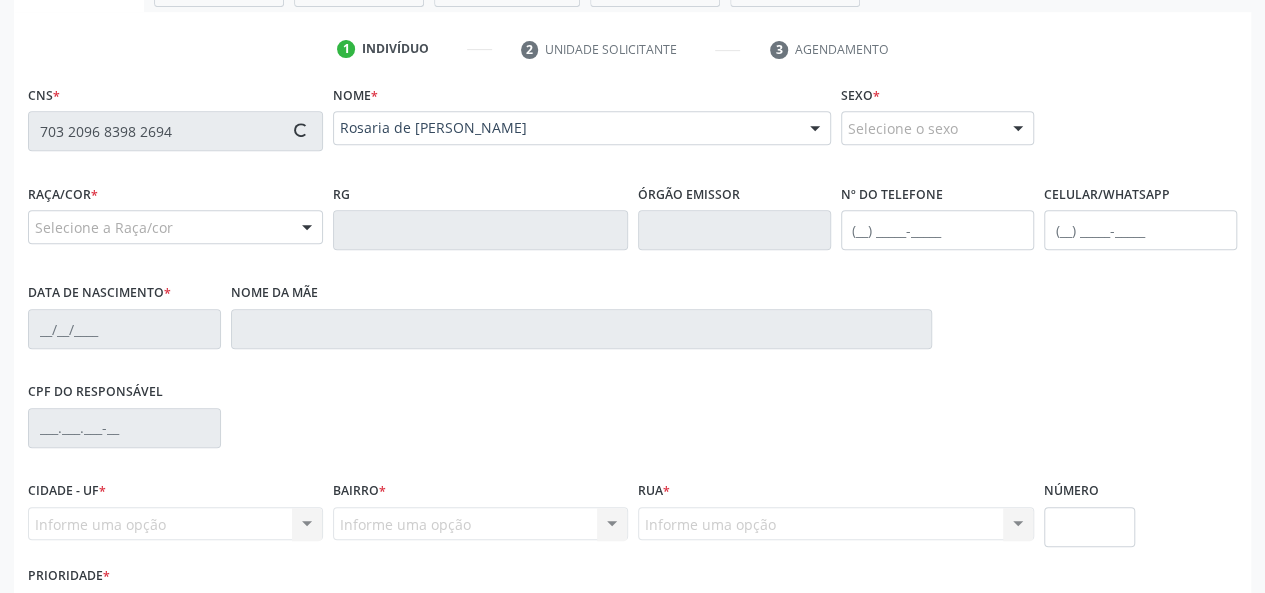 type on "[PHONE_NUMBER]" 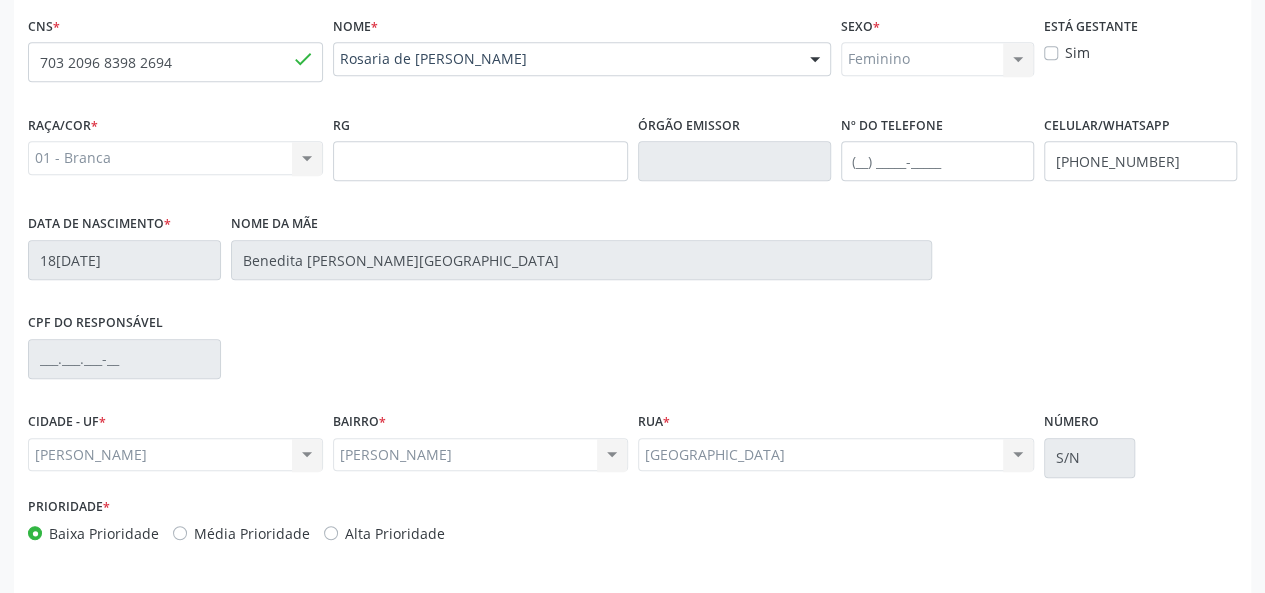 scroll, scrollTop: 518, scrollLeft: 0, axis: vertical 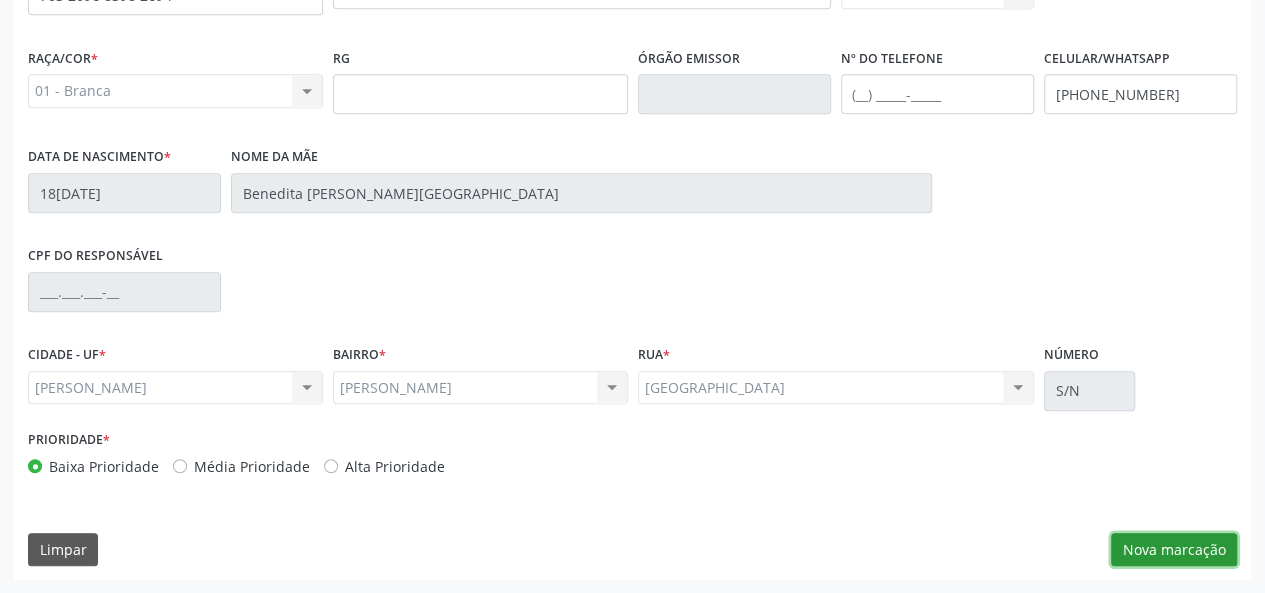 click on "Nova marcação" at bounding box center (1174, 550) 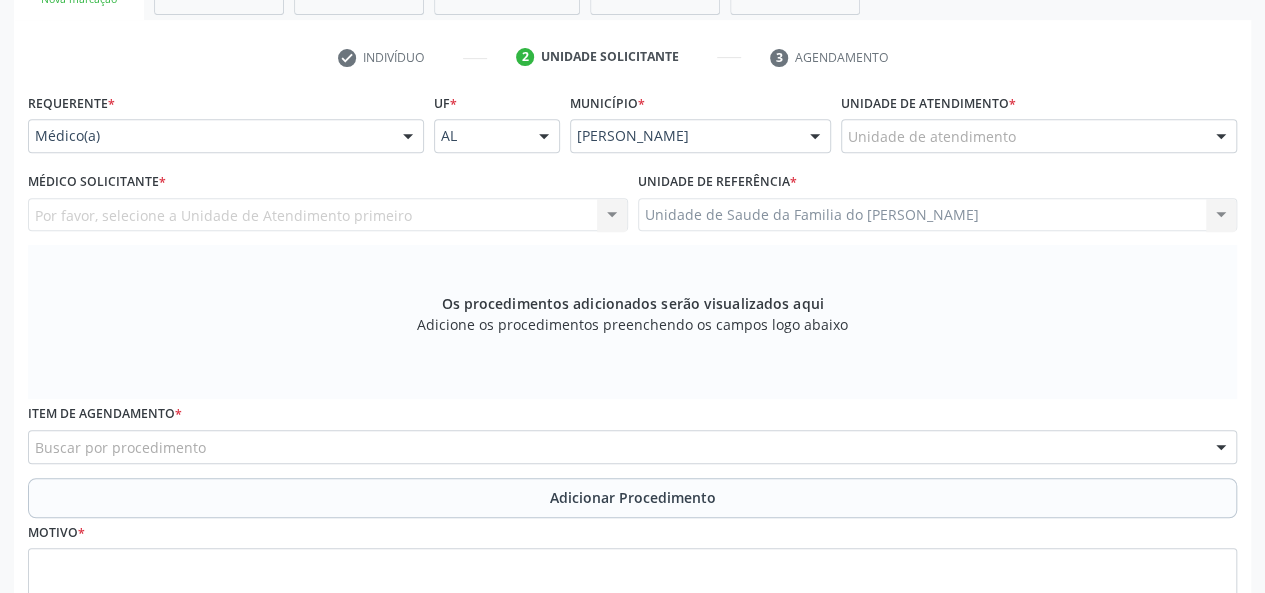 scroll, scrollTop: 218, scrollLeft: 0, axis: vertical 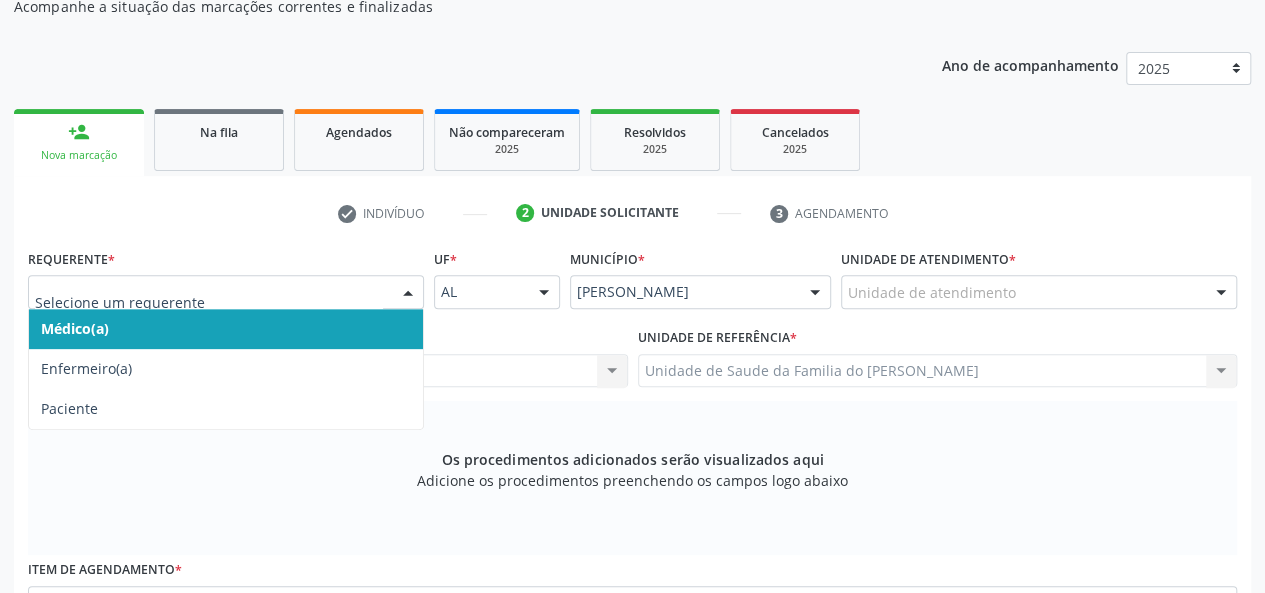click at bounding box center [408, 293] 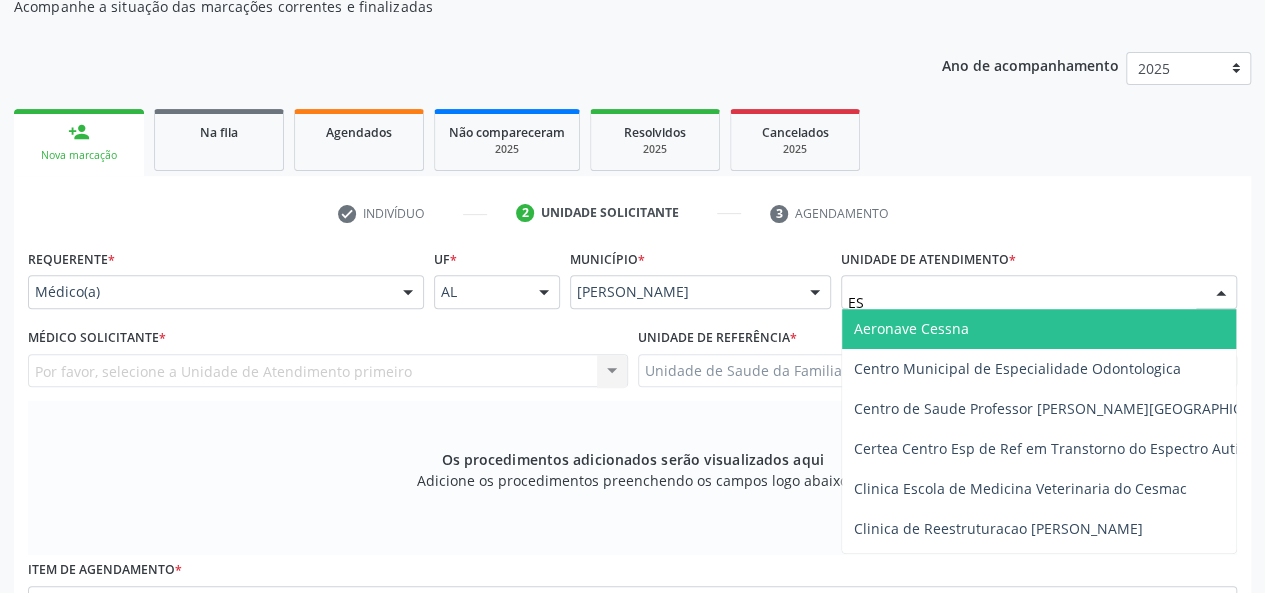 type on "EST" 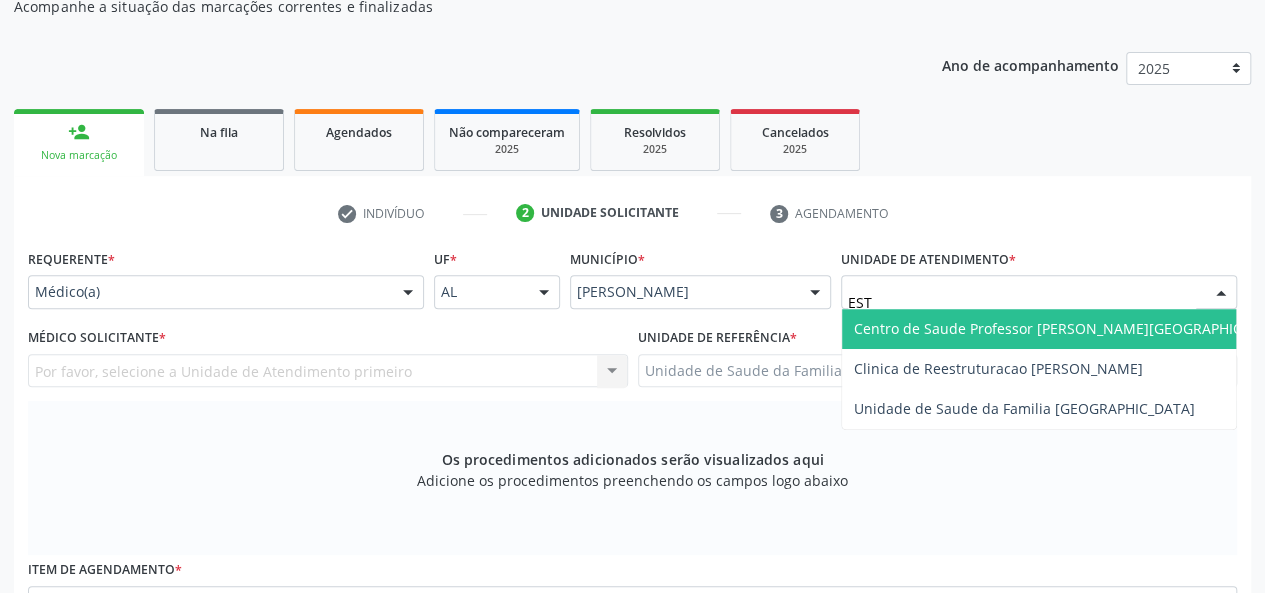 click on "Centro de Saude Professor [PERSON_NAME][GEOGRAPHIC_DATA]" at bounding box center (1071, 328) 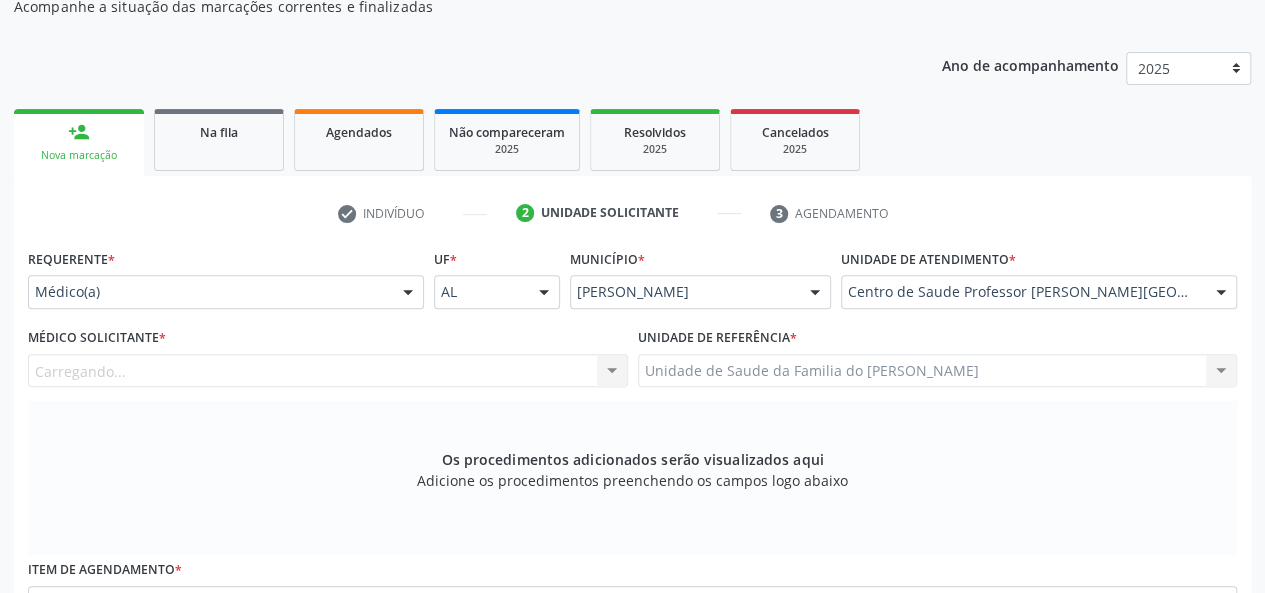 click on "Carregando...
Nenhum resultado encontrado para: "   "
Não há nenhuma opção para ser exibida." at bounding box center (328, 371) 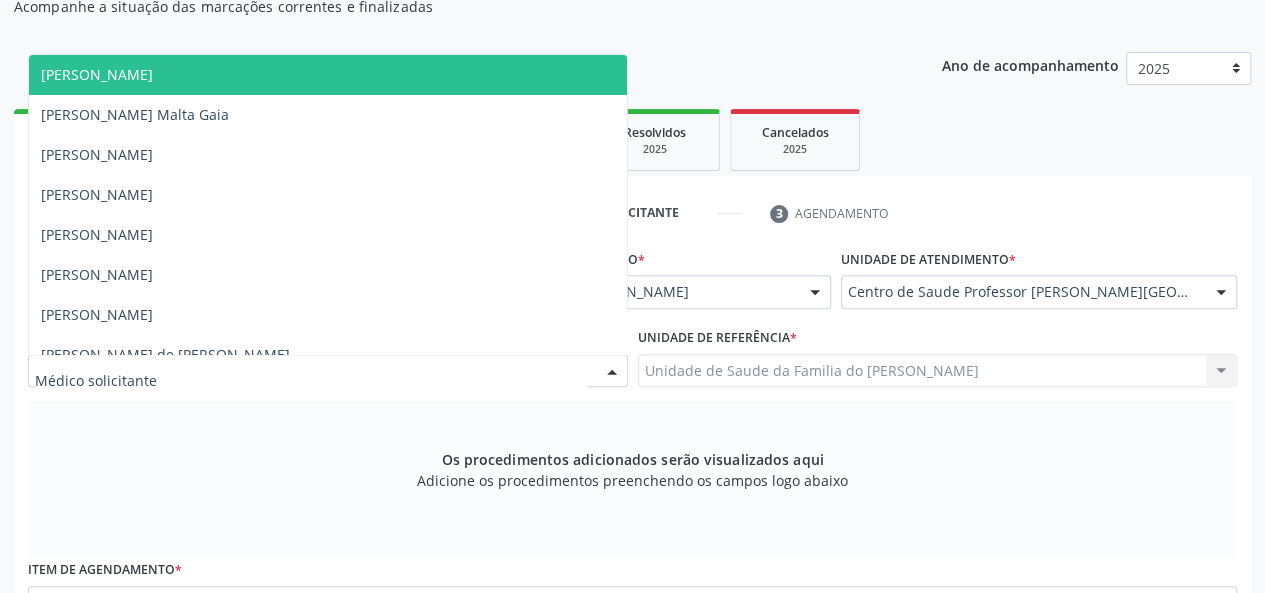 click at bounding box center [612, 372] 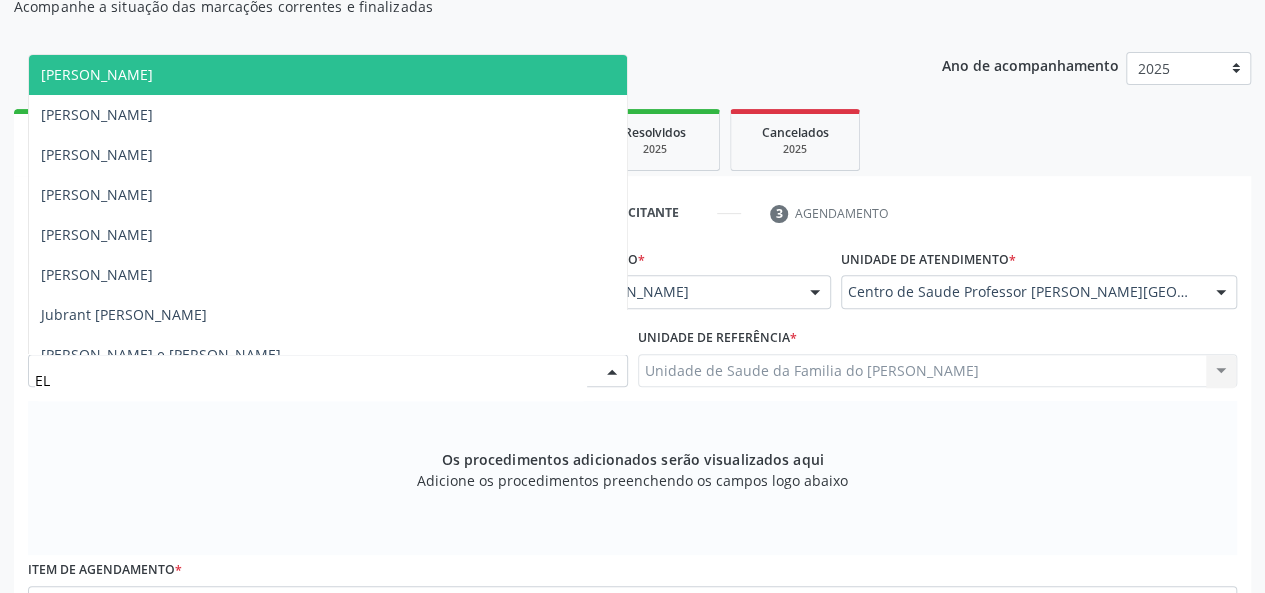 type on "ELI" 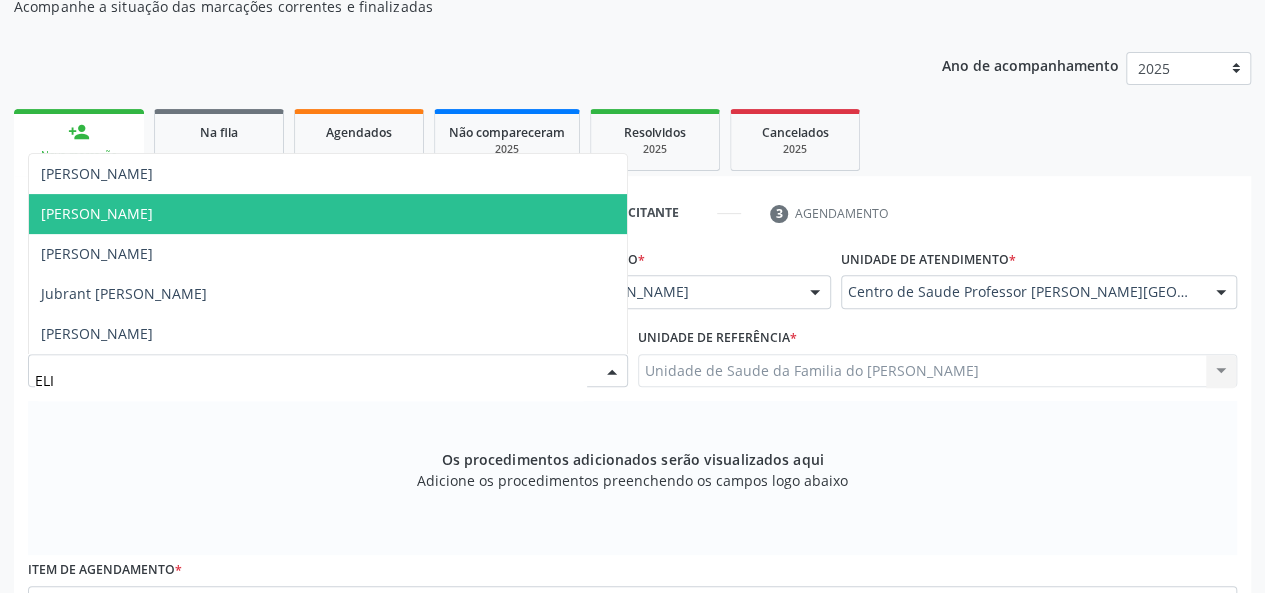 click on "[PERSON_NAME]" at bounding box center (328, 214) 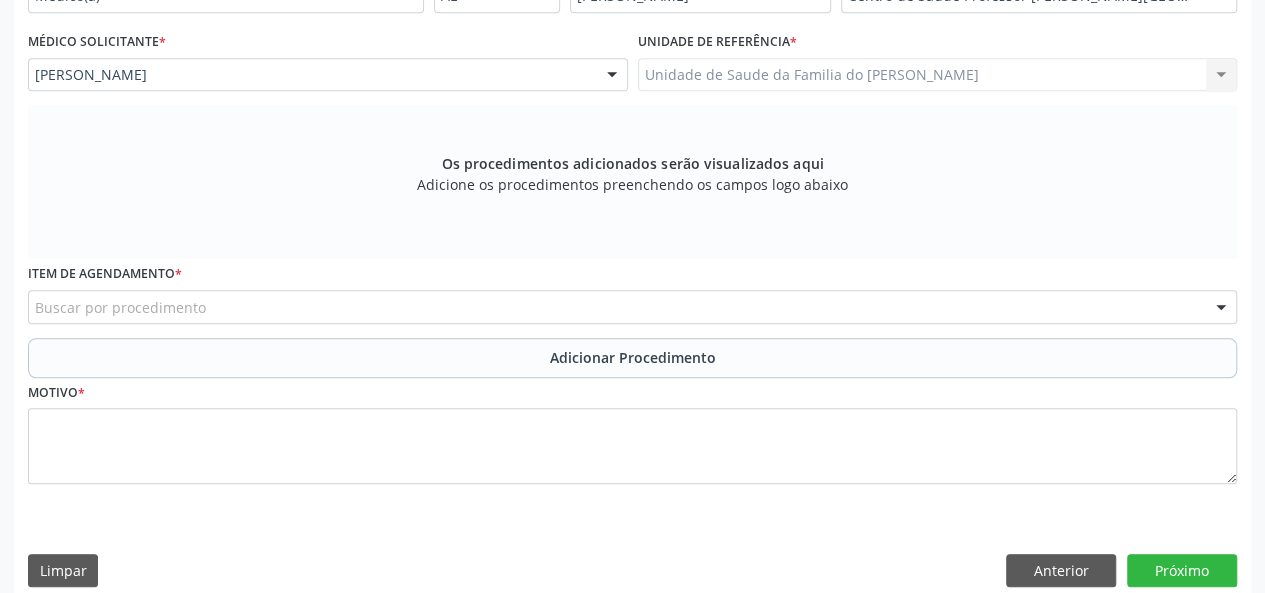 scroll, scrollTop: 534, scrollLeft: 0, axis: vertical 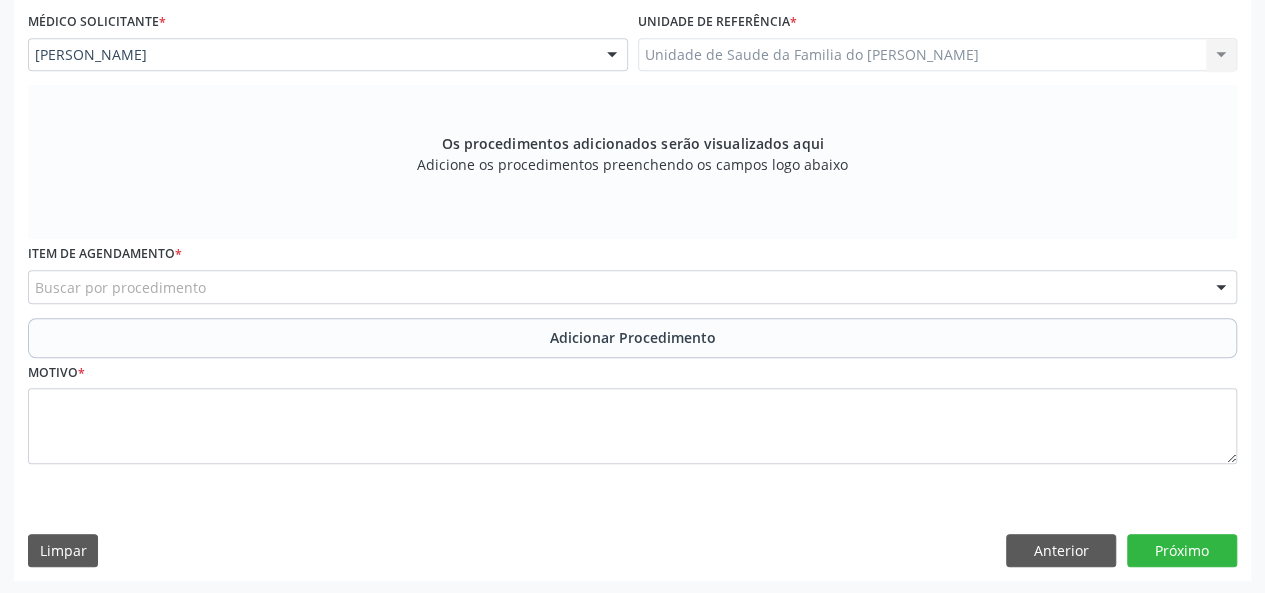 click on "Buscar por procedimento" at bounding box center [632, 287] 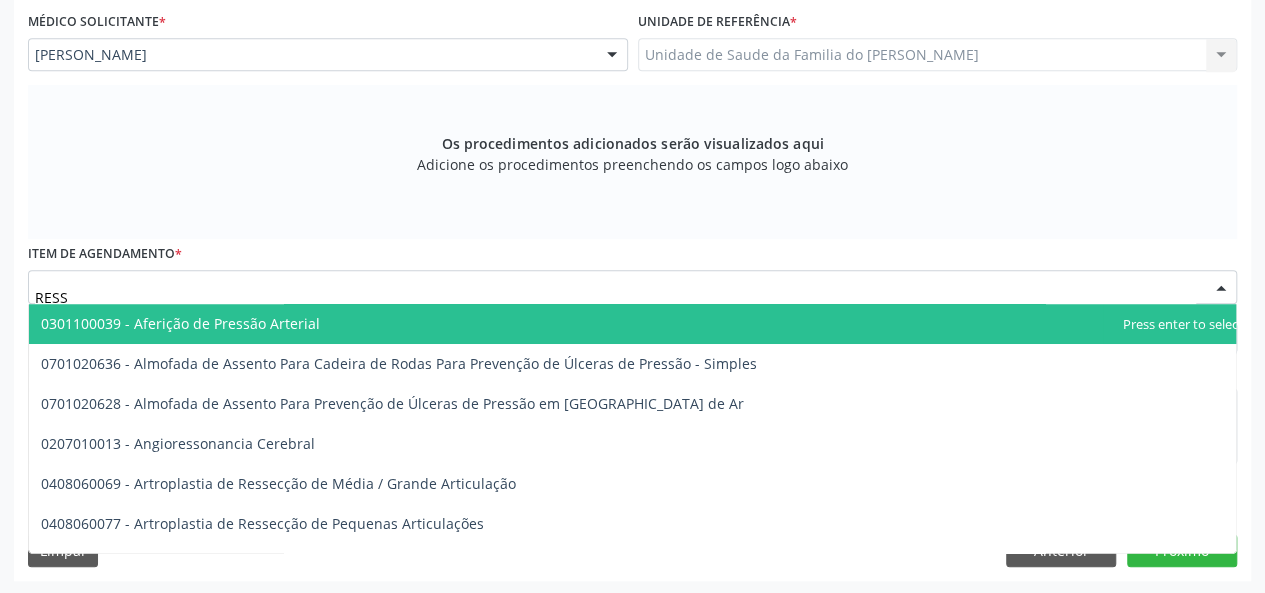 type on "RESSO" 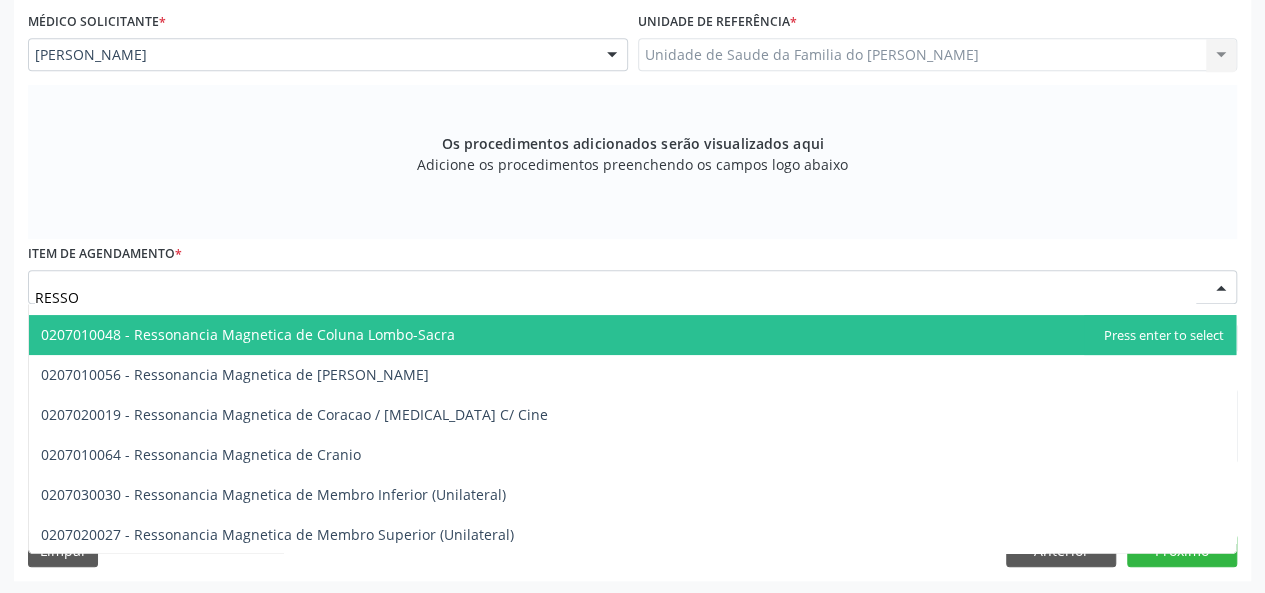 scroll, scrollTop: 300, scrollLeft: 0, axis: vertical 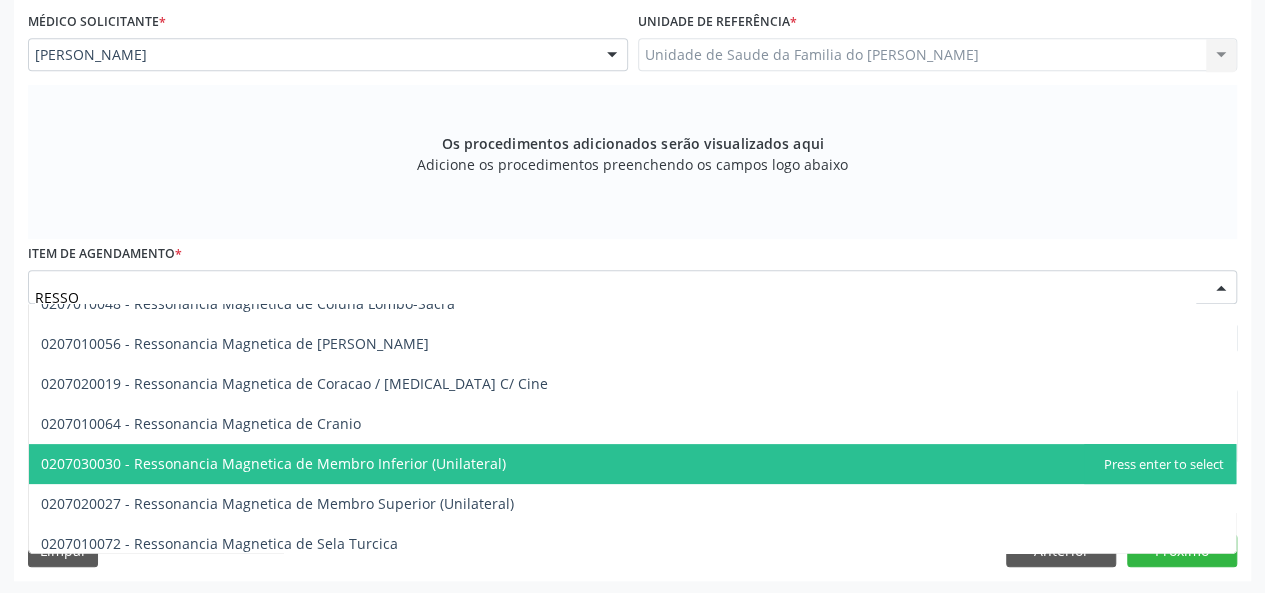 click on "0207030030 - Ressonancia Magnetica de Membro Inferior (Unilateral)" at bounding box center (273, 463) 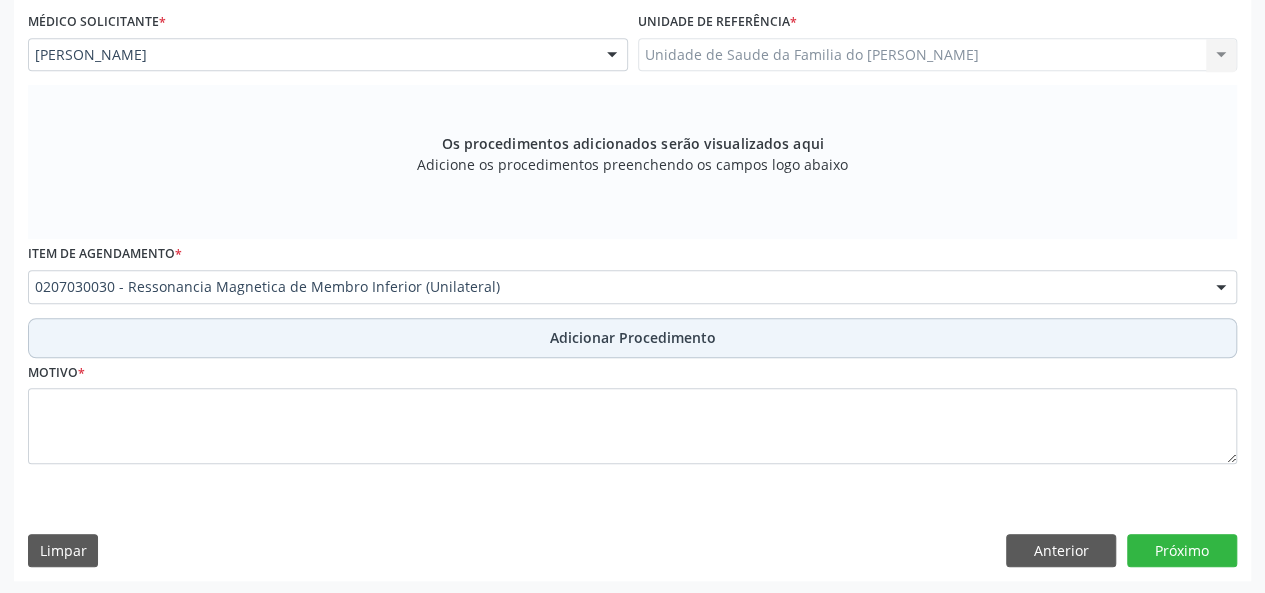 click on "Adicionar Procedimento" at bounding box center (633, 337) 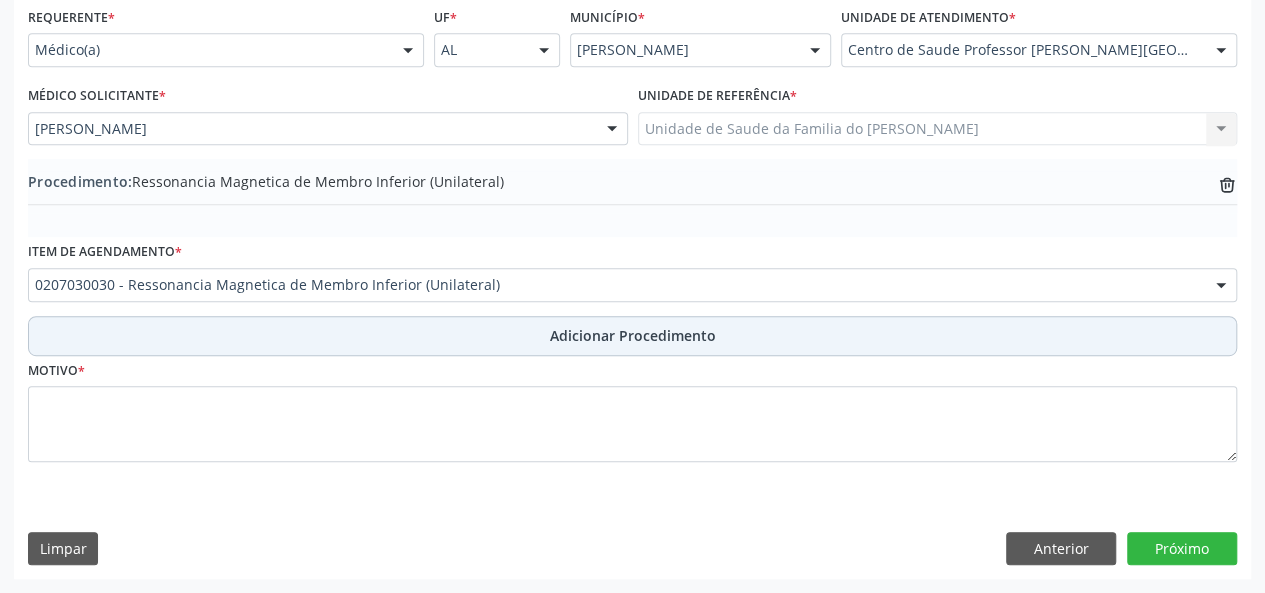 scroll, scrollTop: 458, scrollLeft: 0, axis: vertical 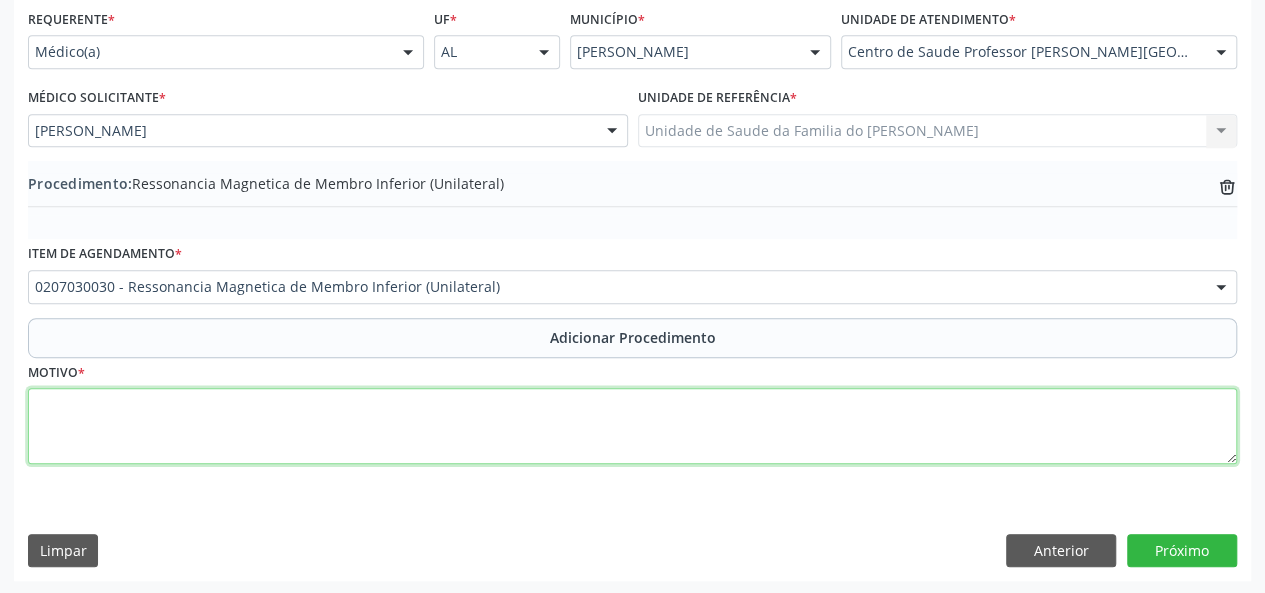 click at bounding box center [632, 426] 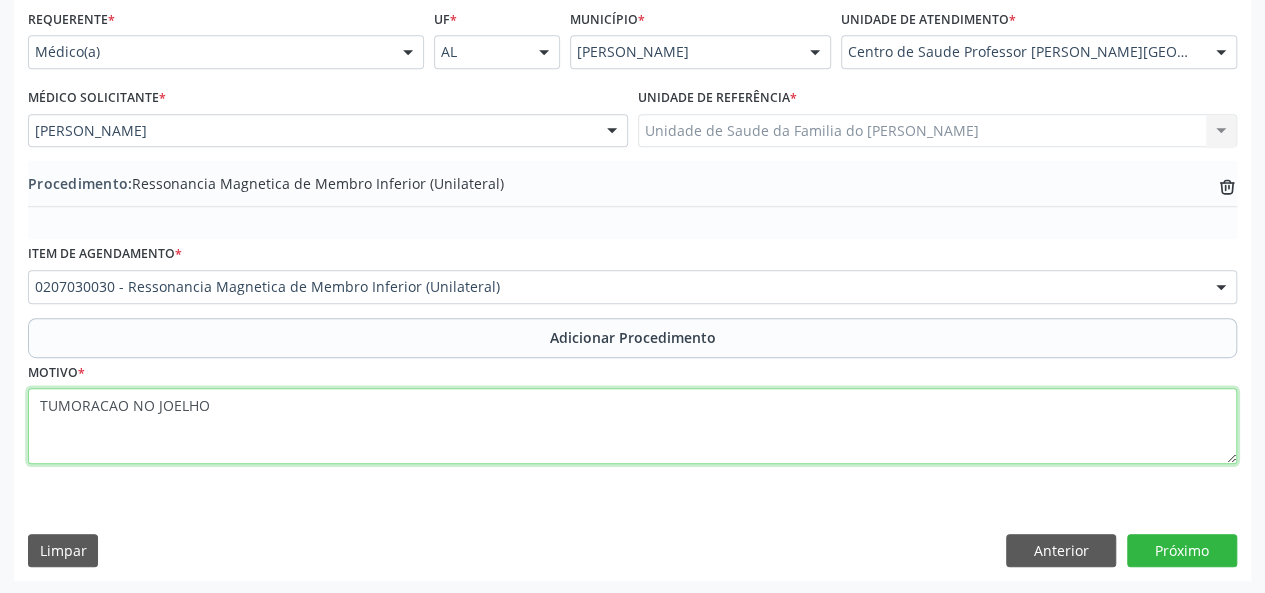 click on "TUMORACAO NO JOELHO" at bounding box center (632, 426) 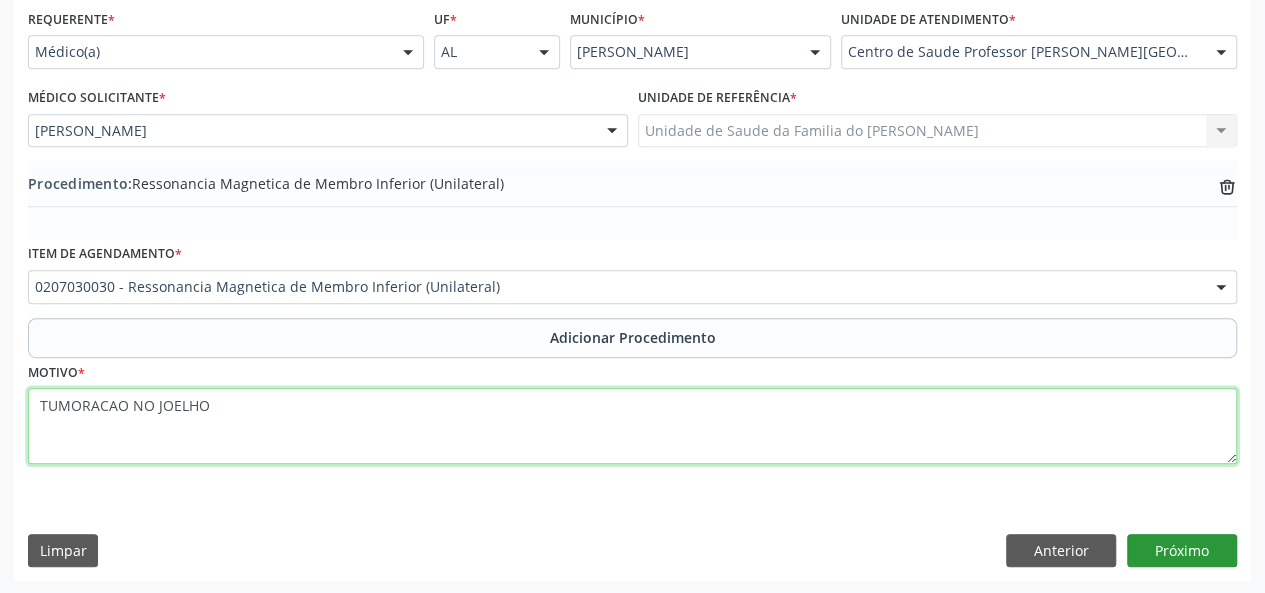 type on "TUMORACAO NO JOELHO" 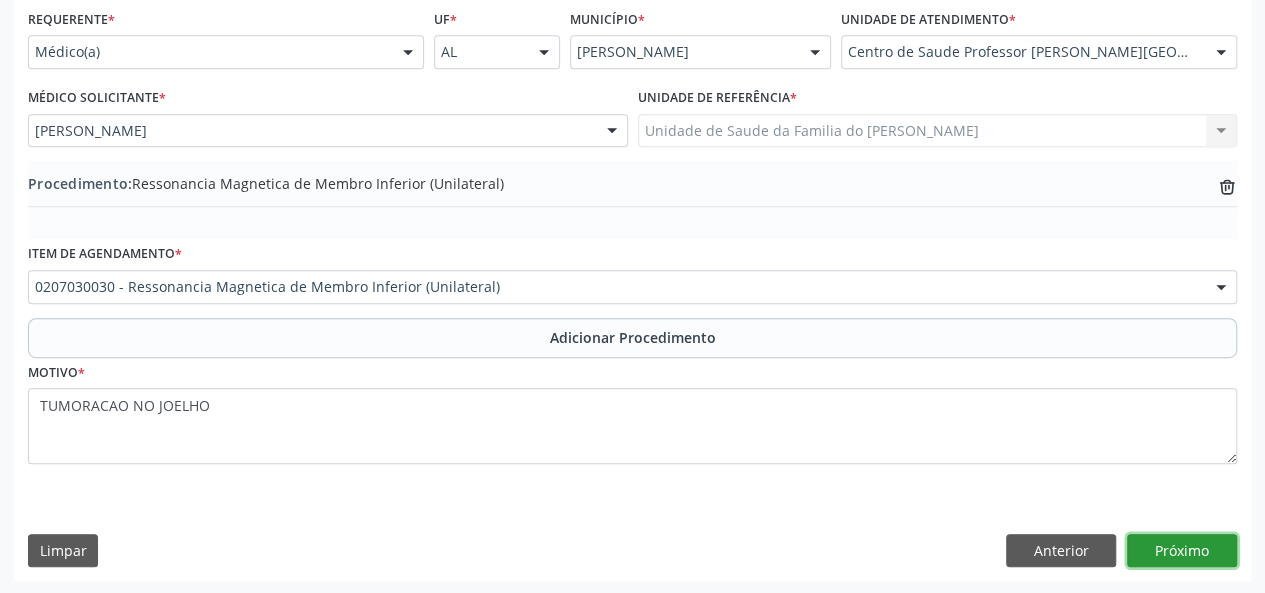 click on "Próximo" at bounding box center [1182, 551] 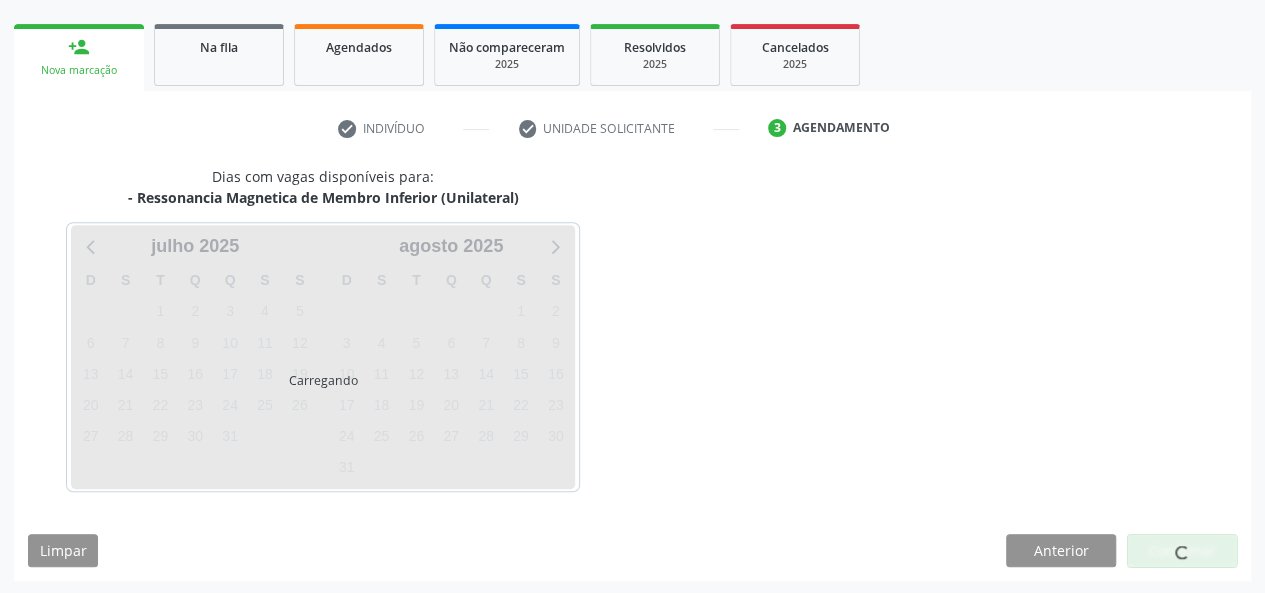 scroll, scrollTop: 362, scrollLeft: 0, axis: vertical 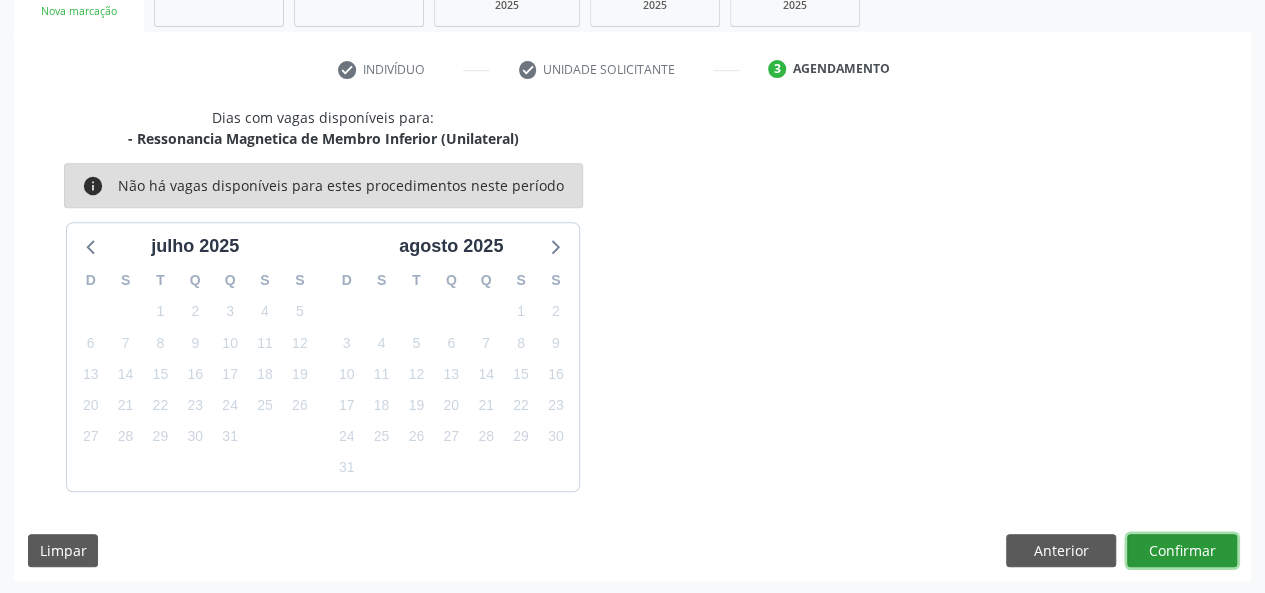 click on "Confirmar" at bounding box center (1182, 551) 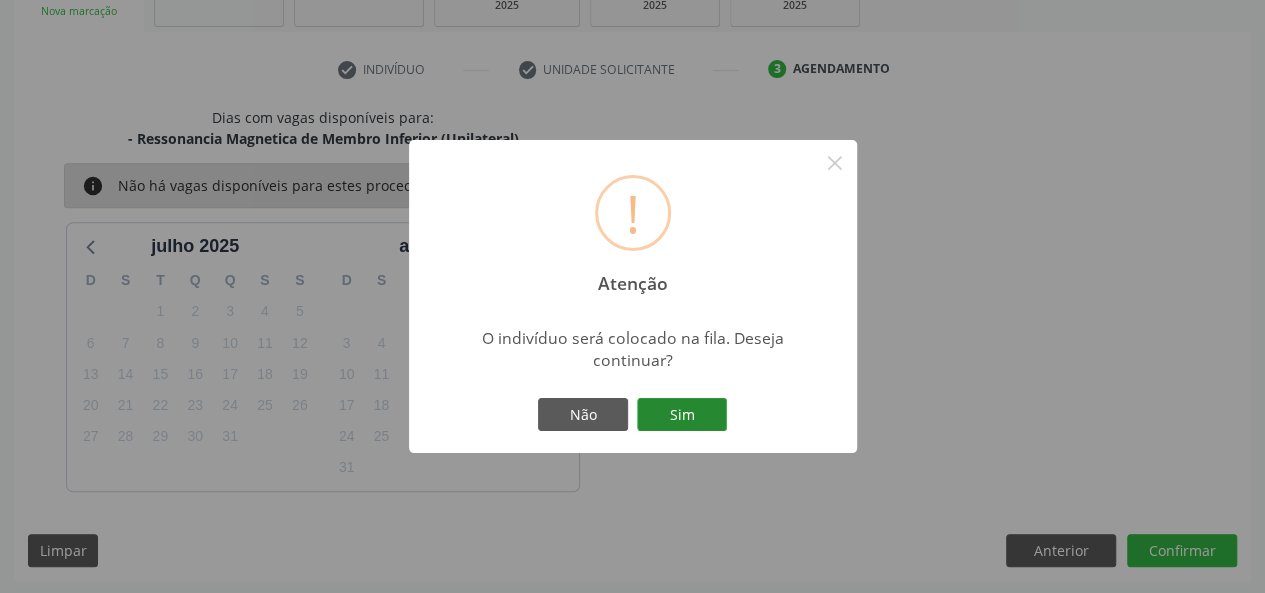 click on "Sim" at bounding box center [682, 415] 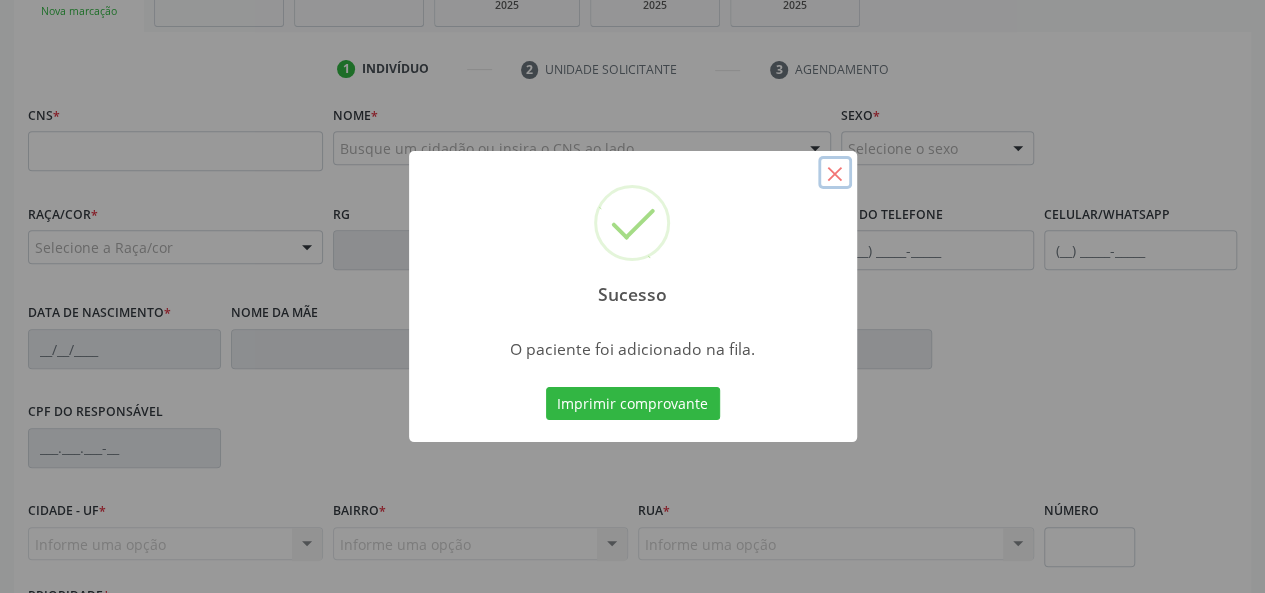 click on "×" at bounding box center [835, 173] 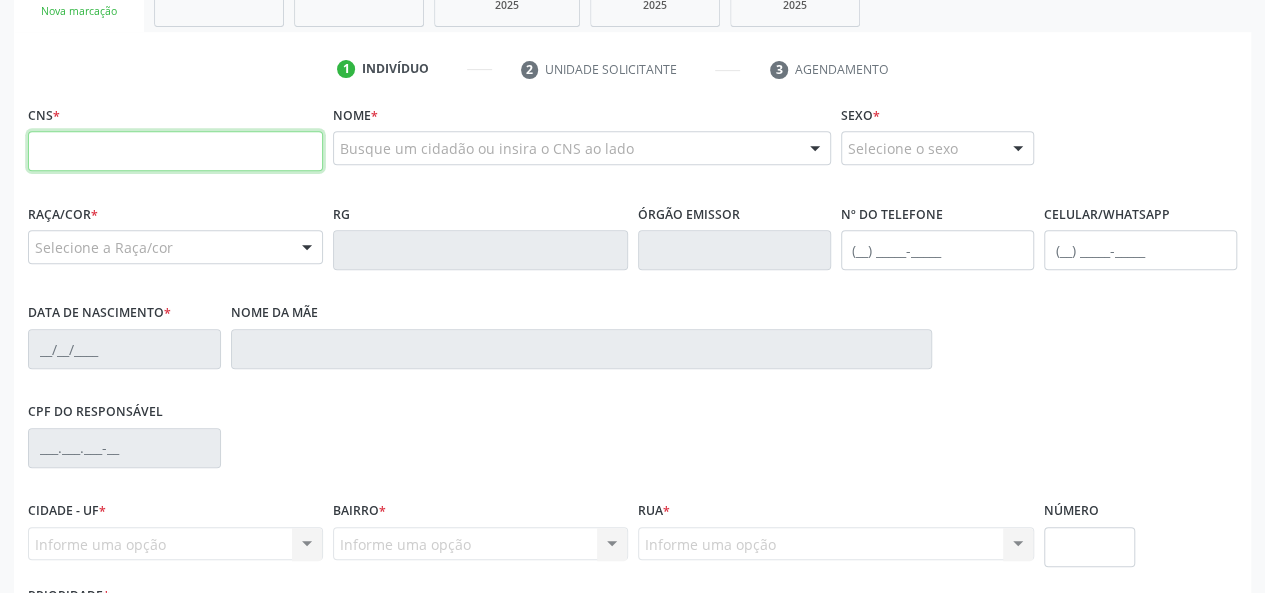 click at bounding box center (175, 151) 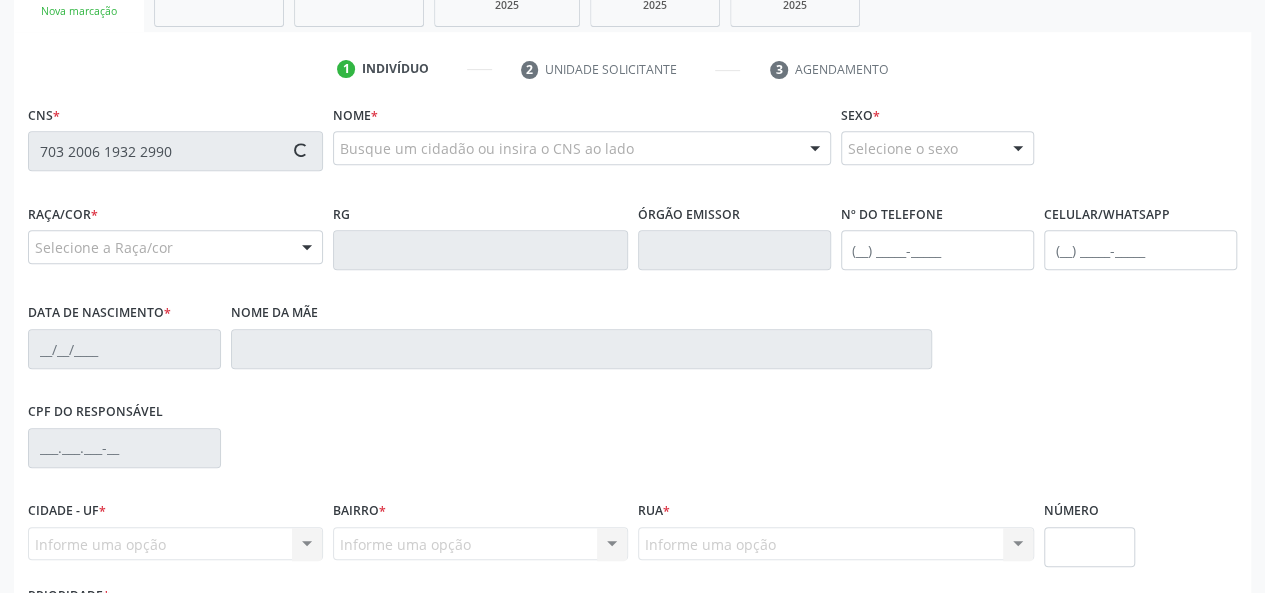 type on "703 2006 1932 2990" 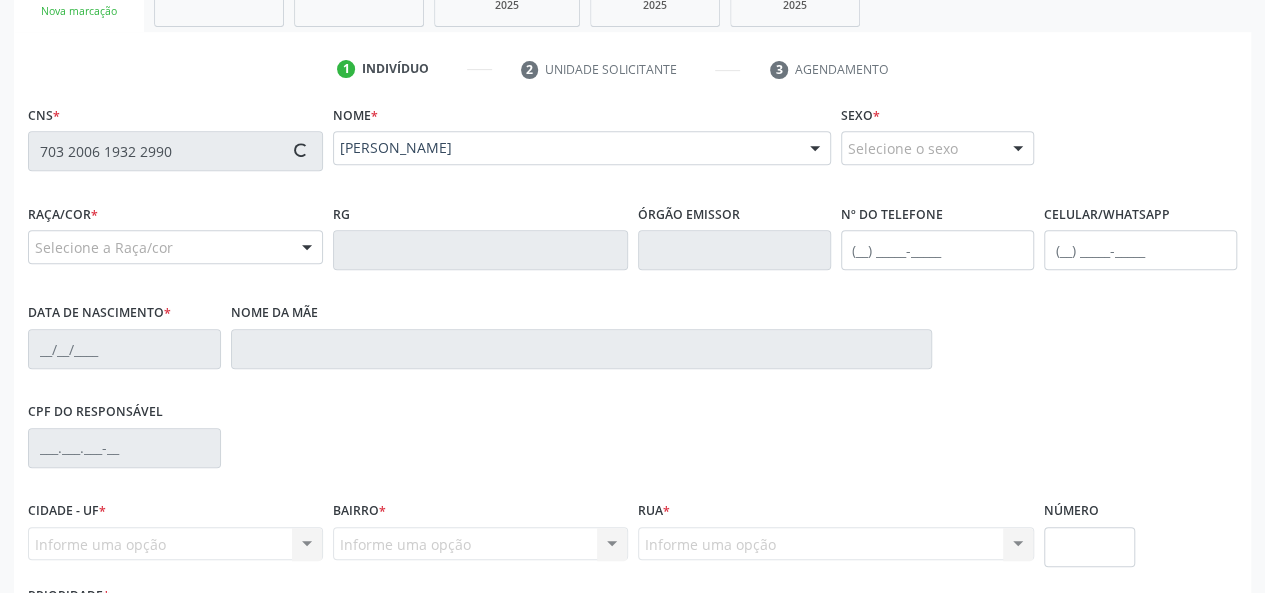 type on "[PHONE_NUMBER]" 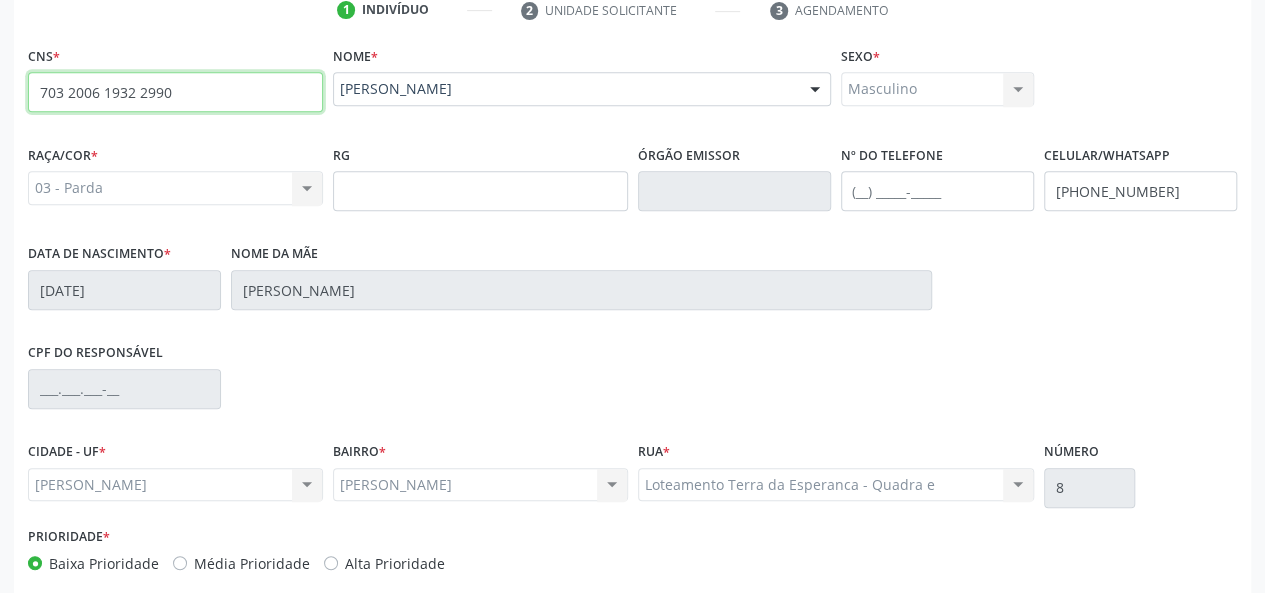 scroll, scrollTop: 518, scrollLeft: 0, axis: vertical 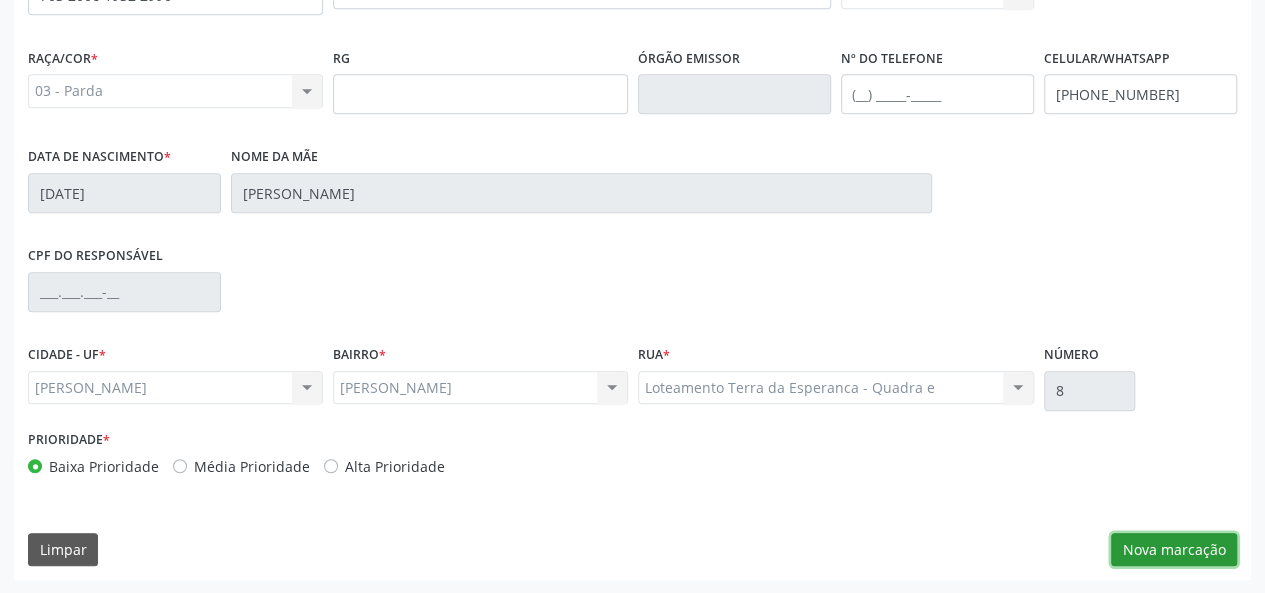 click on "Nova marcação" at bounding box center [1174, 550] 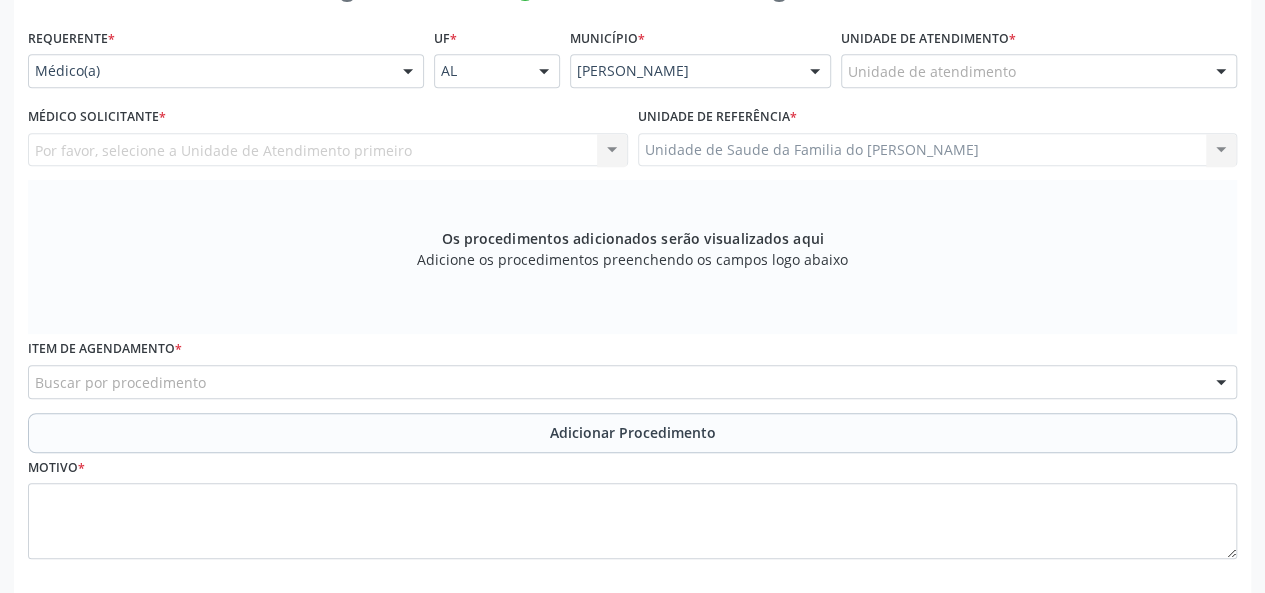 scroll, scrollTop: 318, scrollLeft: 0, axis: vertical 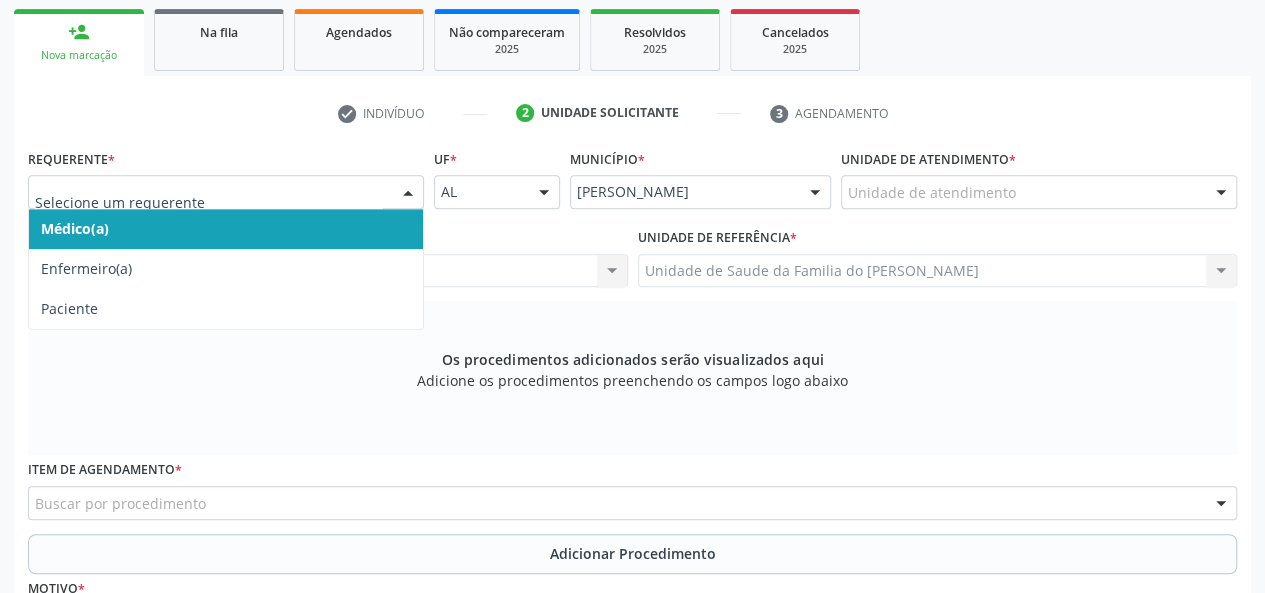 click at bounding box center (408, 193) 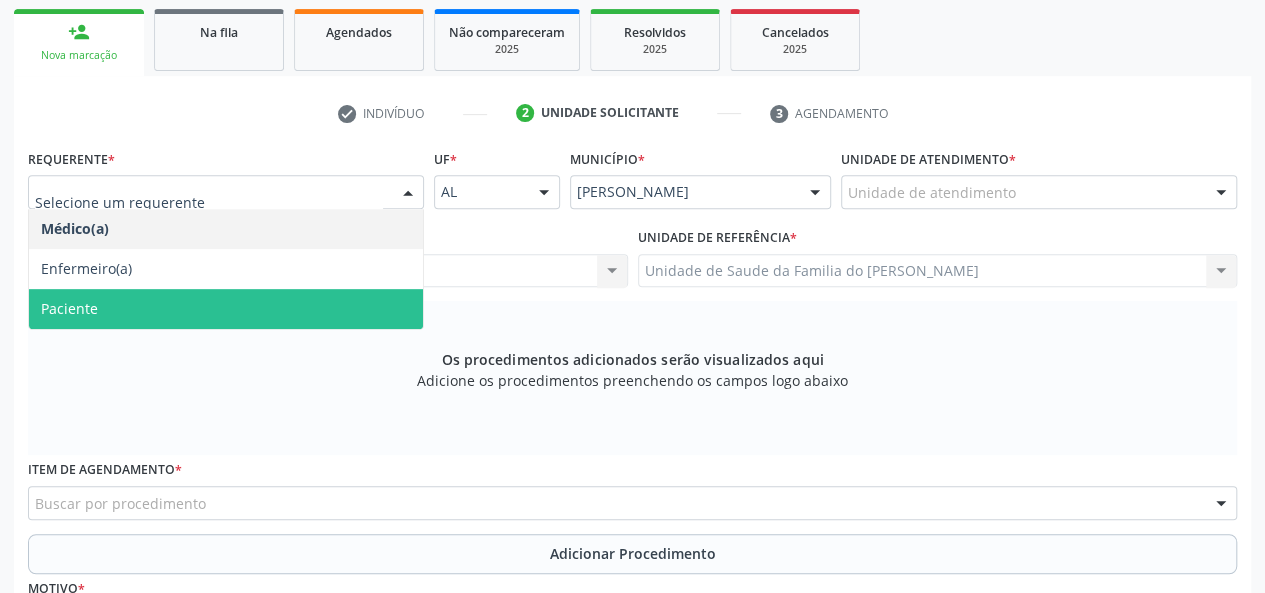 click on "Paciente" at bounding box center [226, 309] 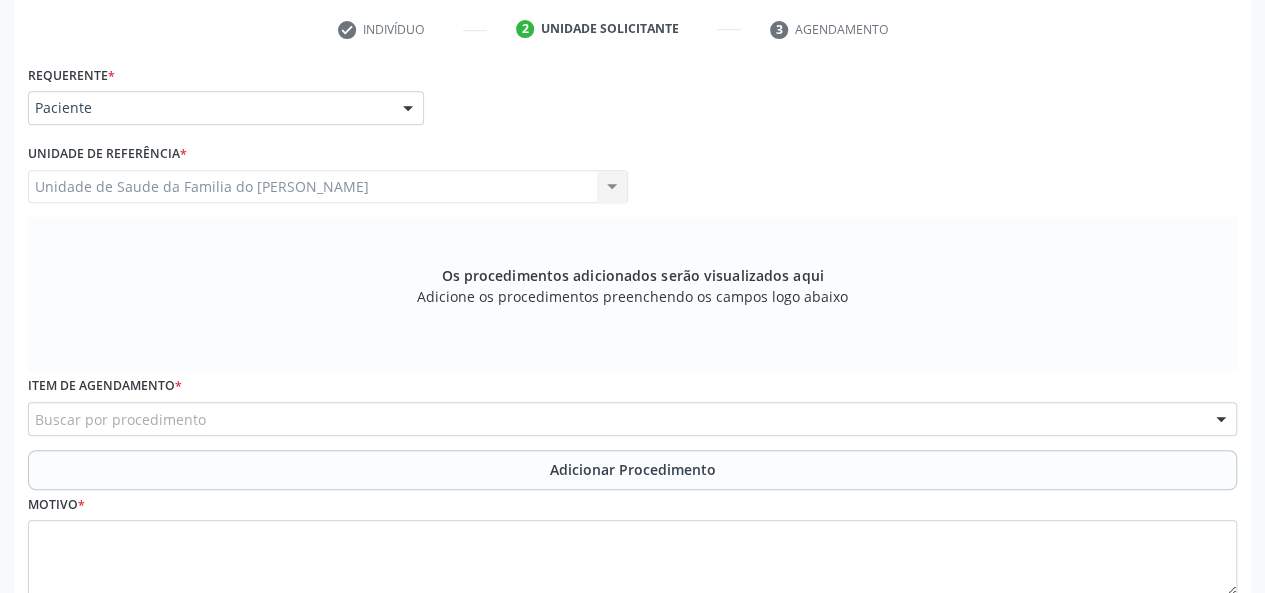 scroll, scrollTop: 518, scrollLeft: 0, axis: vertical 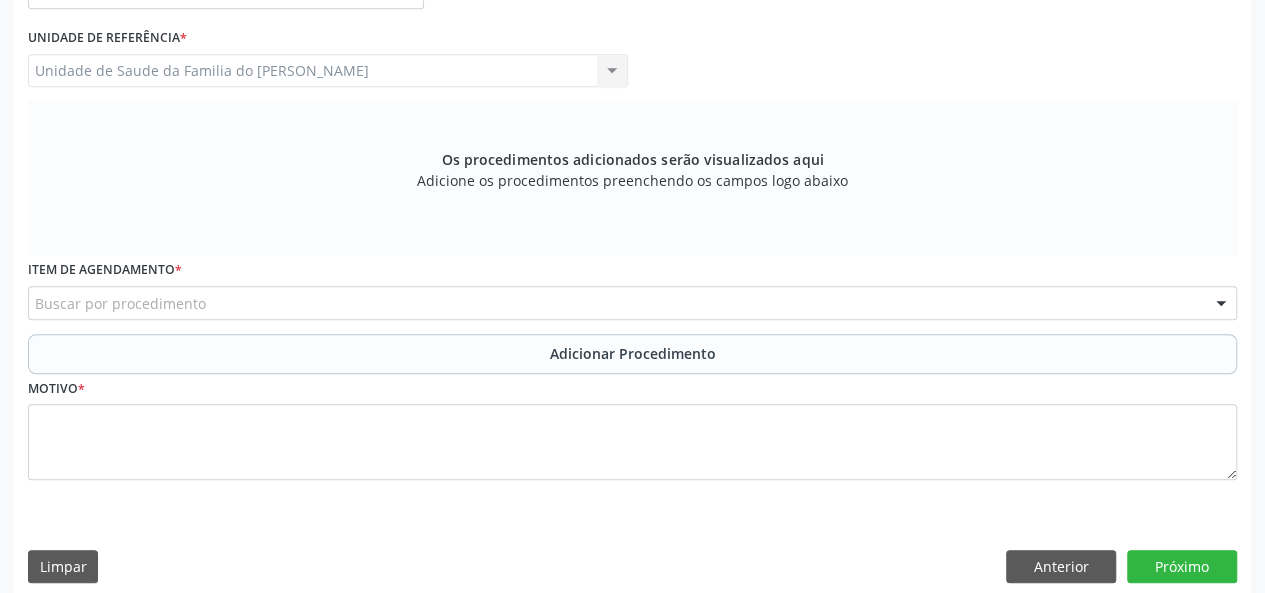 click on "Buscar por procedimento" at bounding box center [632, 303] 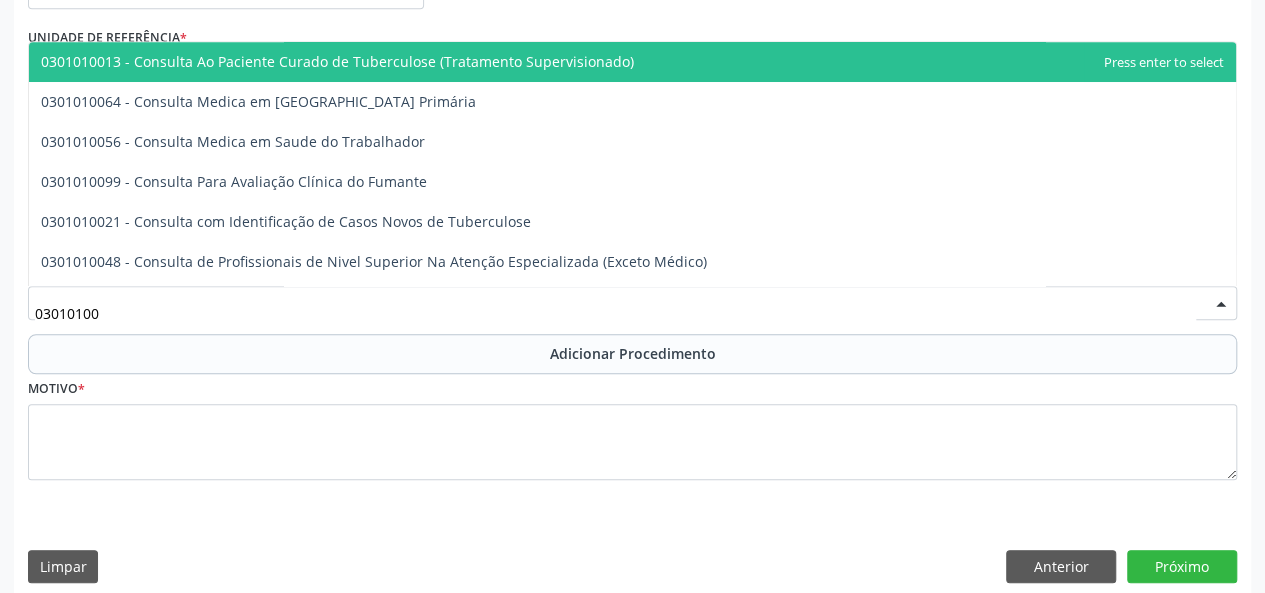 type on "030101004" 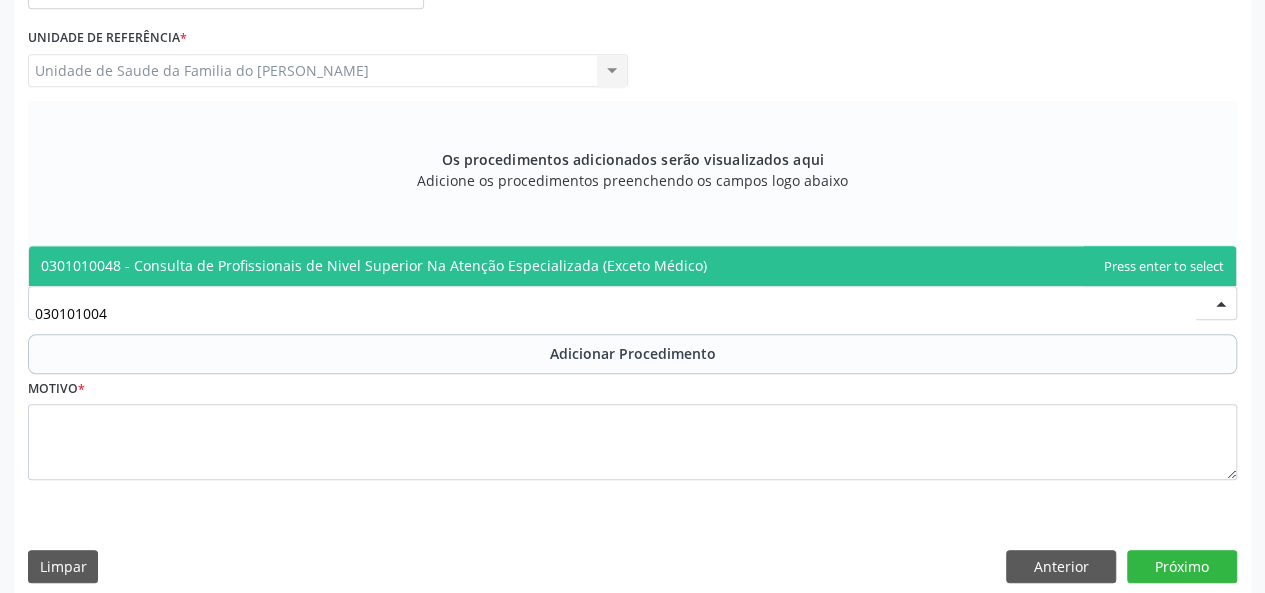 click on "0301010048 - Consulta de Profissionais de Nivel Superior Na Atenção Especializada (Exceto Médico)" at bounding box center [374, 265] 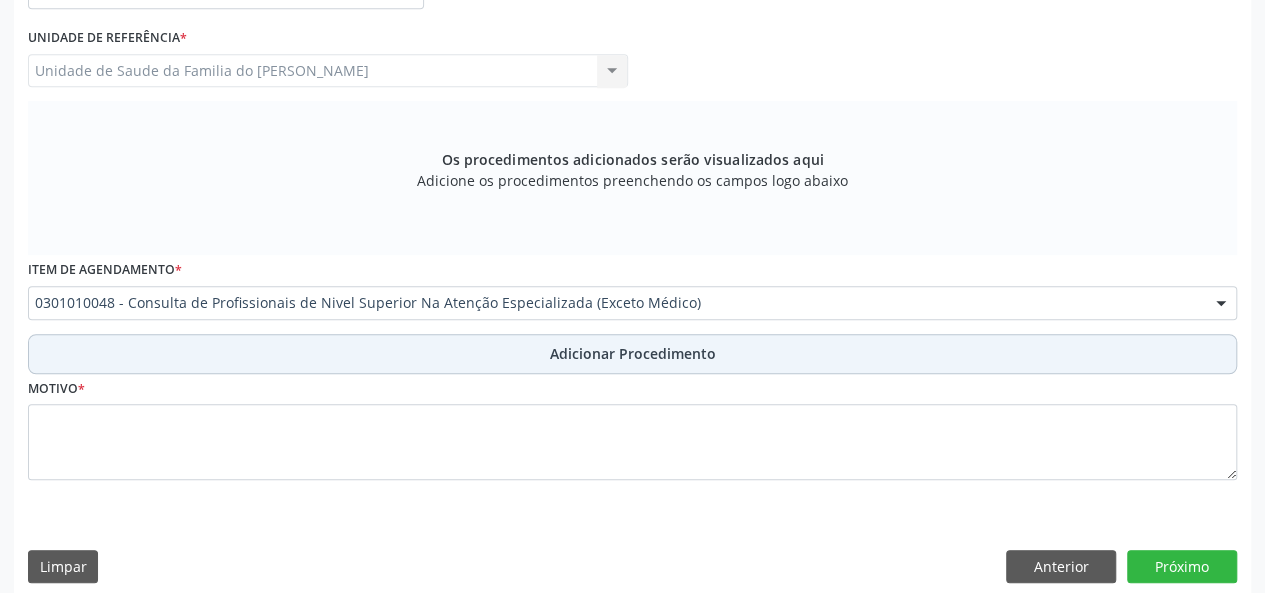 click on "Adicionar Procedimento" at bounding box center (633, 353) 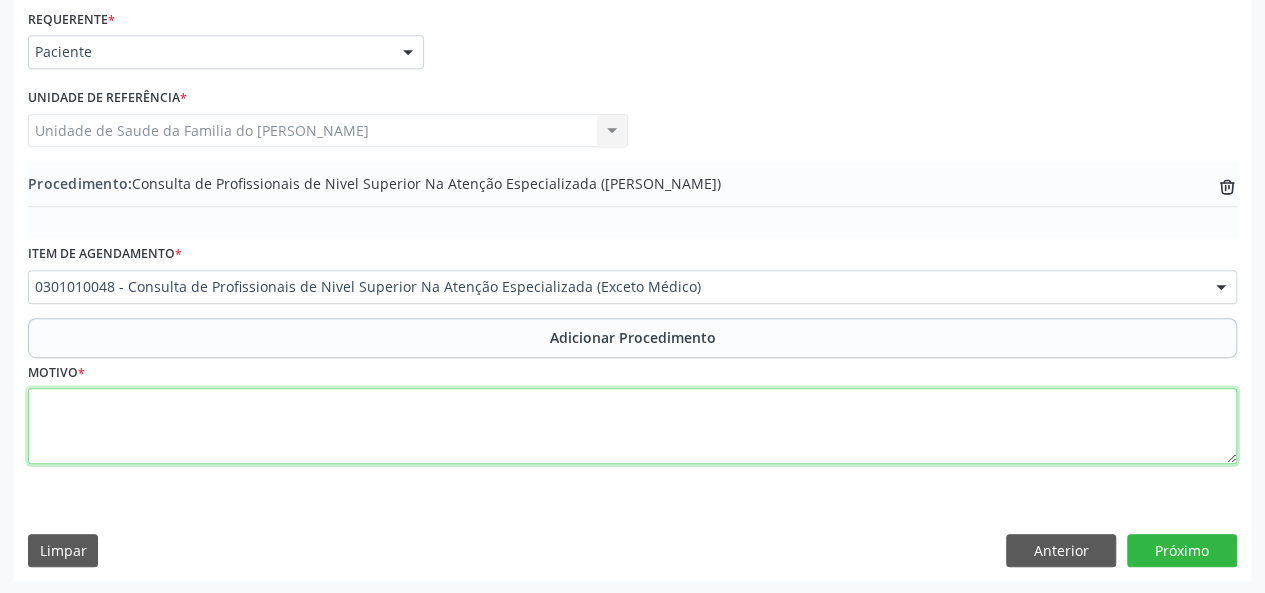 click at bounding box center (632, 426) 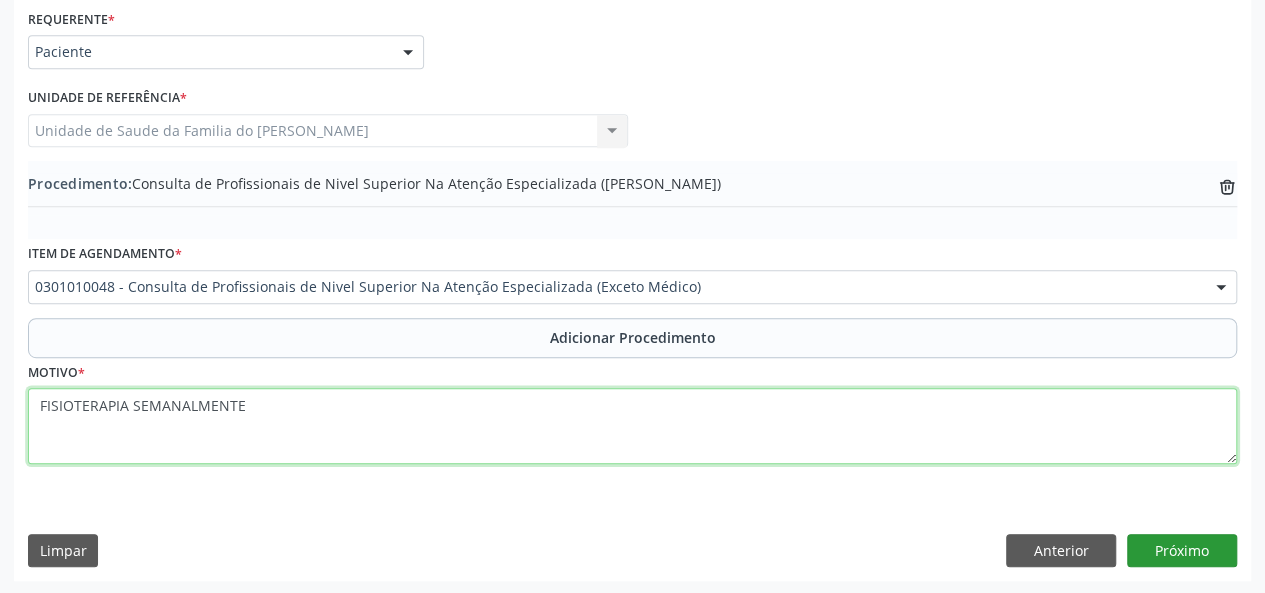 type on "FISIOTERAPIA SEMANALMENTE" 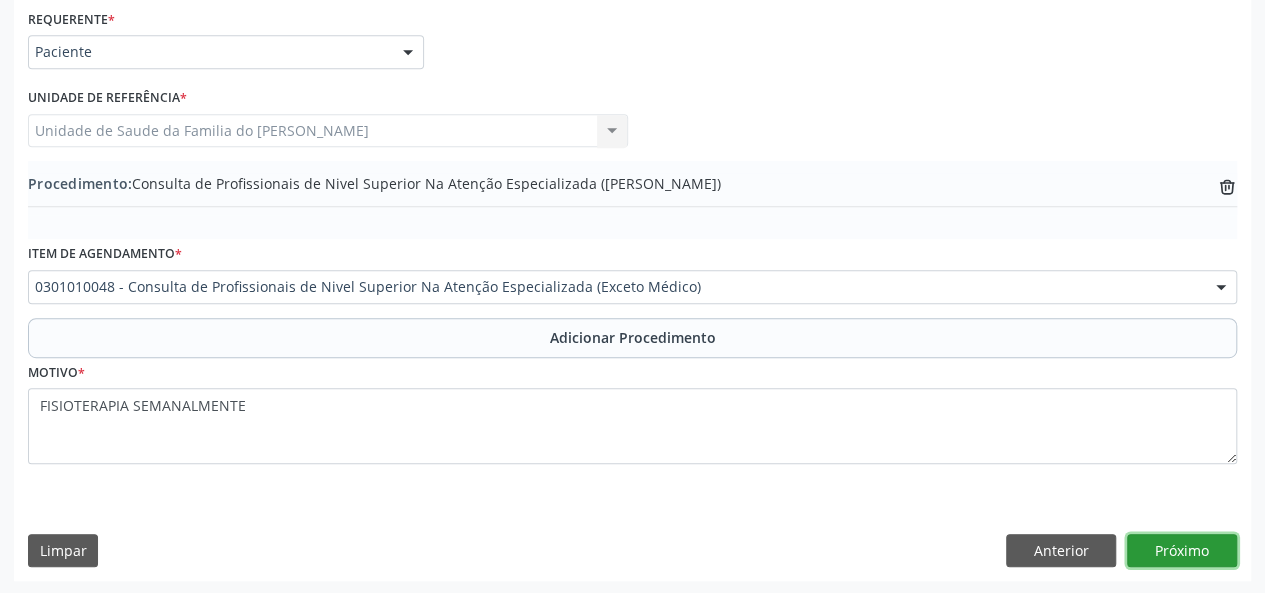 click on "Próximo" at bounding box center (1182, 551) 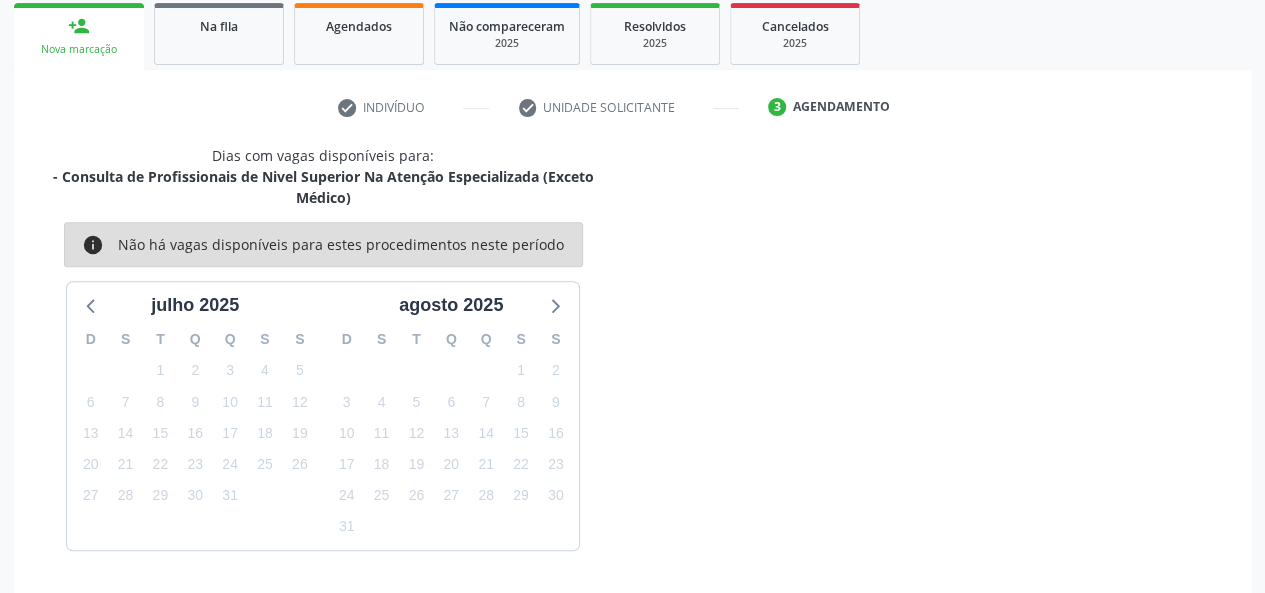scroll, scrollTop: 382, scrollLeft: 0, axis: vertical 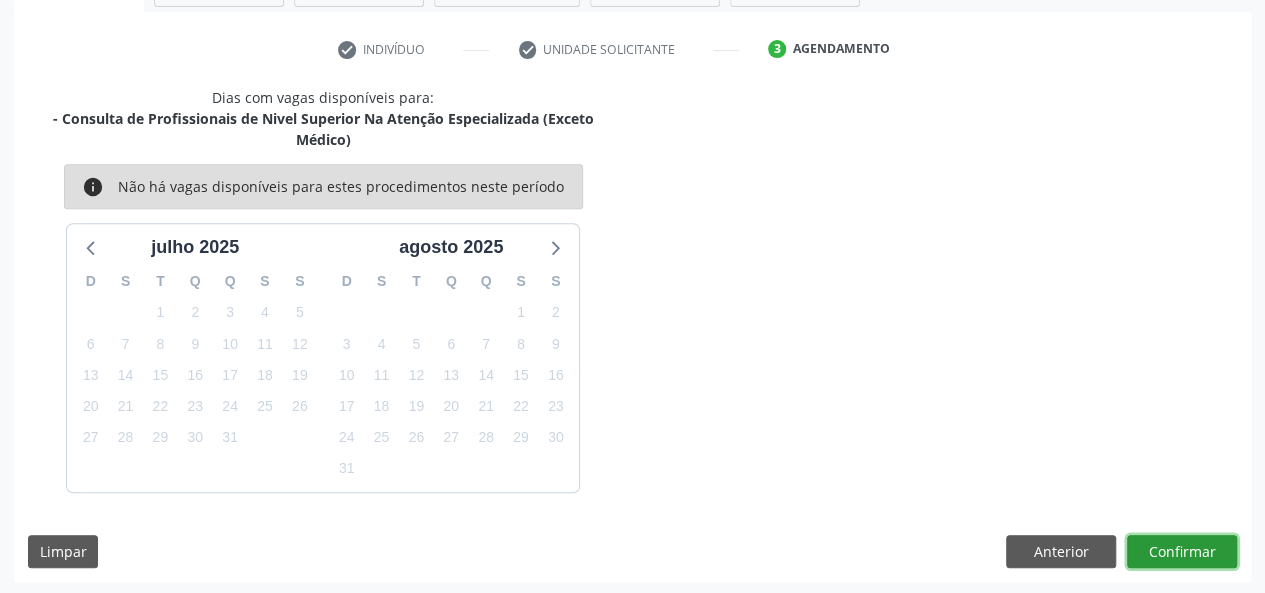 click on "Confirmar" at bounding box center (1182, 552) 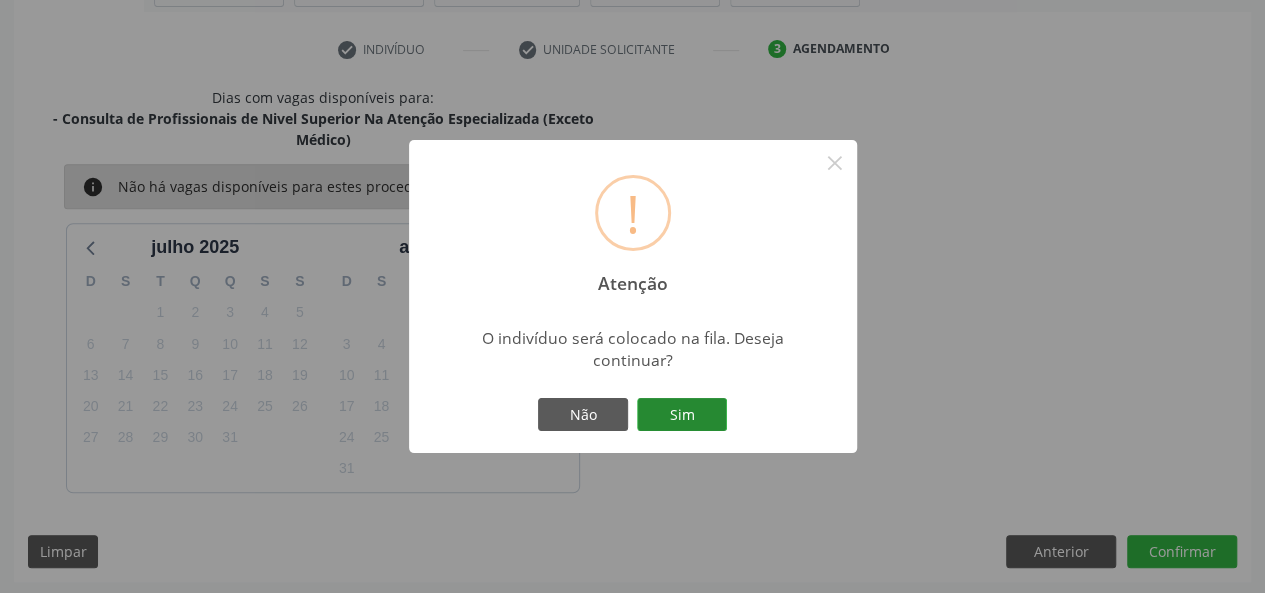 click on "Sim" at bounding box center (682, 415) 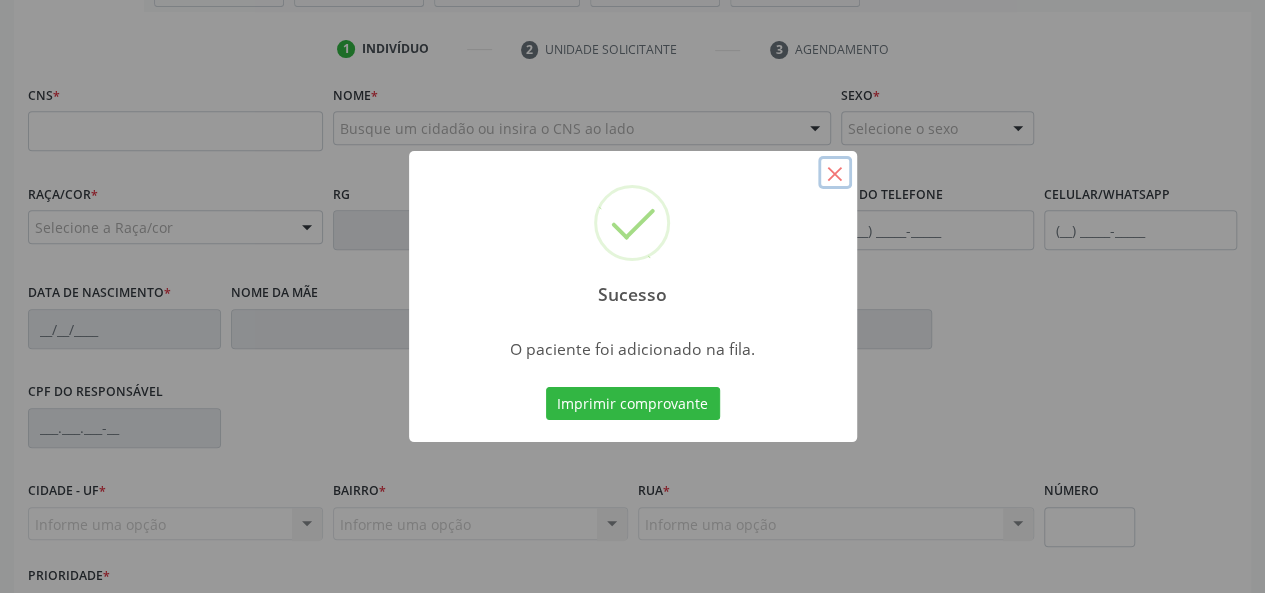 click on "×" at bounding box center [835, 173] 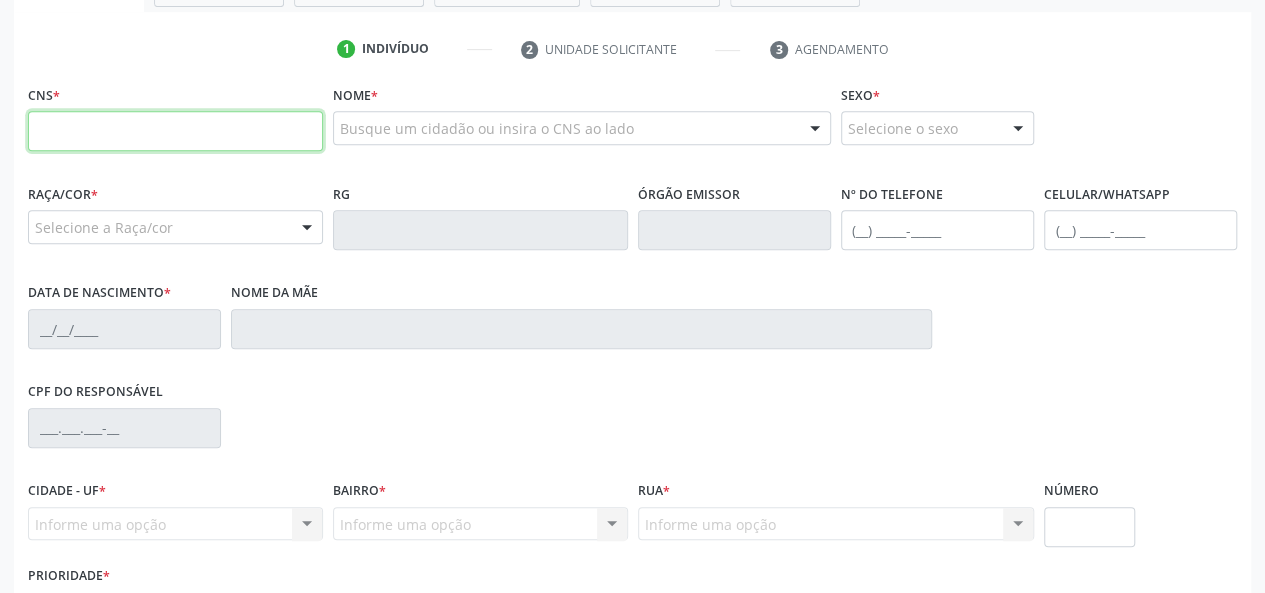 paste on "703 2006 1932 2990" 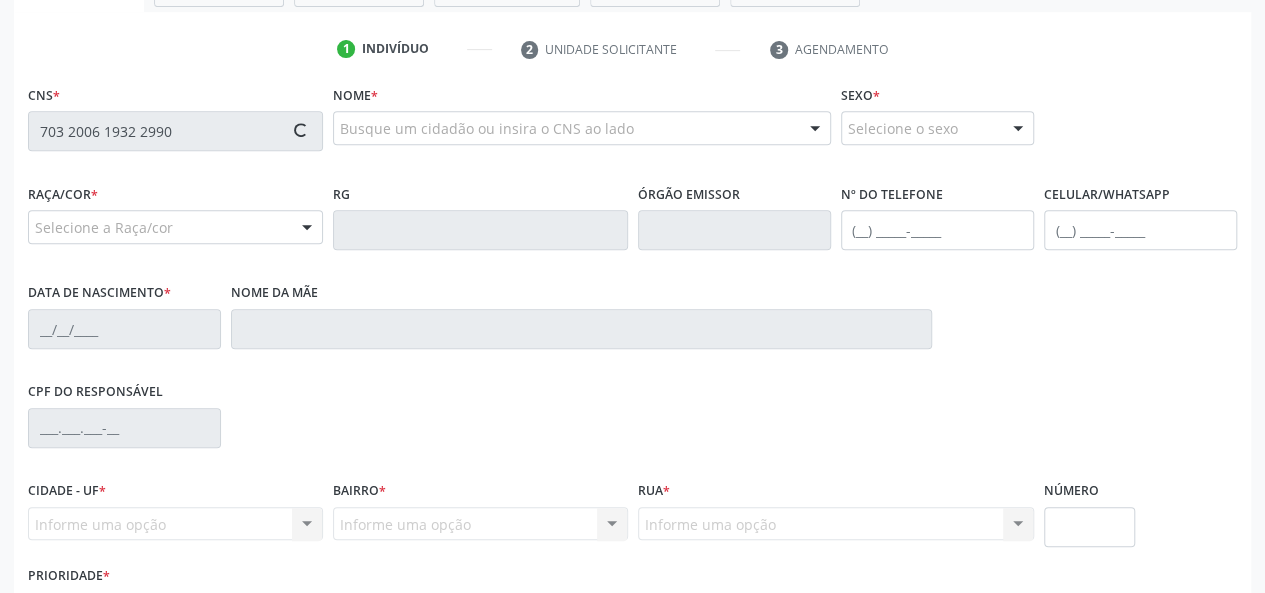 type on "703 2006 1932 2990" 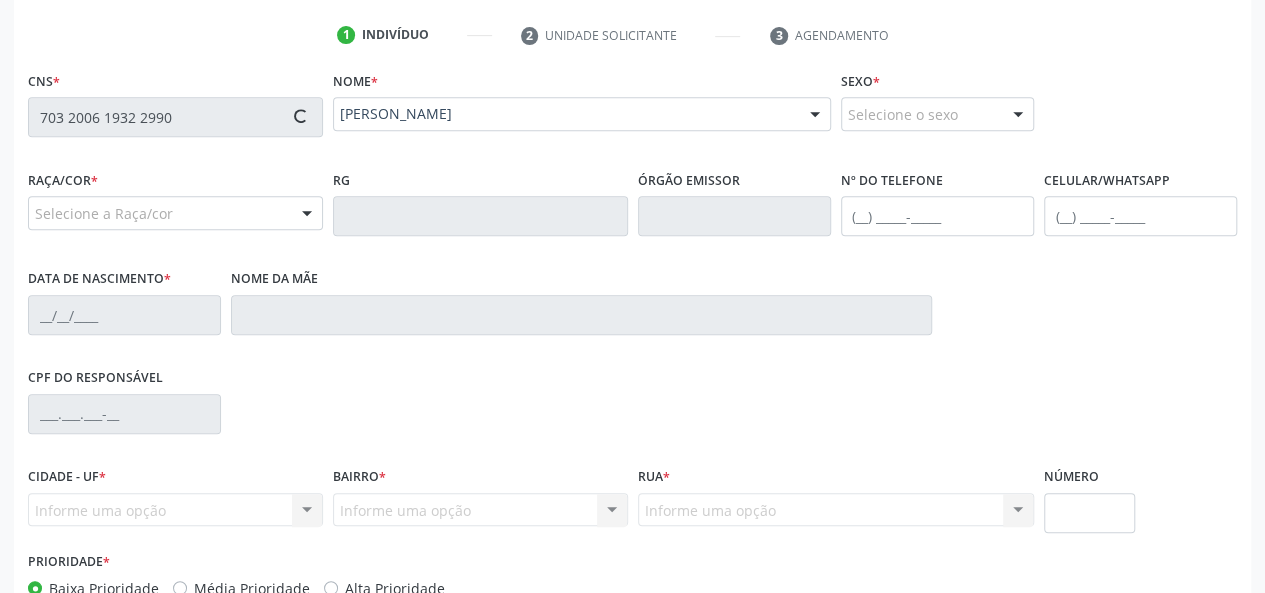 type on "[PHONE_NUMBER]" 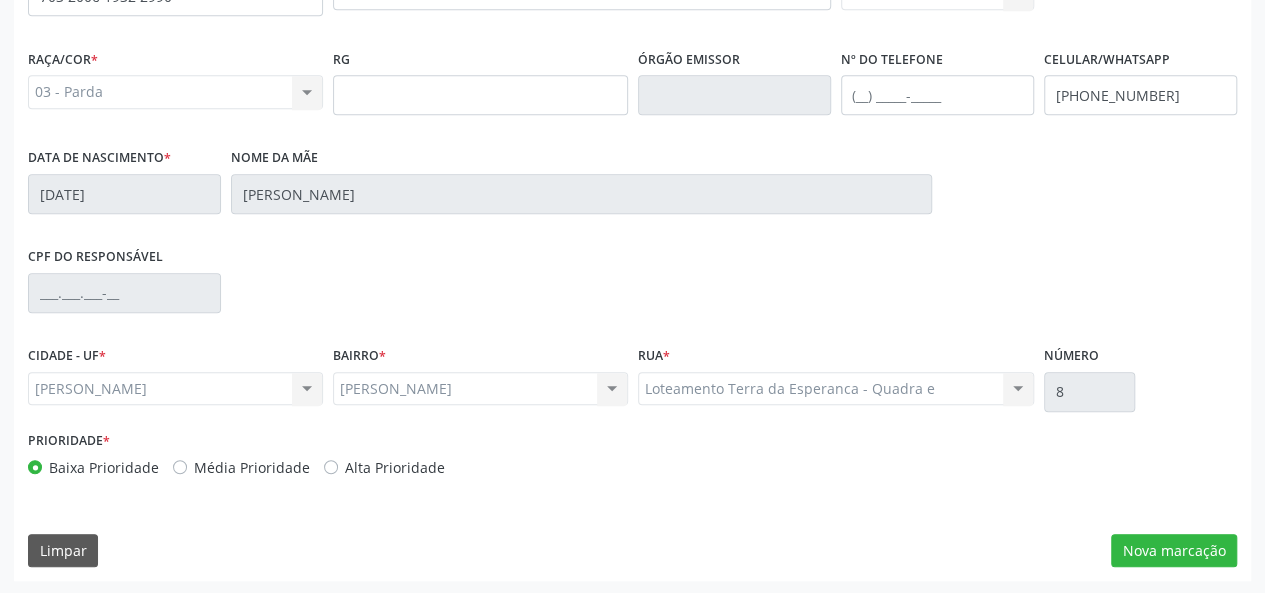 scroll, scrollTop: 518, scrollLeft: 0, axis: vertical 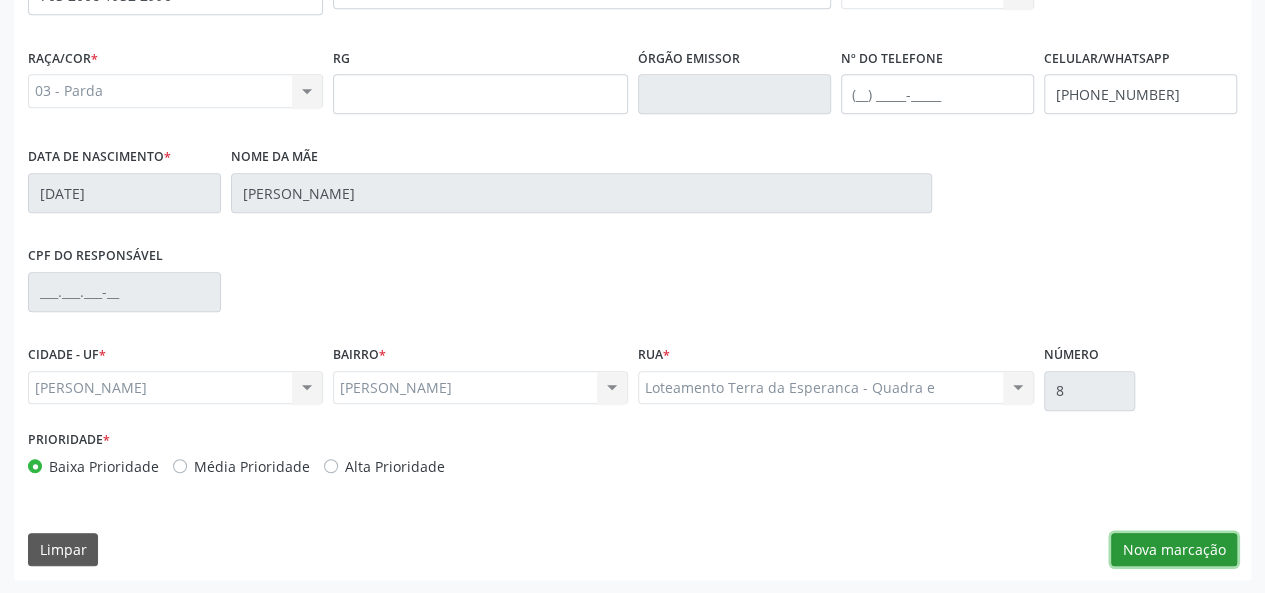click on "Nova marcação" at bounding box center [1174, 550] 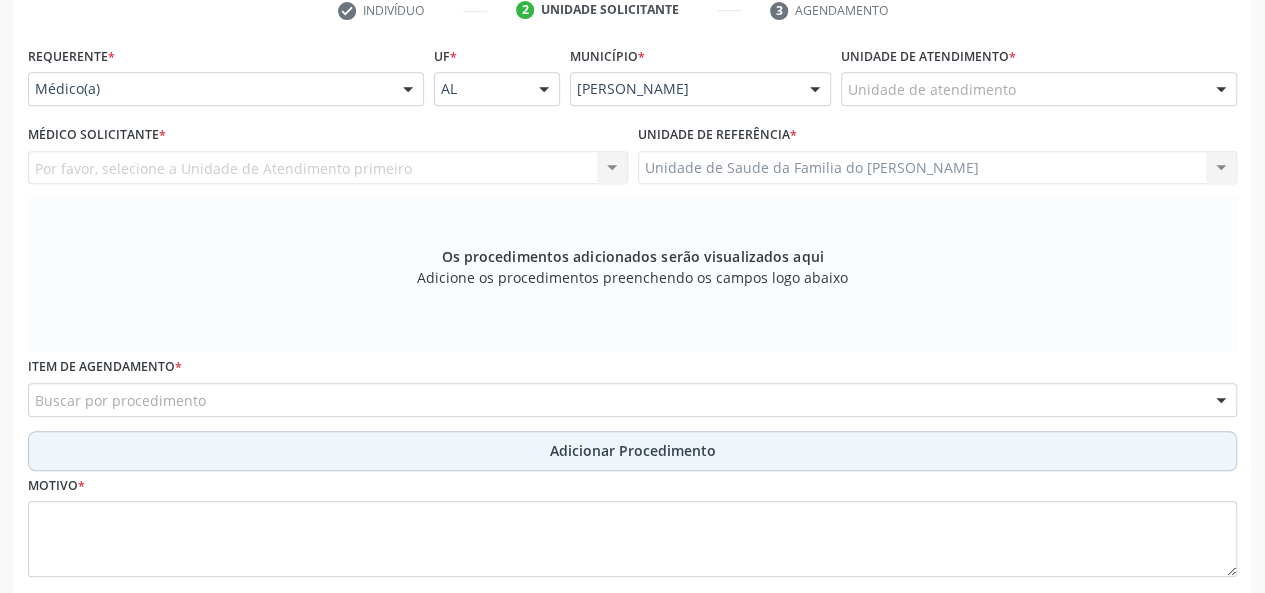 scroll, scrollTop: 418, scrollLeft: 0, axis: vertical 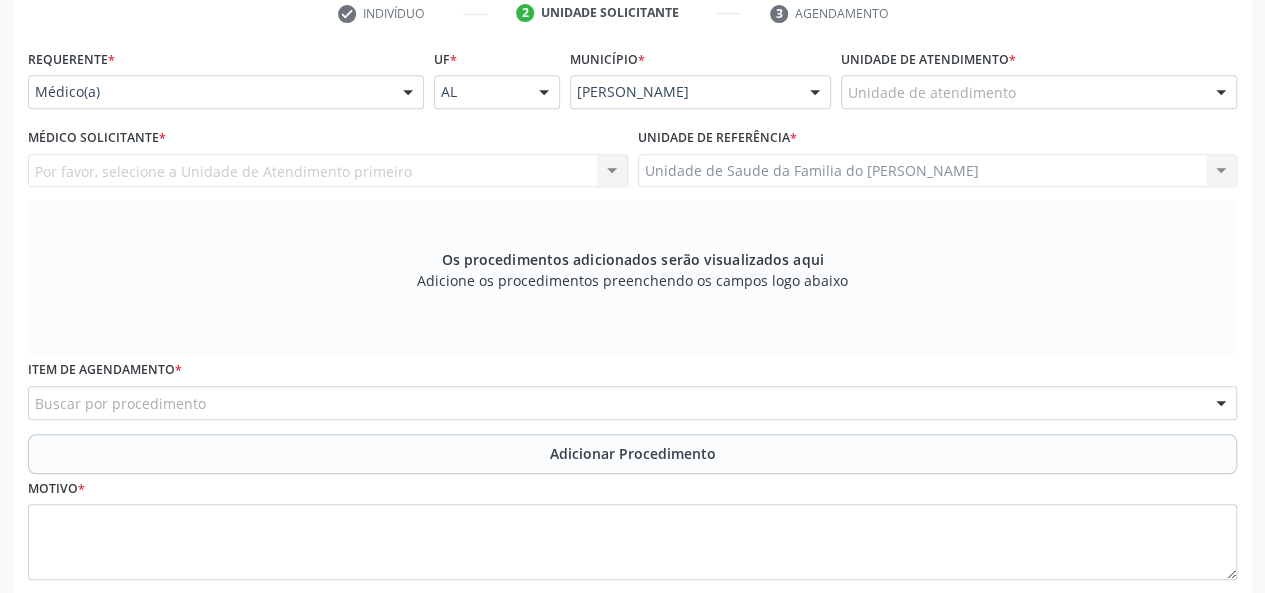 click at bounding box center [408, 93] 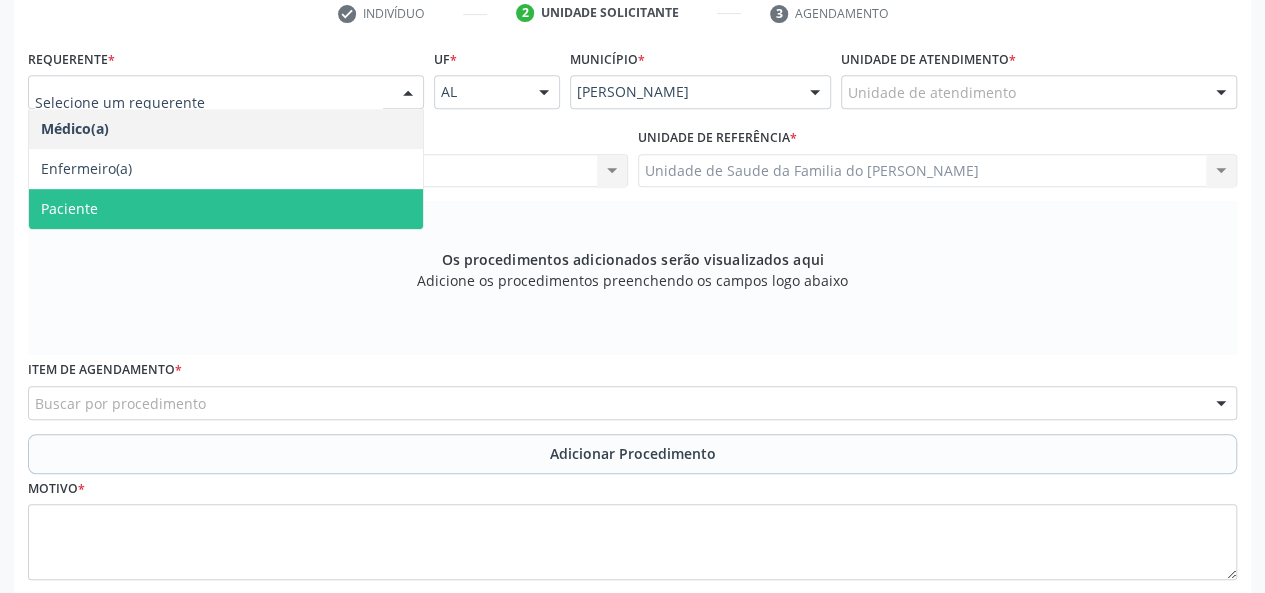 click on "Paciente" at bounding box center (226, 209) 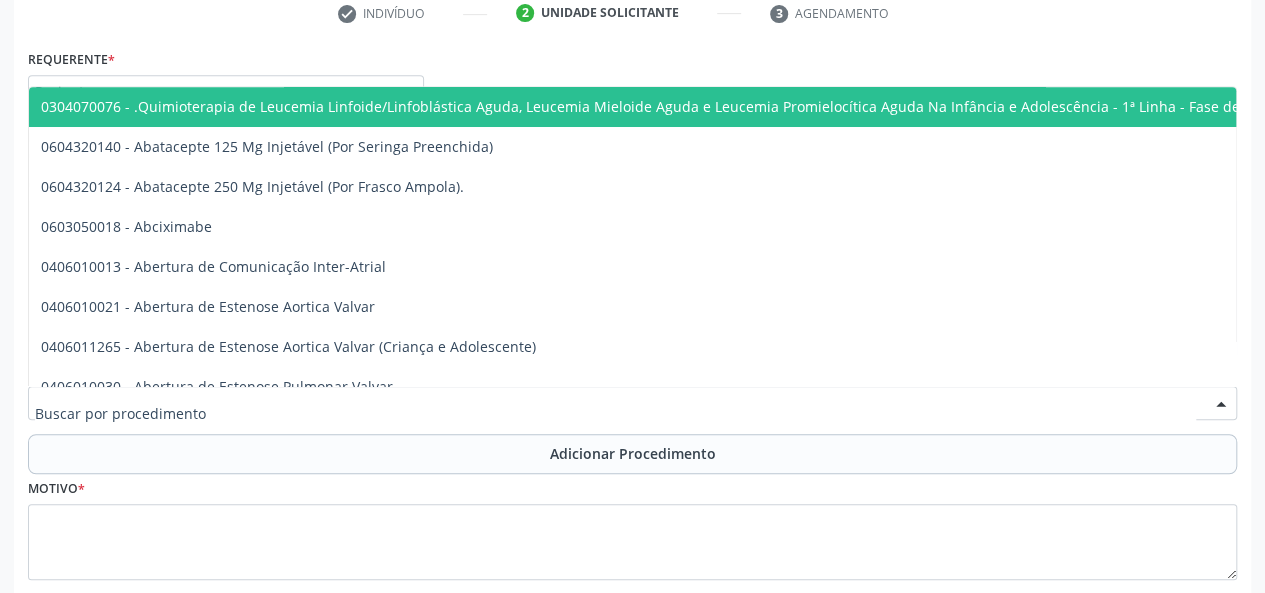 click at bounding box center [632, 403] 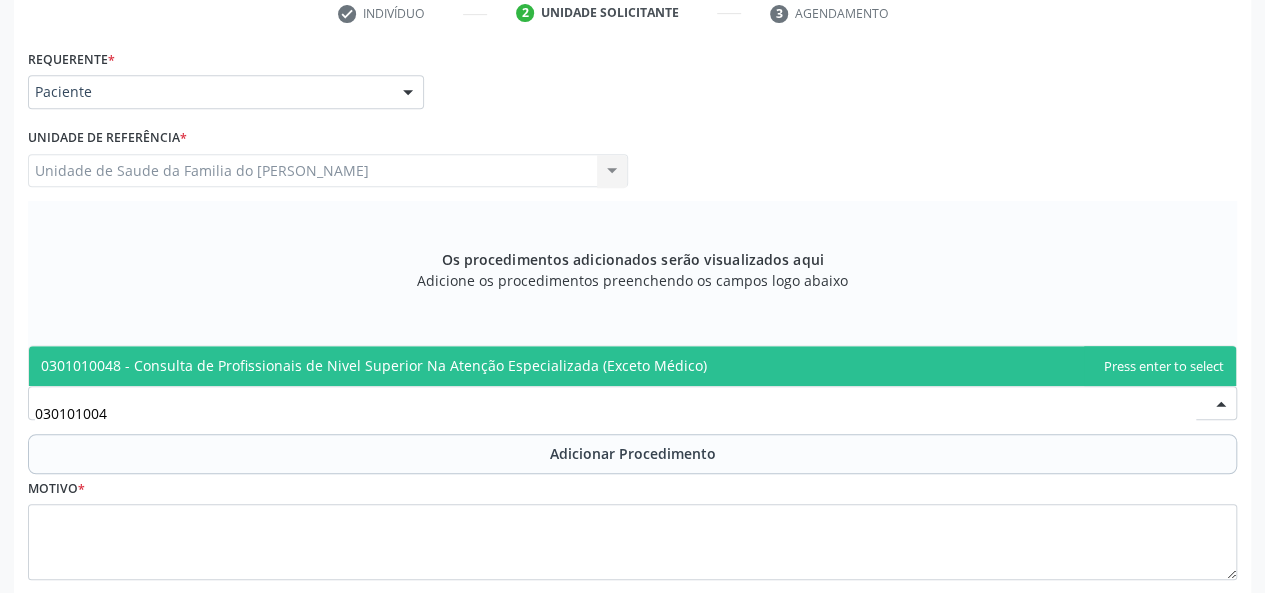 type on "0301010048" 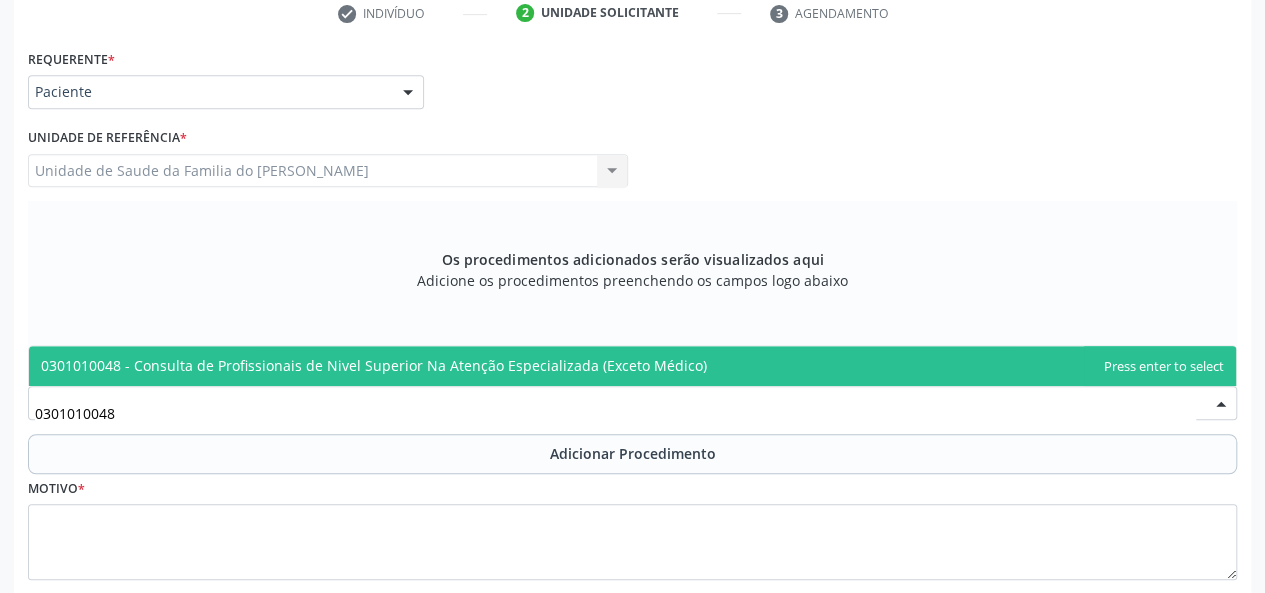 click on "0301010048 - Consulta de Profissionais de Nivel Superior Na Atenção Especializada (Exceto Médico)" at bounding box center (374, 365) 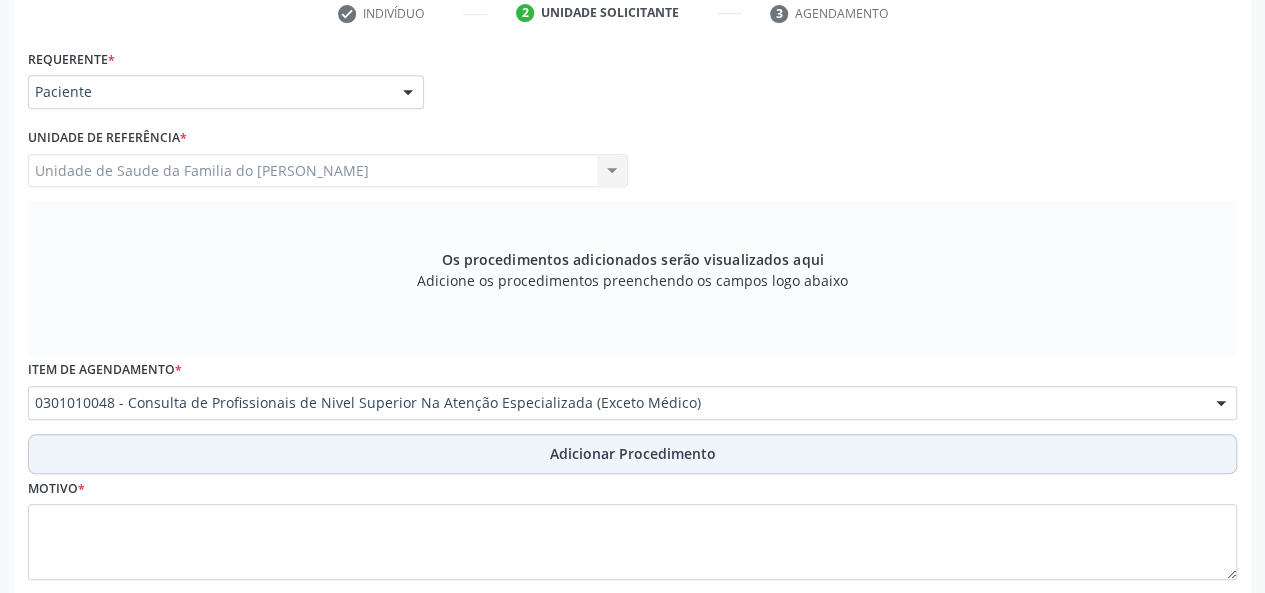 click on "Adicionar Procedimento" at bounding box center [632, 454] 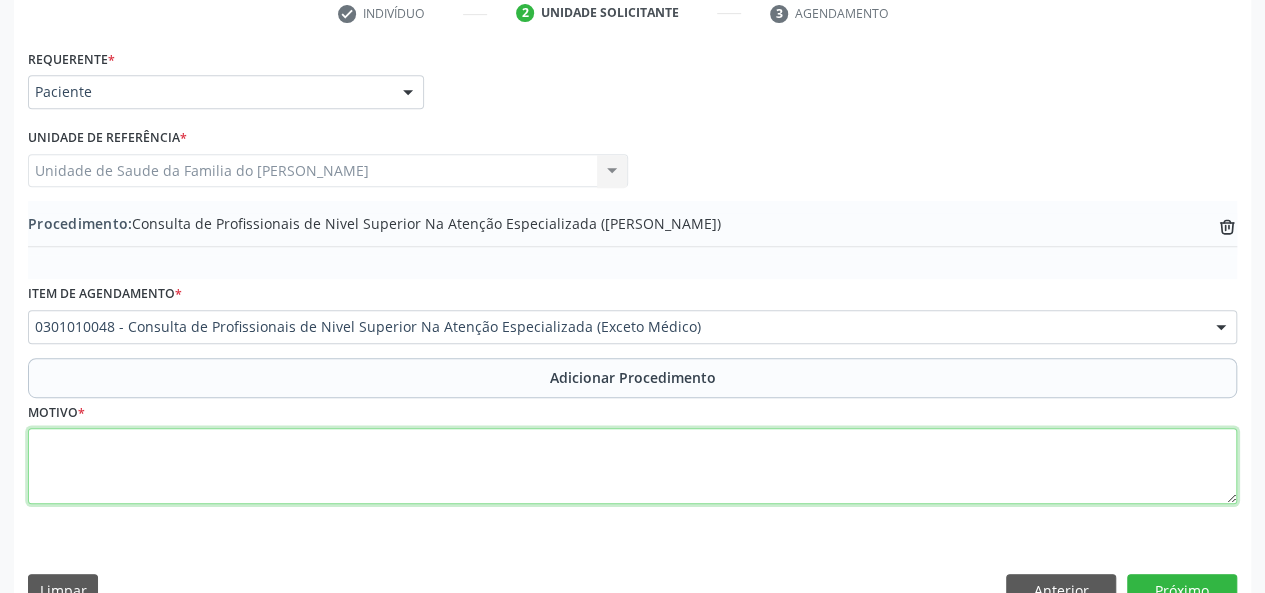 click at bounding box center [632, 466] 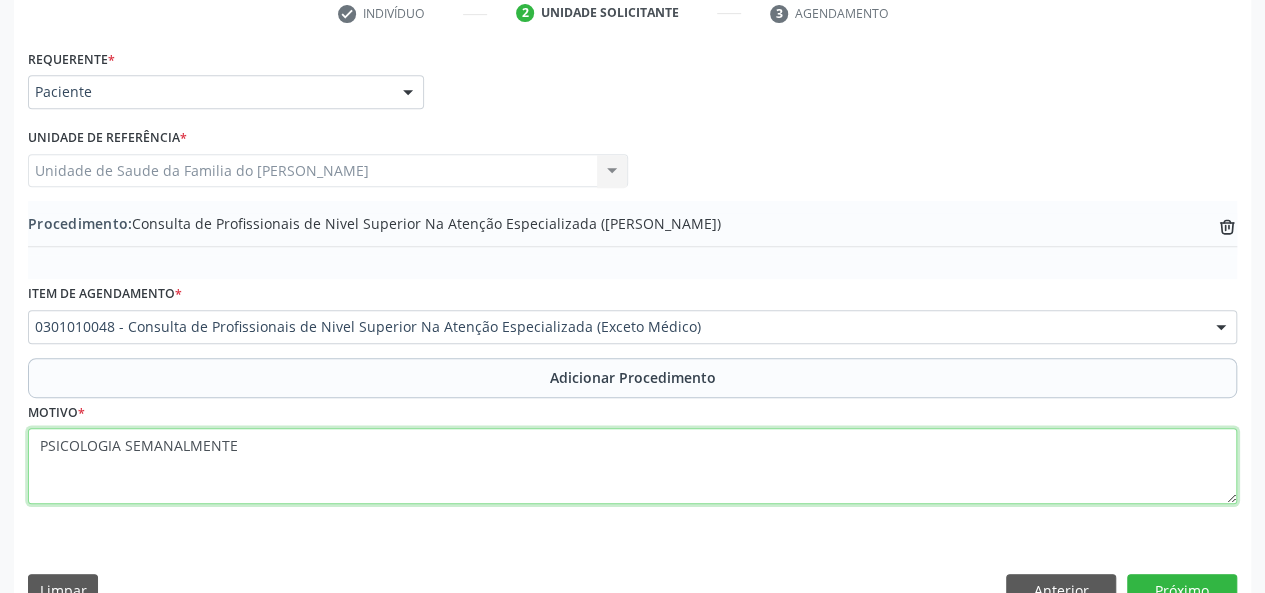 type on "PSICOLOGIA SEMANALMENTE" 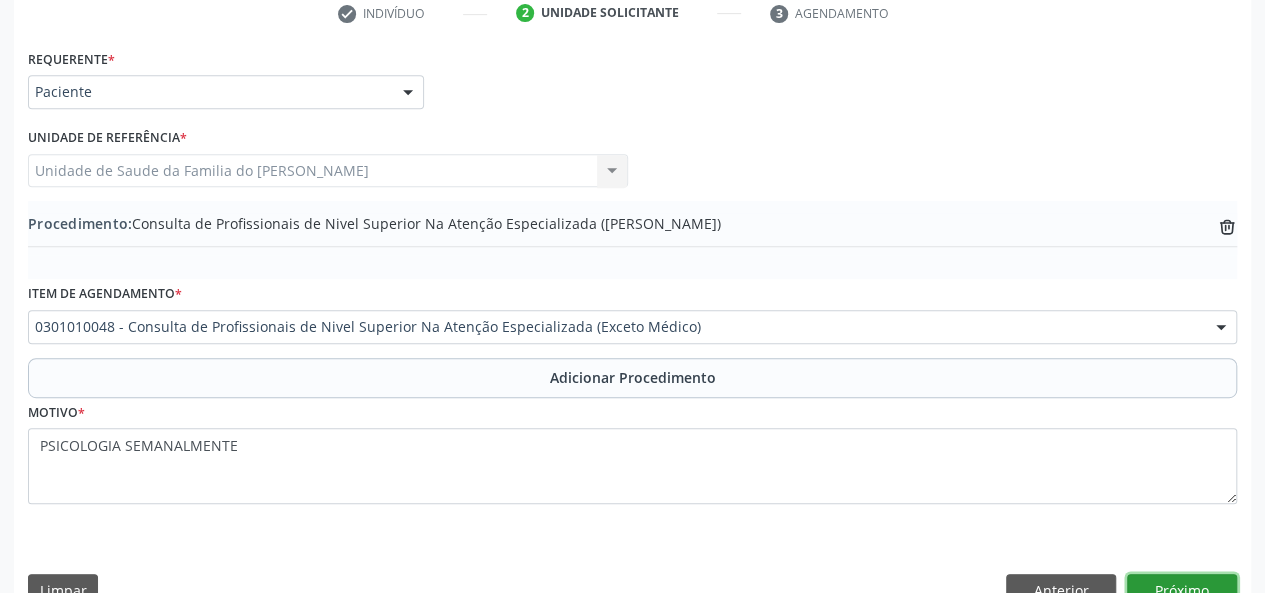 click on "Próximo" at bounding box center (1182, 591) 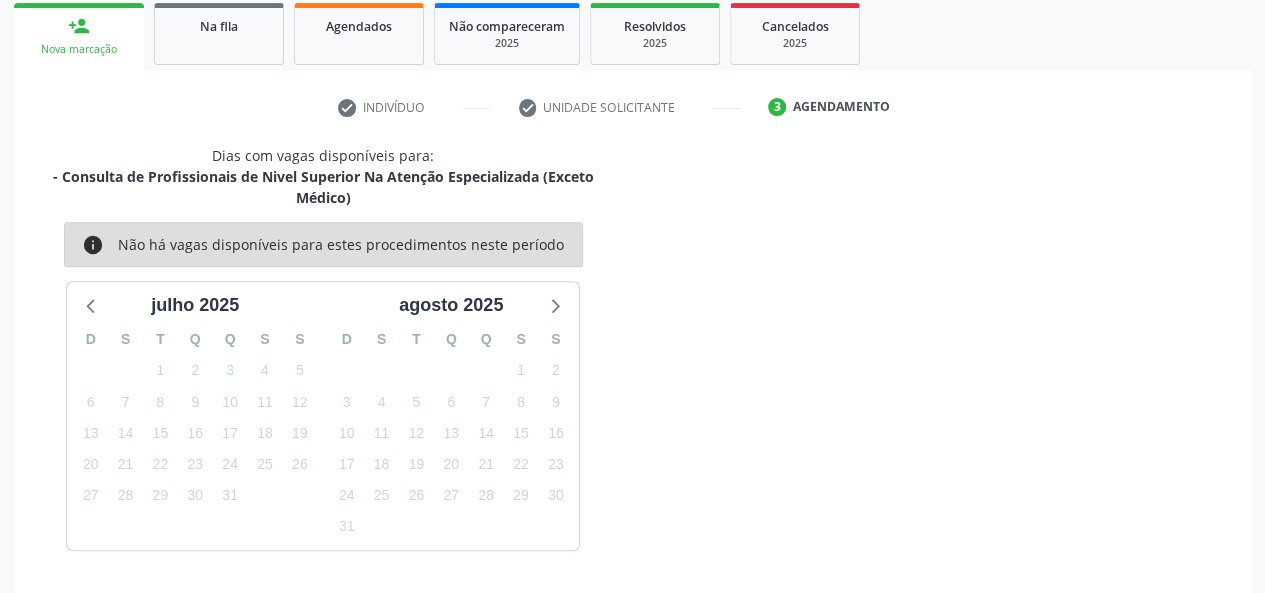 scroll, scrollTop: 382, scrollLeft: 0, axis: vertical 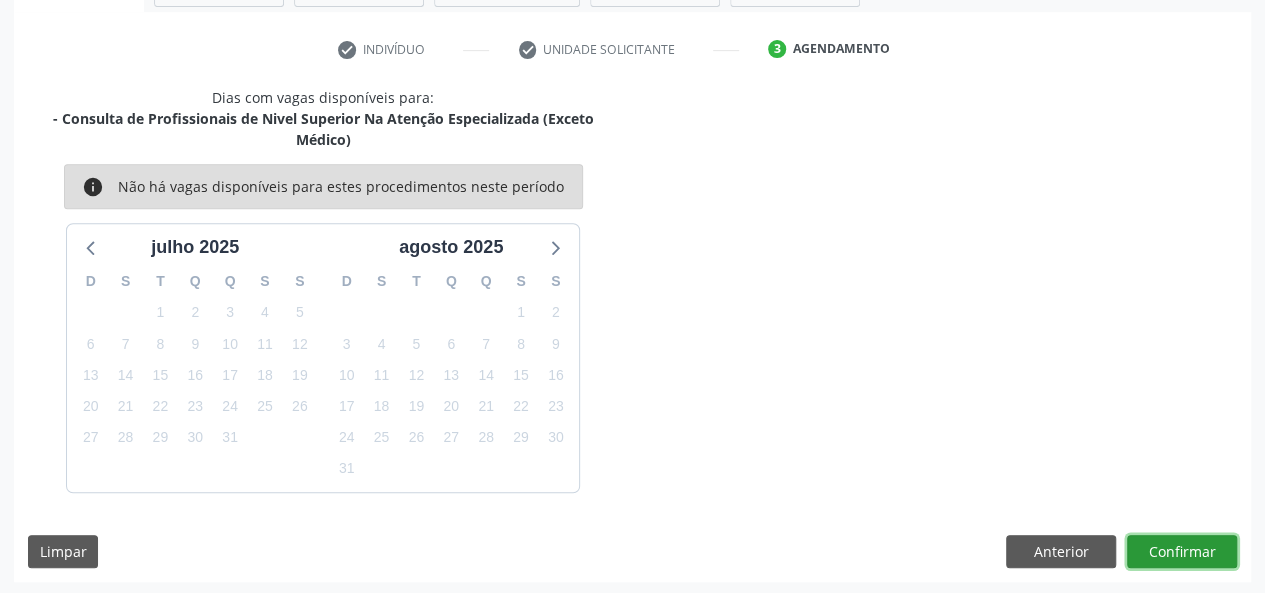 click on "Confirmar" at bounding box center [1182, 552] 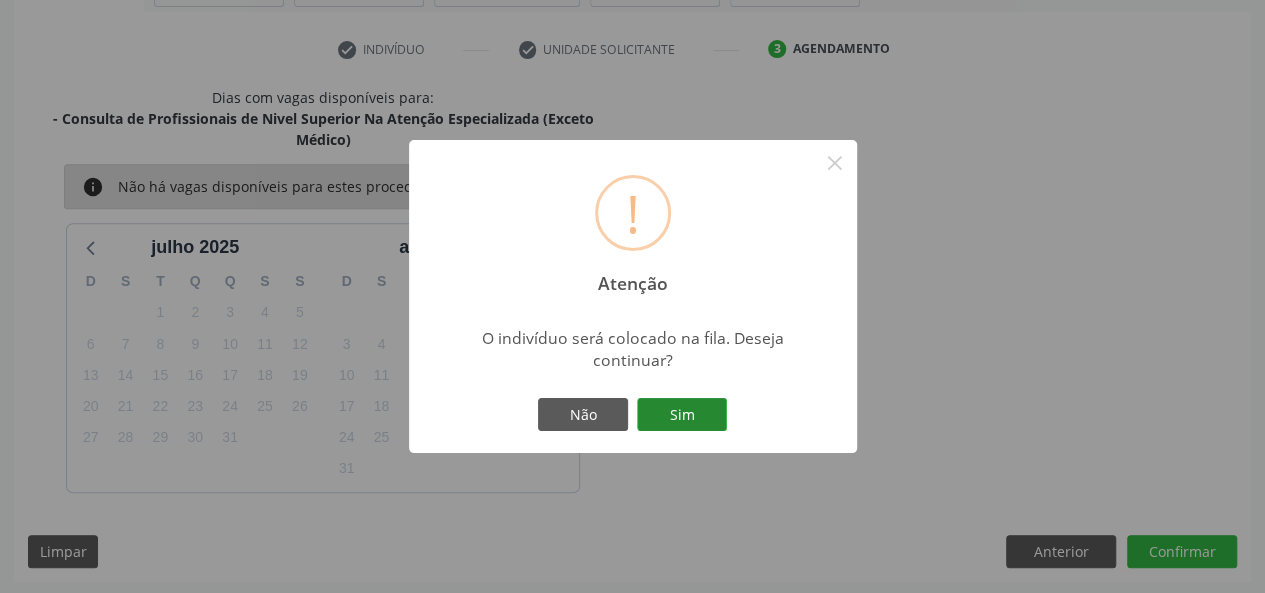 click on "Sim" at bounding box center [682, 415] 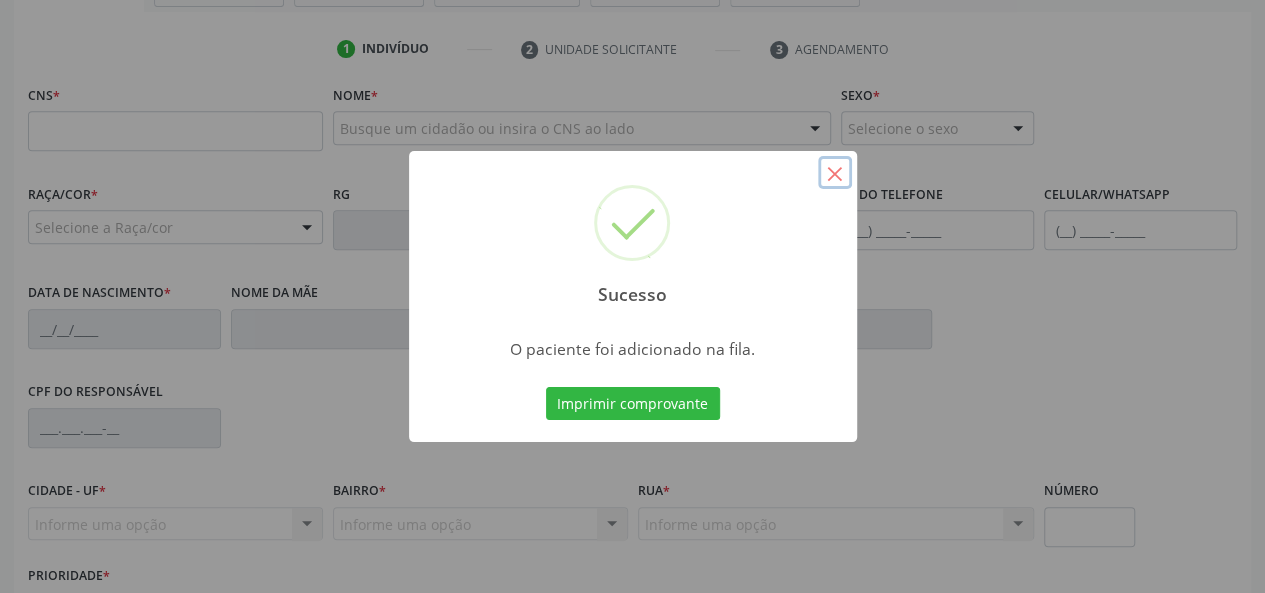 click on "×" at bounding box center (835, 173) 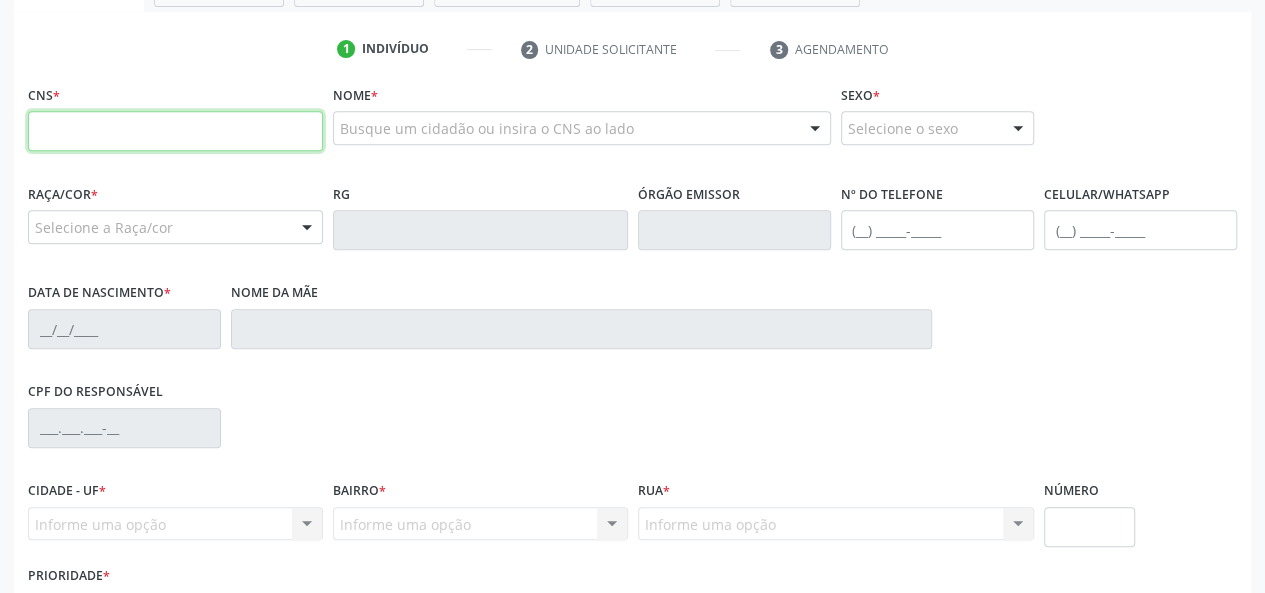 click at bounding box center [175, 131] 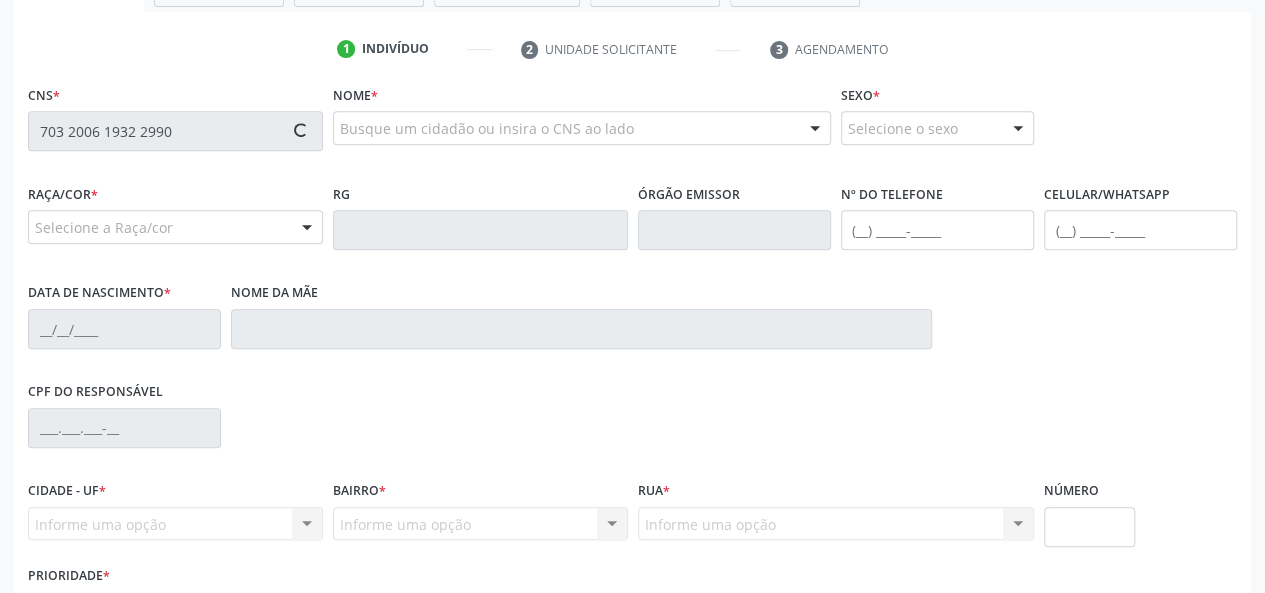 type on "703 2006 1932 2990" 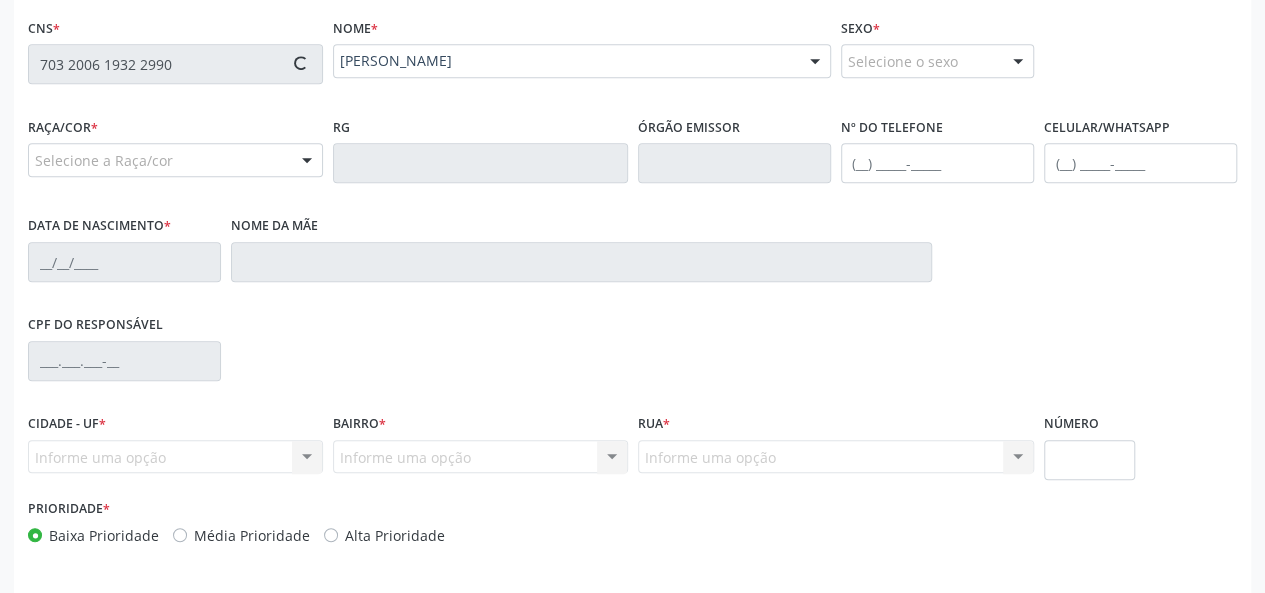 scroll, scrollTop: 518, scrollLeft: 0, axis: vertical 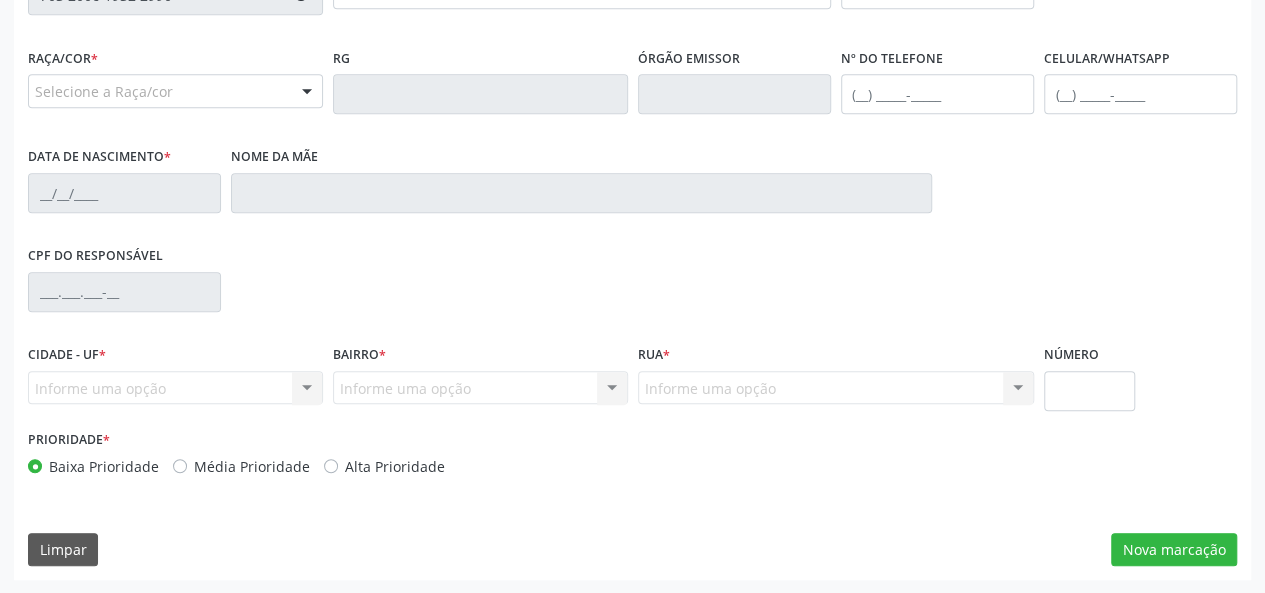 type on "[PHONE_NUMBER]" 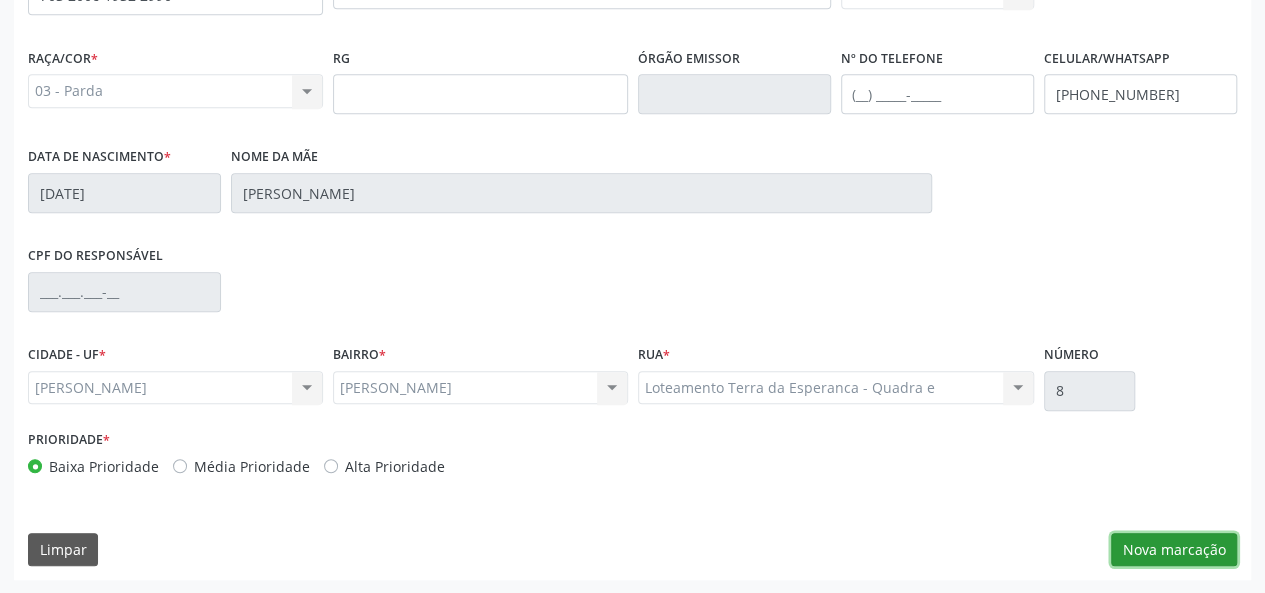 click on "Nova marcação" at bounding box center [1174, 550] 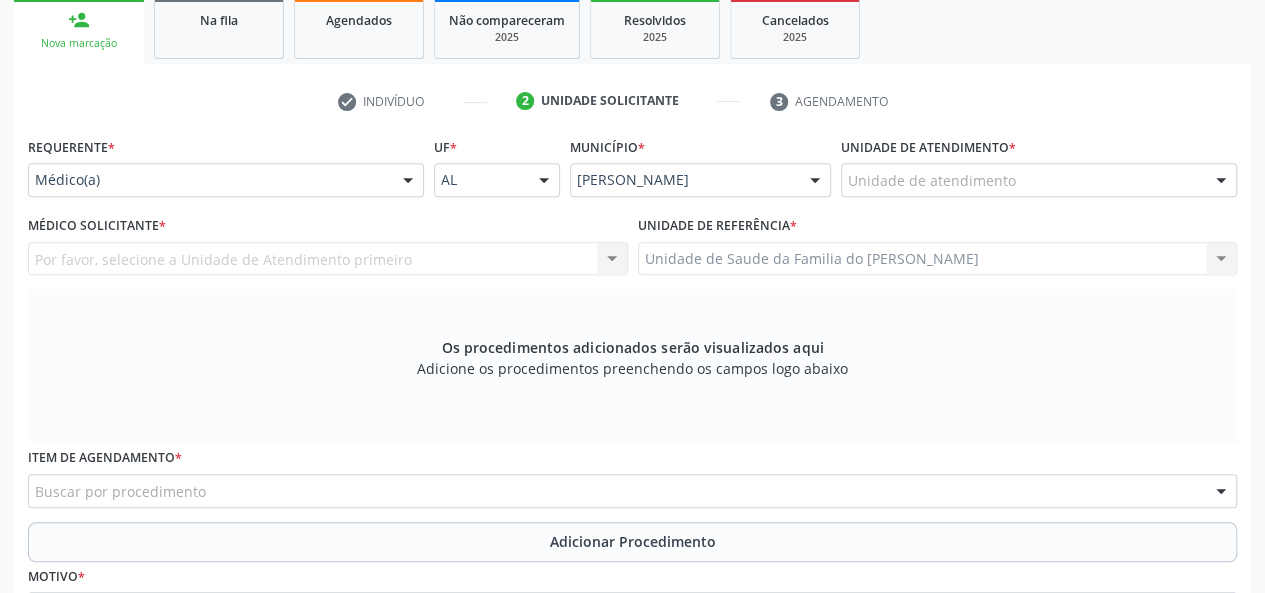 scroll, scrollTop: 318, scrollLeft: 0, axis: vertical 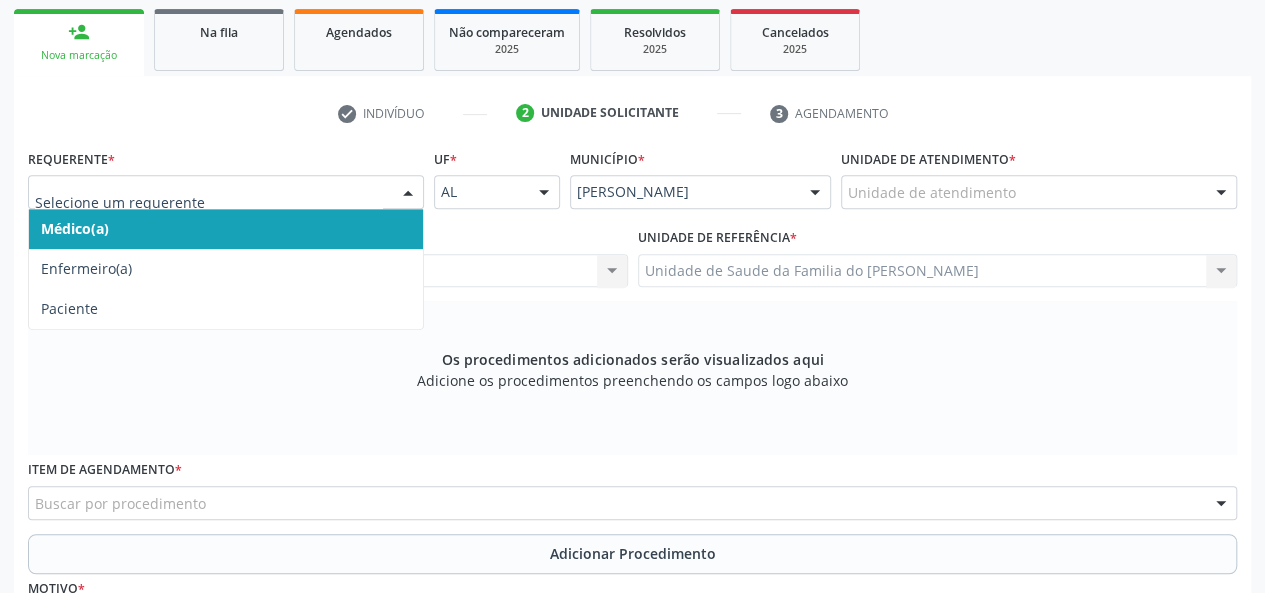 click at bounding box center [408, 193] 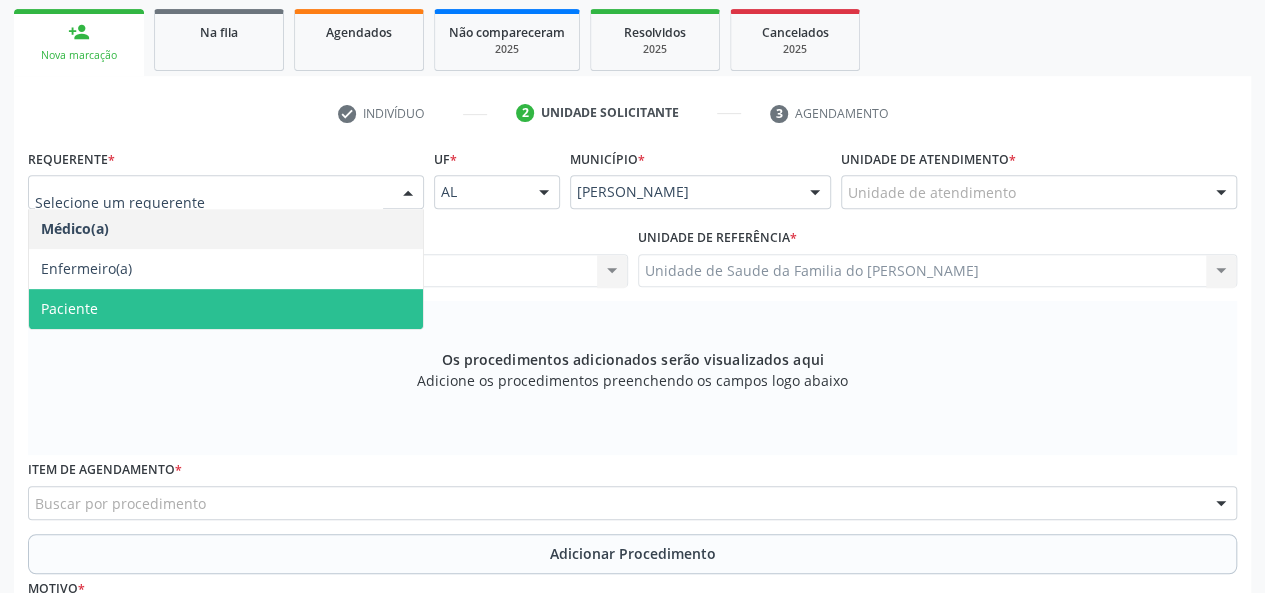 click on "Paciente" at bounding box center (226, 309) 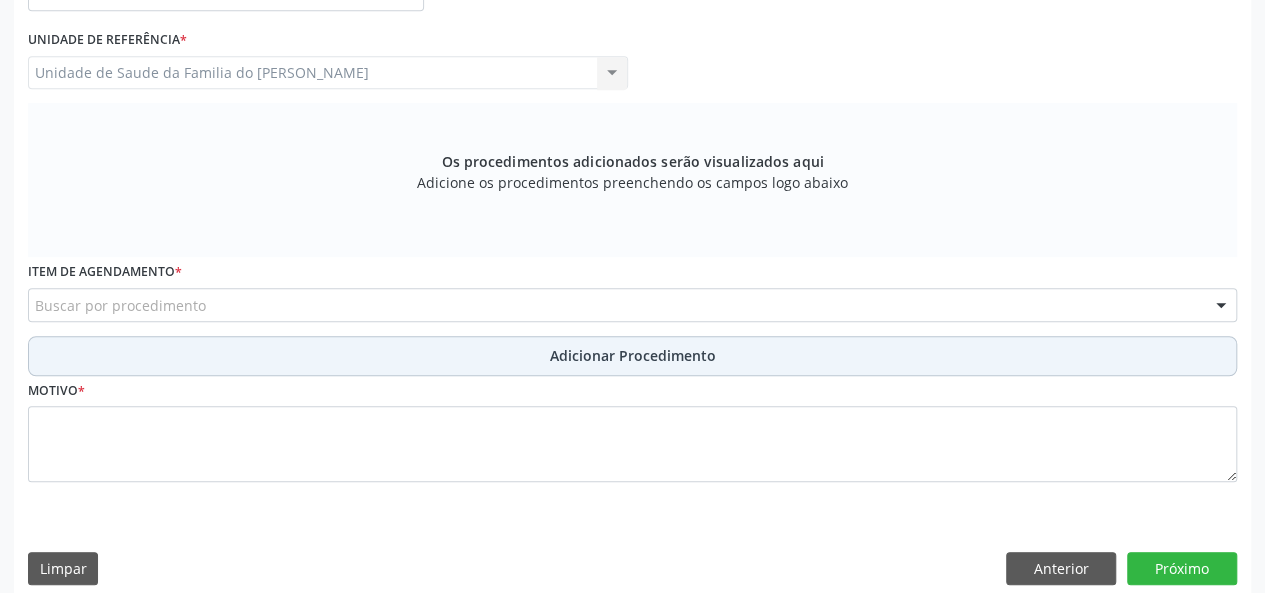 scroll, scrollTop: 518, scrollLeft: 0, axis: vertical 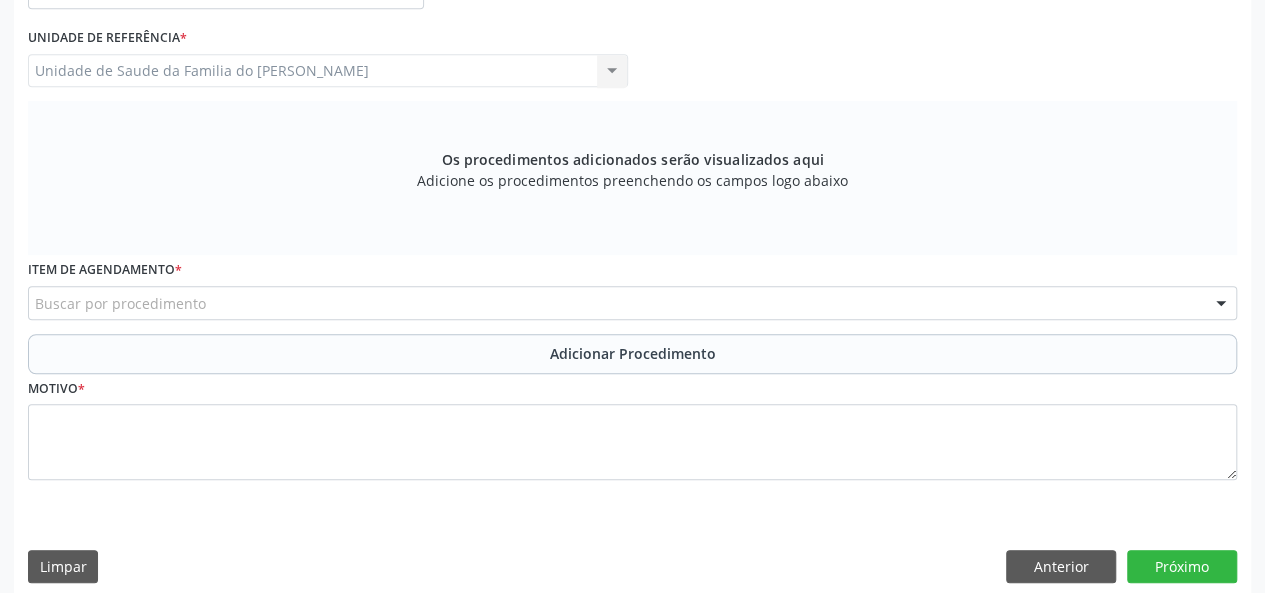 click on "Buscar por procedimento" at bounding box center (632, 303) 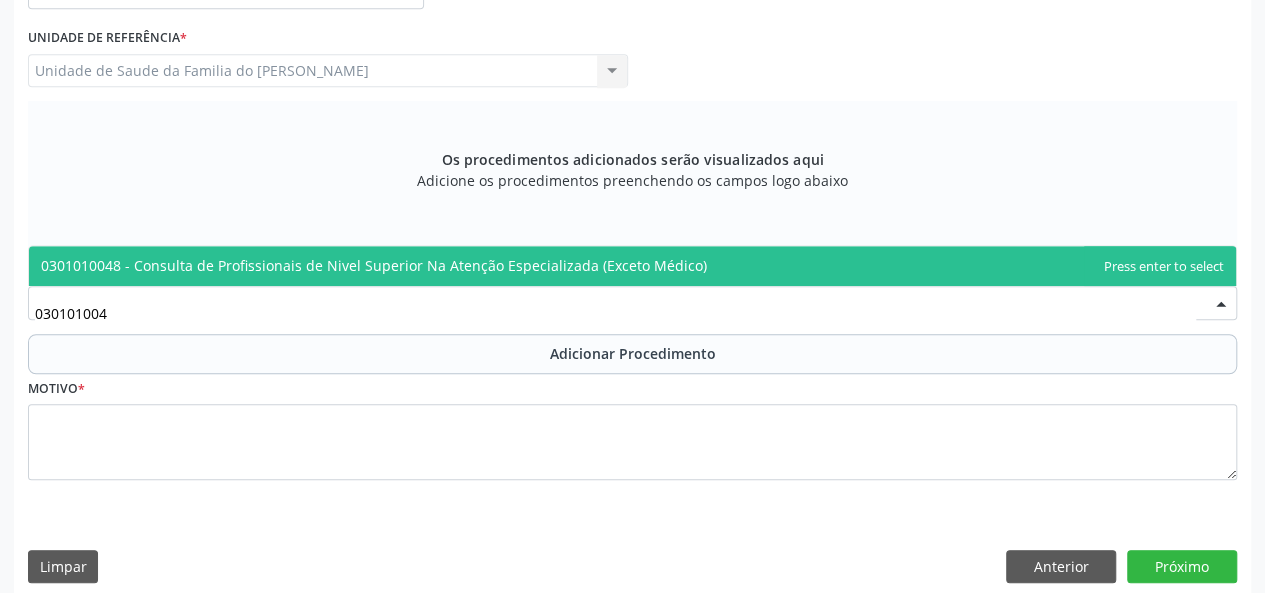 type on "0301010048" 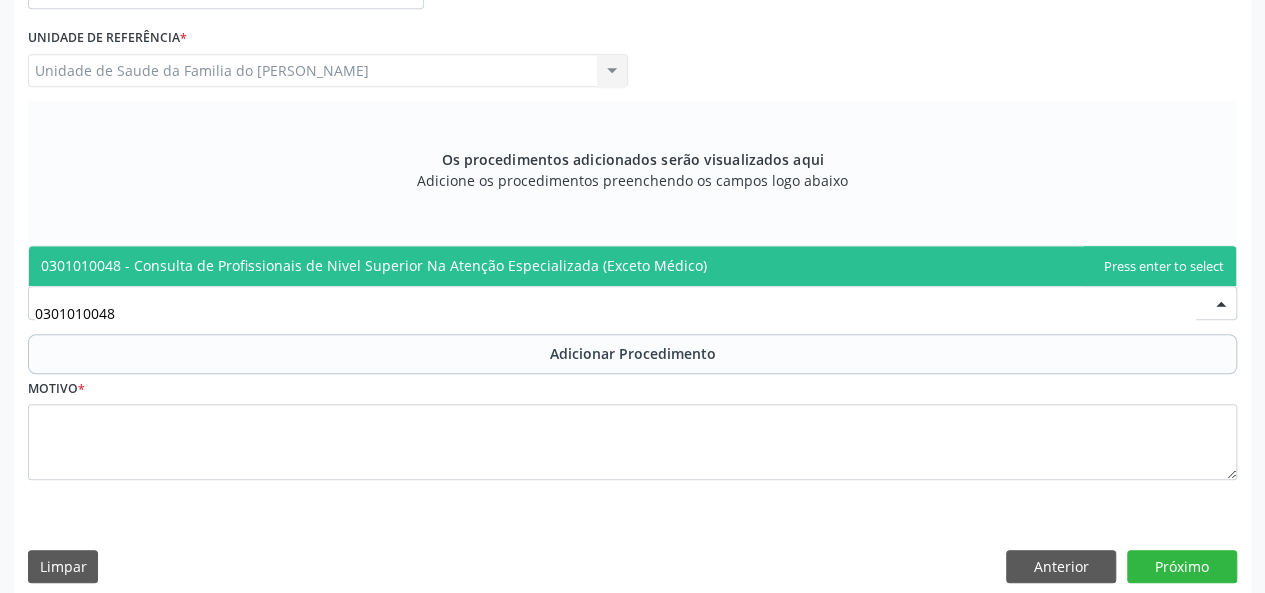 click on "0301010048 - Consulta de Profissionais de Nivel Superior Na Atenção Especializada (Exceto Médico)" at bounding box center [374, 265] 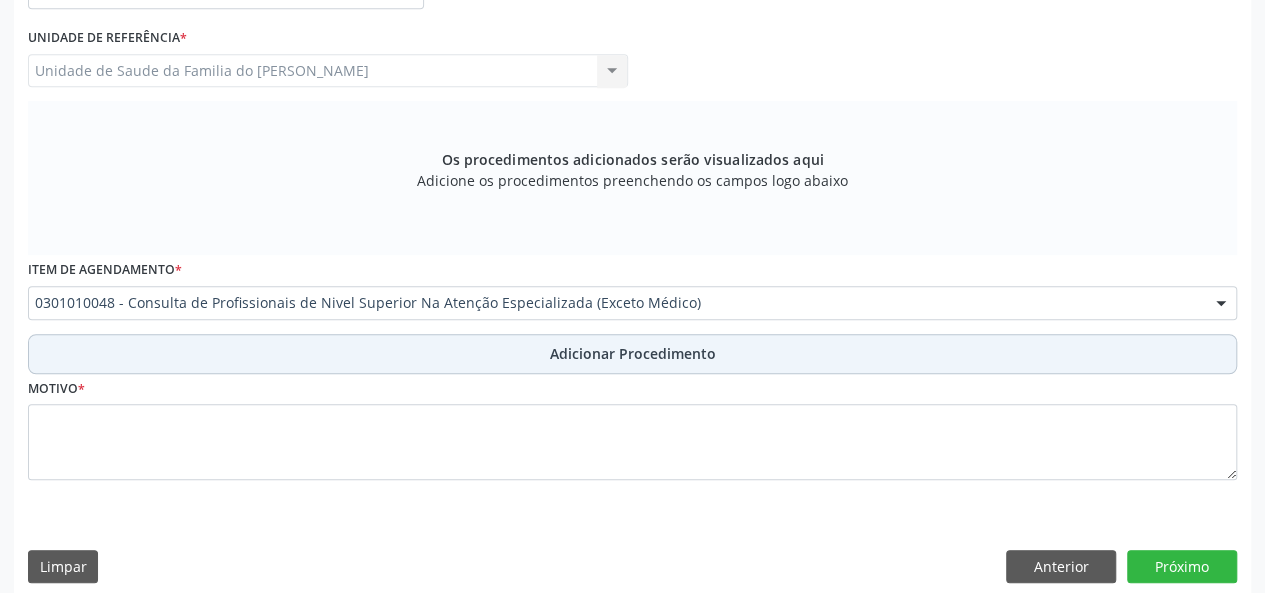 click on "Adicionar Procedimento" at bounding box center [632, 354] 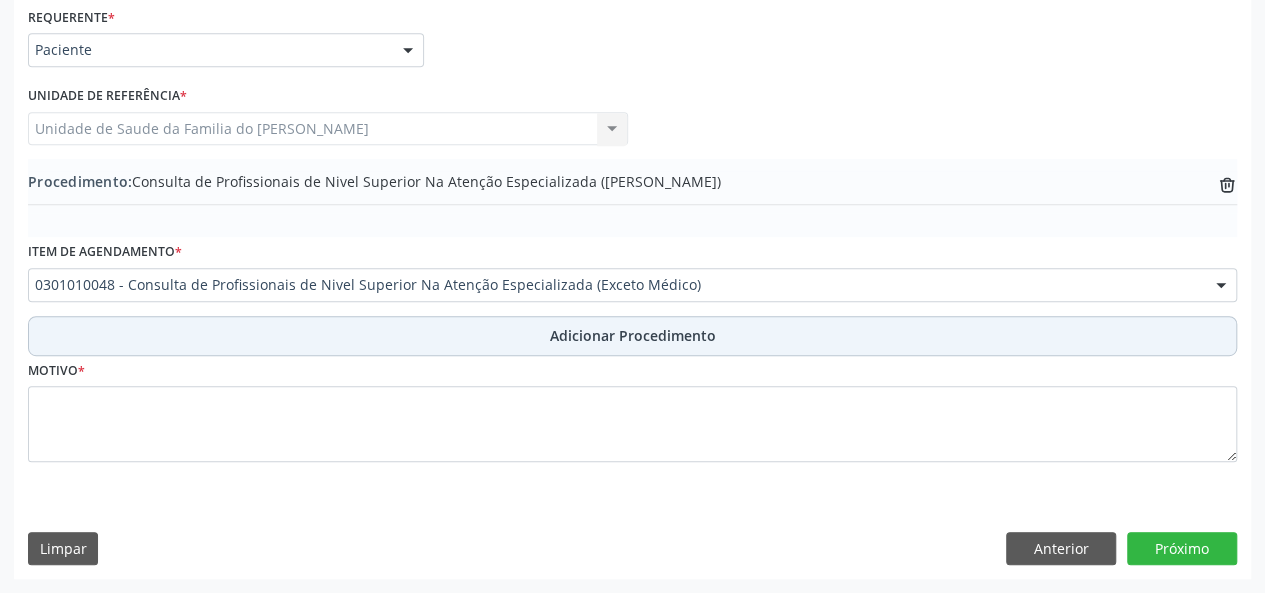 scroll, scrollTop: 458, scrollLeft: 0, axis: vertical 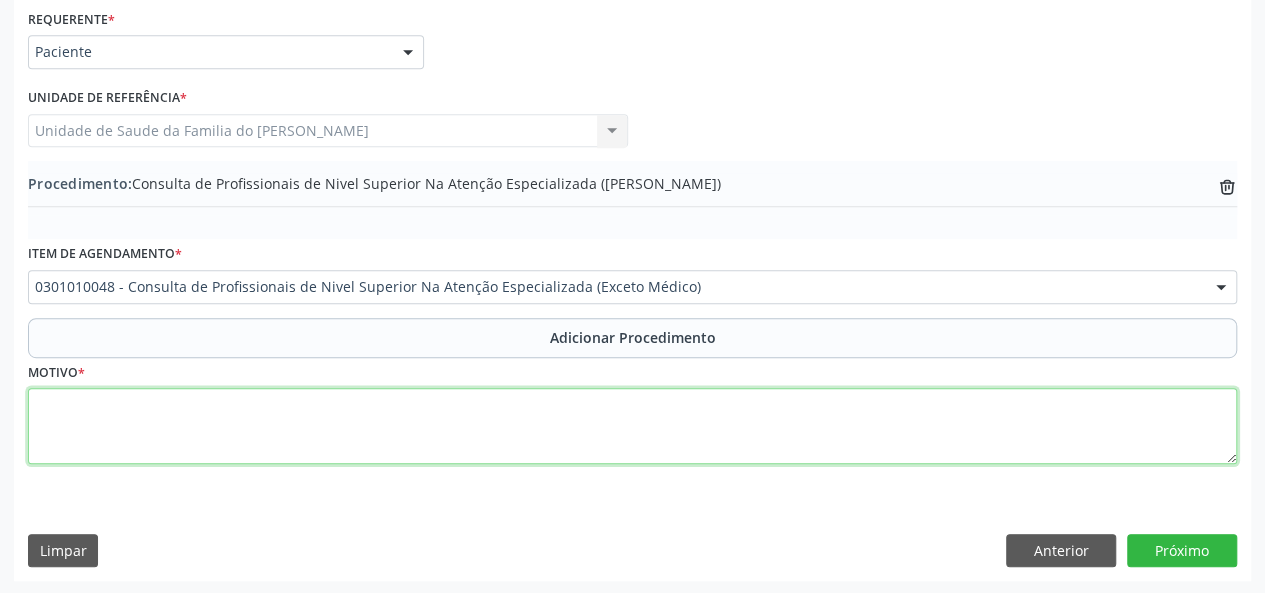 click at bounding box center [632, 426] 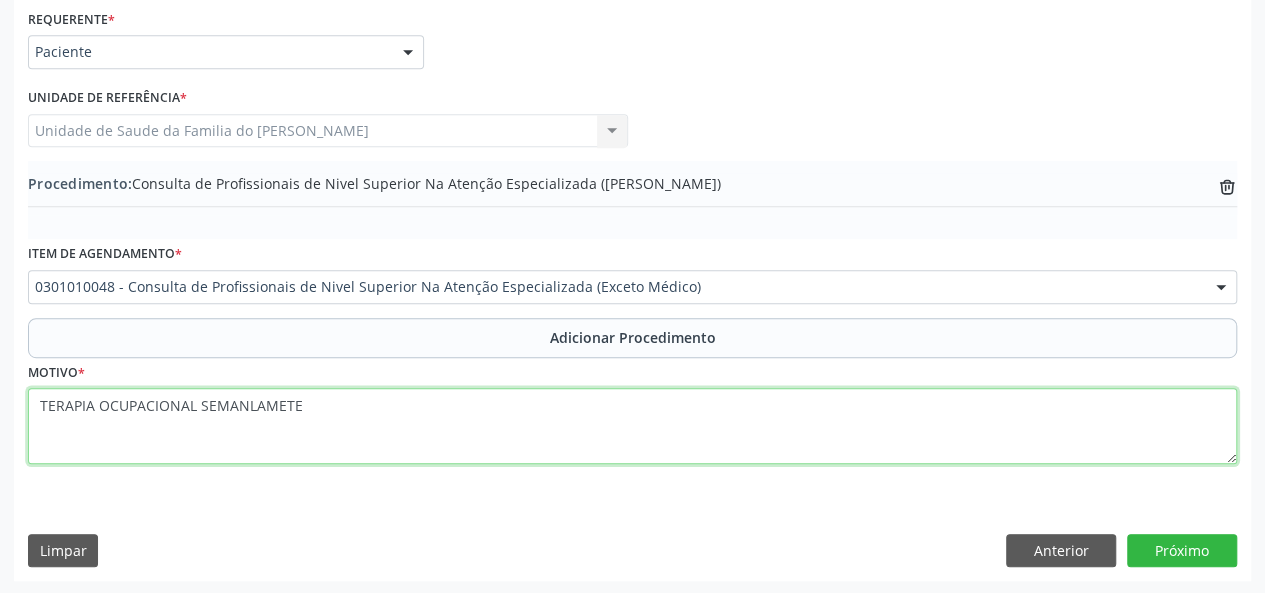 click on "TERAPIA OCUPACIONAL SEMANLAMETE" at bounding box center [632, 426] 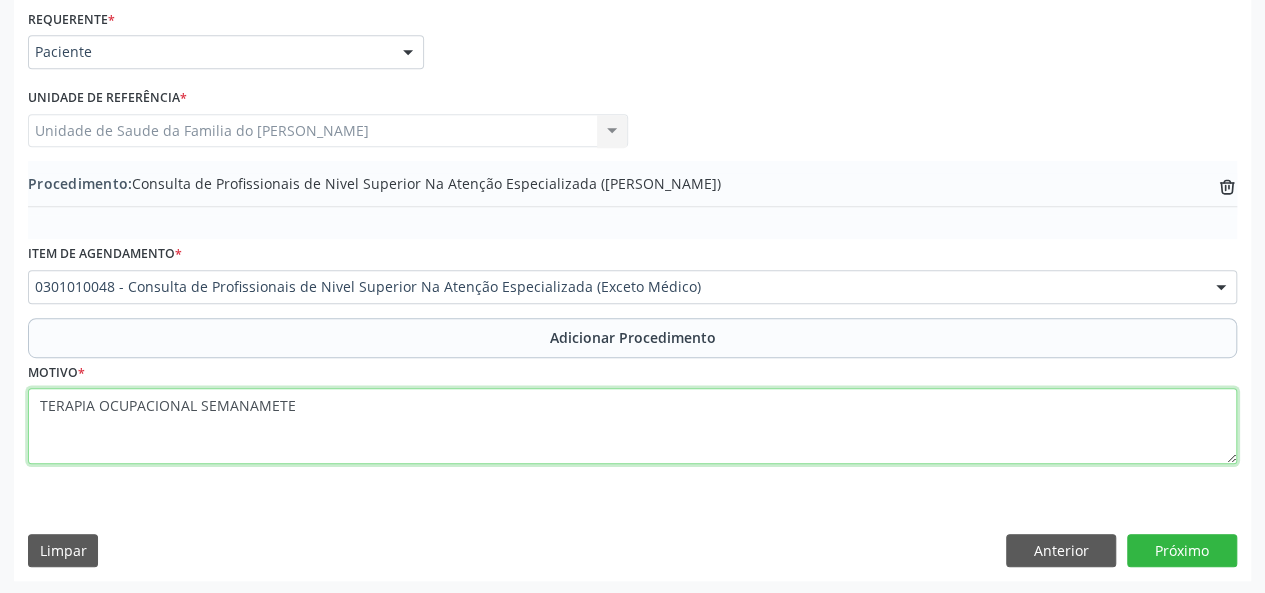 click on "TERAPIA OCUPACIONAL SEMANAMETE" at bounding box center [632, 426] 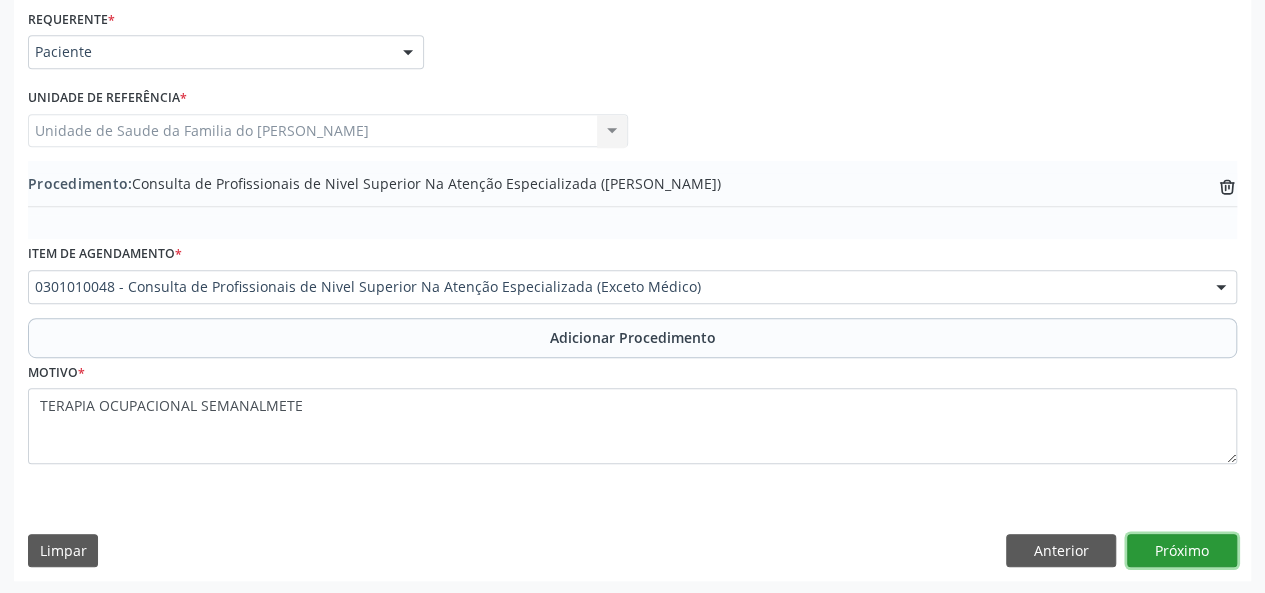 click on "Próximo" at bounding box center (1182, 551) 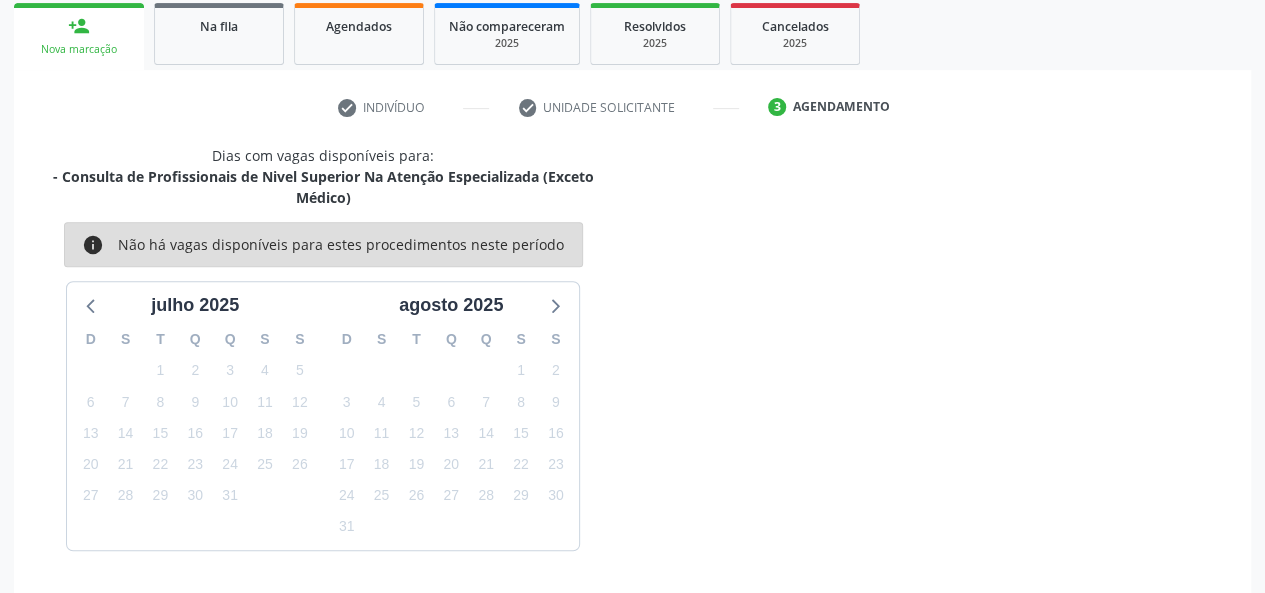 scroll, scrollTop: 382, scrollLeft: 0, axis: vertical 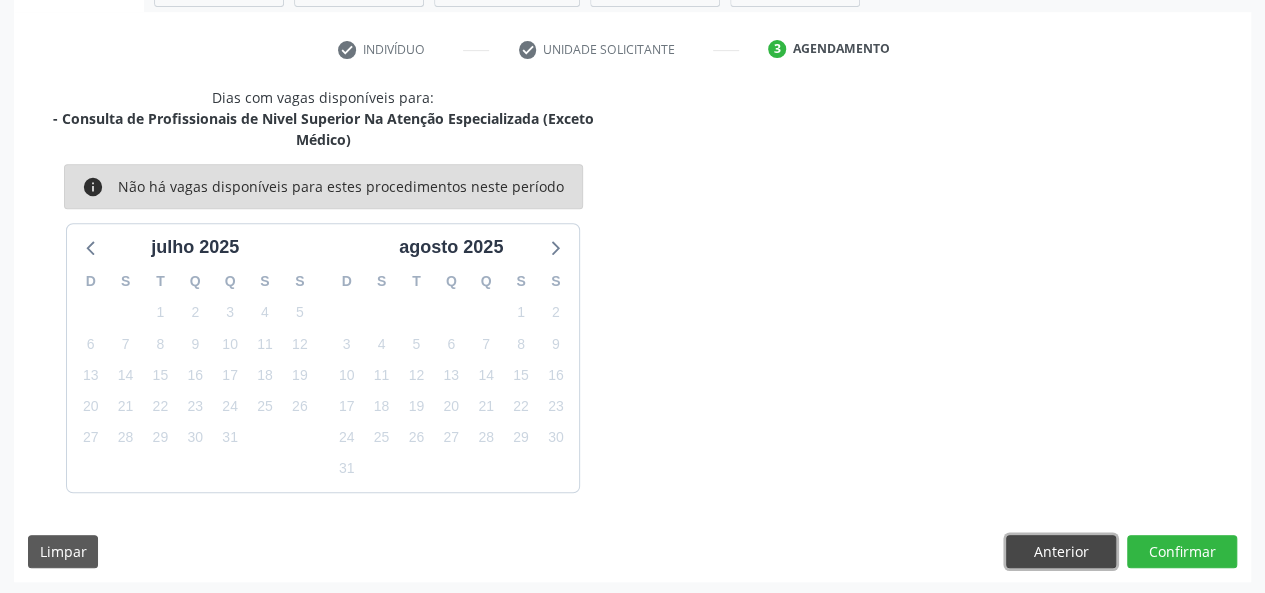 click on "Anterior" at bounding box center (1061, 552) 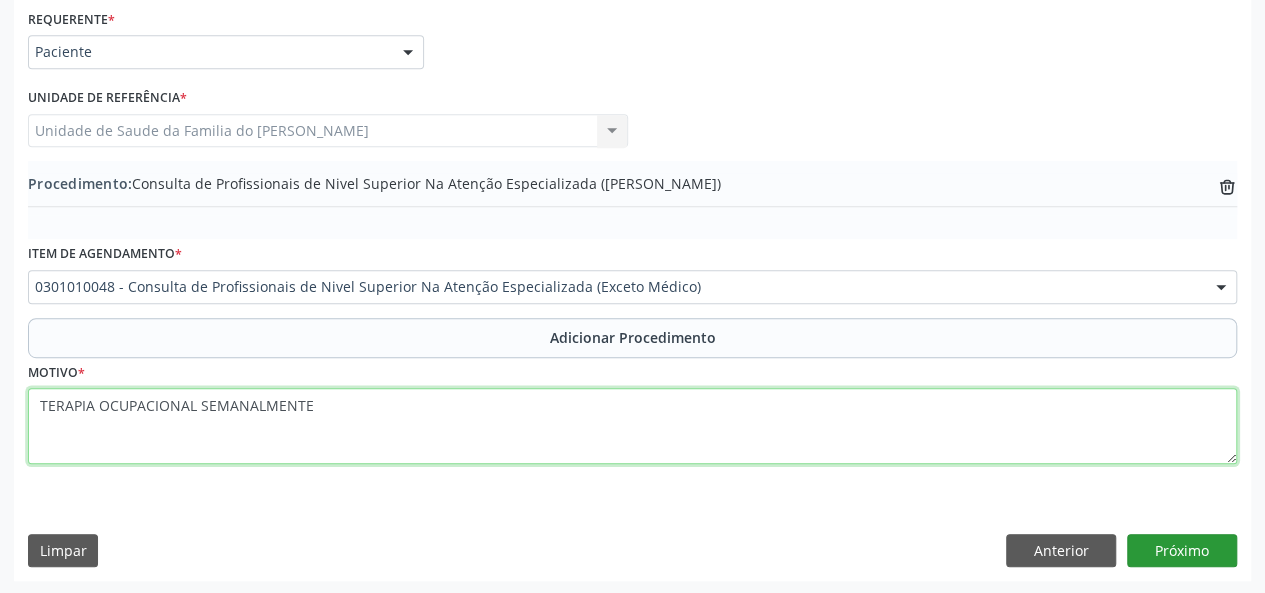 type on "TERAPIA OCUPACIONAL SEMANALMENTE" 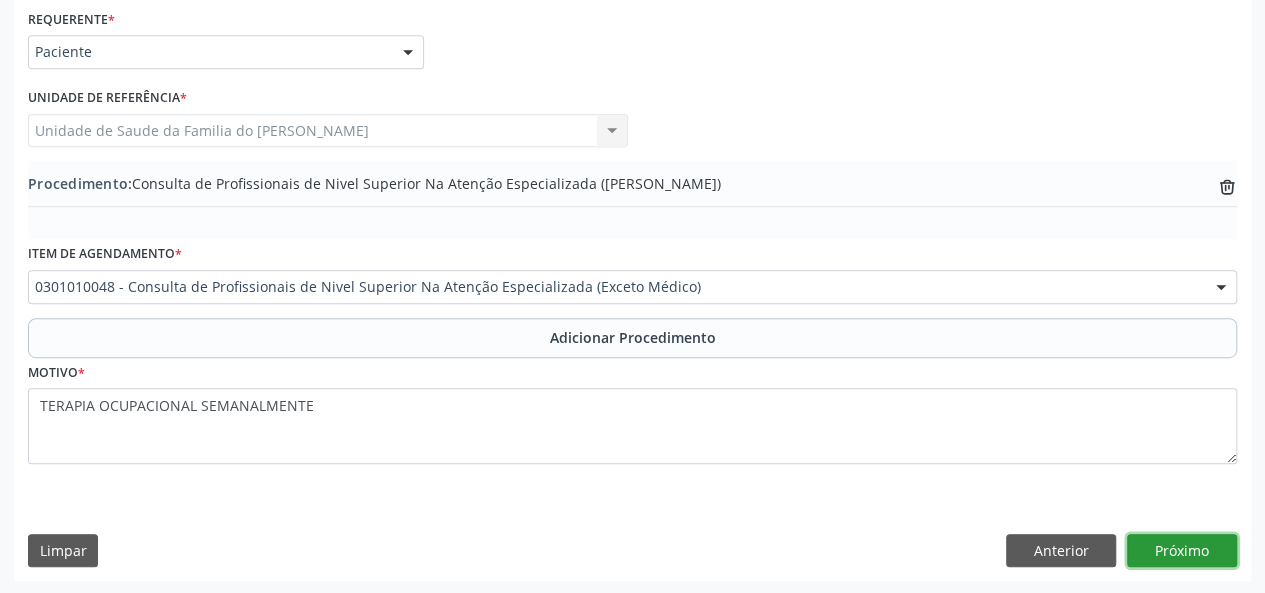 click on "Próximo" at bounding box center [1182, 551] 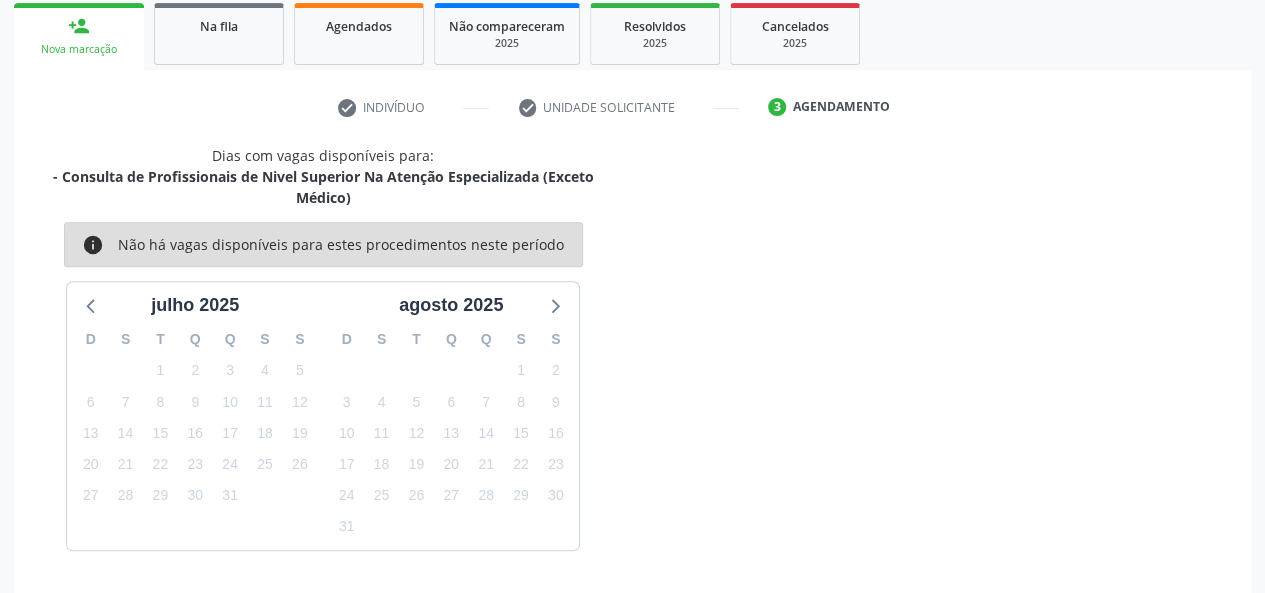 scroll, scrollTop: 382, scrollLeft: 0, axis: vertical 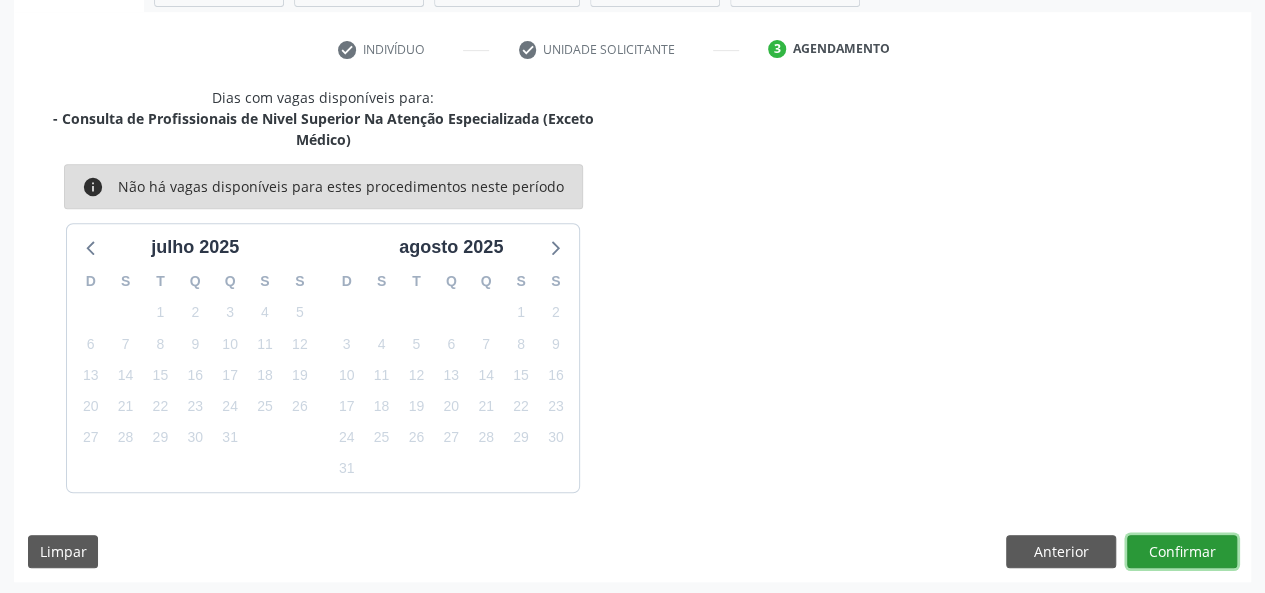 click on "Confirmar" at bounding box center [1182, 552] 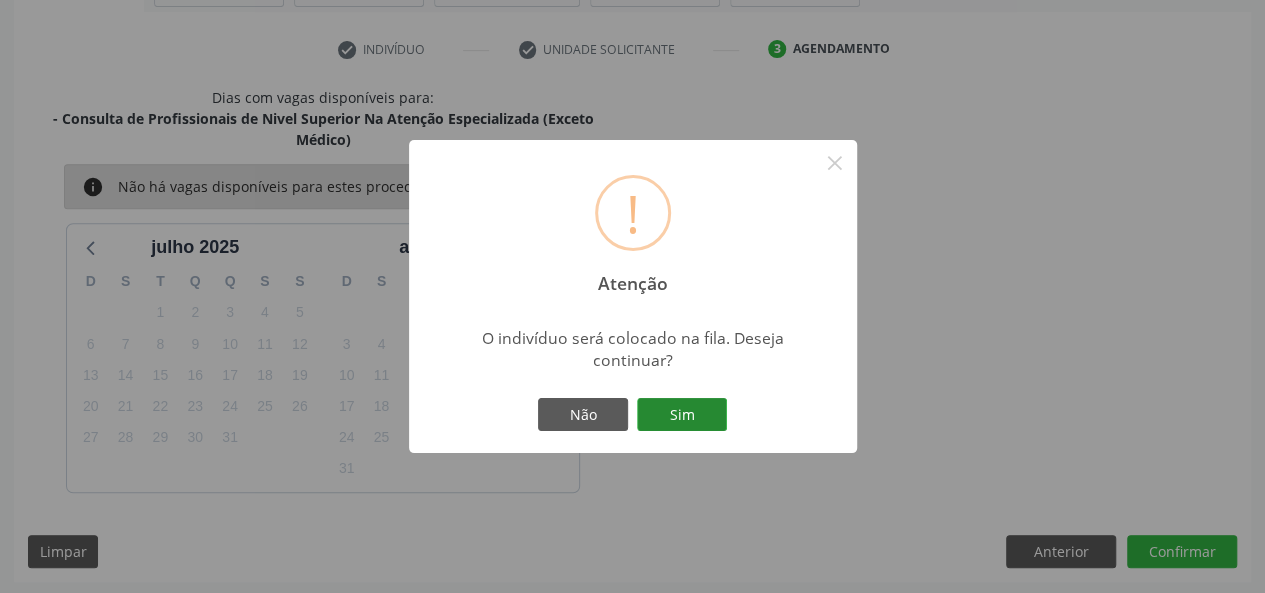 click on "Sim" at bounding box center (682, 415) 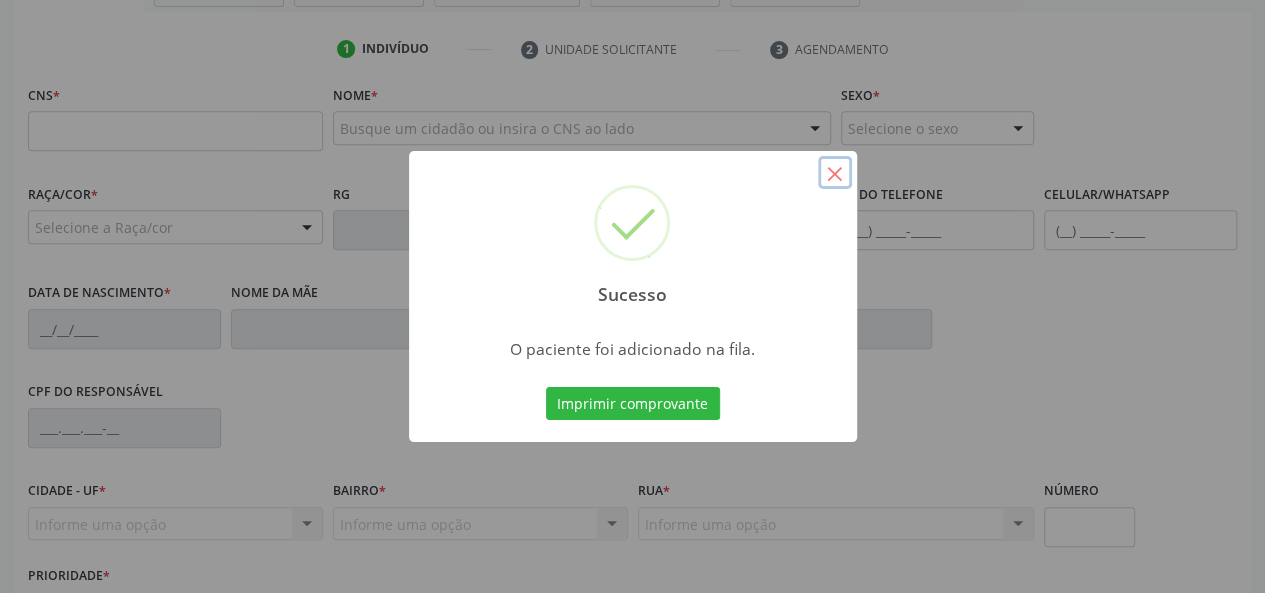 click on "×" at bounding box center [835, 173] 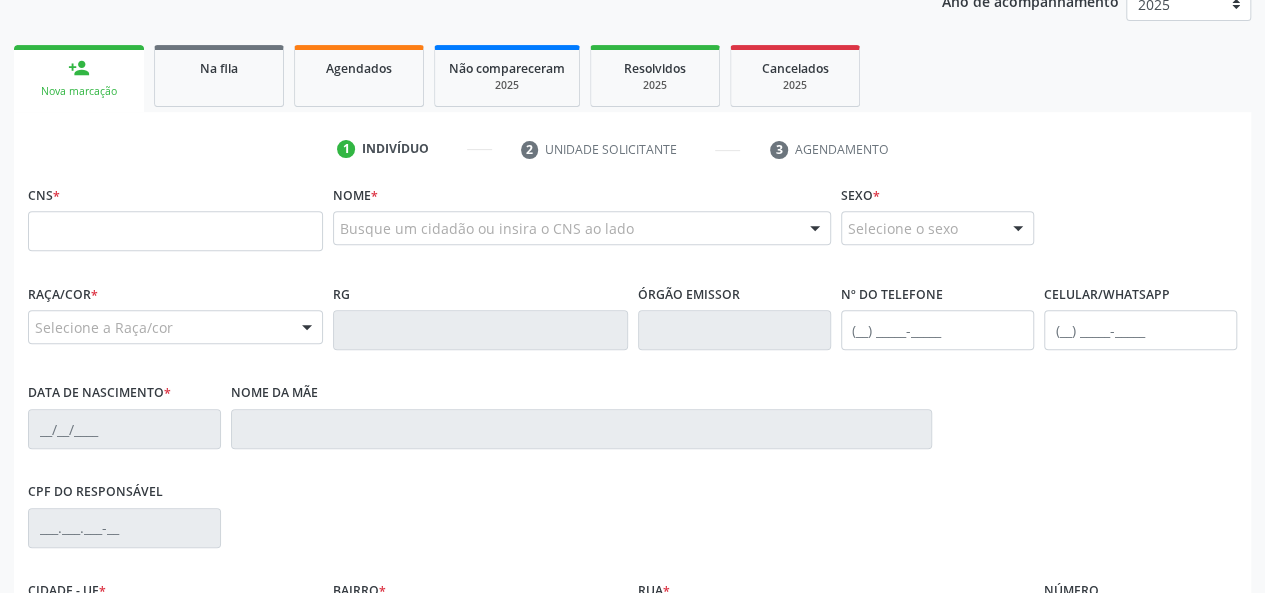 scroll, scrollTop: 182, scrollLeft: 0, axis: vertical 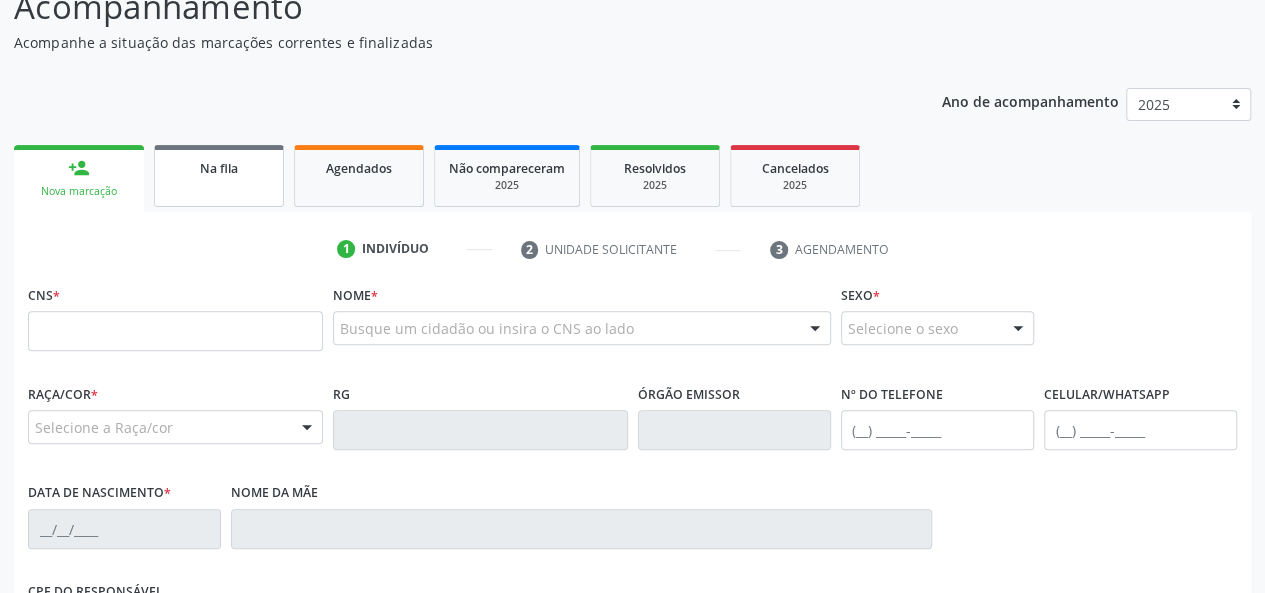 click on "Na fila" at bounding box center [219, 176] 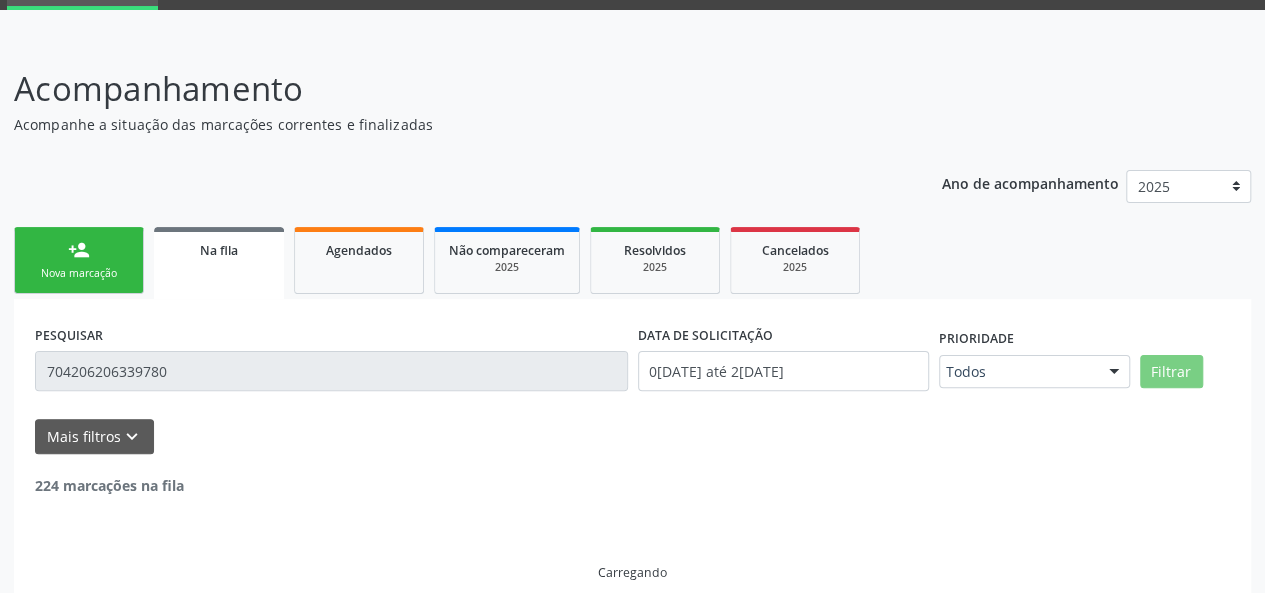 scroll, scrollTop: 182, scrollLeft: 0, axis: vertical 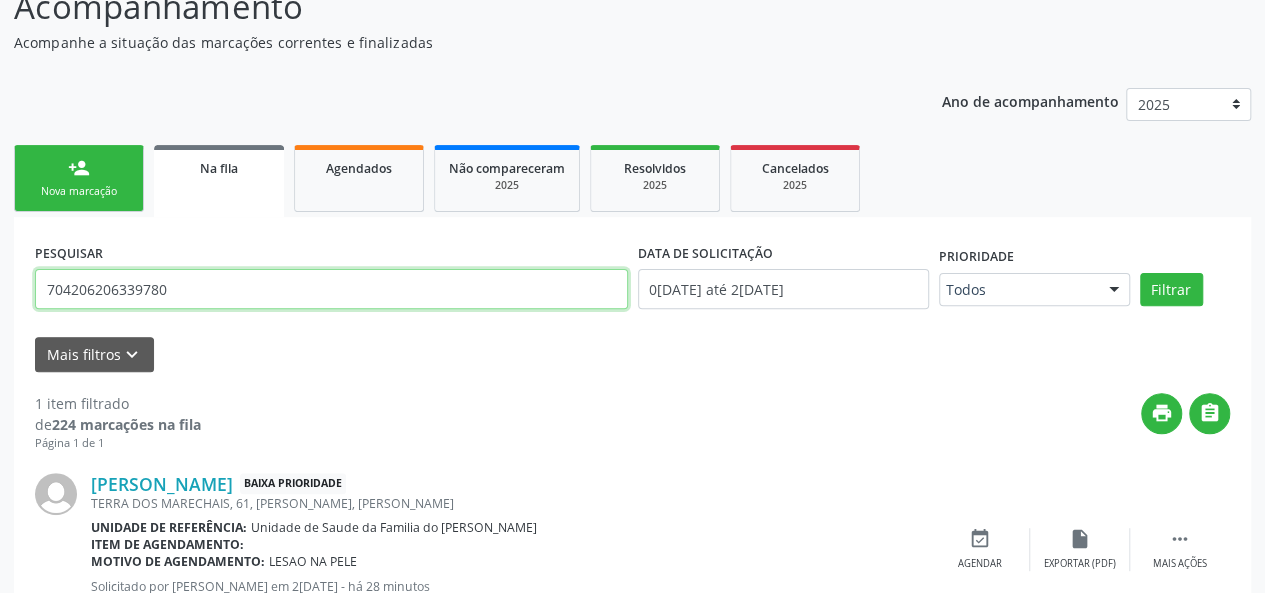 drag, startPoint x: 358, startPoint y: 277, endPoint x: 33, endPoint y: 287, distance: 325.1538 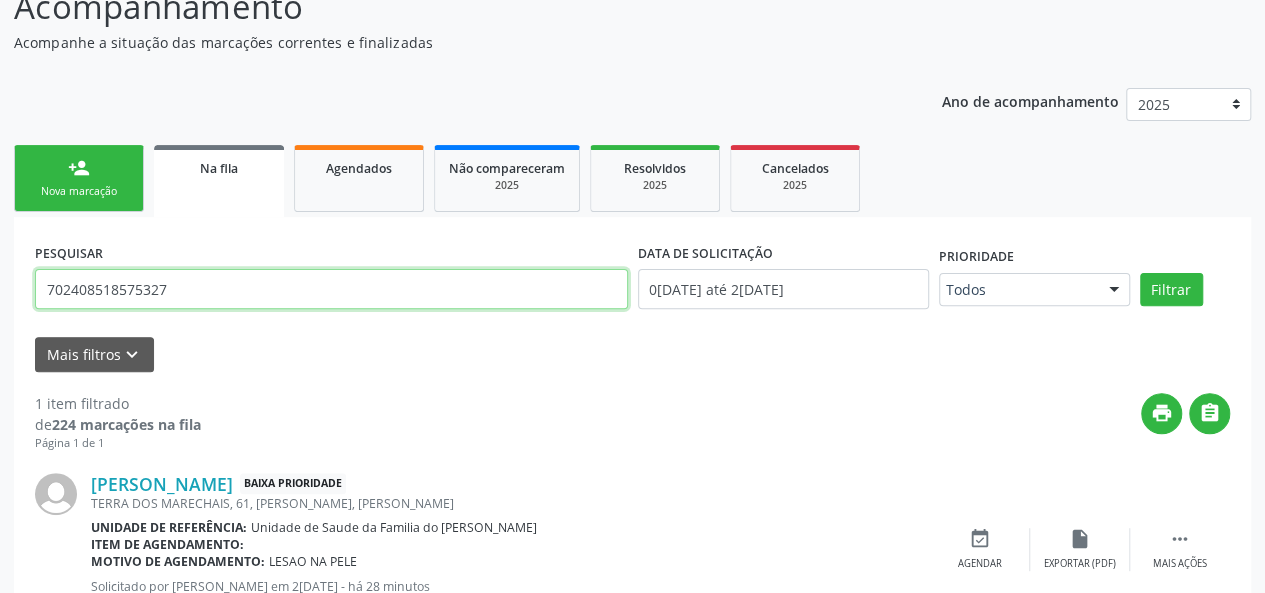 click on "Filtrar" at bounding box center [1171, 290] 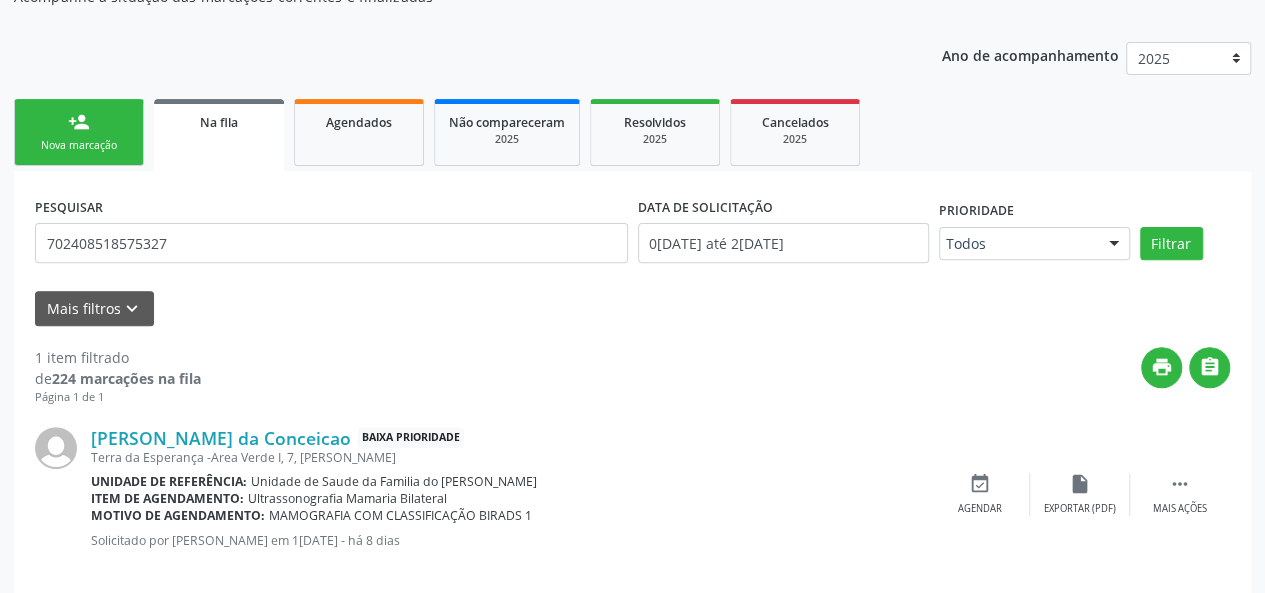 scroll, scrollTop: 252, scrollLeft: 0, axis: vertical 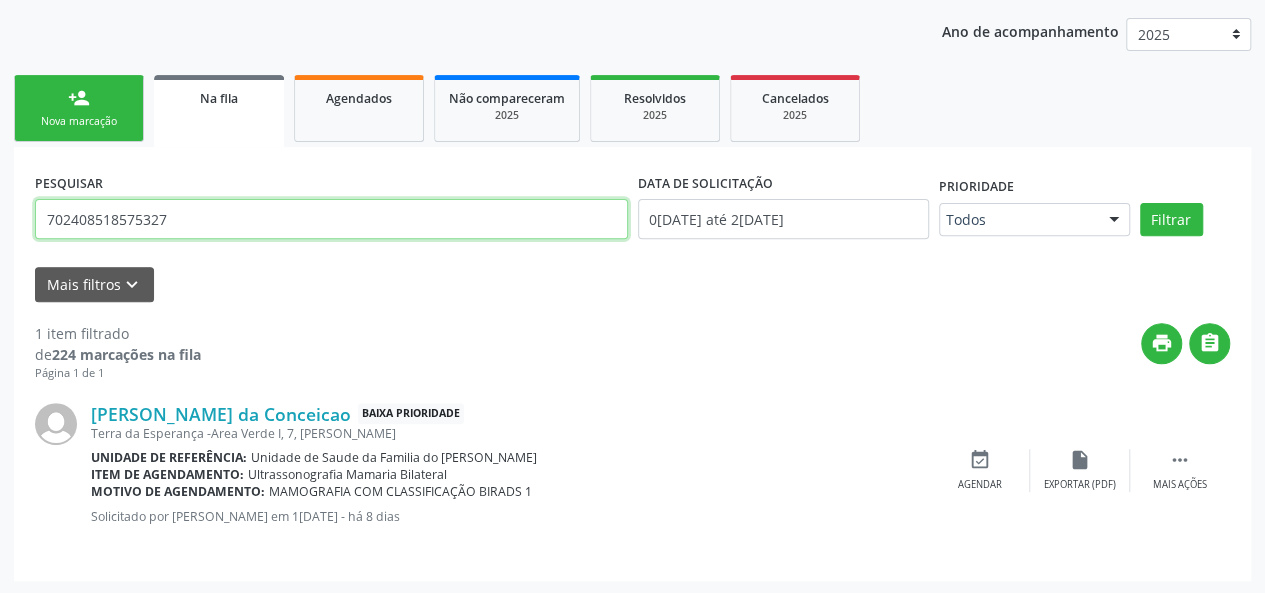 drag, startPoint x: 228, startPoint y: 214, endPoint x: 30, endPoint y: 219, distance: 198.06313 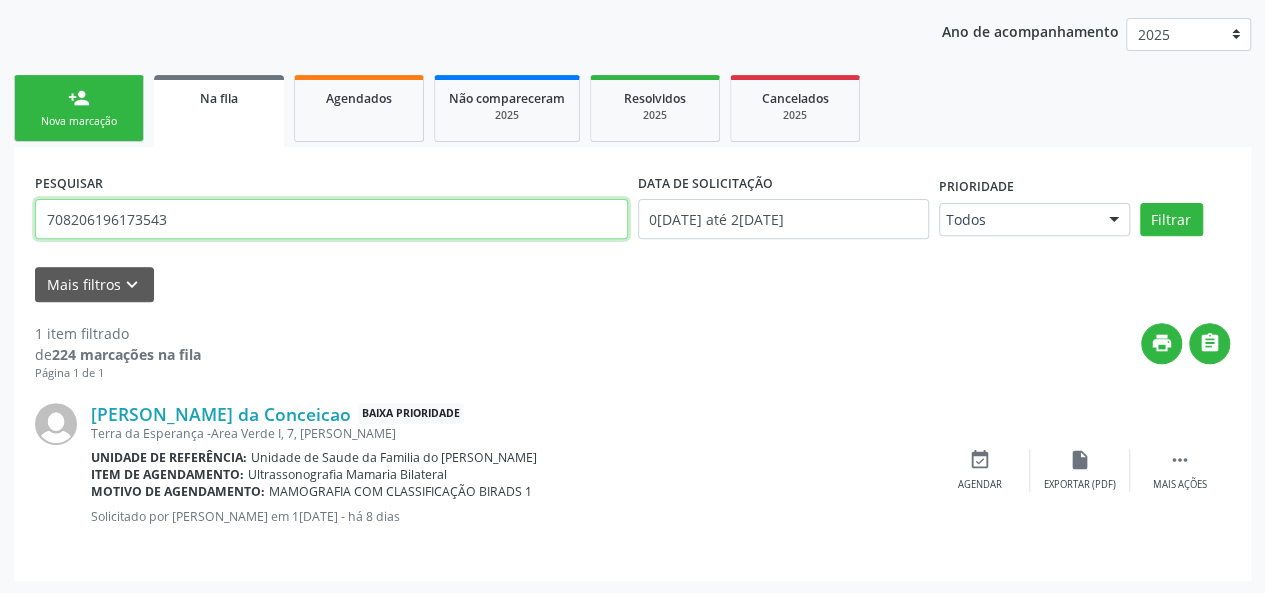 type on "708206196173543" 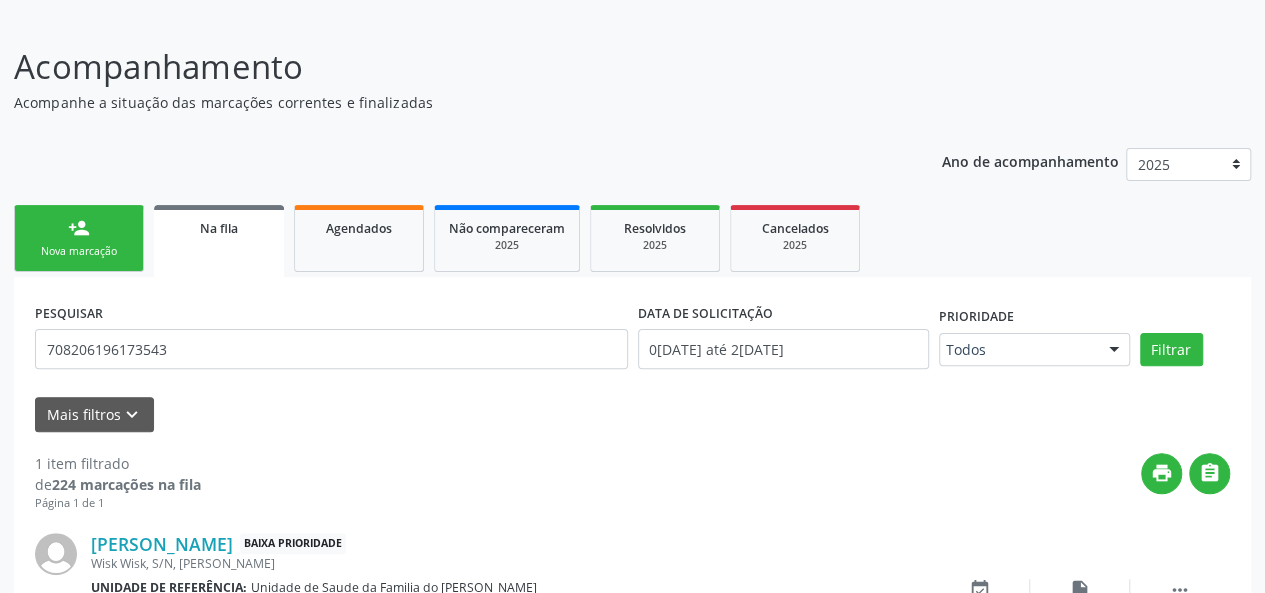 scroll, scrollTop: 252, scrollLeft: 0, axis: vertical 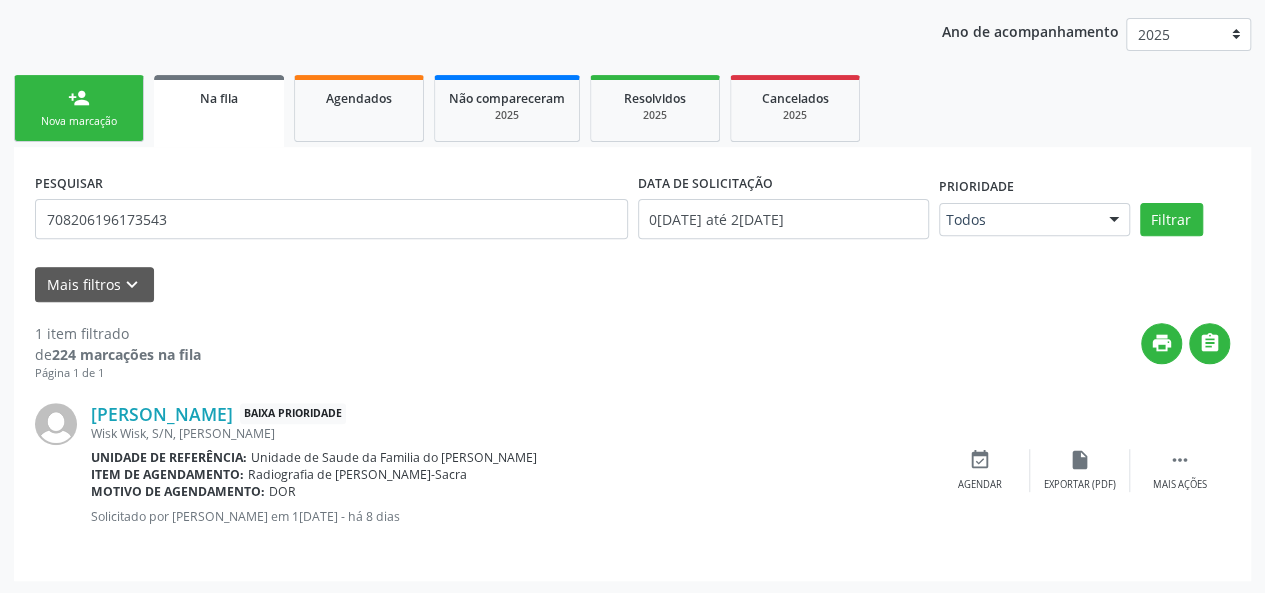 click on "Acompanhamento
Acompanhe a situação das marcações correntes e finalizadas
Relatórios
Ano de acompanhamento
2025
person_add
Nova marcação
Na fila   Agendados   Não compareceram
2025
Resolvidos
2025
Cancelados
2025
PESQUISAR
708206196173543
DATA DE SOLICITAÇÃO
01[DATE]té 25[DATE]
Prioridade
Todos         Todos   Baixa Prioridade   Média Prioridade   Alta Prioridade
Nenhum resultado encontrado para: "   "
Não há nenhuma opção para ser exibida.
Filtrar
Grupo/Subgrupo
Selecione um grupo ou subgrupo
Todos os grupos e subgrupos
01 - Ações de promoção e prevenção em saúde
01.01 - Ações coletivas/individuais em saúde
01.02 - Vigilância em saúde" at bounding box center [632, 240] 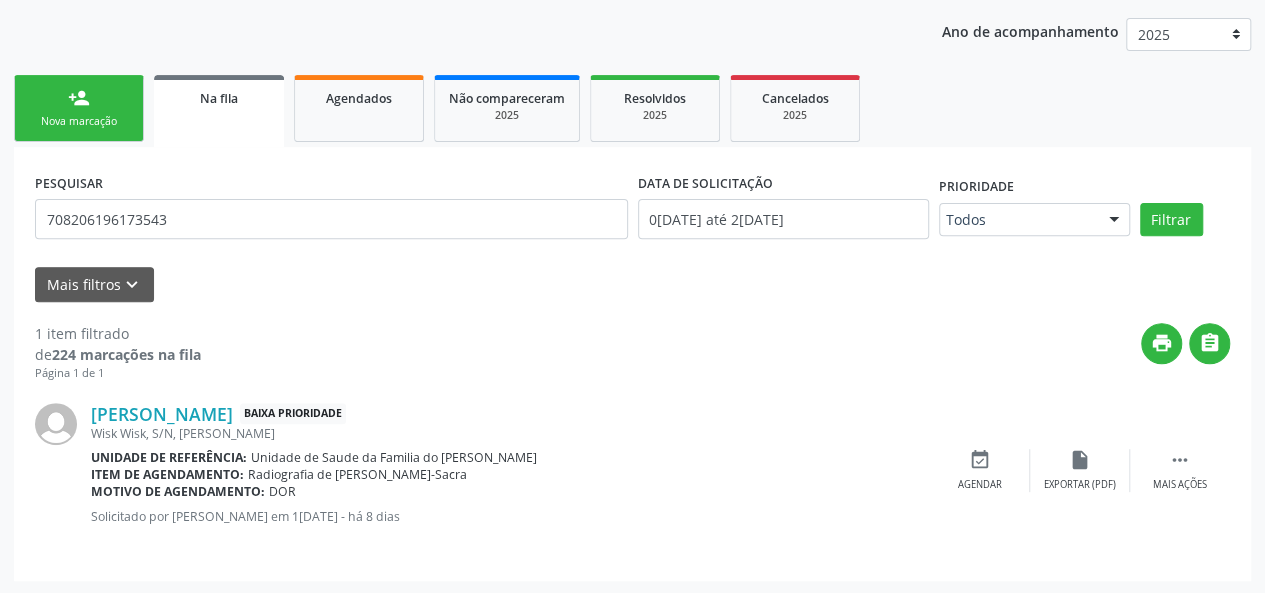 click on "person_add" at bounding box center [79, 98] 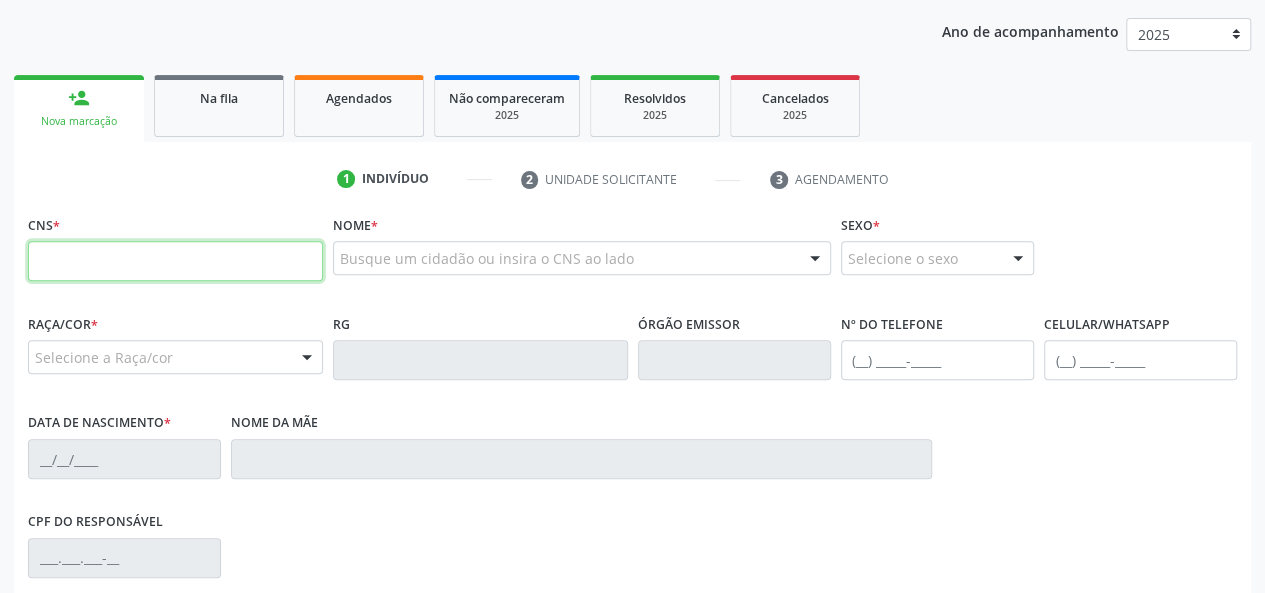 click at bounding box center [175, 261] 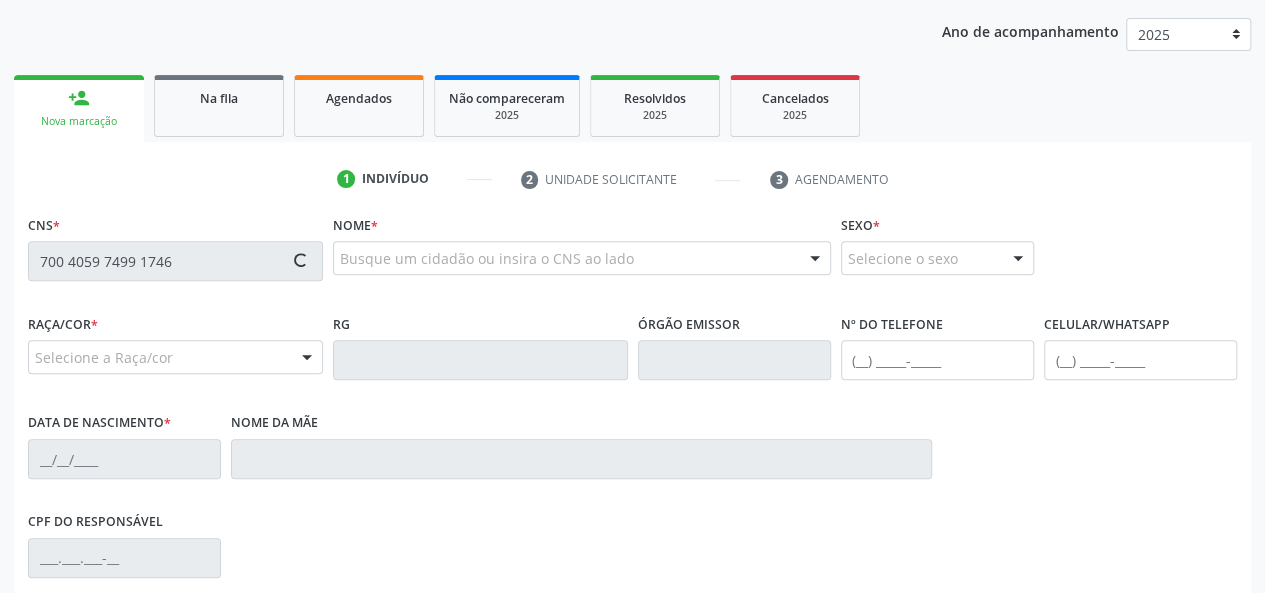 type on "700 4059 7499 1746" 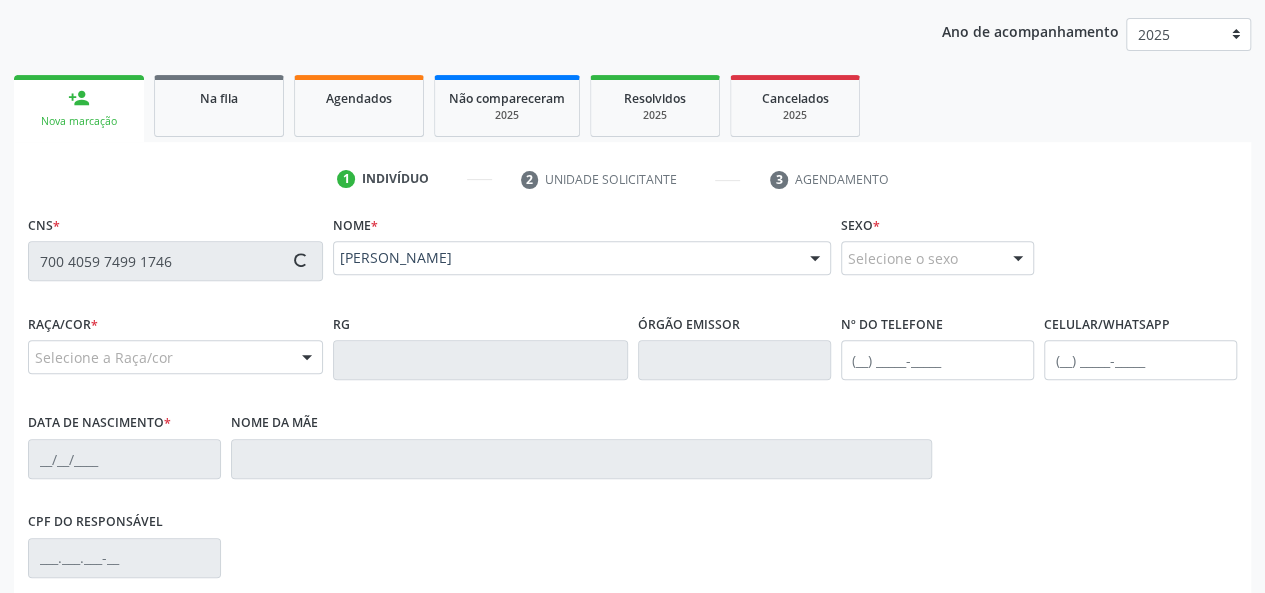 type on "[PHONE_NUMBER]" 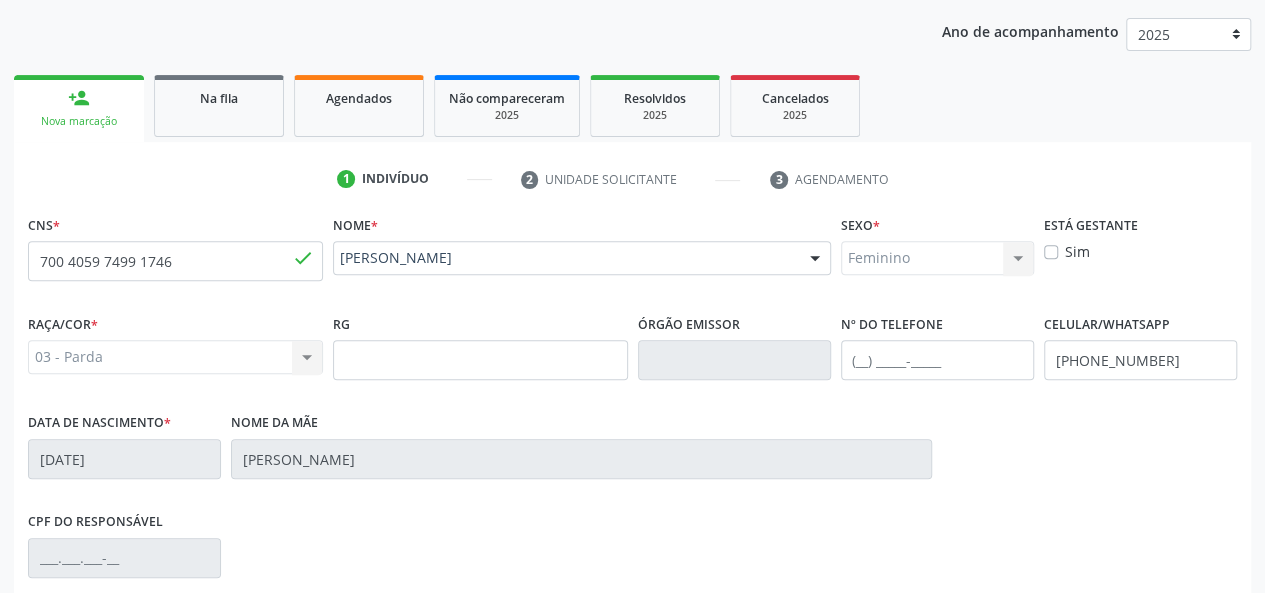 scroll, scrollTop: 518, scrollLeft: 0, axis: vertical 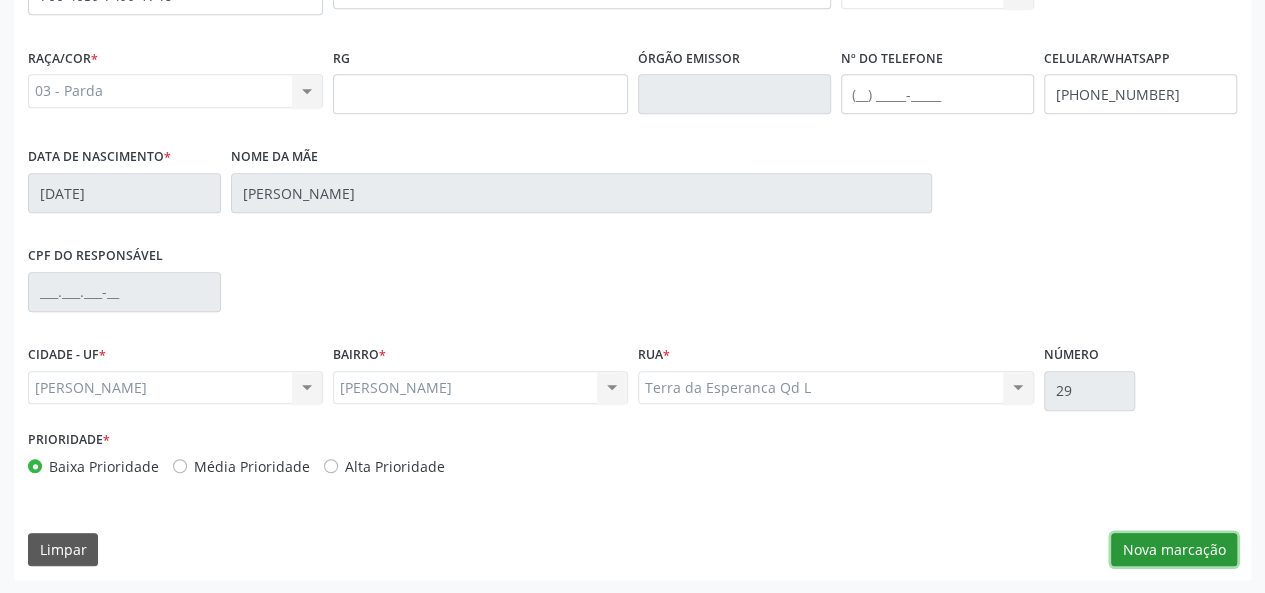 click on "Nova marcação" at bounding box center [1174, 550] 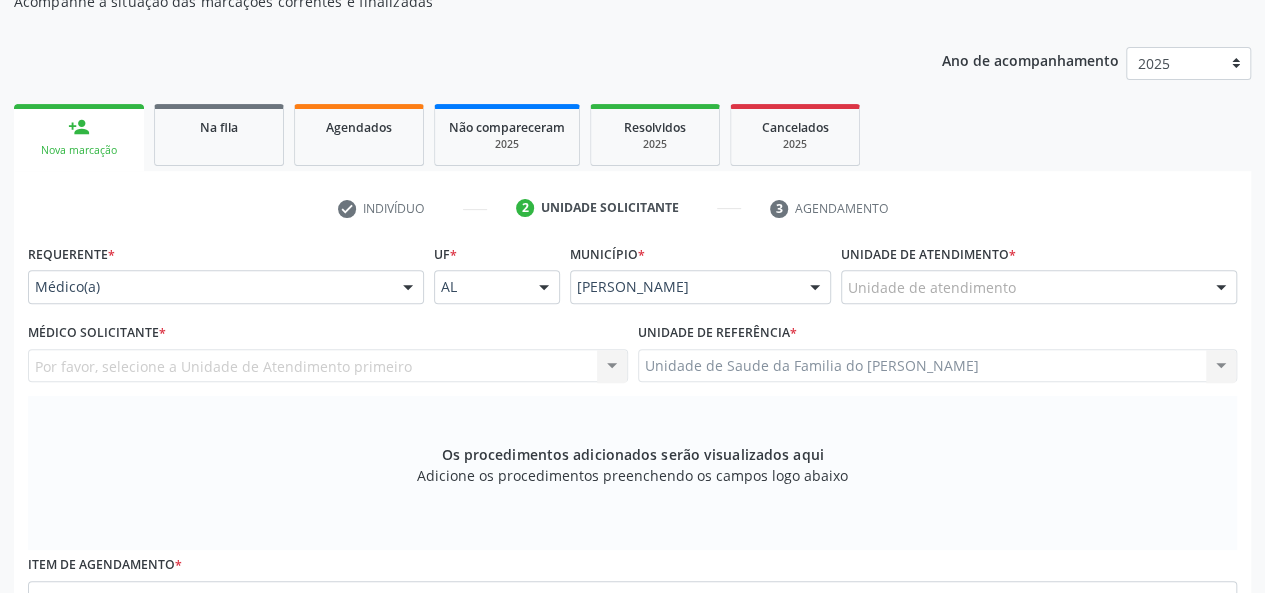 scroll, scrollTop: 218, scrollLeft: 0, axis: vertical 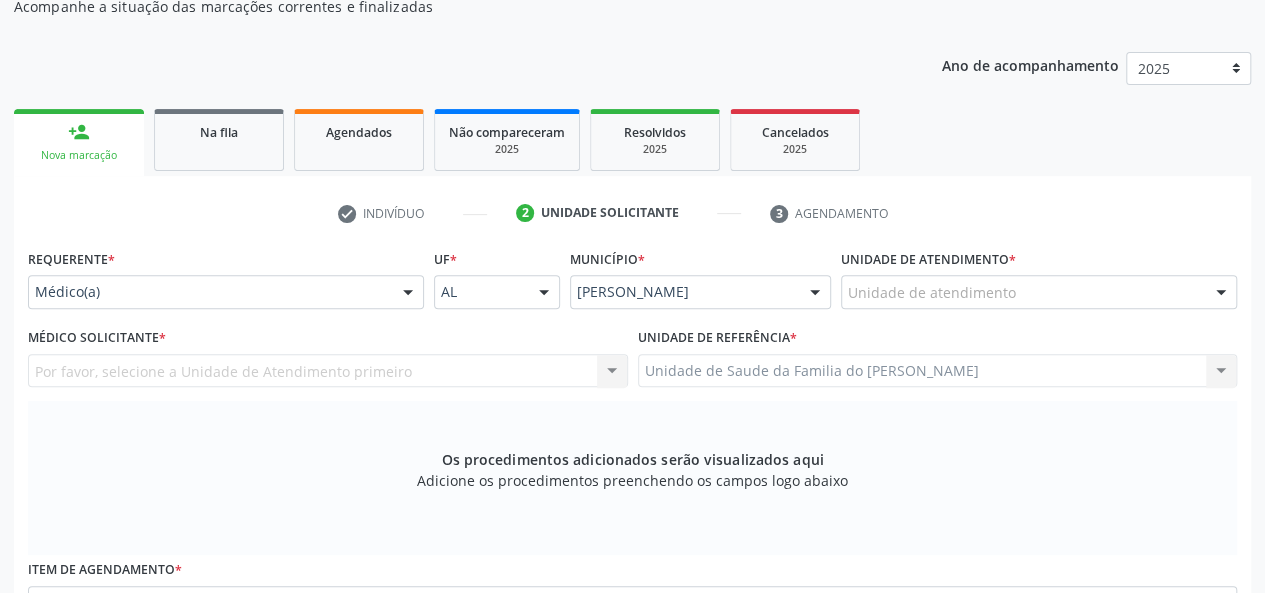 click at bounding box center (408, 293) 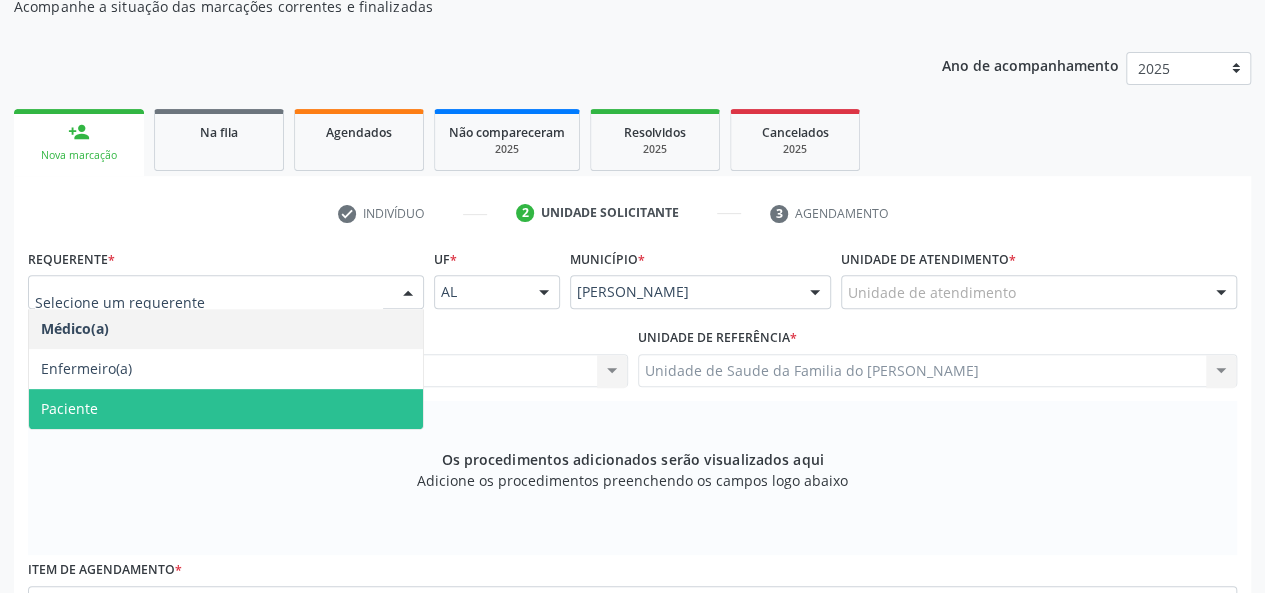 click on "Paciente" at bounding box center (226, 409) 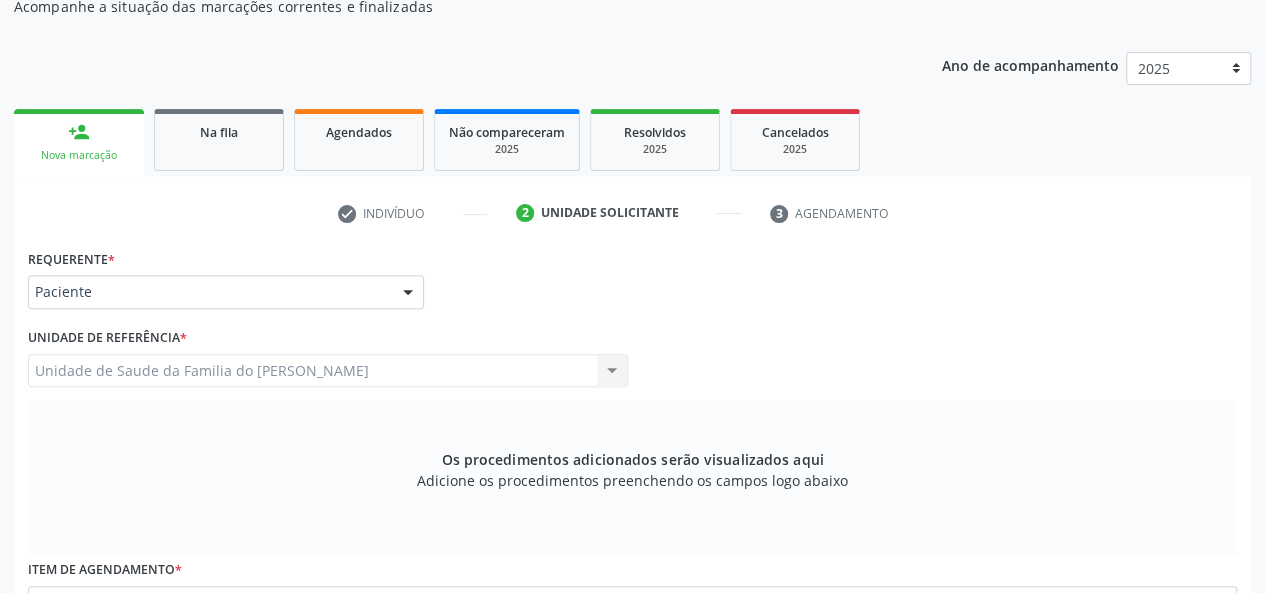 scroll, scrollTop: 518, scrollLeft: 0, axis: vertical 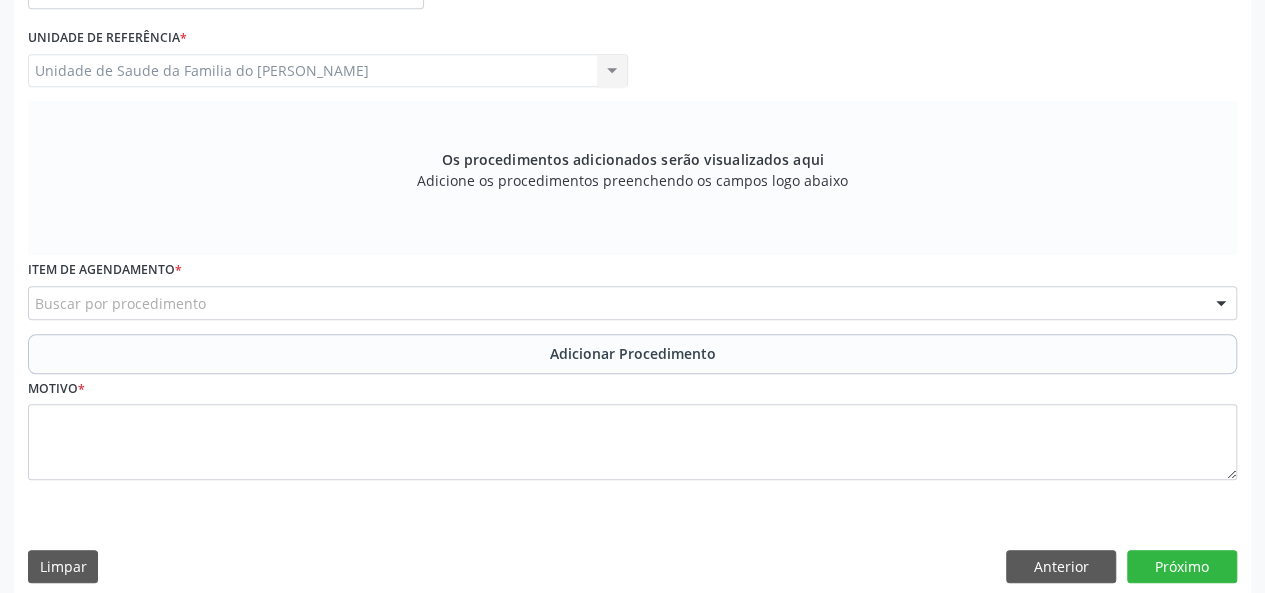 click on "Buscar por procedimento" at bounding box center [632, 303] 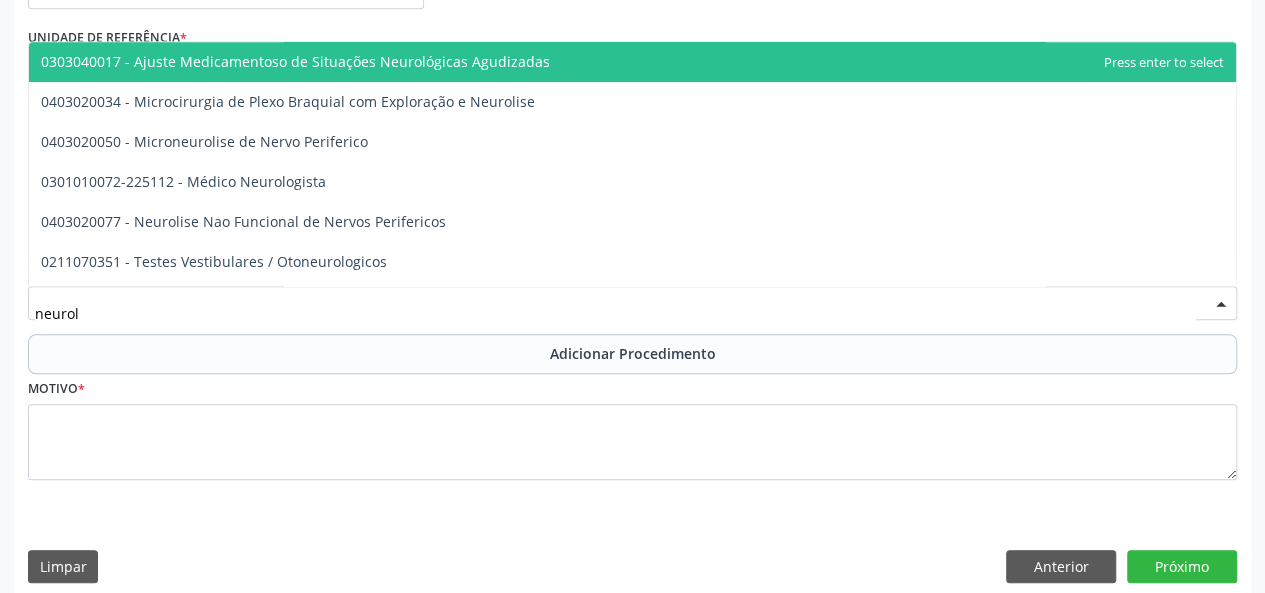 type on "neurolo" 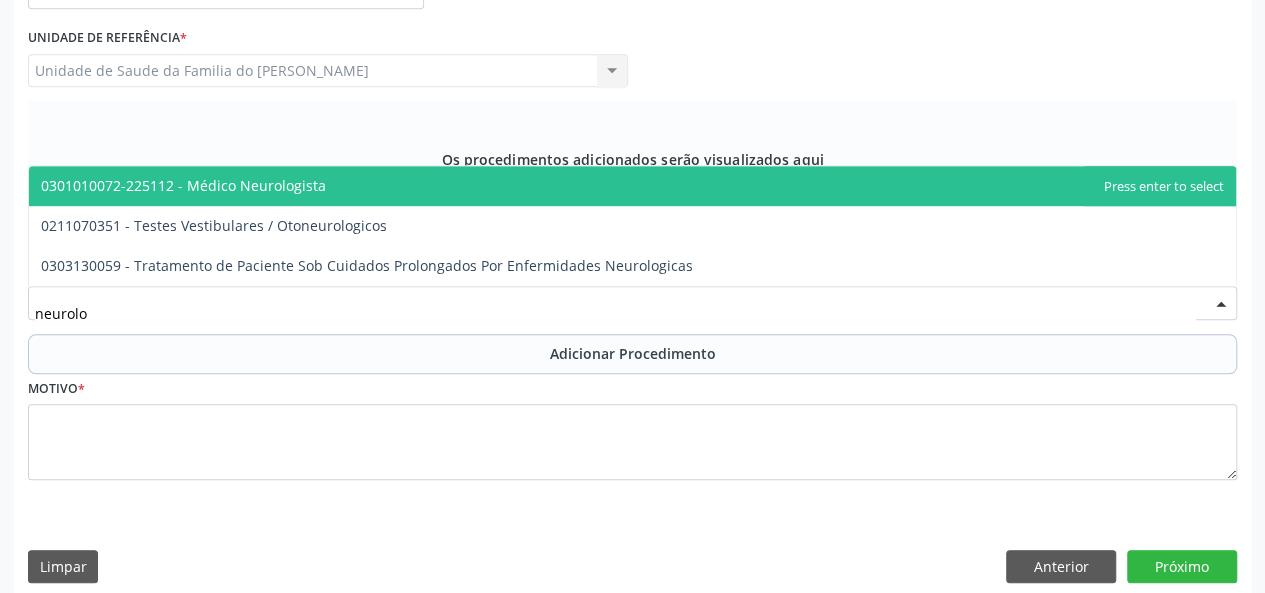 click on "0301010072-225112 - Médico Neurologista" at bounding box center [632, 186] 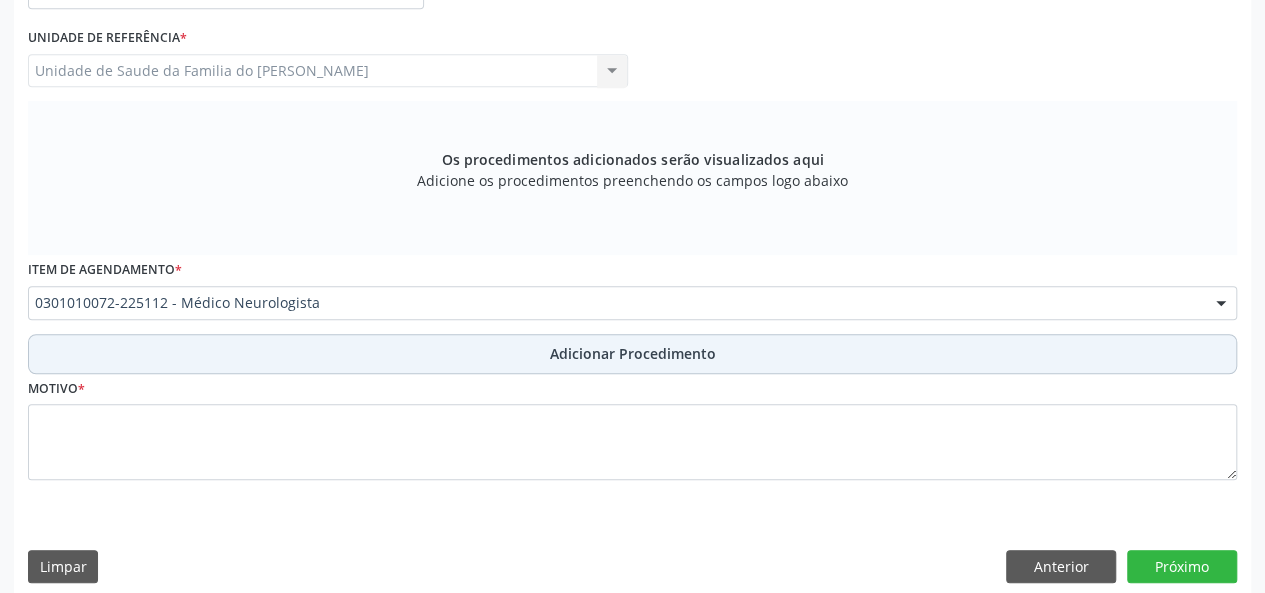 click on "Adicionar Procedimento" at bounding box center [632, 354] 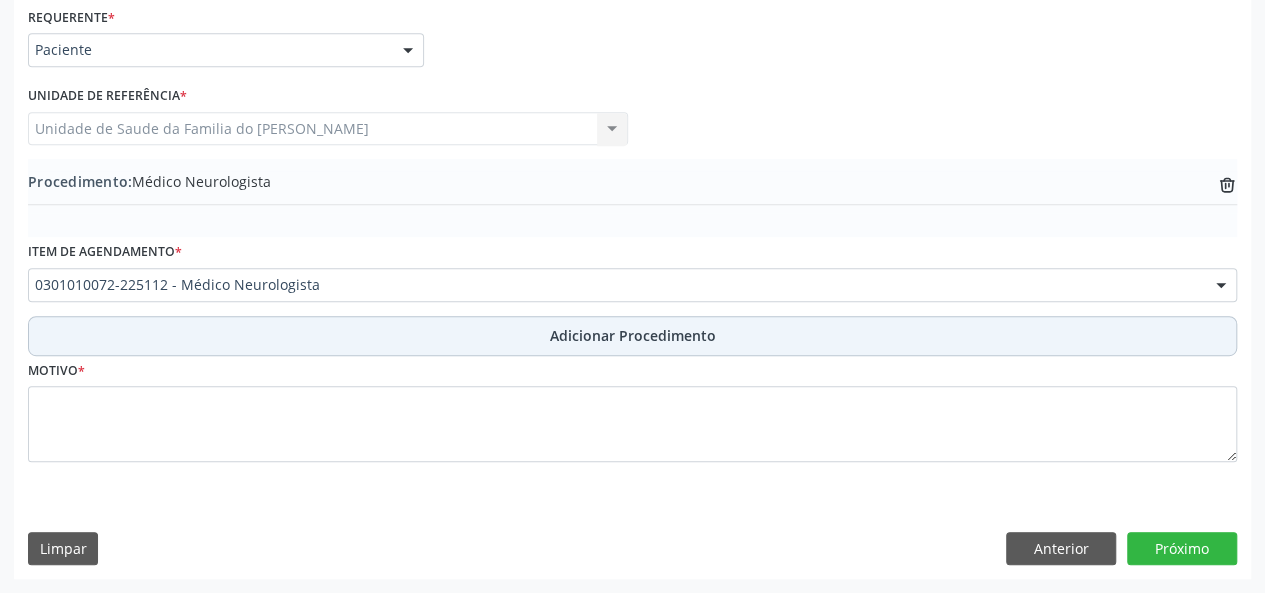 scroll, scrollTop: 458, scrollLeft: 0, axis: vertical 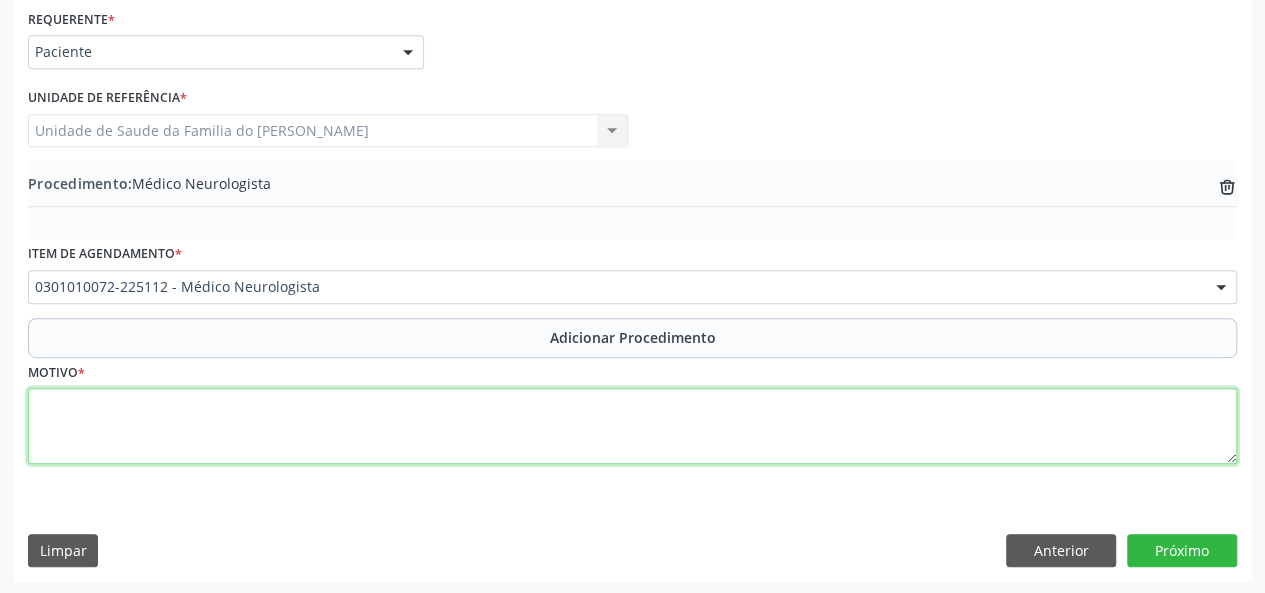 click at bounding box center (632, 426) 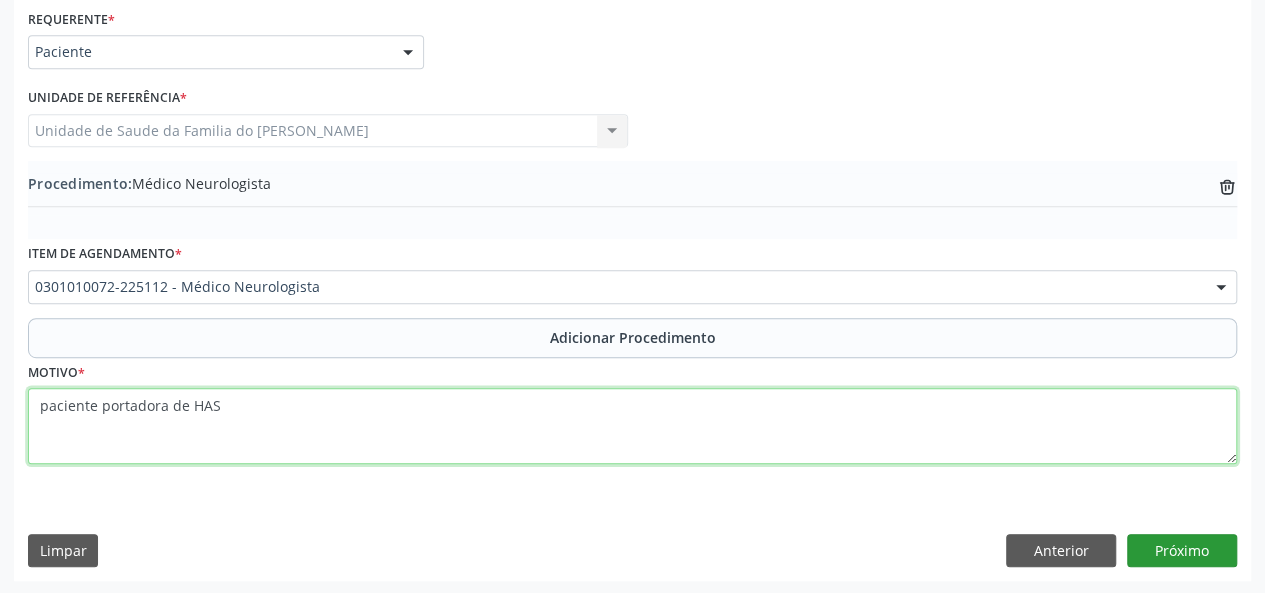 type on "paciente portadora de HAS" 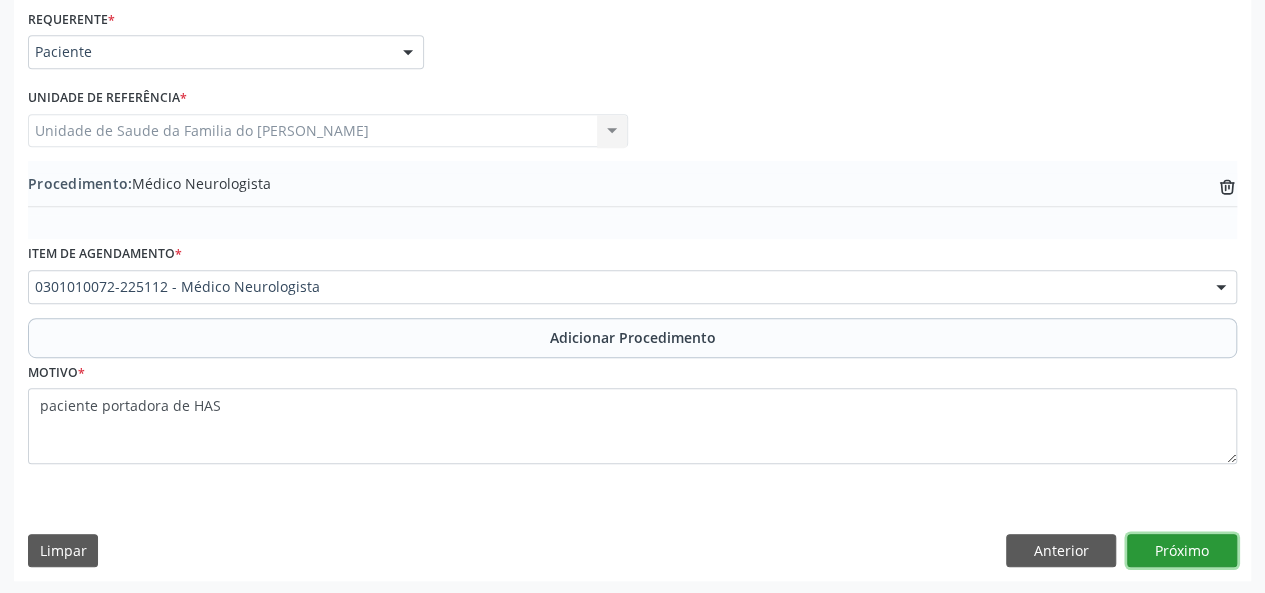 click on "Próximo" at bounding box center (1182, 551) 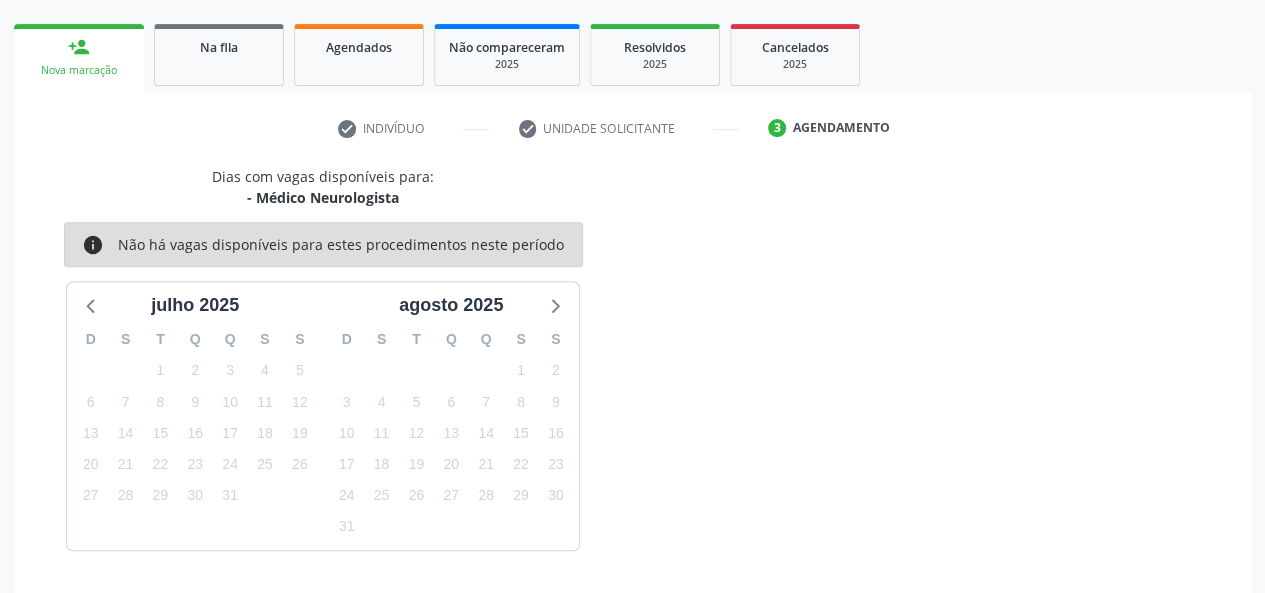 scroll, scrollTop: 362, scrollLeft: 0, axis: vertical 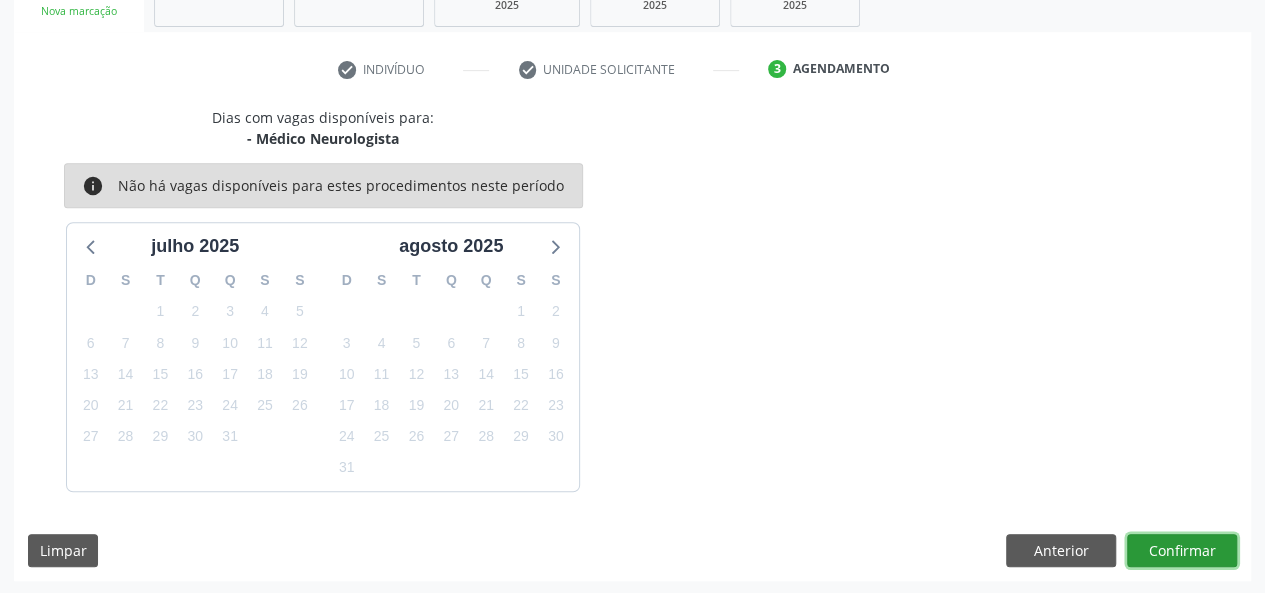 click on "Confirmar" at bounding box center [1182, 551] 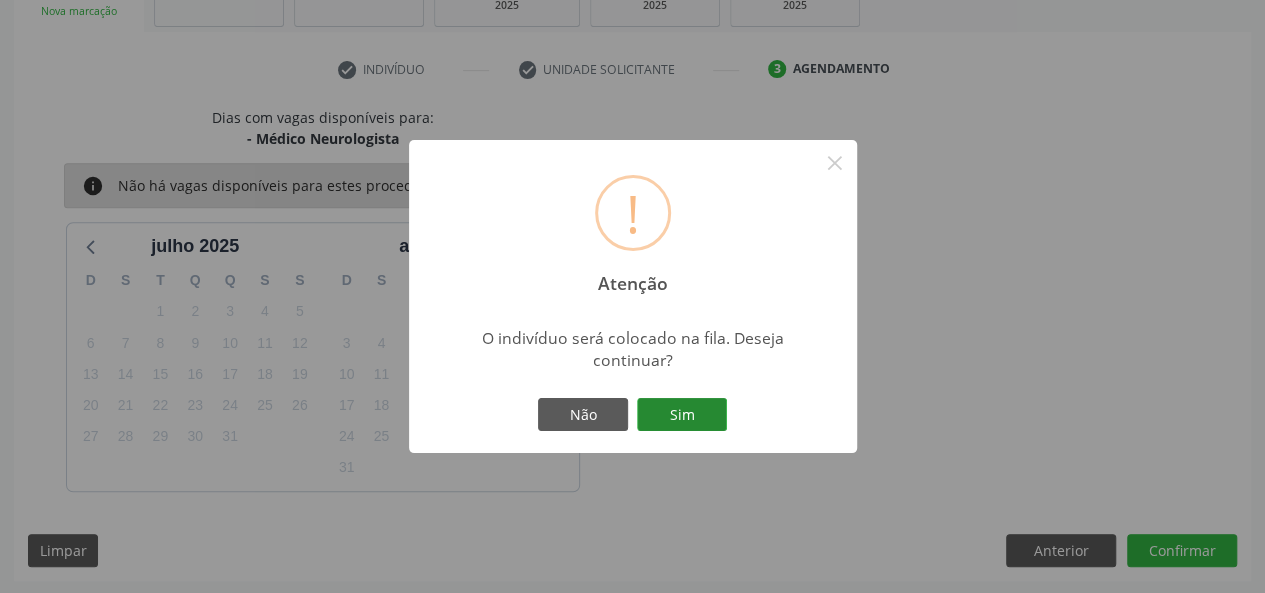 click on "Sim" at bounding box center [682, 415] 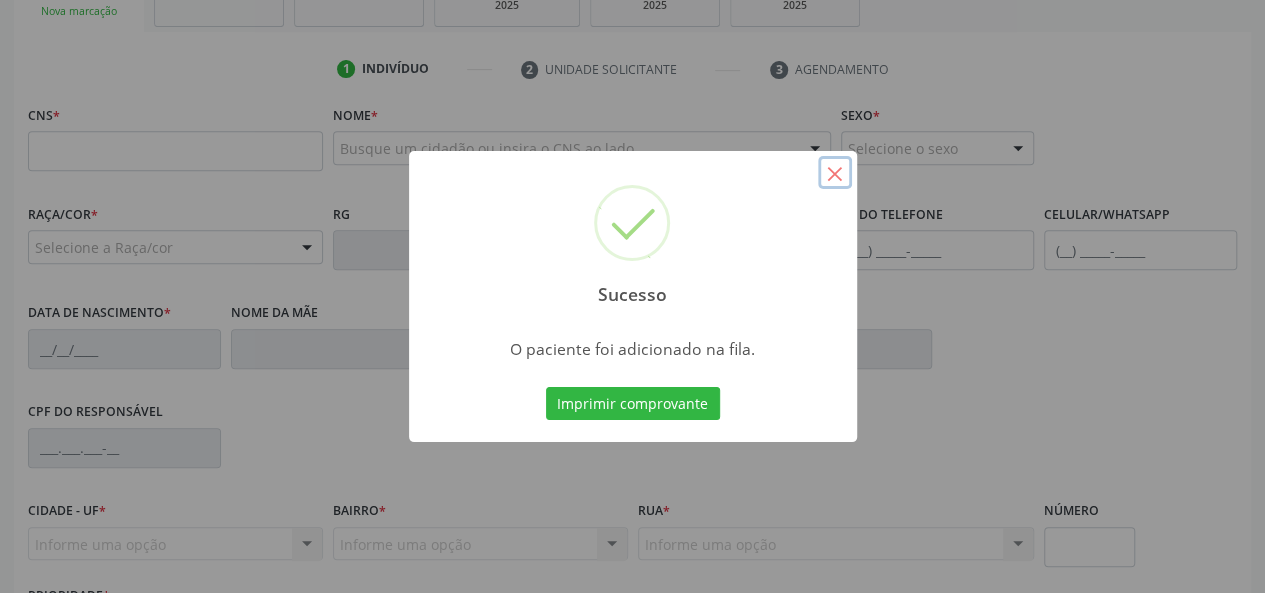 click on "×" at bounding box center [835, 173] 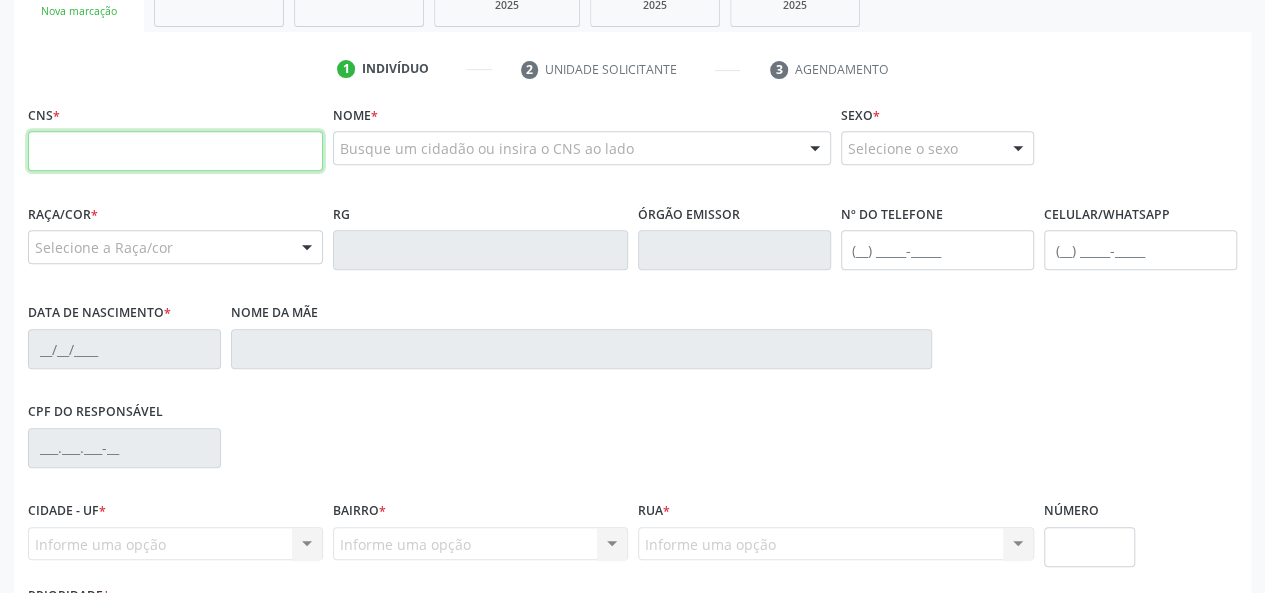 click at bounding box center [175, 151] 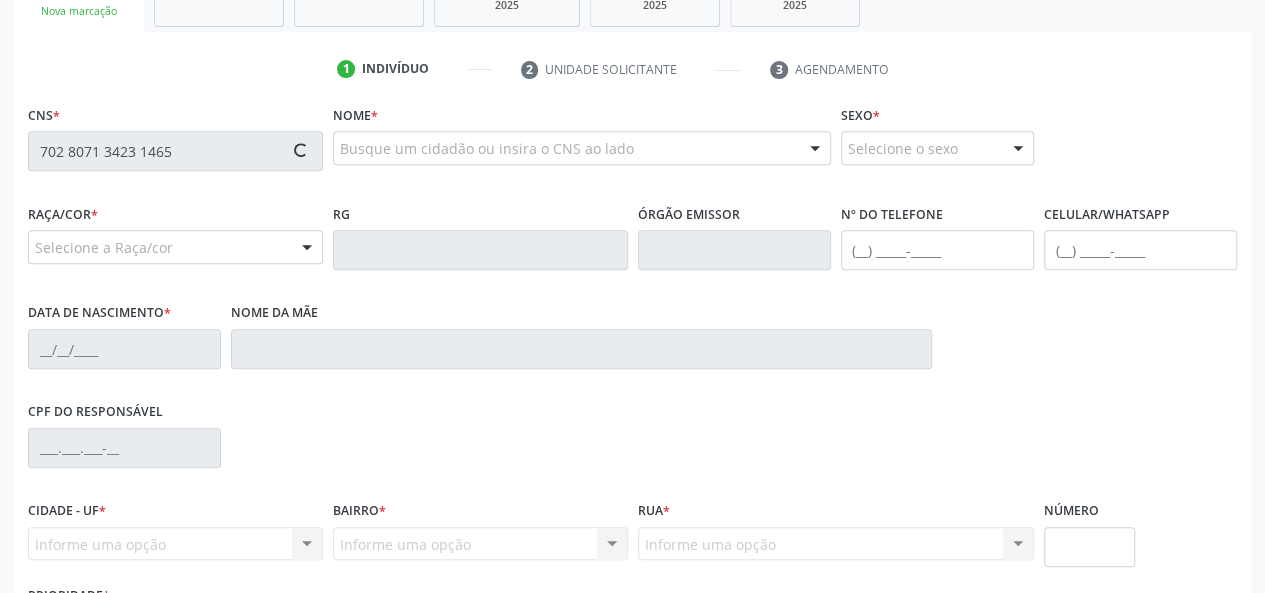 type on "702 8071 3423 1465" 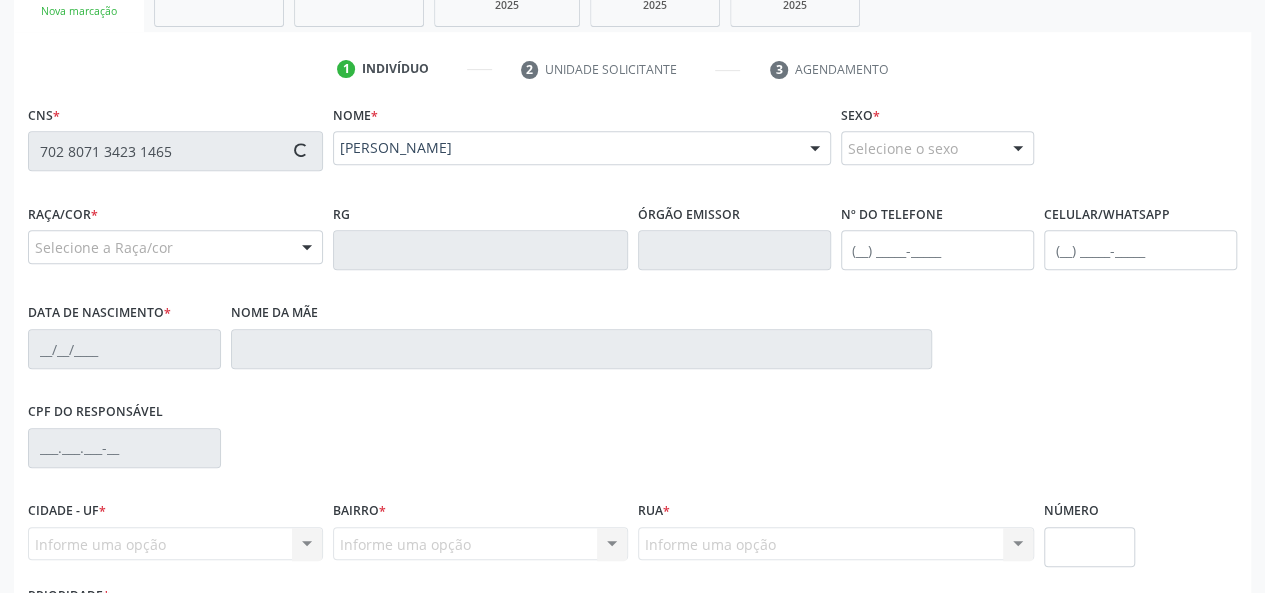 type on "[PHONE_NUMBER]" 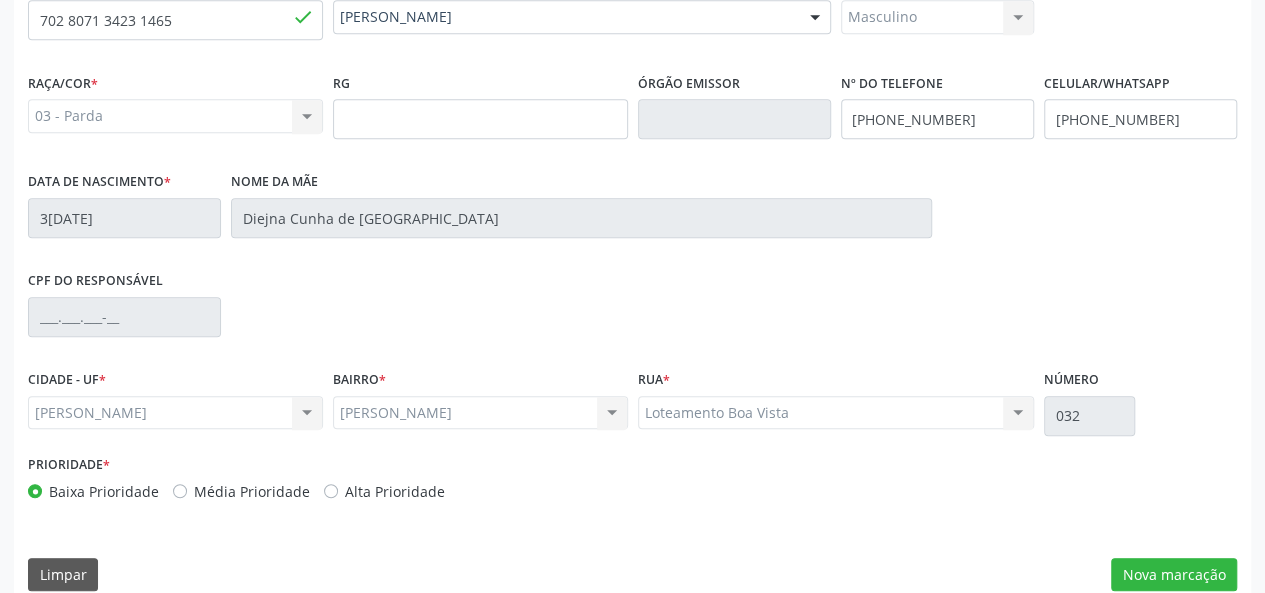 scroll, scrollTop: 518, scrollLeft: 0, axis: vertical 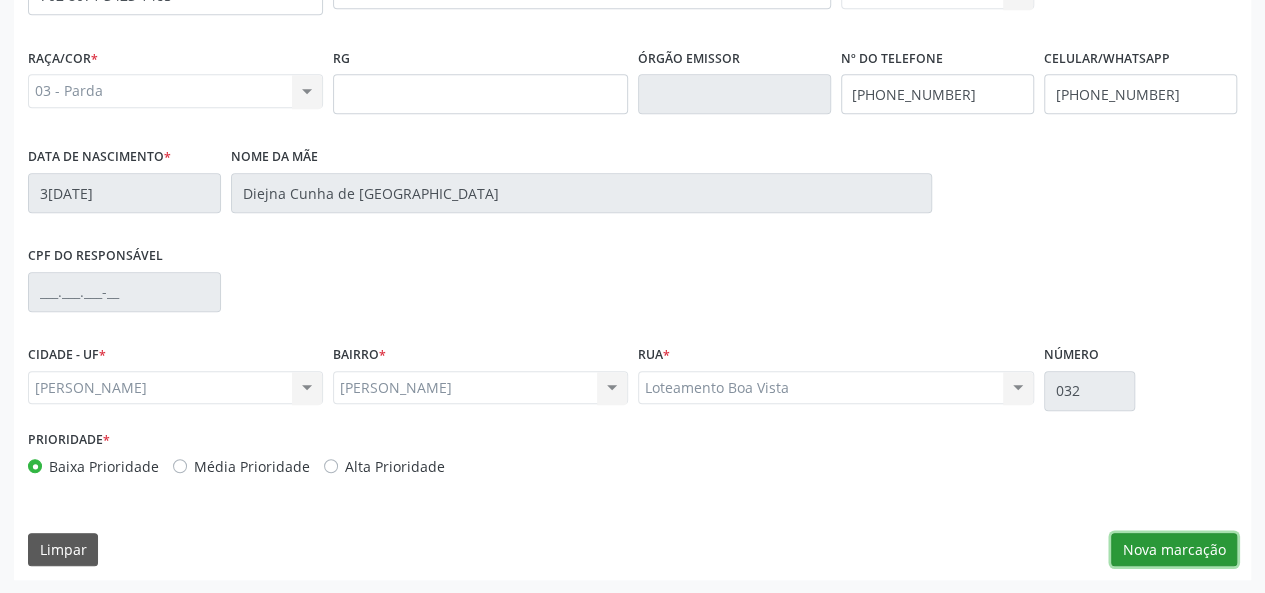 click on "Nova marcação" at bounding box center (1174, 550) 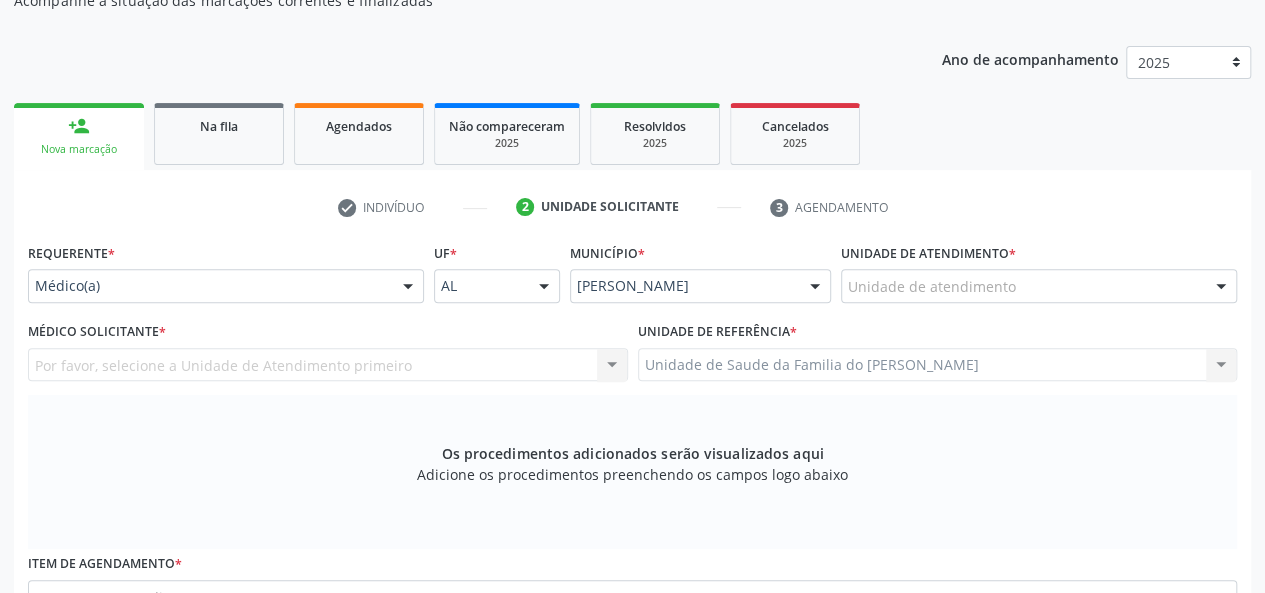 scroll, scrollTop: 218, scrollLeft: 0, axis: vertical 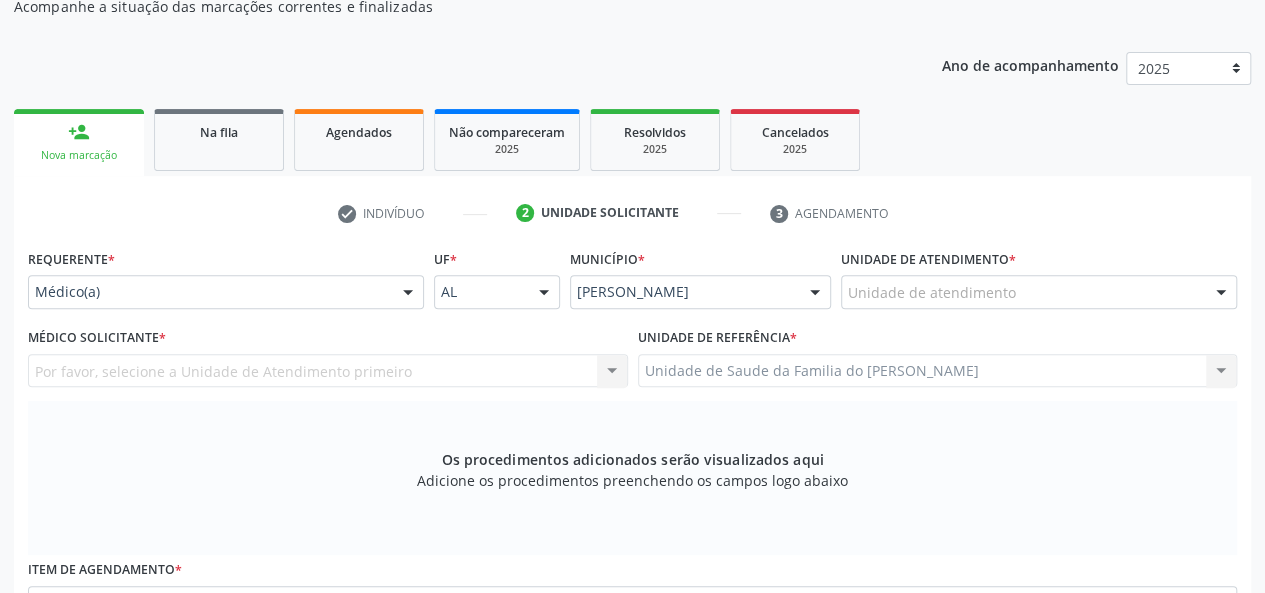 click at bounding box center [408, 293] 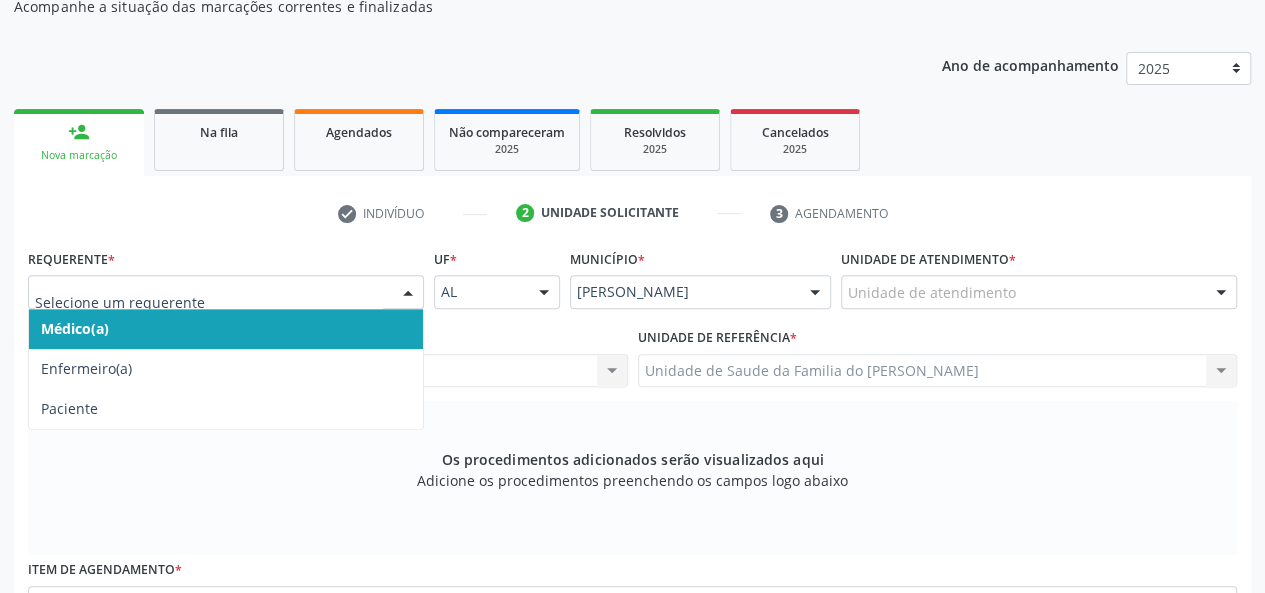 click on "Médico(a)" at bounding box center (226, 329) 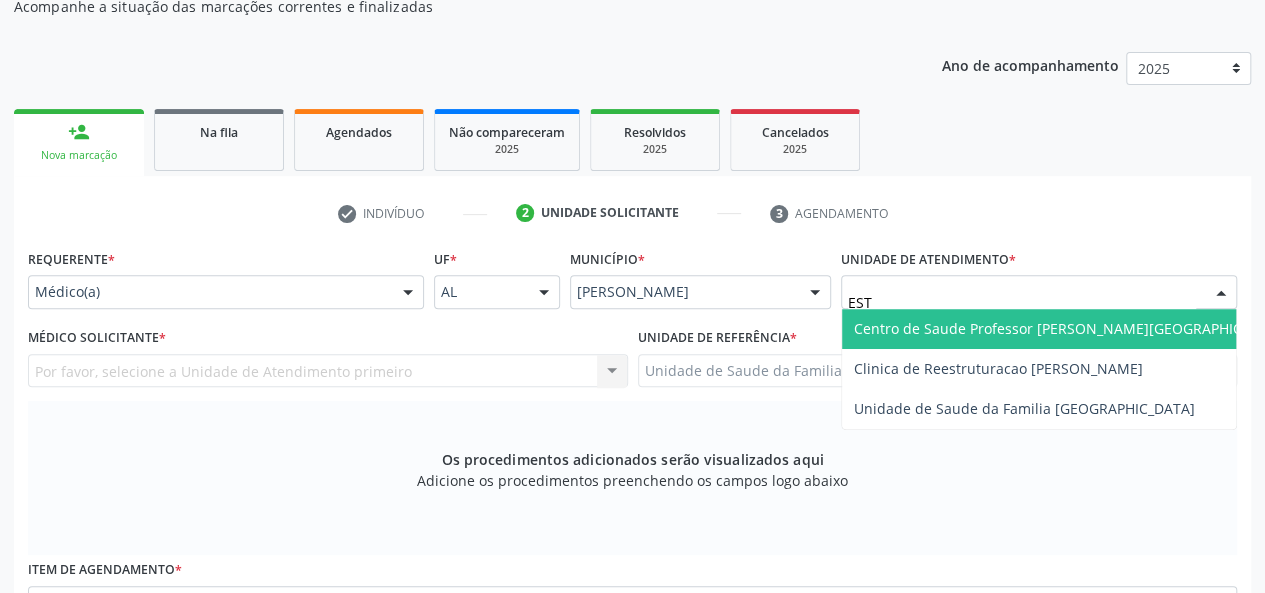 type on "ESTA" 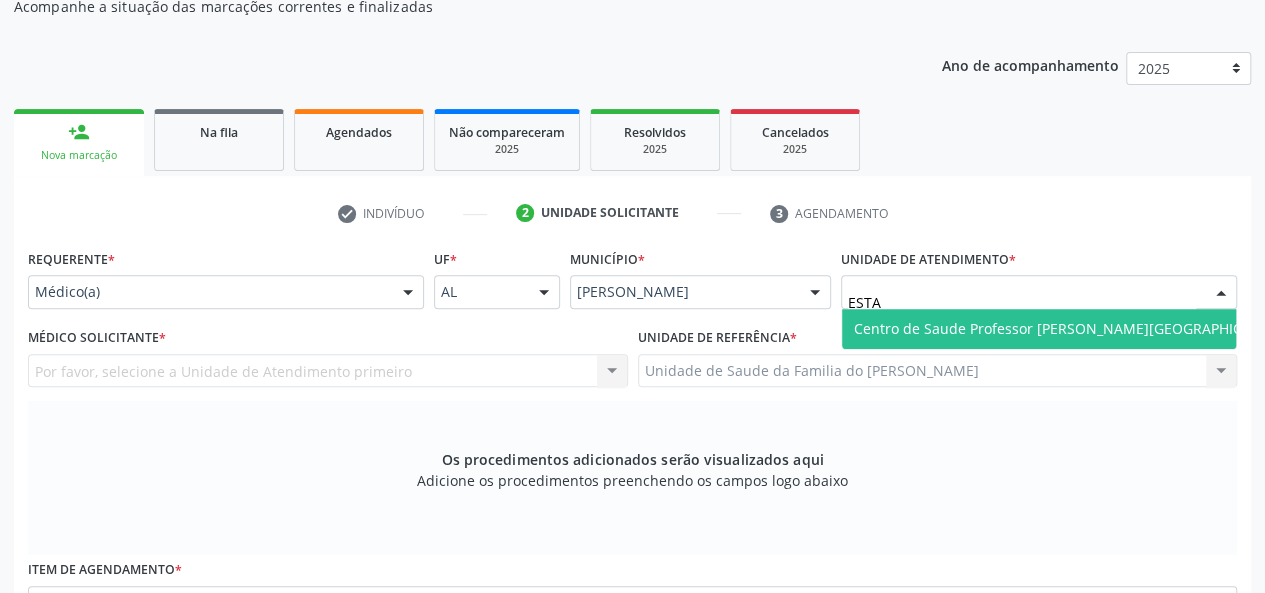 click on "Centro de Saude Professor [PERSON_NAME][GEOGRAPHIC_DATA]" at bounding box center [1071, 328] 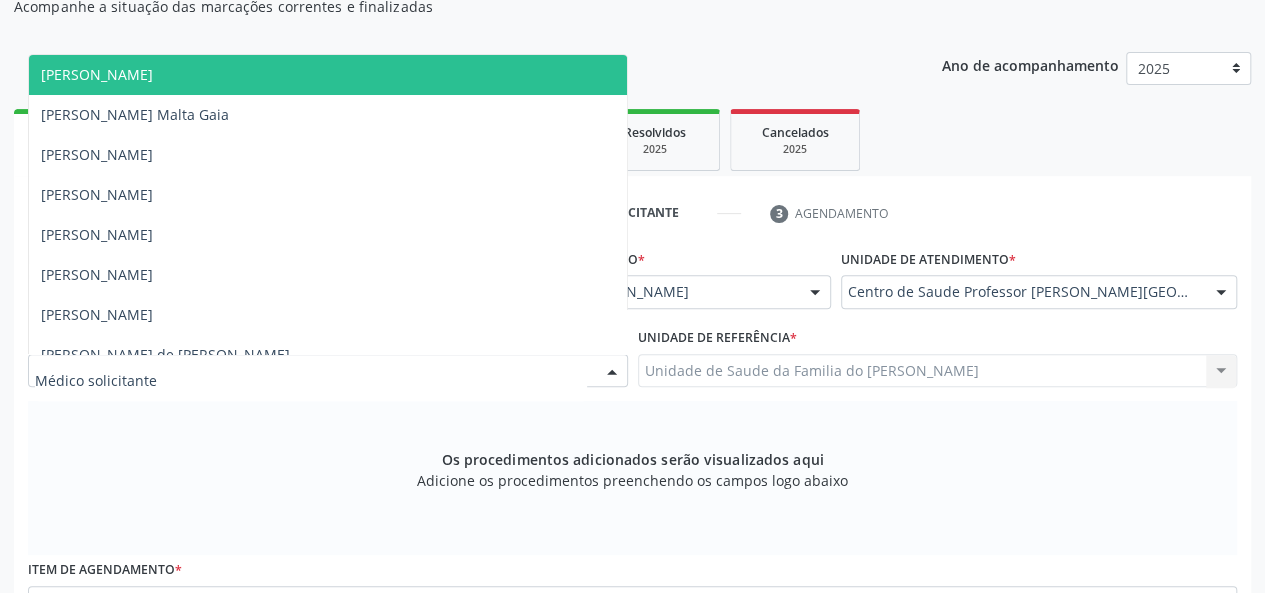 click at bounding box center [612, 372] 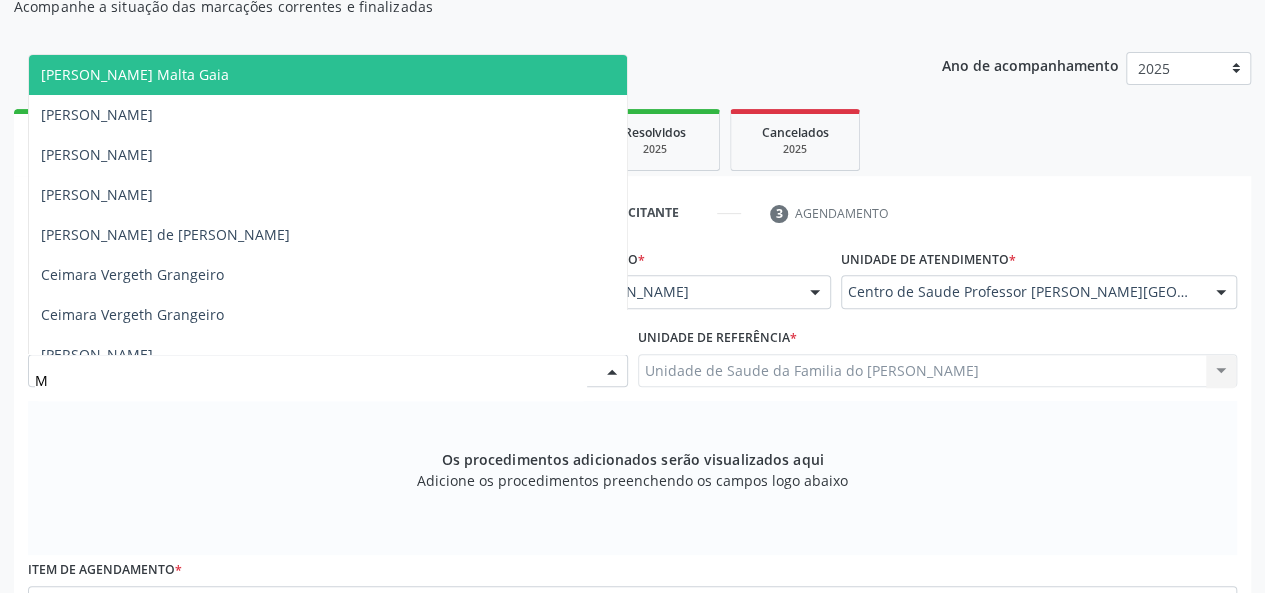 type on "MI" 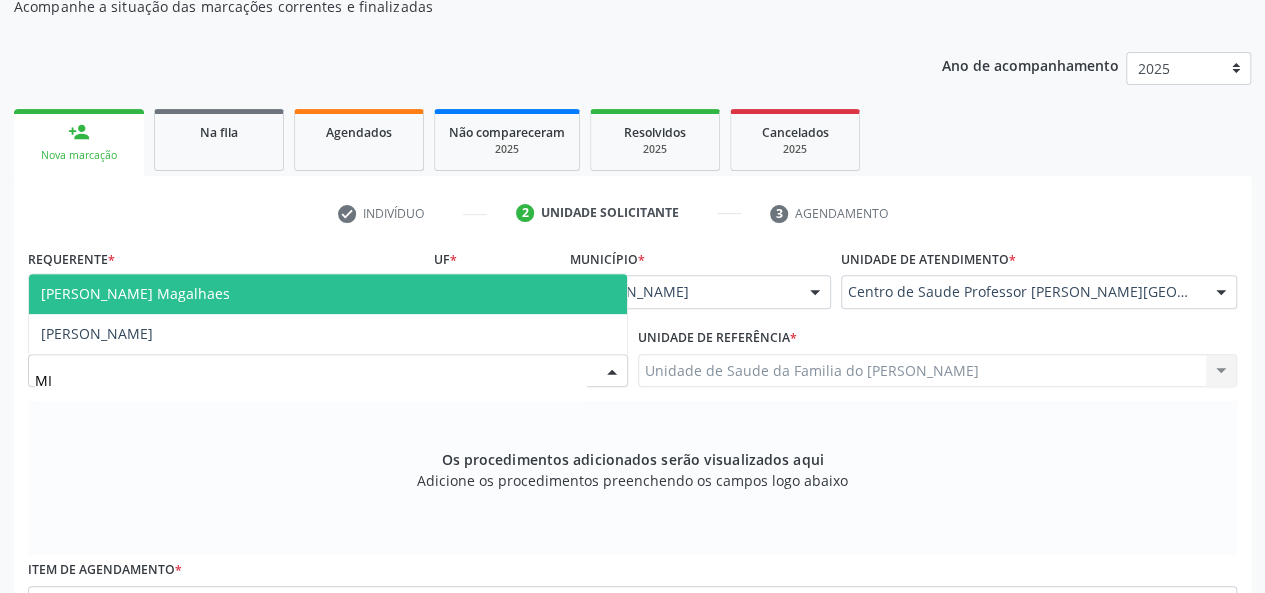 click on "[PERSON_NAME] Magalhaes" at bounding box center [328, 294] 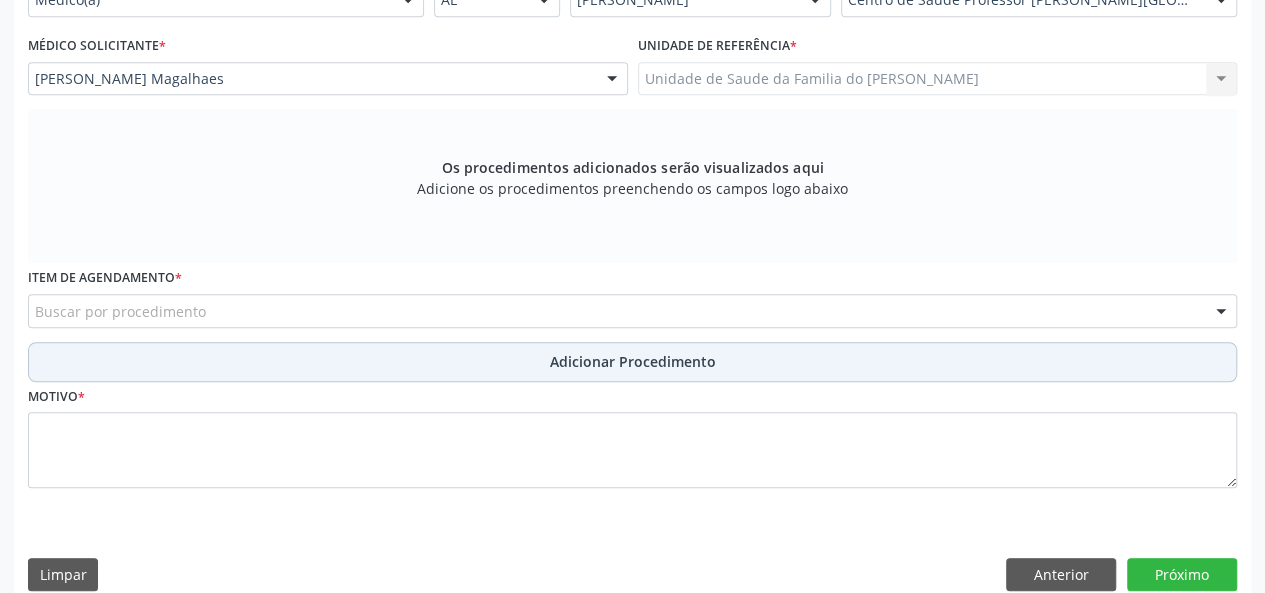 scroll, scrollTop: 518, scrollLeft: 0, axis: vertical 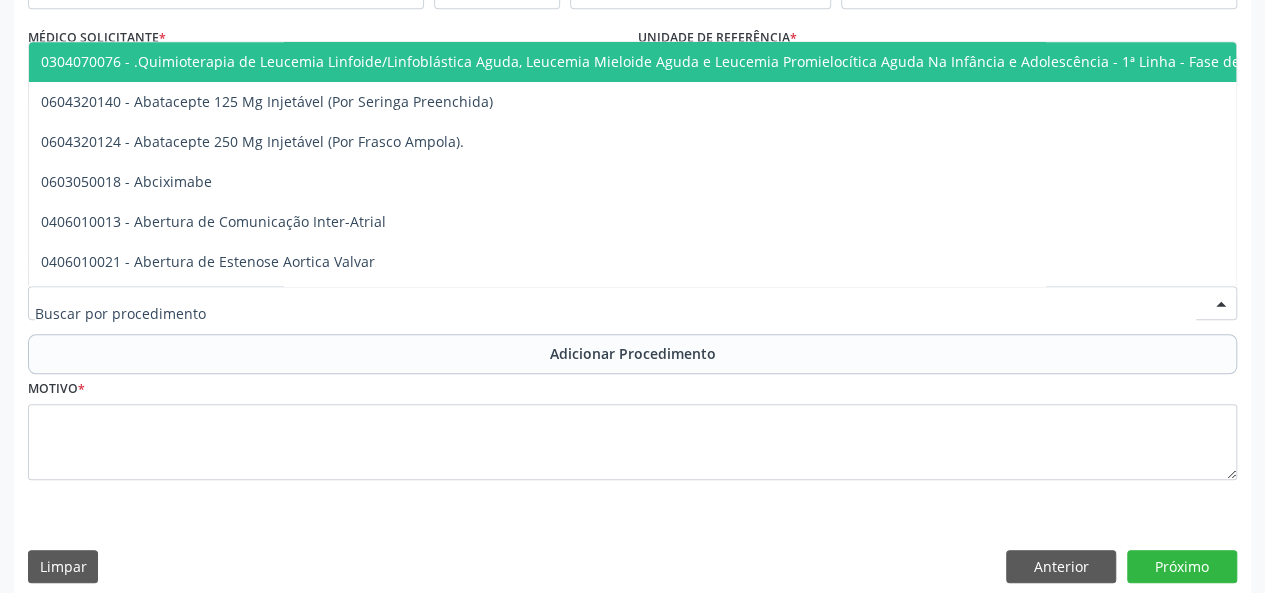 click at bounding box center (632, 303) 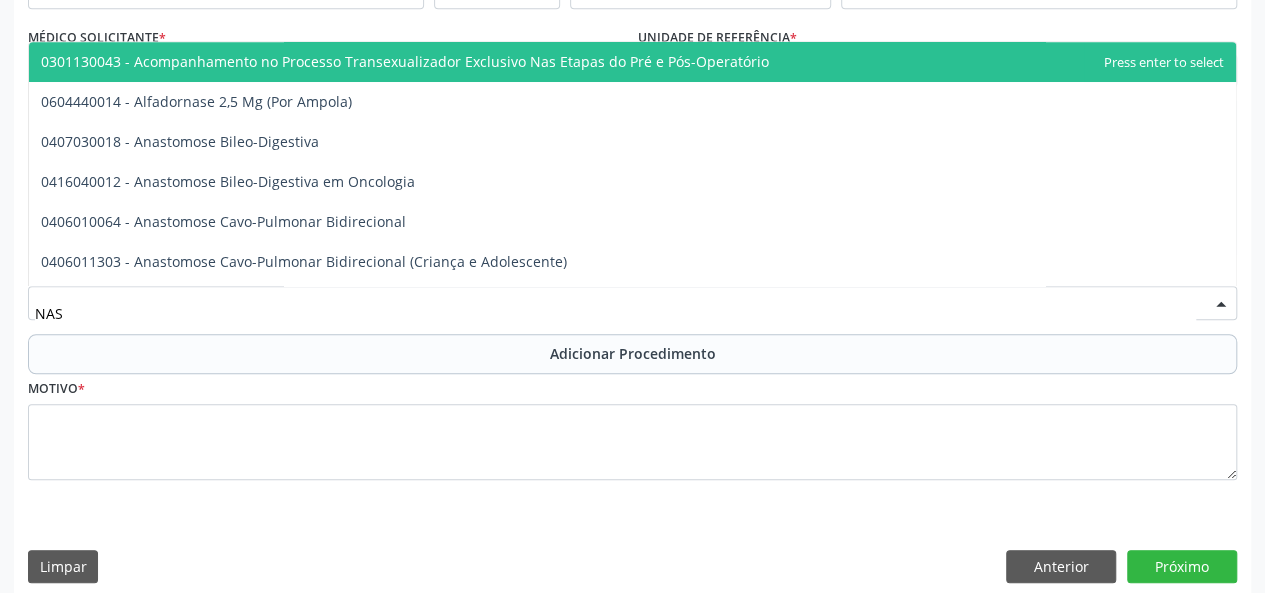 type on "NASO" 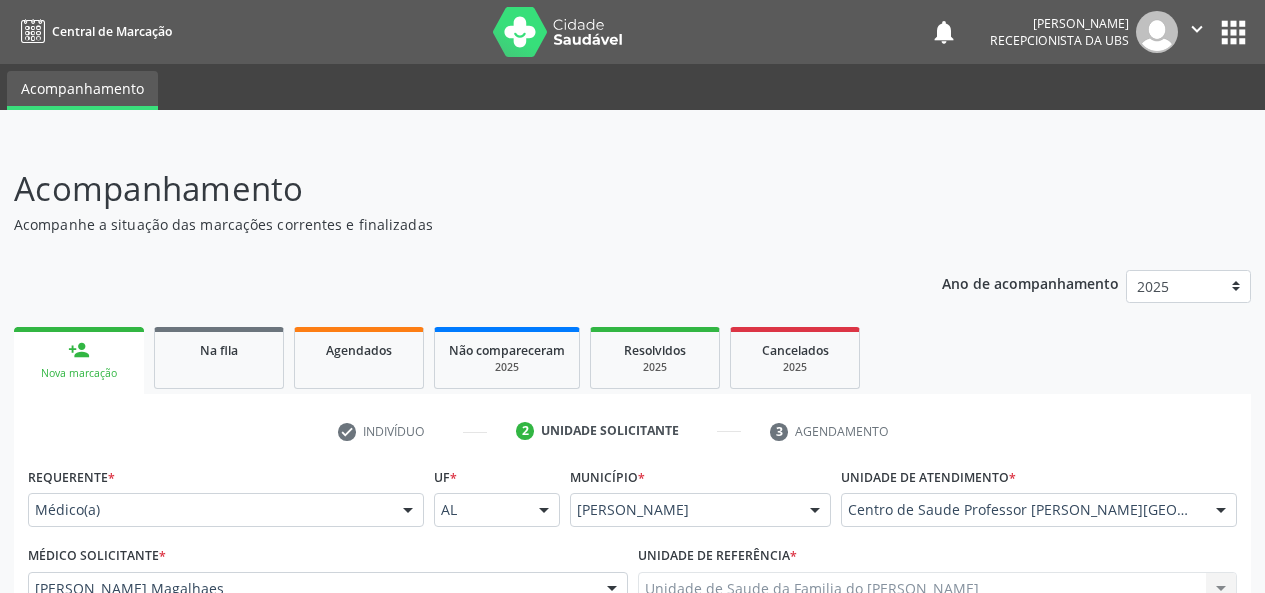 scroll, scrollTop: 518, scrollLeft: 0, axis: vertical 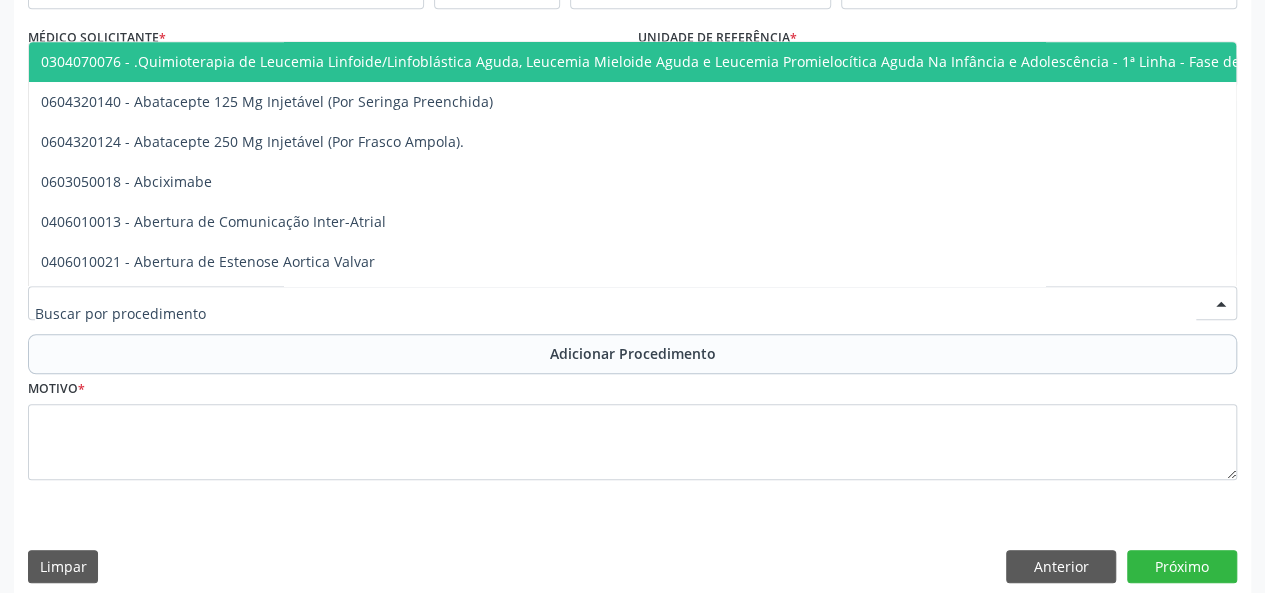 click at bounding box center (632, 303) 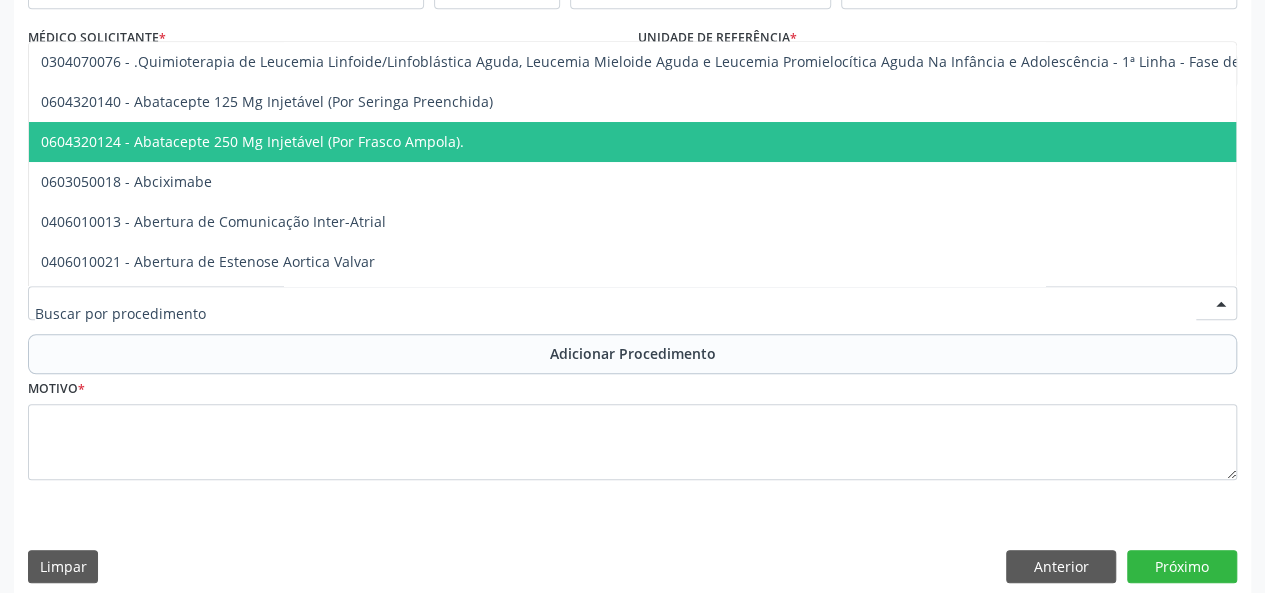 paste on "40202488" 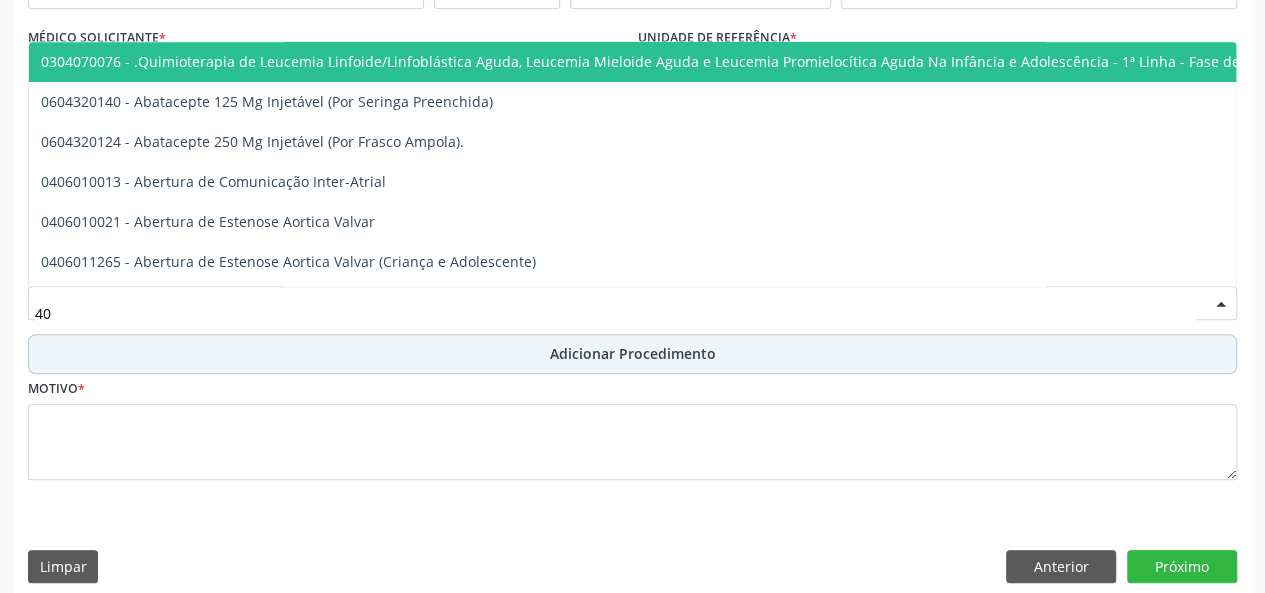 type on "4" 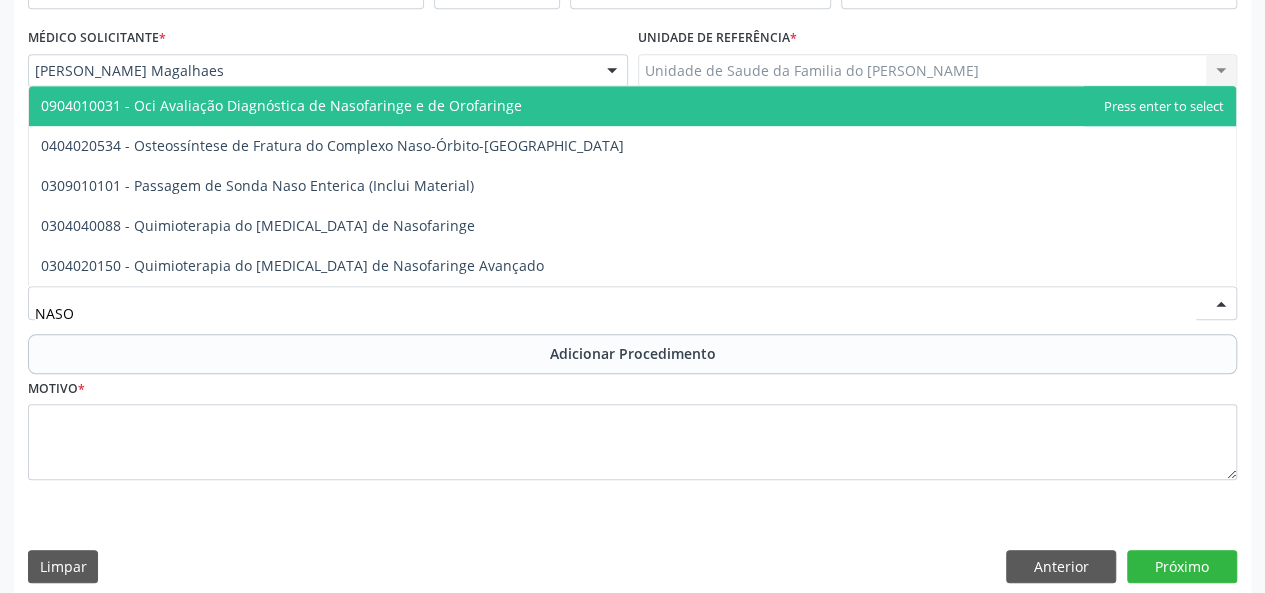 scroll, scrollTop: 534, scrollLeft: 0, axis: vertical 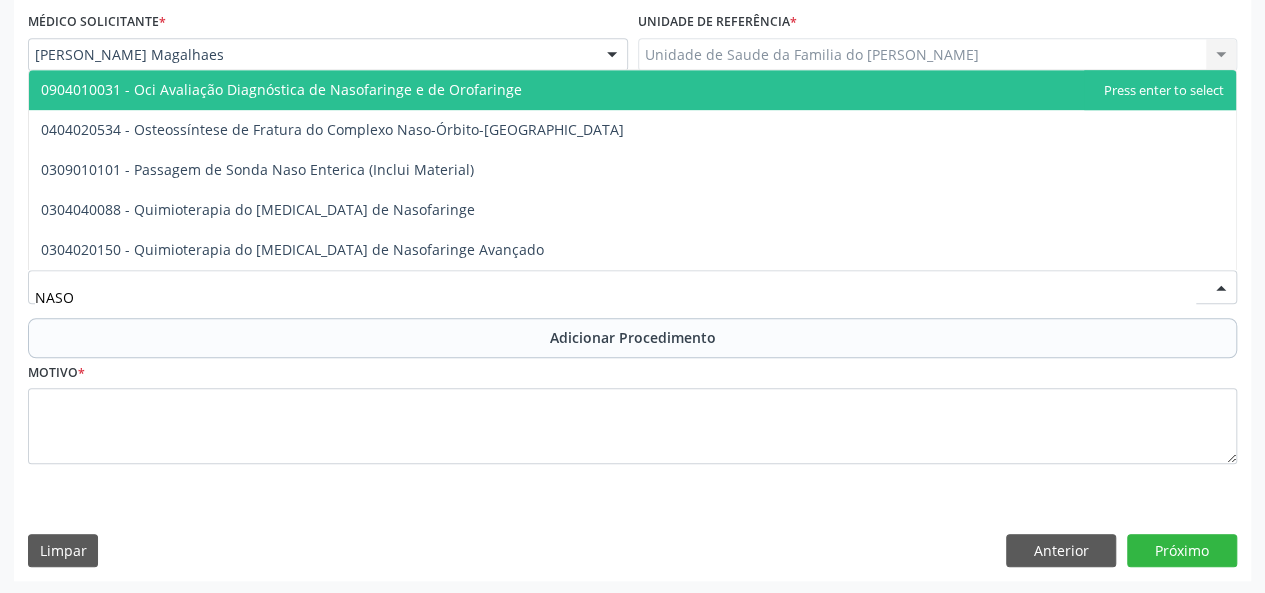 click on "0904010031 - Oci Avaliação Diagnóstica de Nasofaringe e de Orofaringe" at bounding box center (281, 89) 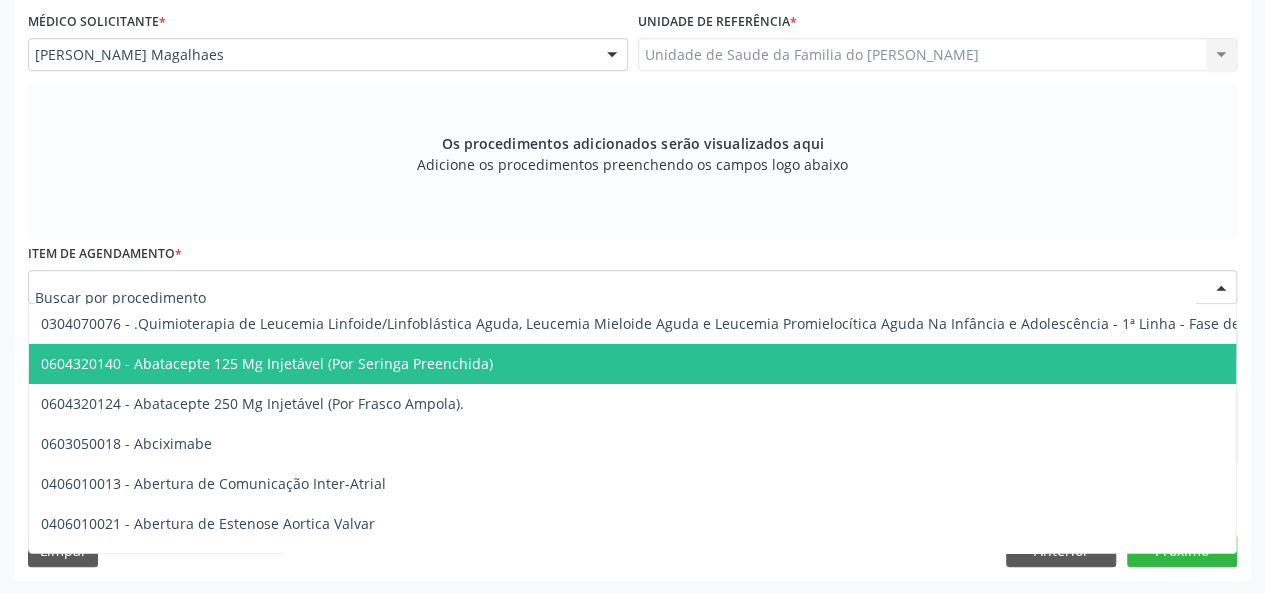 drag, startPoint x: 112, startPoint y: 291, endPoint x: 60, endPoint y: 291, distance: 52 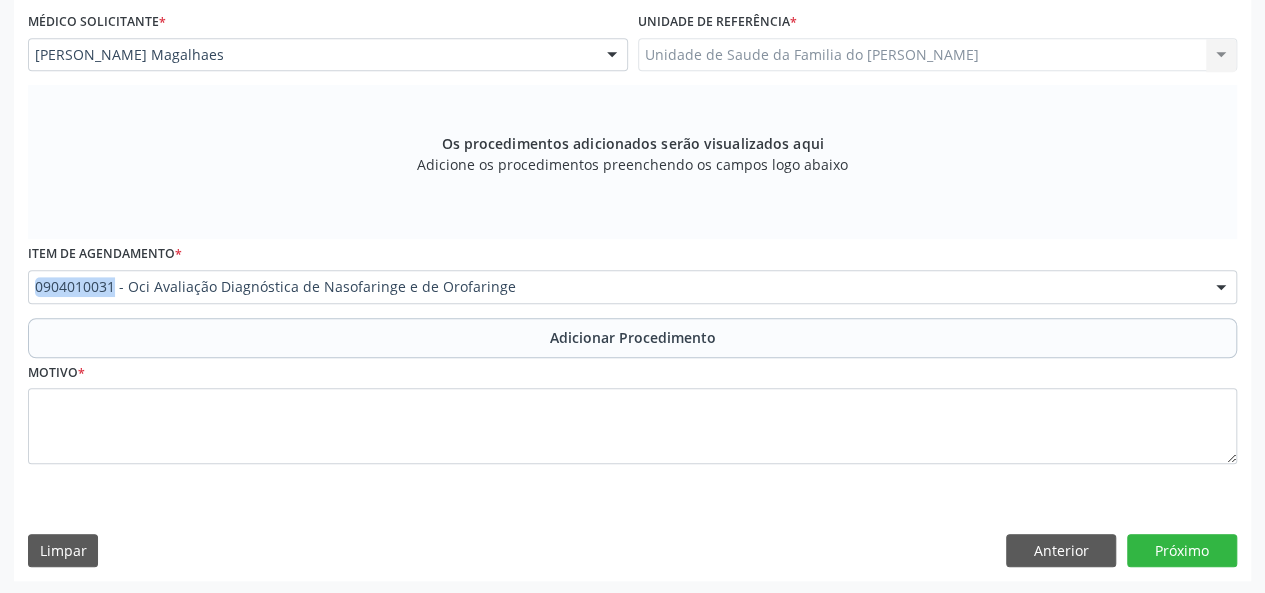 drag, startPoint x: 23, startPoint y: 293, endPoint x: 112, endPoint y: 289, distance: 89.08984 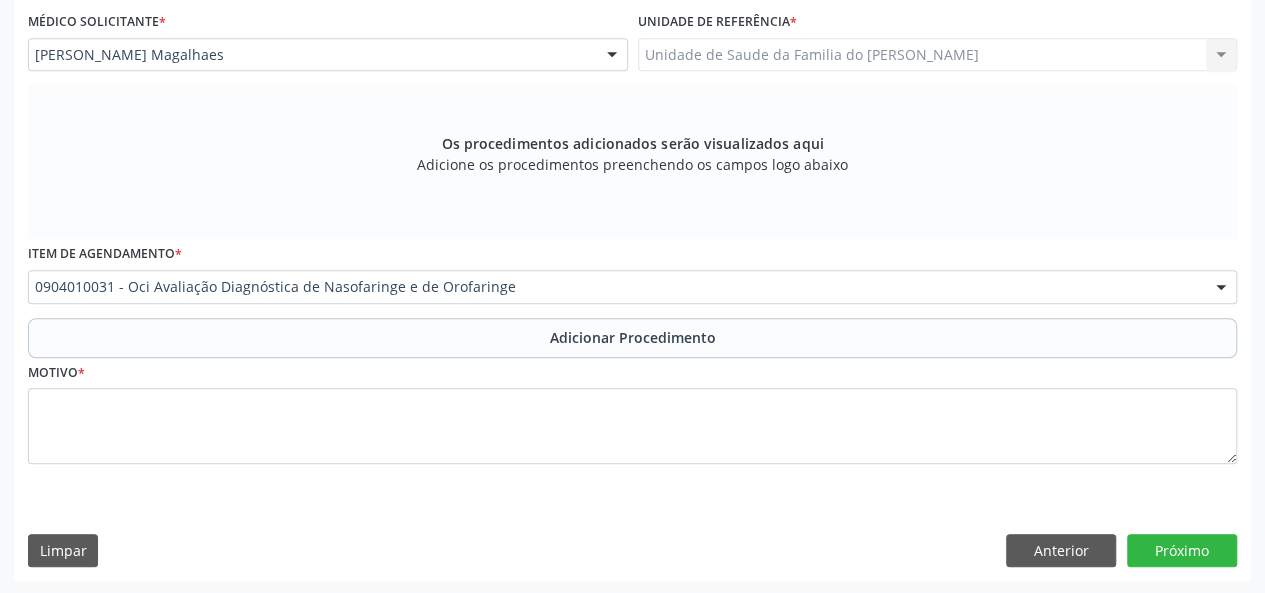 drag, startPoint x: 112, startPoint y: 289, endPoint x: 431, endPoint y: 223, distance: 325.75604 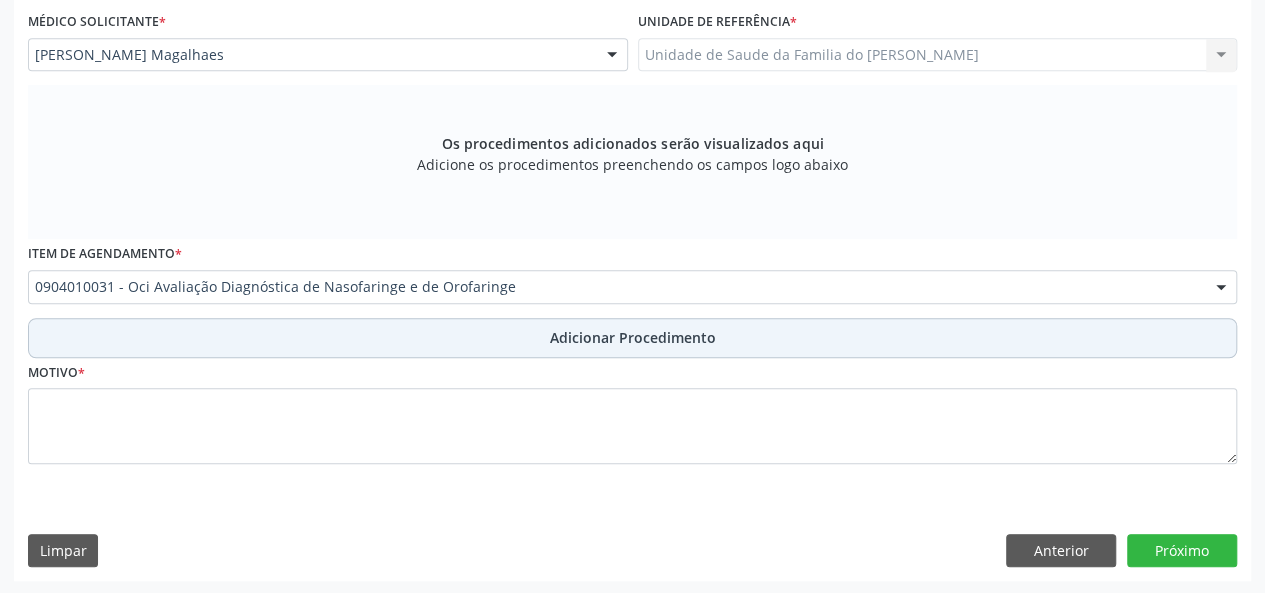 click on "Adicionar Procedimento" at bounding box center (632, 338) 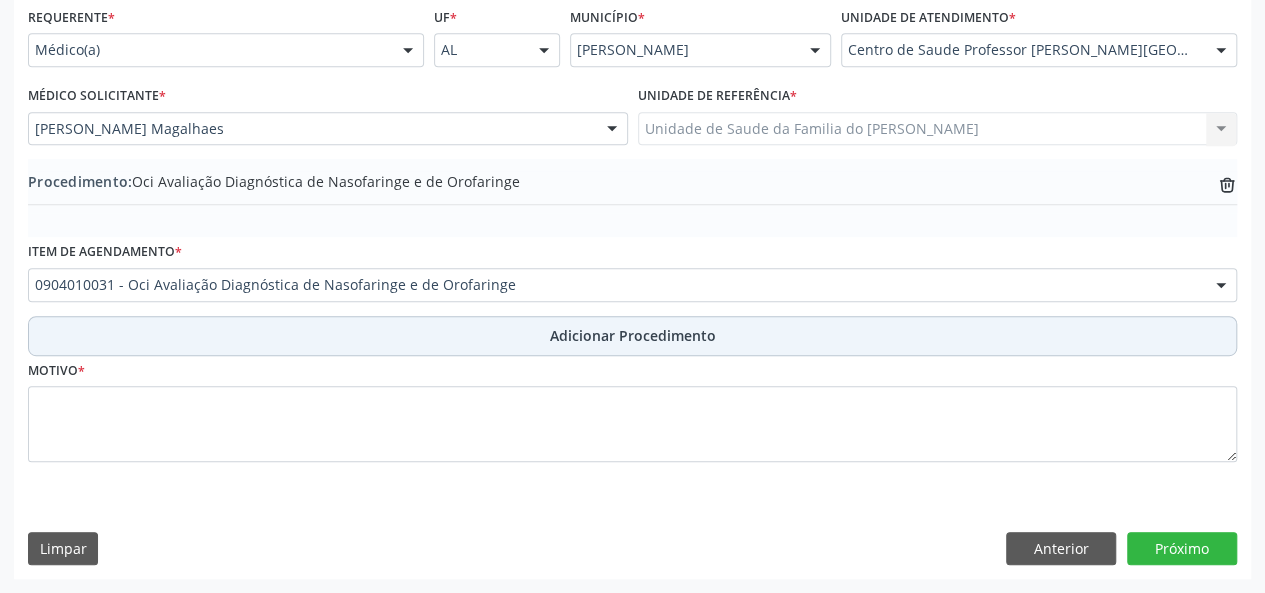 scroll, scrollTop: 458, scrollLeft: 0, axis: vertical 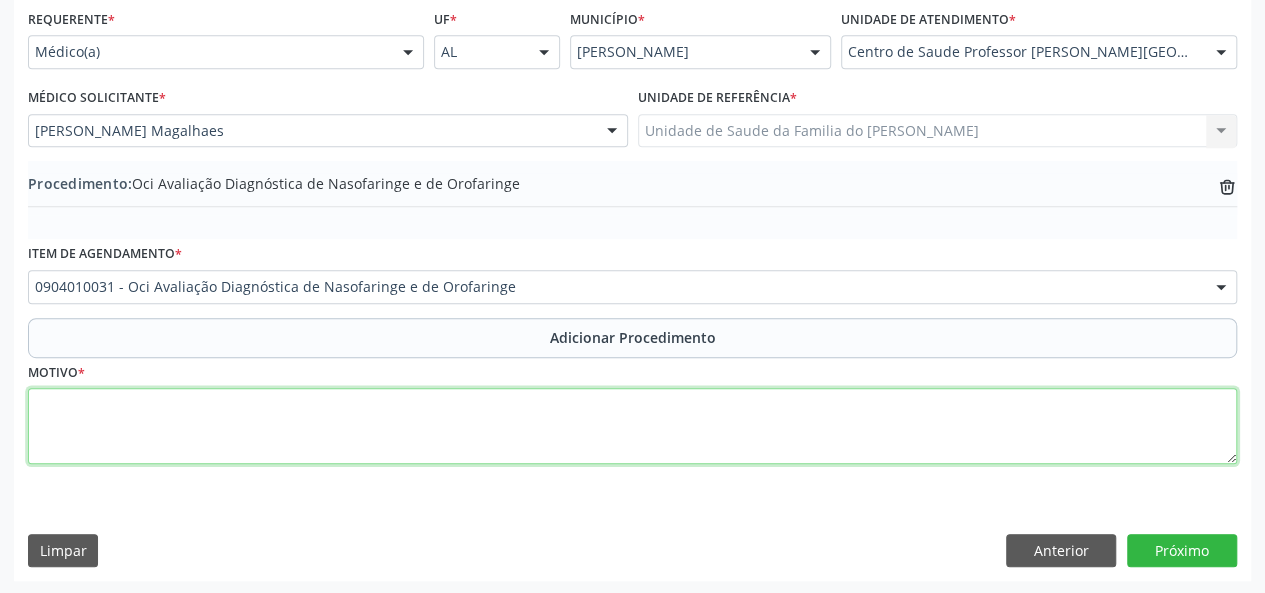 click at bounding box center (632, 426) 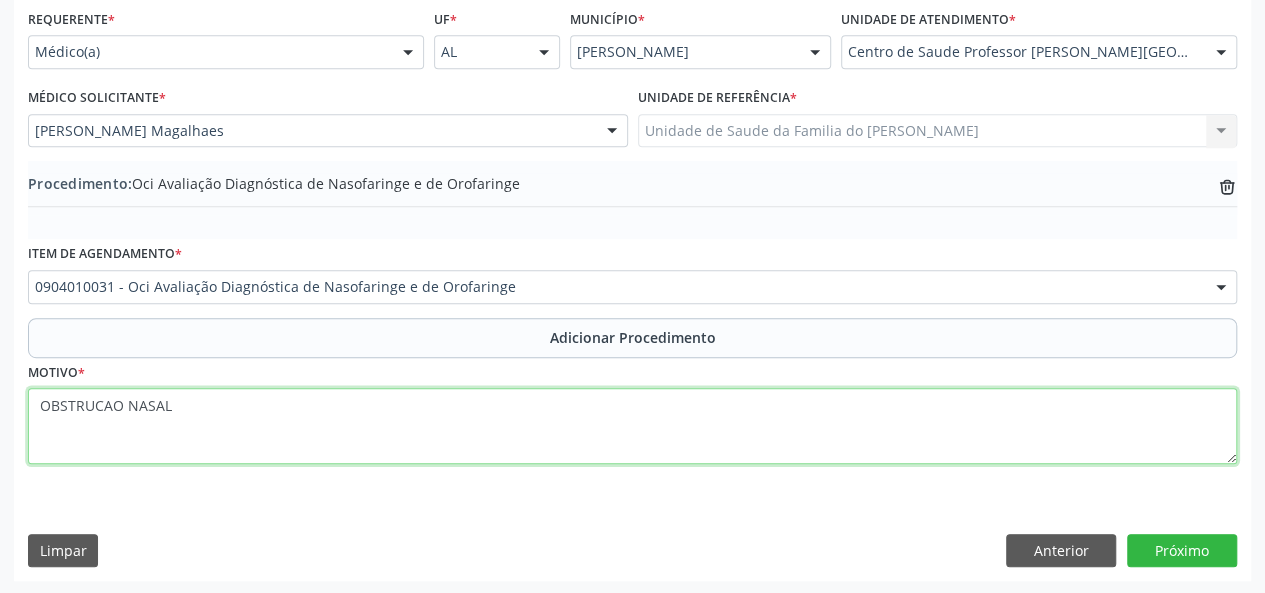 click on "OBSTRUCAO NASAL" at bounding box center (632, 426) 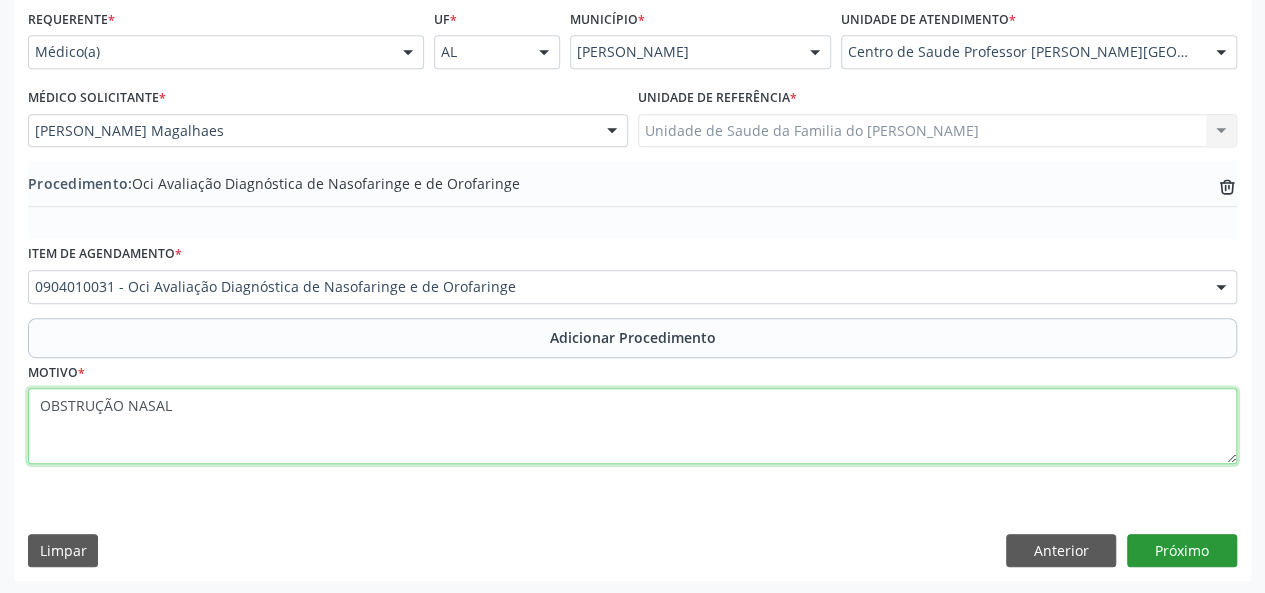 type on "OBSTRUÇÃO NASAL" 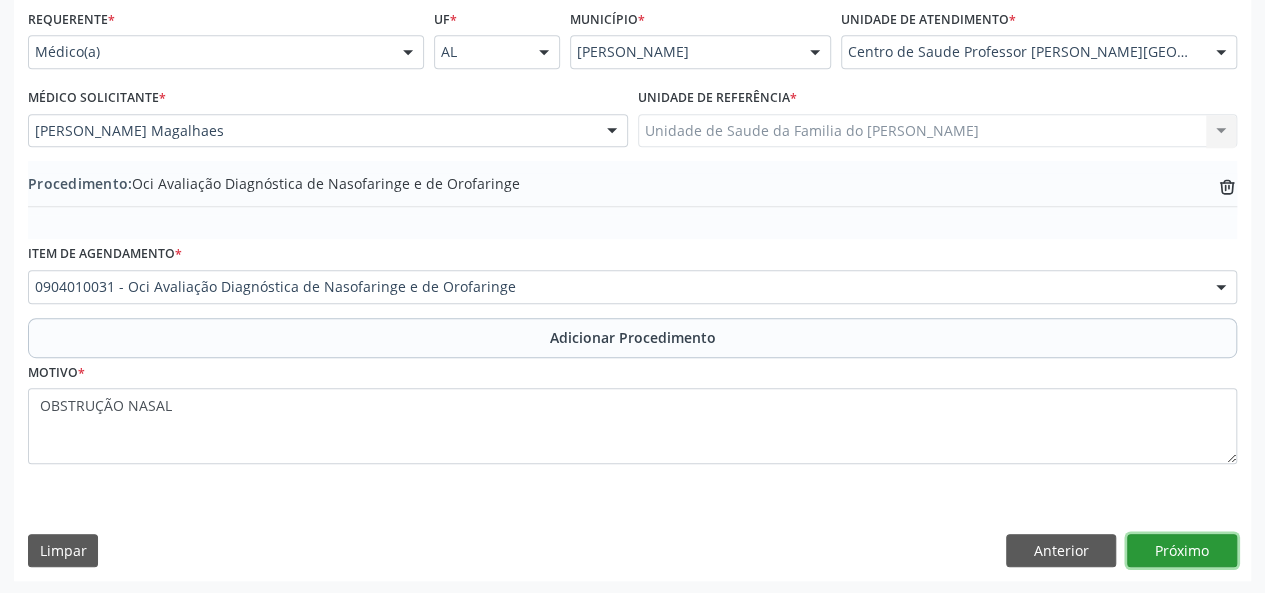 click on "Próximo" at bounding box center [1182, 551] 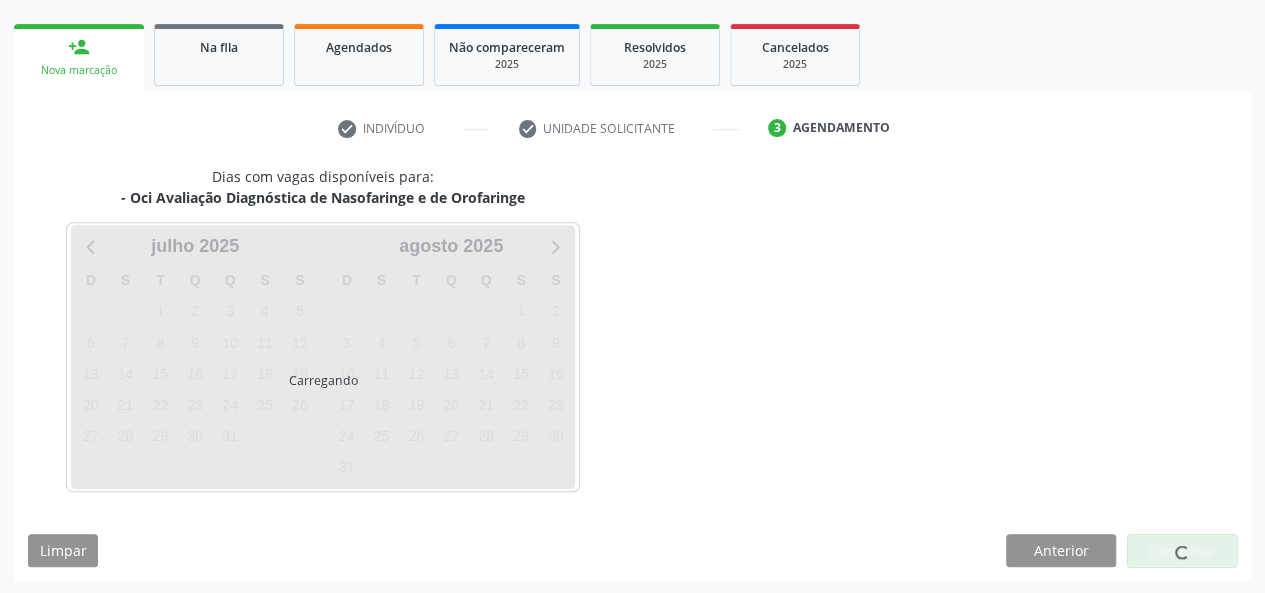 scroll, scrollTop: 362, scrollLeft: 0, axis: vertical 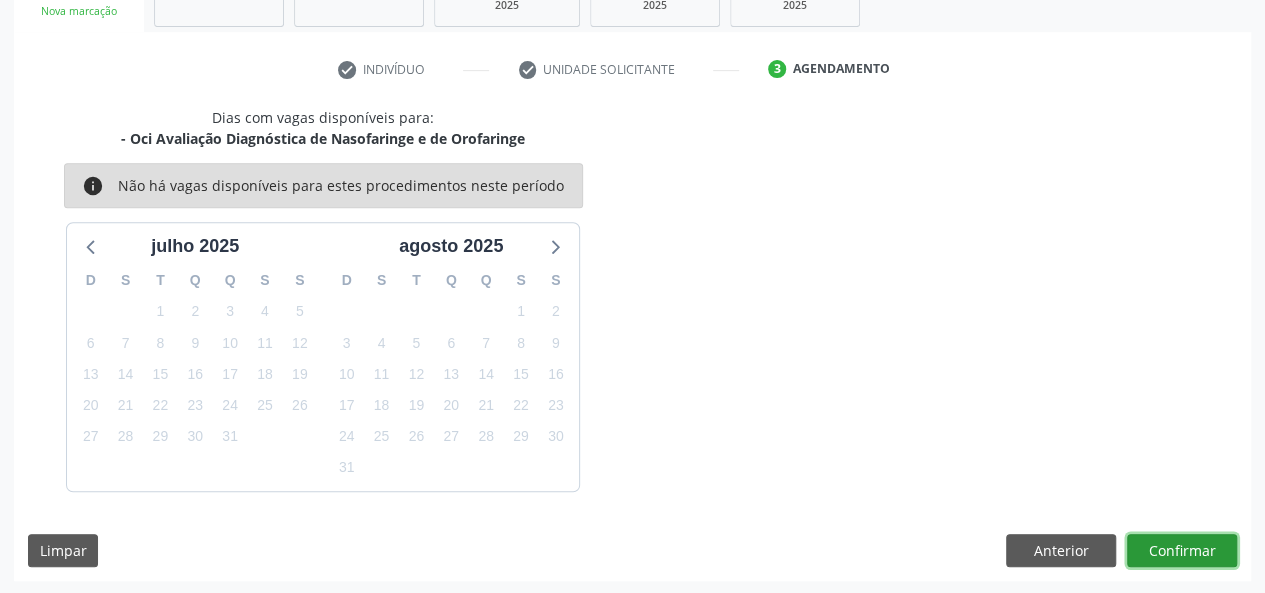 click on "Confirmar" at bounding box center (1182, 551) 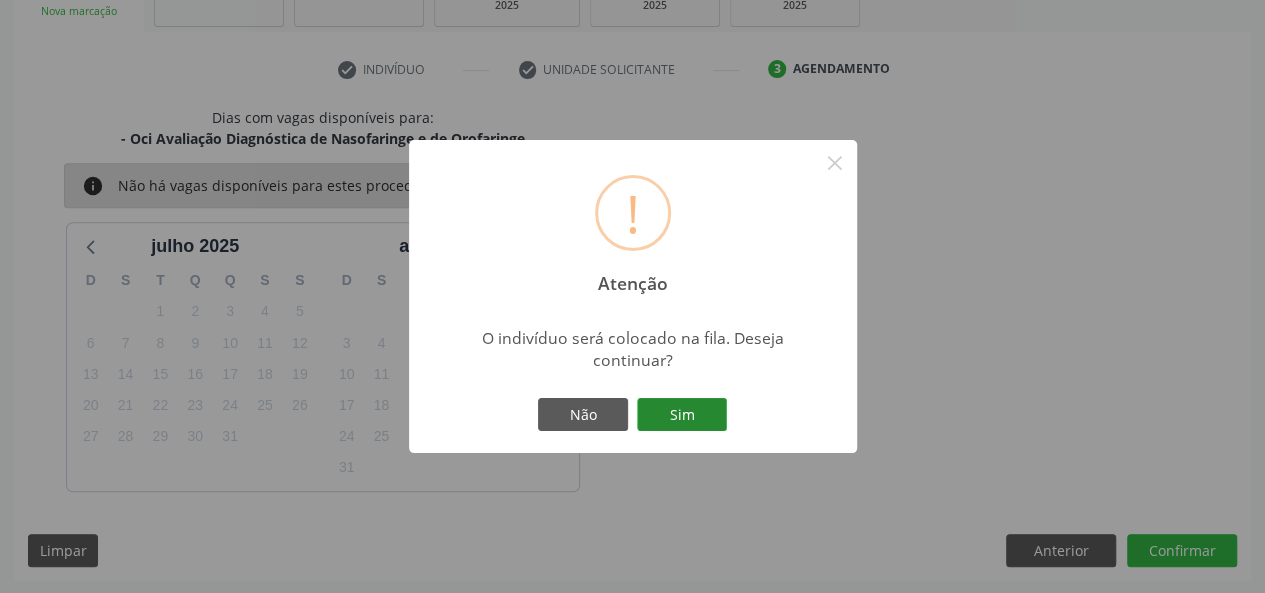 click on "Sim" at bounding box center (682, 415) 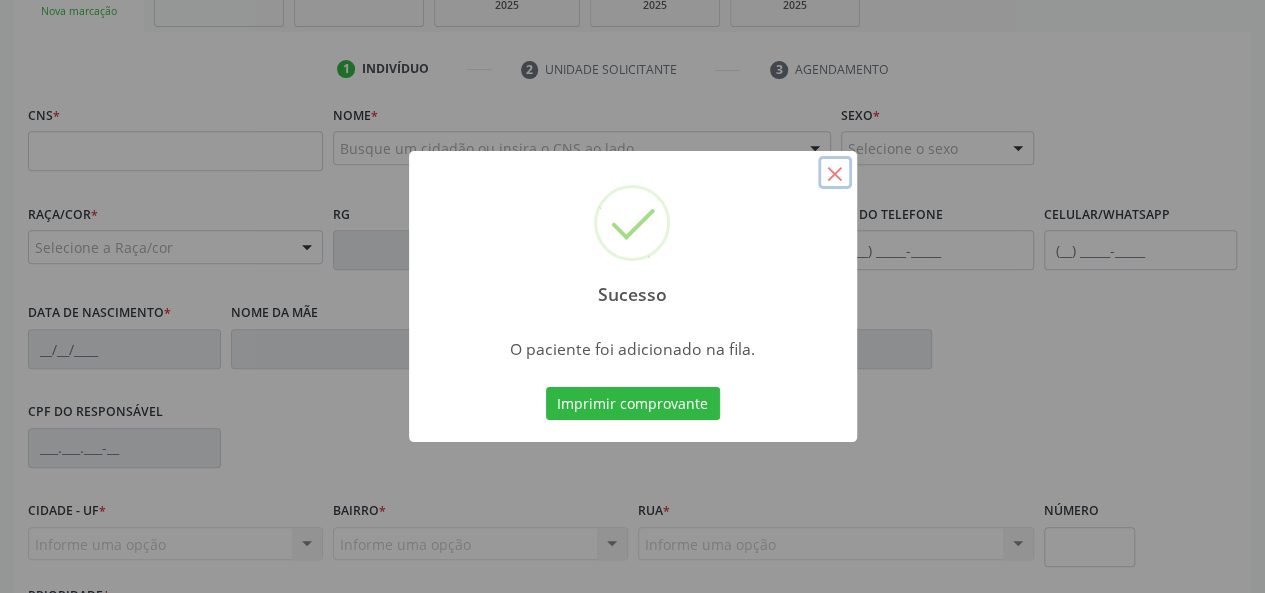 click on "×" at bounding box center (835, 173) 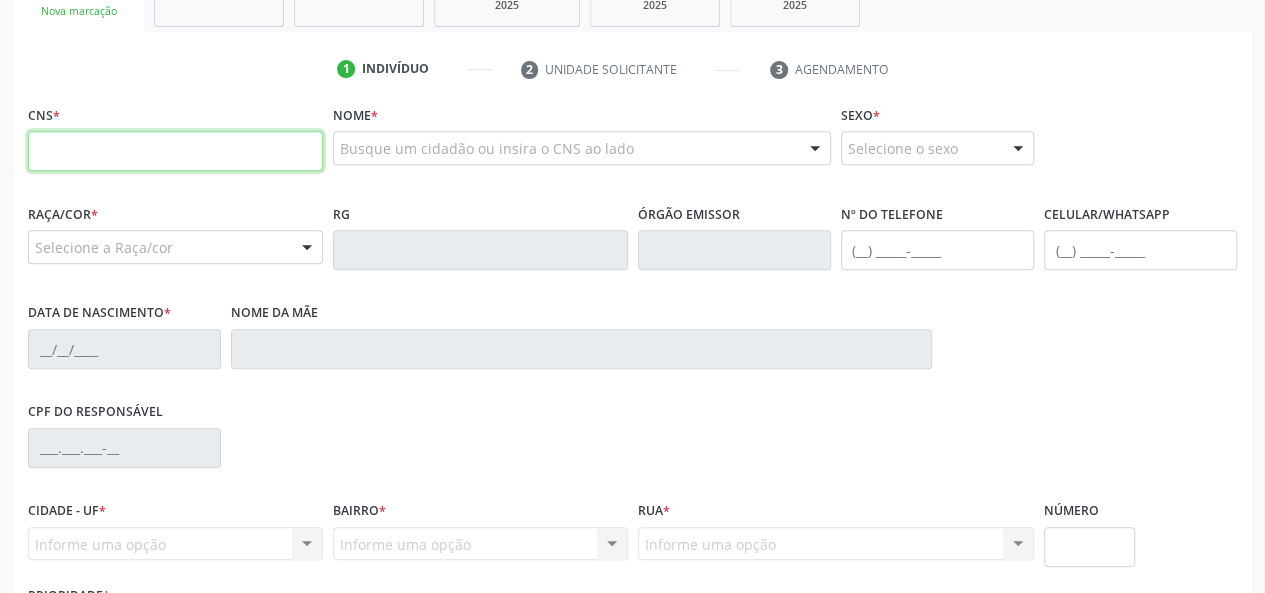 paste on "701 4006 7933 0436" 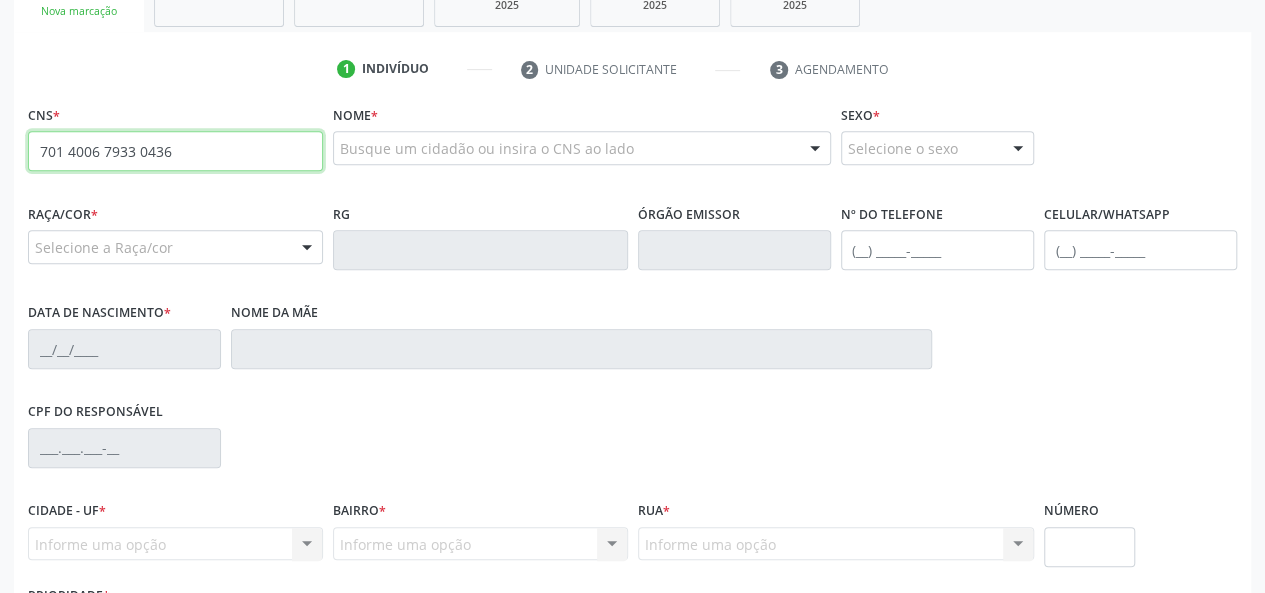 type on "701 4006 7933 0436" 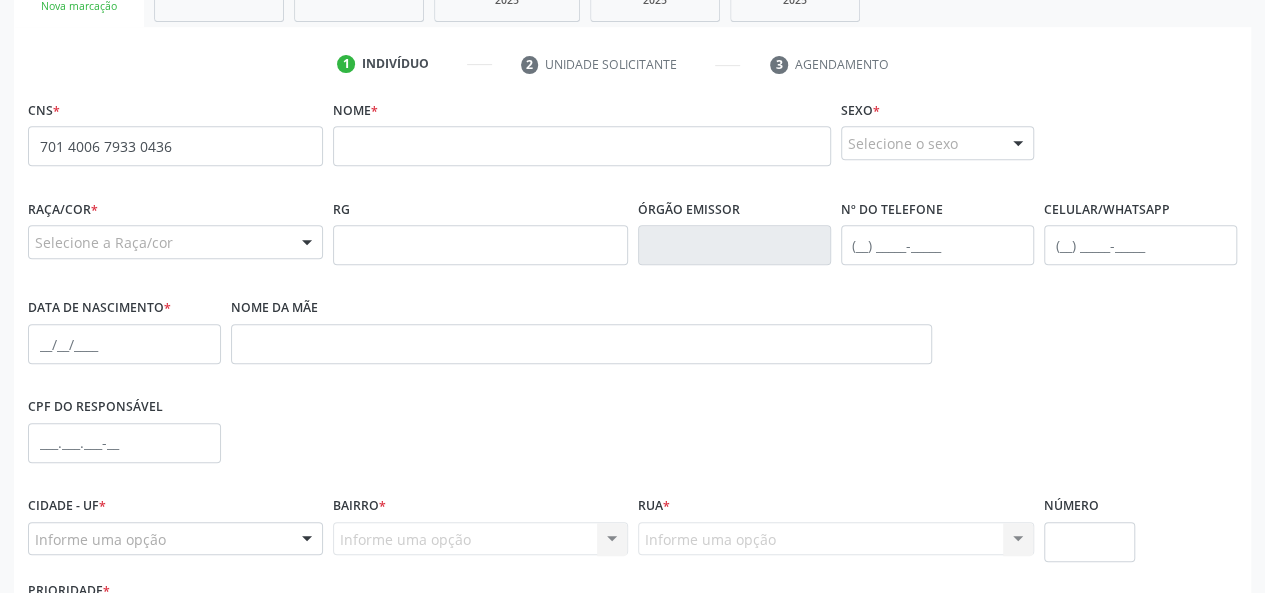 scroll, scrollTop: 318, scrollLeft: 0, axis: vertical 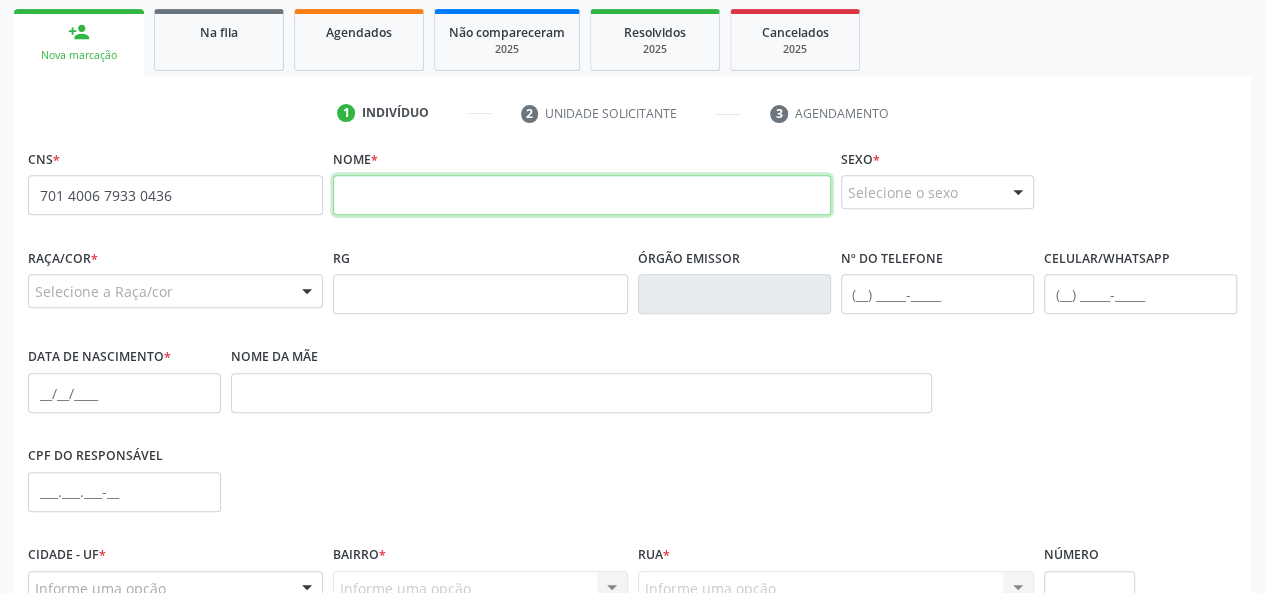 click at bounding box center [582, 195] 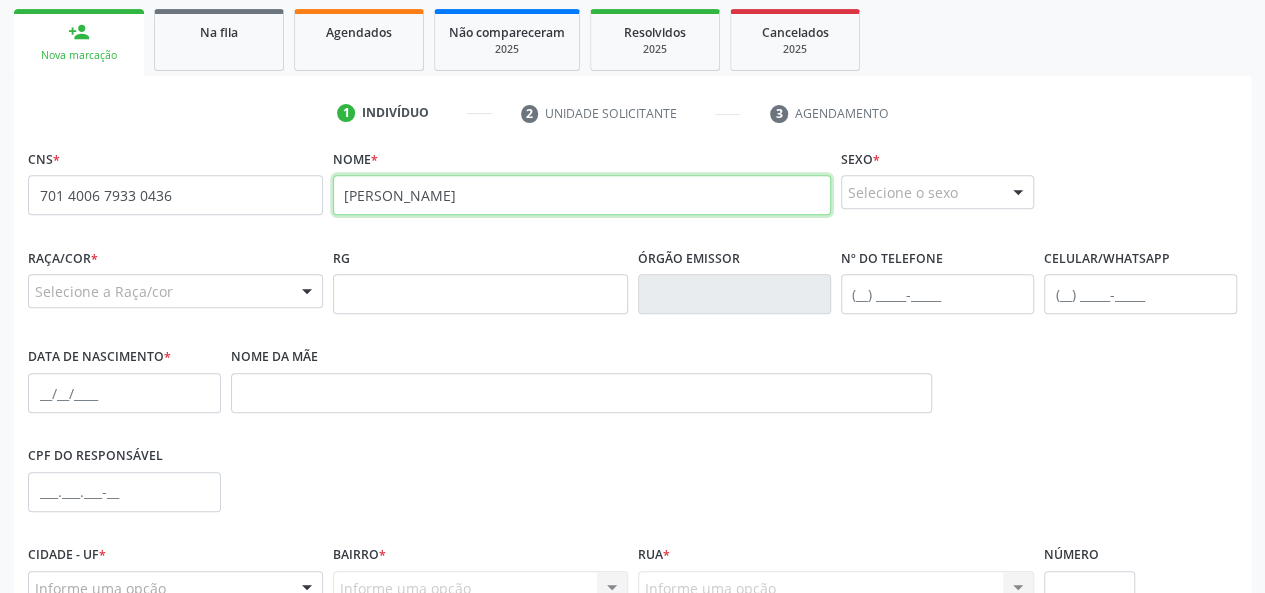 type on "MARIA ELIANE DOS SANTOS" 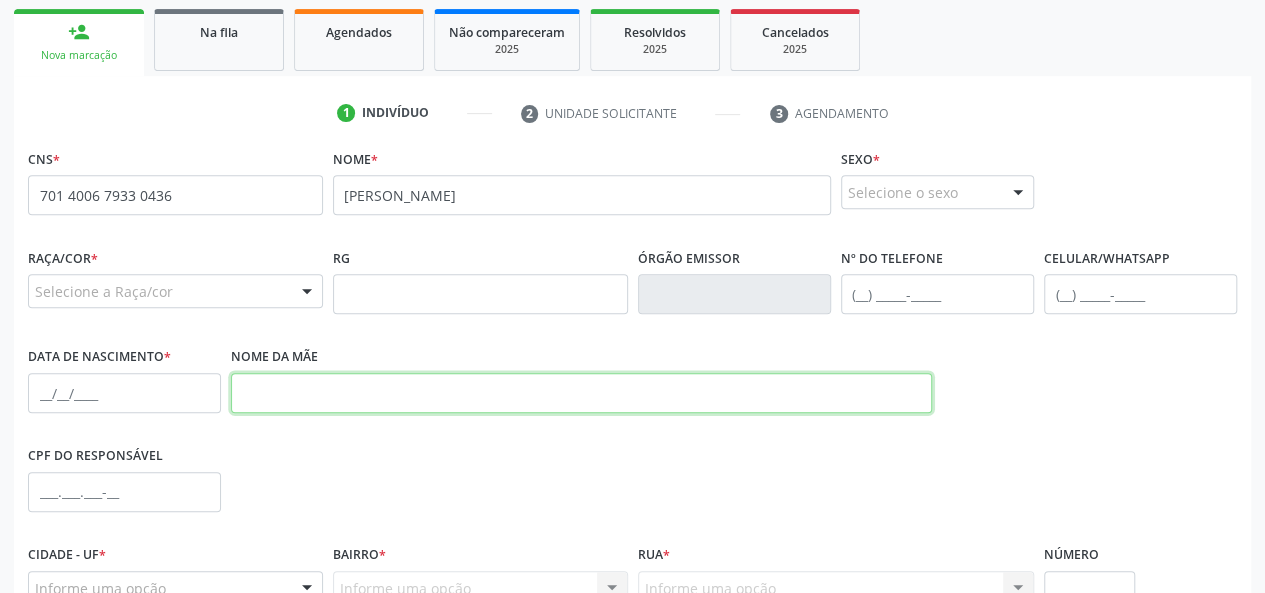 click at bounding box center (581, 393) 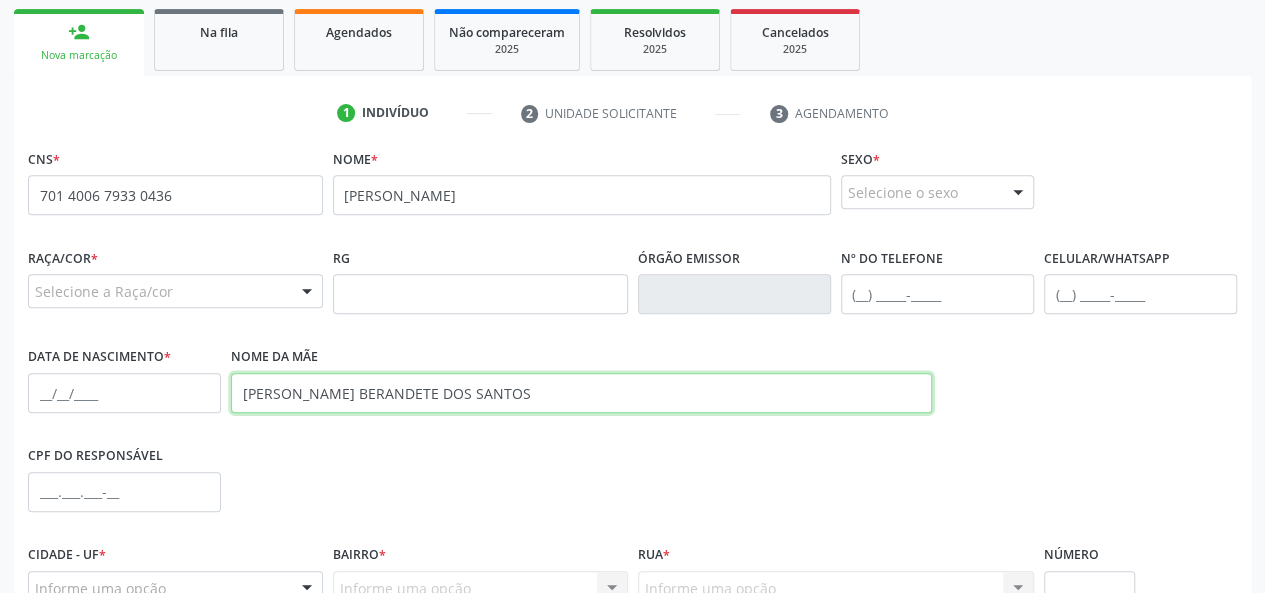 type on "MARIA BERANDETE DOS SANTOS" 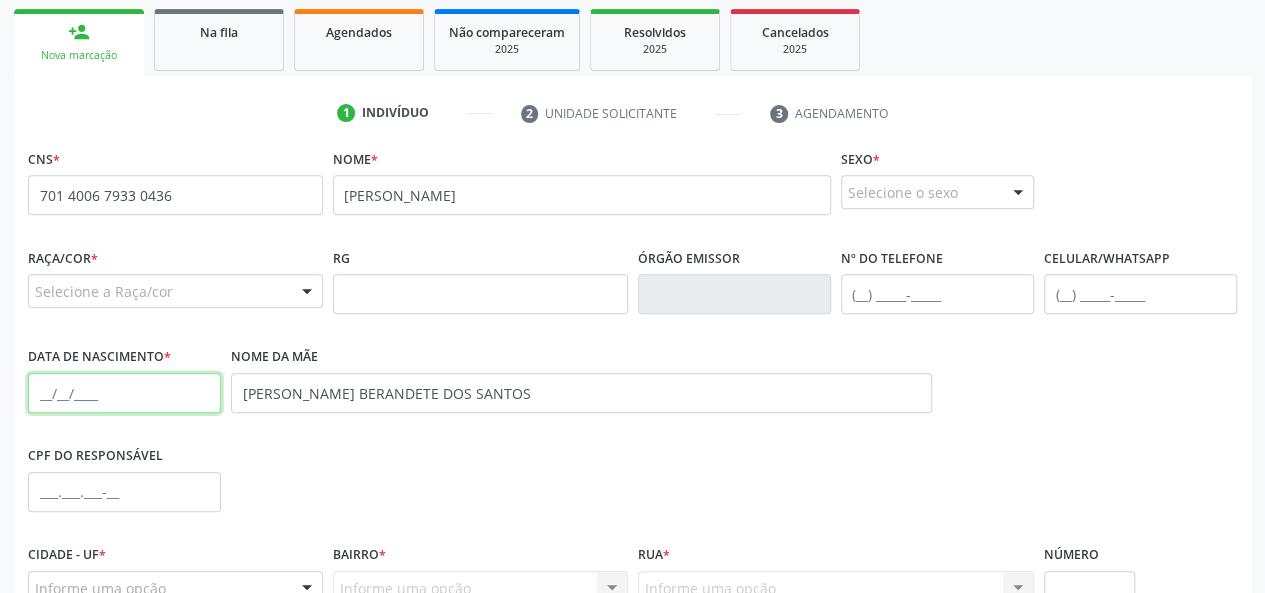 paste on "04/04/1957" 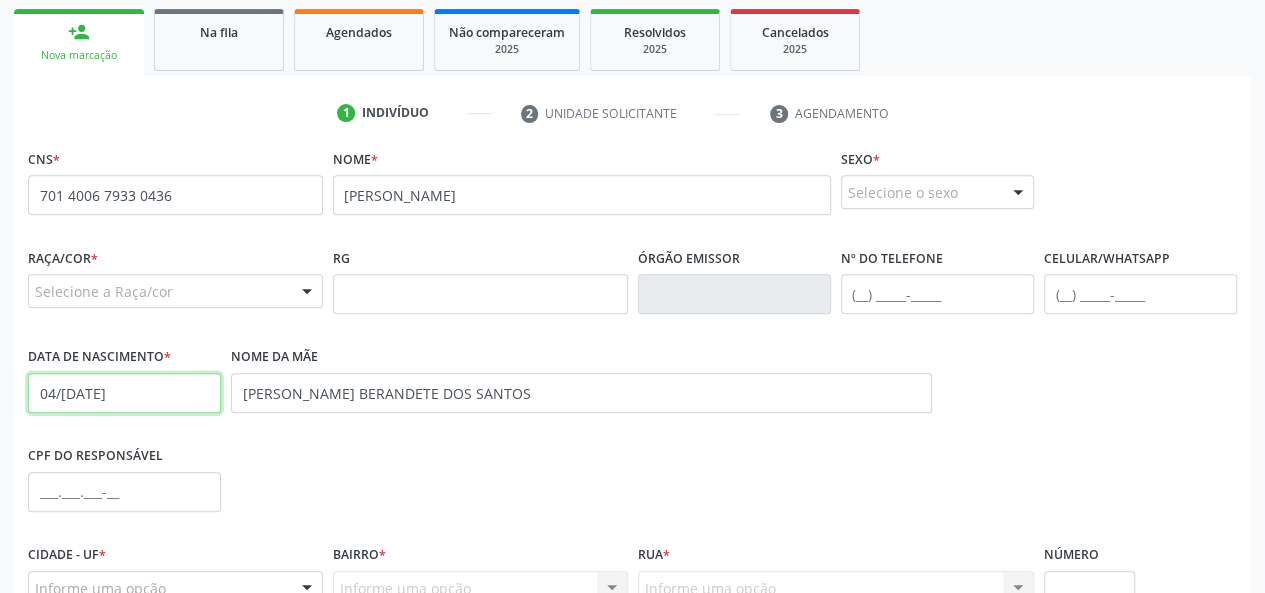 type on "04/04/1957" 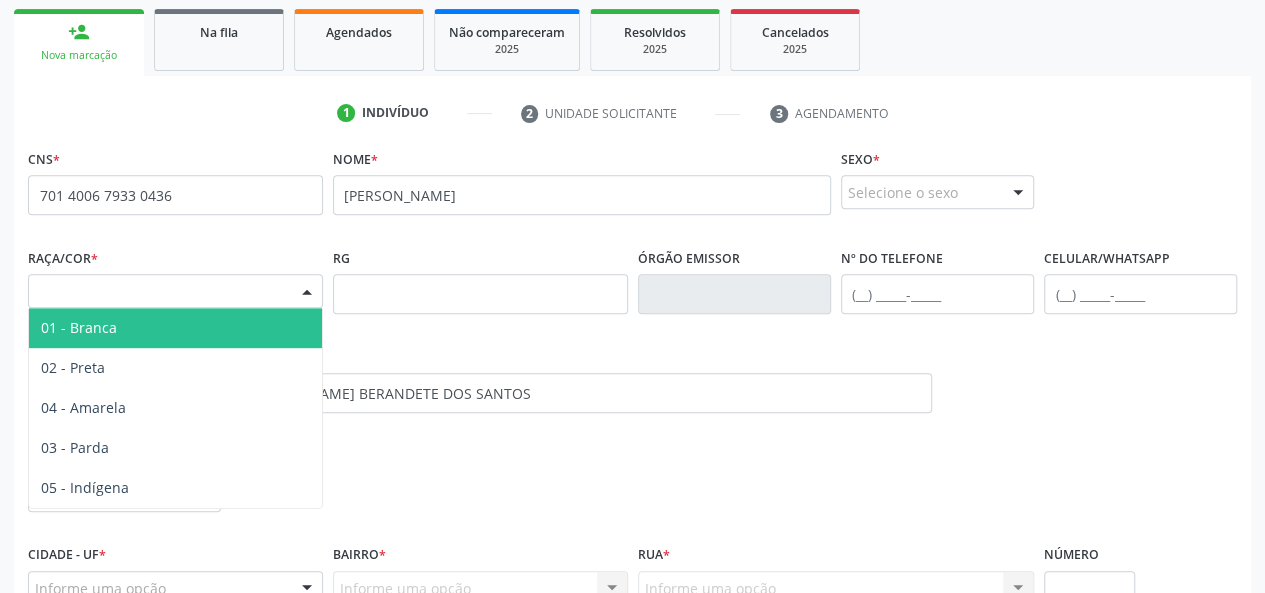 click at bounding box center [307, 292] 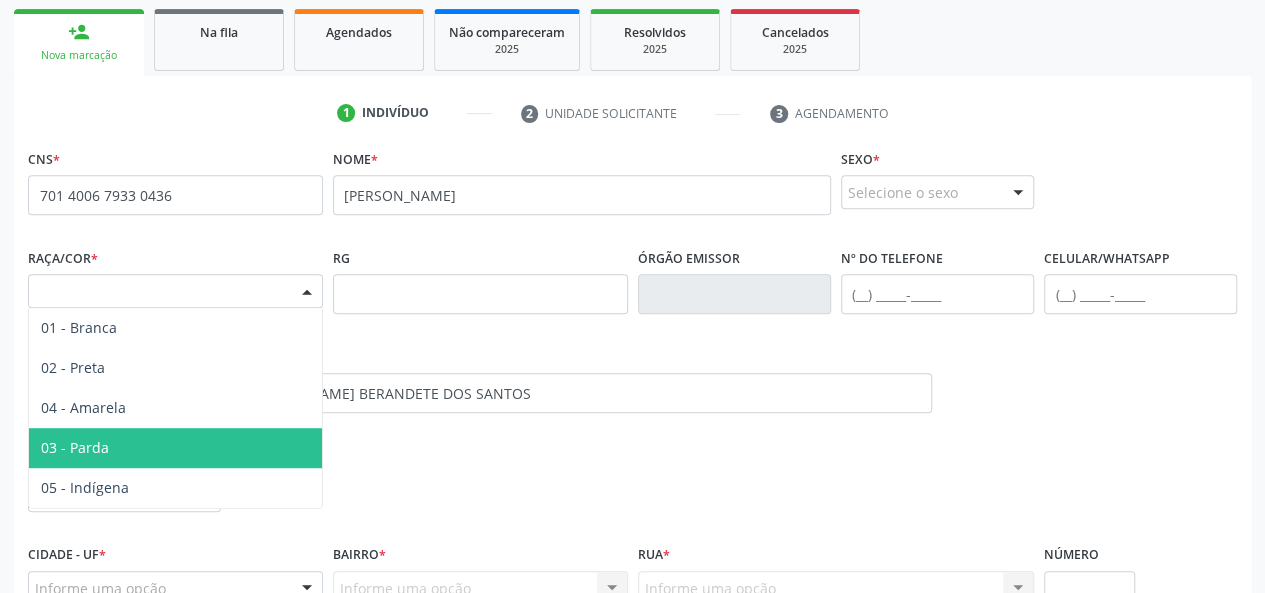 click on "03 - Parda" at bounding box center [175, 448] 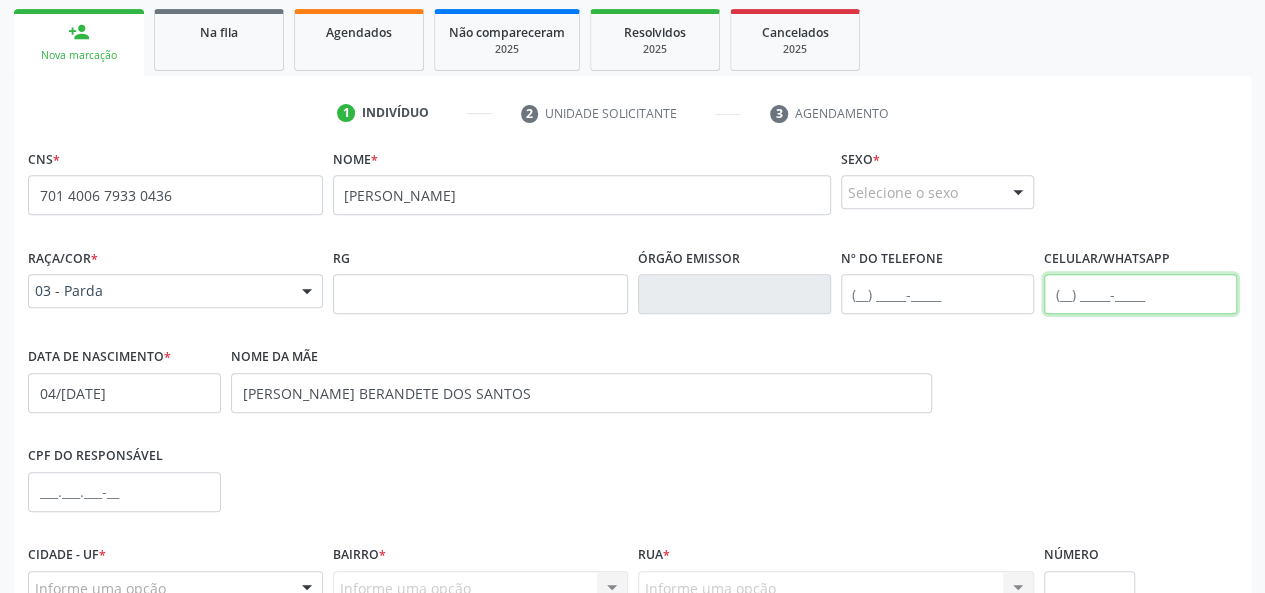 paste on "(82) 99374-2030" 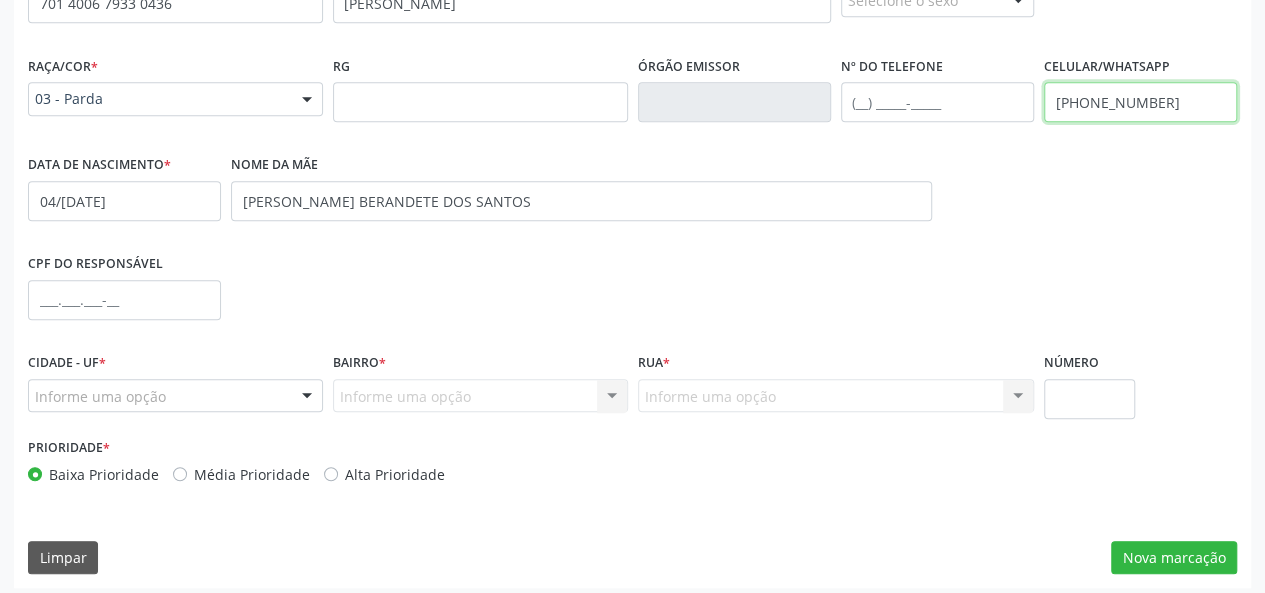 scroll, scrollTop: 518, scrollLeft: 0, axis: vertical 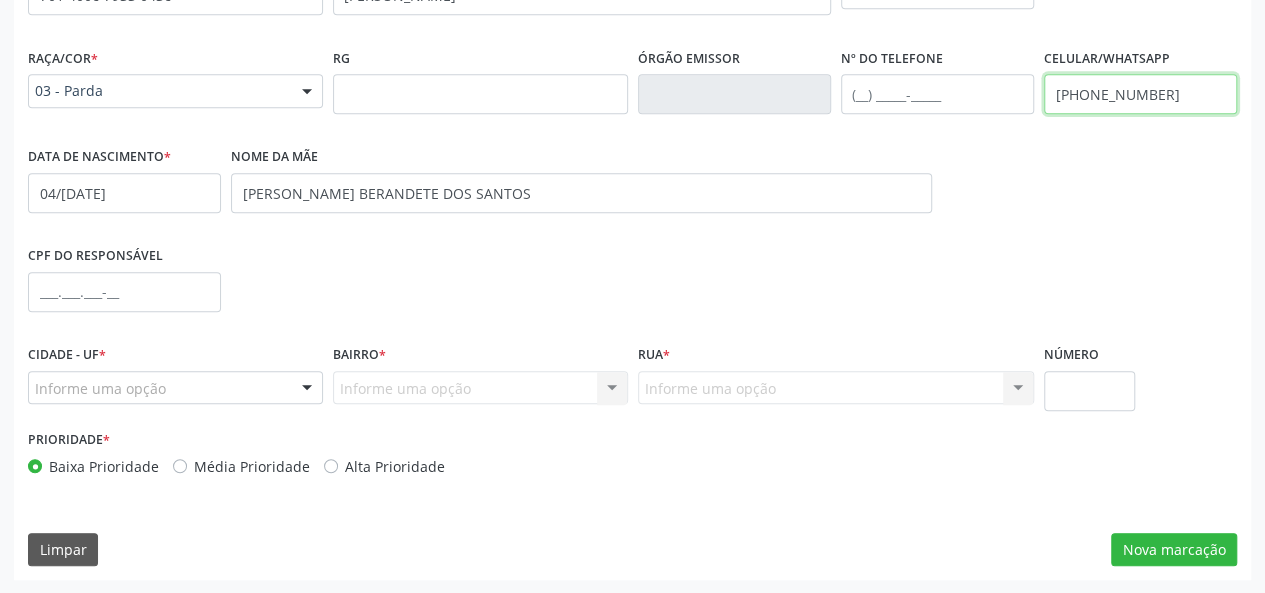 type on "(82) 99374-2030" 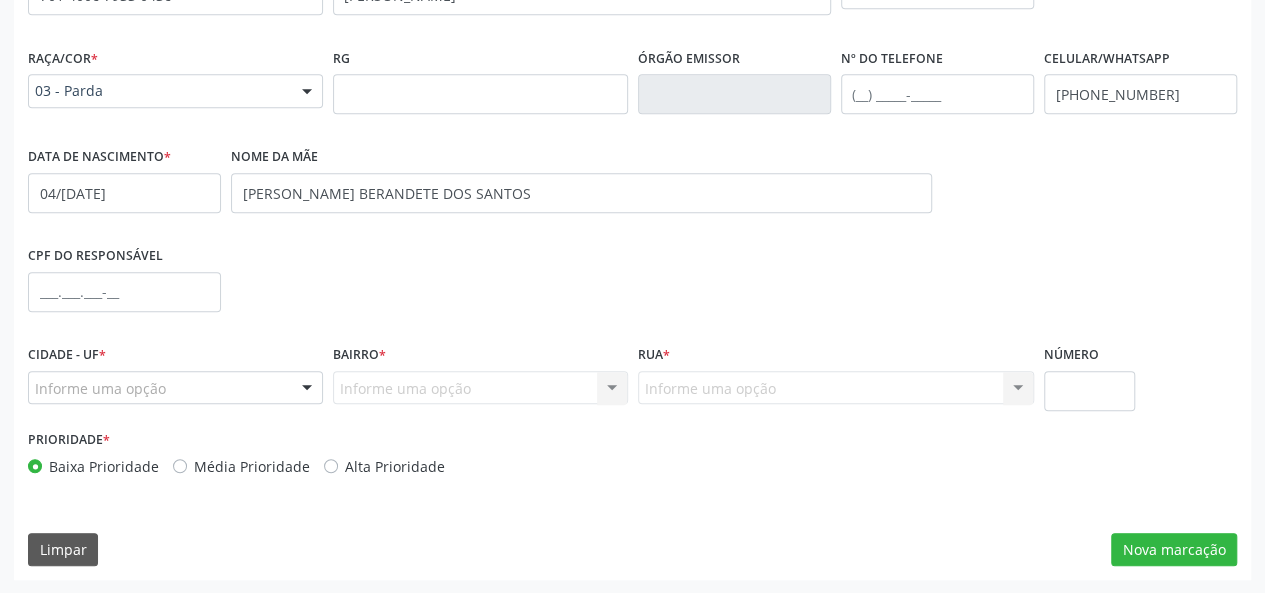 click at bounding box center [307, 389] 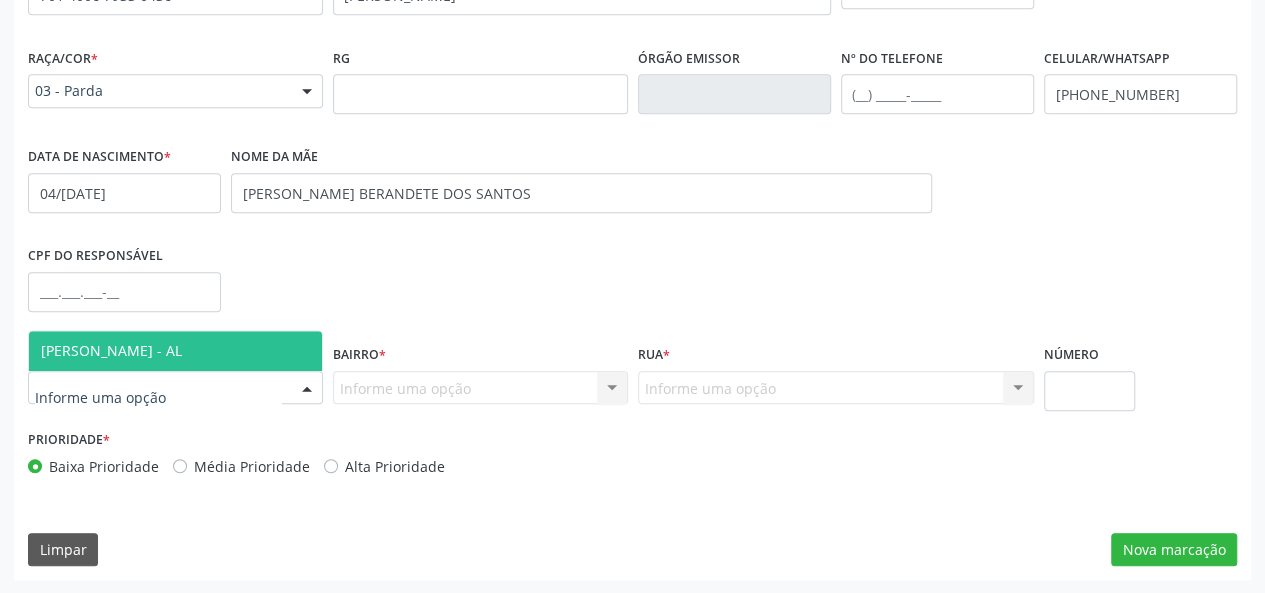 click on "[PERSON_NAME] - AL" at bounding box center [175, 351] 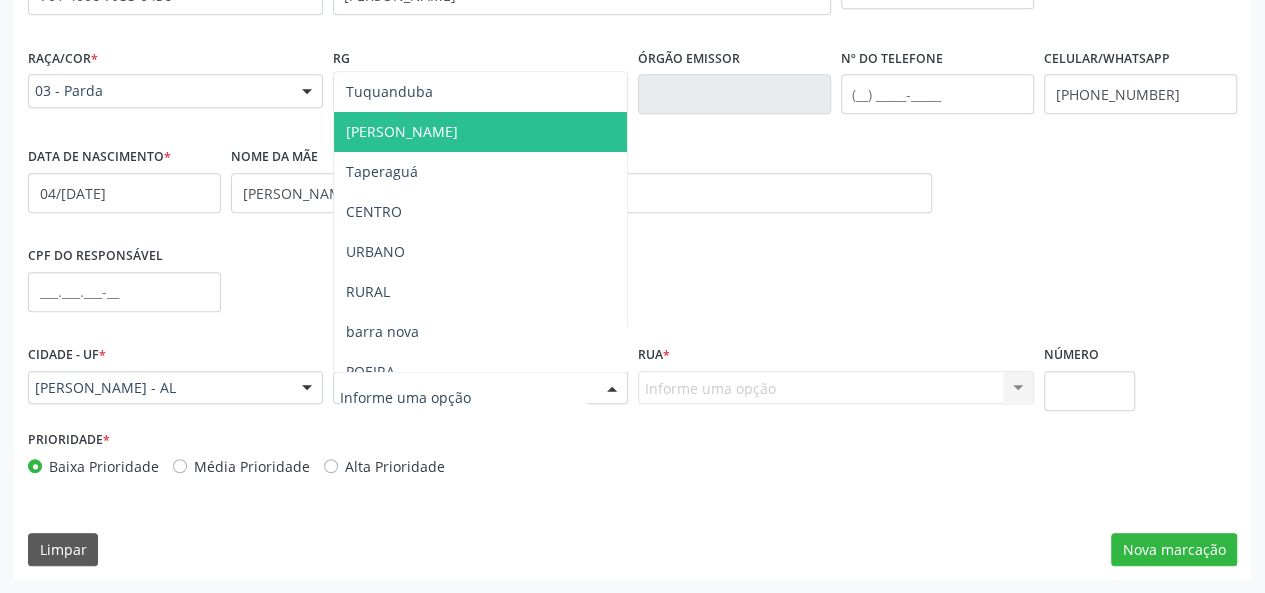 click on "[PERSON_NAME]" at bounding box center [480, 132] 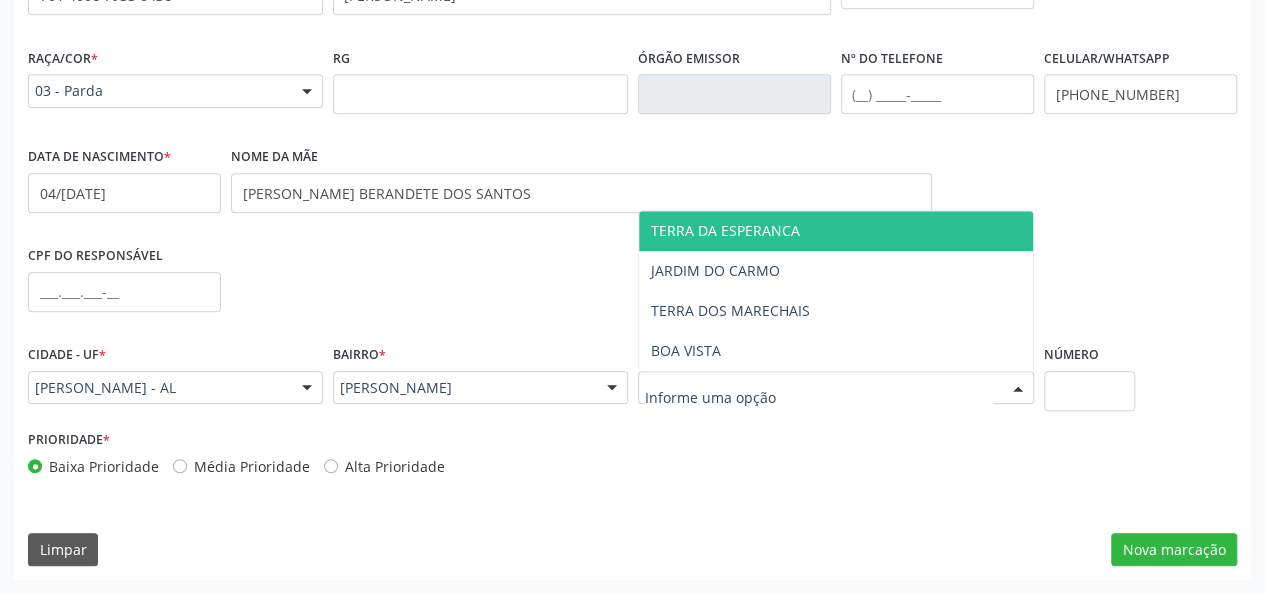 type on "J" 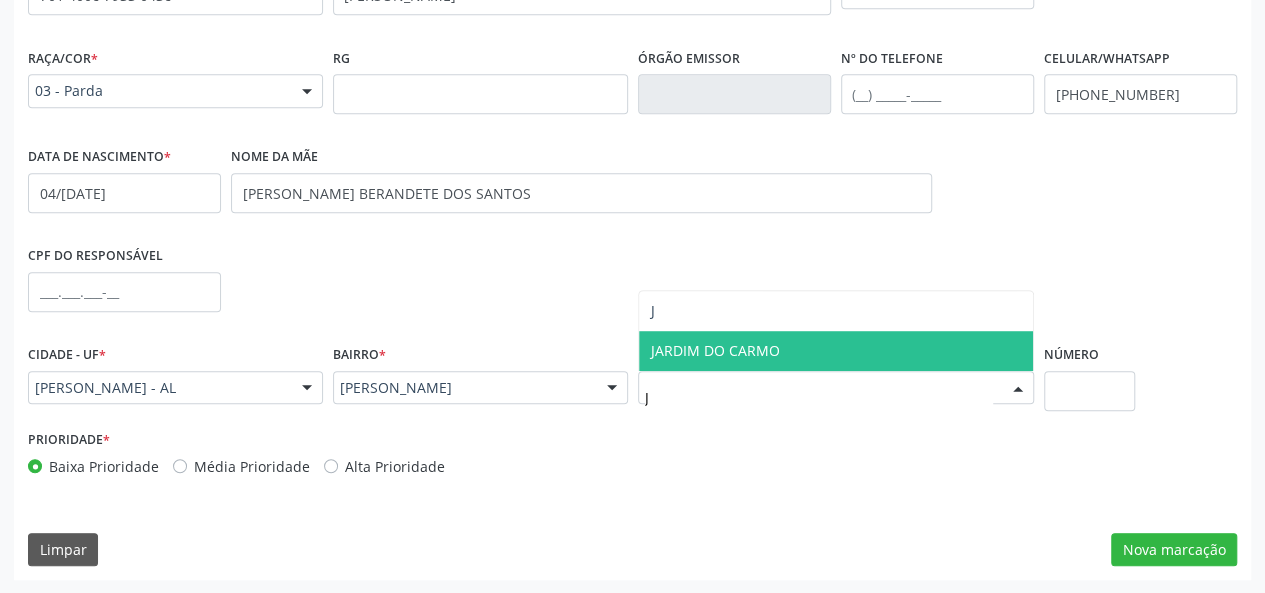 click on "JARDIM DO CARMO" at bounding box center (836, 351) 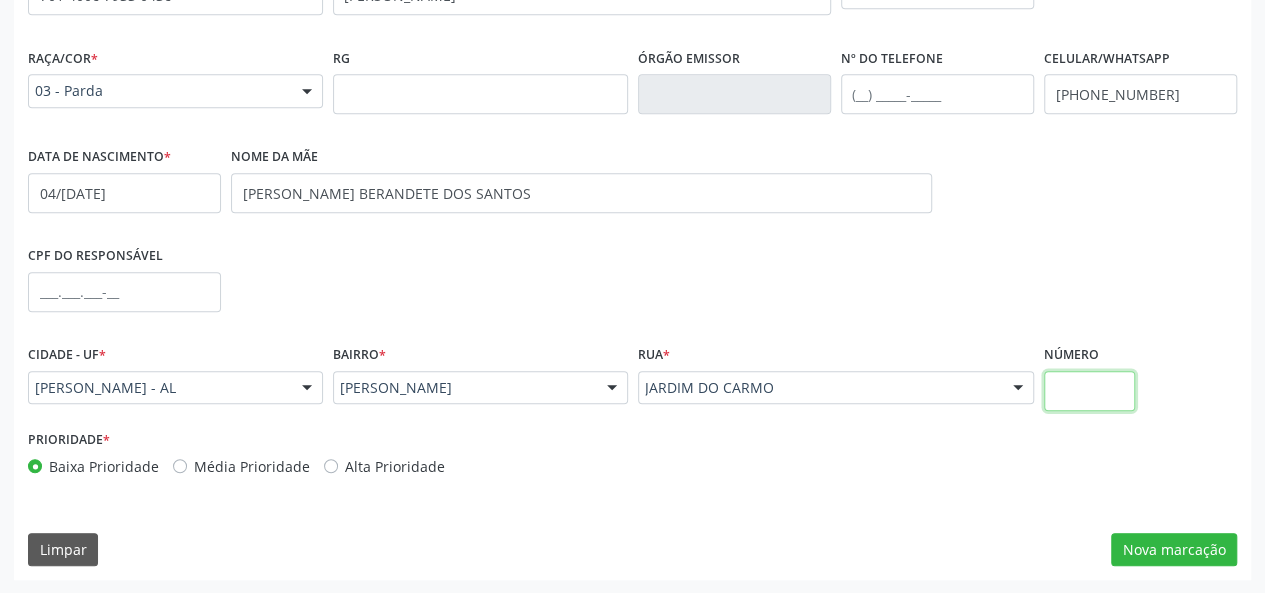 click at bounding box center (1090, 391) 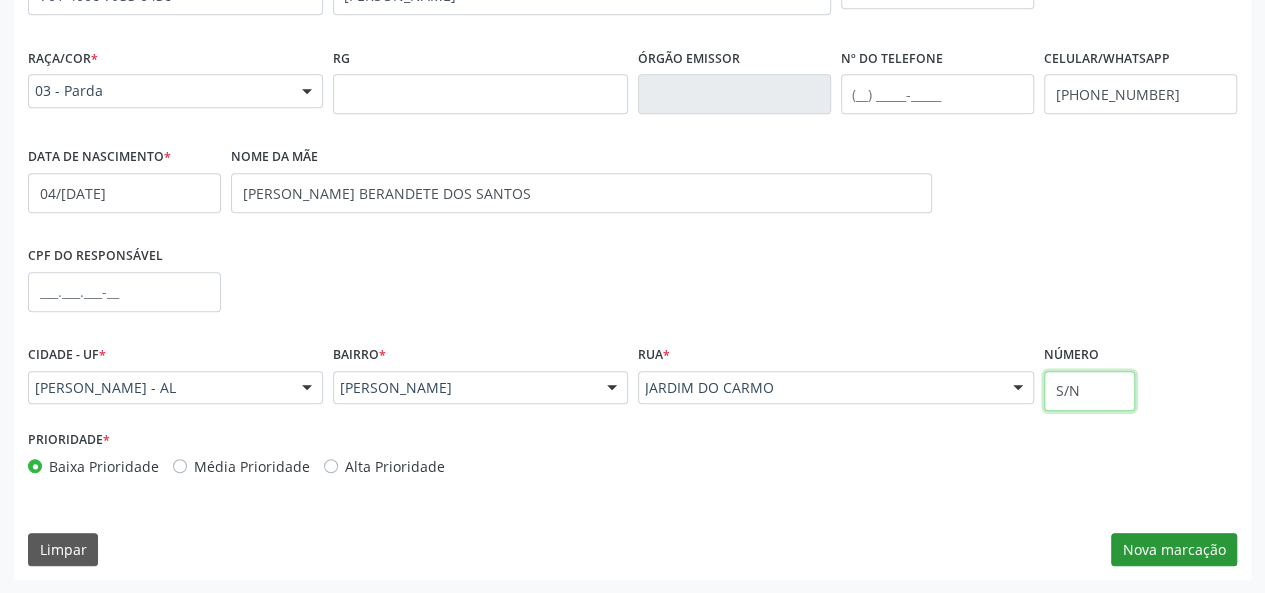 type on "S/N" 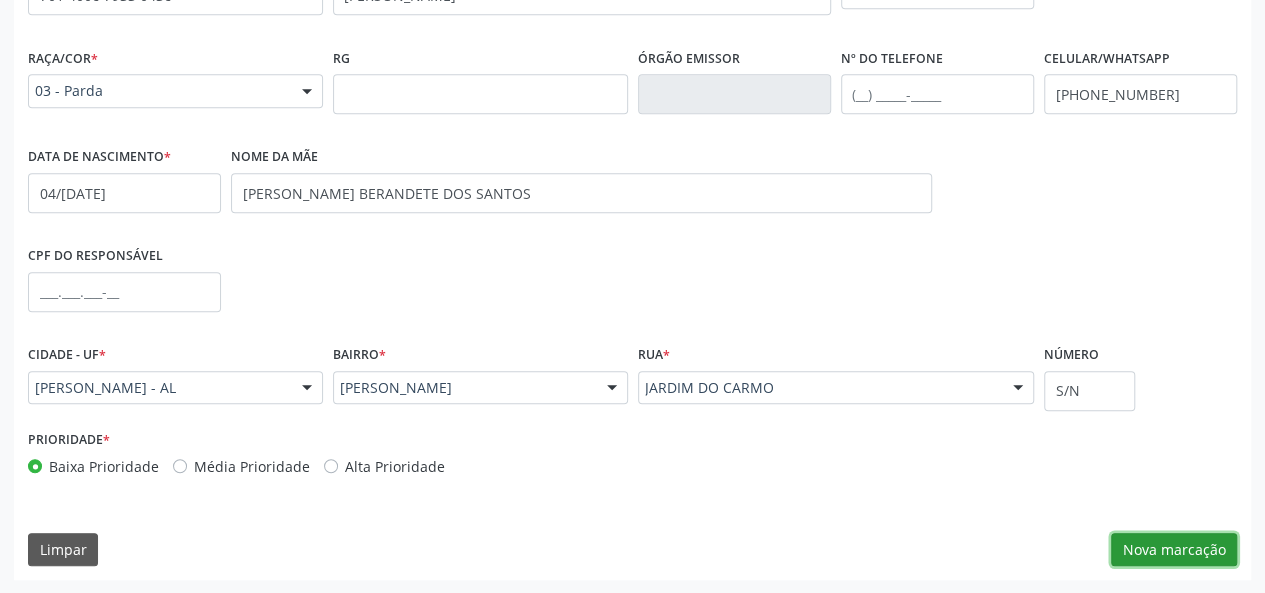 click on "Nova marcação" at bounding box center (1174, 550) 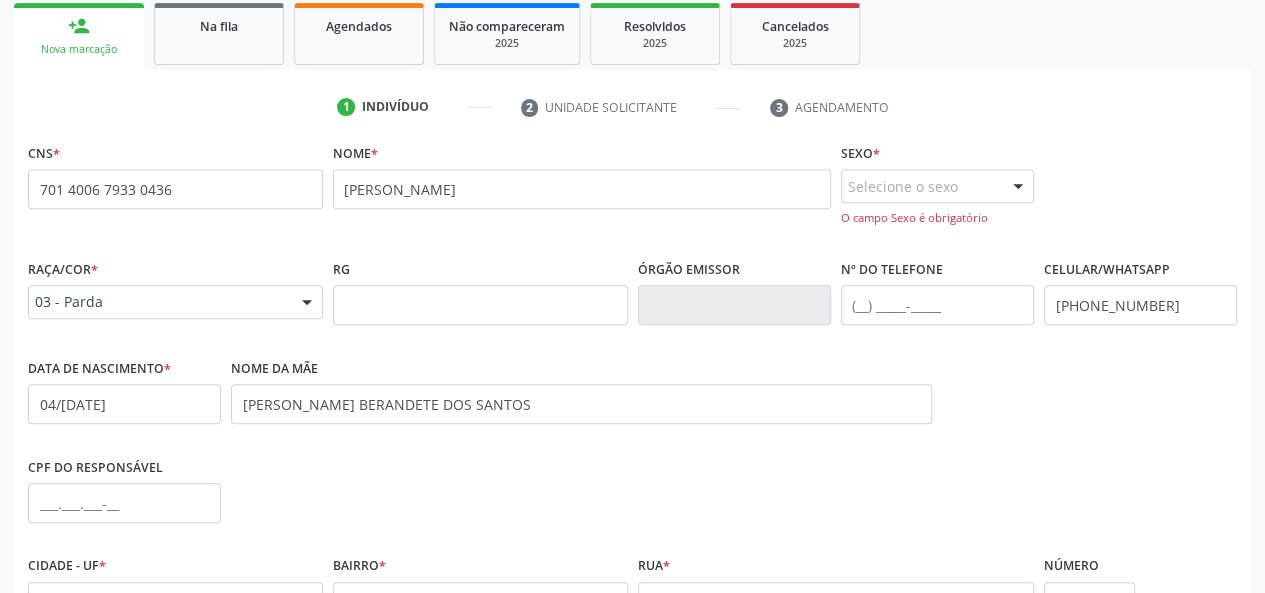 scroll, scrollTop: 318, scrollLeft: 0, axis: vertical 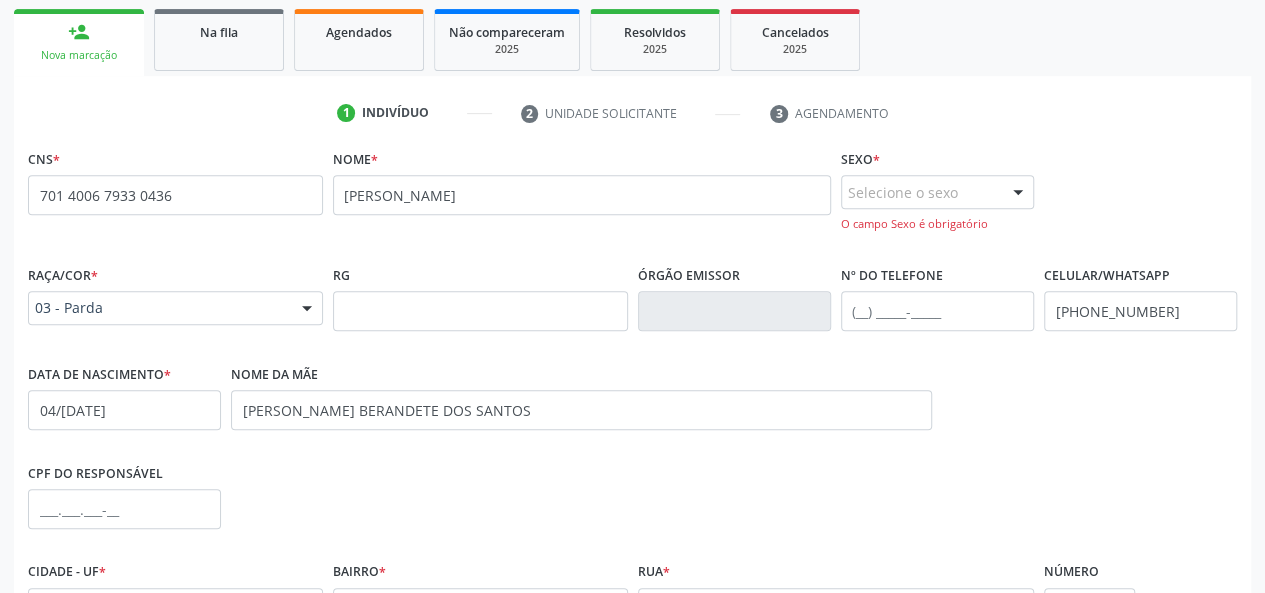 click at bounding box center [1018, 193] 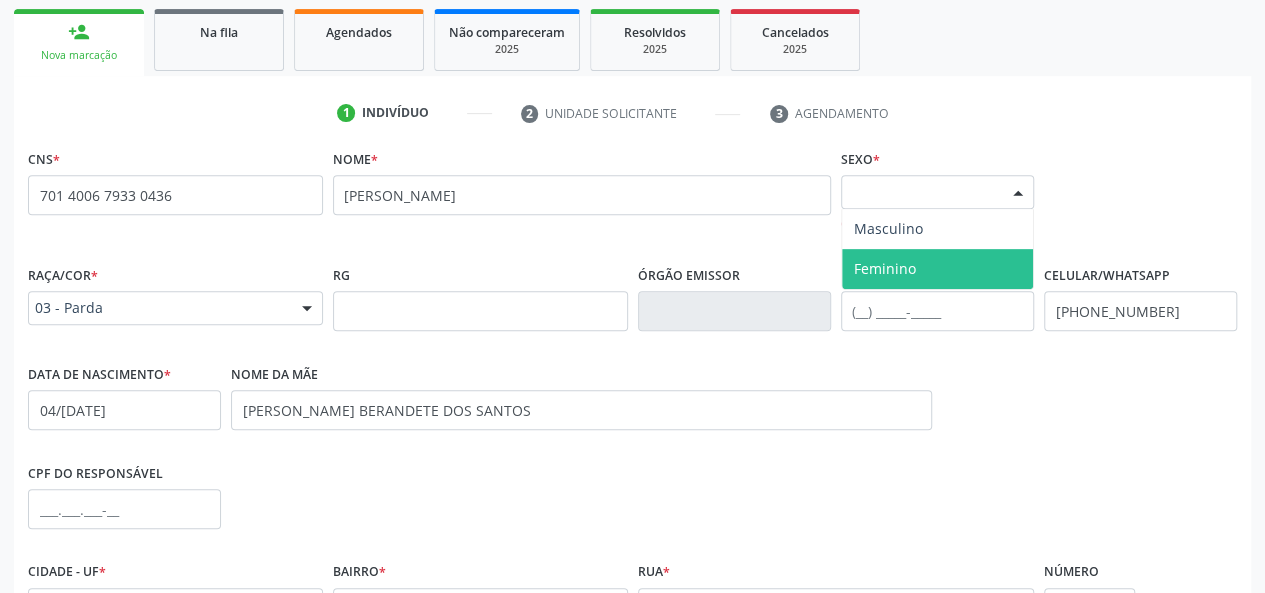 drag, startPoint x: 993, startPoint y: 224, endPoint x: 993, endPoint y: 263, distance: 39 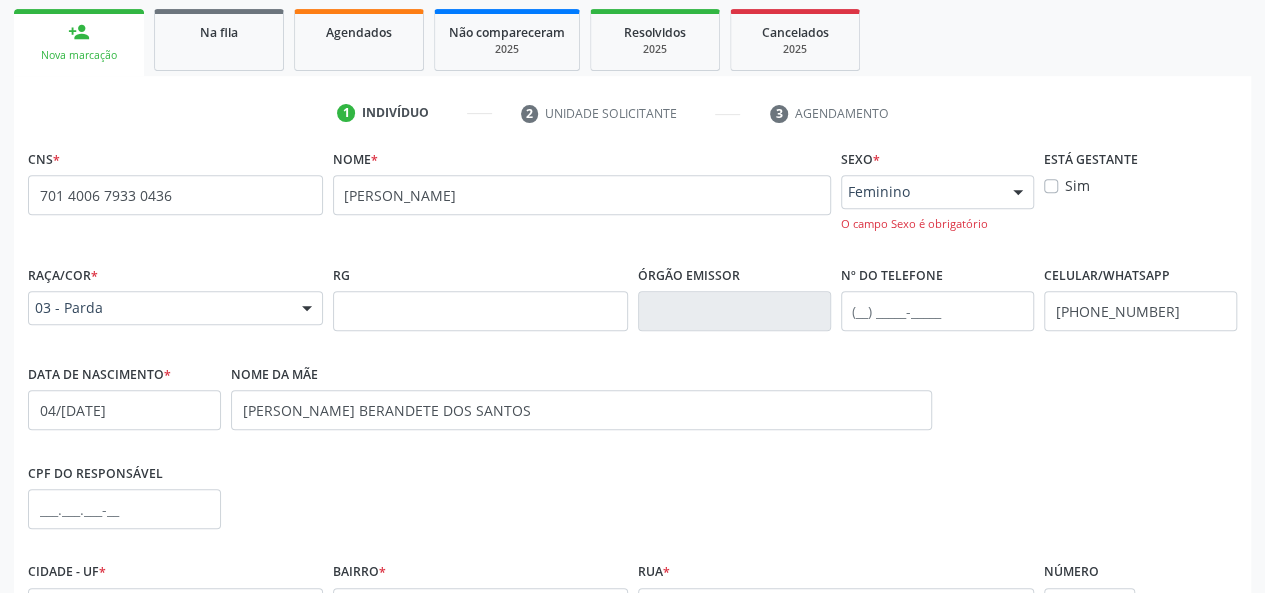 scroll, scrollTop: 535, scrollLeft: 0, axis: vertical 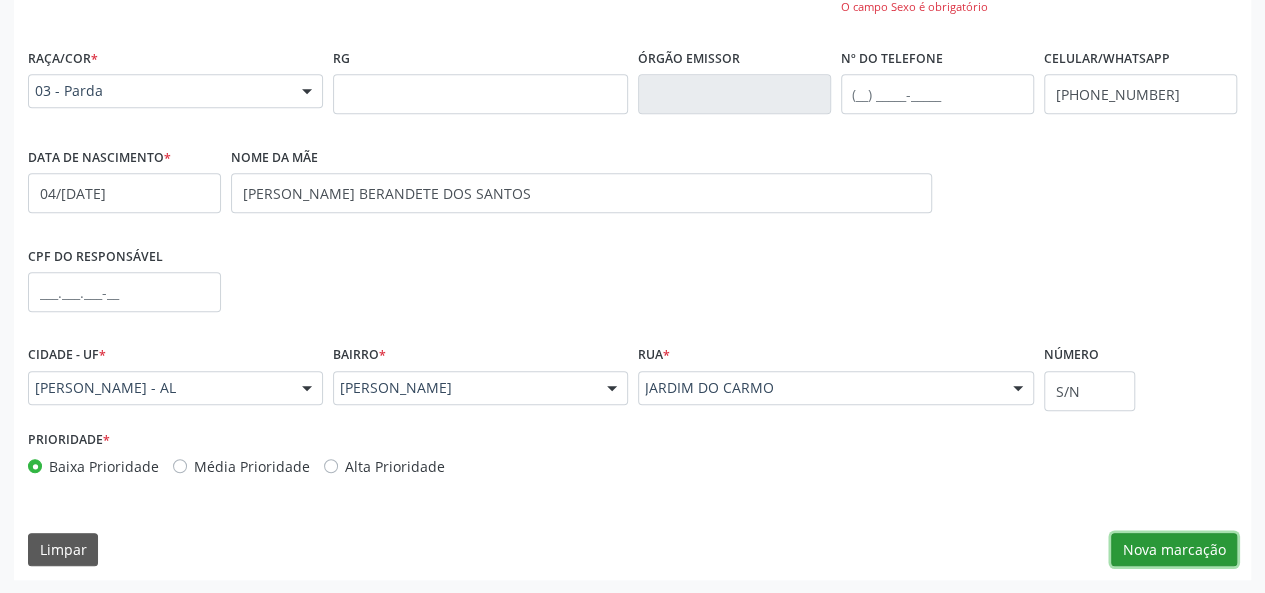 click on "Nova marcação" at bounding box center (1174, 550) 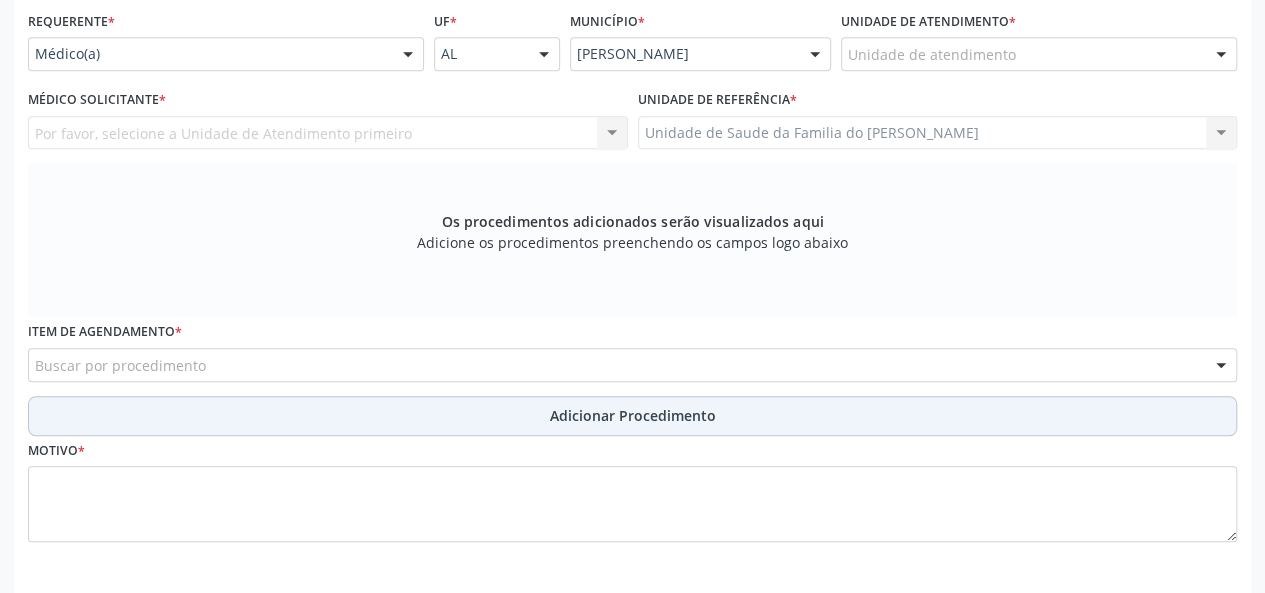 scroll, scrollTop: 334, scrollLeft: 0, axis: vertical 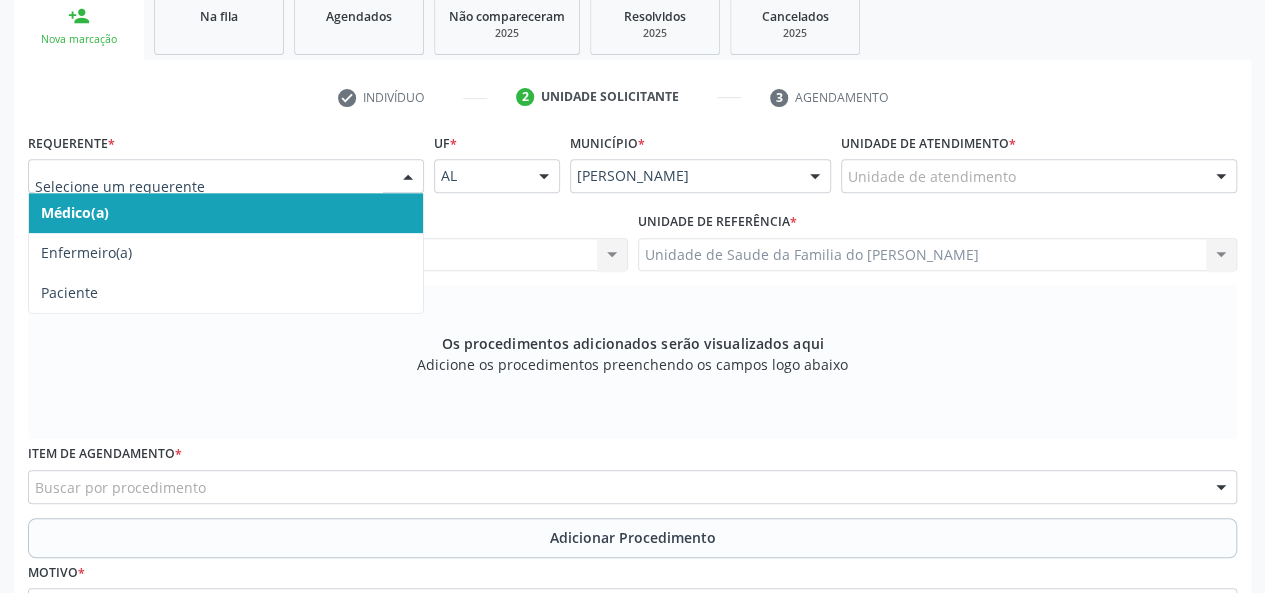 click at bounding box center [408, 177] 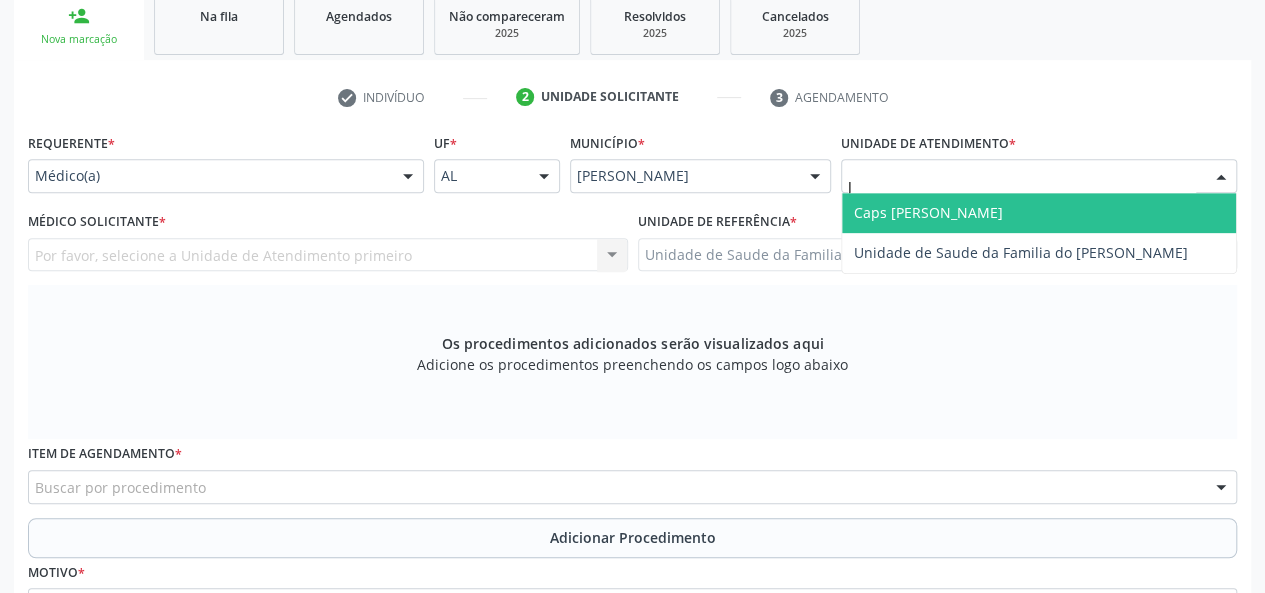 type on "[PERSON_NAME]" 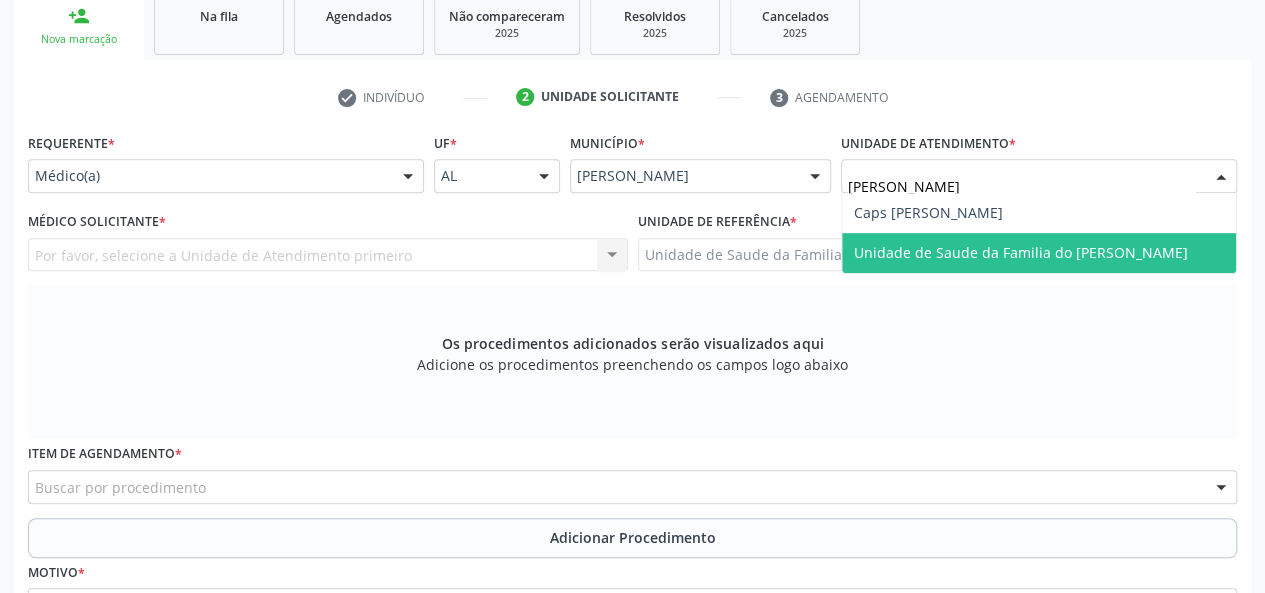 click on "Unidade de Saude da Familia do [PERSON_NAME]" at bounding box center [1021, 252] 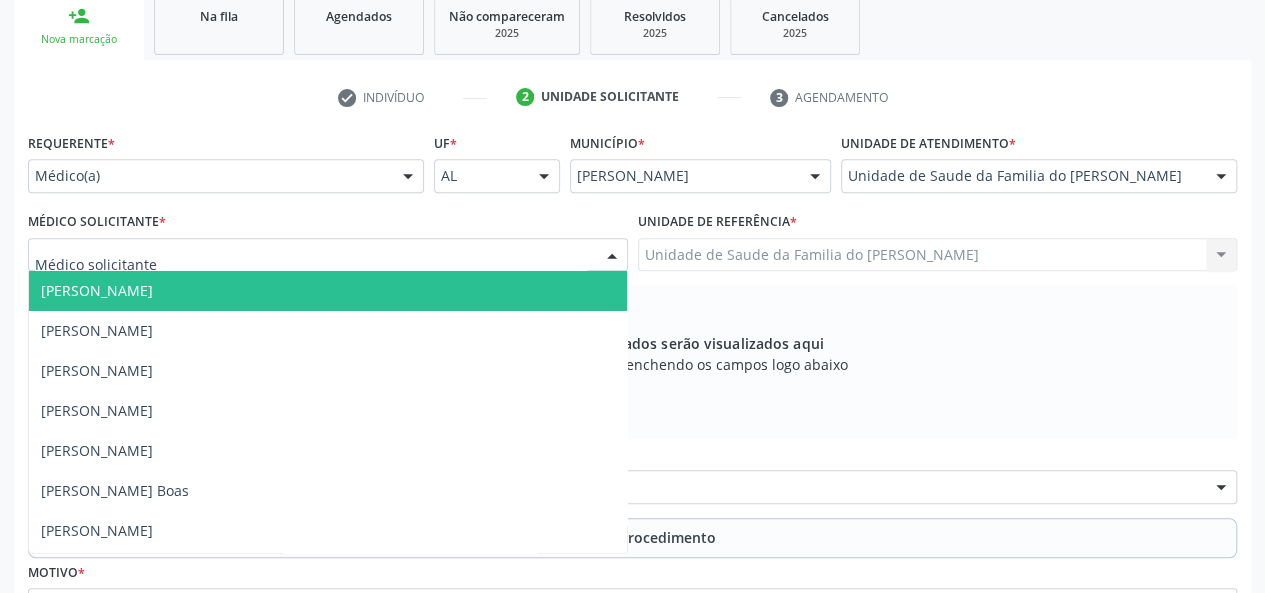 click at bounding box center (612, 256) 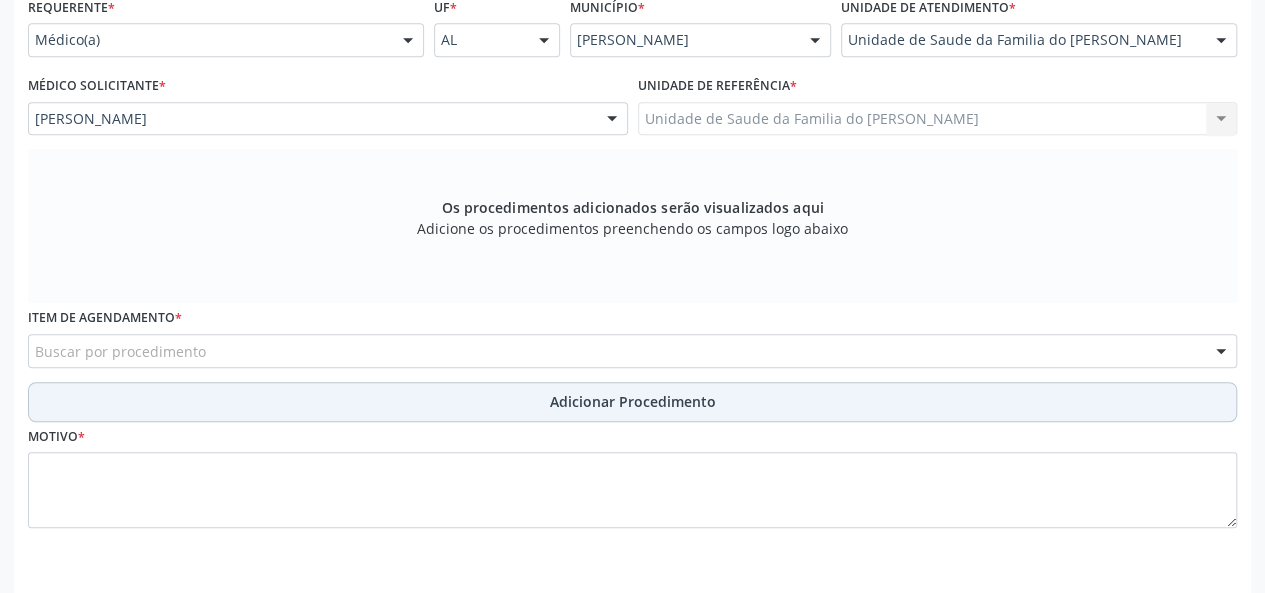 scroll, scrollTop: 534, scrollLeft: 0, axis: vertical 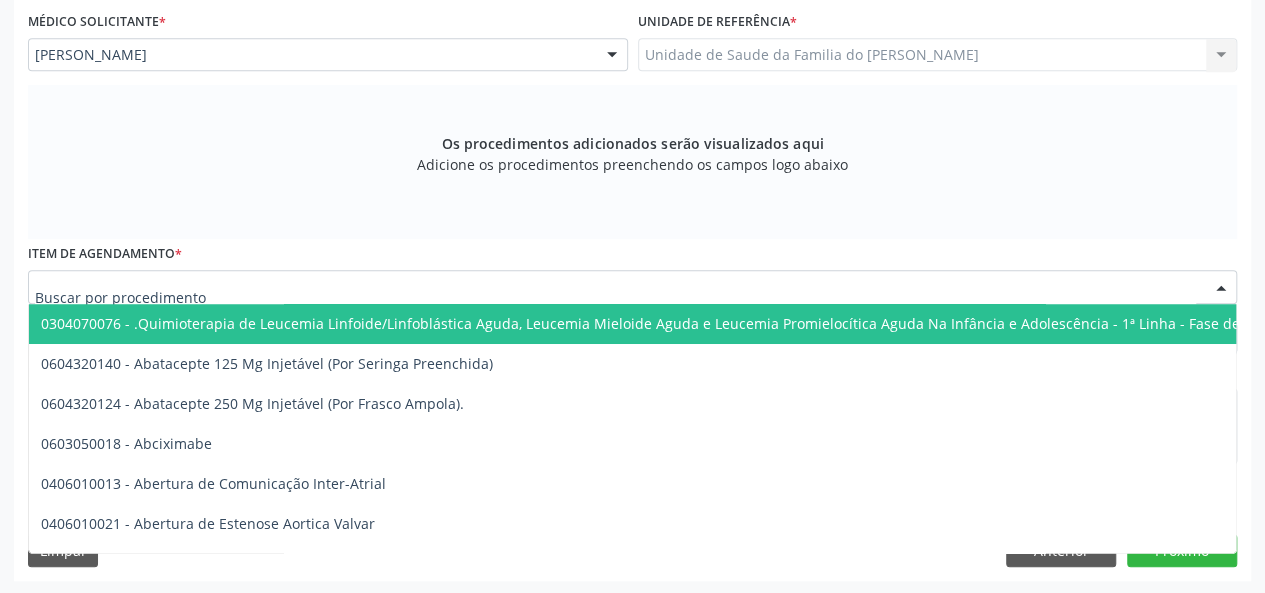 click at bounding box center (632, 287) 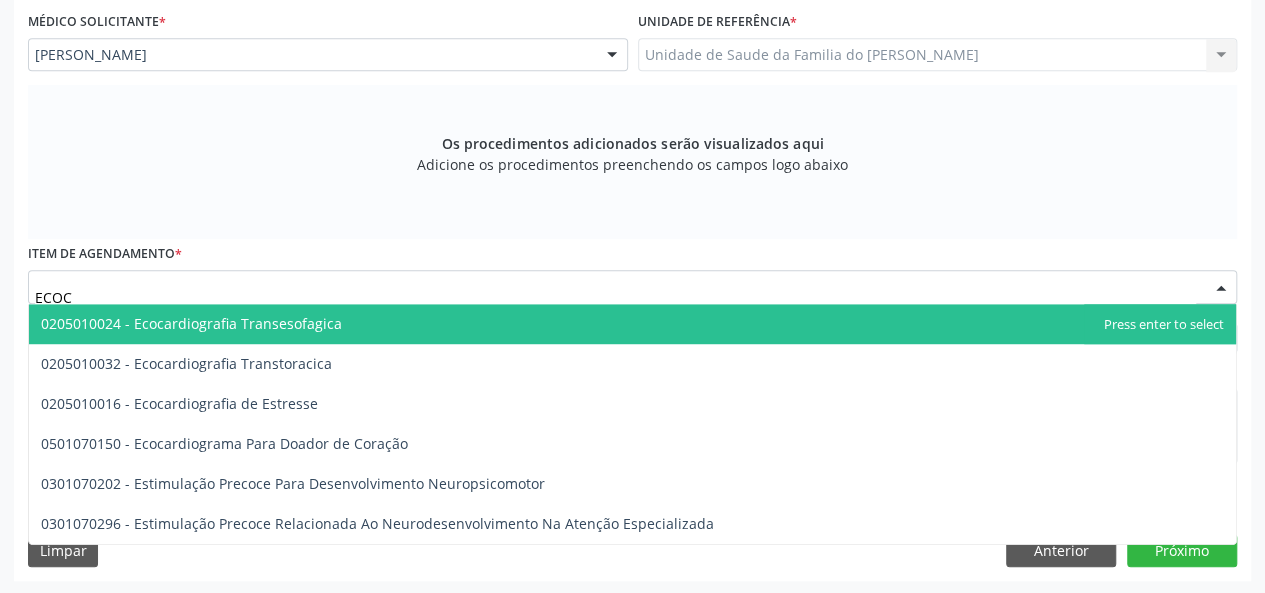 type on "ECOCA" 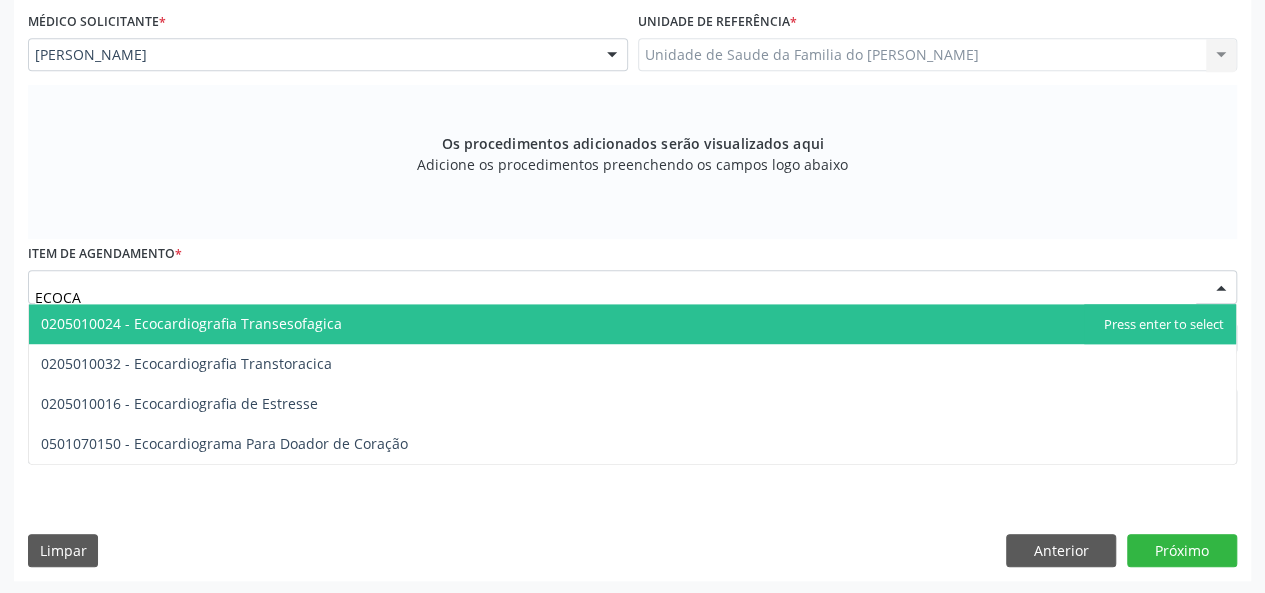 drag, startPoint x: 436, startPoint y: 331, endPoint x: 432, endPoint y: 352, distance: 21.377558 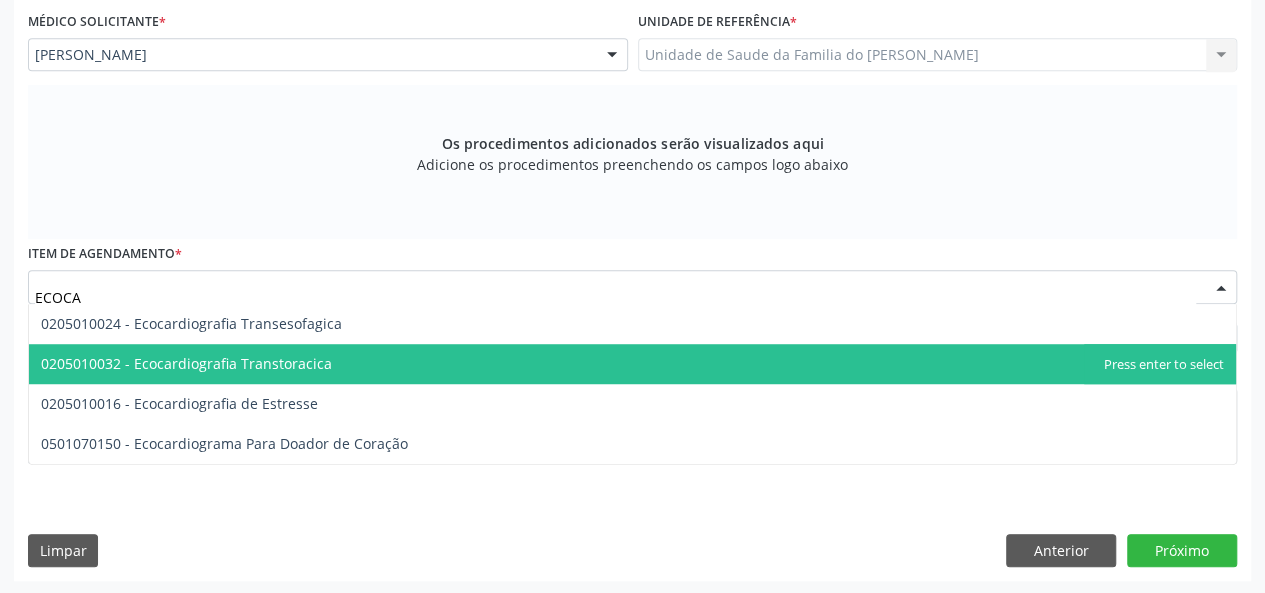 click on "0205010032 - Ecocardiografia Transtoracica" at bounding box center [632, 364] 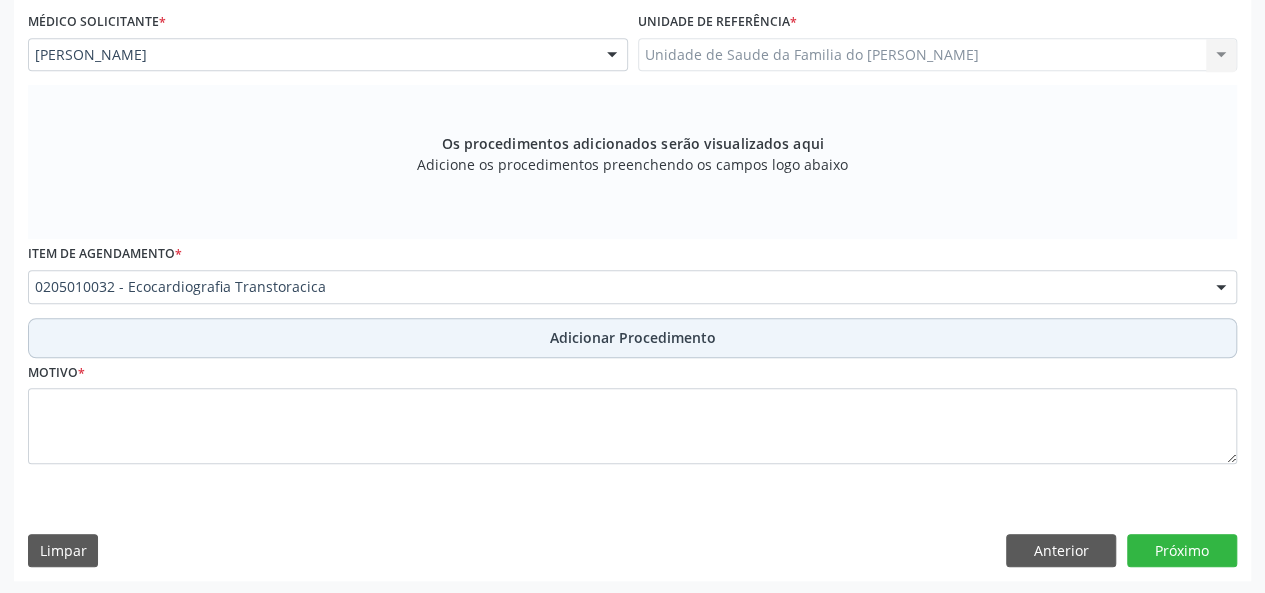 click on "Adicionar Procedimento" at bounding box center [633, 337] 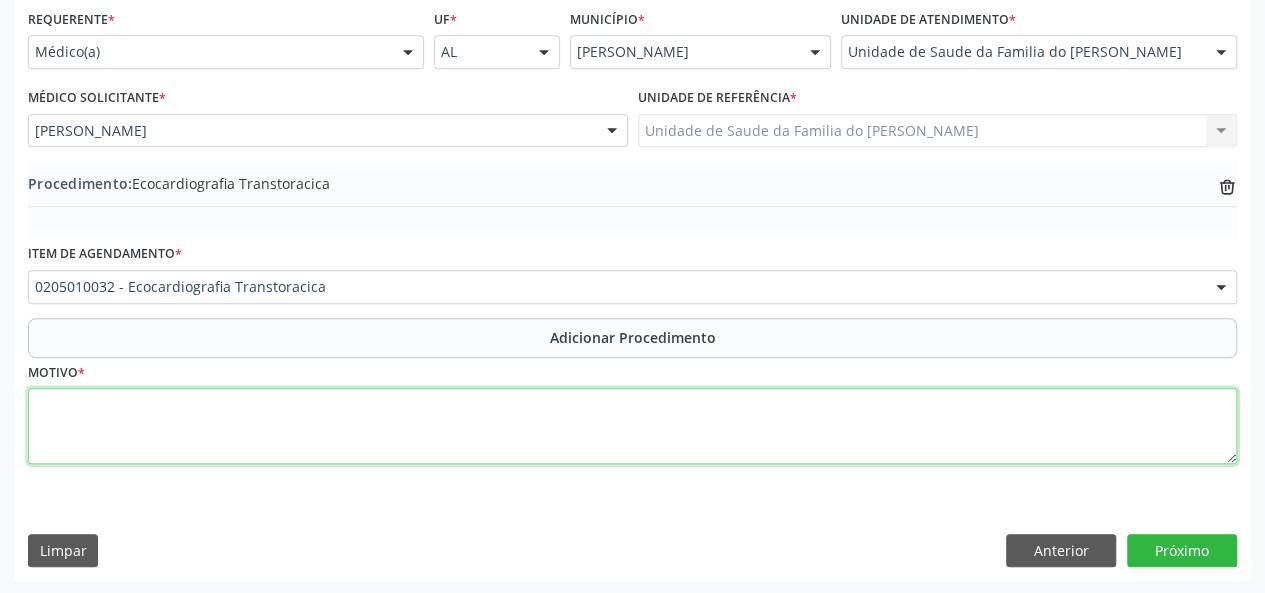 click at bounding box center [632, 426] 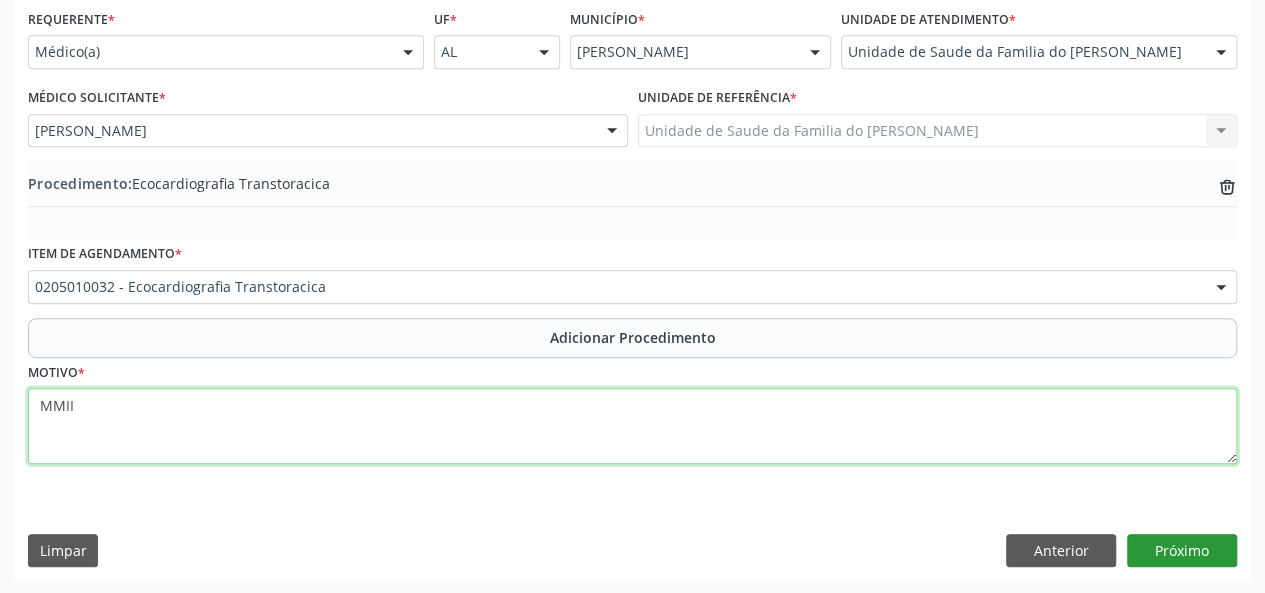 type on "MMII" 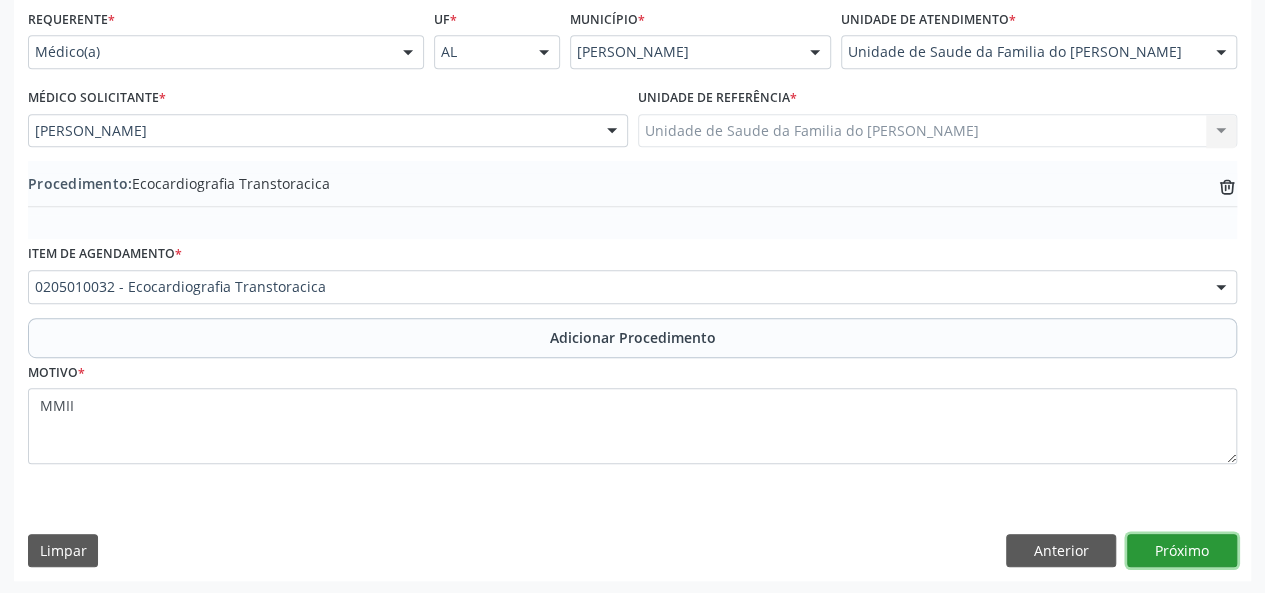 click on "Próximo" at bounding box center [1182, 551] 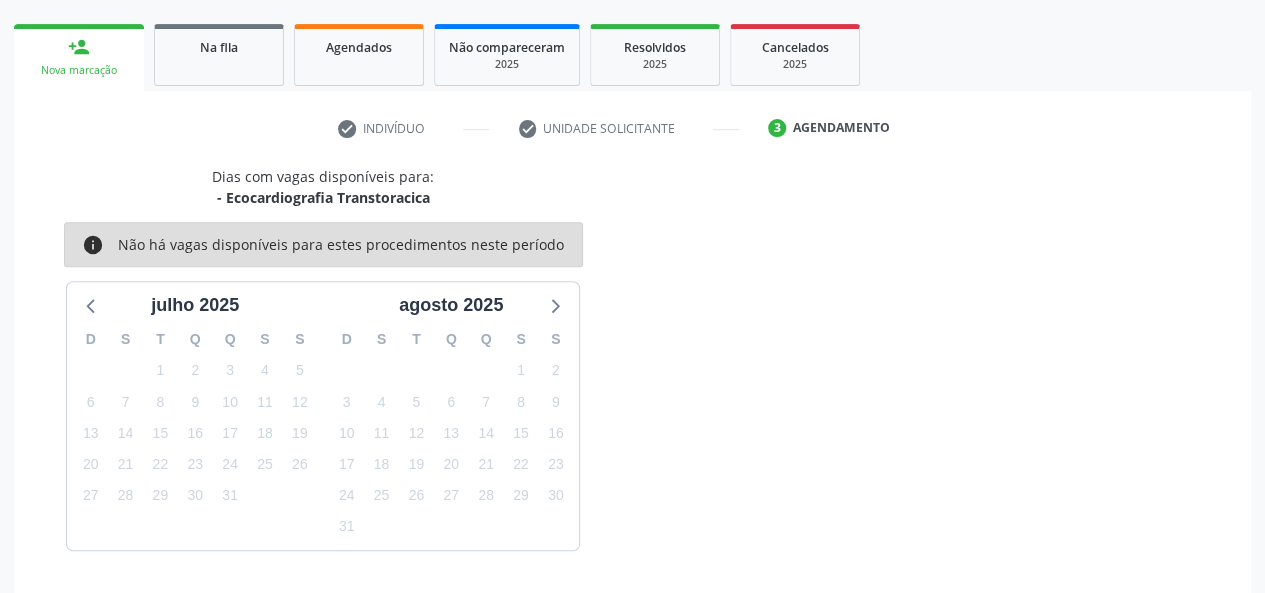 scroll, scrollTop: 362, scrollLeft: 0, axis: vertical 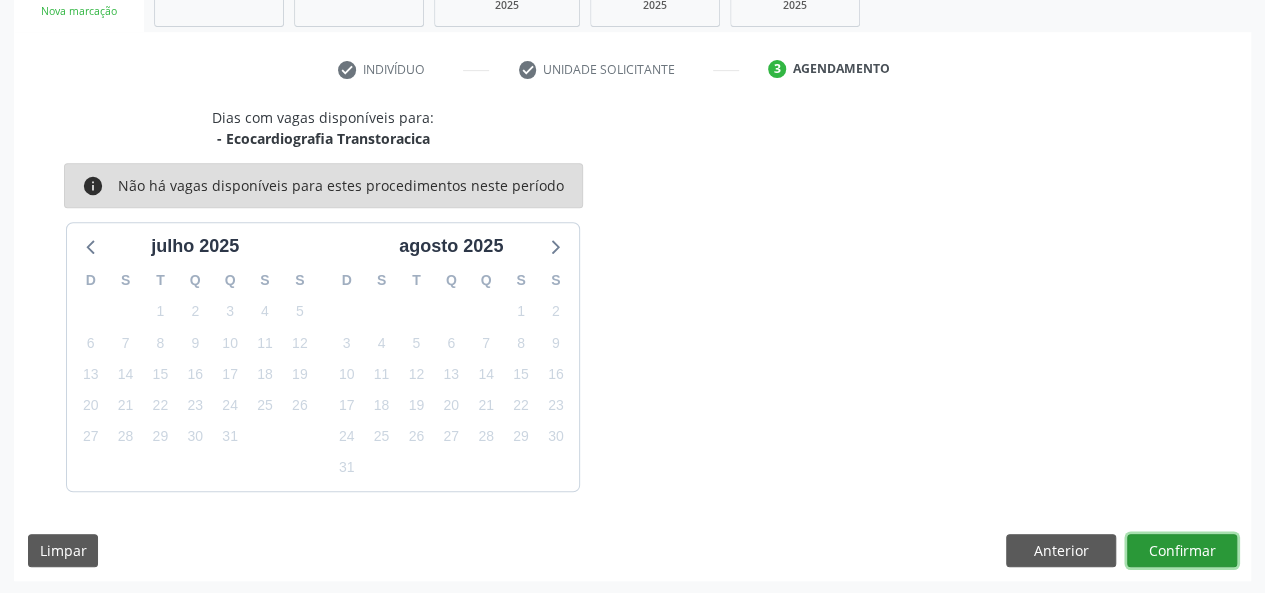click on "Confirmar" at bounding box center (1182, 551) 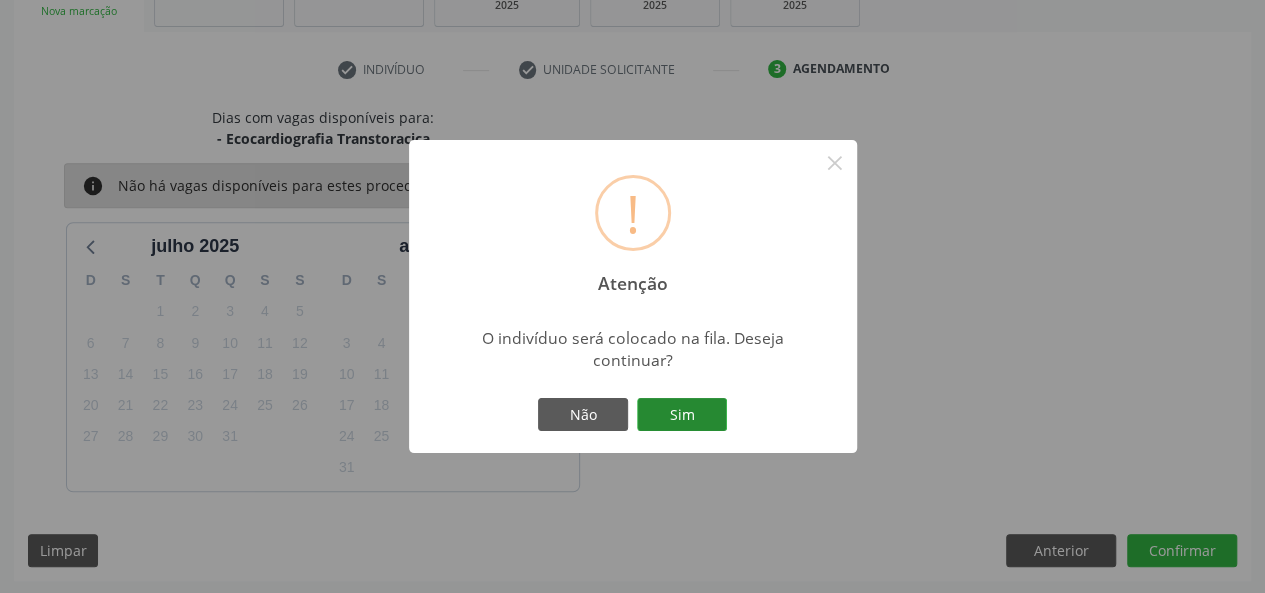 click on "Sim" at bounding box center (682, 415) 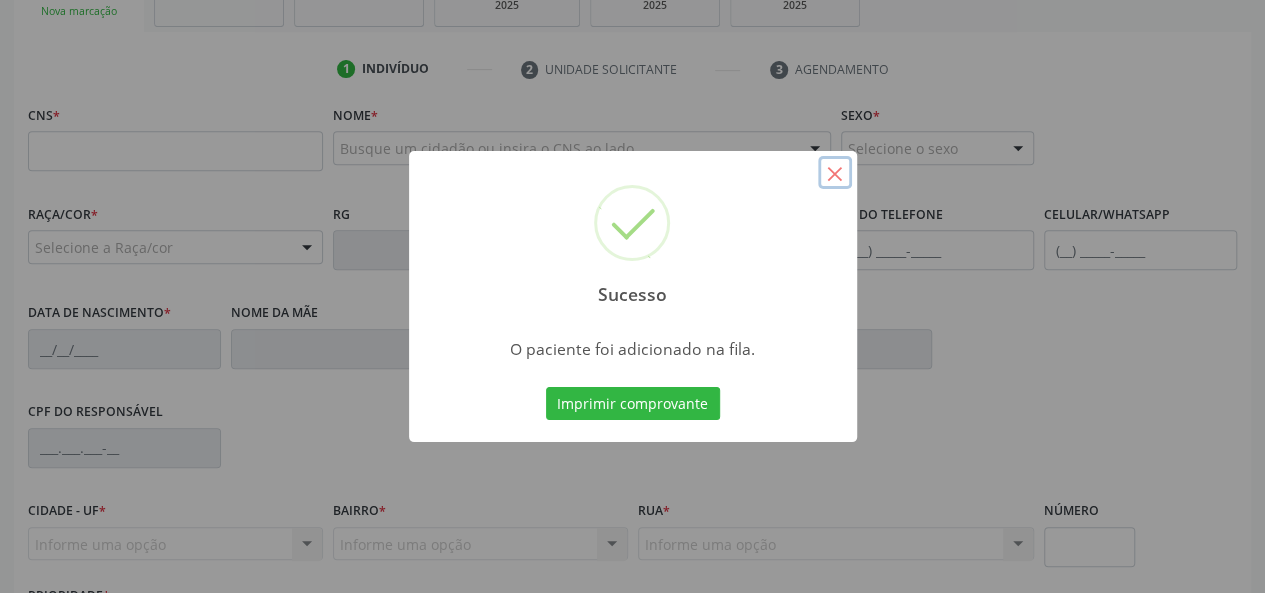 click on "×" at bounding box center (835, 173) 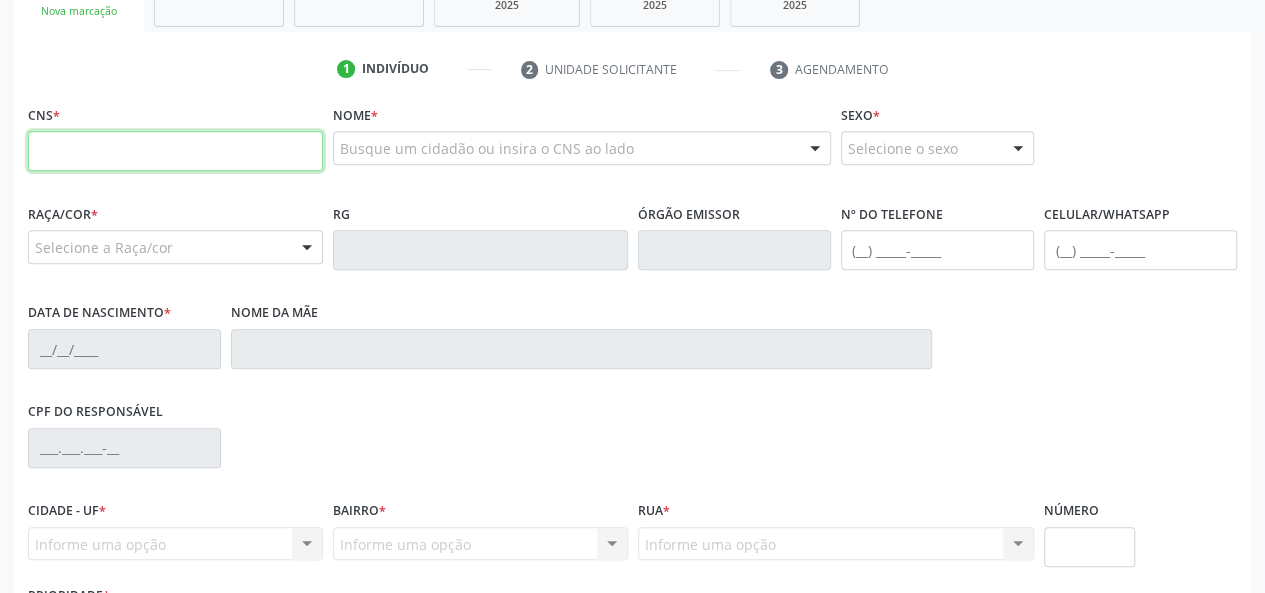 click at bounding box center [175, 151] 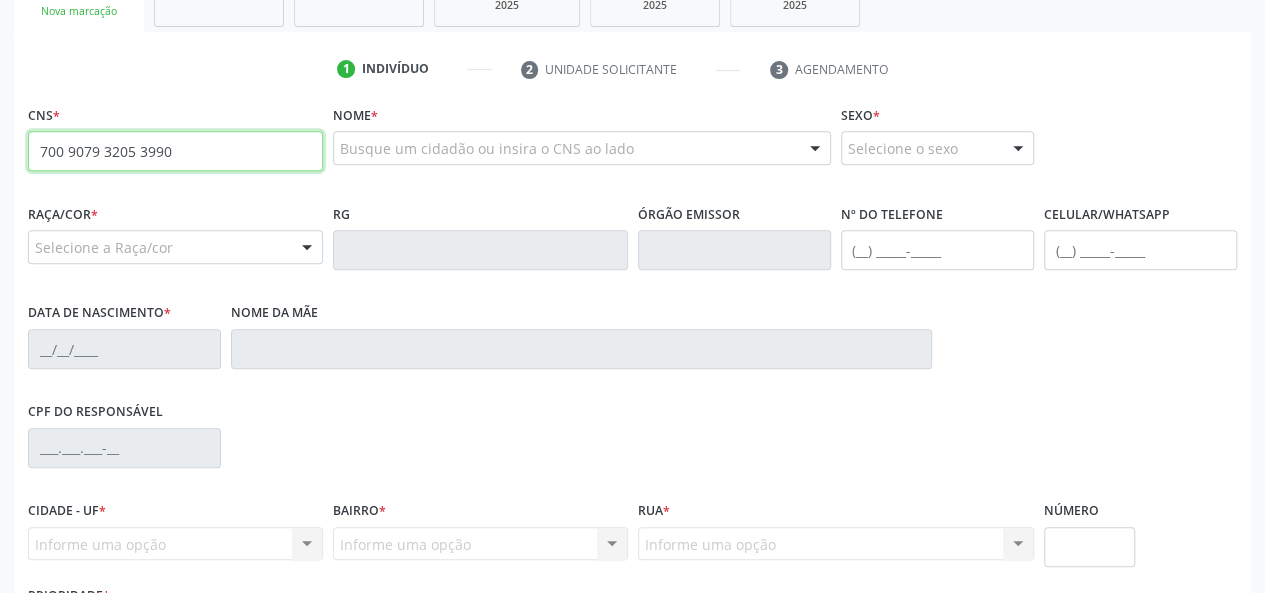 type on "700 9079 3205 3990" 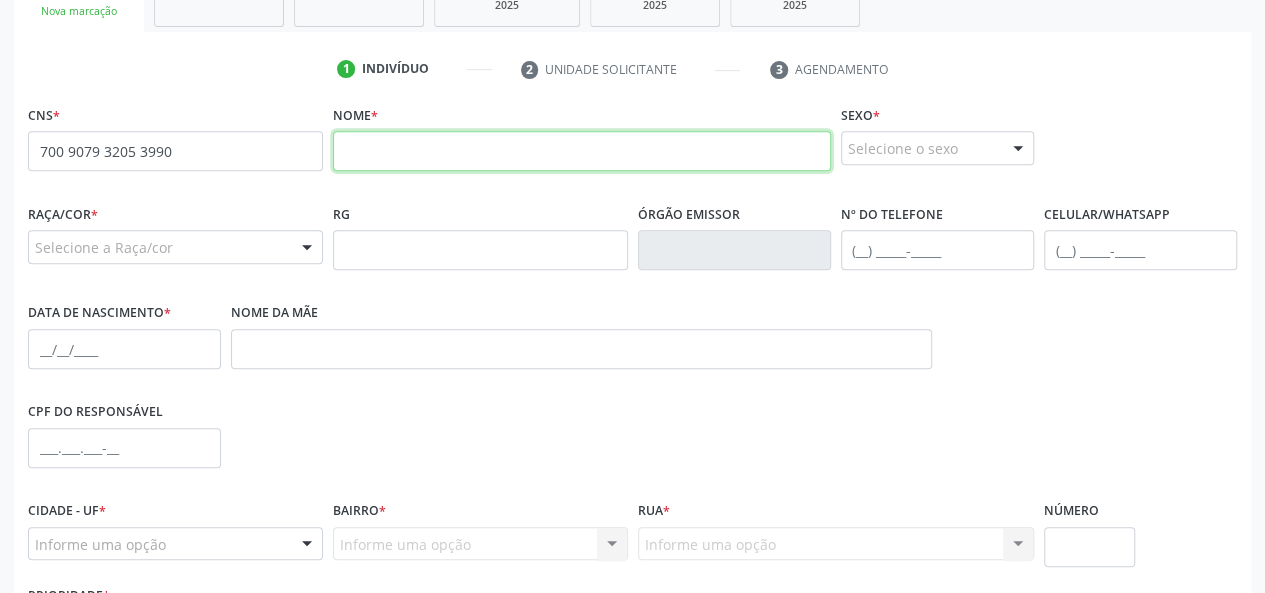 click at bounding box center (582, 151) 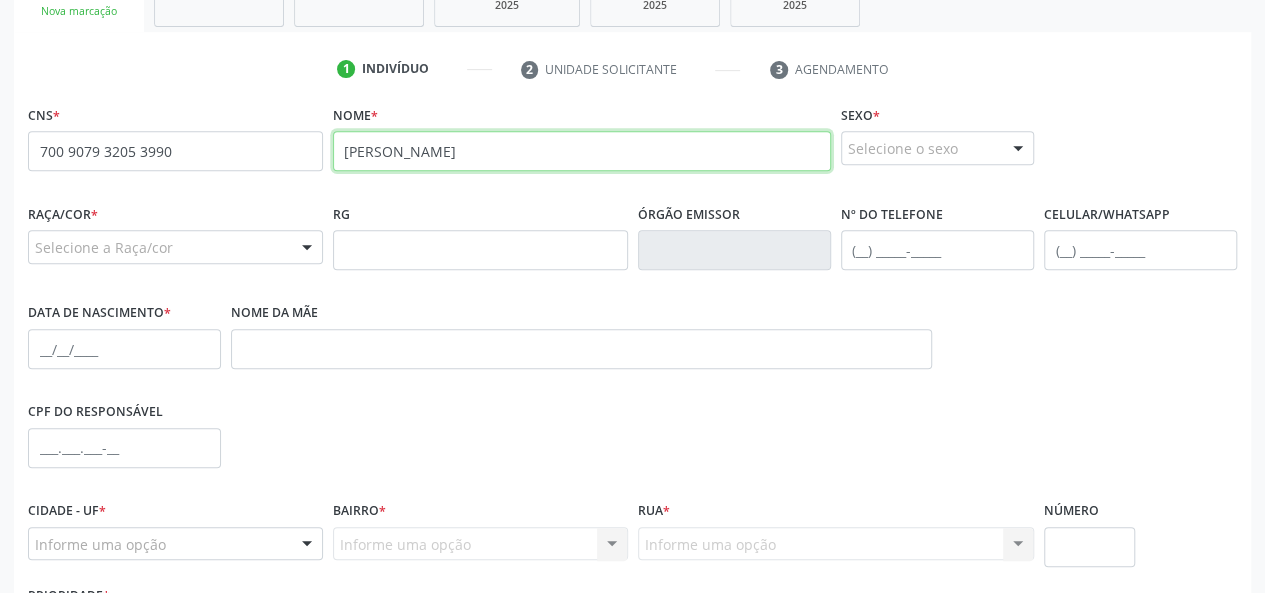 type on "MARIA PARECIDA SANTOS DA SILVA" 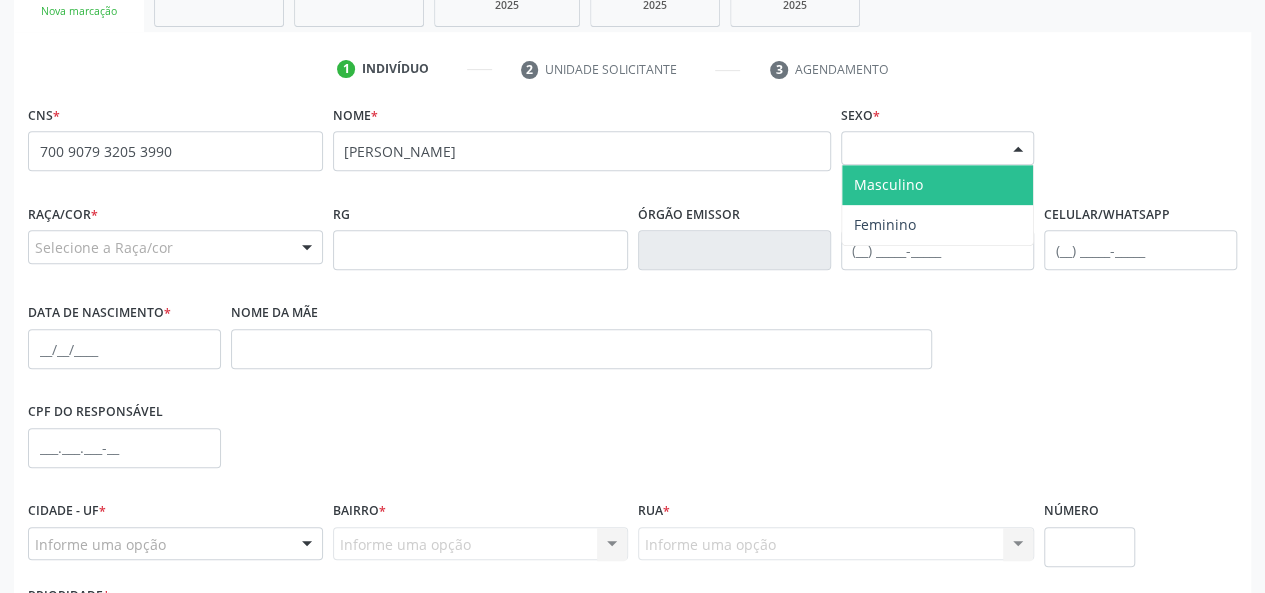 click at bounding box center [1018, 149] 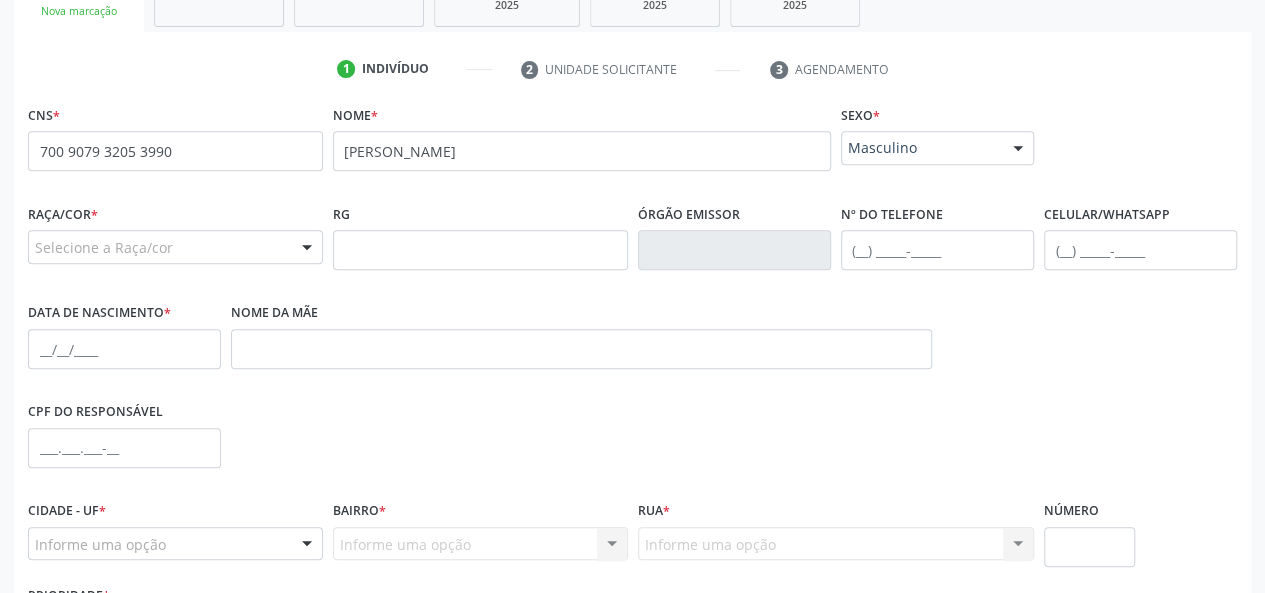 click on "Sexo
*
Masculino         Masculino   Feminino
Nenhum resultado encontrado para: "   "
Não há nenhuma opção para ser exibida." at bounding box center [937, 139] 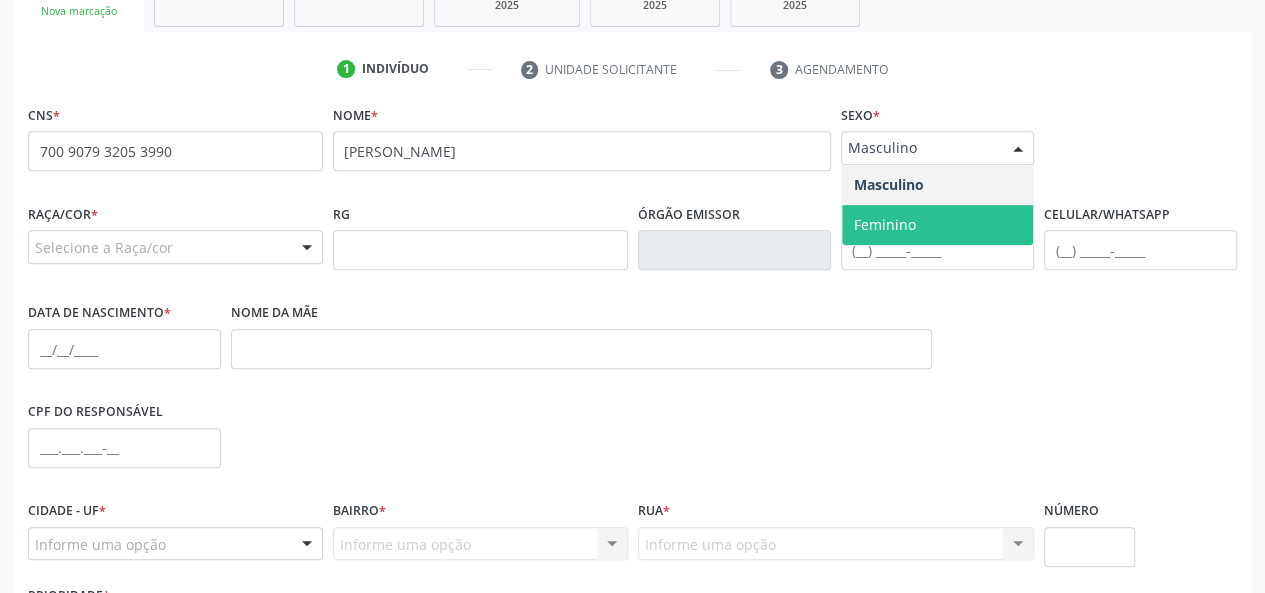 click on "Feminino" at bounding box center (937, 225) 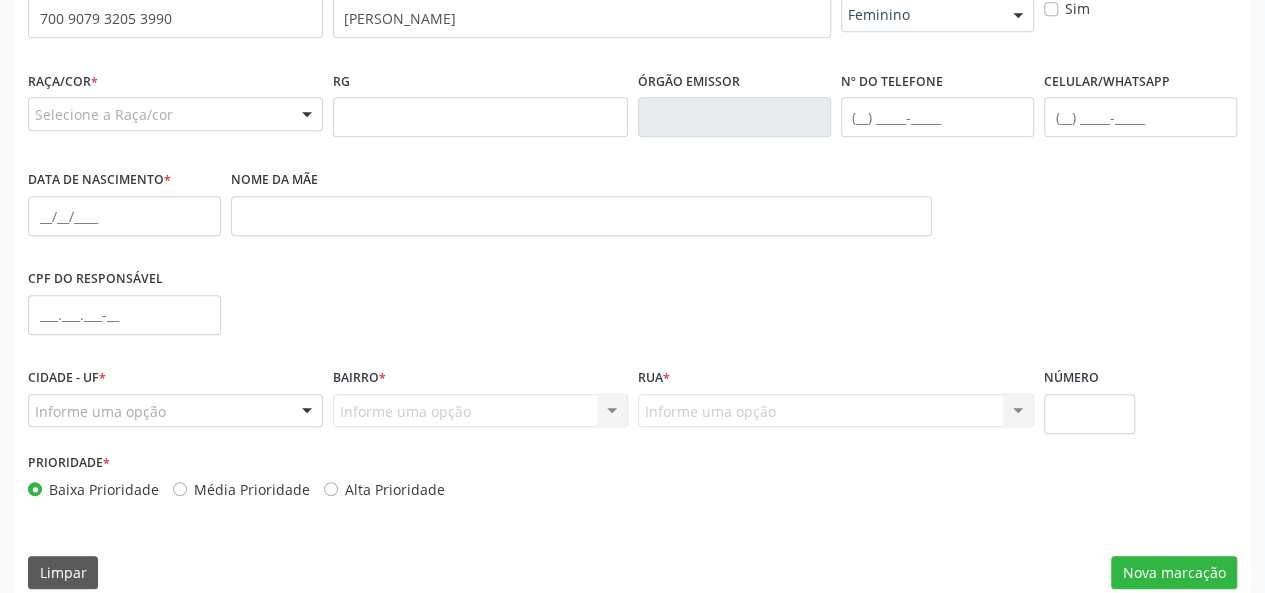 scroll, scrollTop: 518, scrollLeft: 0, axis: vertical 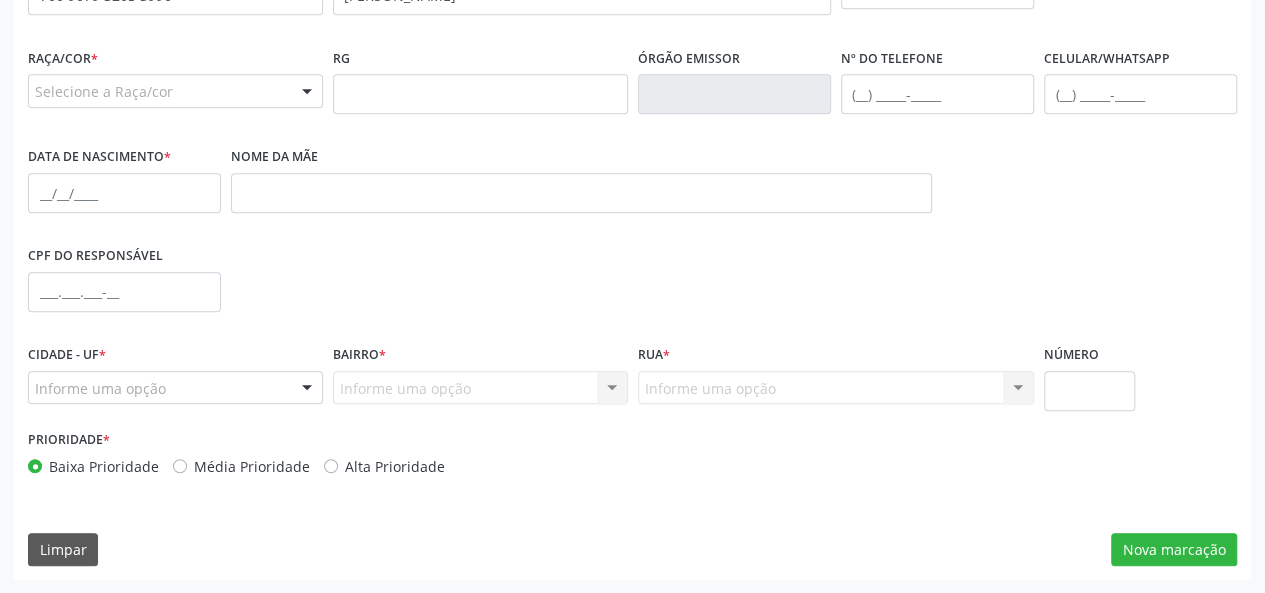 click on "Selecione a Raça/cor" at bounding box center (175, 91) 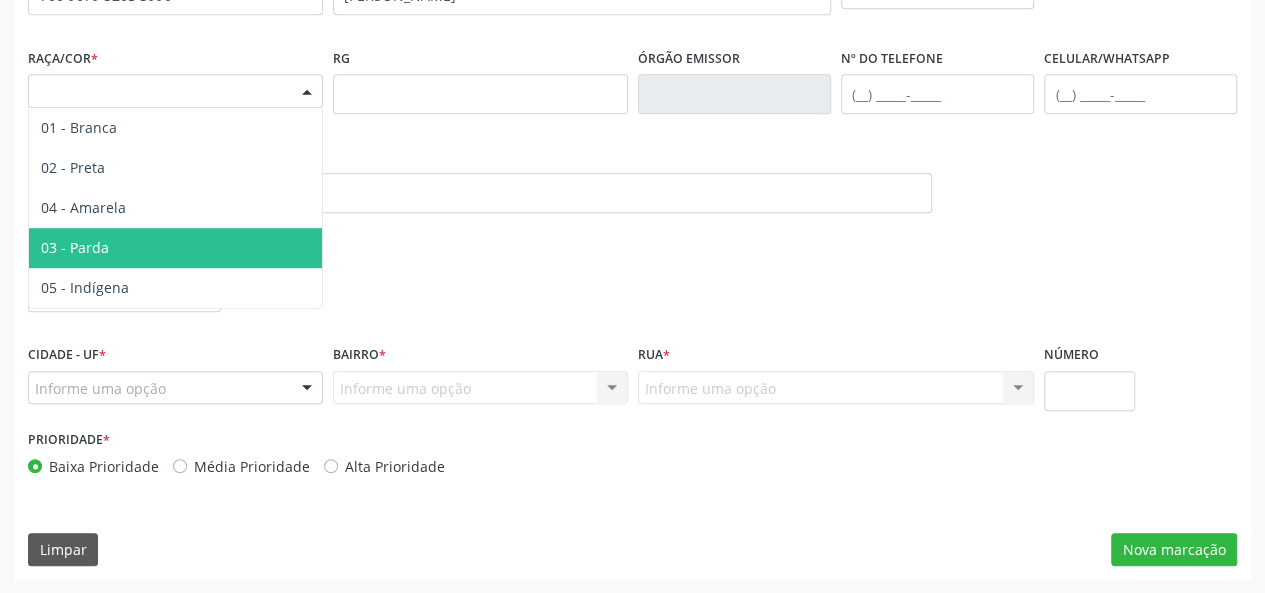 click on "03 - Parda" at bounding box center [175, 248] 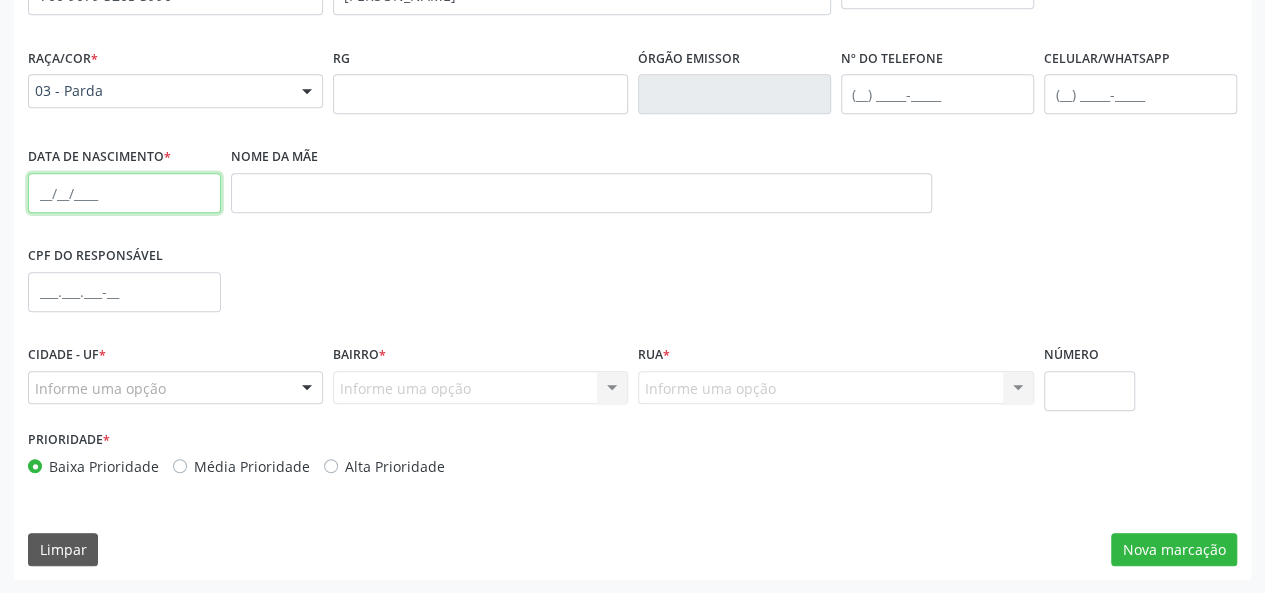 click at bounding box center (124, 193) 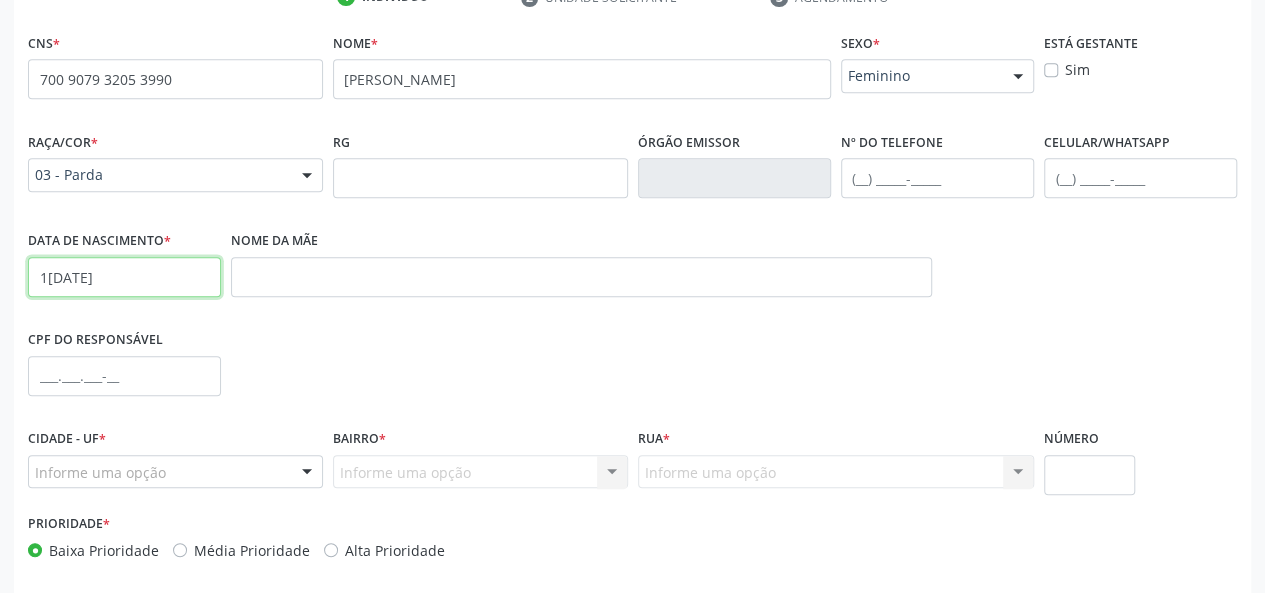 scroll, scrollTop: 318, scrollLeft: 0, axis: vertical 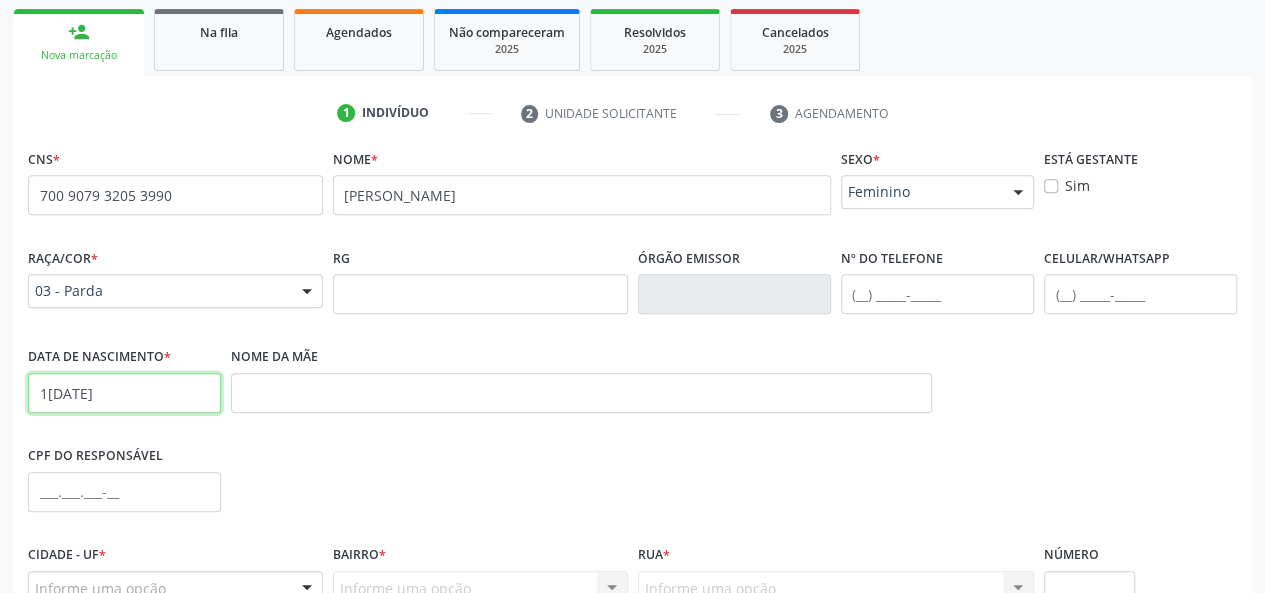 type on "19/12/1976" 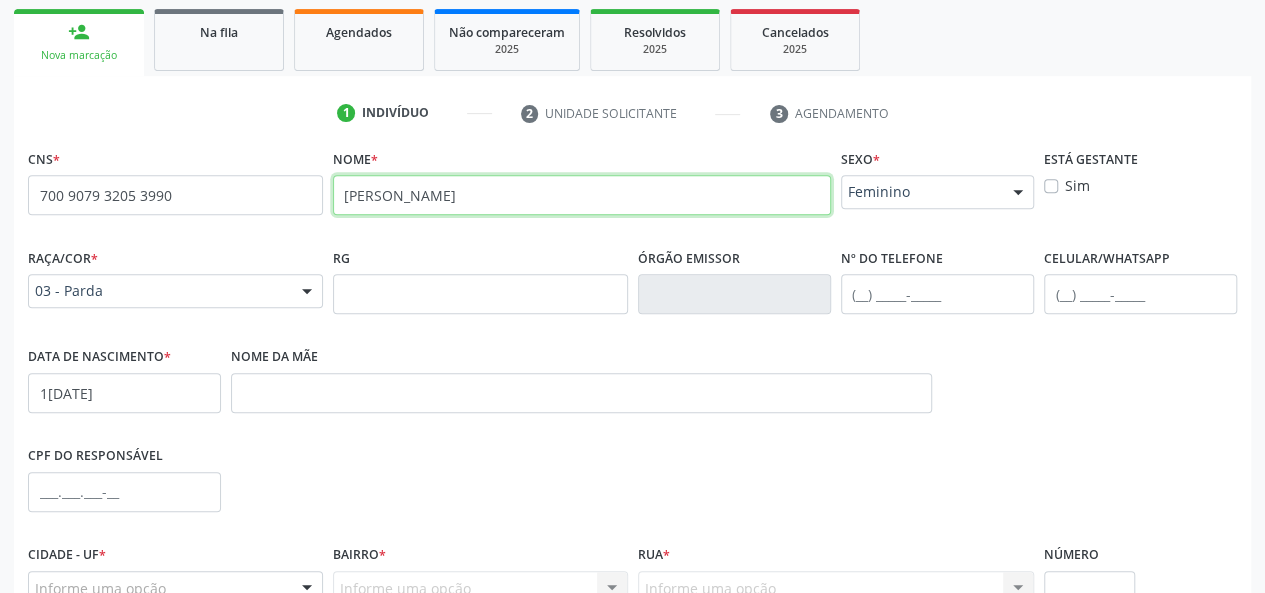 drag, startPoint x: 583, startPoint y: 190, endPoint x: 331, endPoint y: 197, distance: 252.0972 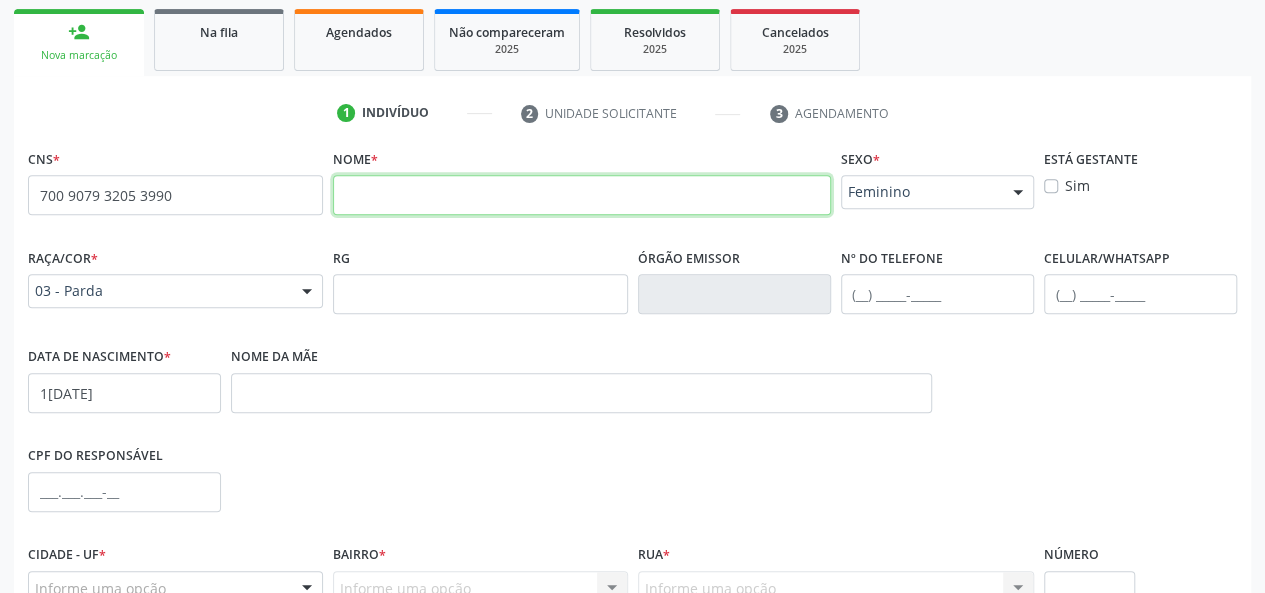 type 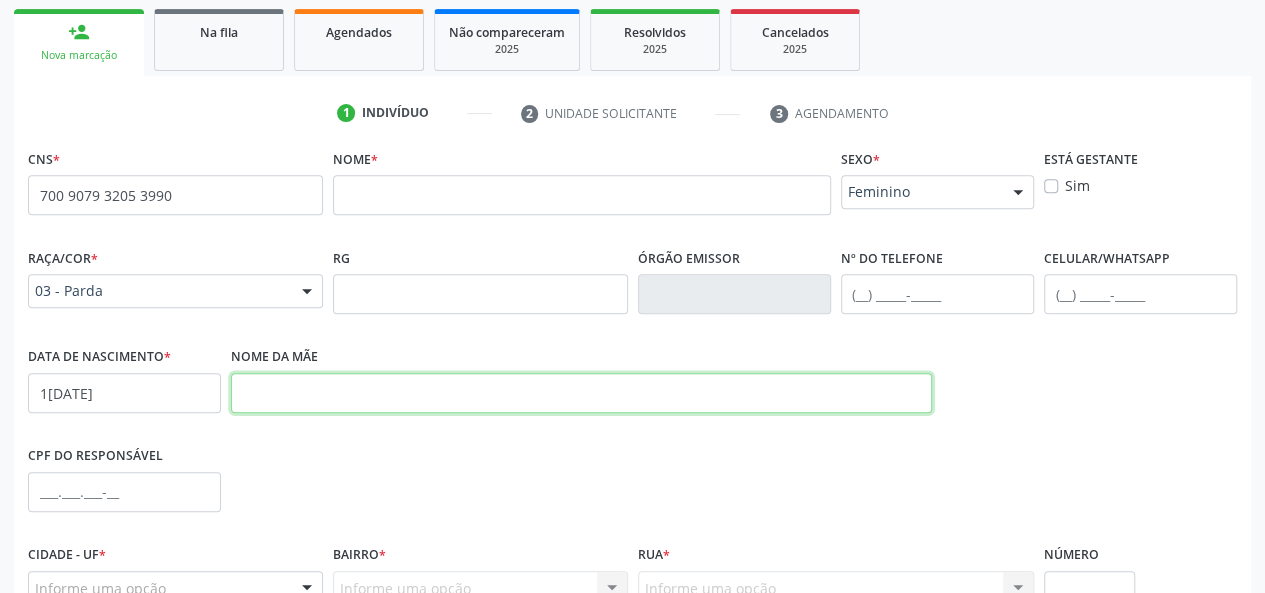 paste on "MARIA PARECIDA SANTOS DA SILVA" 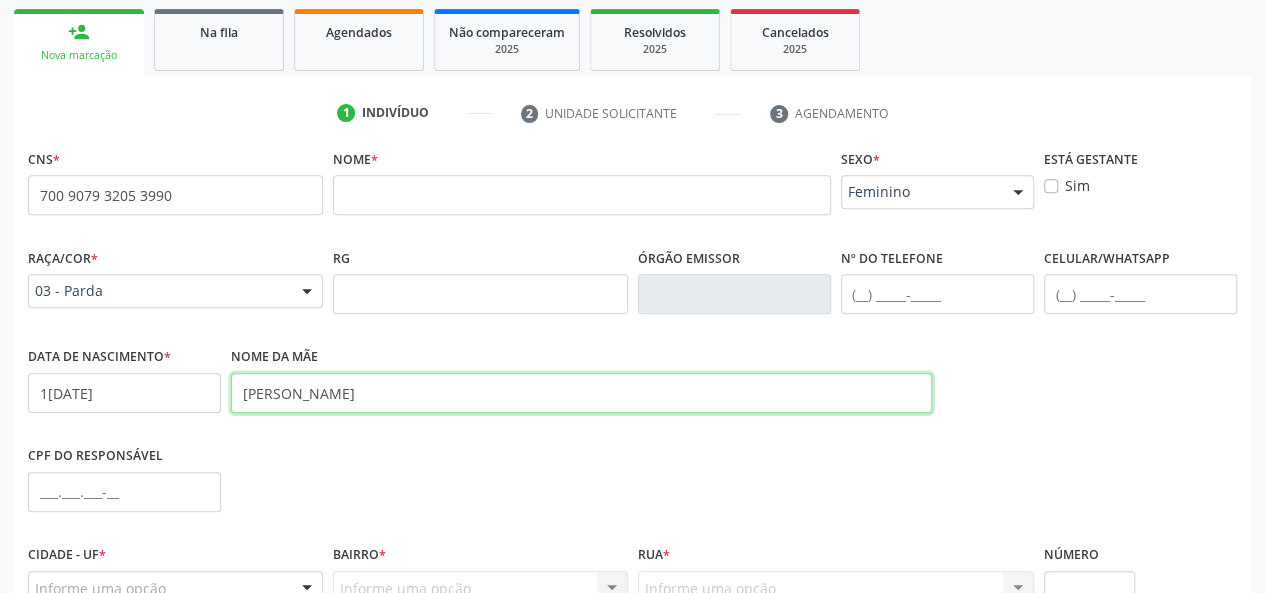 type on "MARIA PARECIDA SANTOS DA SILVA" 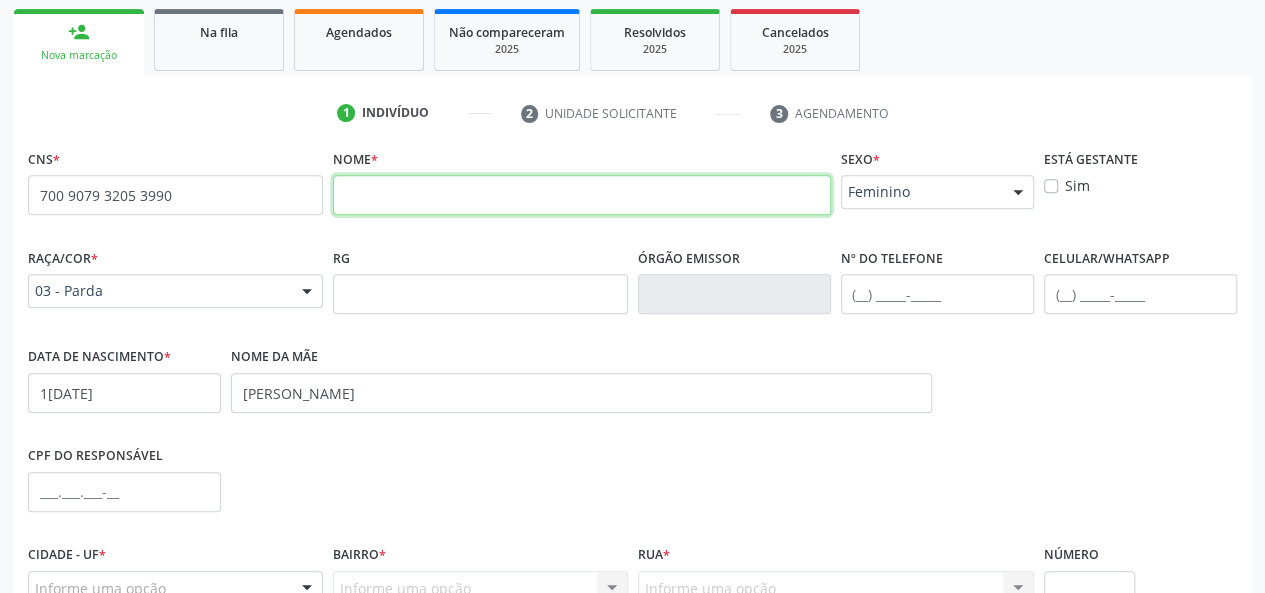 click at bounding box center [582, 195] 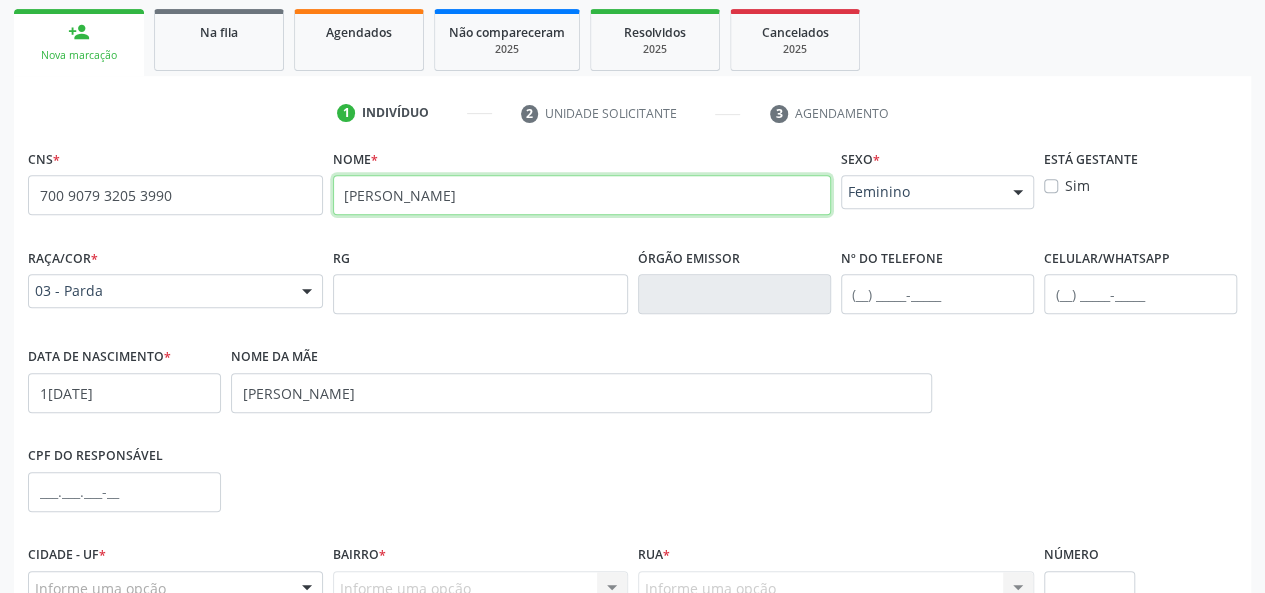 scroll, scrollTop: 518, scrollLeft: 0, axis: vertical 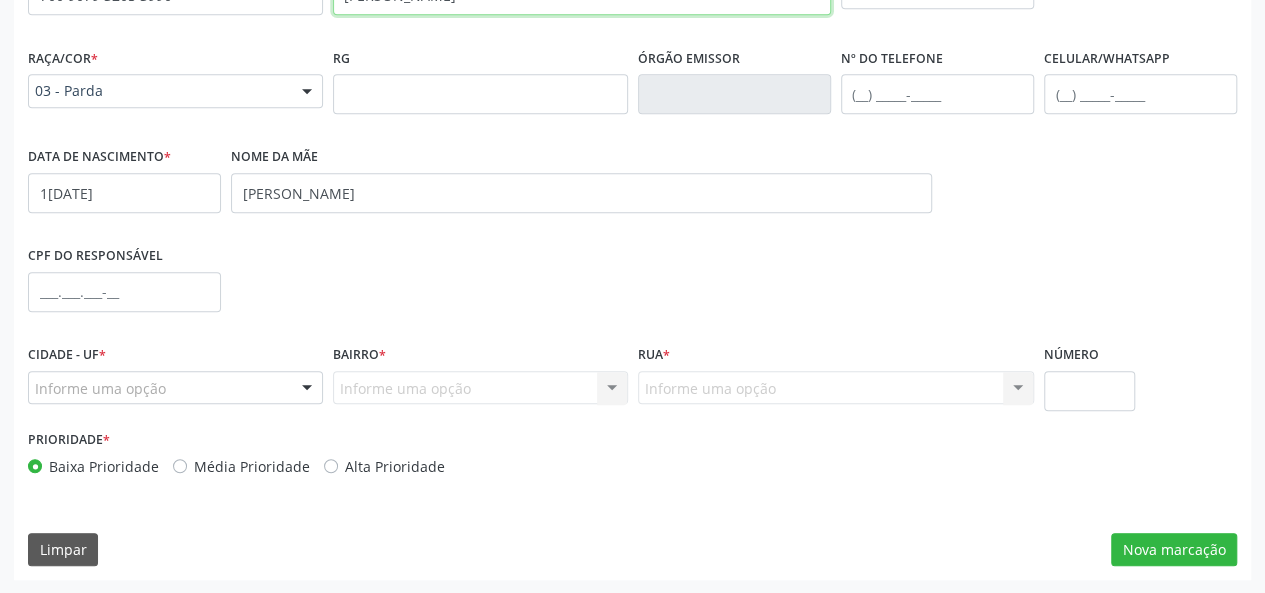 type on "SILVANA MARIA SANTOS DA SILVA" 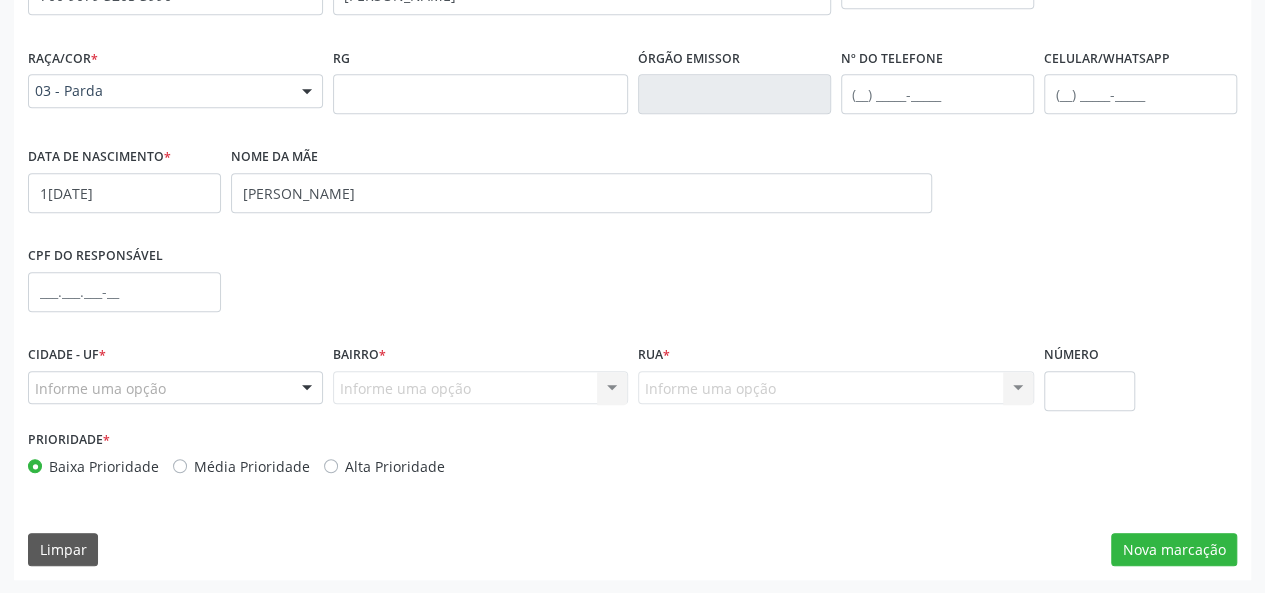 click at bounding box center (307, 389) 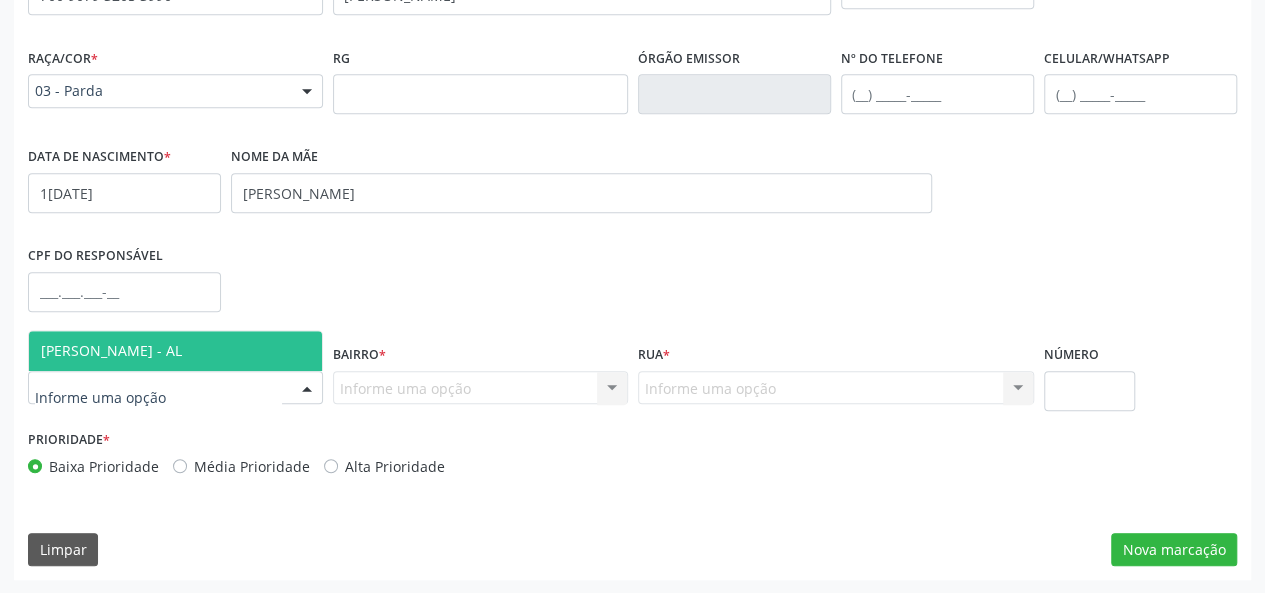 click on "[PERSON_NAME] - AL" at bounding box center (175, 351) 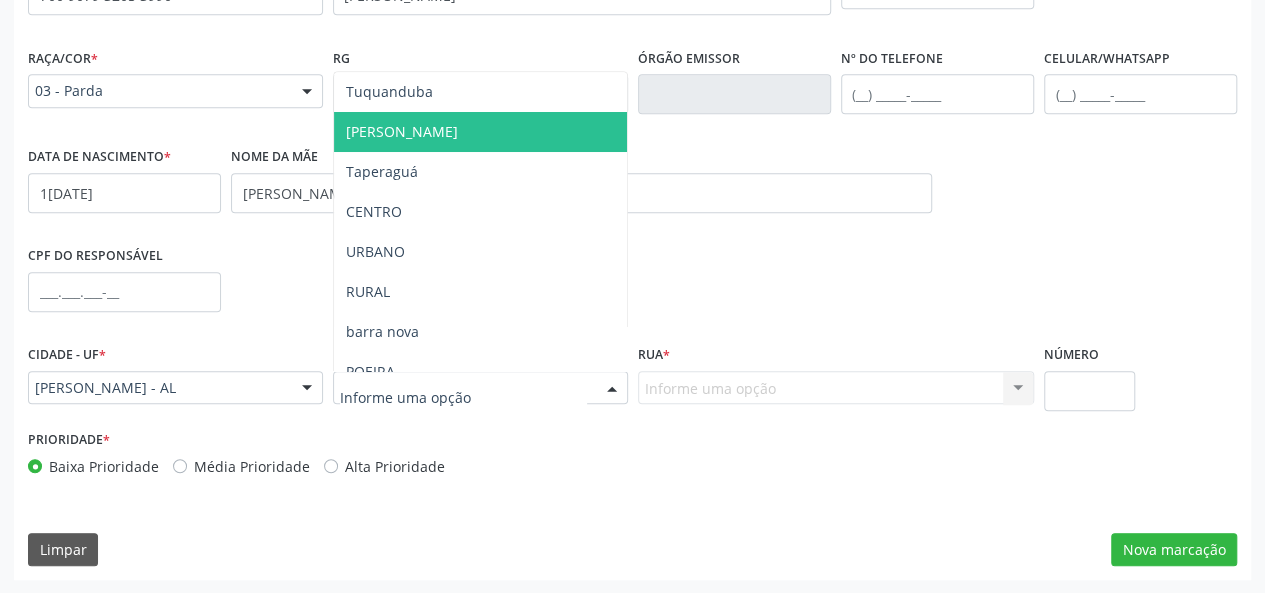 click on "[PERSON_NAME]" at bounding box center (402, 131) 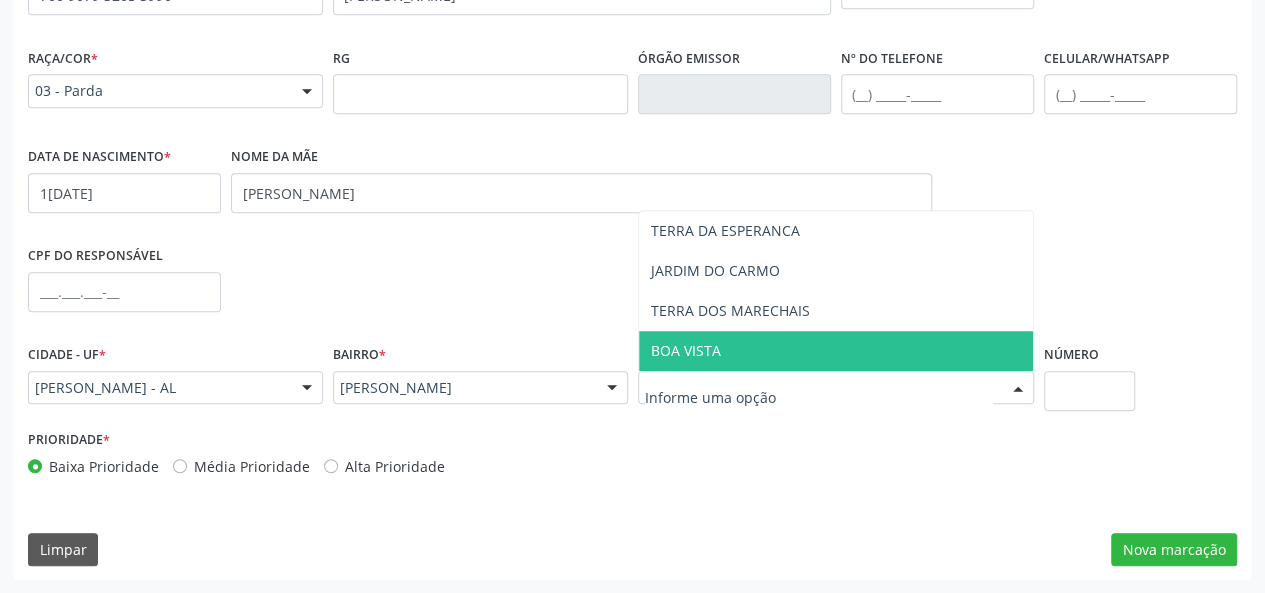 click on "BOA VISTA" at bounding box center [836, 351] 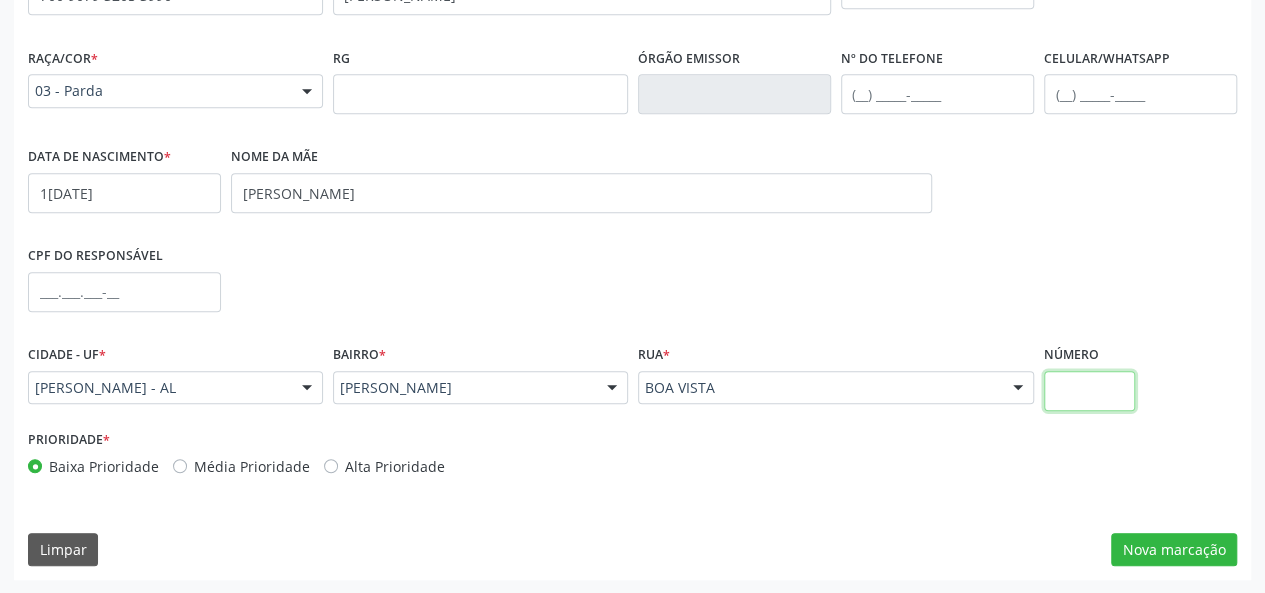 click at bounding box center (1090, 391) 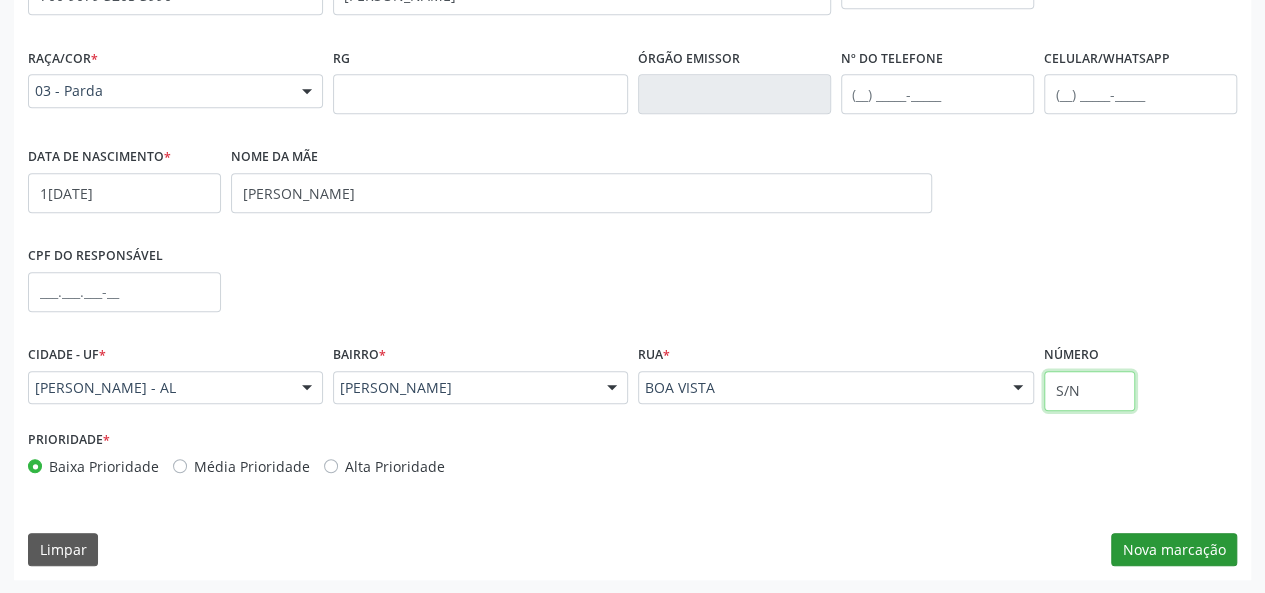 type on "S/N" 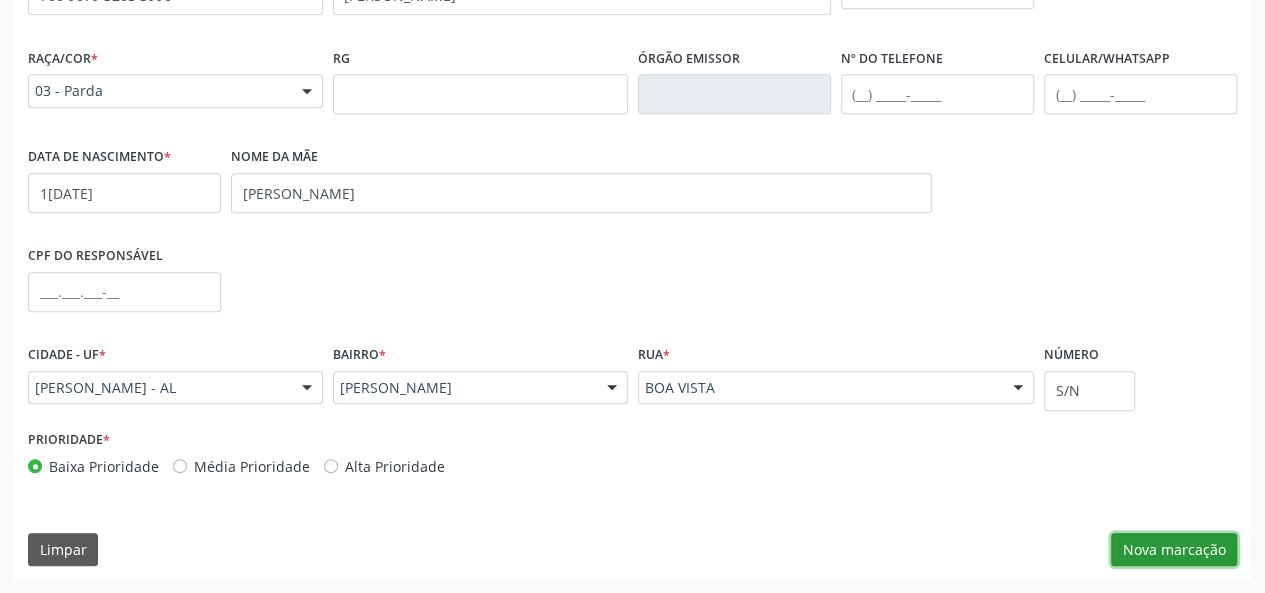 click on "Nova marcação" at bounding box center [1174, 550] 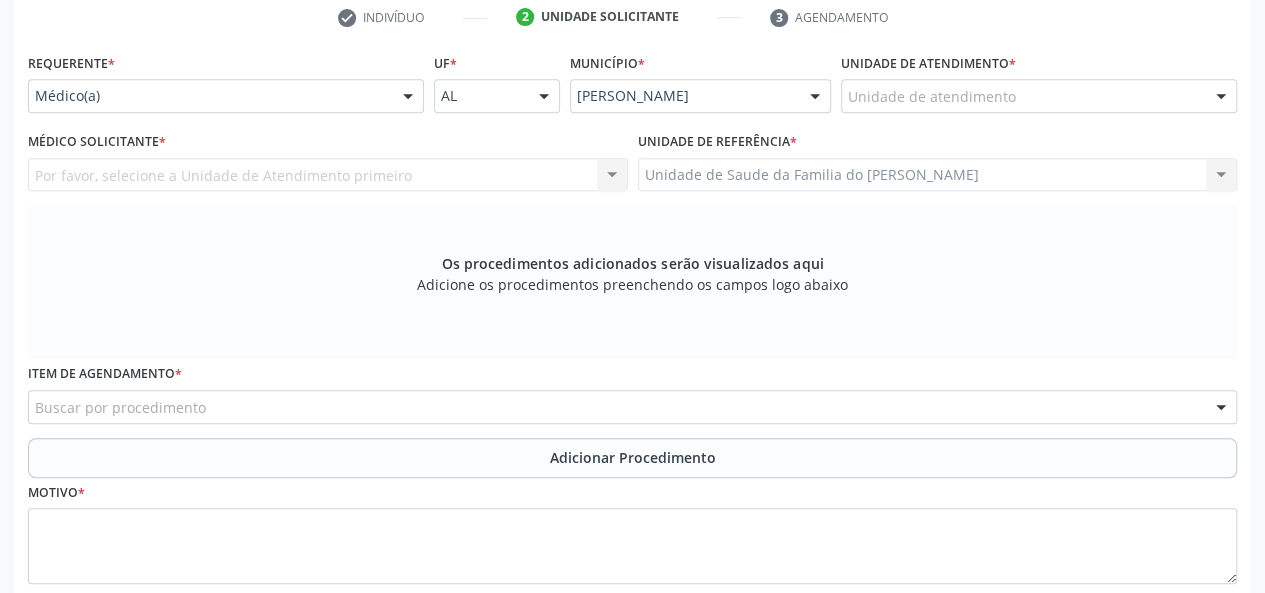 scroll, scrollTop: 318, scrollLeft: 0, axis: vertical 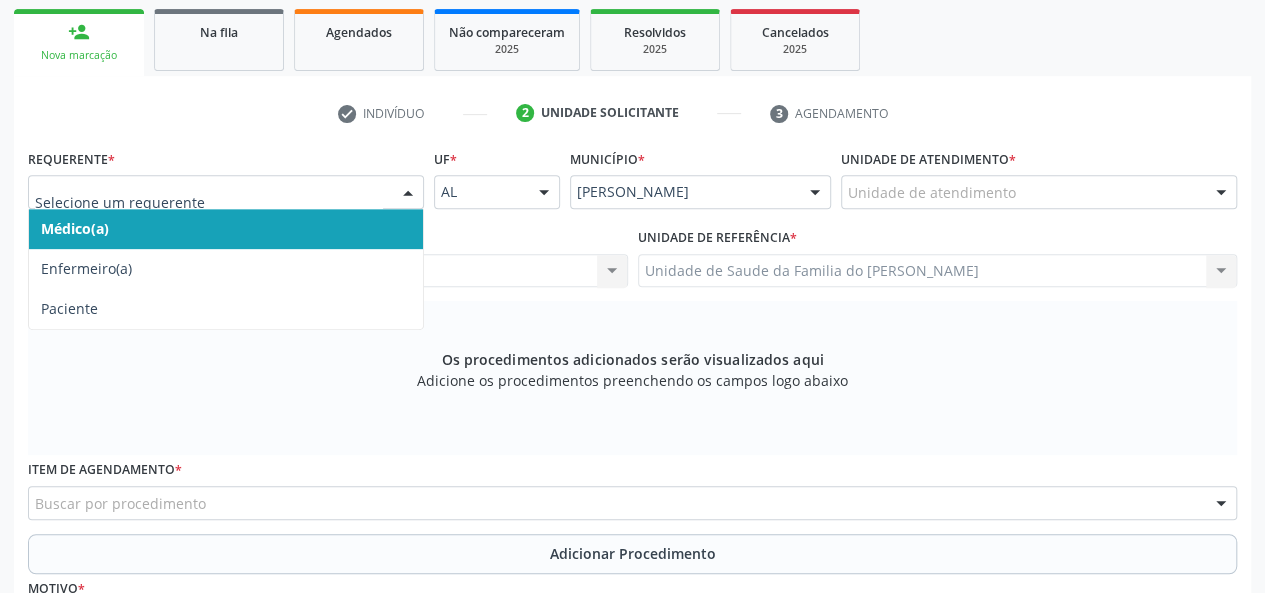 click at bounding box center (226, 192) 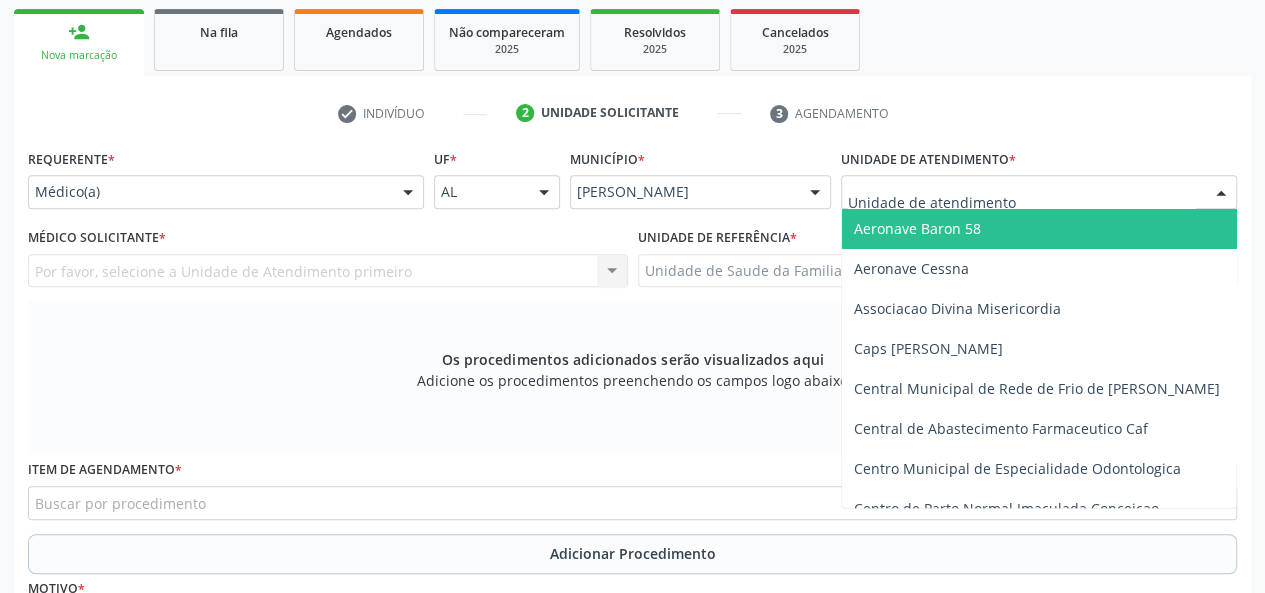 click at bounding box center (1039, 192) 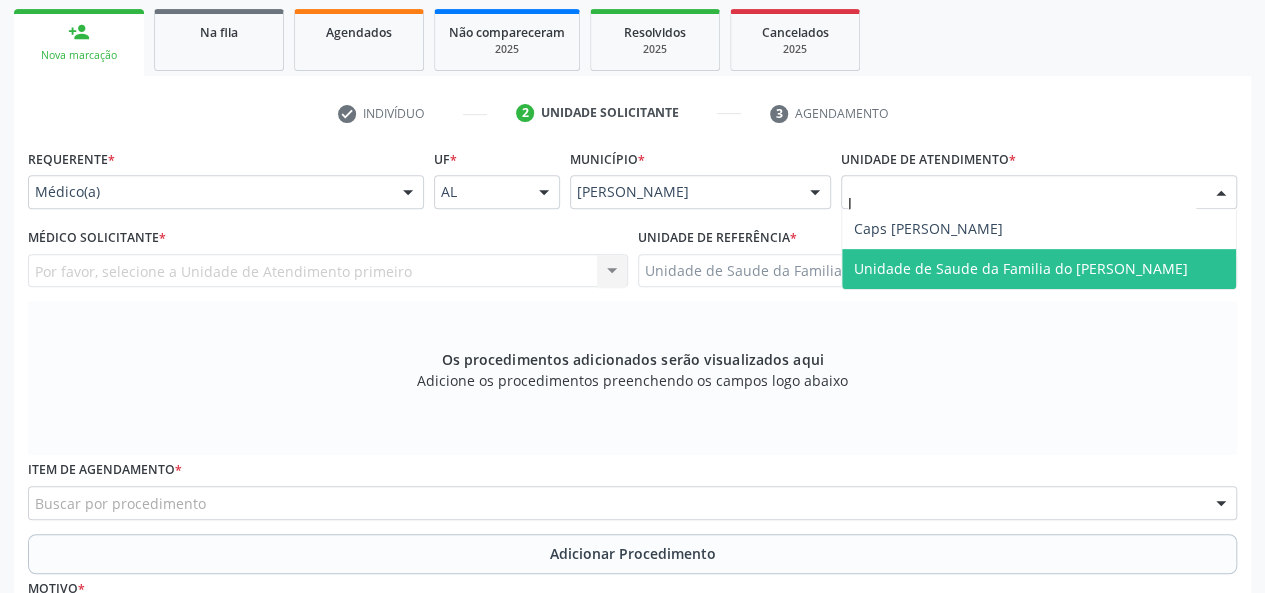 click on "Unidade de Saude da Familia do [PERSON_NAME]" at bounding box center (1021, 268) 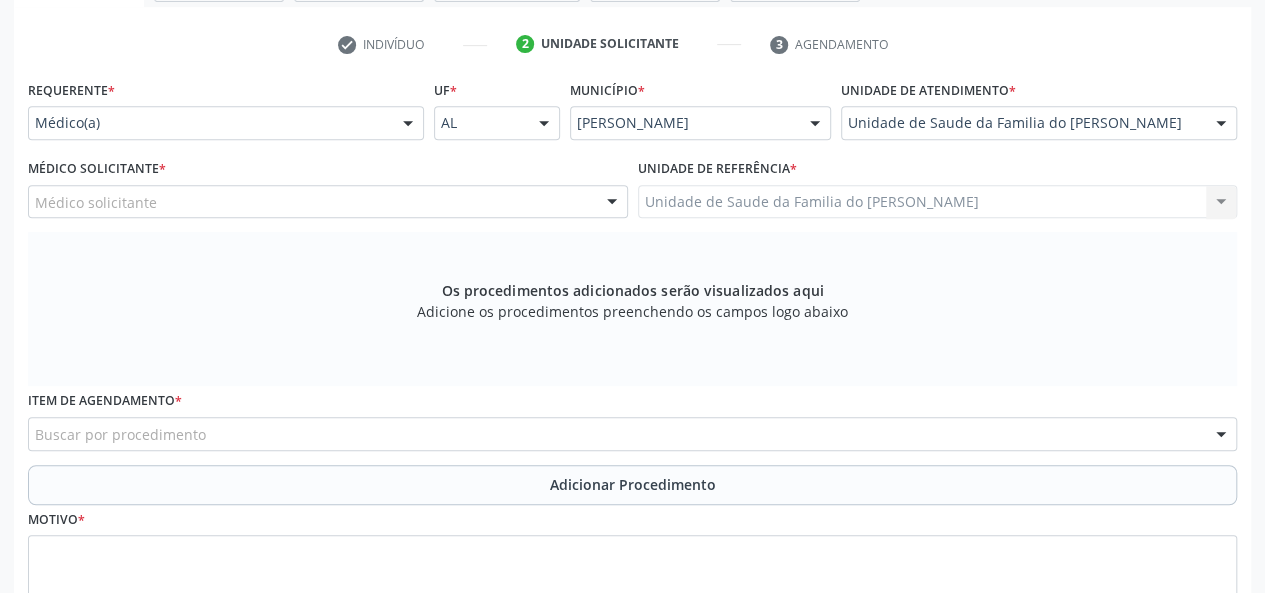 scroll, scrollTop: 418, scrollLeft: 0, axis: vertical 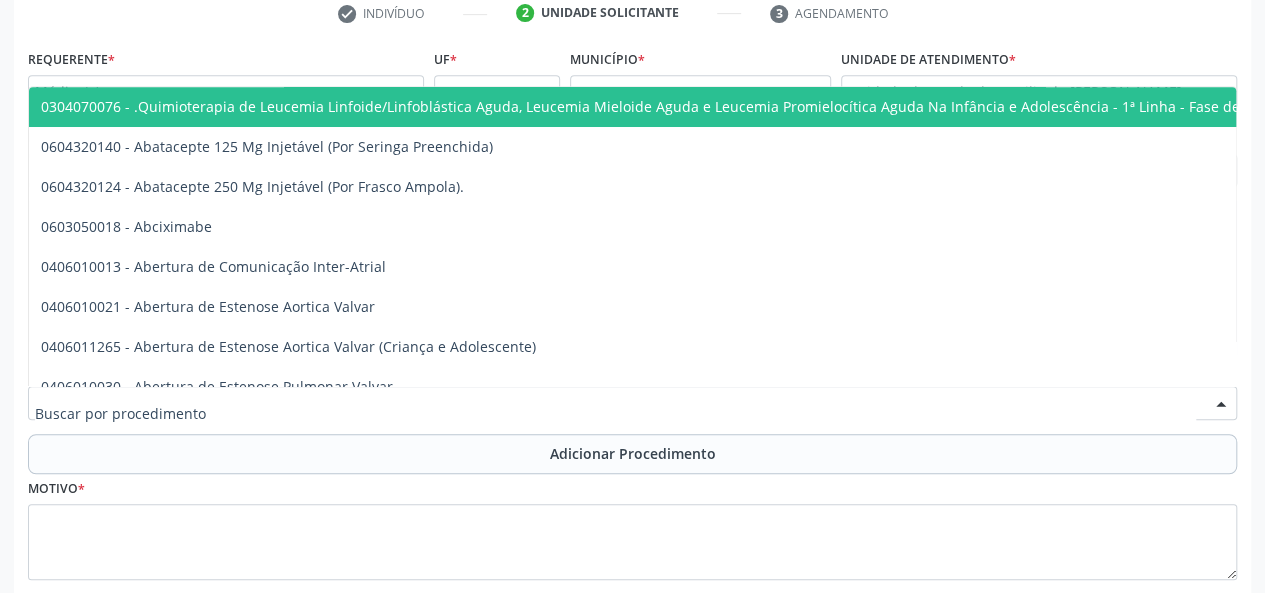 click at bounding box center (632, 403) 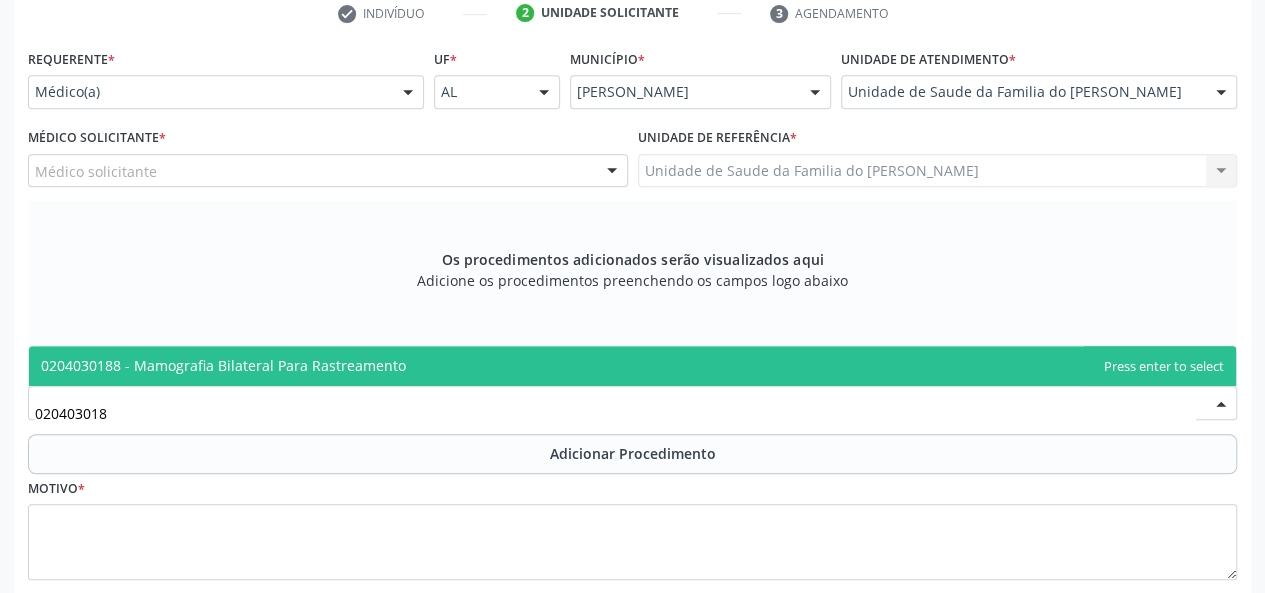 type on "0204030188" 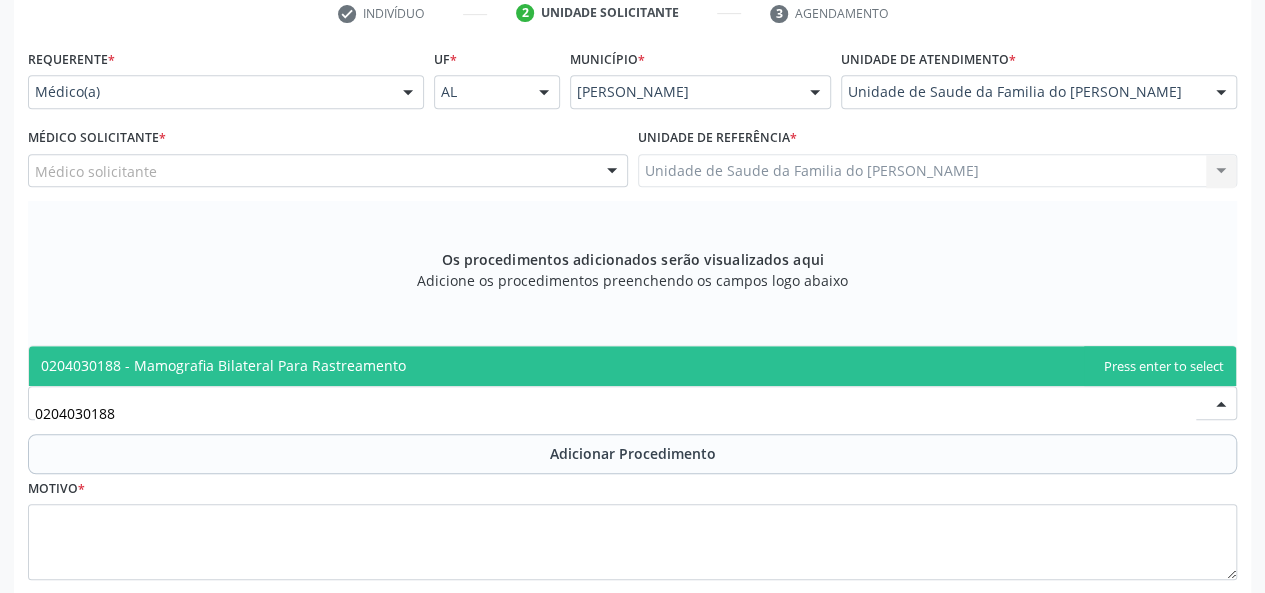 click on "0204030188 - Mamografia Bilateral Para Rastreamento" at bounding box center [632, 366] 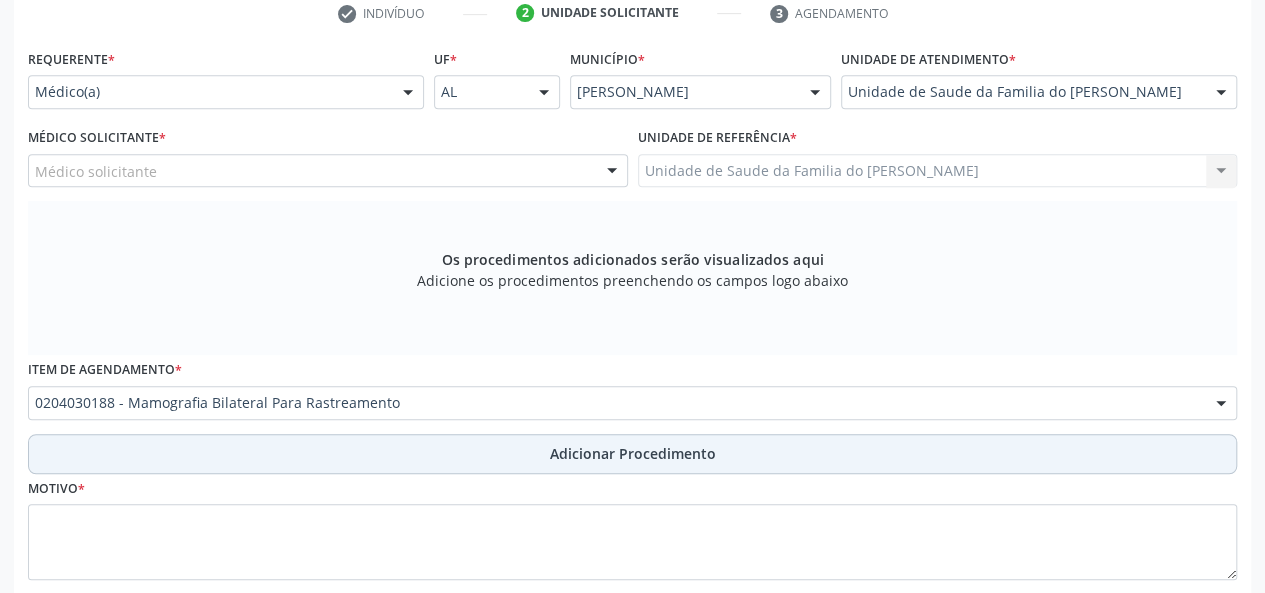 click on "Adicionar Procedimento" at bounding box center [632, 454] 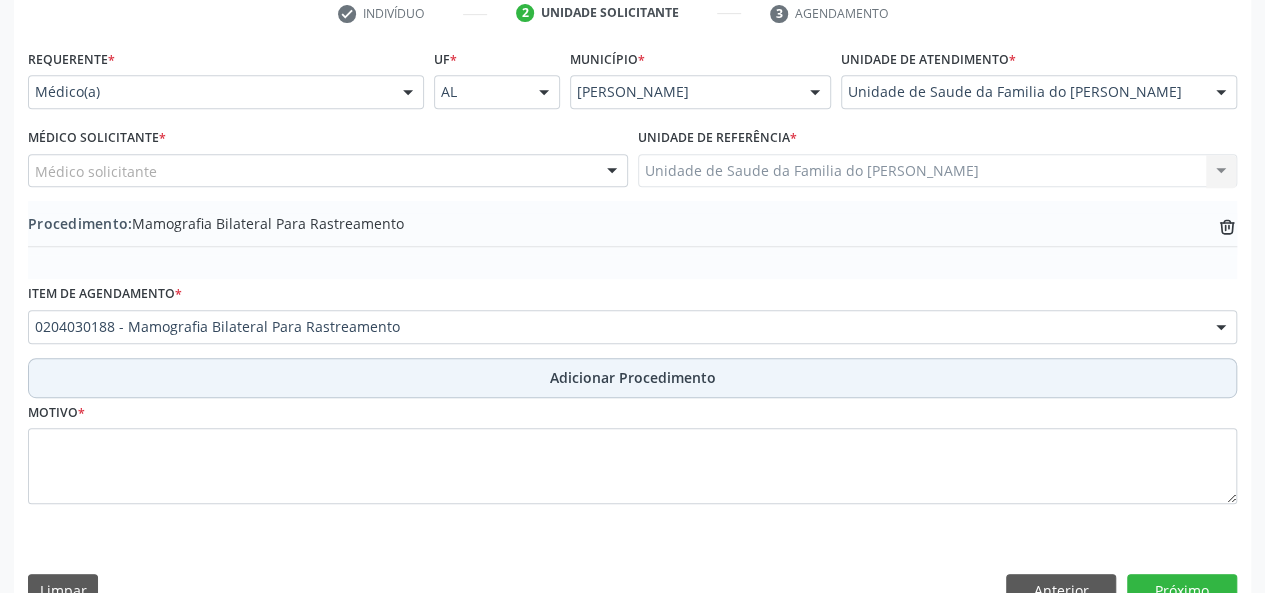 scroll, scrollTop: 458, scrollLeft: 0, axis: vertical 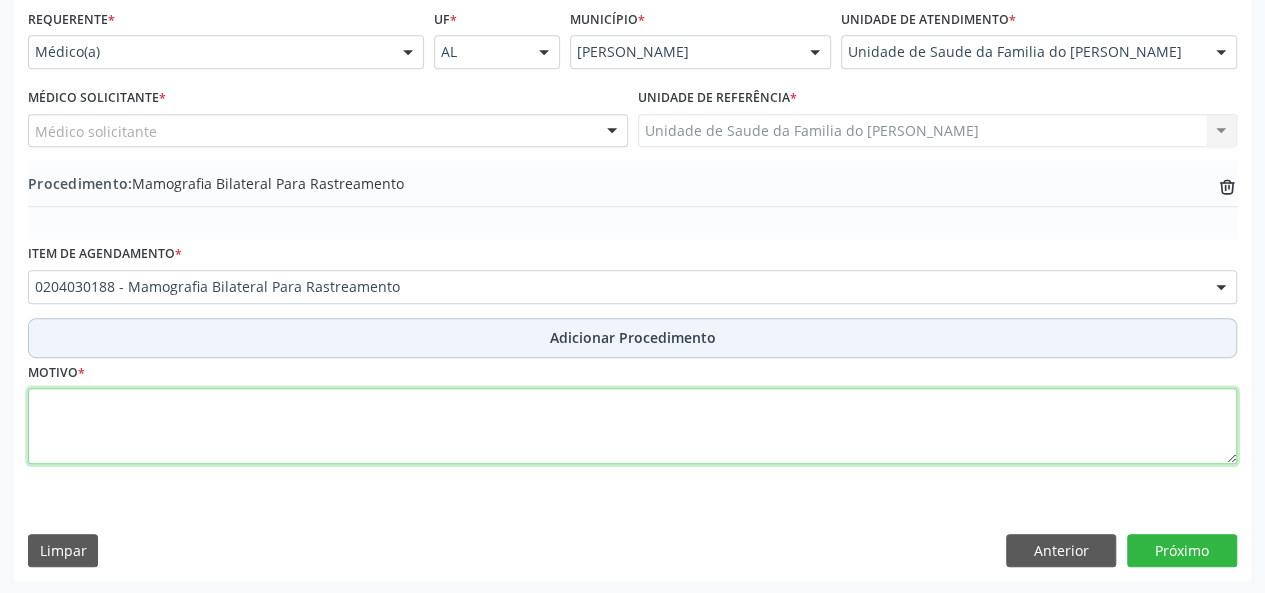 click at bounding box center (632, 426) 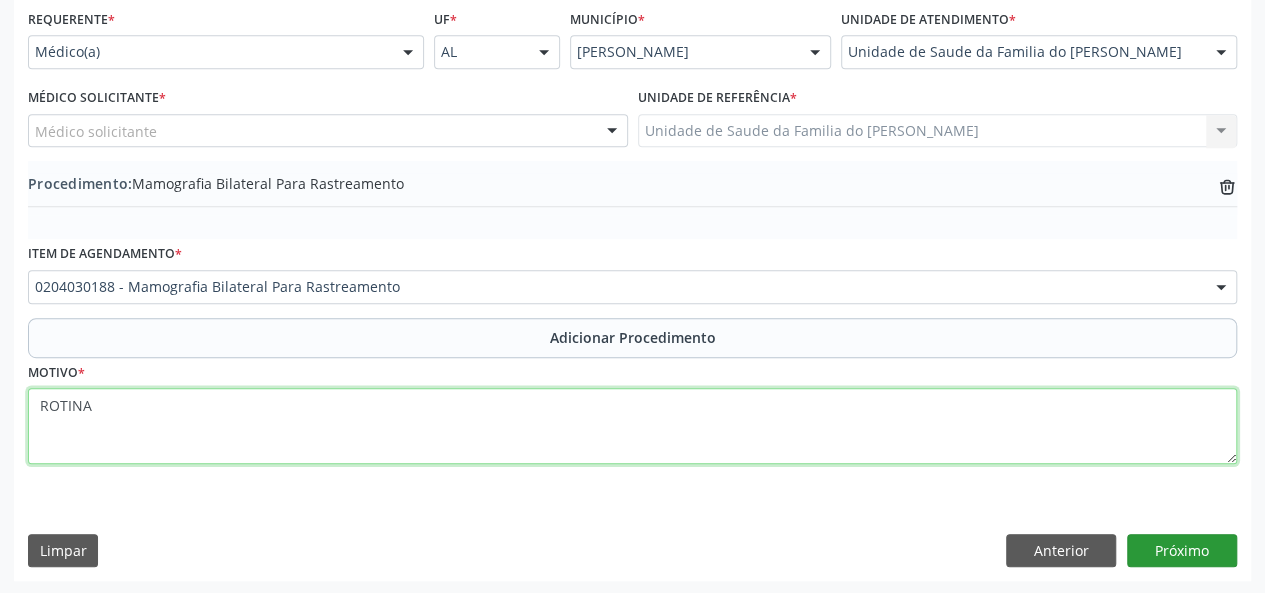 type on "ROTINA" 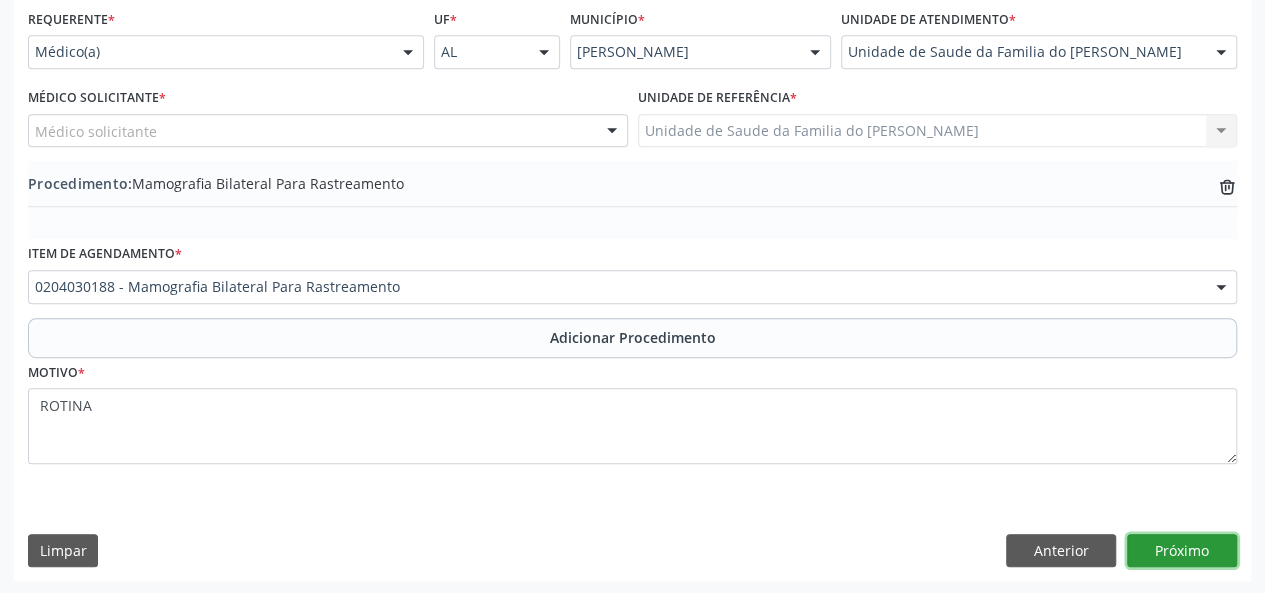 click on "Próximo" at bounding box center [1182, 551] 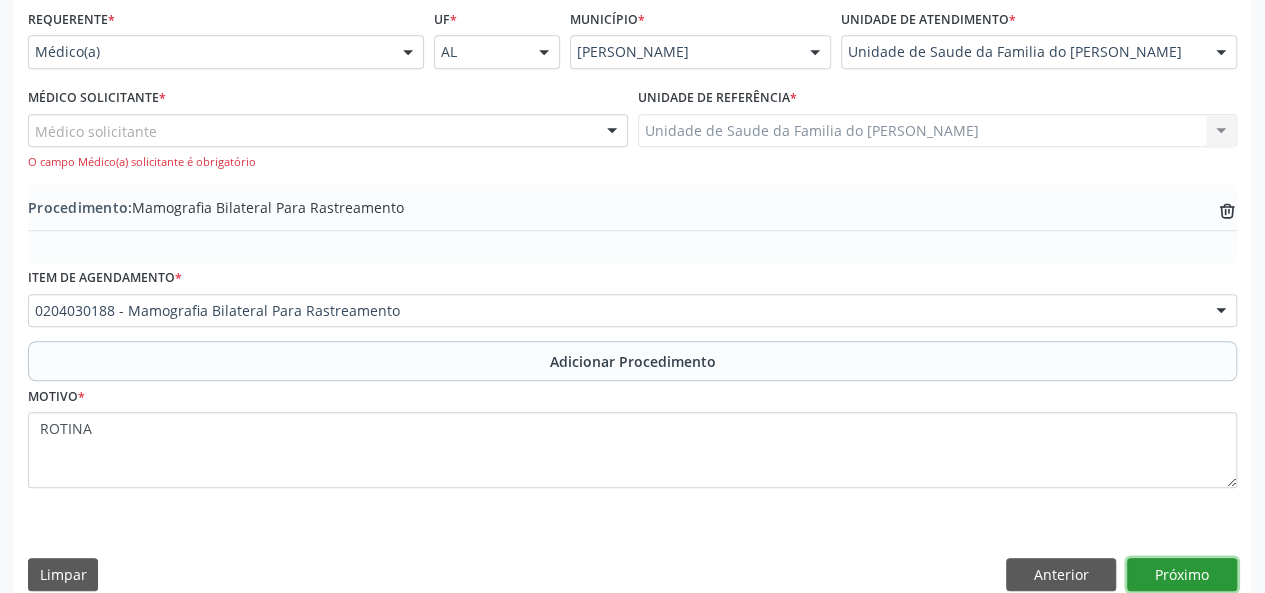 click on "Próximo" at bounding box center (1182, 575) 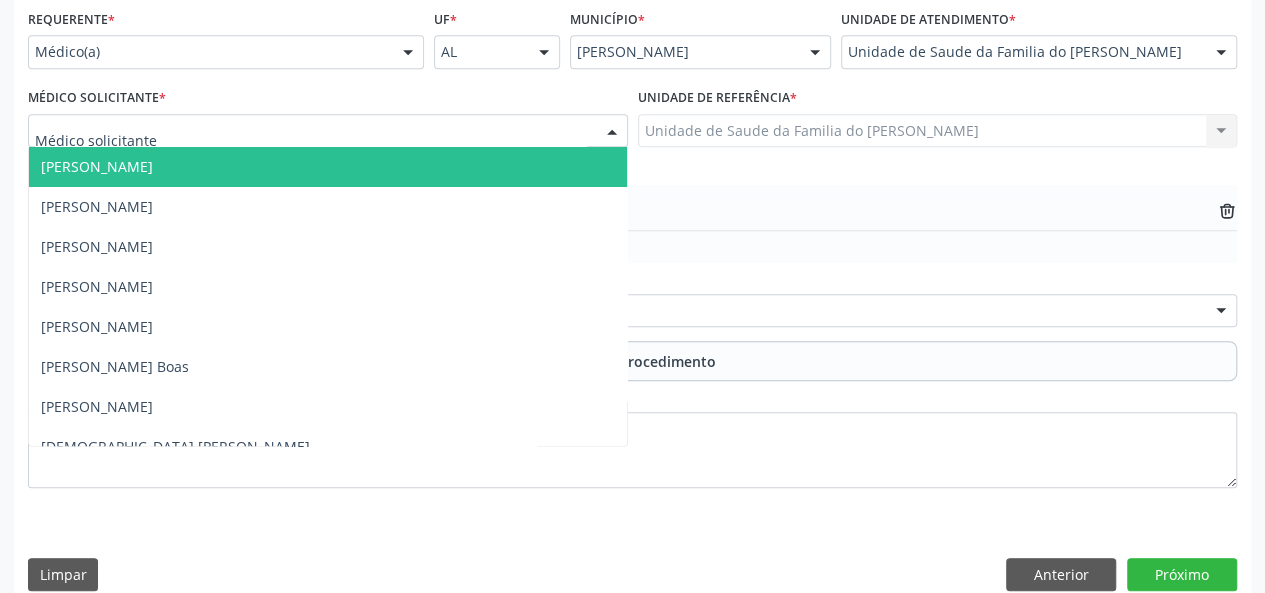 click at bounding box center [328, 131] 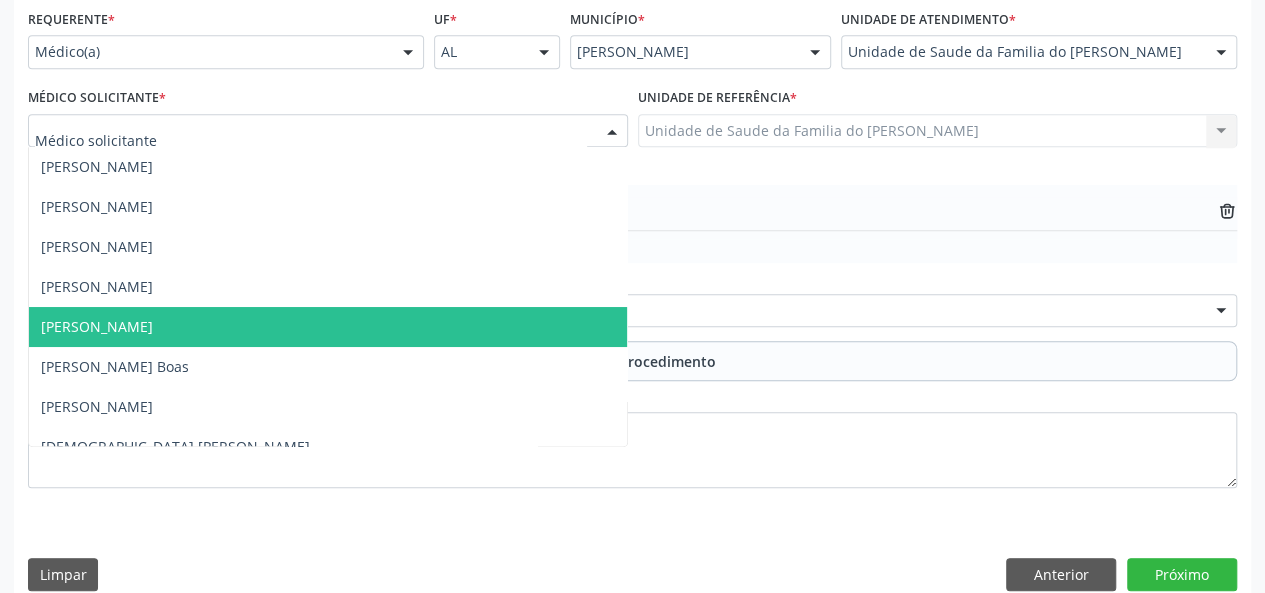 click on "[PERSON_NAME]" at bounding box center [328, 327] 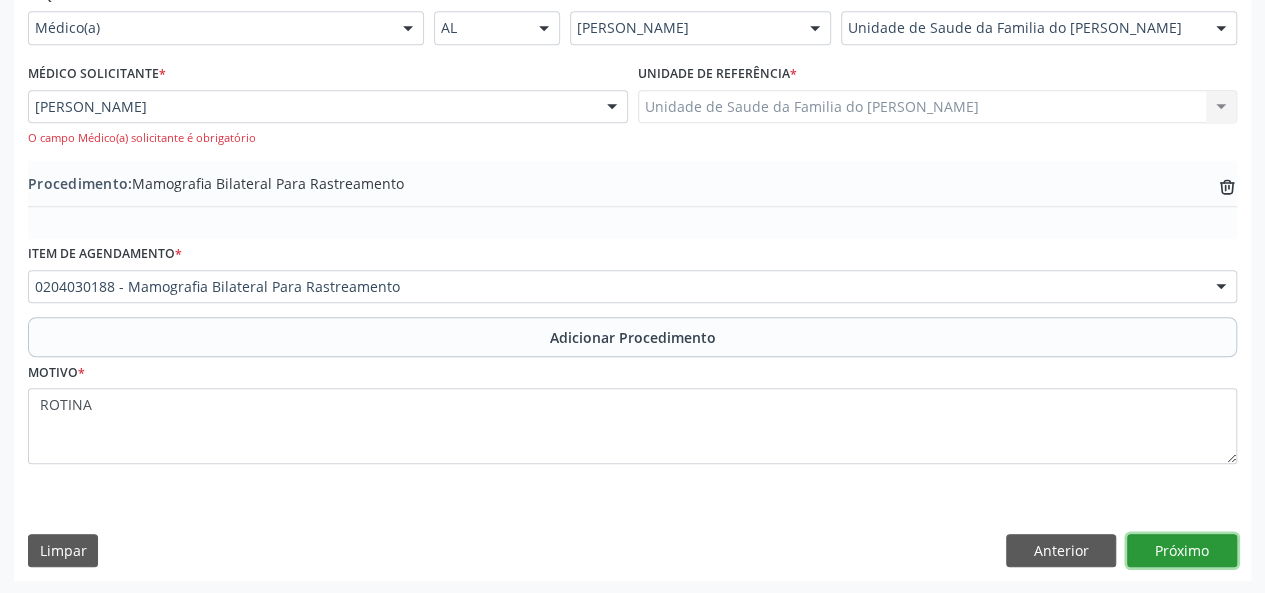 click on "Próximo" at bounding box center (1182, 551) 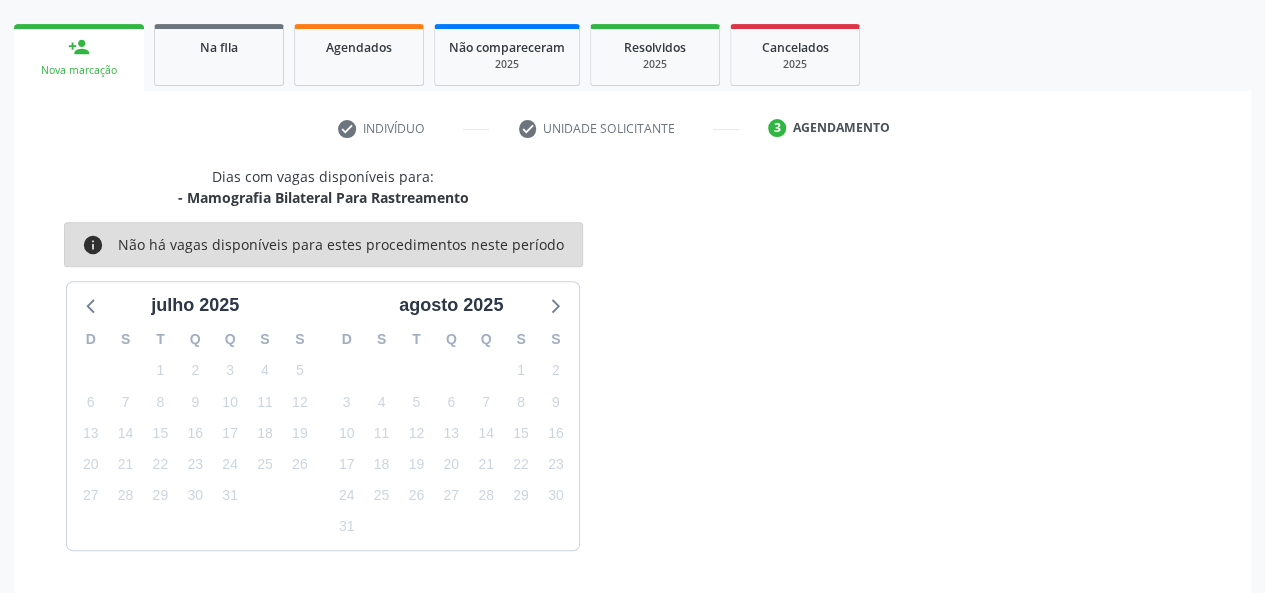 scroll, scrollTop: 362, scrollLeft: 0, axis: vertical 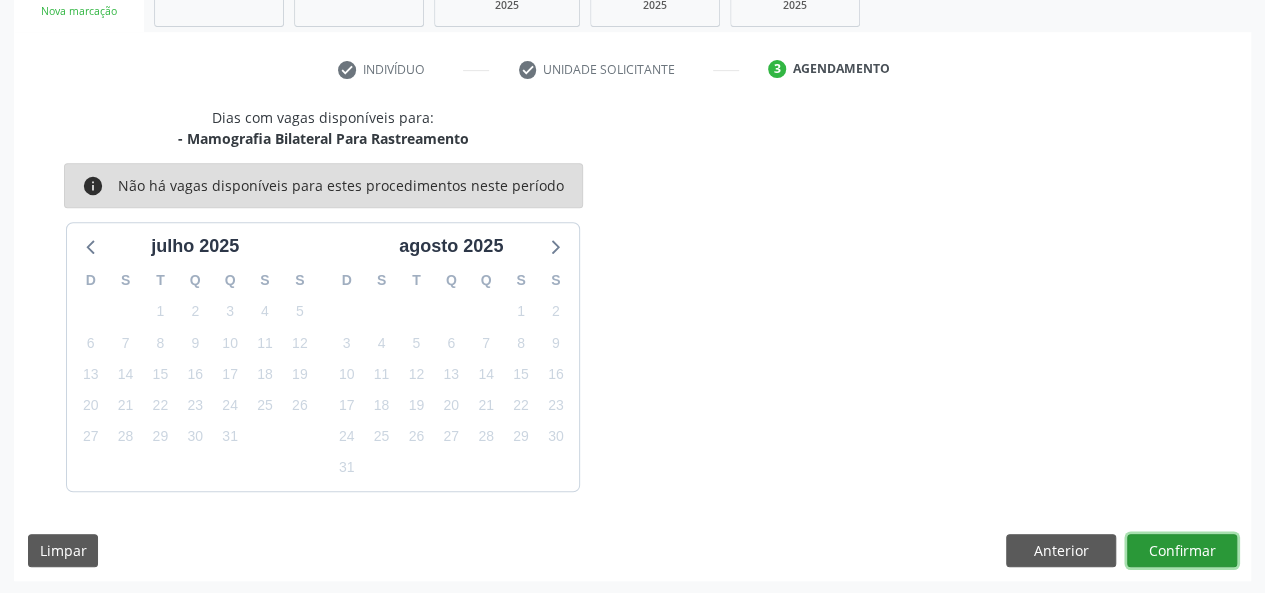 click on "Confirmar" at bounding box center (1182, 551) 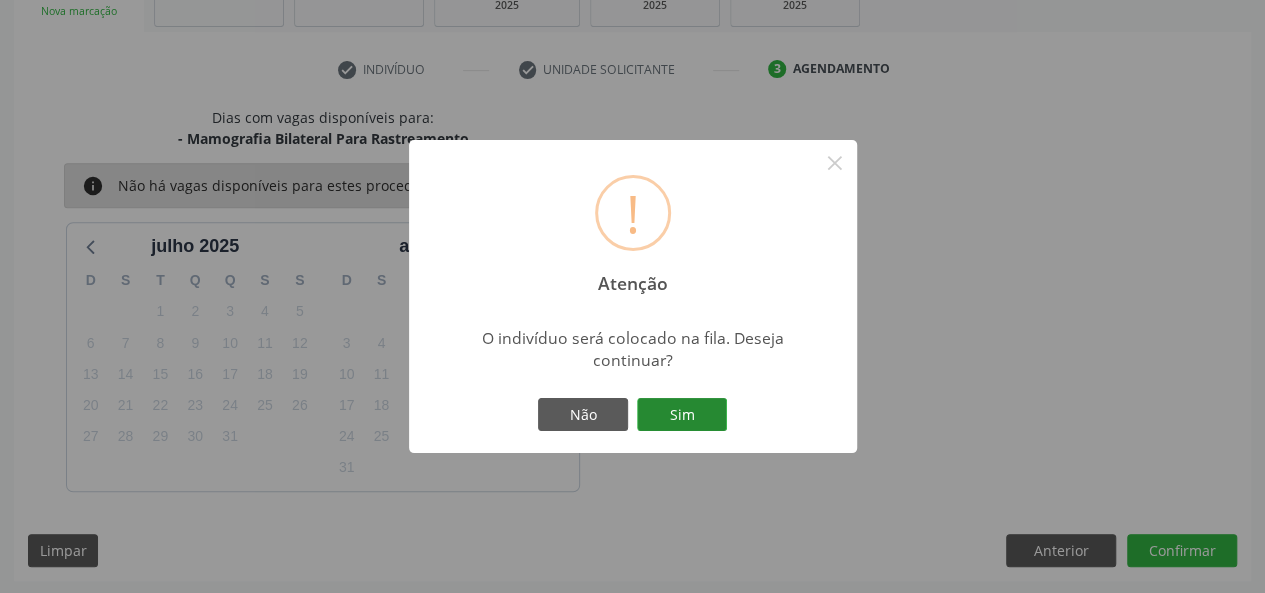 click on "Sim" at bounding box center [682, 415] 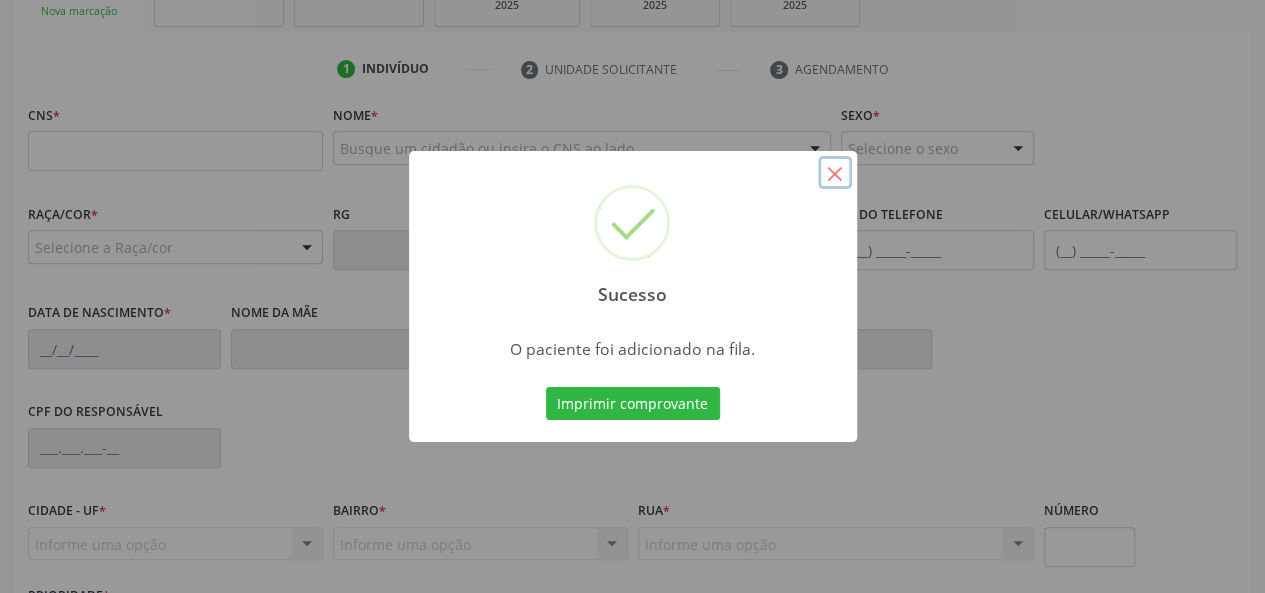 click on "×" at bounding box center (835, 173) 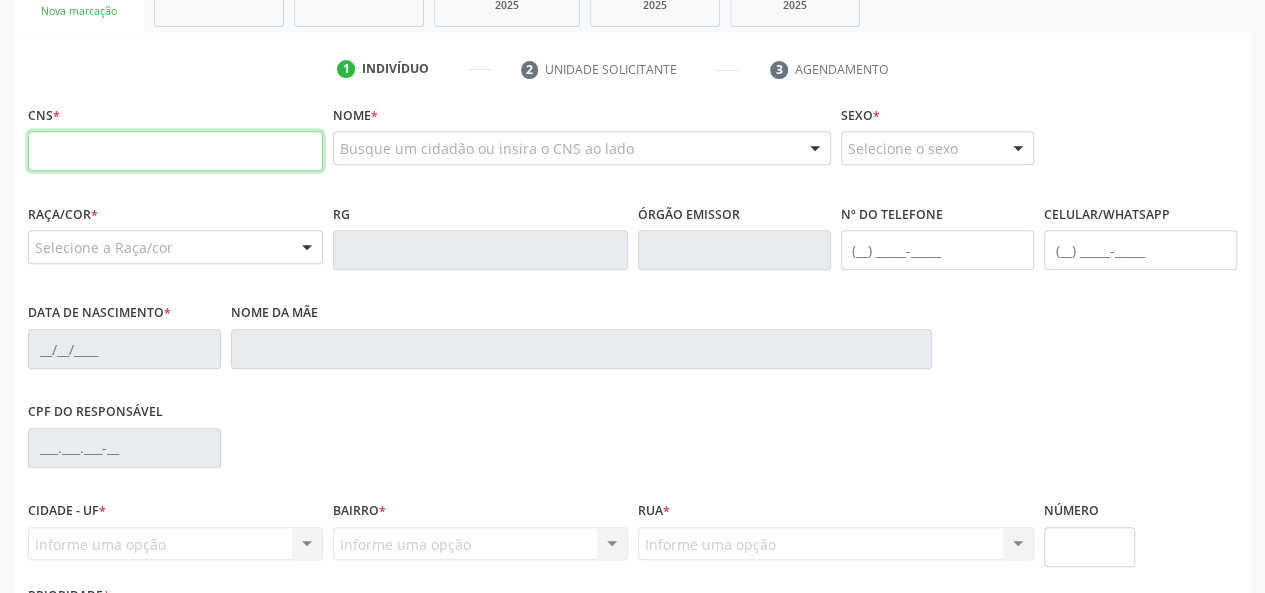 click at bounding box center [175, 151] 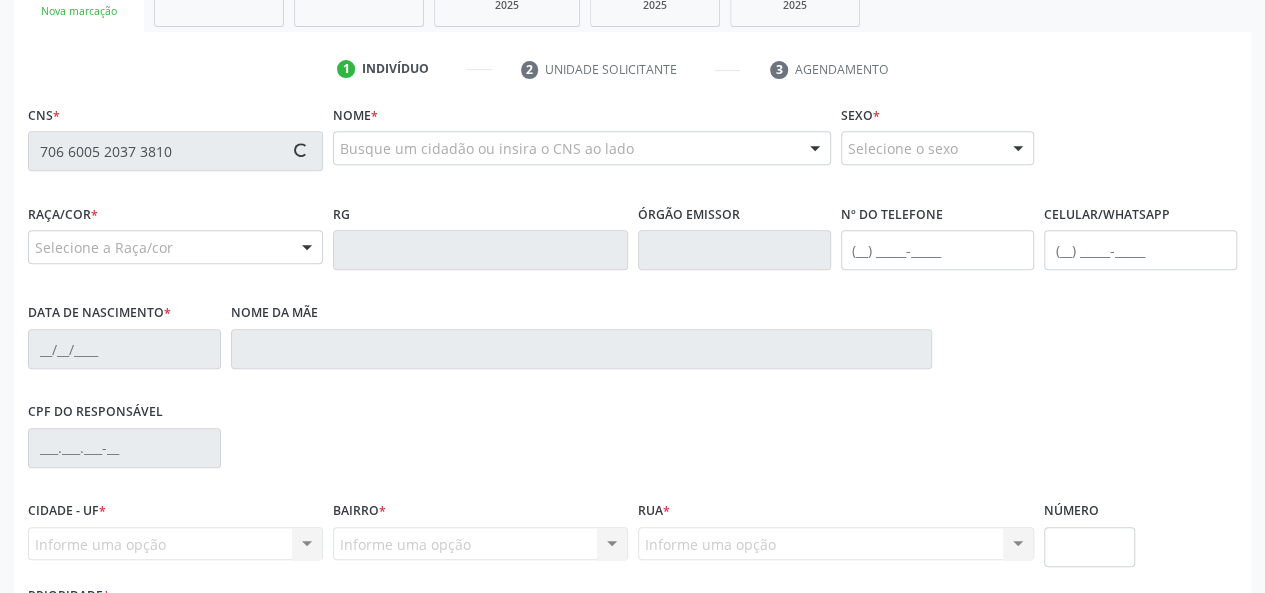 type on "706 6005 2037 3810" 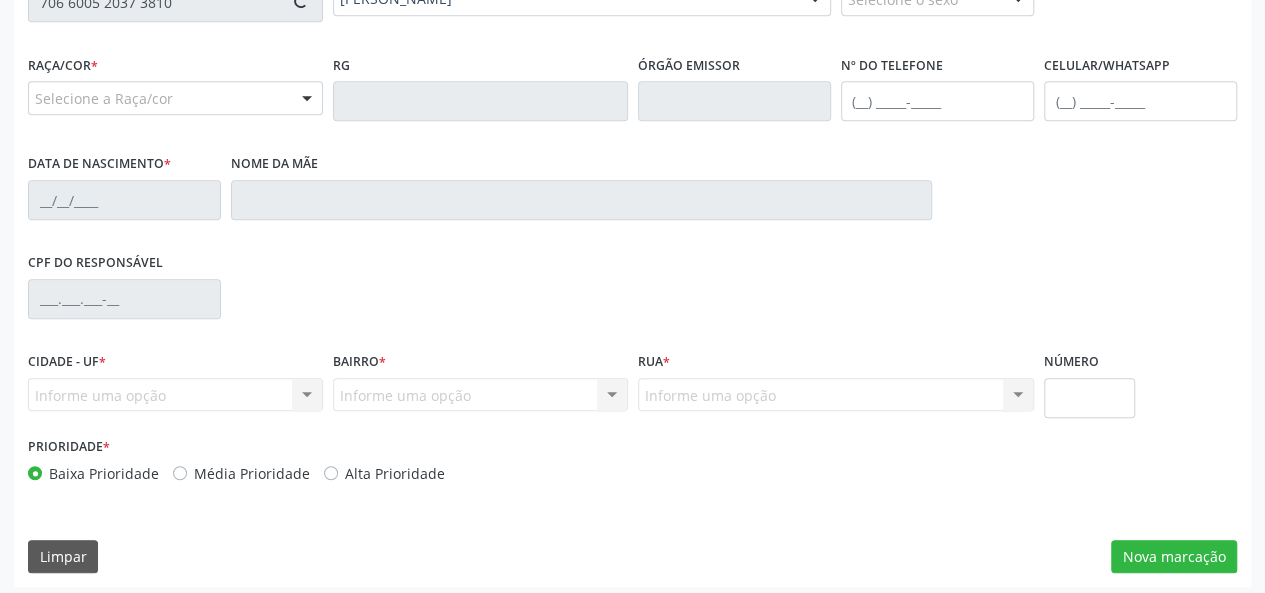 scroll, scrollTop: 518, scrollLeft: 0, axis: vertical 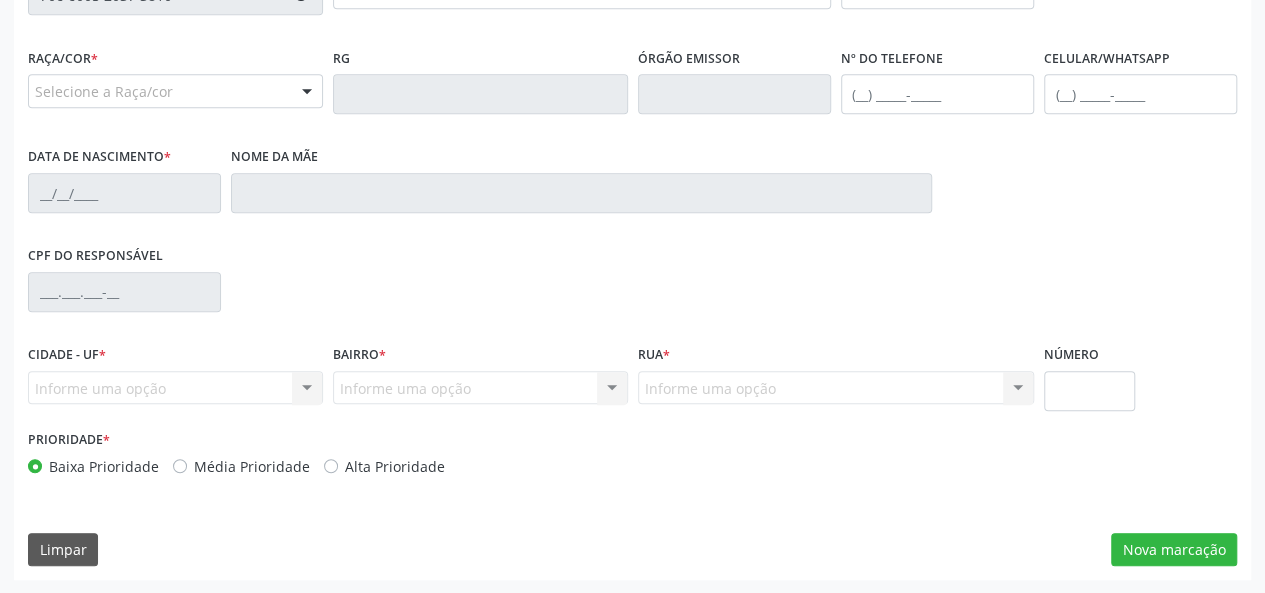type on "(82) 99388-3770" 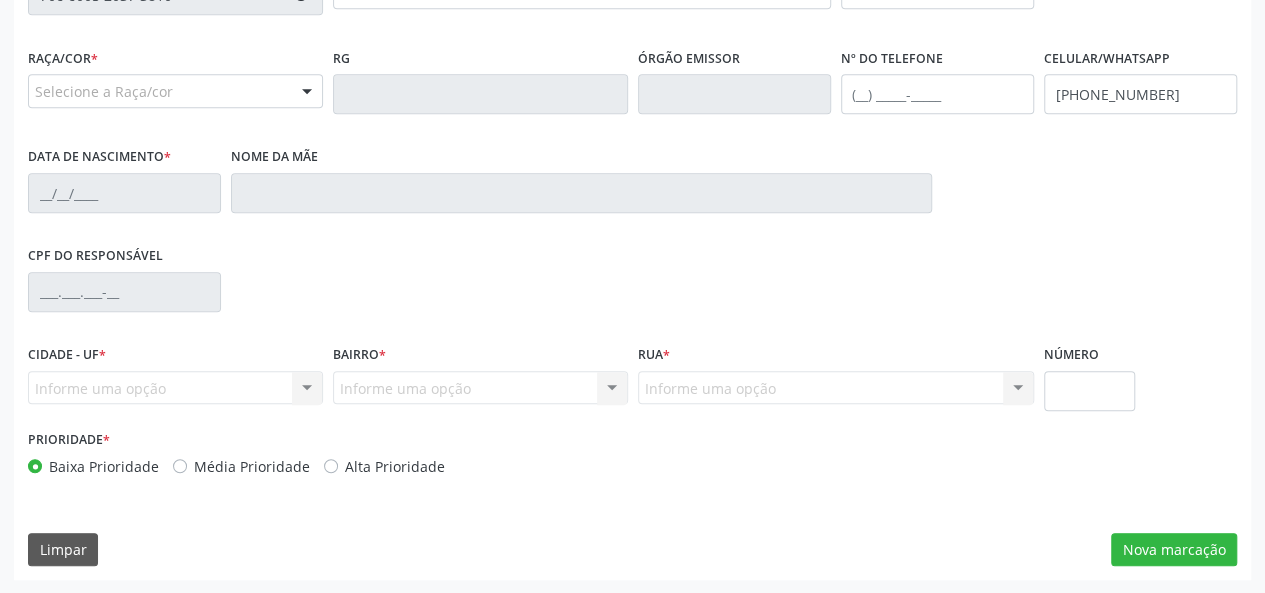type on "10/11/1956" 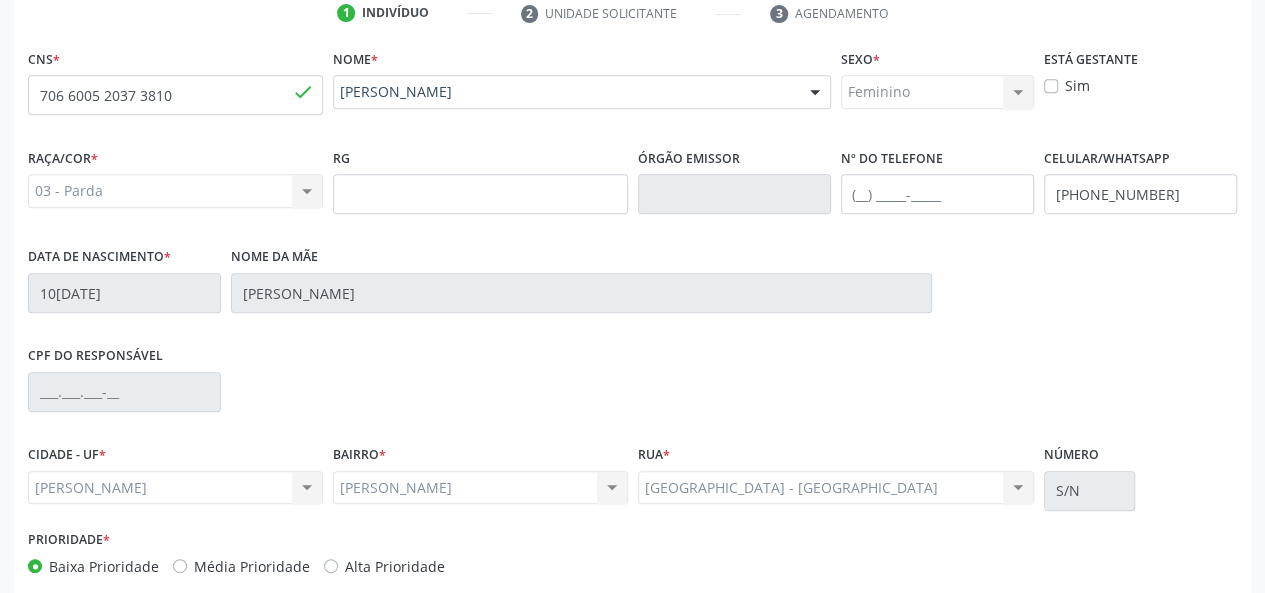scroll, scrollTop: 518, scrollLeft: 0, axis: vertical 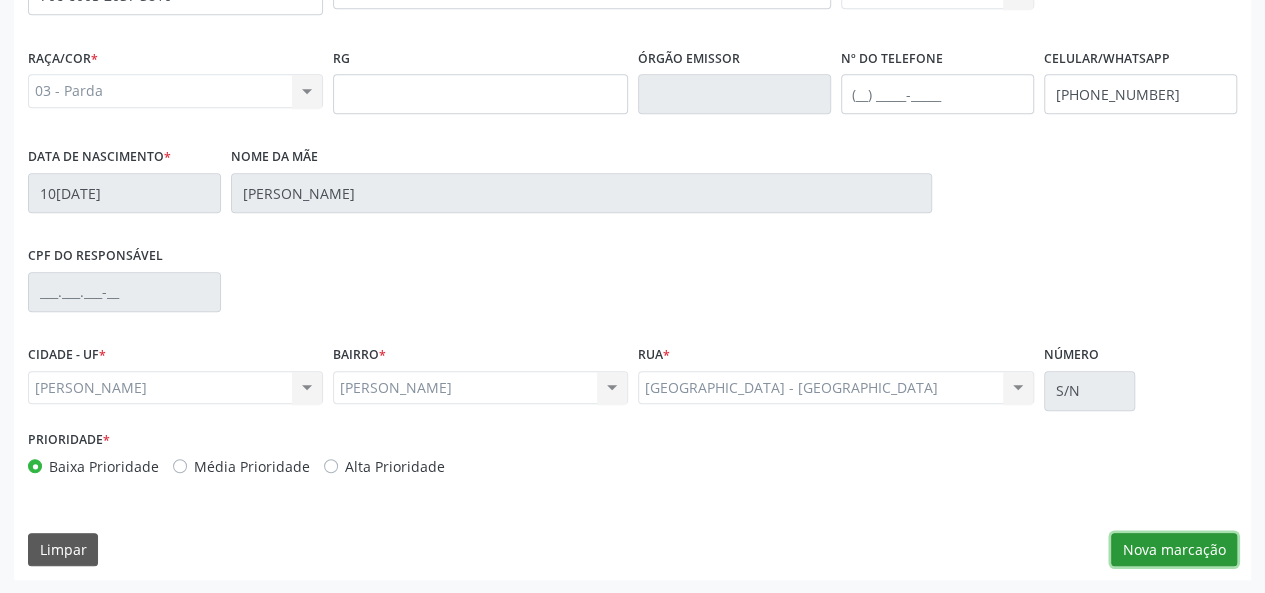 click on "Nova marcação" at bounding box center (1174, 550) 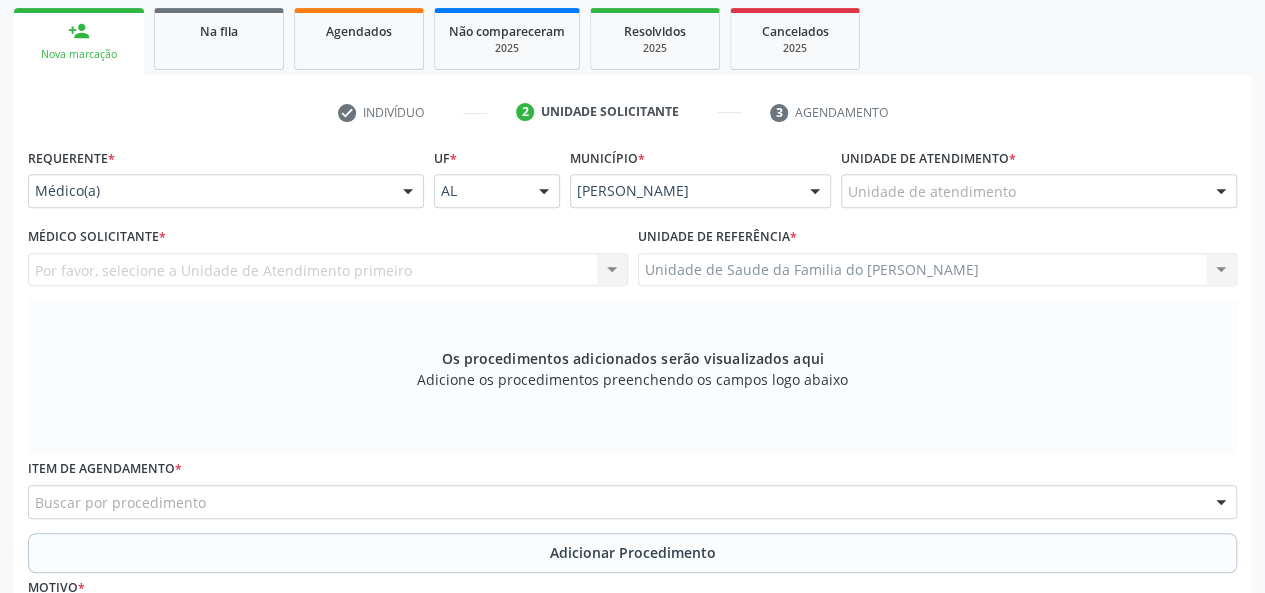 scroll, scrollTop: 318, scrollLeft: 0, axis: vertical 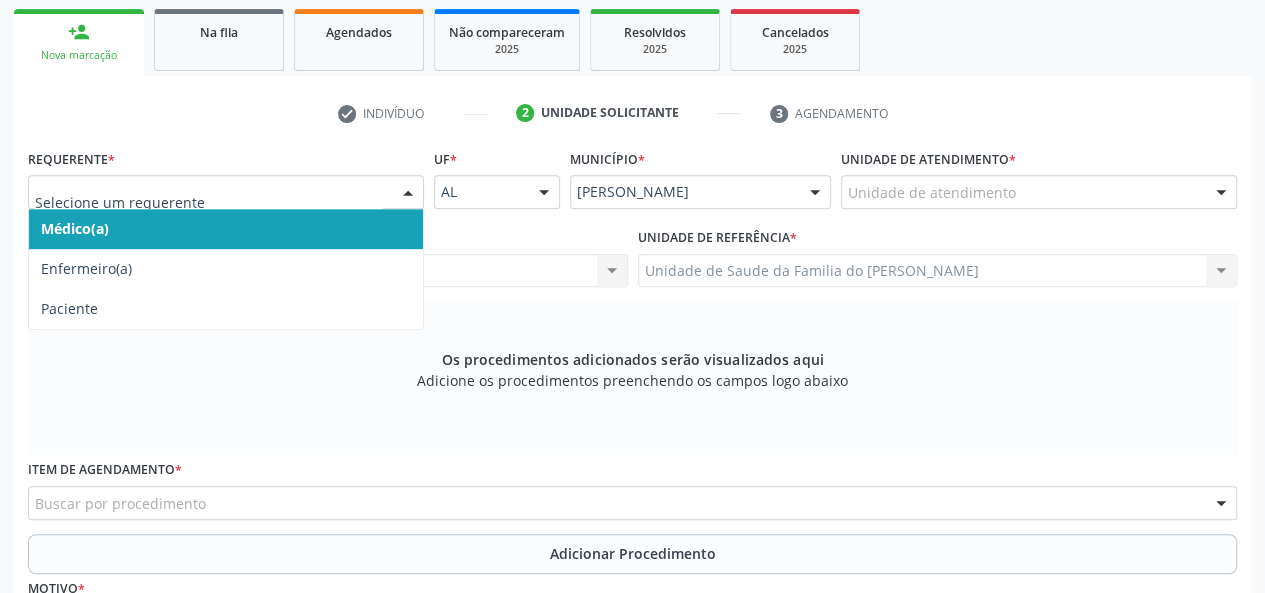 click on "Médico(a)" at bounding box center (226, 229) 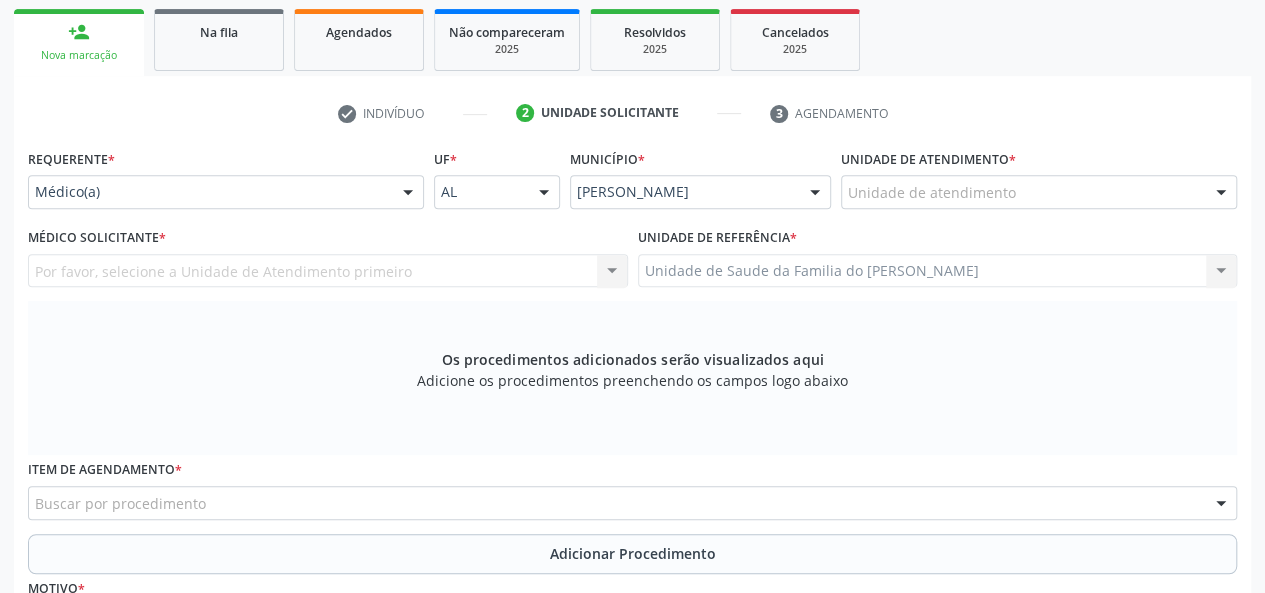 click on "Unidade de atendimento" at bounding box center (1039, 192) 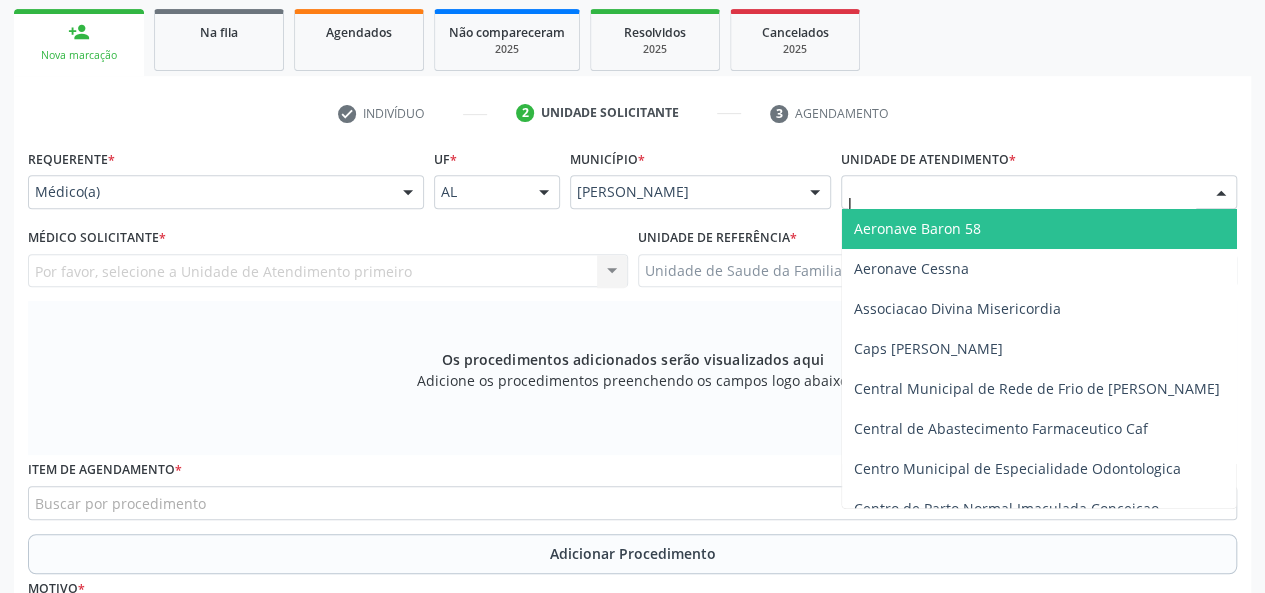type on "[PERSON_NAME]" 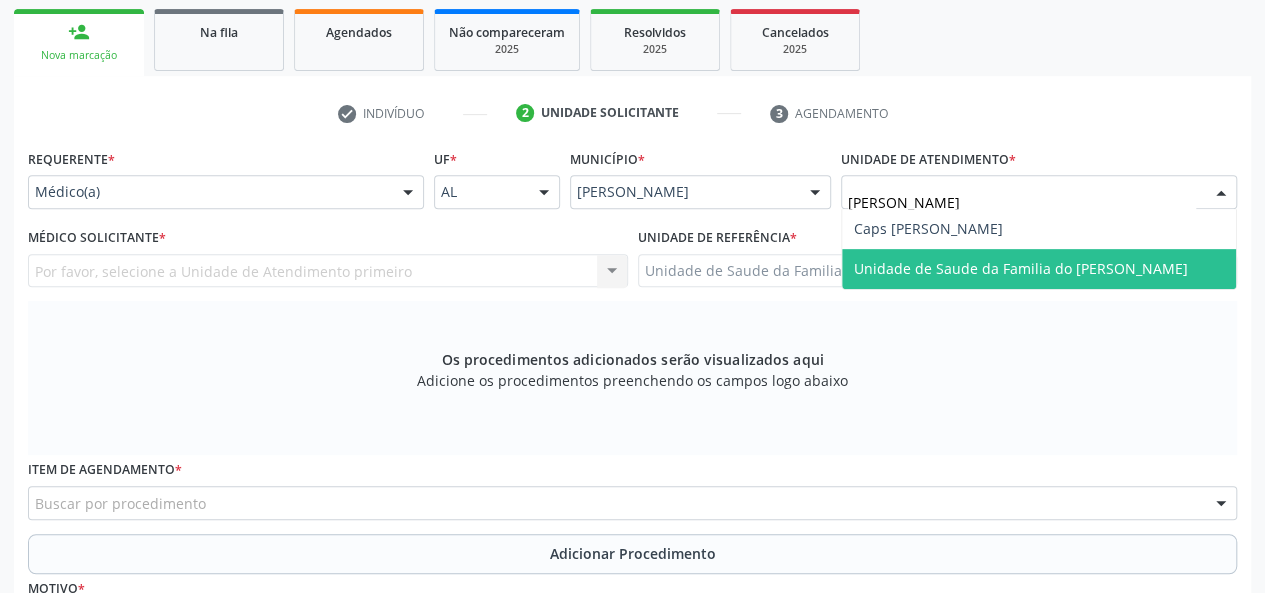 click on "Unidade de Saude da Familia do [PERSON_NAME]" at bounding box center (1039, 269) 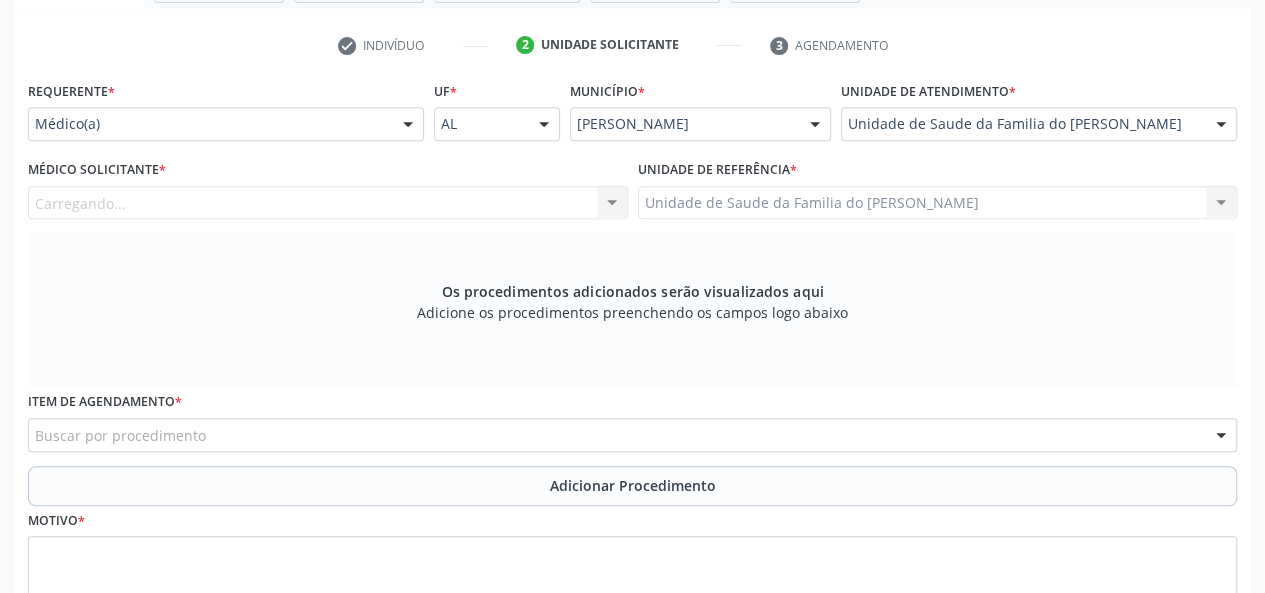 scroll, scrollTop: 418, scrollLeft: 0, axis: vertical 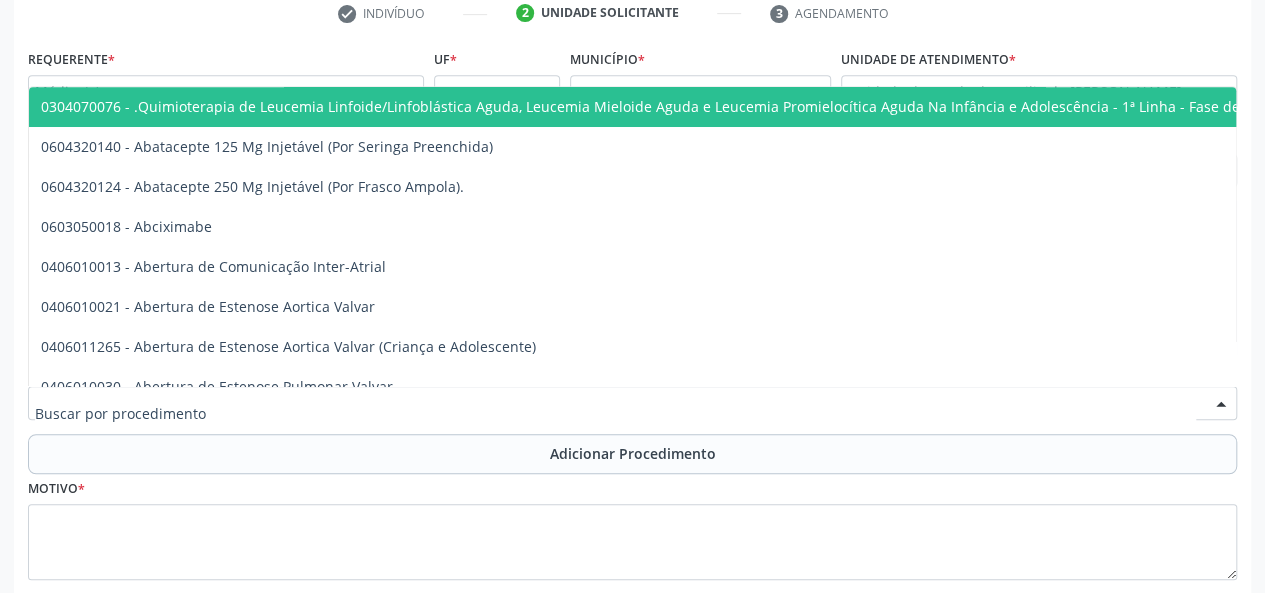 click at bounding box center [632, 403] 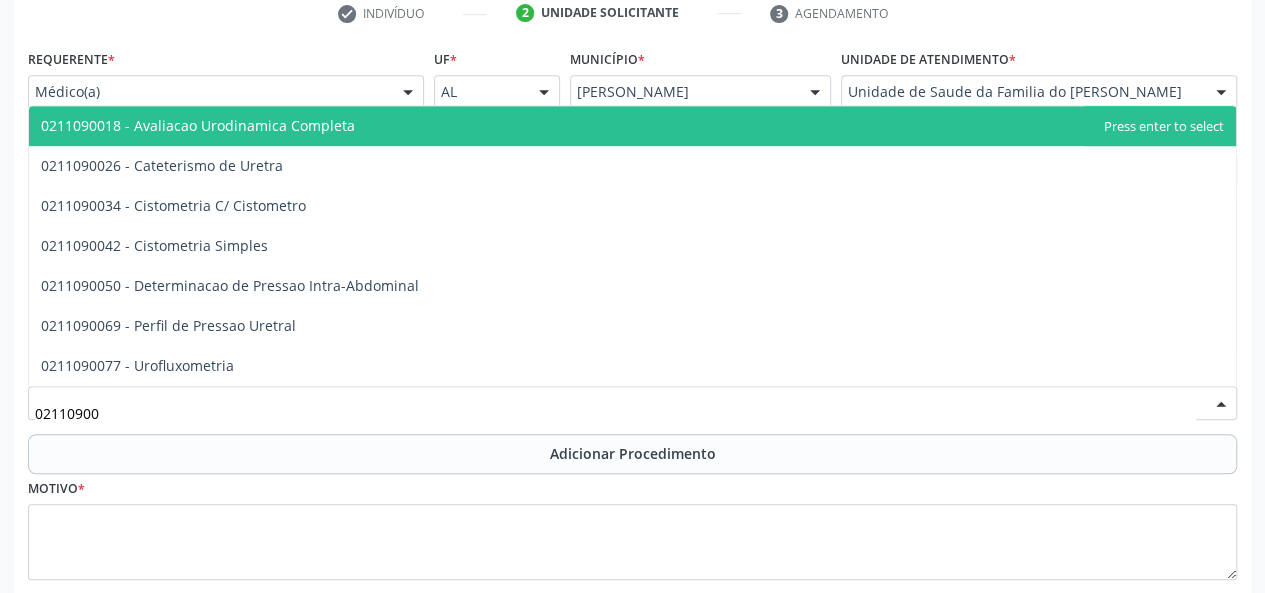 type on "021109001" 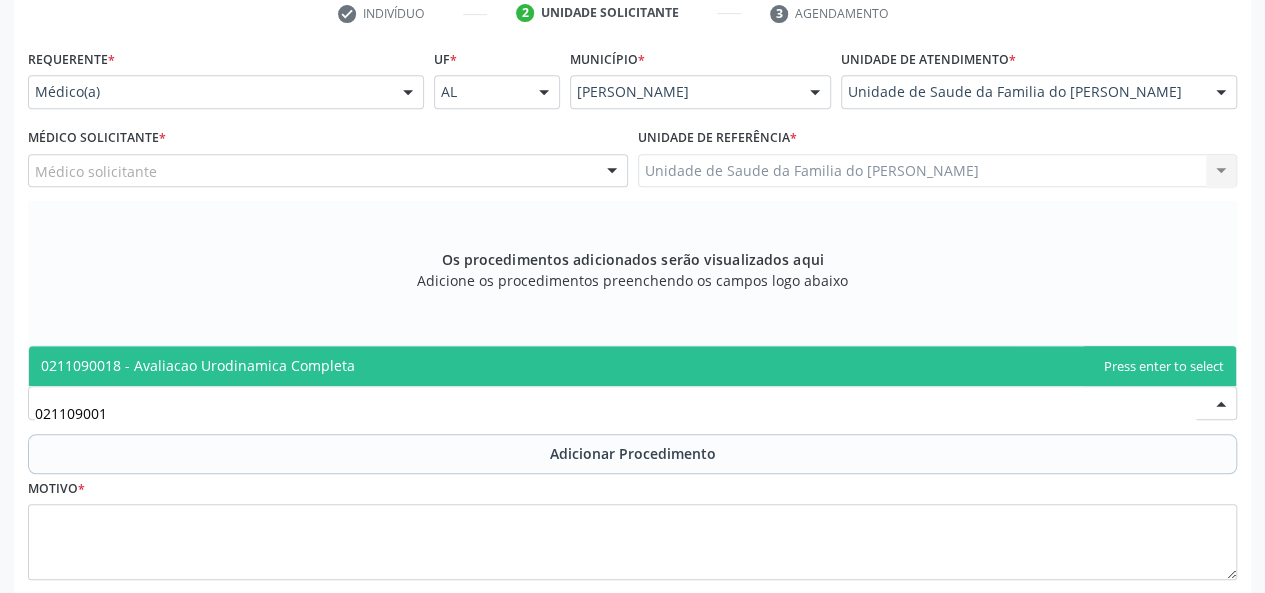 click on "0211090018 - Avaliacao Urodinamica Completa" at bounding box center [632, 366] 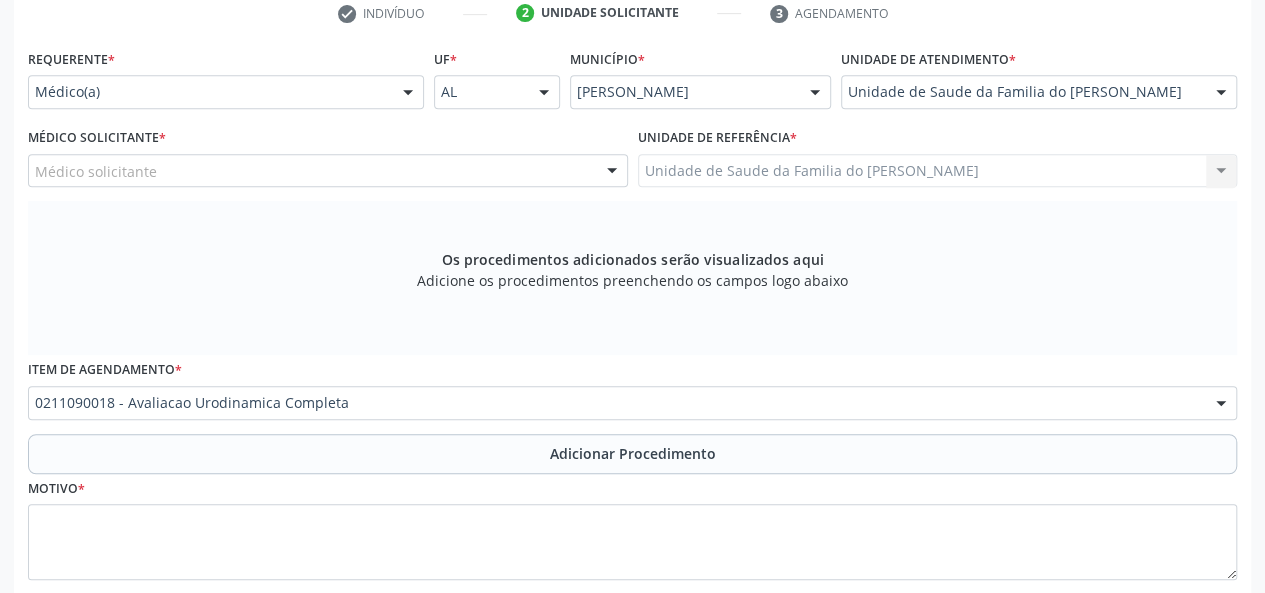 click on "Médico solicitante" at bounding box center (328, 171) 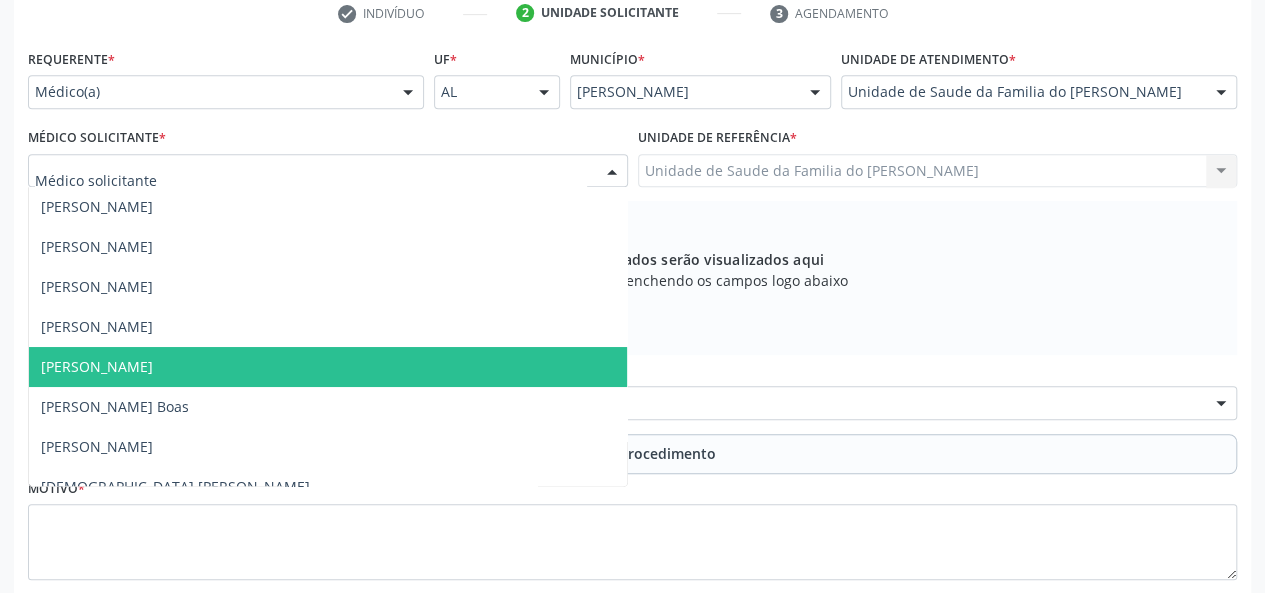click on "[PERSON_NAME]" at bounding box center [328, 367] 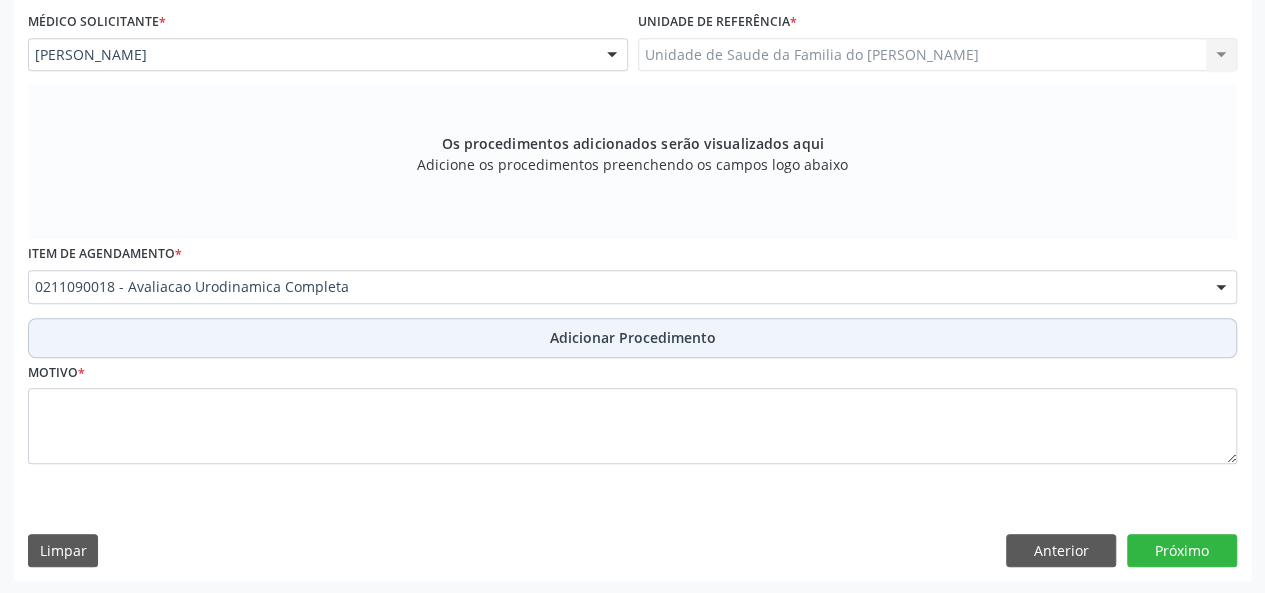 click on "Adicionar Procedimento" at bounding box center (632, 338) 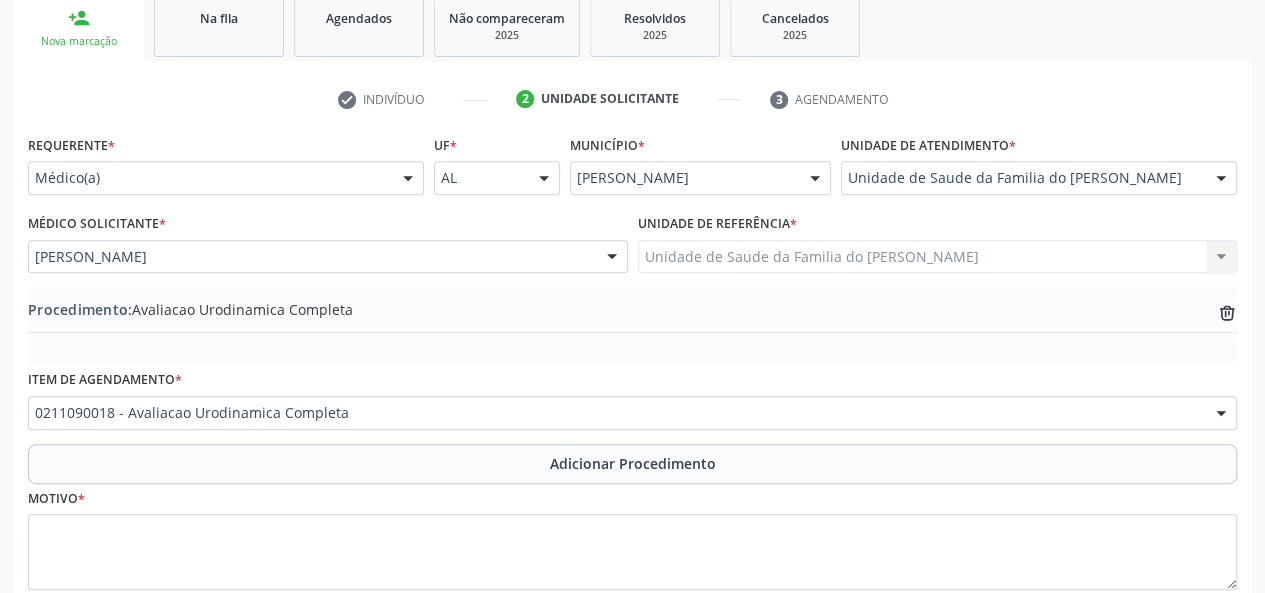 scroll, scrollTop: 458, scrollLeft: 0, axis: vertical 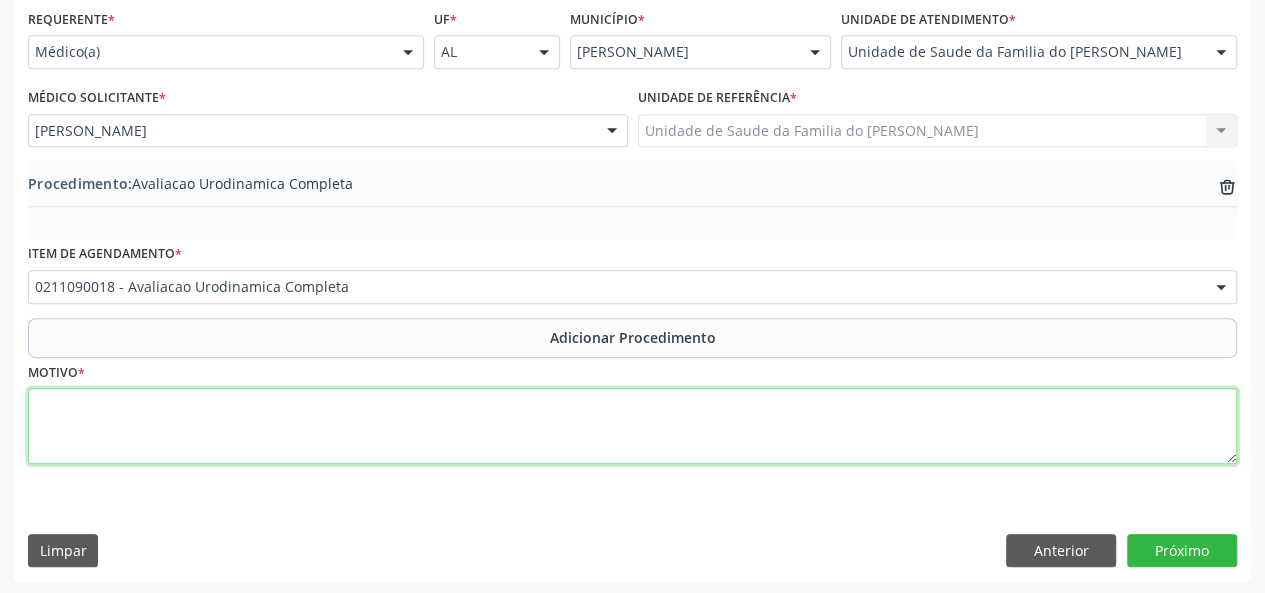 click at bounding box center (632, 426) 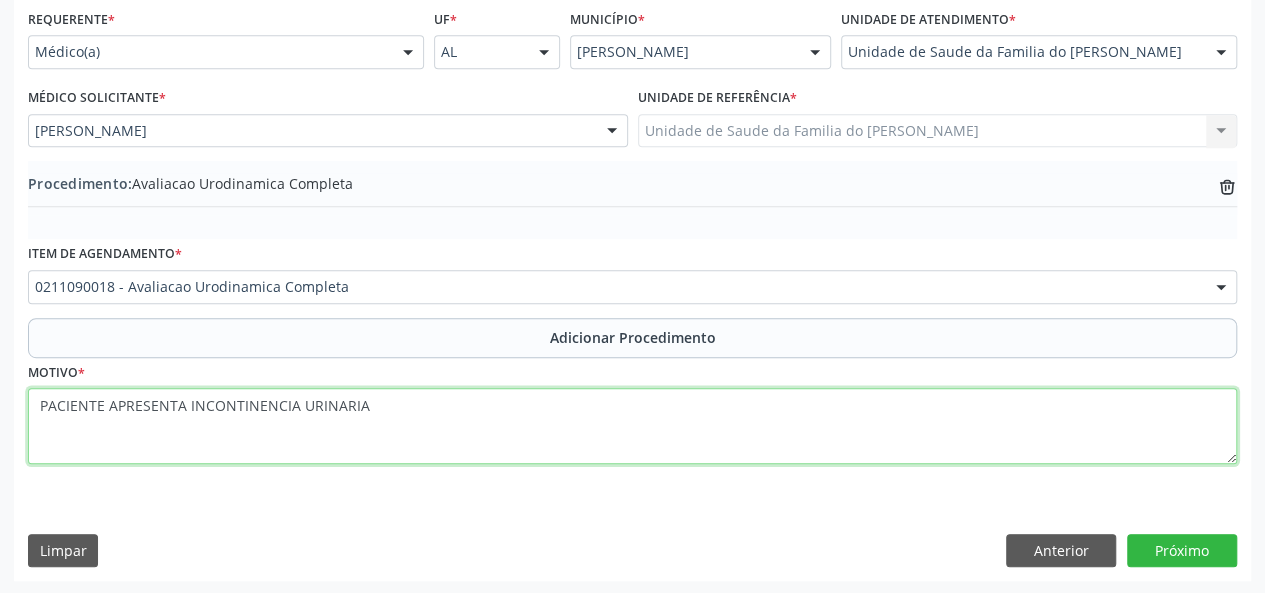 click on "PACIENTE APRESENTA INCONTINENCIA URINARIA" at bounding box center (632, 426) 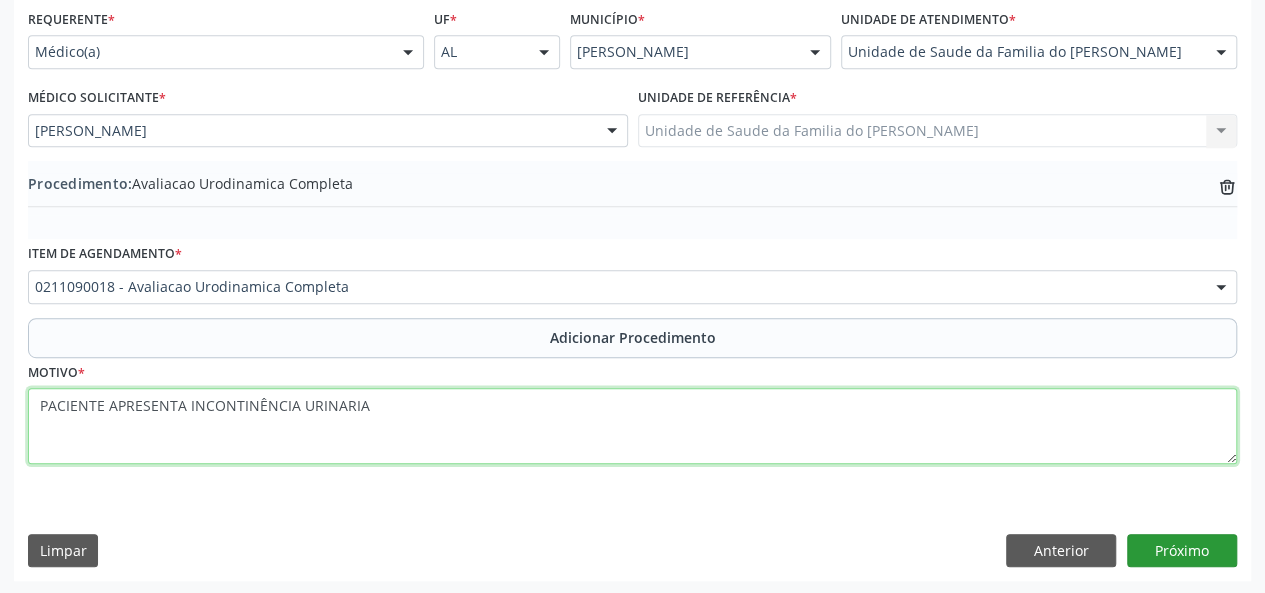type on "PACIENTE APRESENTA INCONTINÊNCIA URINARIA" 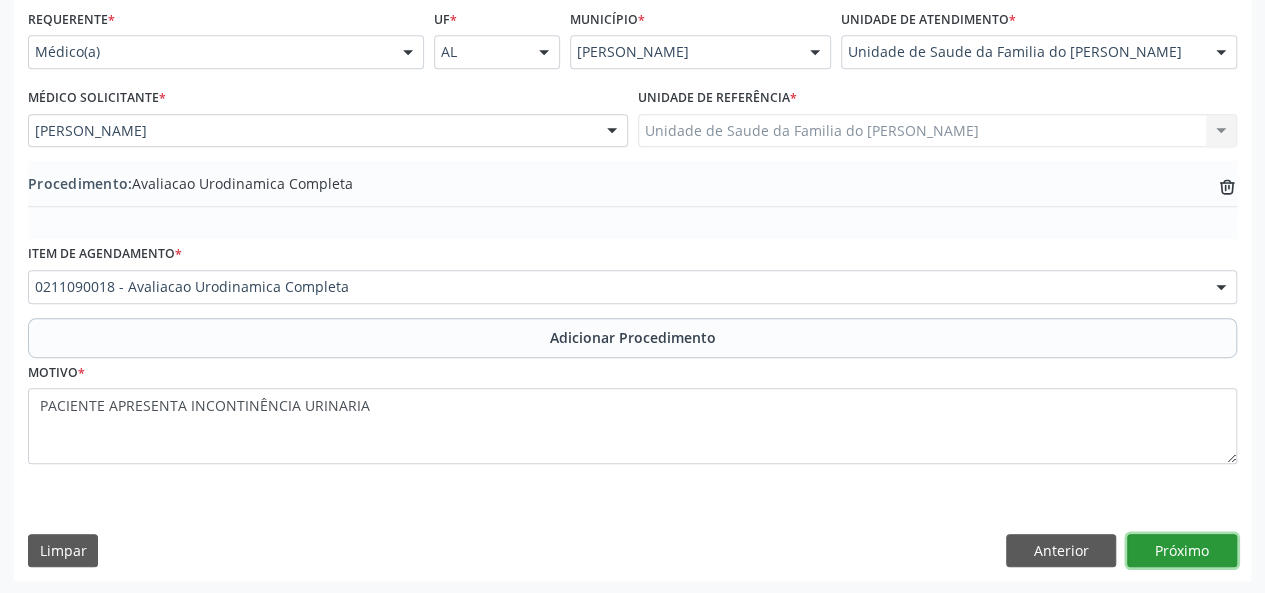 click on "Próximo" at bounding box center (1182, 551) 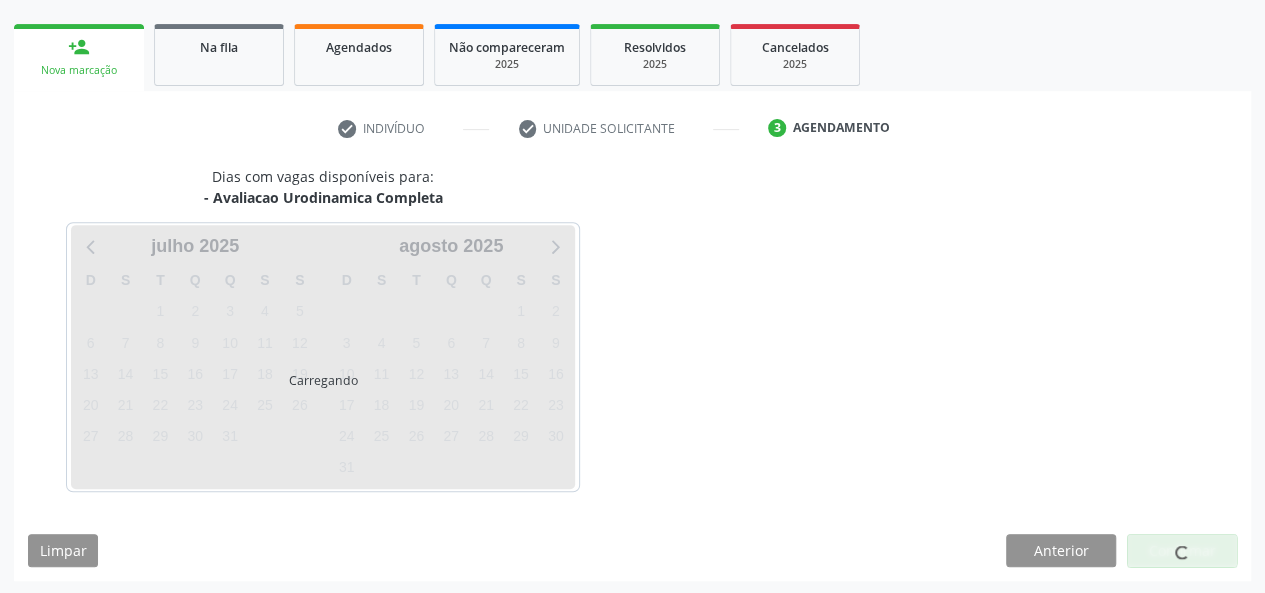scroll, scrollTop: 362, scrollLeft: 0, axis: vertical 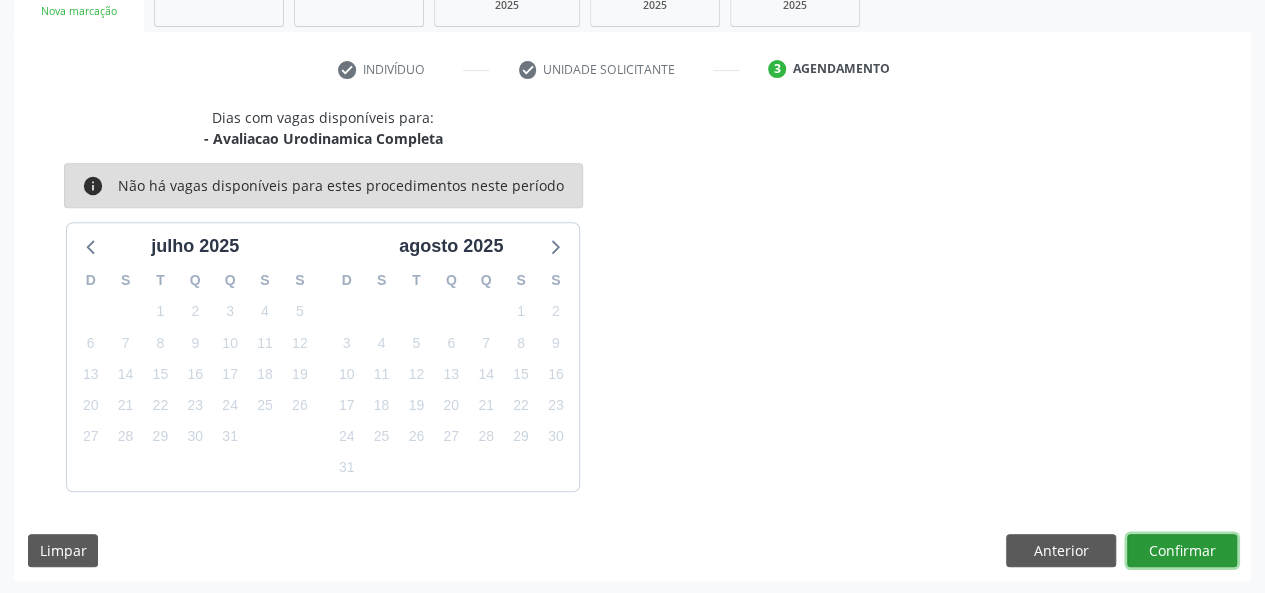 click on "Confirmar" at bounding box center [1182, 551] 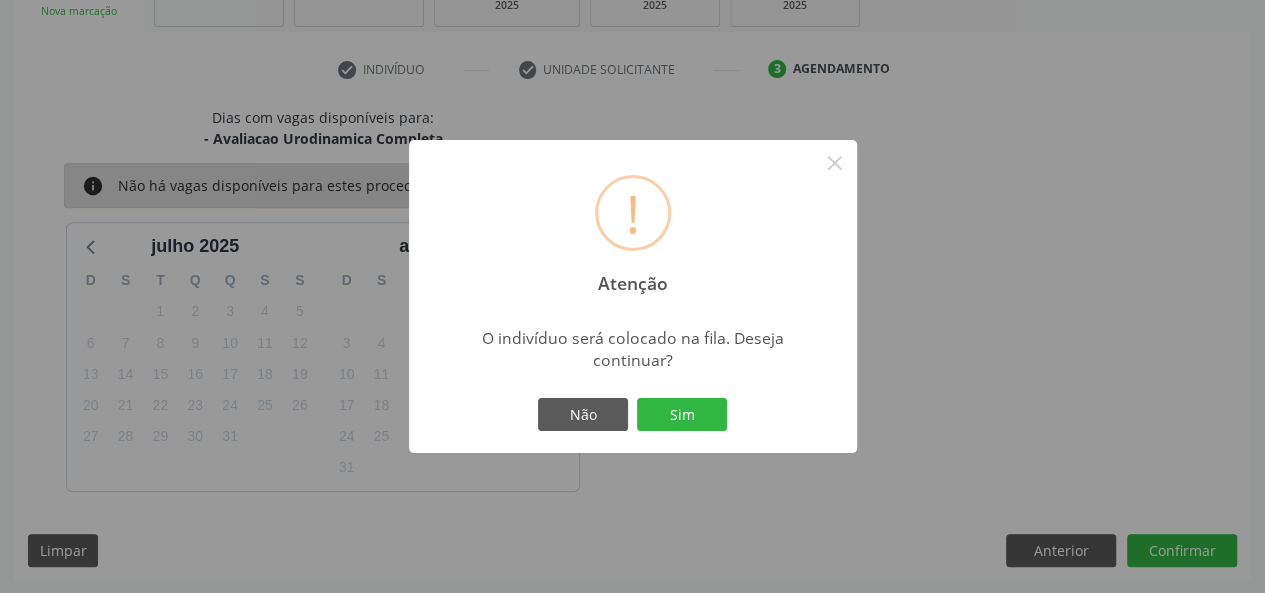 drag, startPoint x: 678, startPoint y: 412, endPoint x: 674, endPoint y: 435, distance: 23.345236 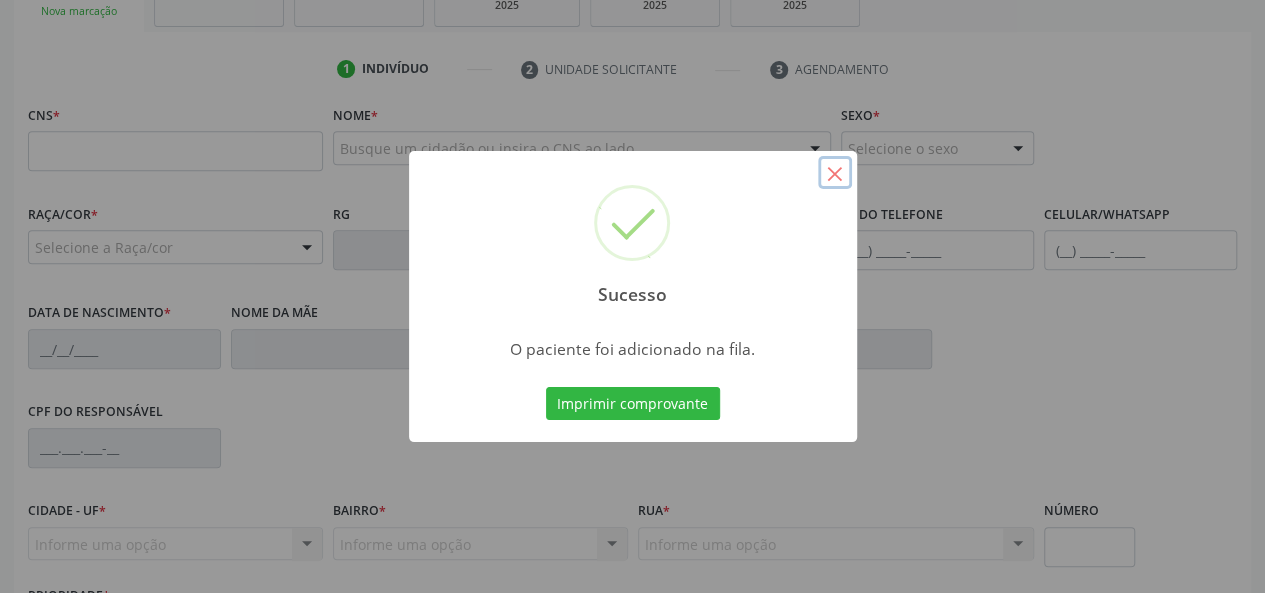 click on "×" at bounding box center [835, 173] 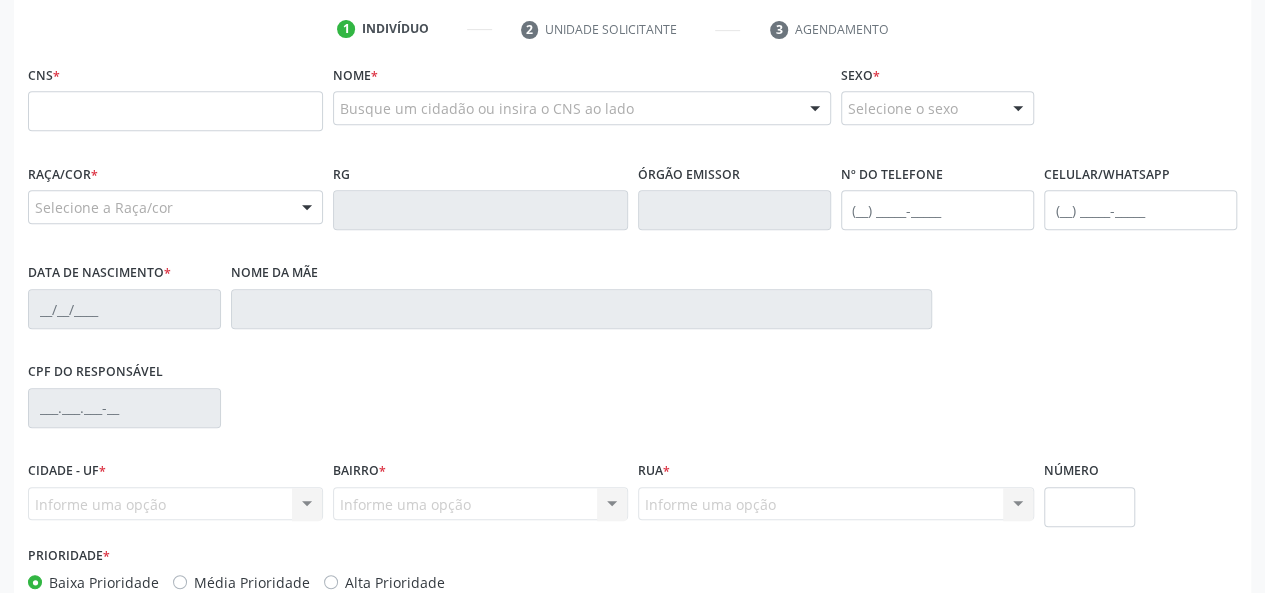 scroll, scrollTop: 362, scrollLeft: 0, axis: vertical 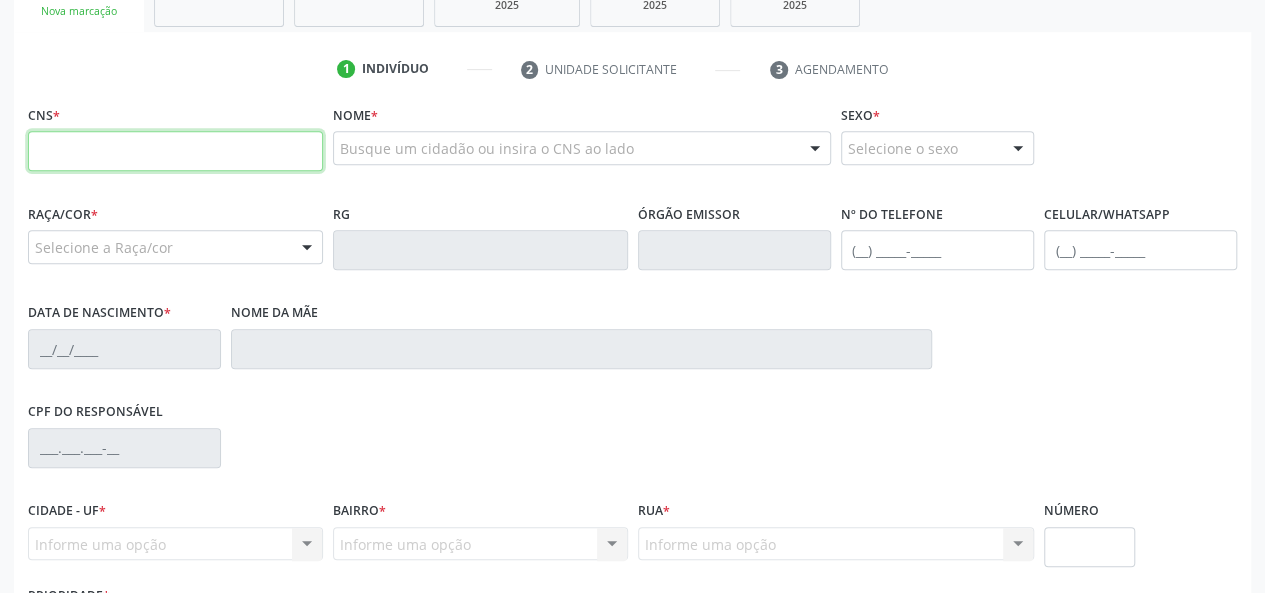click at bounding box center [175, 151] 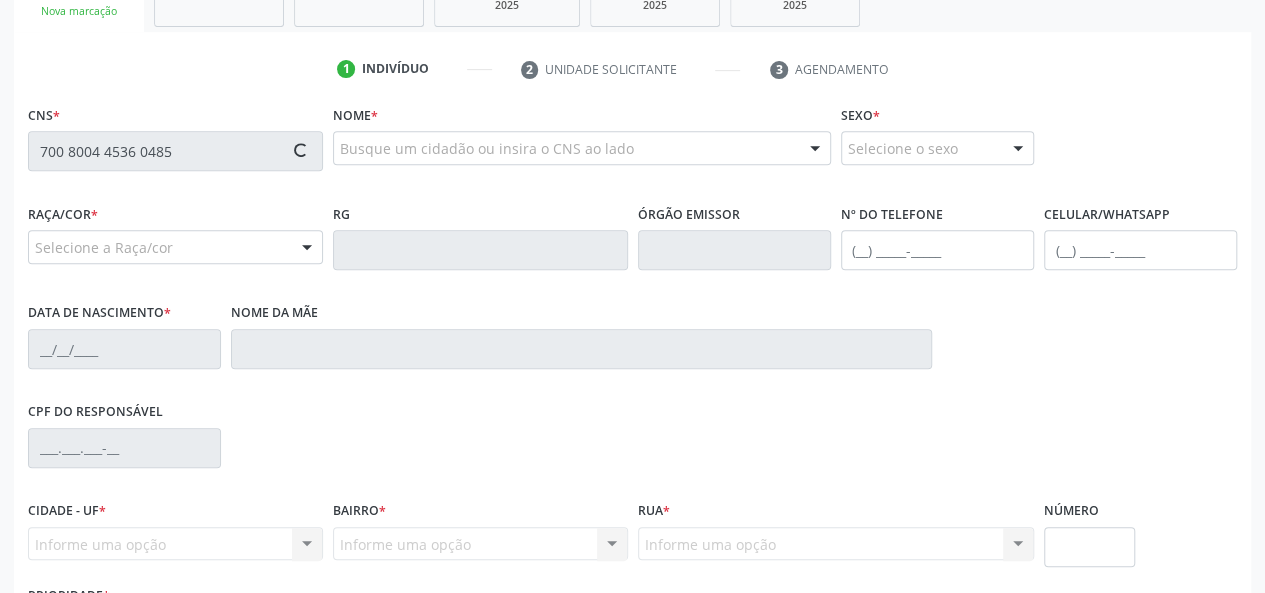 type on "700 8004 4536 0485" 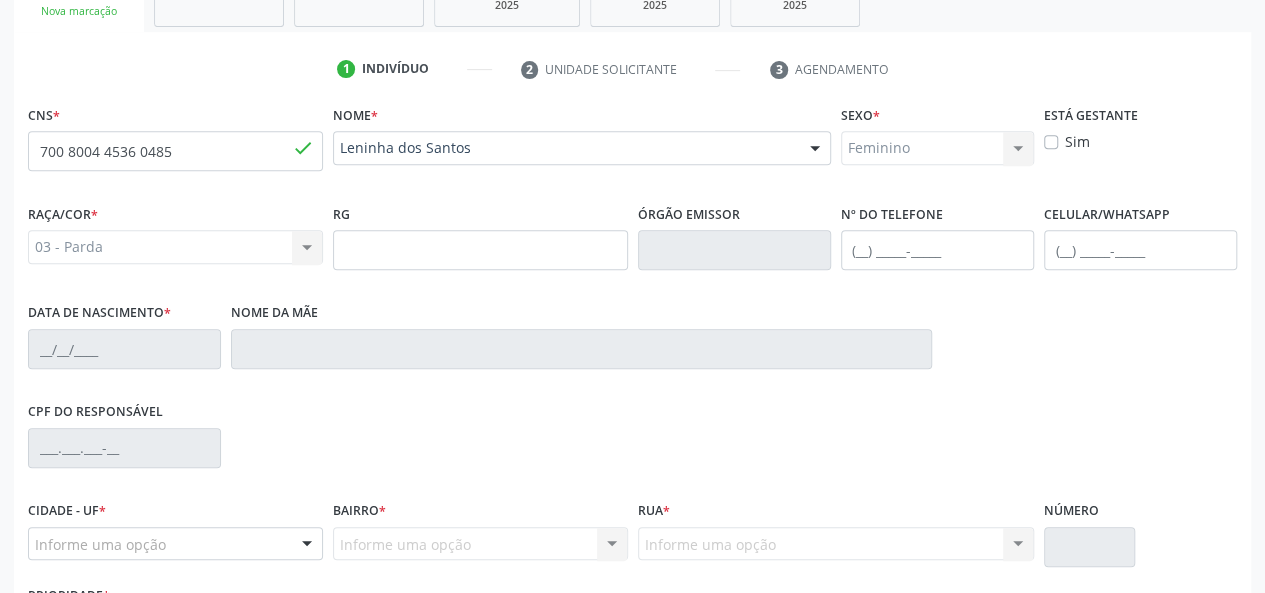 type on "(82) 99394-4097" 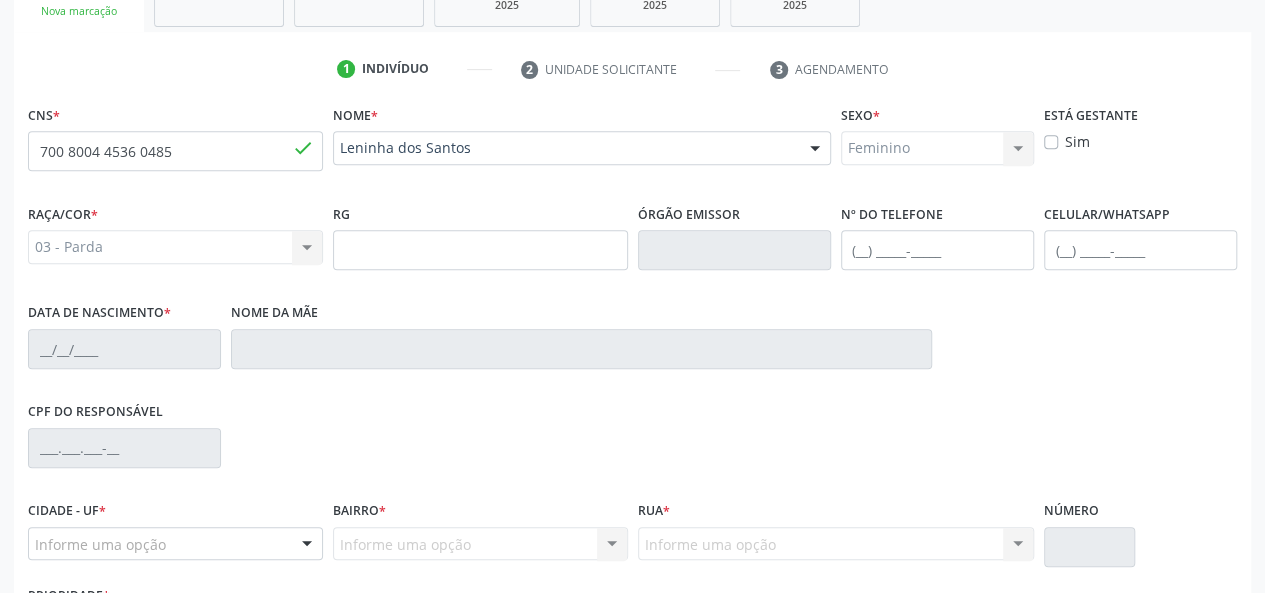 type on "(82) 99394-4097" 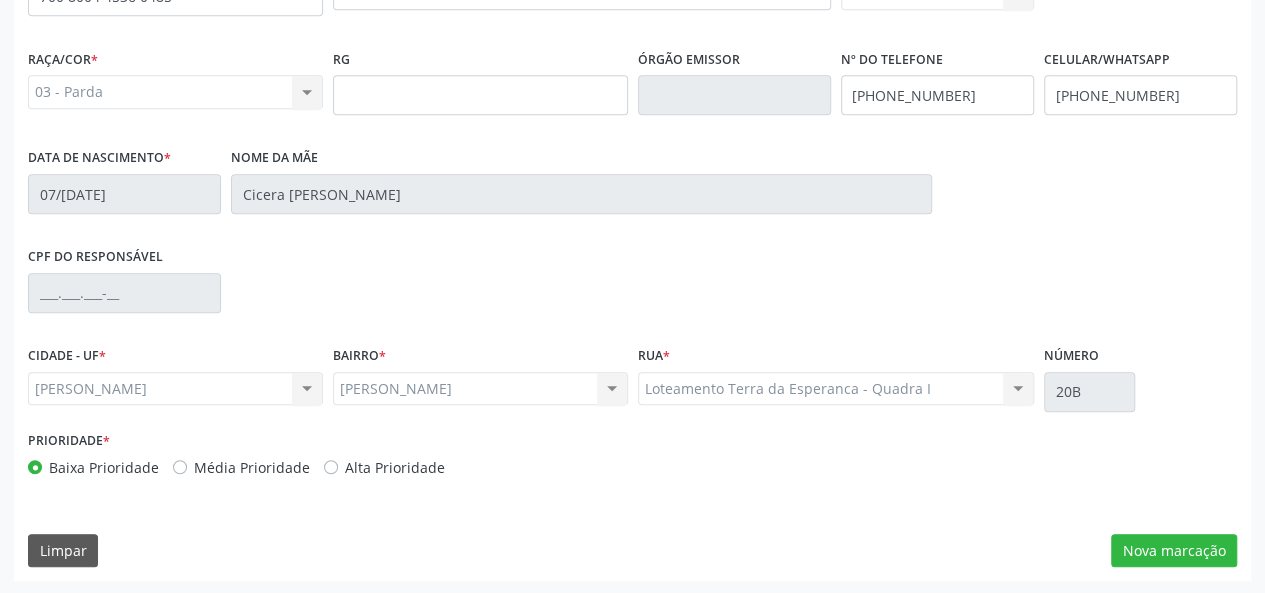 scroll, scrollTop: 518, scrollLeft: 0, axis: vertical 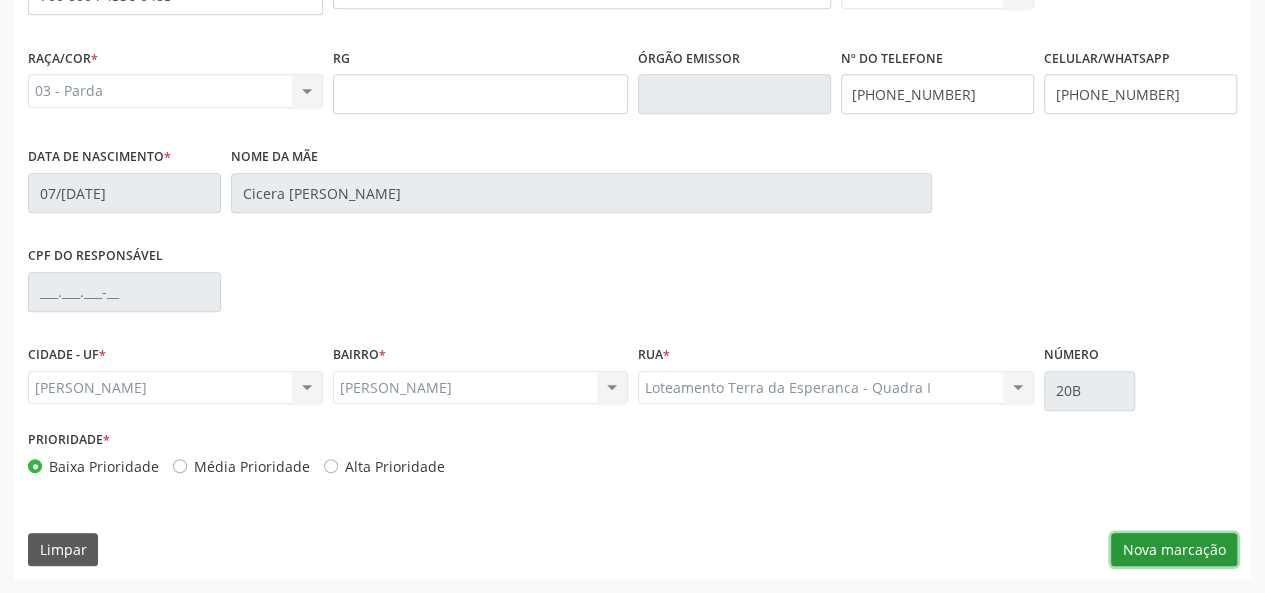 click on "Nova marcação" at bounding box center [1174, 550] 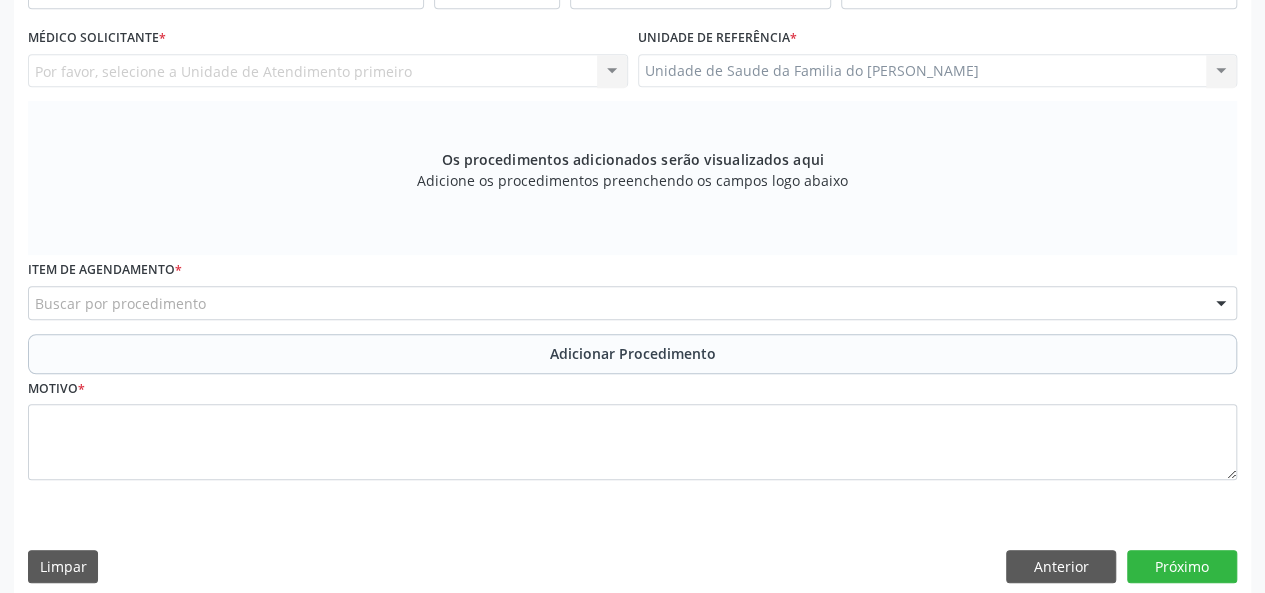 scroll, scrollTop: 318, scrollLeft: 0, axis: vertical 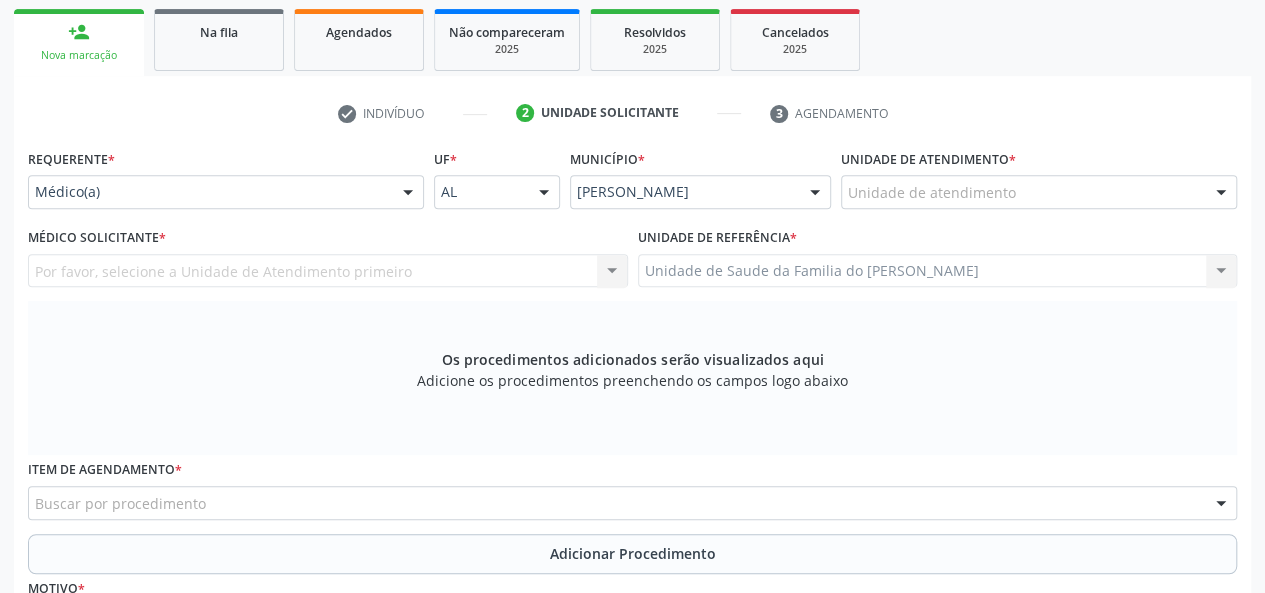 click at bounding box center (408, 193) 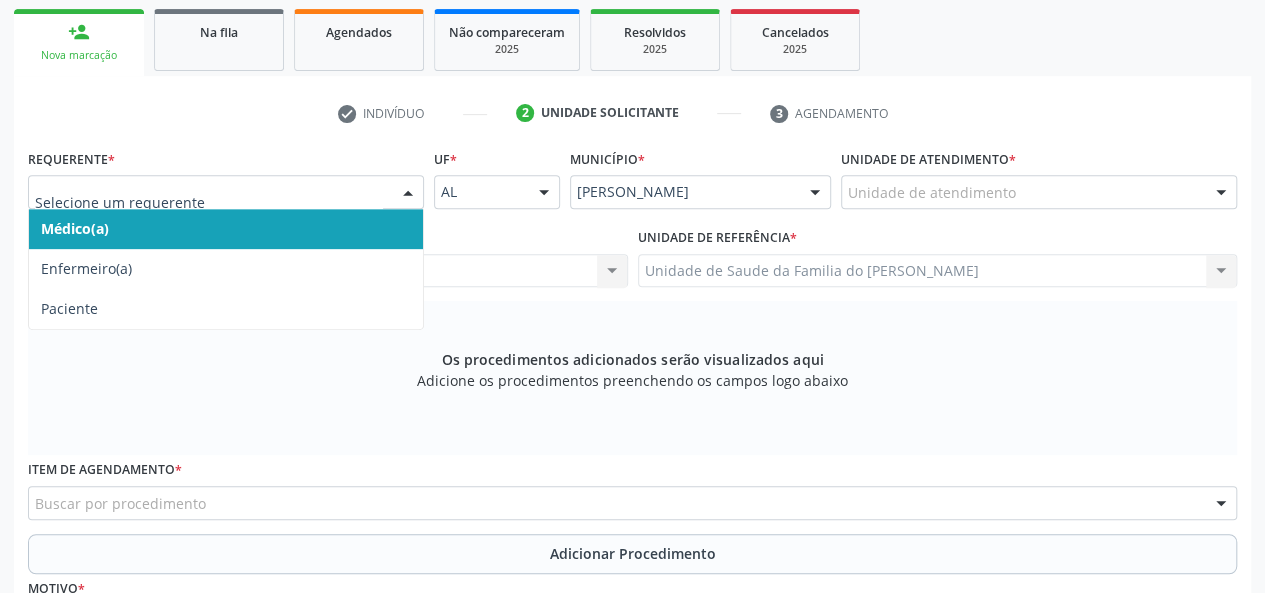 click on "Médico(a)" at bounding box center (226, 229) 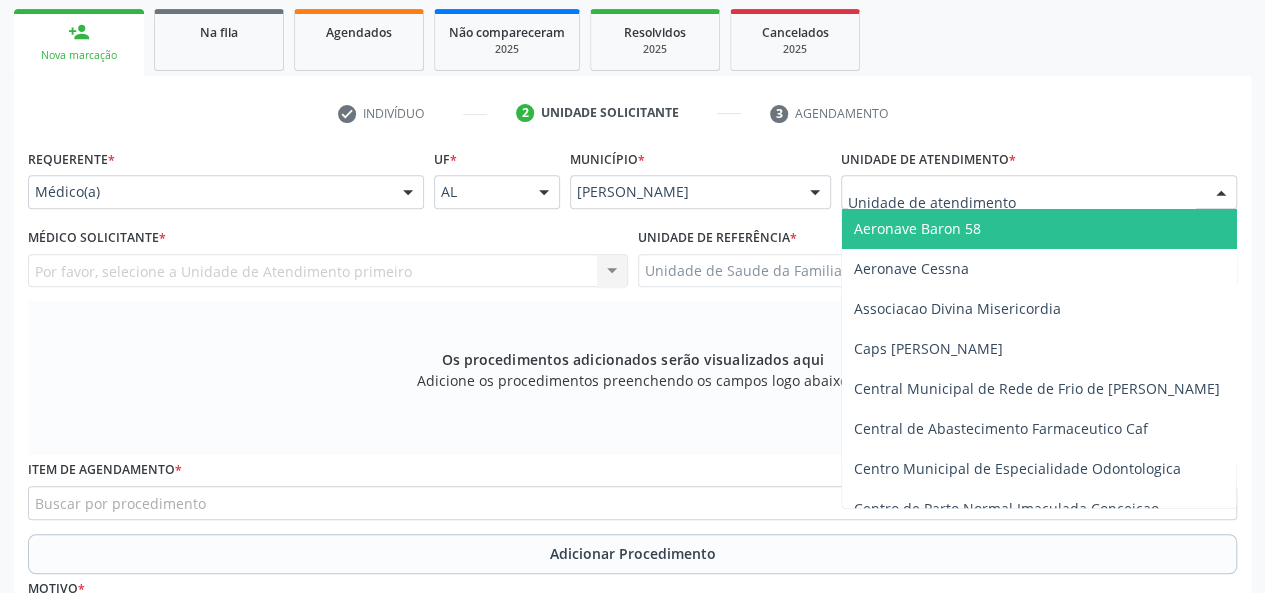 type on "J" 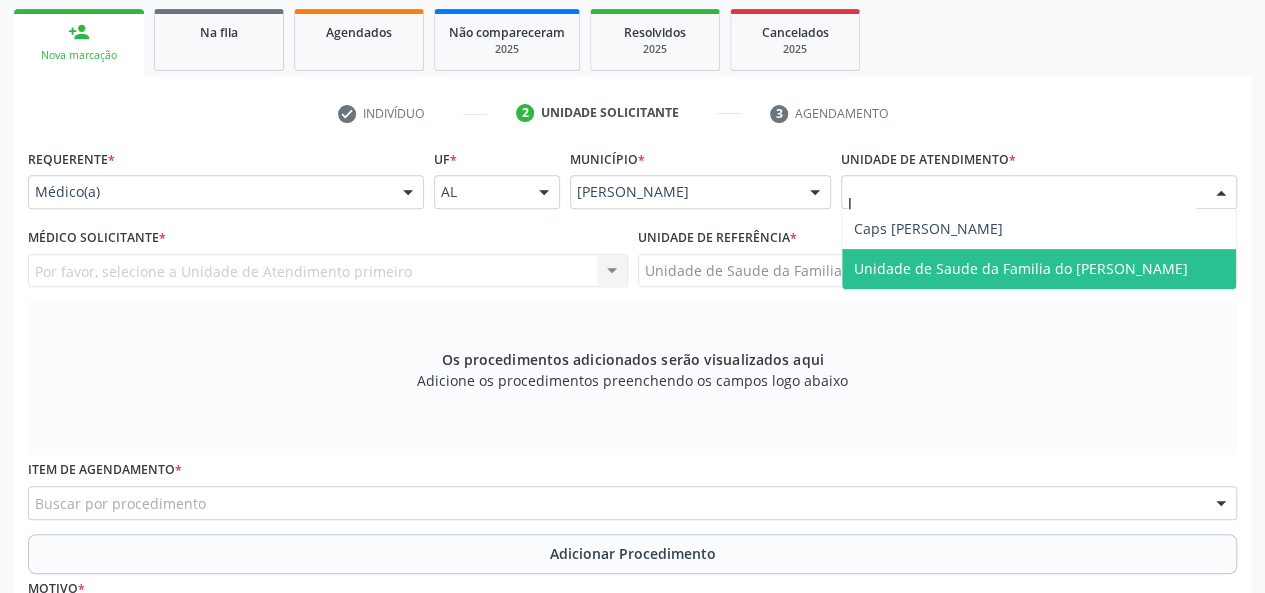 click on "Unidade de Saude da Familia do [PERSON_NAME]" at bounding box center [1021, 268] 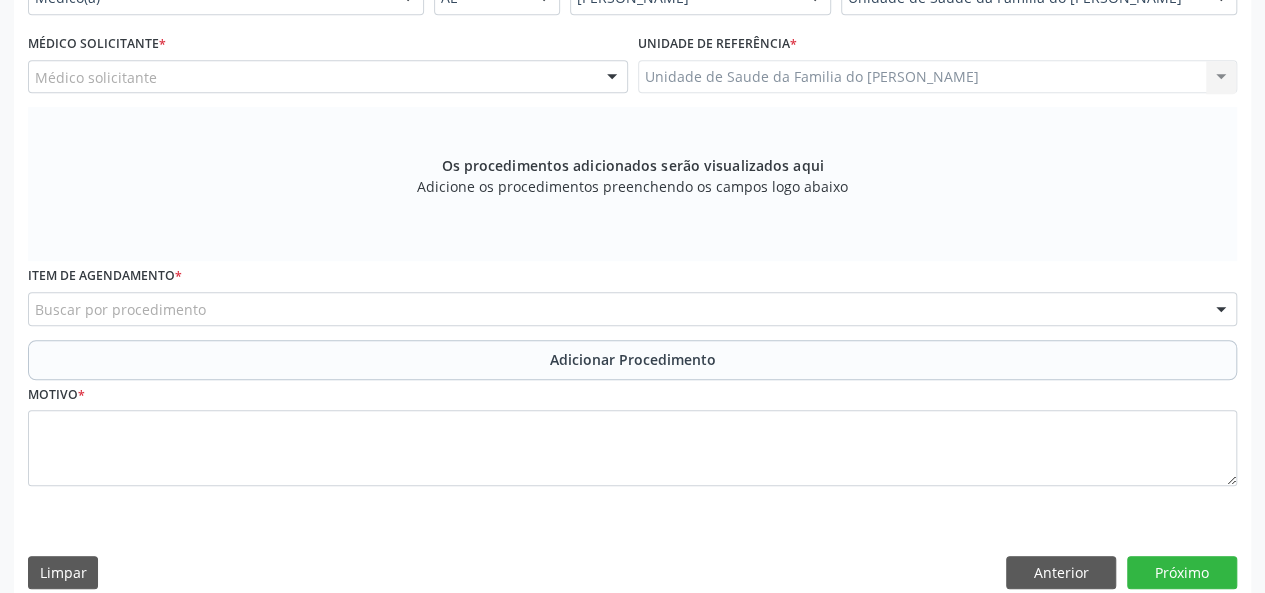 scroll, scrollTop: 518, scrollLeft: 0, axis: vertical 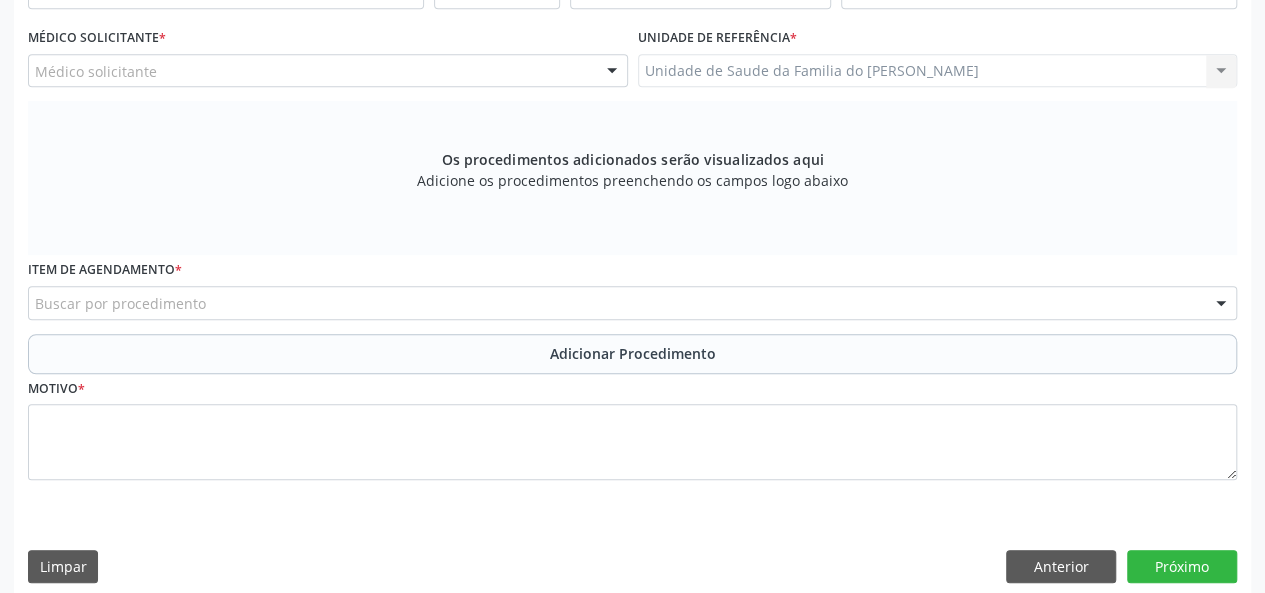 click on "Médico solicitante" at bounding box center [328, 71] 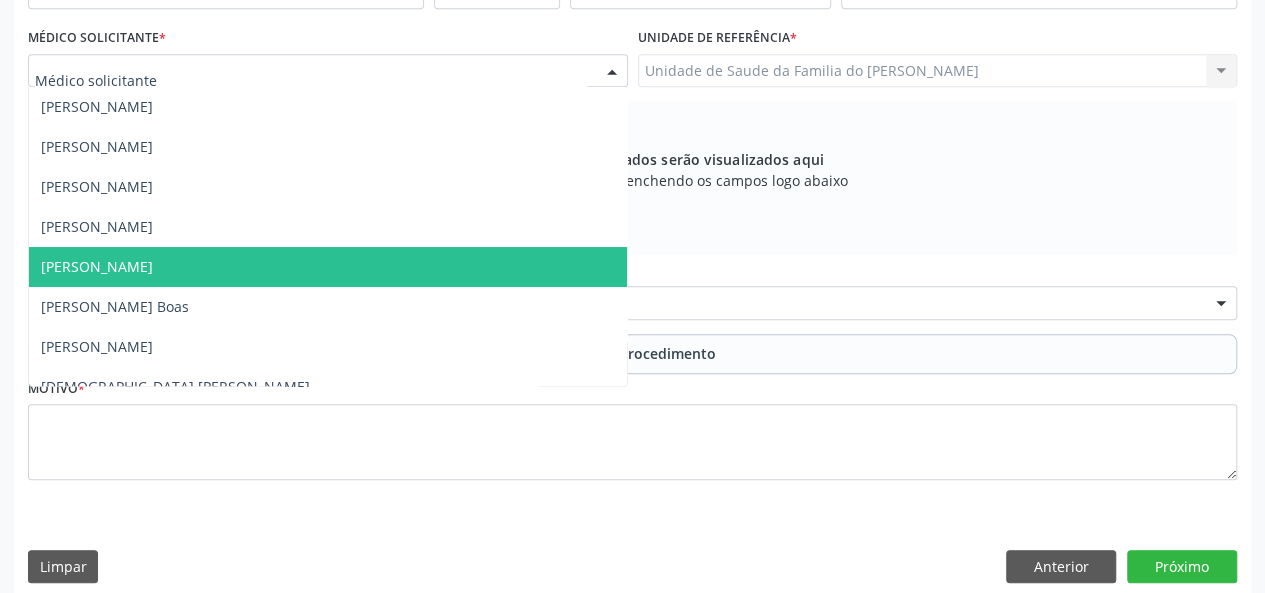 click on "[PERSON_NAME]" at bounding box center [328, 267] 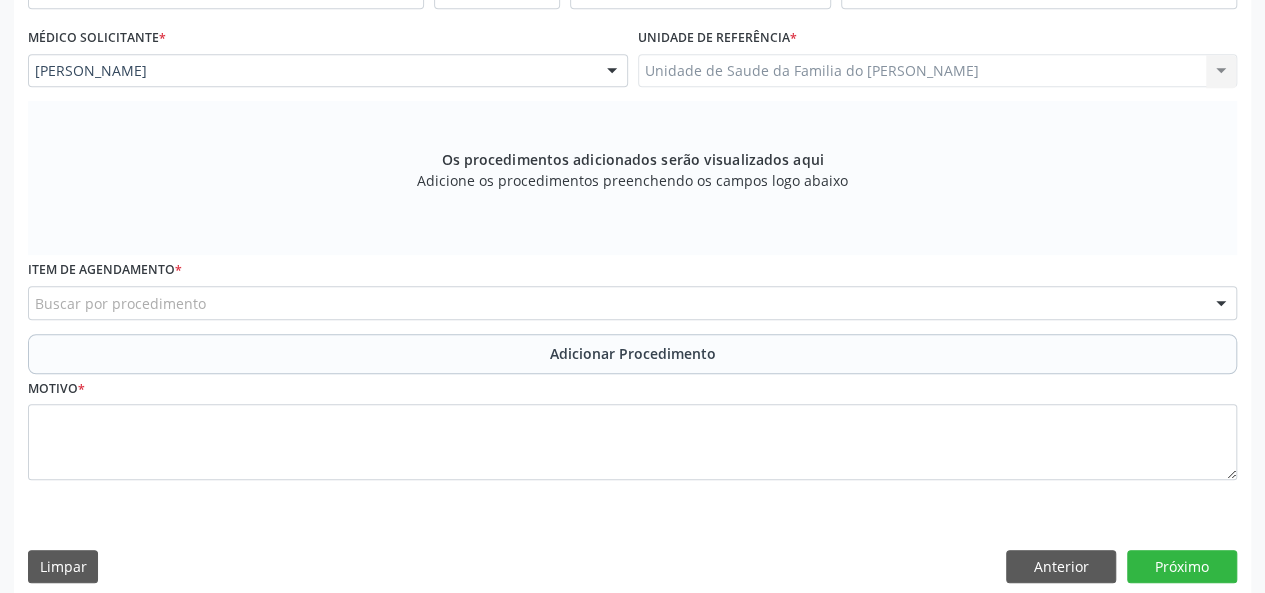 click on "Buscar por procedimento" at bounding box center [632, 303] 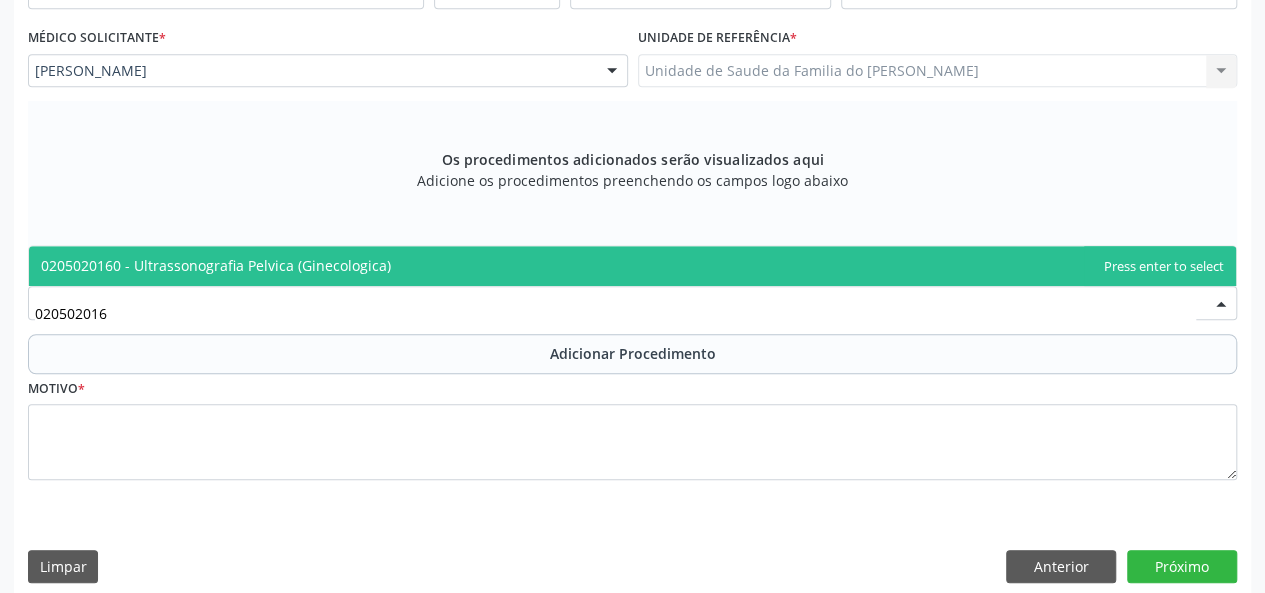 type on "0205020160" 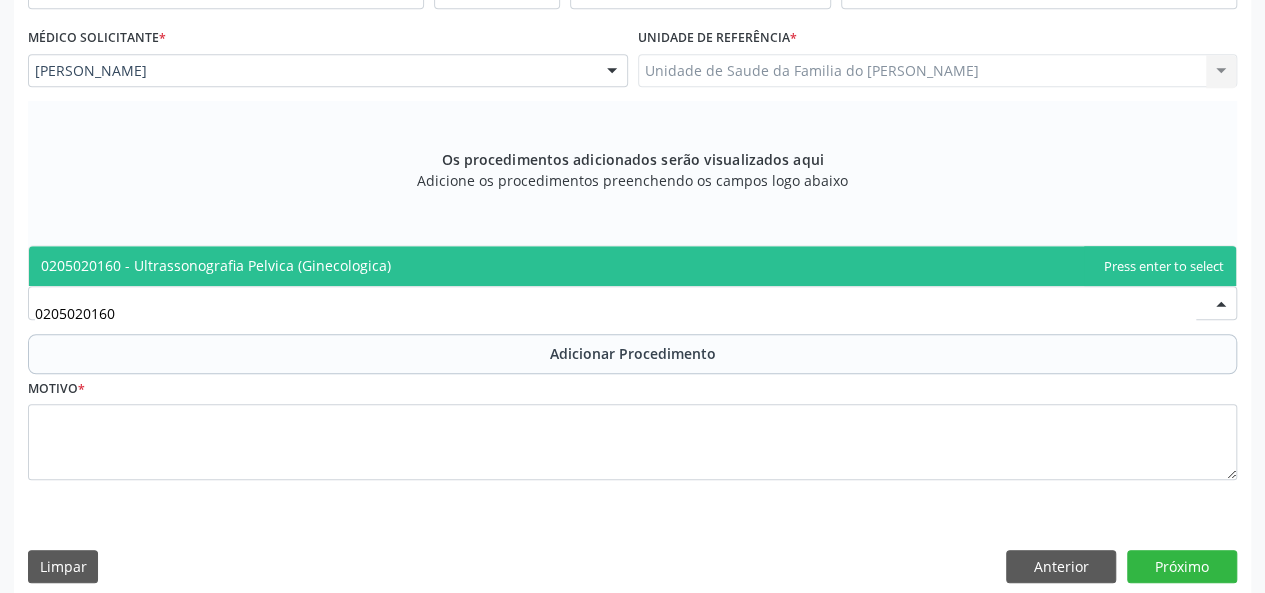 click on "0205020160 - Ultrassonografia Pelvica (Ginecologica)" at bounding box center [632, 266] 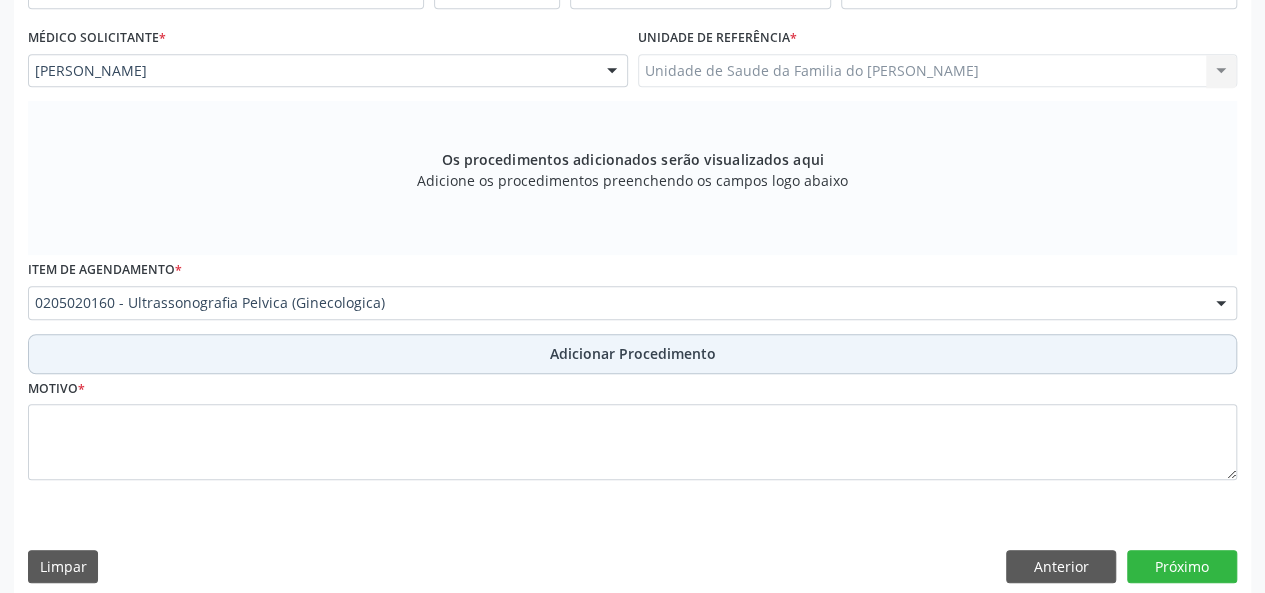 click on "Adicionar Procedimento" at bounding box center (632, 354) 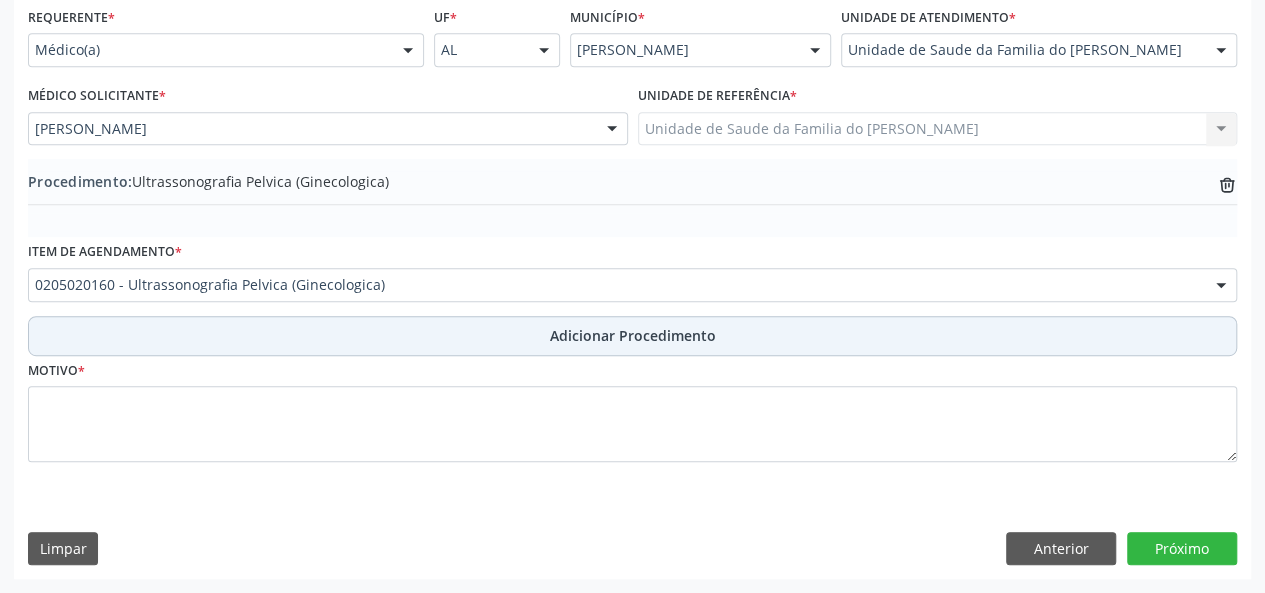 scroll, scrollTop: 458, scrollLeft: 0, axis: vertical 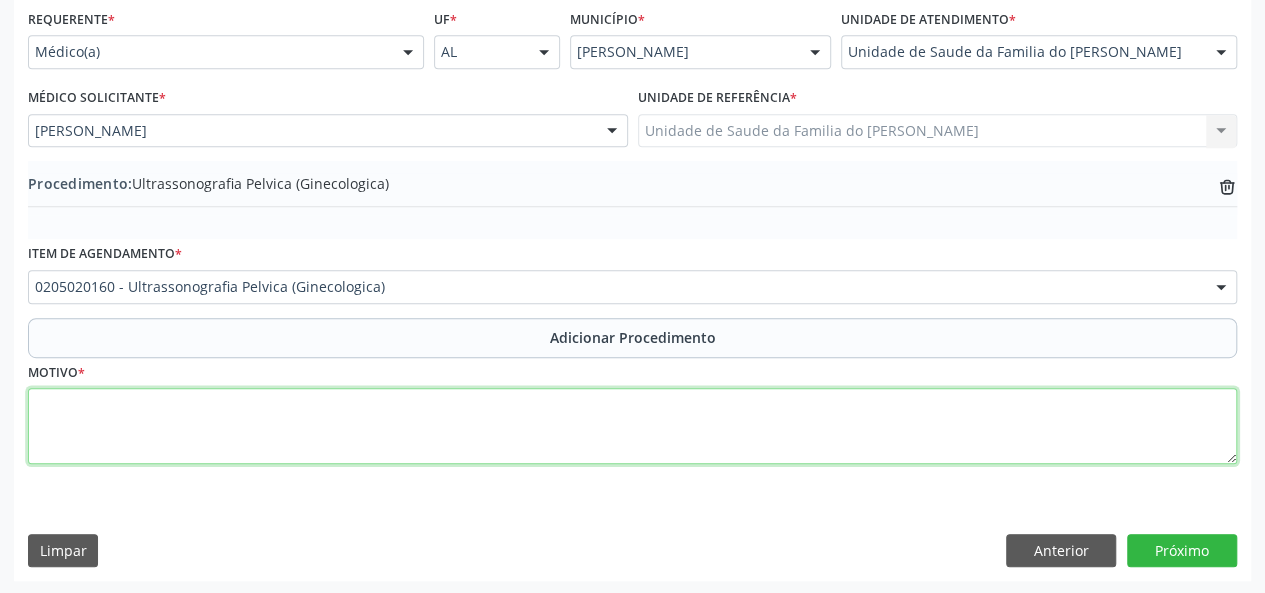 click at bounding box center [632, 426] 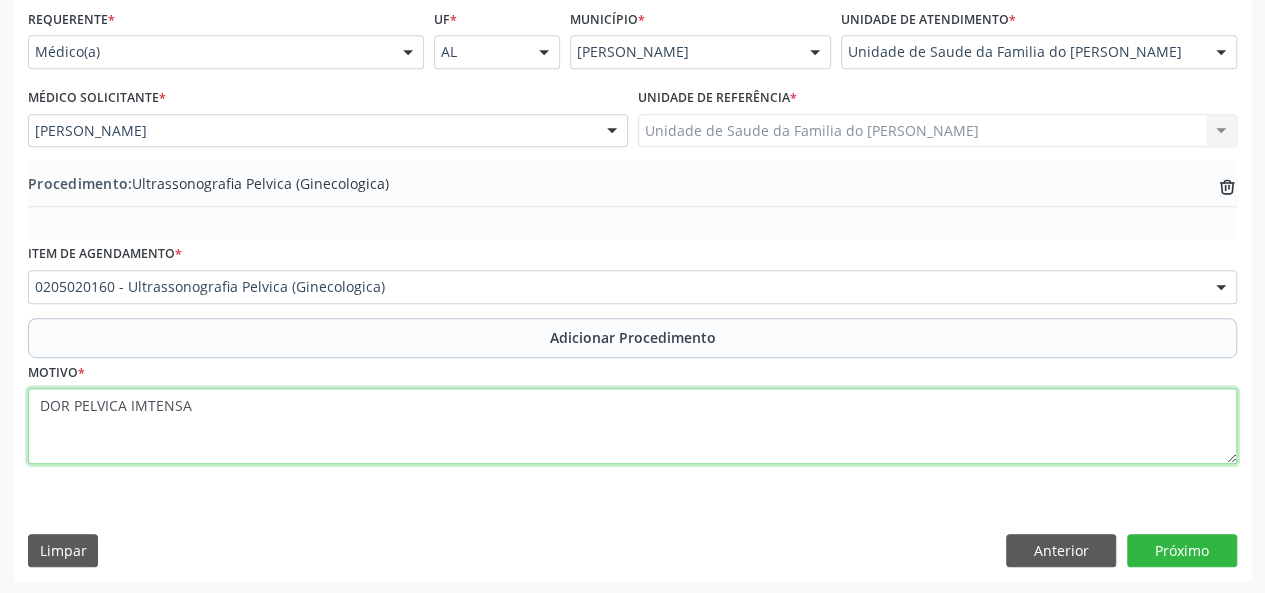 click on "DOR PELVICA IMTENSA" at bounding box center [632, 426] 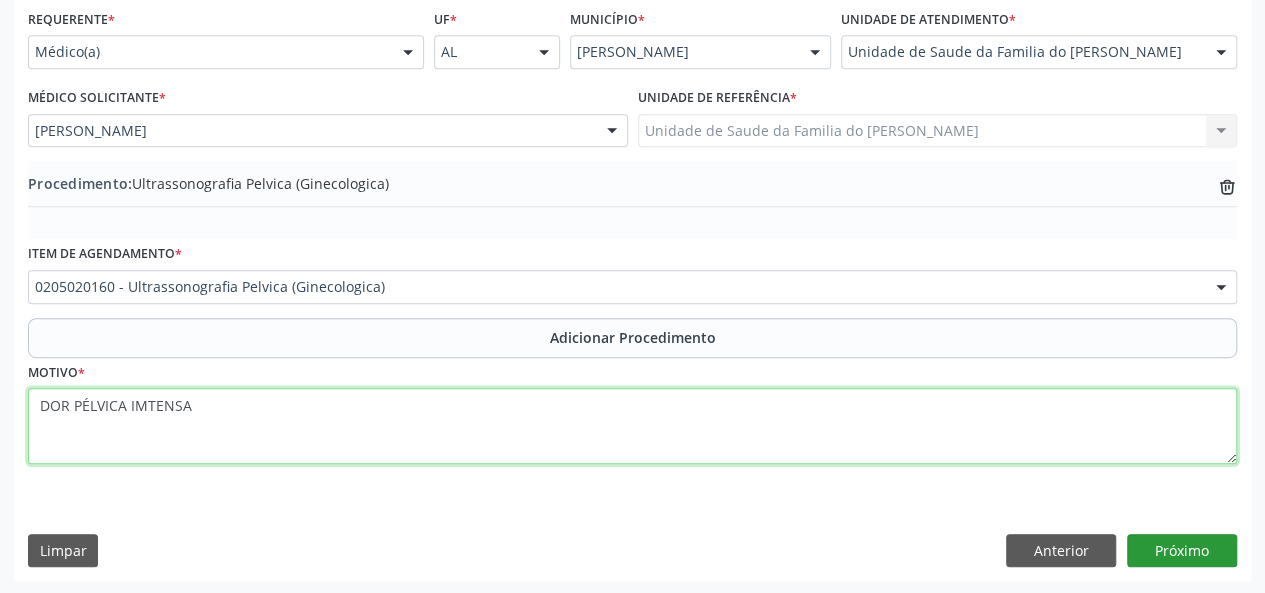 type on "DOR PÉLVICA IMTENSA" 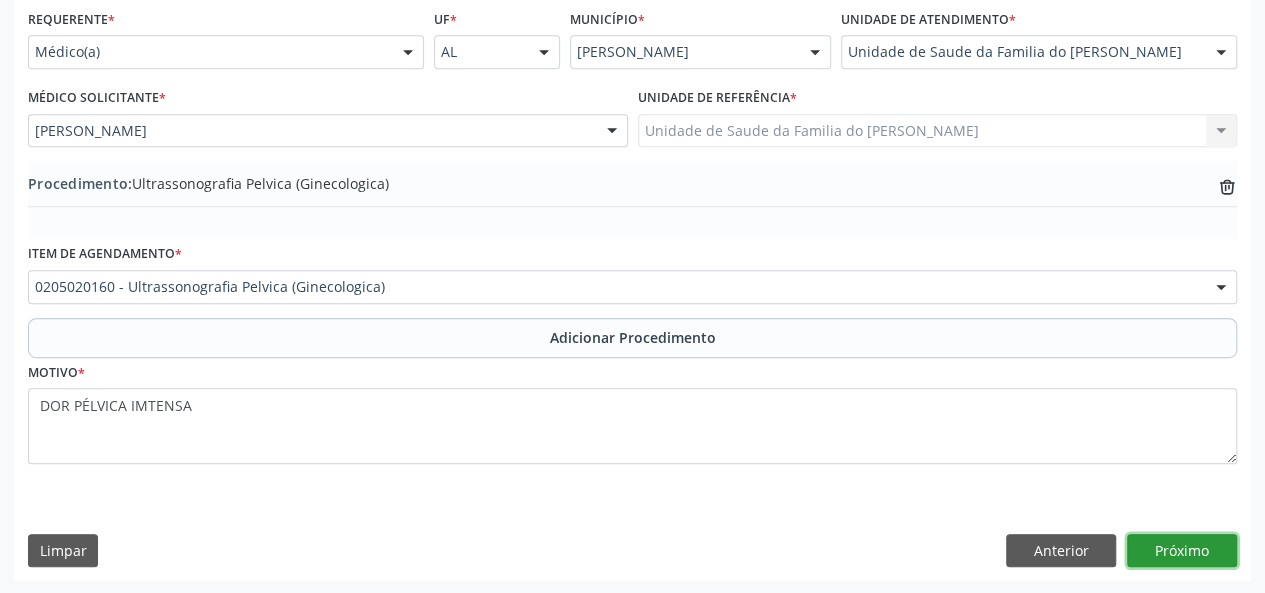click on "Próximo" at bounding box center [1182, 551] 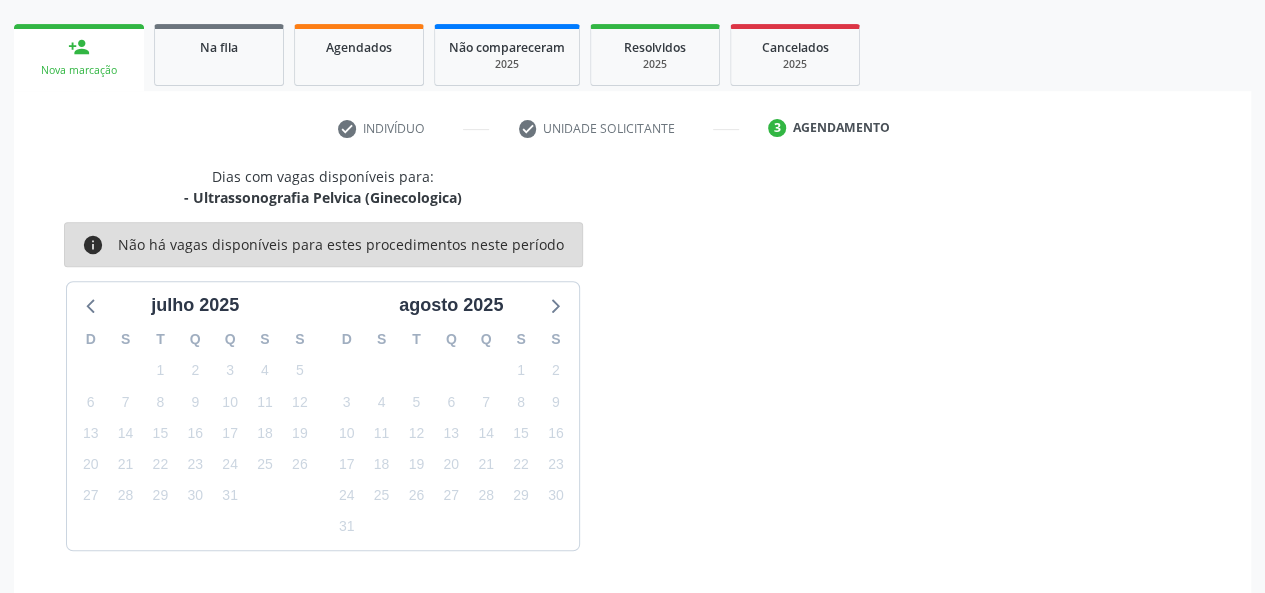 scroll, scrollTop: 362, scrollLeft: 0, axis: vertical 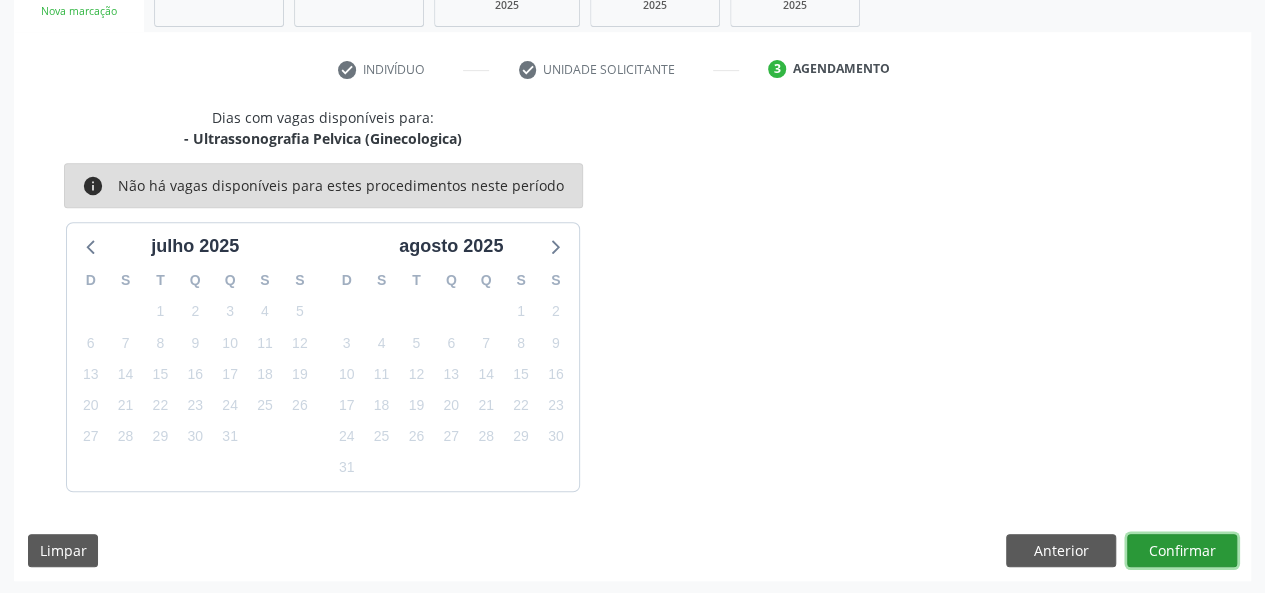 click on "Confirmar" at bounding box center [1182, 551] 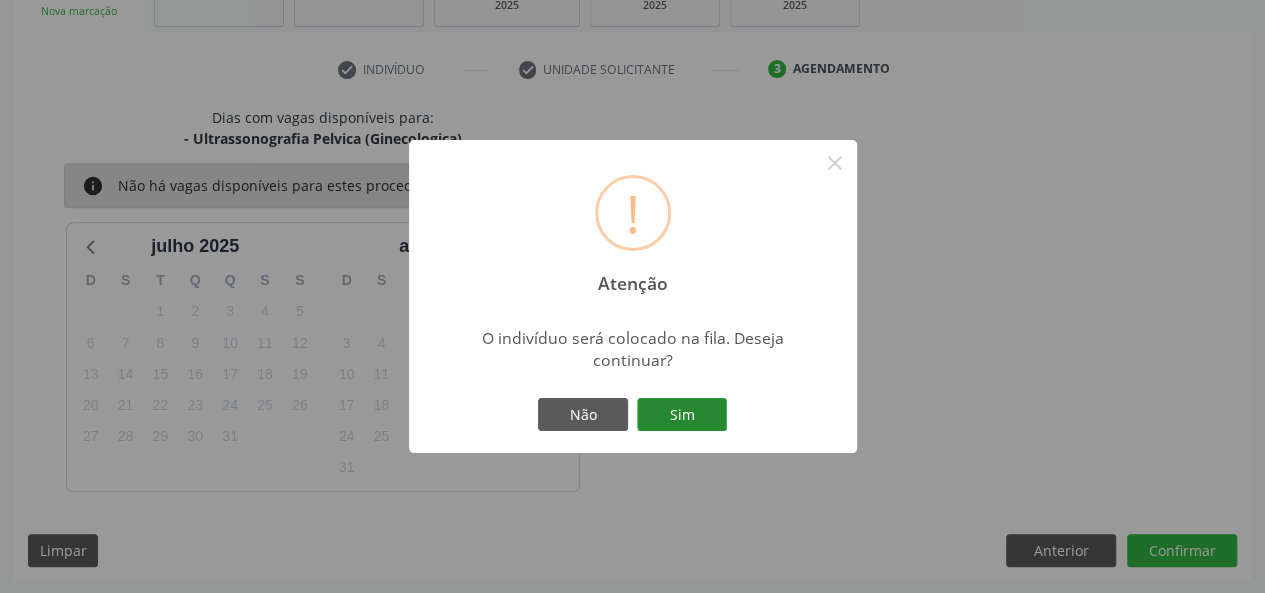click on "Sim" at bounding box center [682, 415] 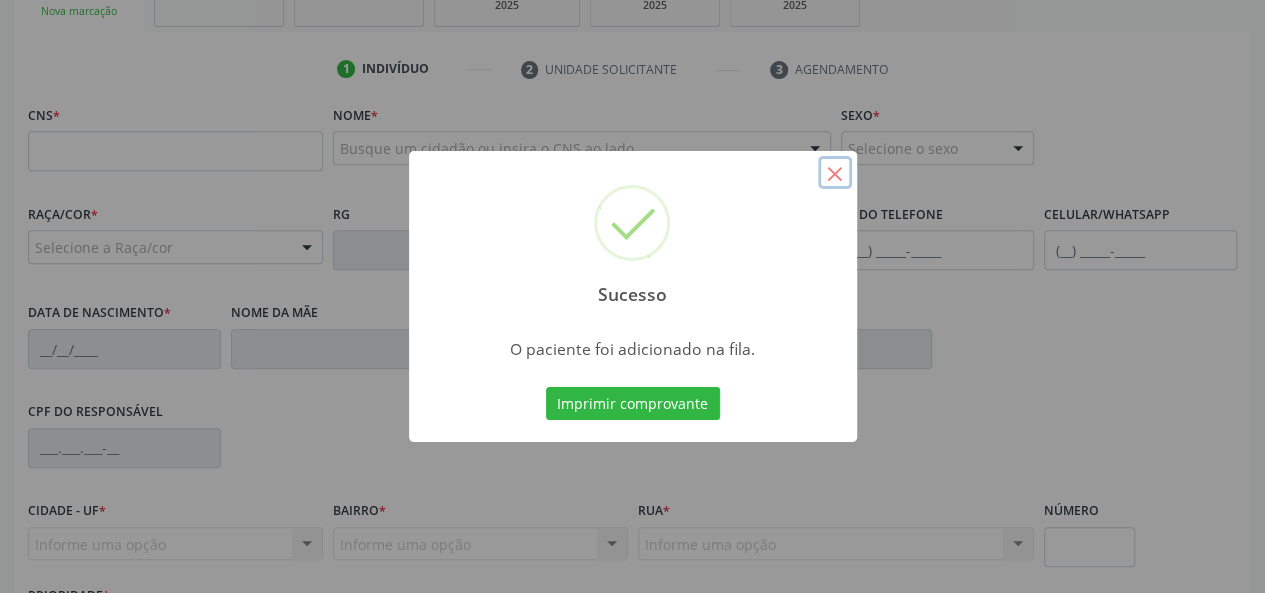 click on "×" at bounding box center (835, 173) 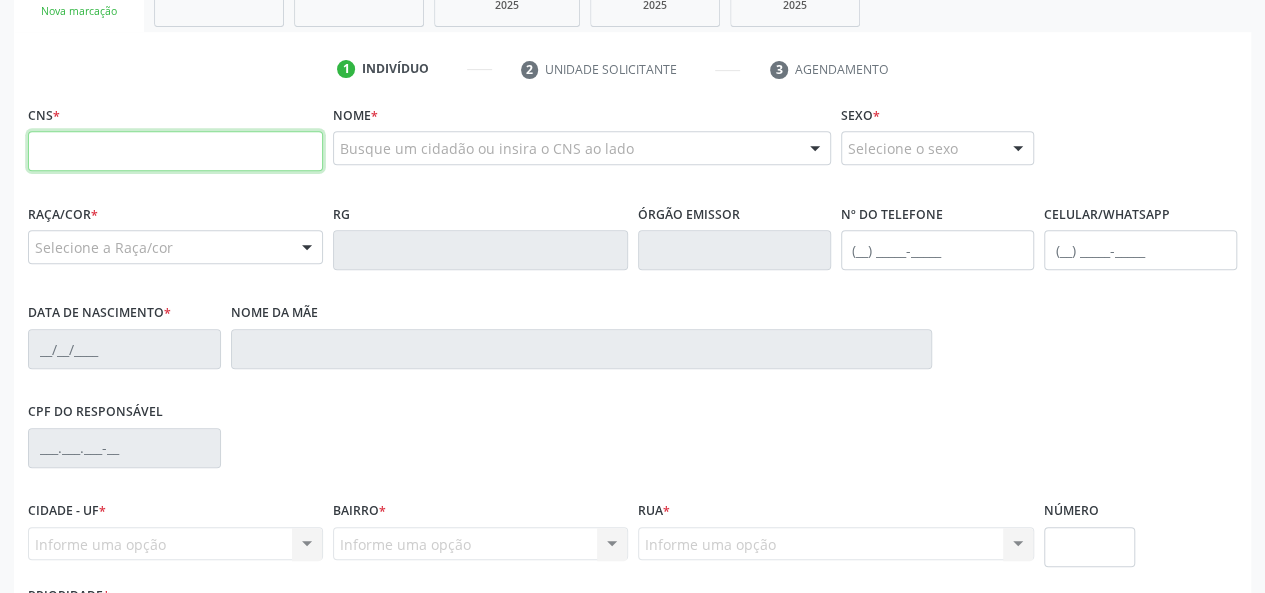 click at bounding box center [175, 151] 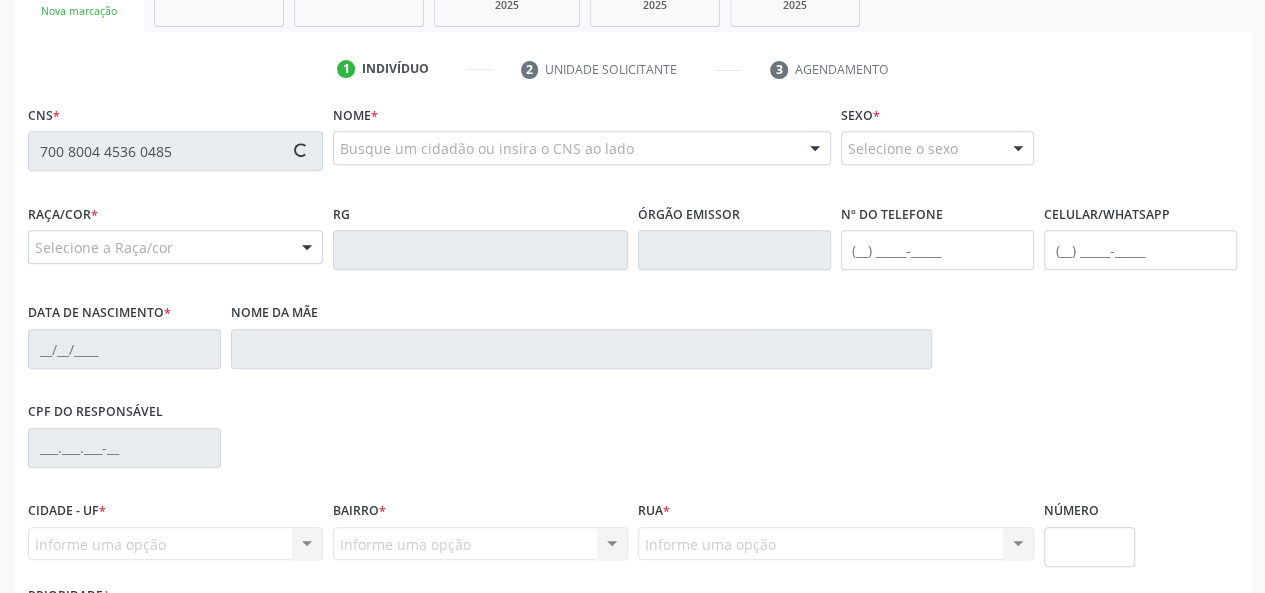 type on "700 8004 4536 0485" 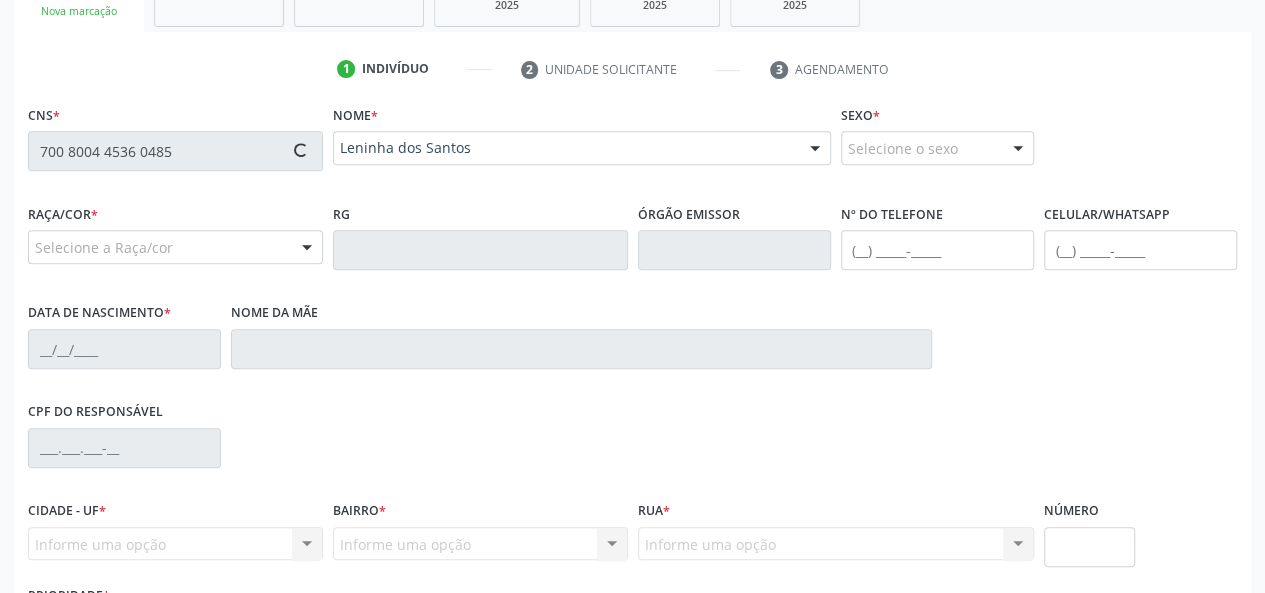 type on "(82) 99394-4097" 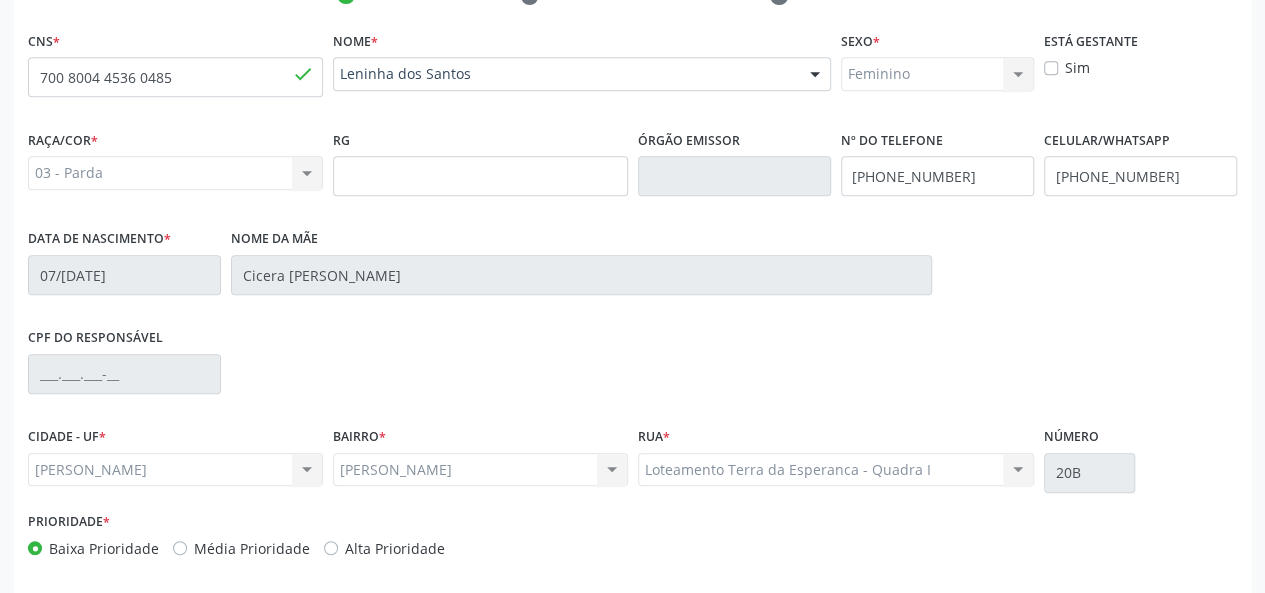 scroll, scrollTop: 518, scrollLeft: 0, axis: vertical 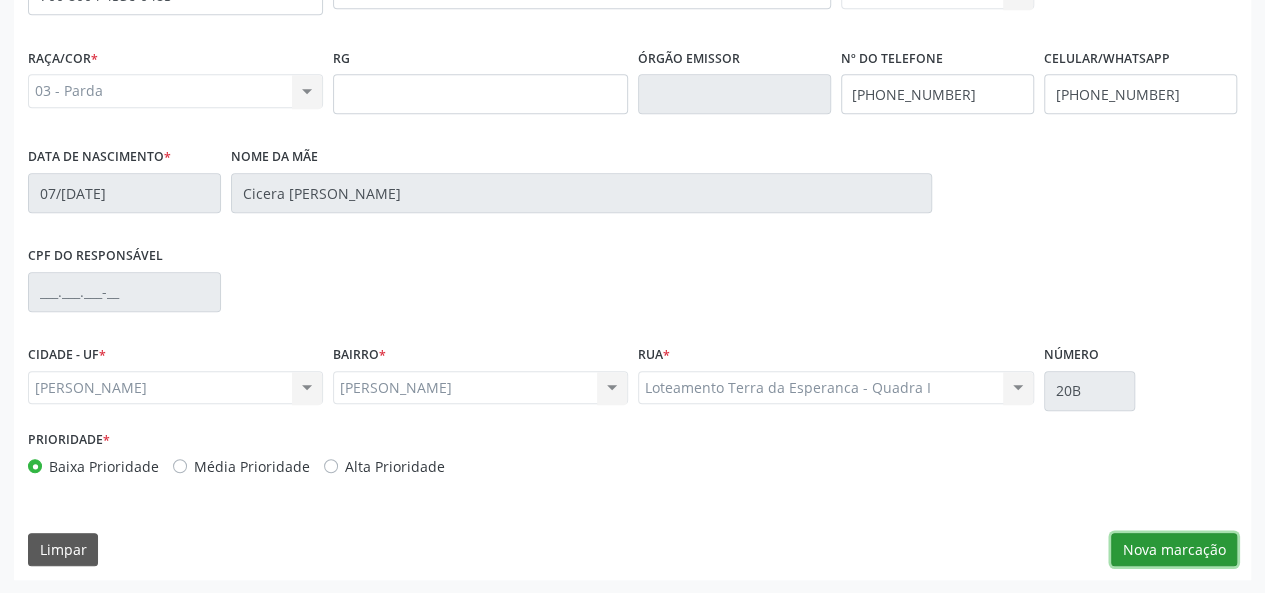 click on "Nova marcação" at bounding box center [1174, 550] 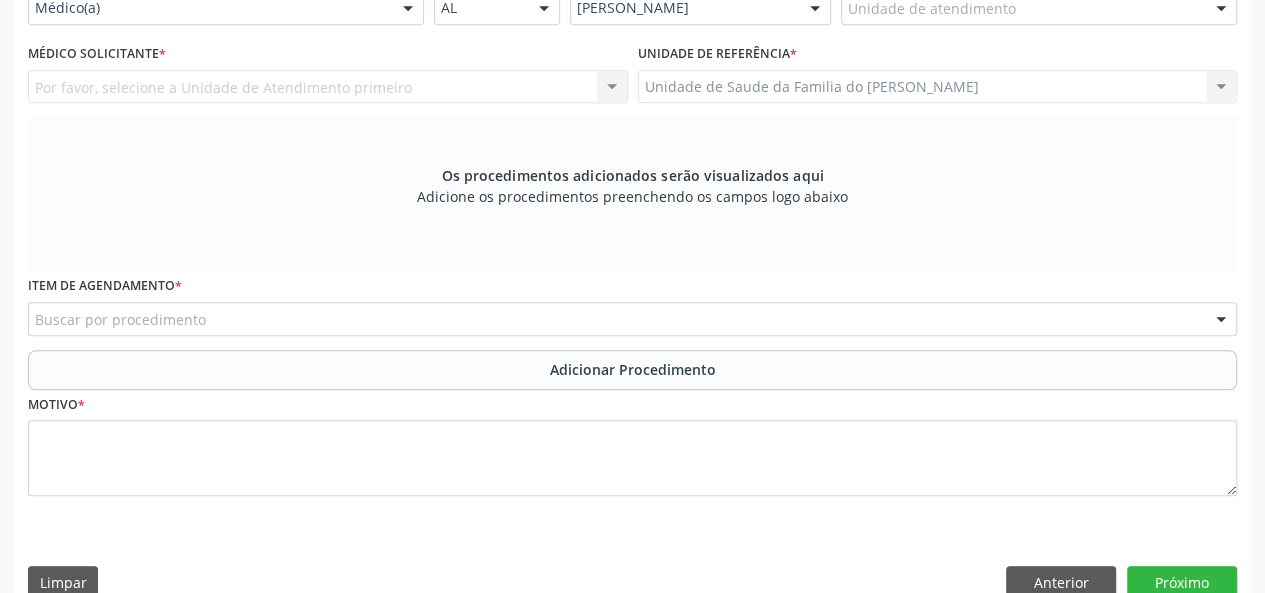 scroll, scrollTop: 318, scrollLeft: 0, axis: vertical 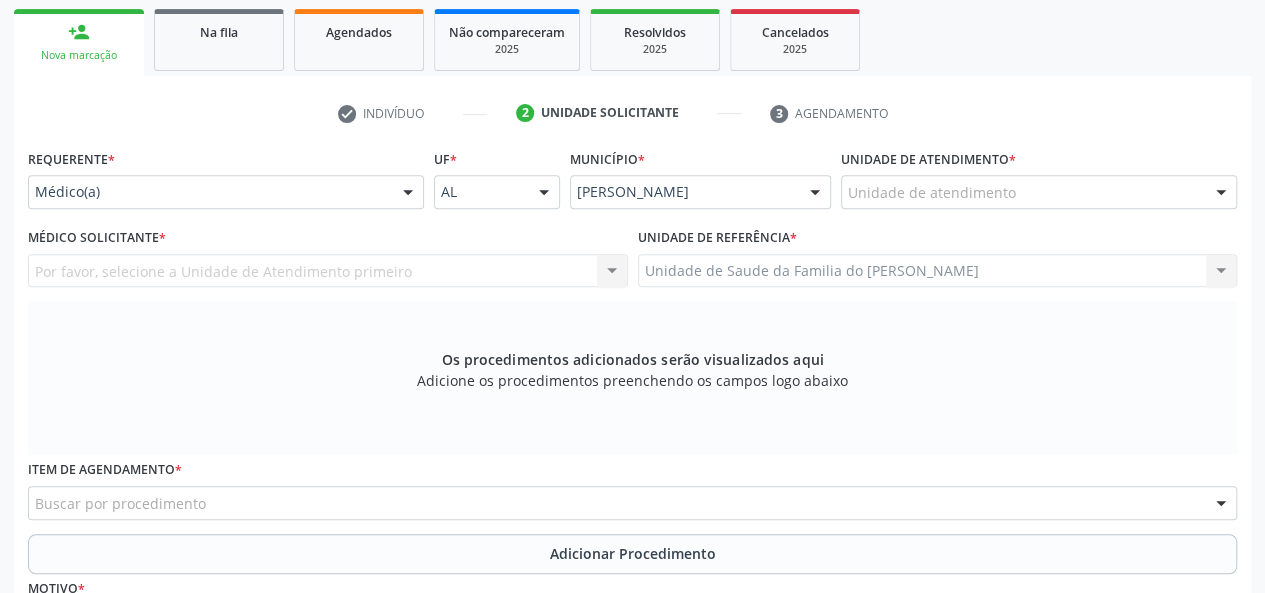 click at bounding box center [408, 193] 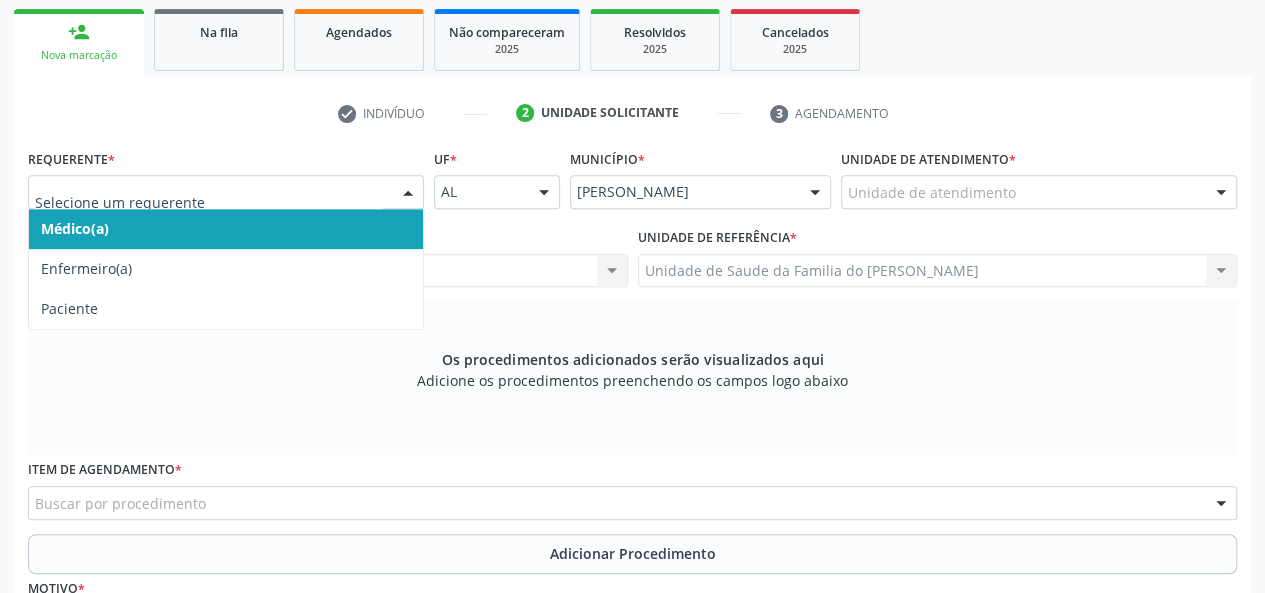 click on "Médico(a)" at bounding box center (226, 229) 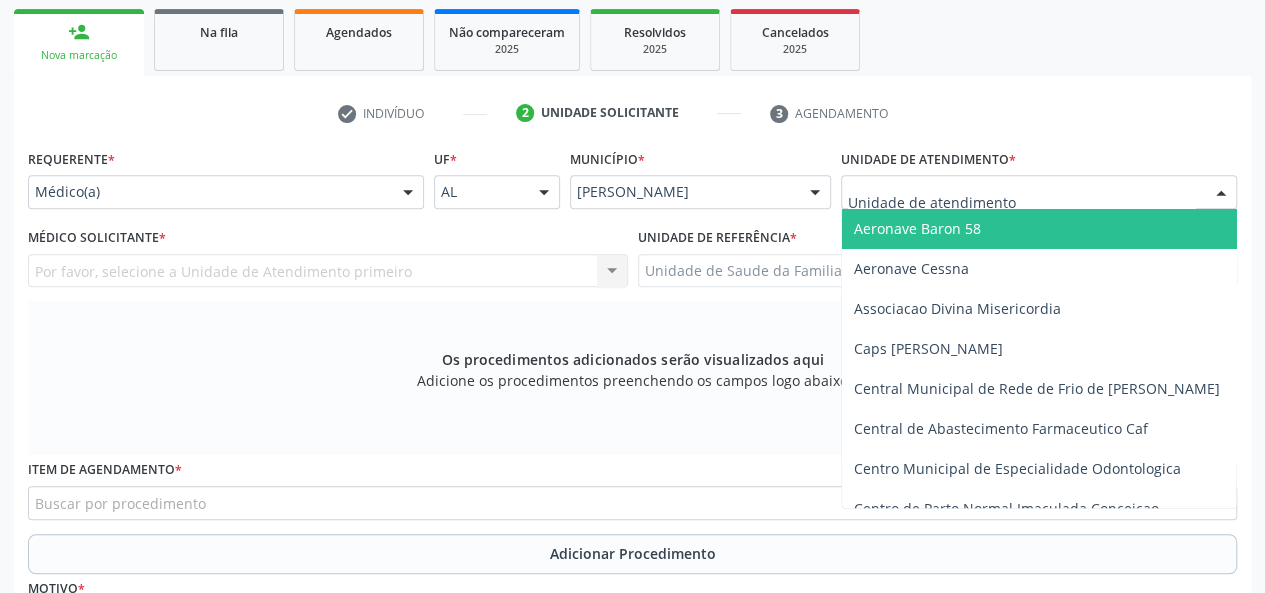 type on "J" 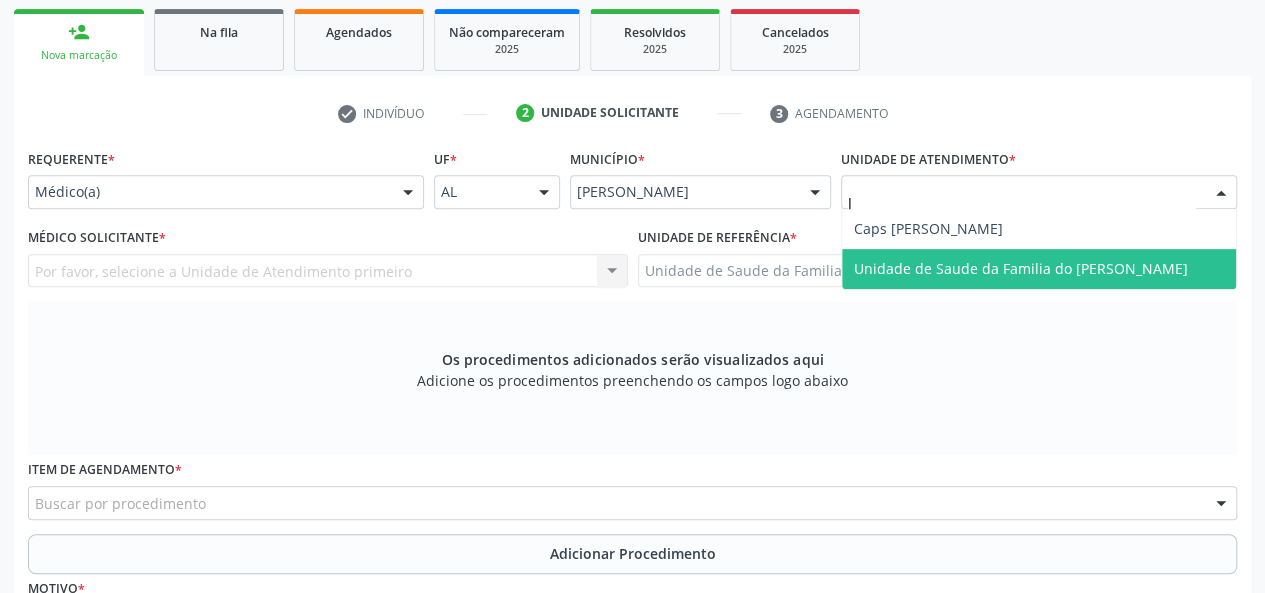 click on "Unidade de Saude da Familia do [PERSON_NAME]" at bounding box center (1021, 268) 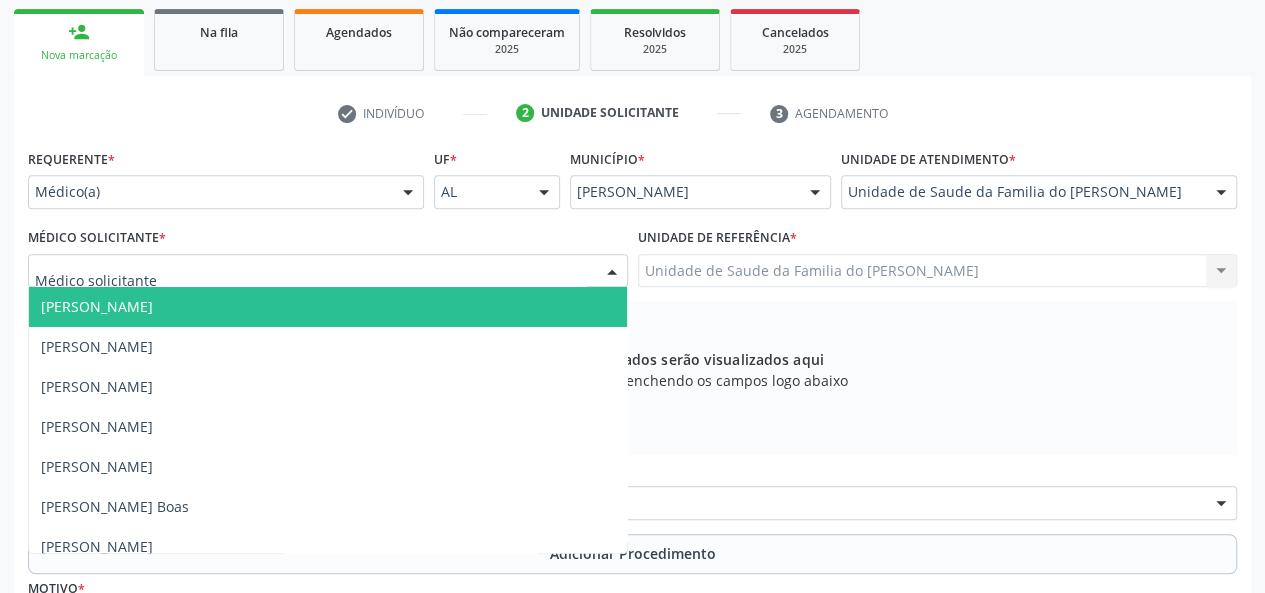 click at bounding box center (612, 272) 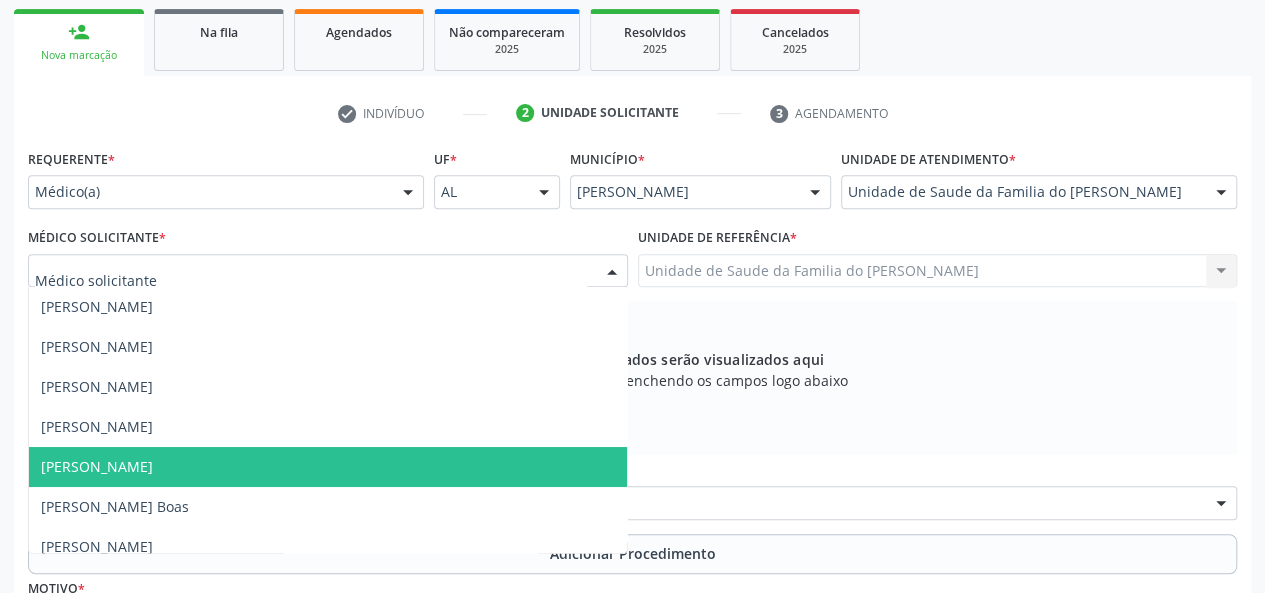 click on "[PERSON_NAME]" at bounding box center [328, 467] 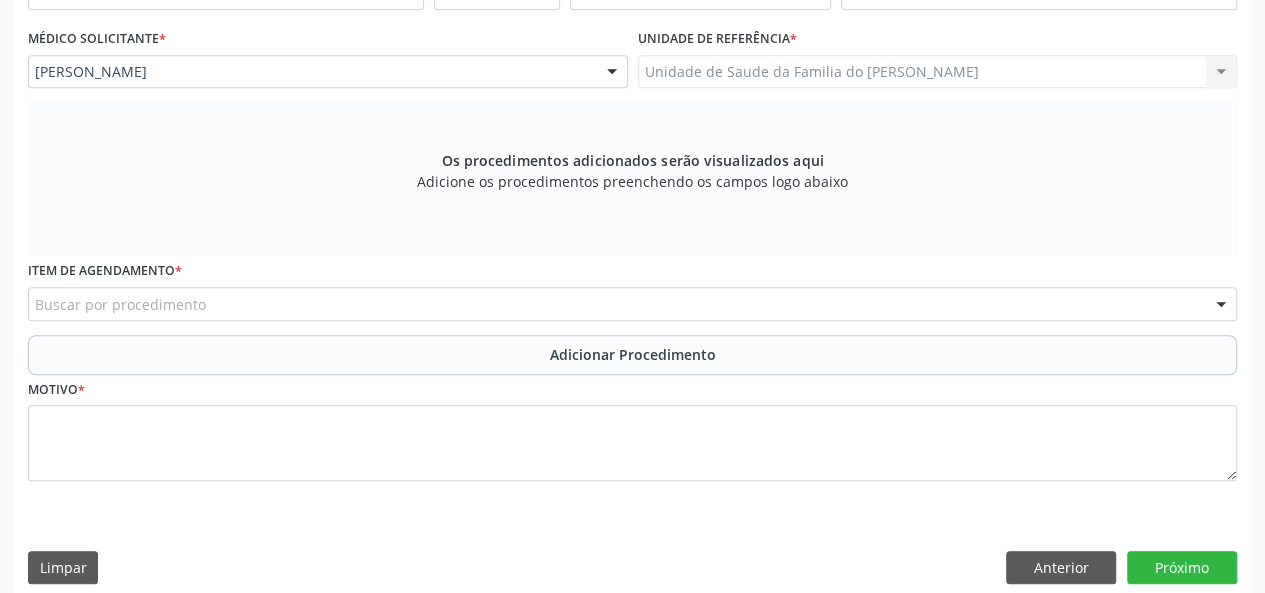 scroll, scrollTop: 518, scrollLeft: 0, axis: vertical 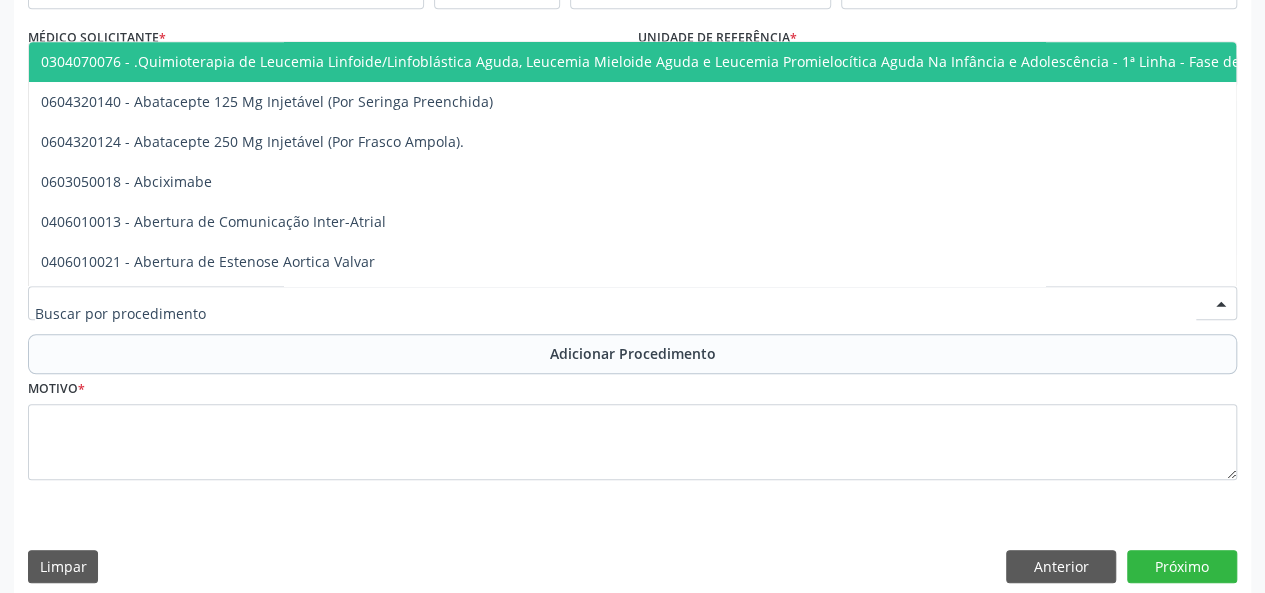 click at bounding box center [632, 303] 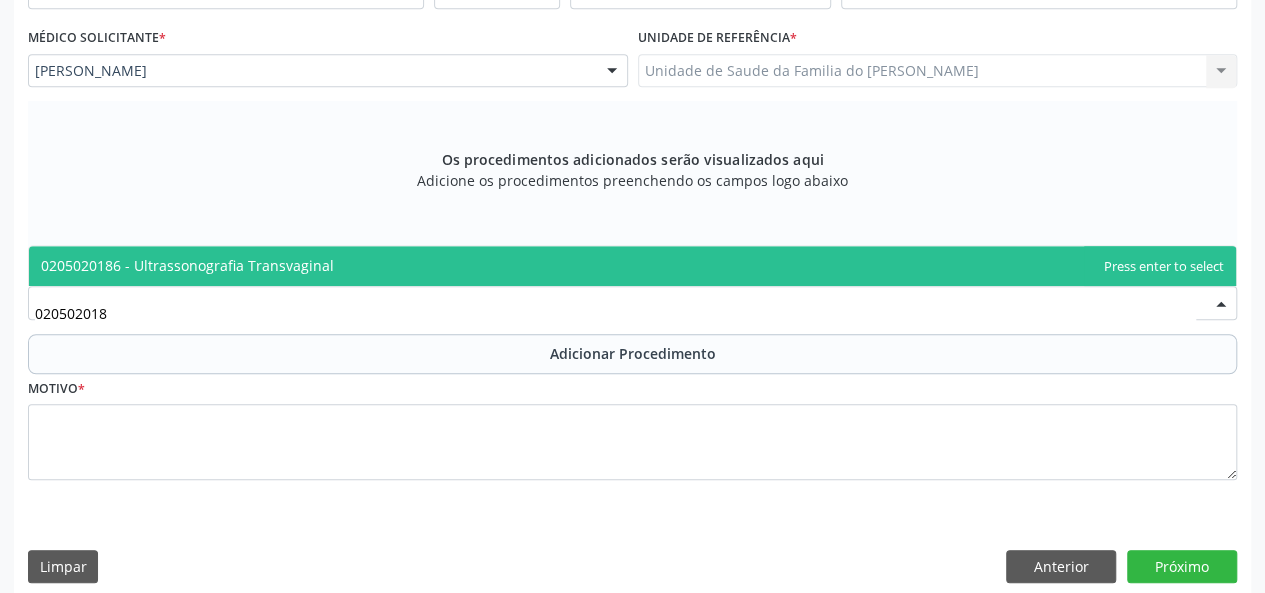 type on "0205020186" 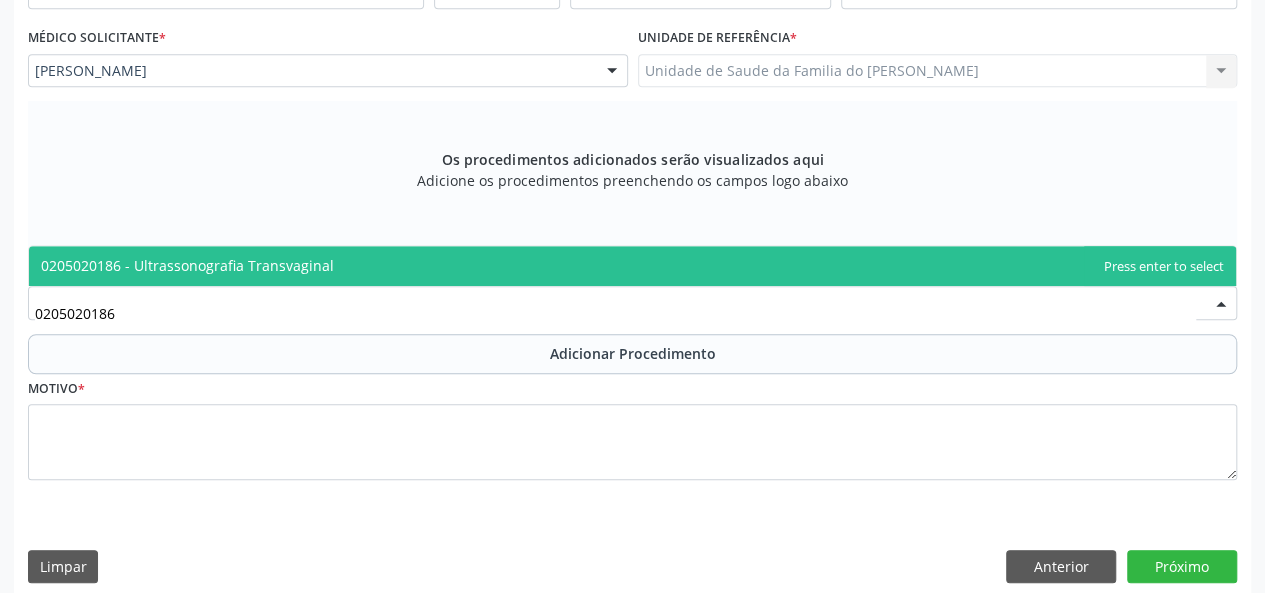 click on "0205020186 - Ultrassonografia Transvaginal" at bounding box center (632, 266) 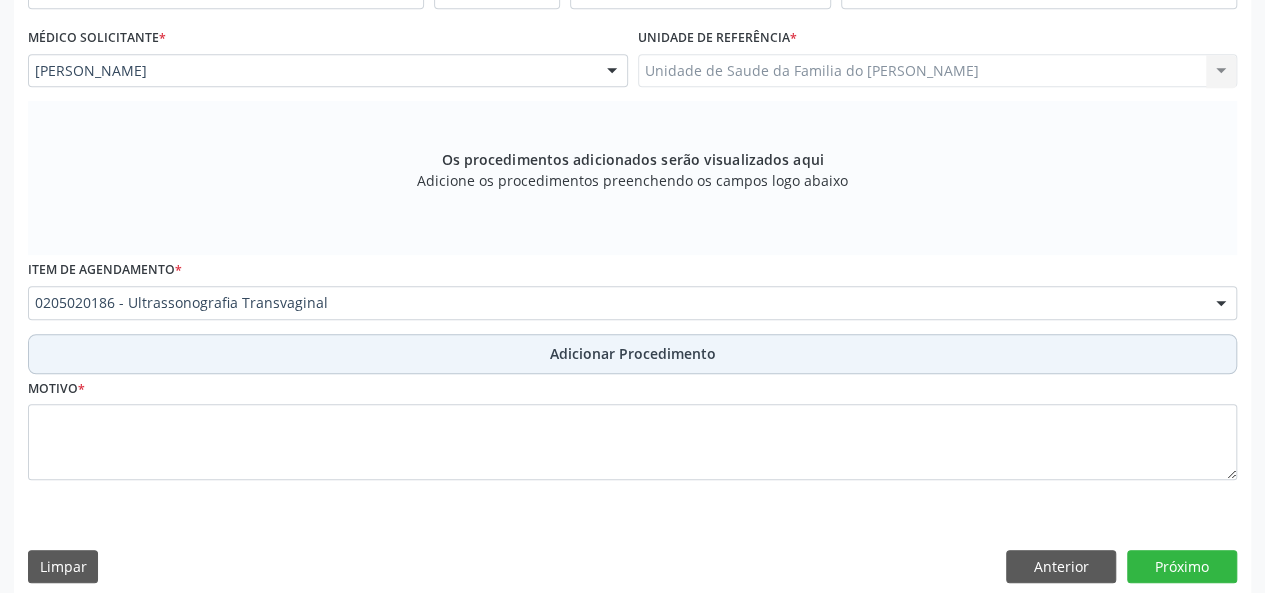 click on "Adicionar Procedimento" at bounding box center (632, 354) 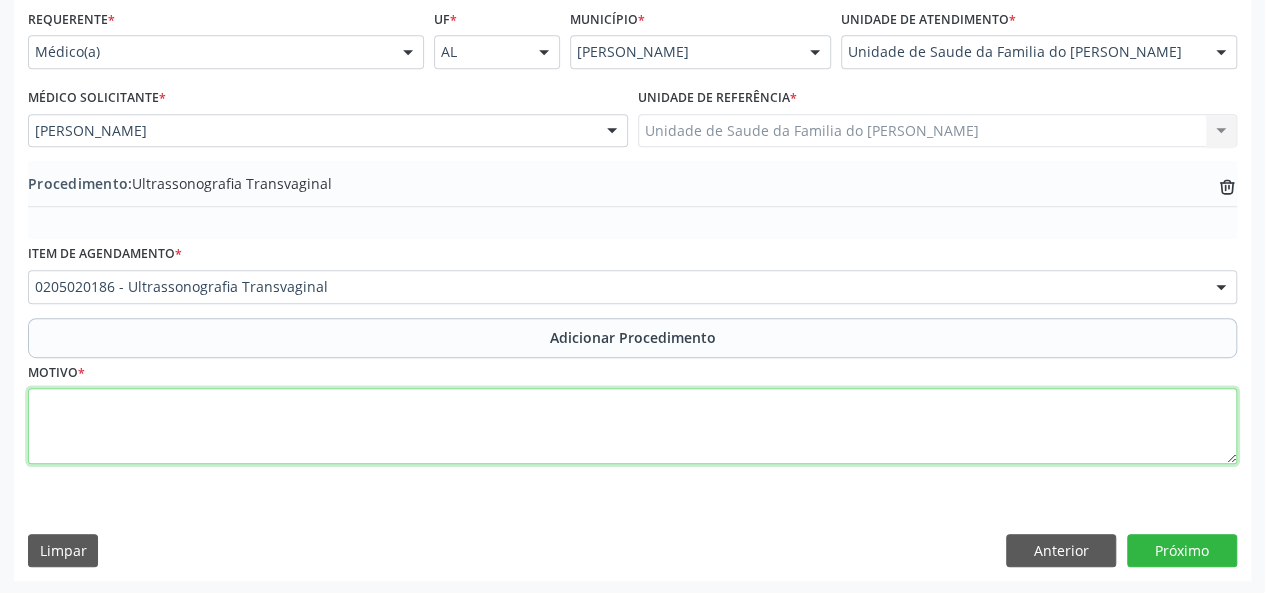 click at bounding box center (632, 426) 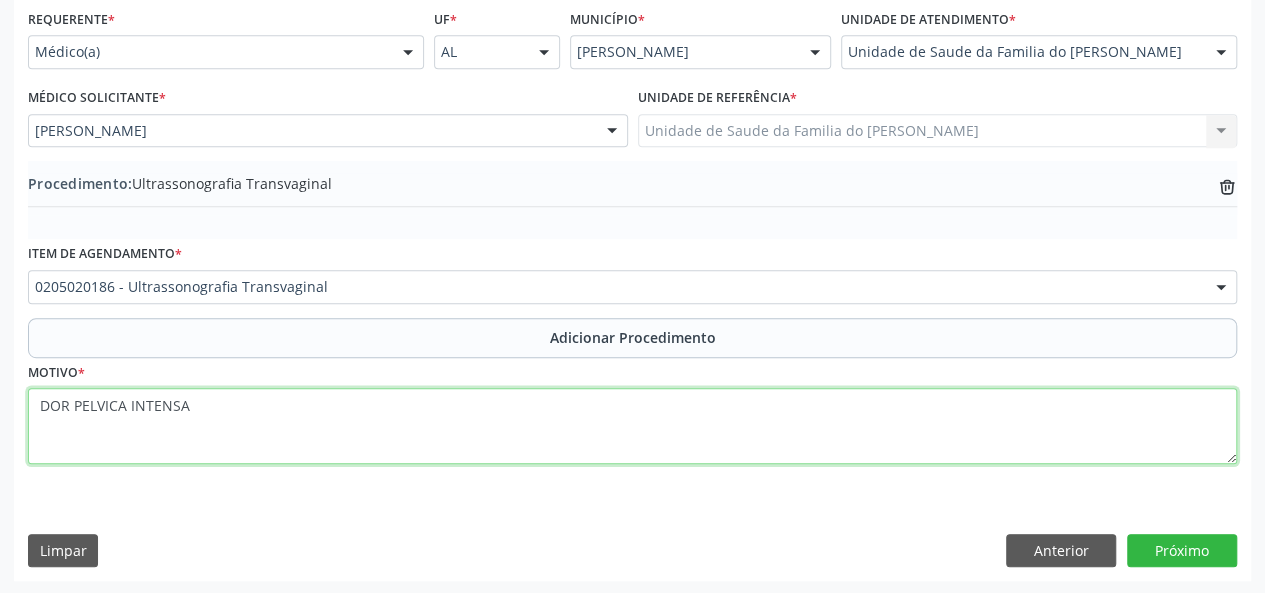 click on "DOR PELVICA INTENSA" at bounding box center [632, 426] 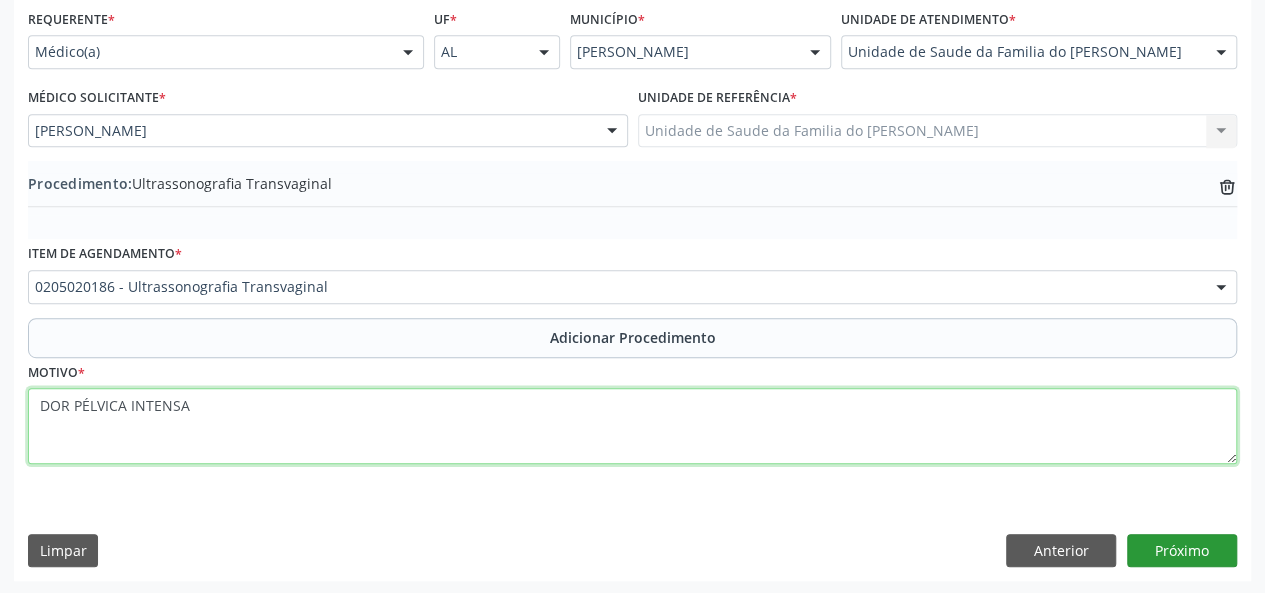 type on "DOR PÉLVICA INTENSA" 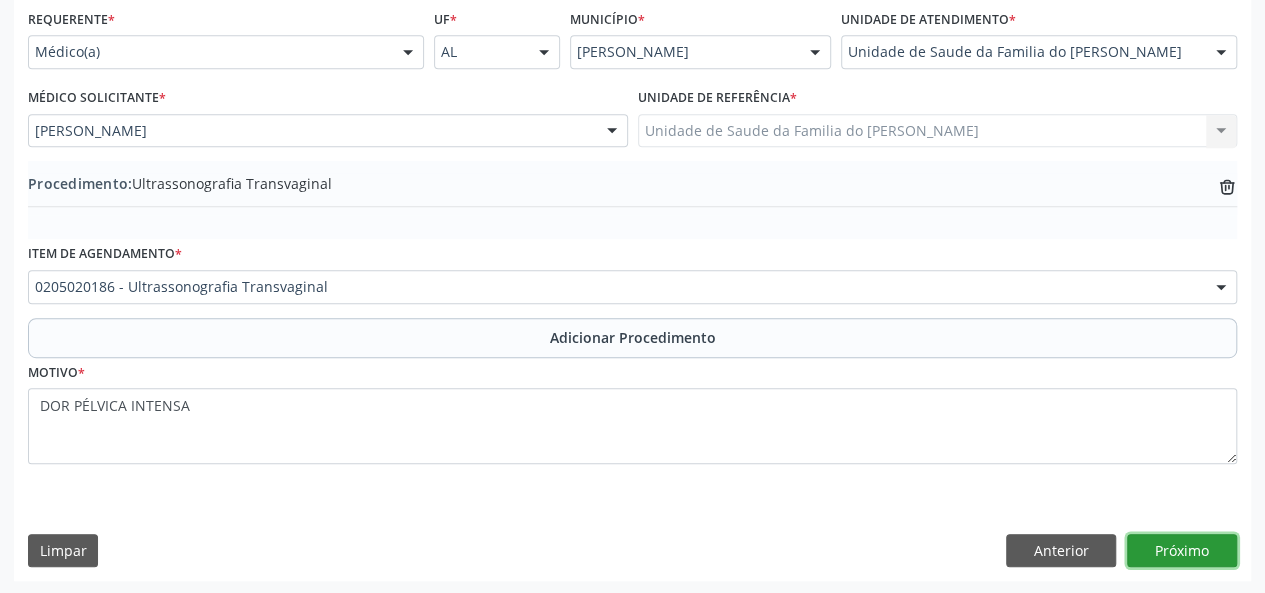 click on "Próximo" at bounding box center (1182, 551) 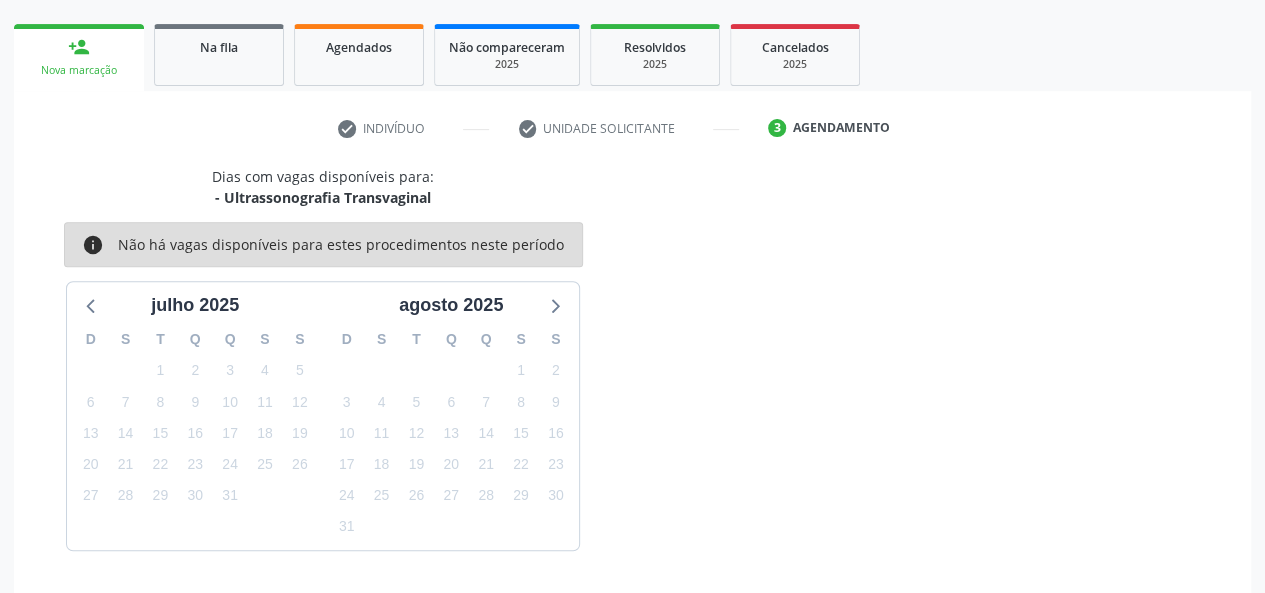 scroll, scrollTop: 362, scrollLeft: 0, axis: vertical 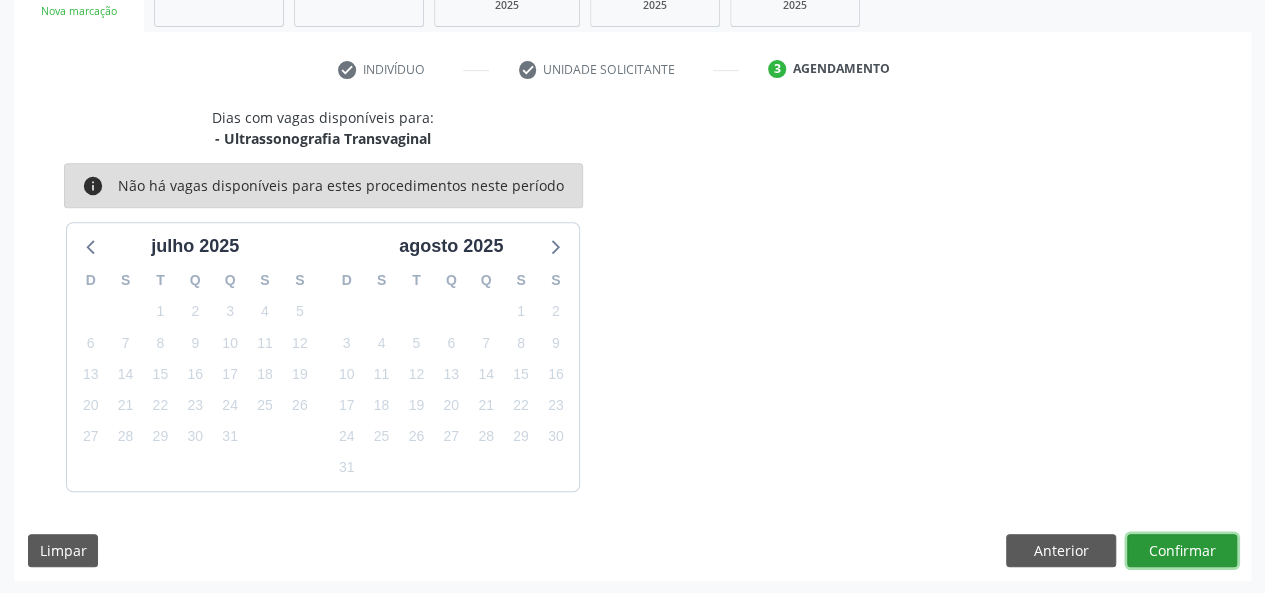 click on "Confirmar" at bounding box center [1182, 551] 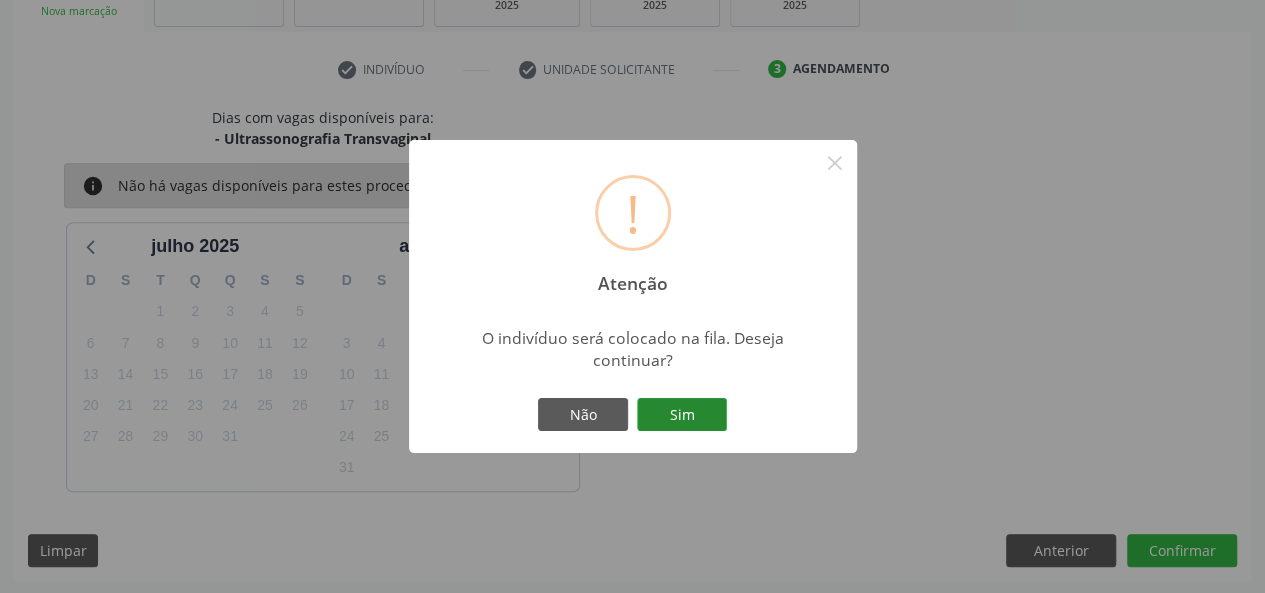 click on "Sim" at bounding box center (682, 415) 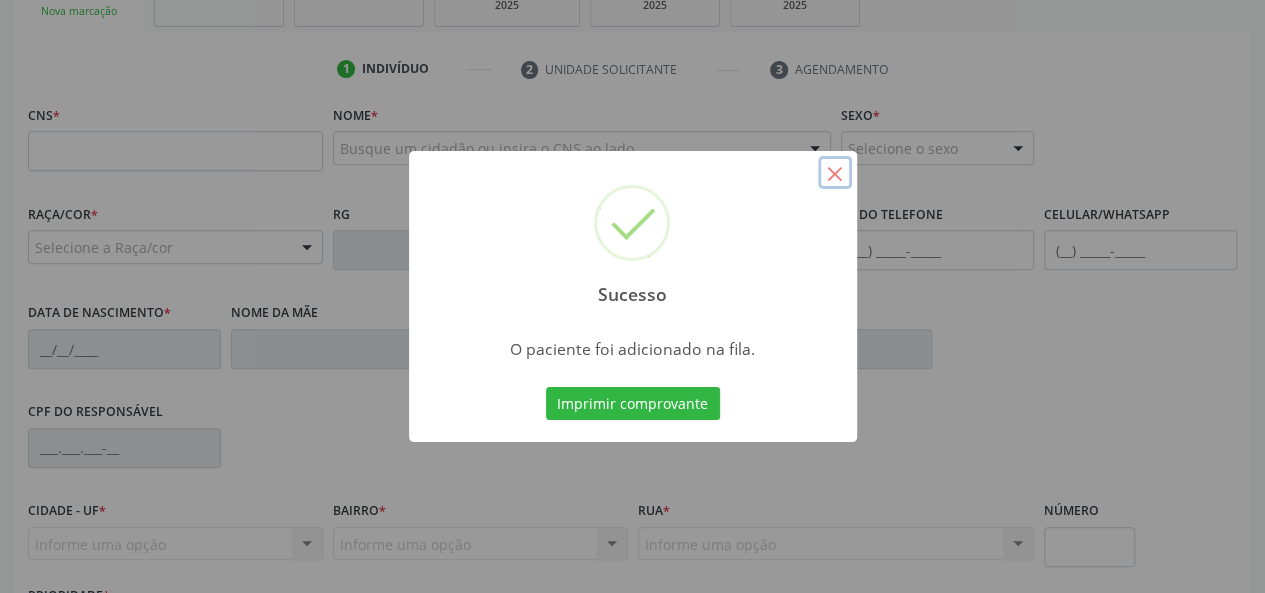 click on "×" at bounding box center [835, 173] 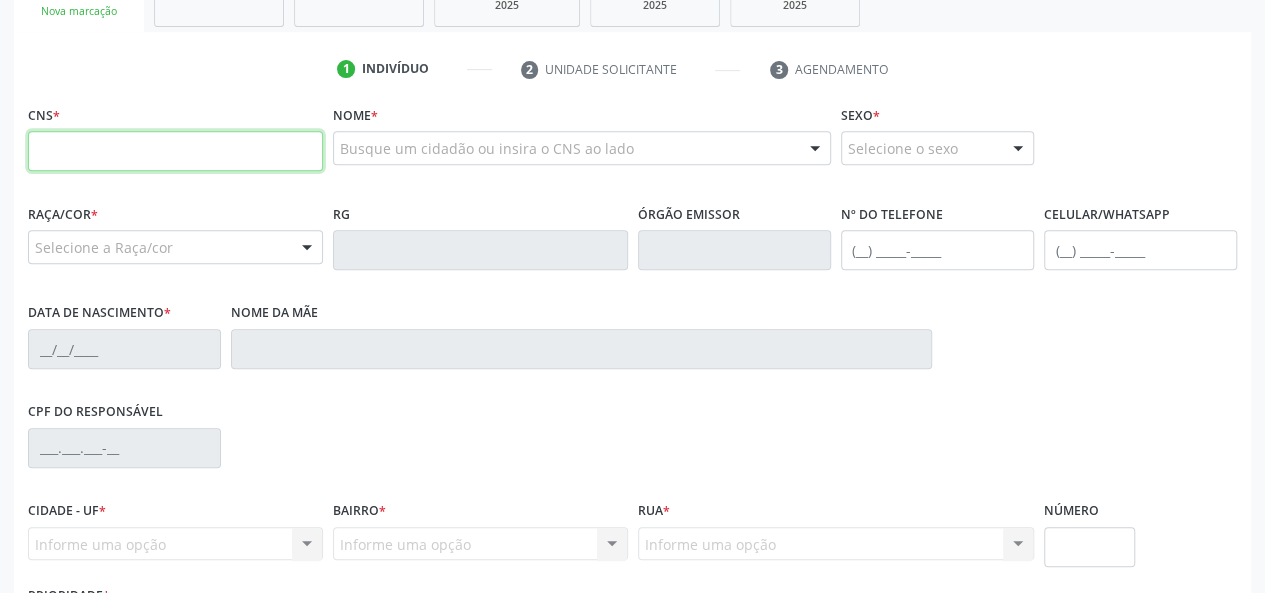click at bounding box center [175, 151] 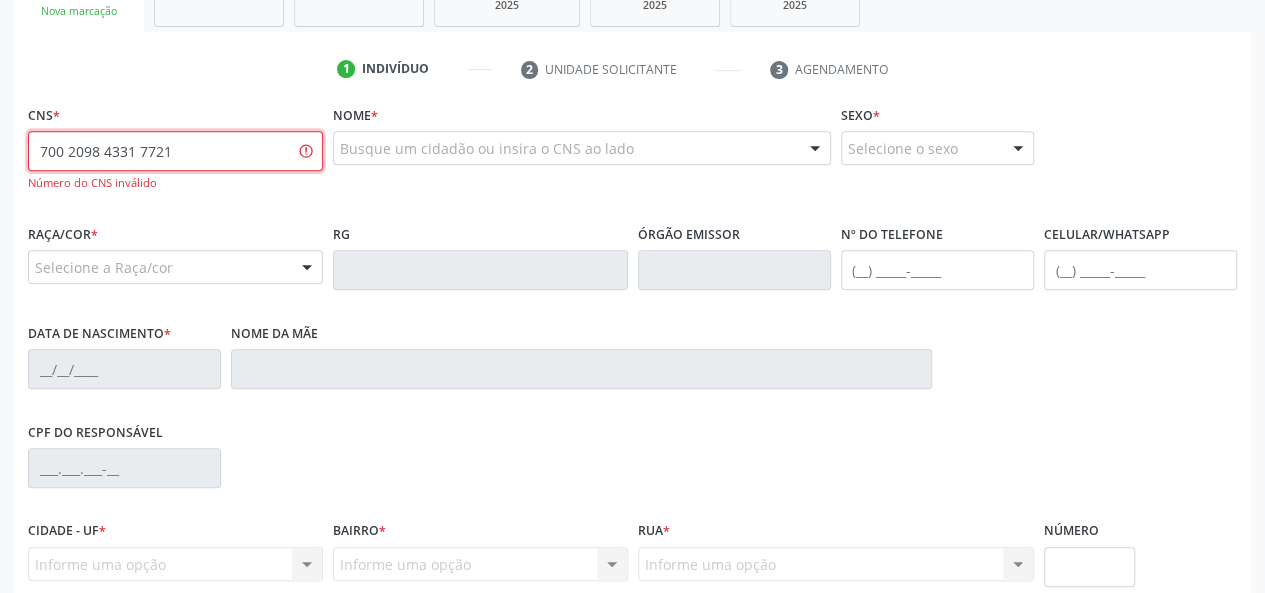 click on "700 2098 4331 7721" at bounding box center (175, 151) 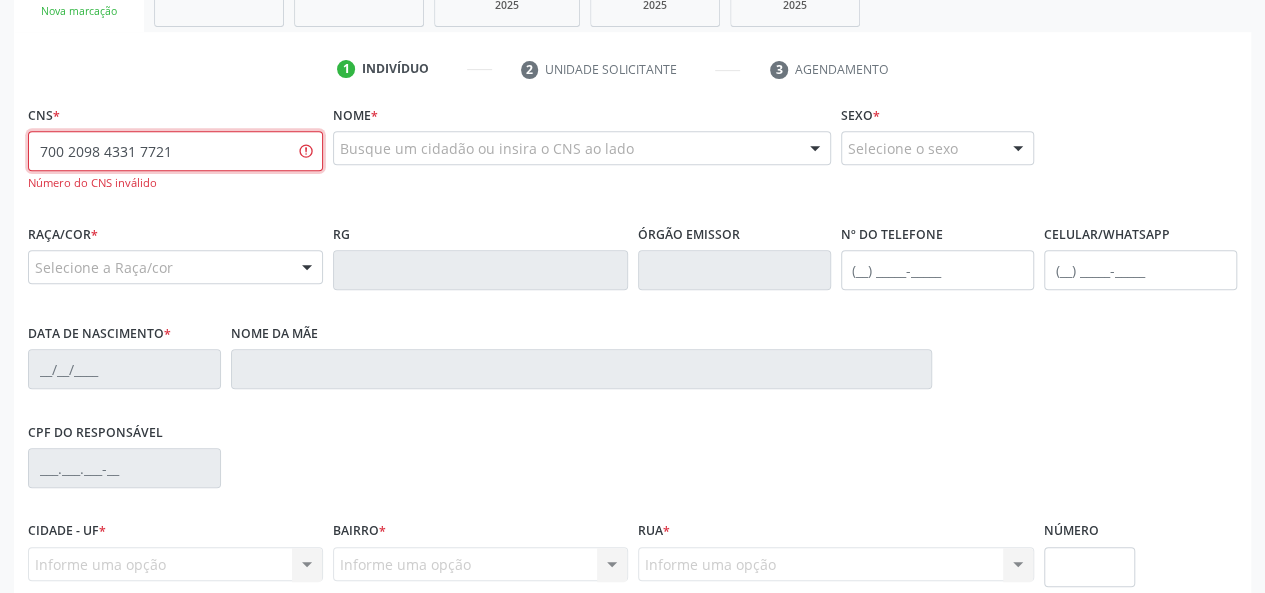paste on "4" 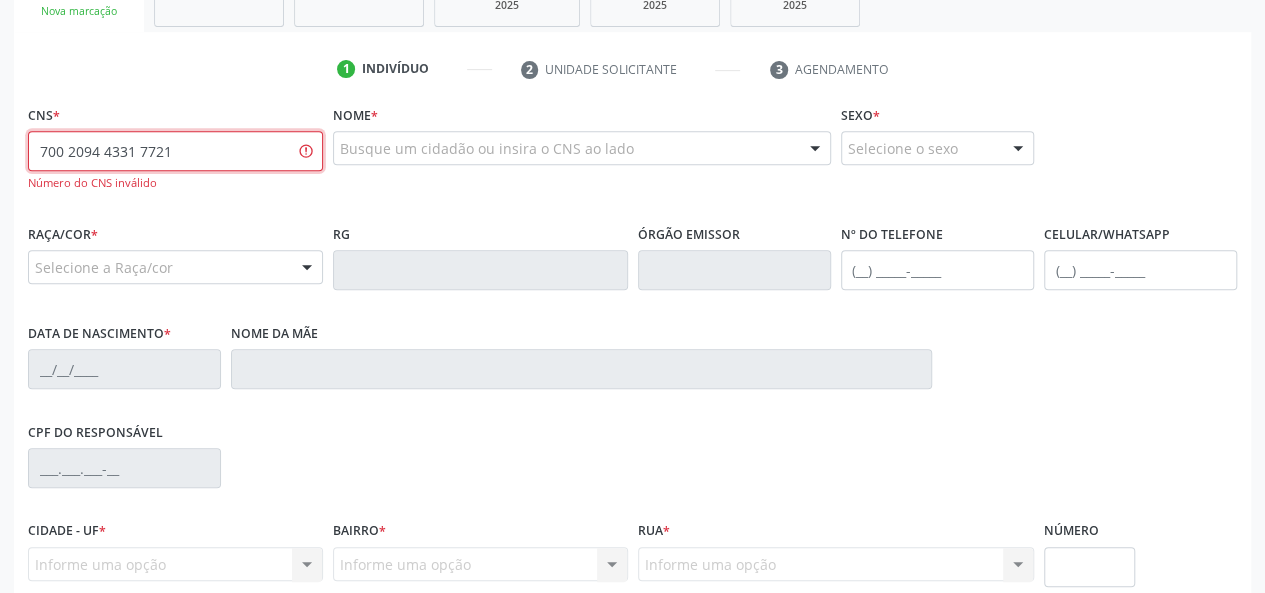 type on "700 2094 4331 7721" 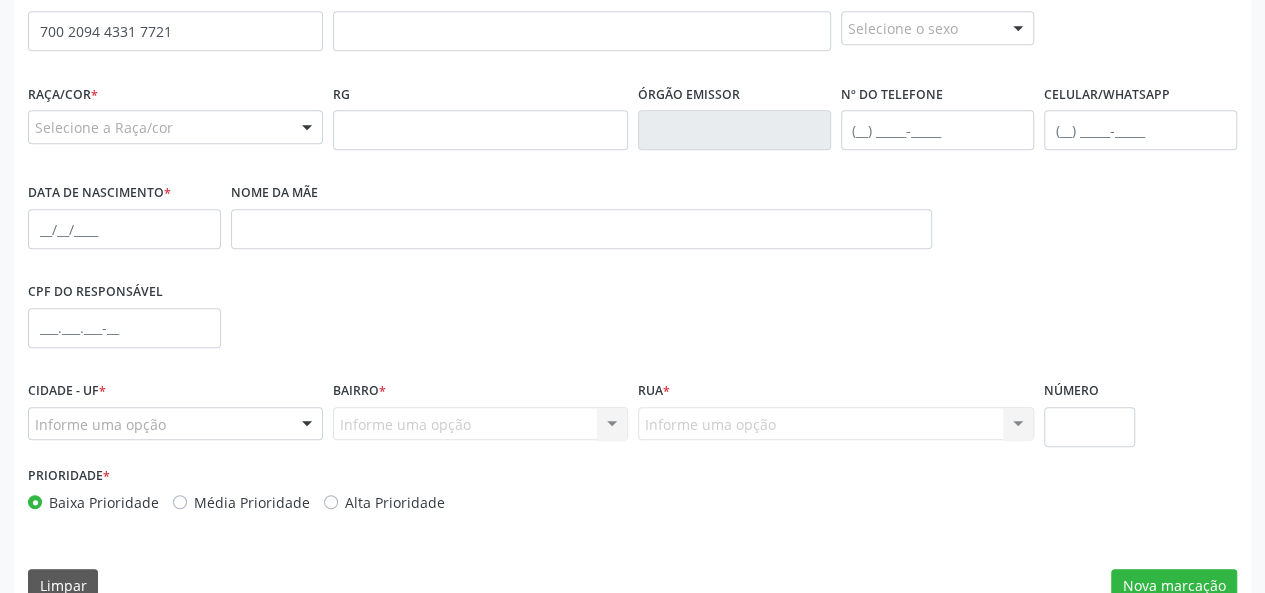 scroll, scrollTop: 518, scrollLeft: 0, axis: vertical 